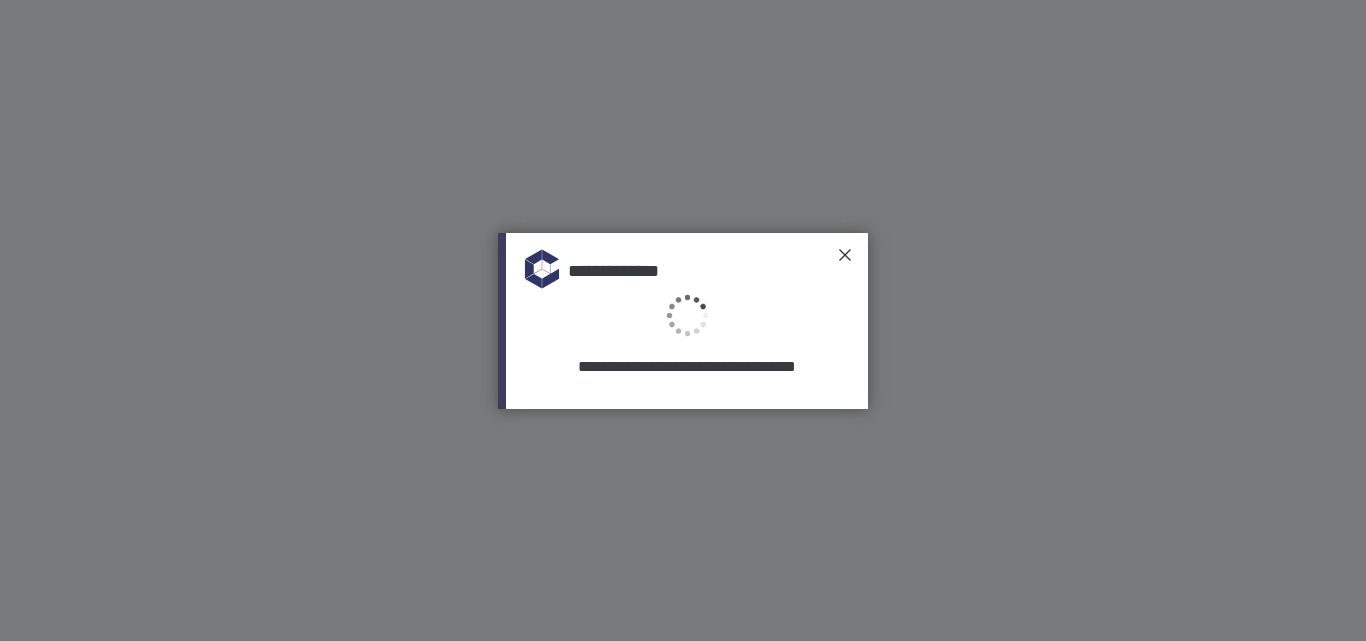 scroll, scrollTop: 0, scrollLeft: 0, axis: both 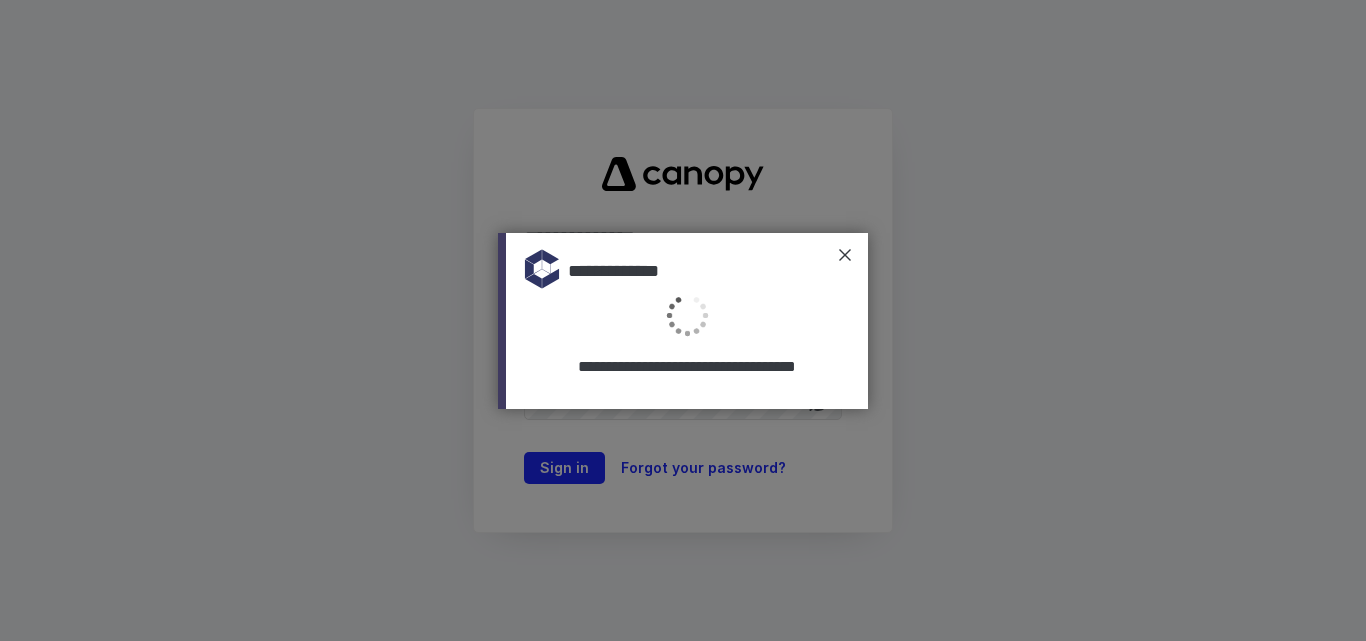 type on "**********" 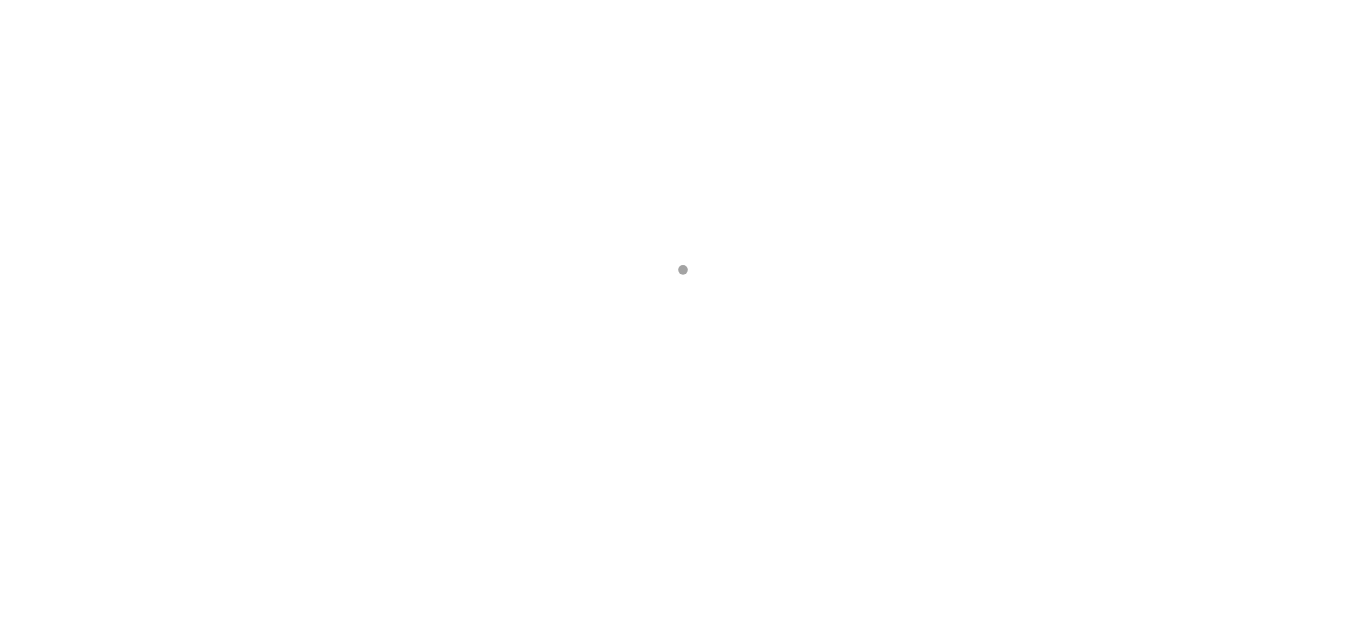 scroll, scrollTop: 0, scrollLeft: 0, axis: both 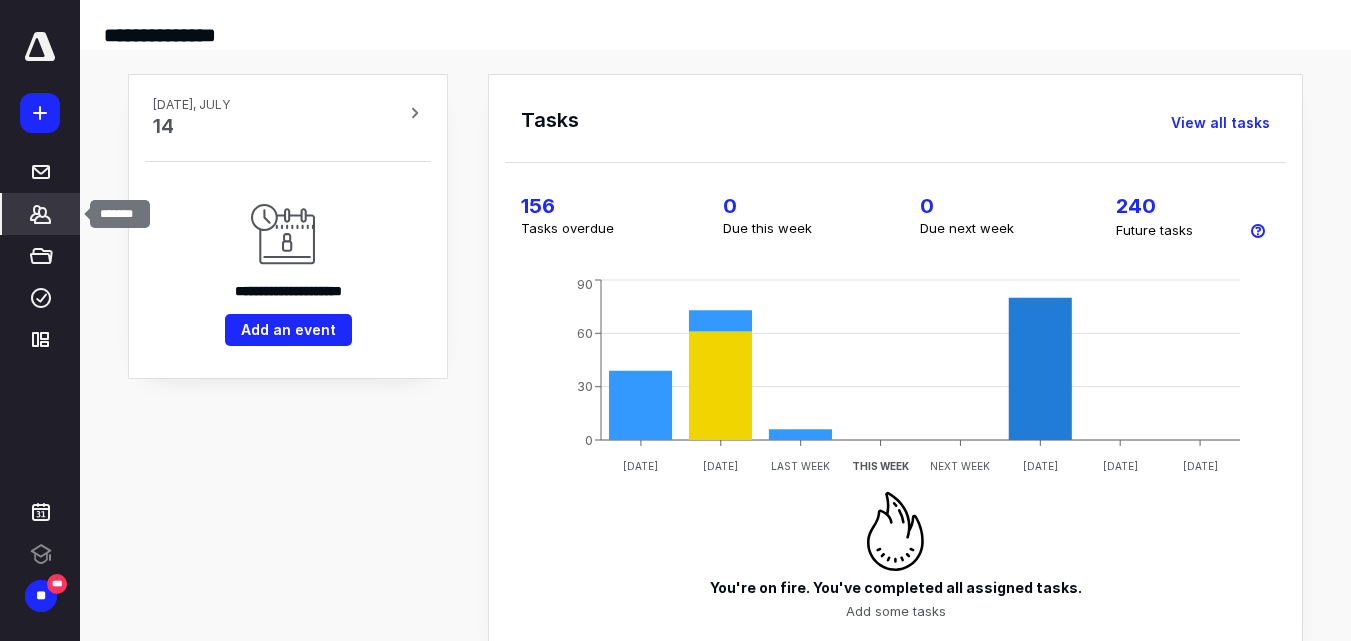 click 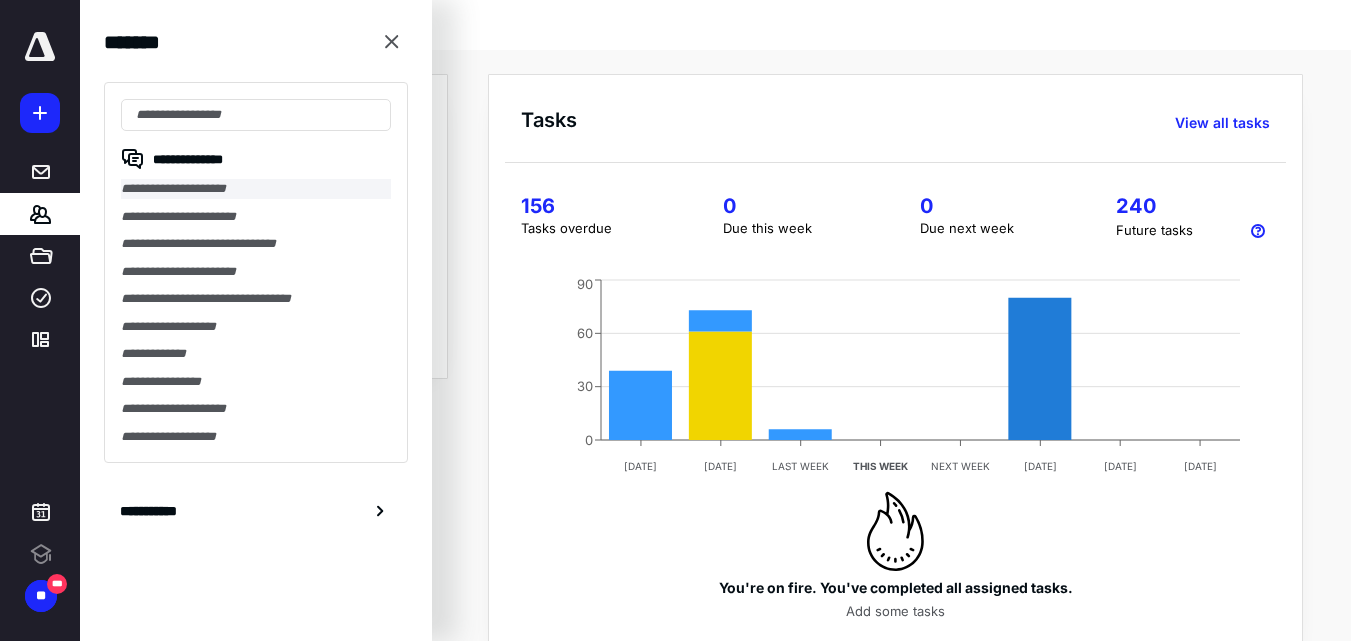 click on "**********" at bounding box center [256, 189] 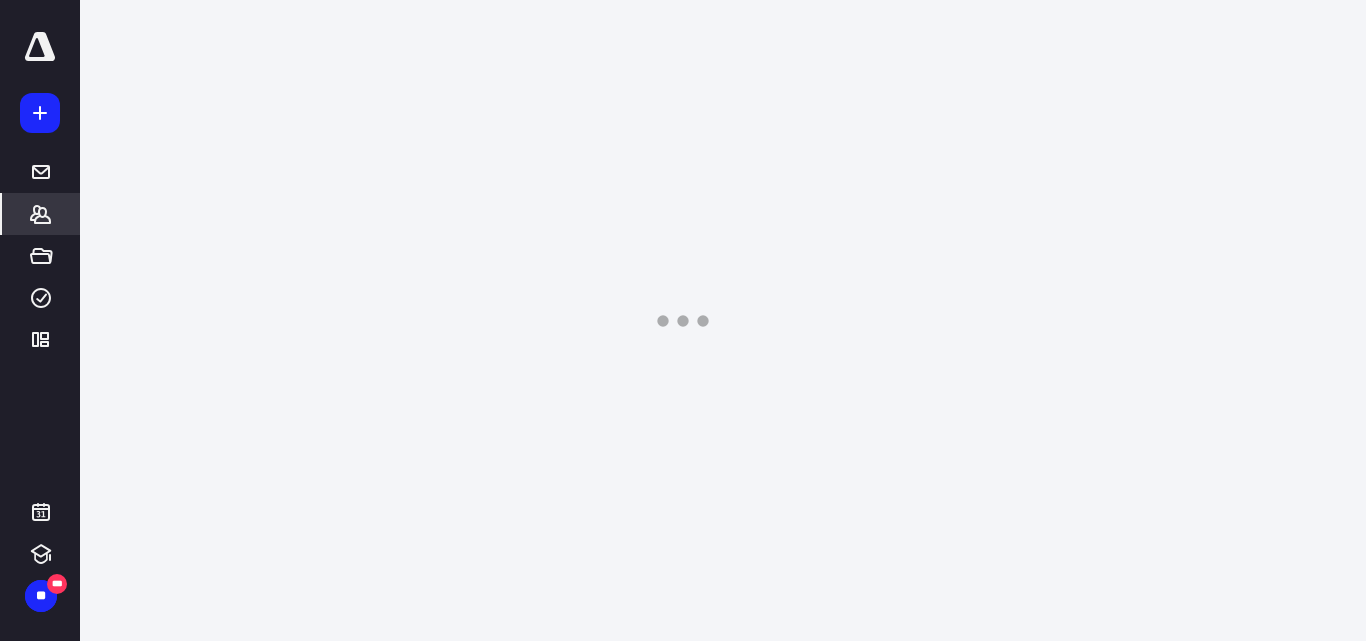 scroll, scrollTop: 0, scrollLeft: 0, axis: both 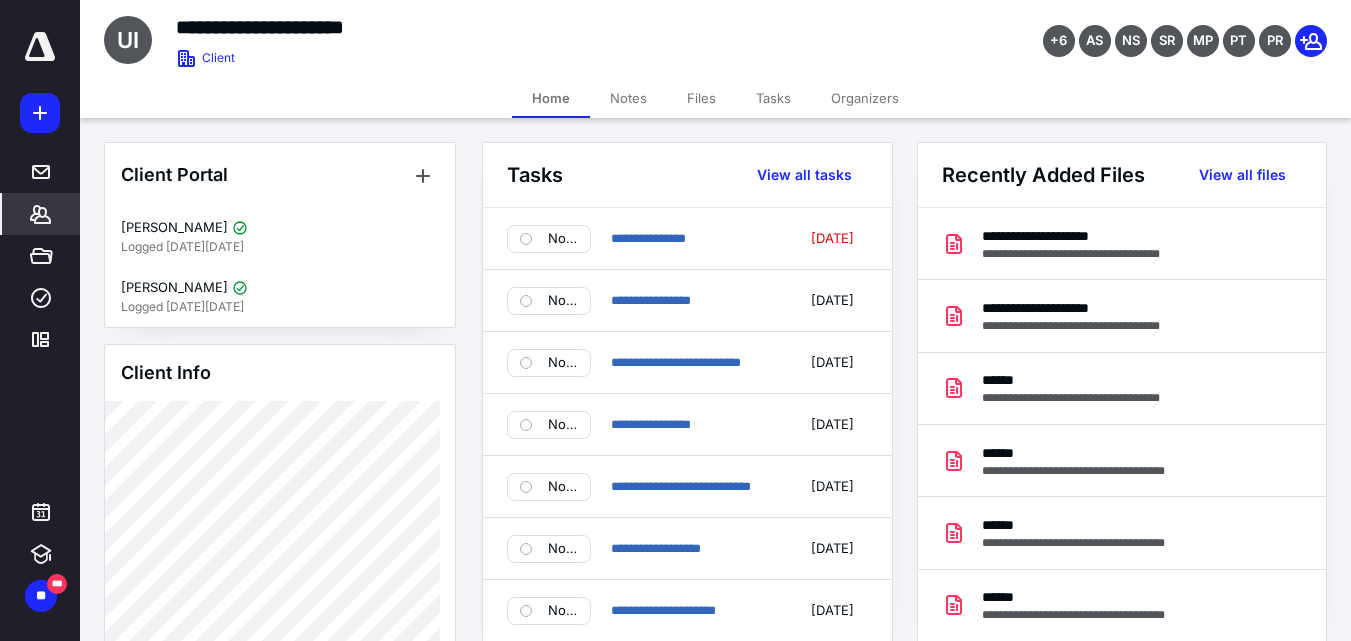 click on "Files" at bounding box center [701, 98] 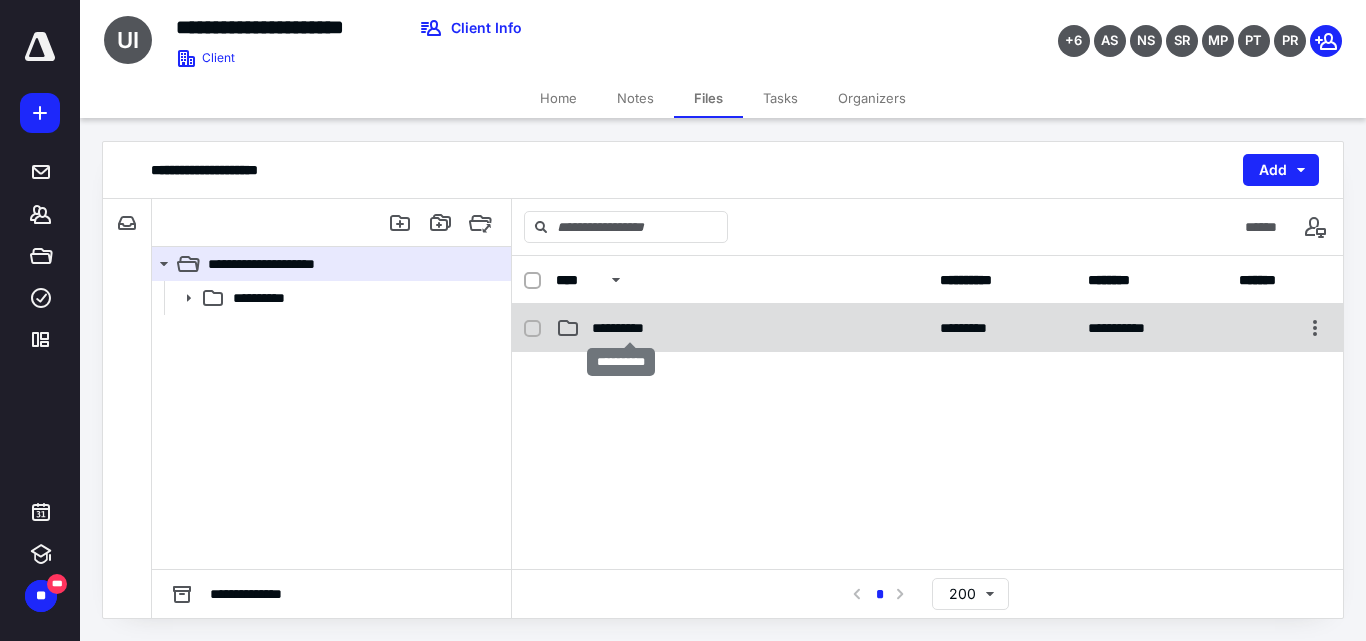 click on "**********" at bounding box center [629, 328] 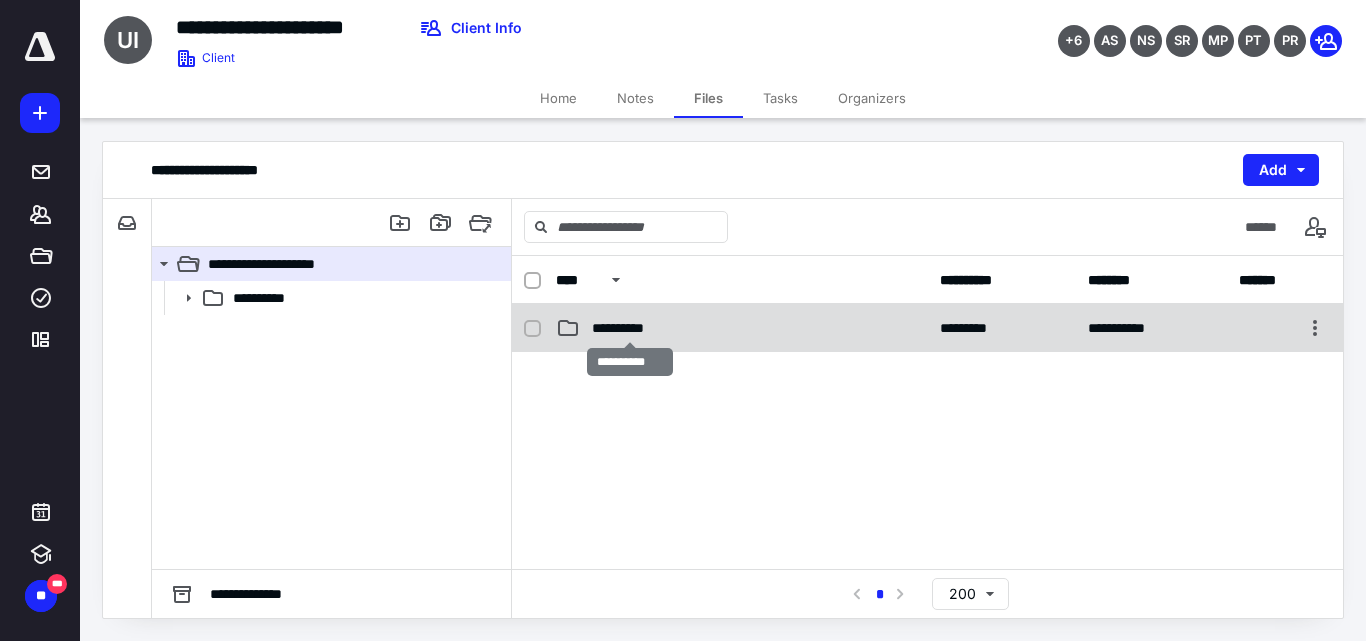 click on "**********" at bounding box center [629, 328] 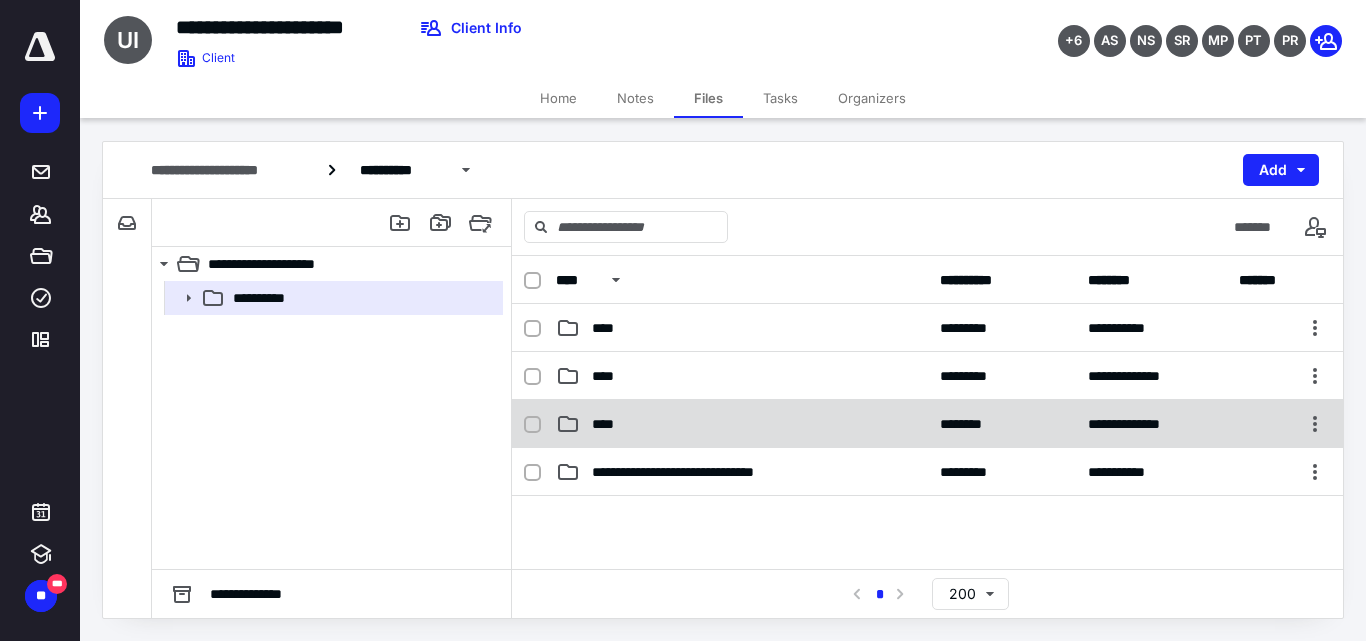 click on "****" at bounding box center (742, 424) 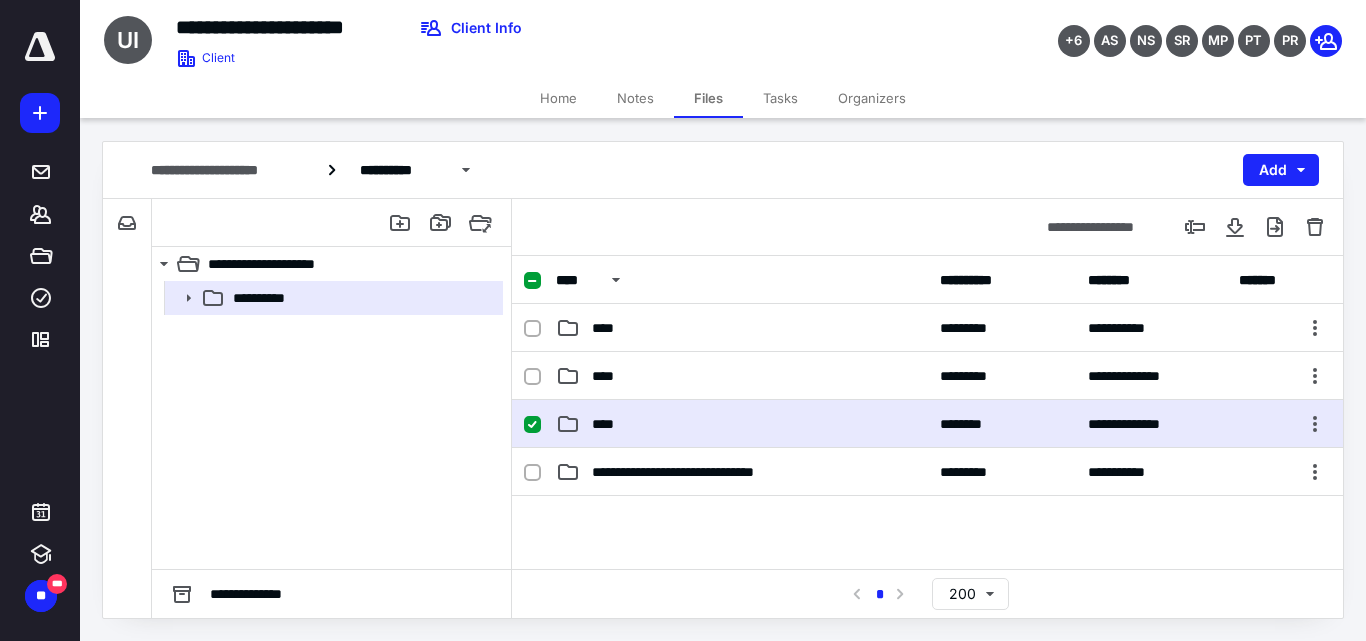 click on "****" at bounding box center (742, 424) 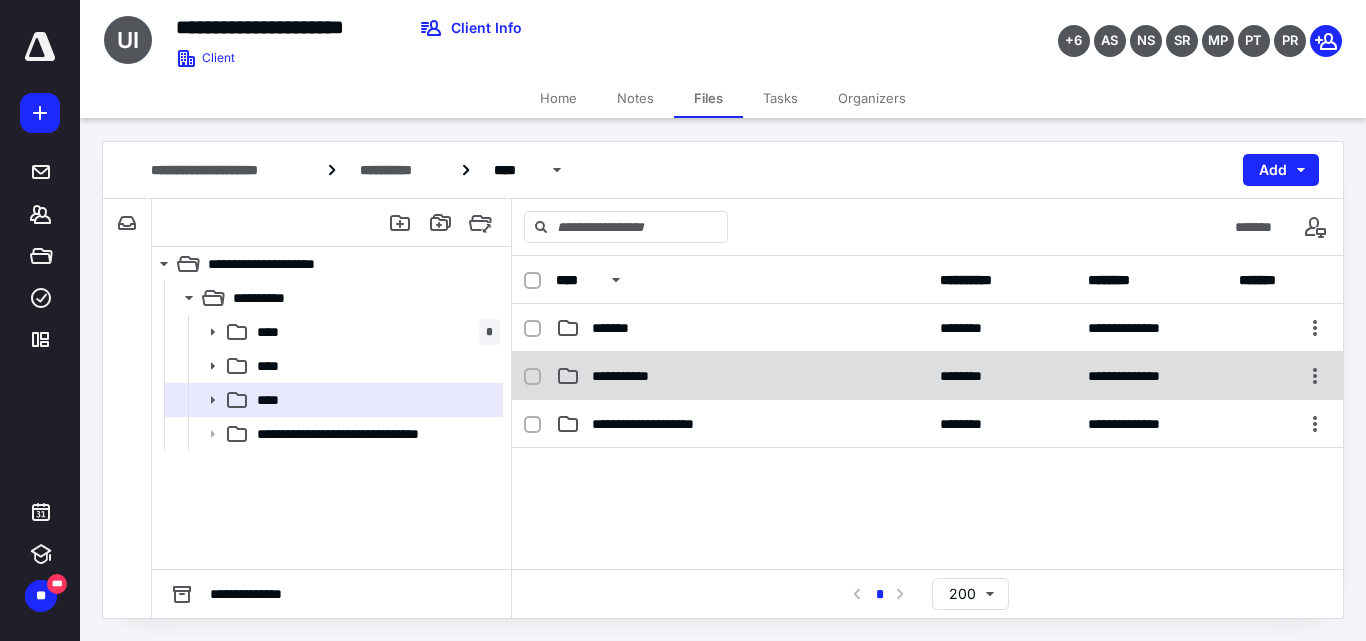 click on "**********" at bounding box center (927, 376) 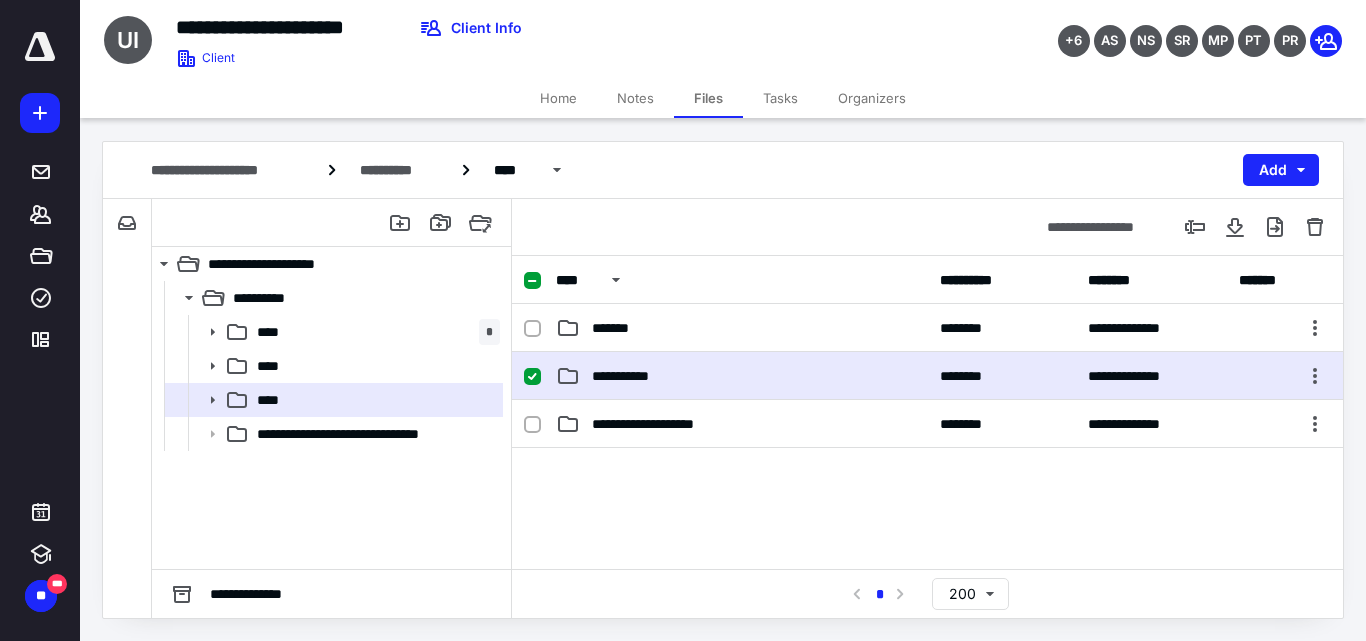 click on "**********" at bounding box center [635, 376] 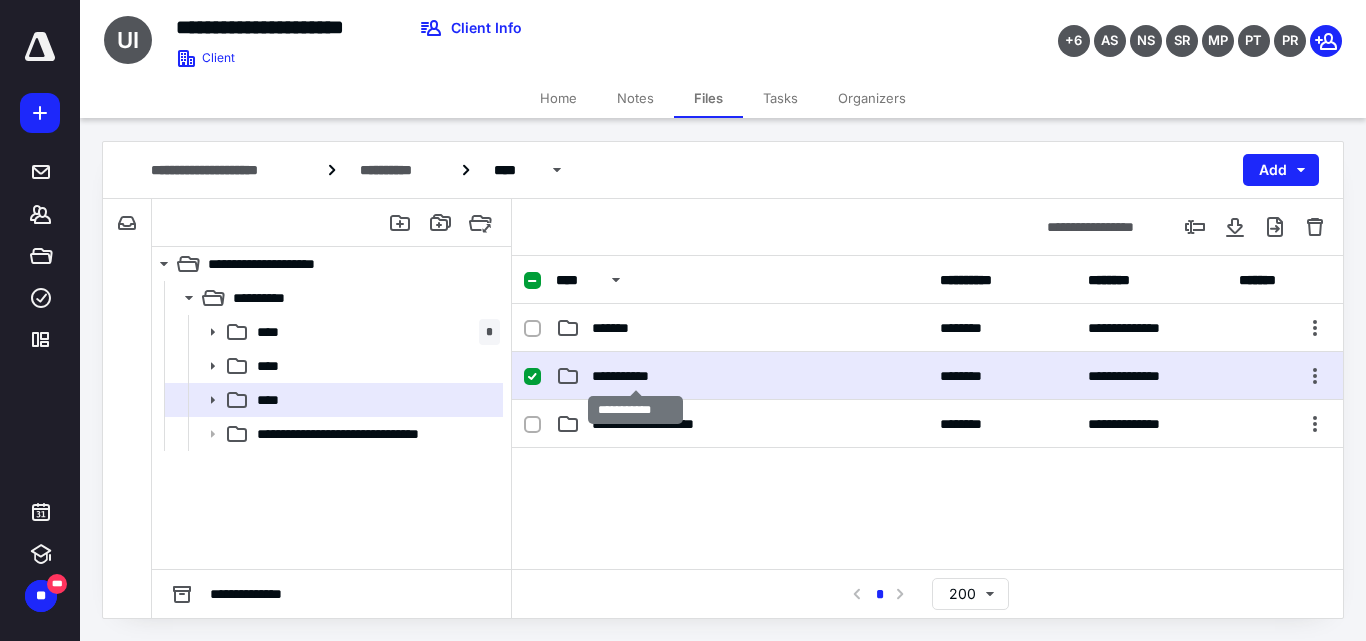 click on "**********" at bounding box center [635, 376] 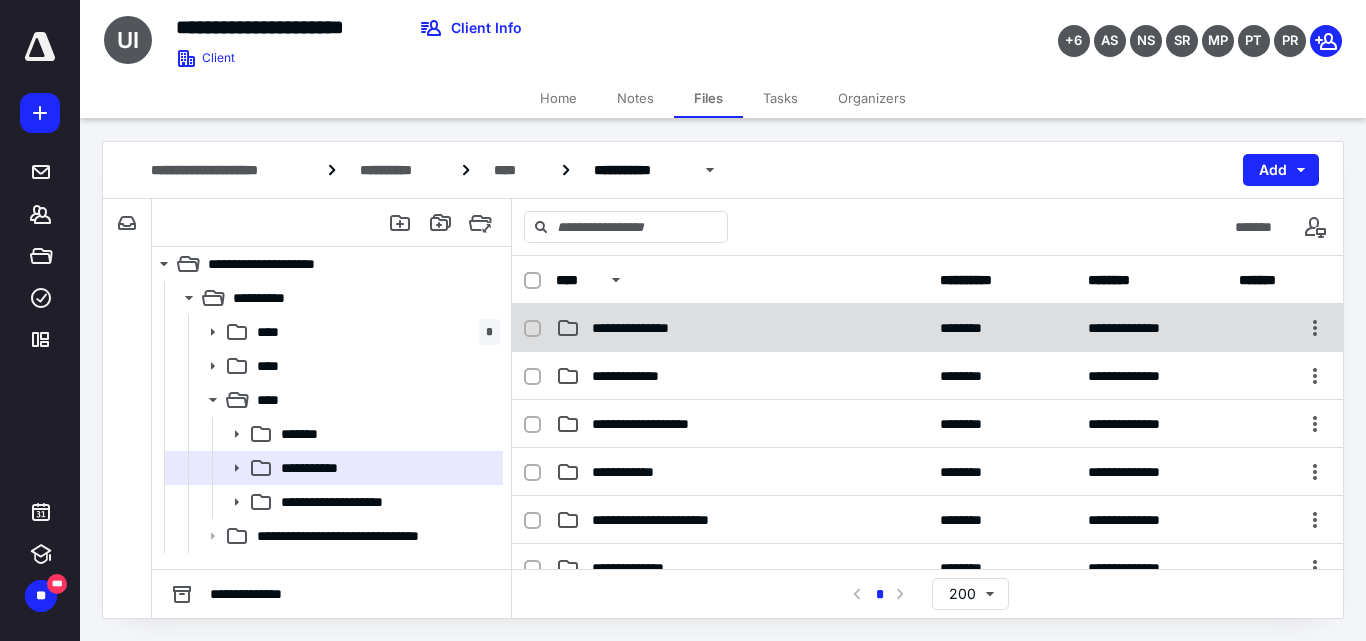 click on "**********" at bounding box center [641, 376] 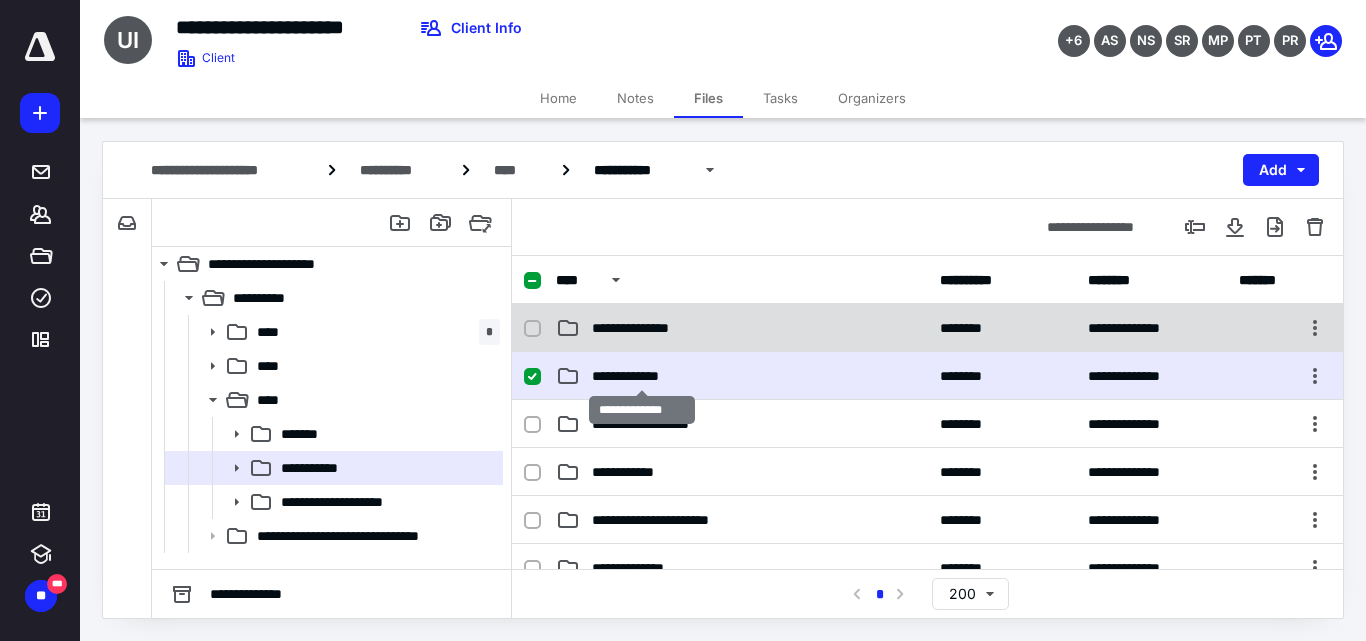 click on "**********" at bounding box center (641, 376) 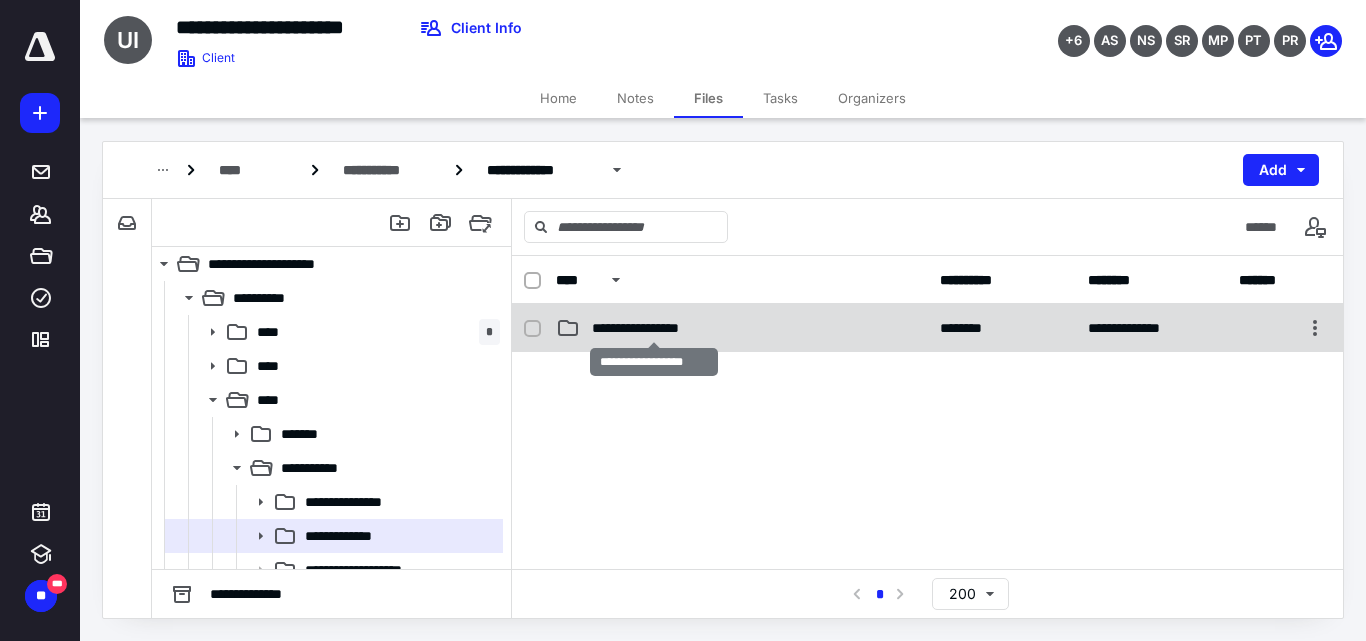 click on "**********" at bounding box center [654, 328] 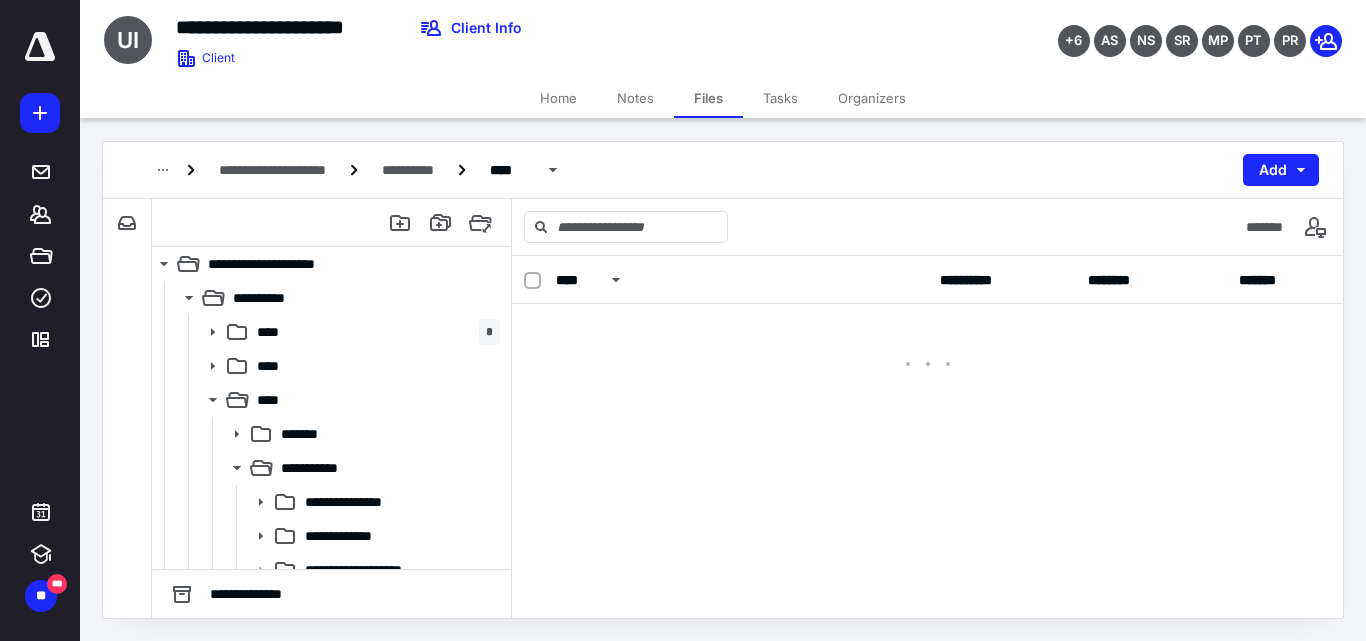 checkbox on "false" 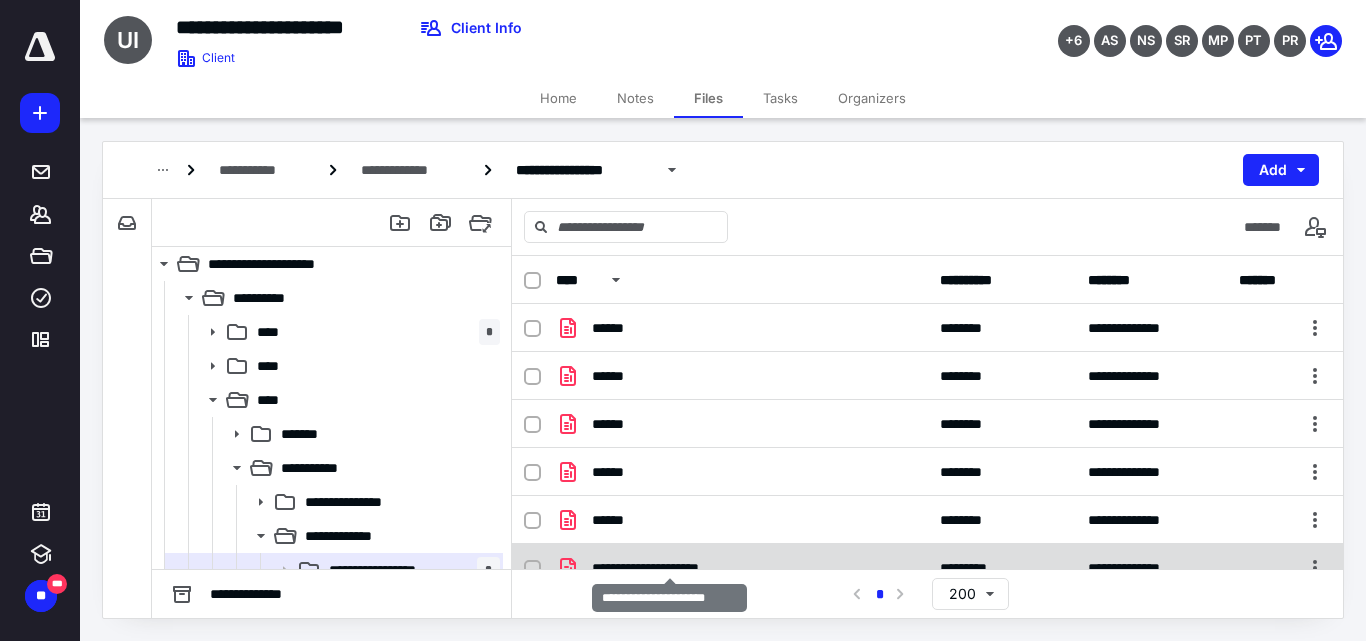 scroll, scrollTop: 71, scrollLeft: 0, axis: vertical 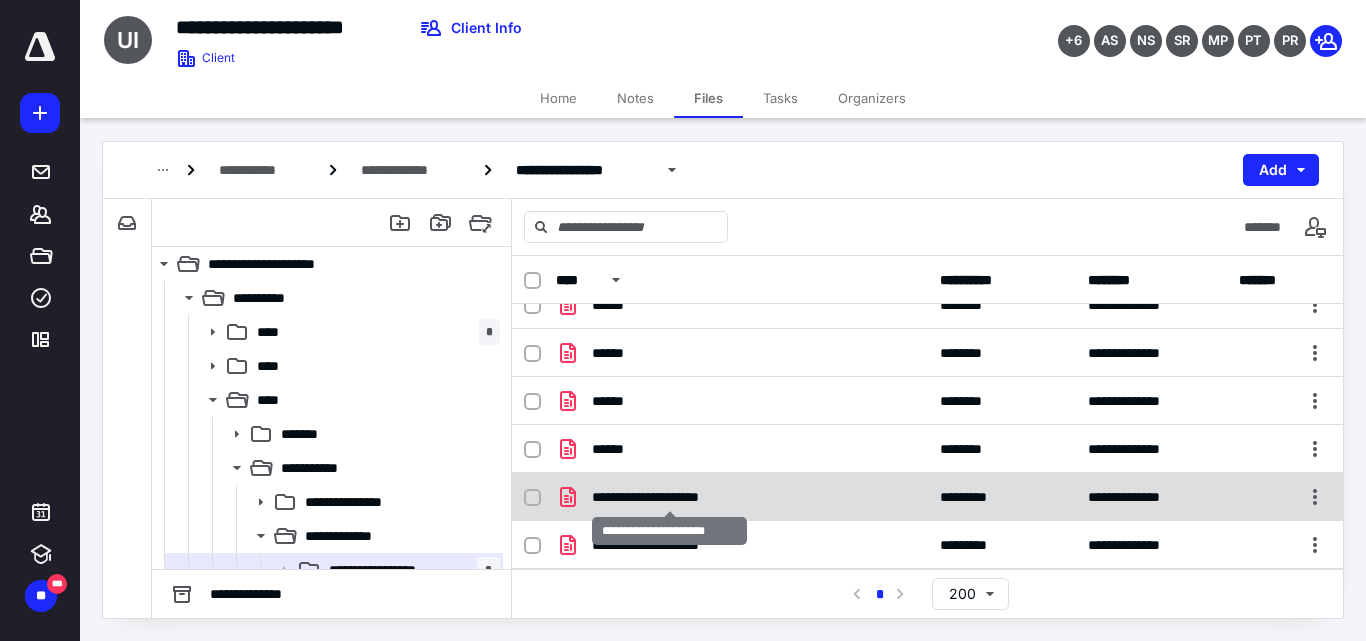 click on "**********" at bounding box center (669, 497) 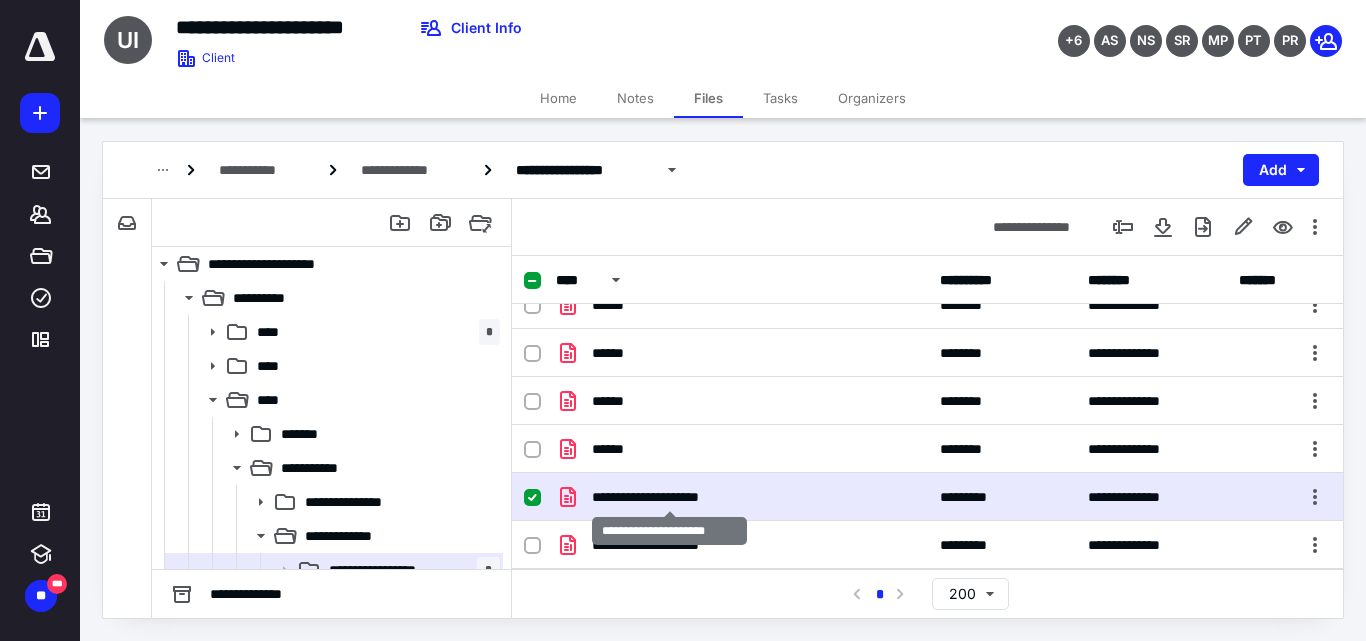 click on "**********" at bounding box center (669, 497) 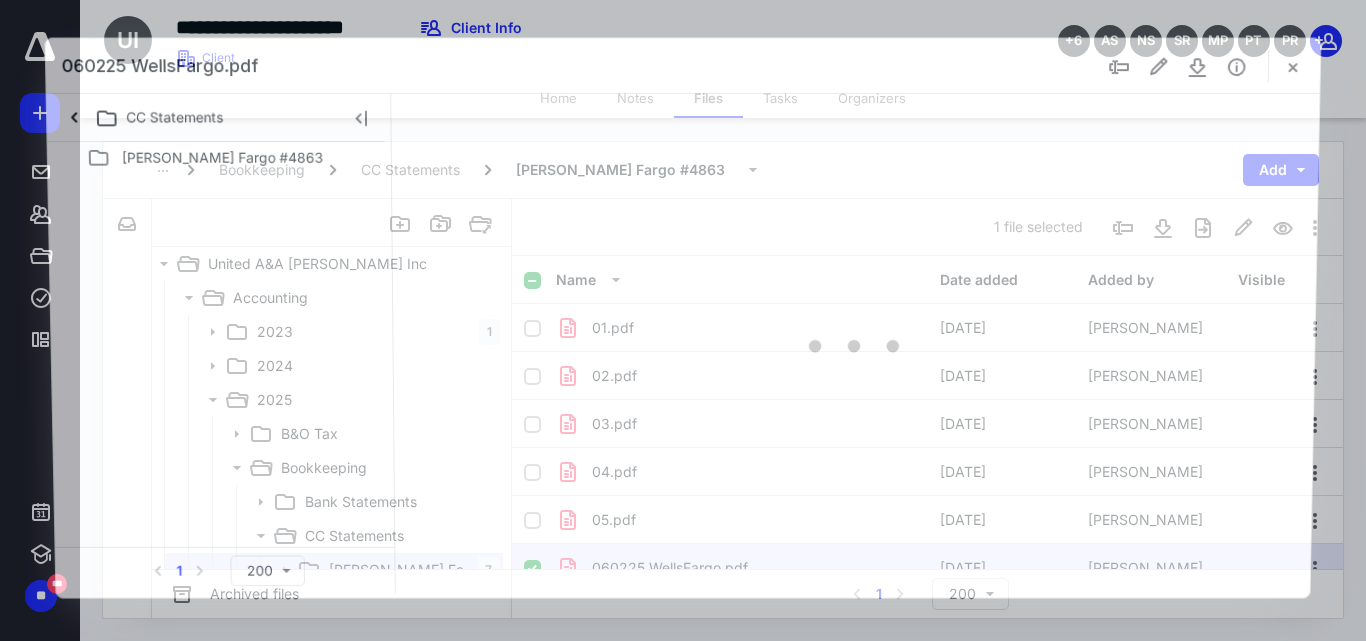 scroll, scrollTop: 71, scrollLeft: 0, axis: vertical 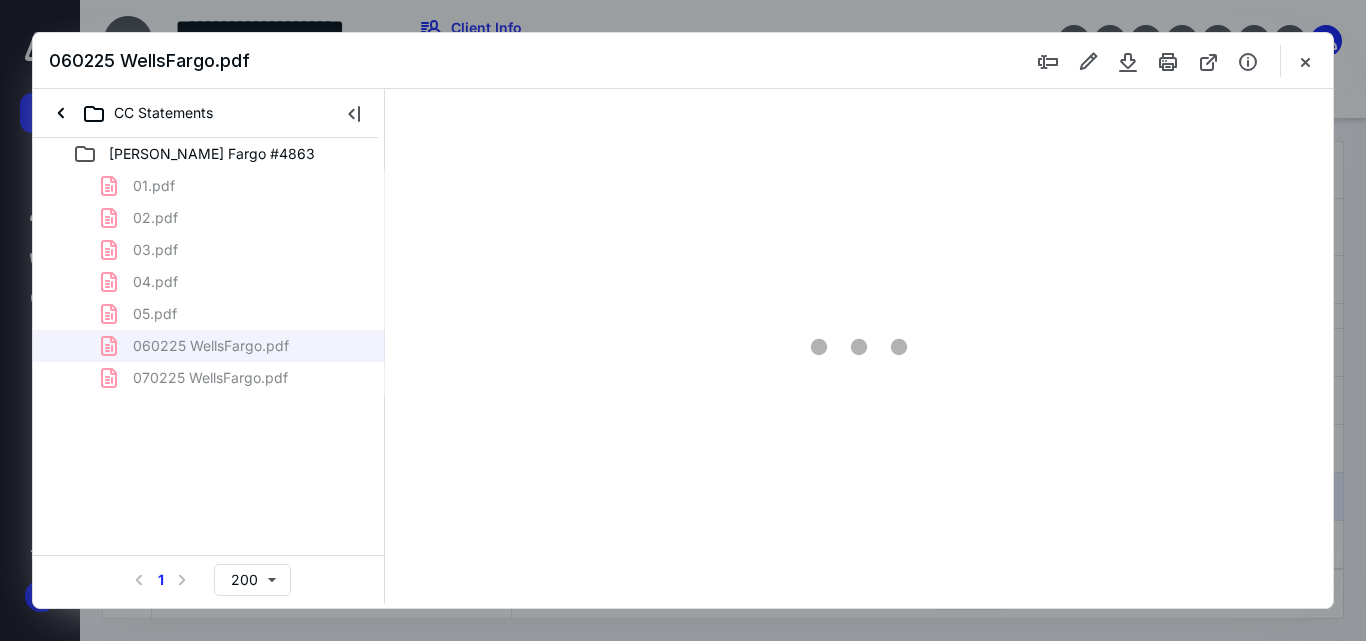 click on "01.pdf 02.pdf 03.pdf 04.pdf 05.pdf 060225 WellsFargo.pdf 070225 WellsFargo.pdf" at bounding box center [209, 282] 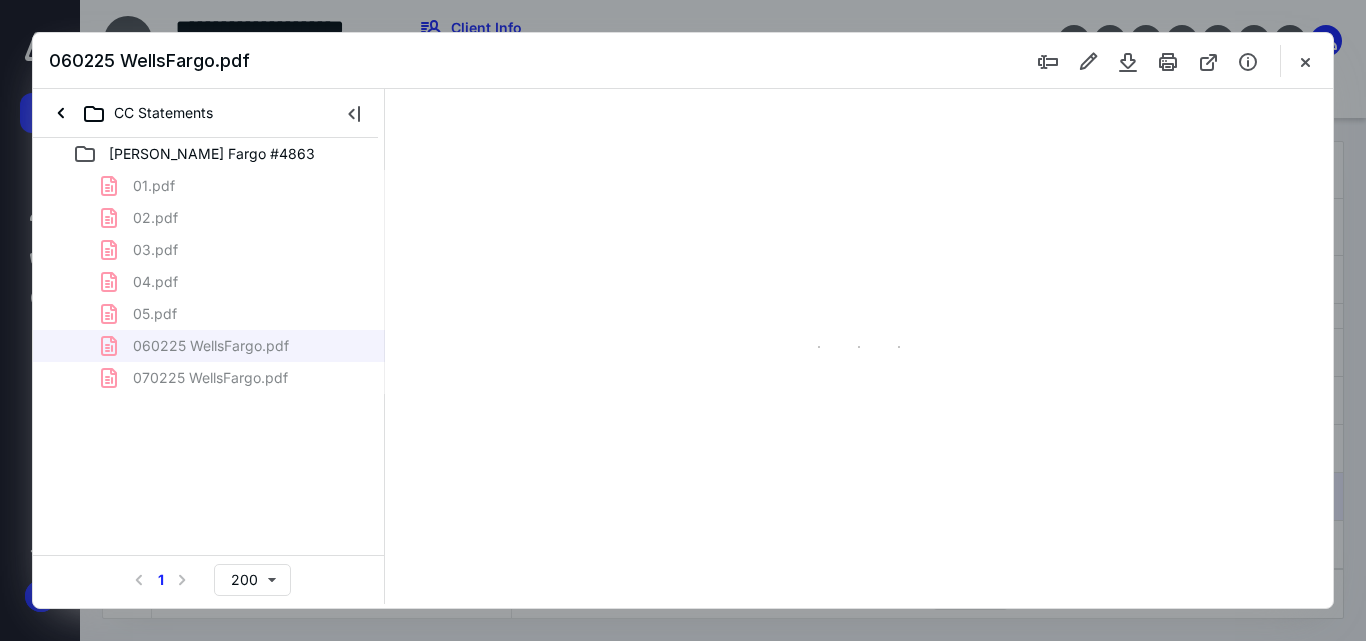 click on "01.pdf 02.pdf 03.pdf 04.pdf 05.pdf 060225 WellsFargo.pdf 070225 WellsFargo.pdf" at bounding box center (209, 282) 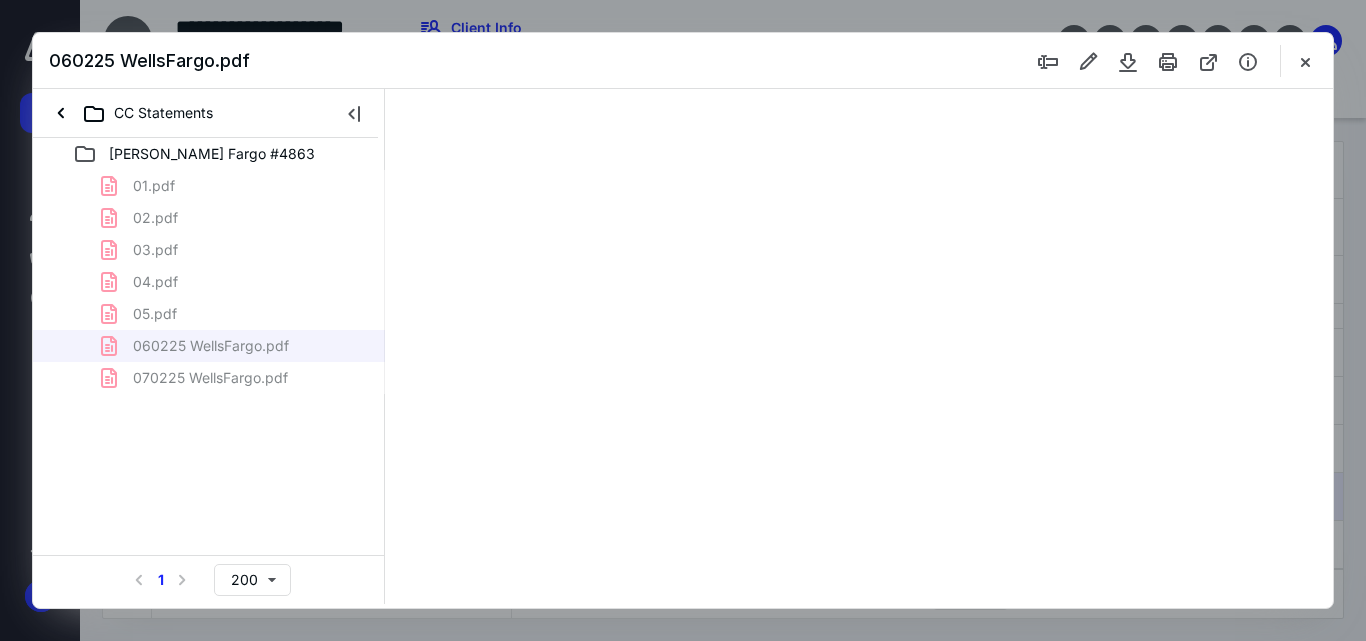 click on "01.pdf 02.pdf 03.pdf 04.pdf 05.pdf 060225 WellsFargo.pdf 070225 WellsFargo.pdf" at bounding box center (209, 282) 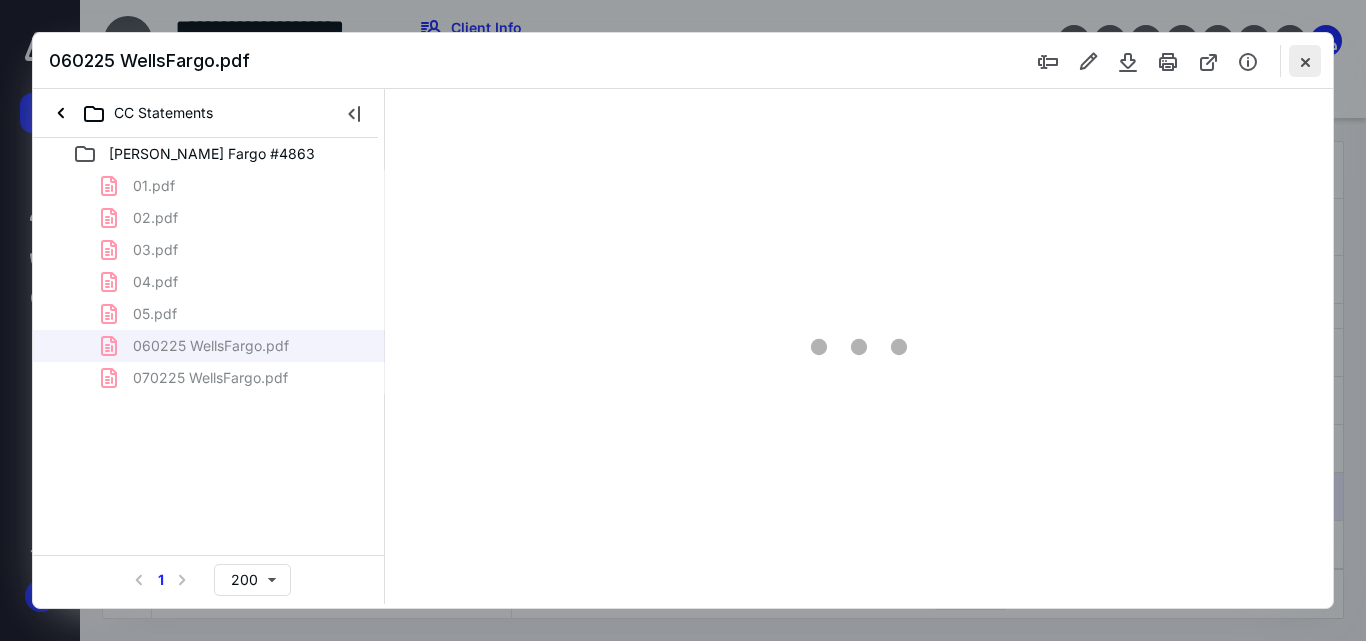 click at bounding box center (1305, 61) 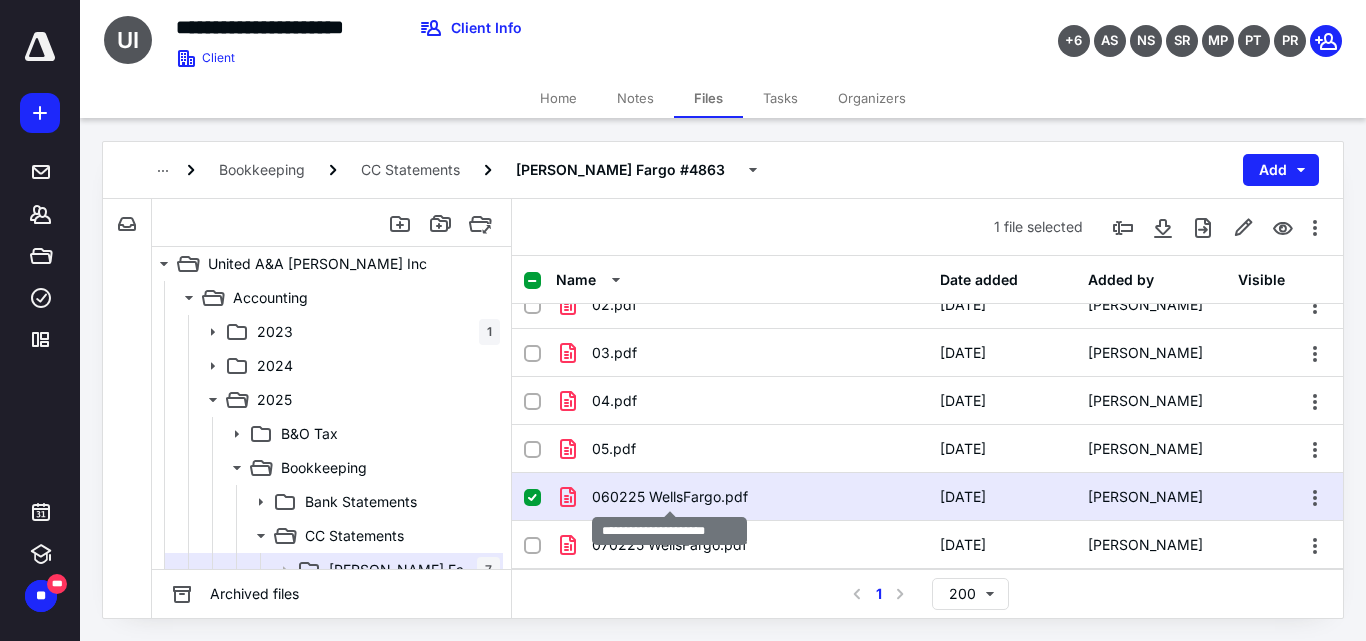 click on "060225 WellsFargo.pdf" at bounding box center (670, 497) 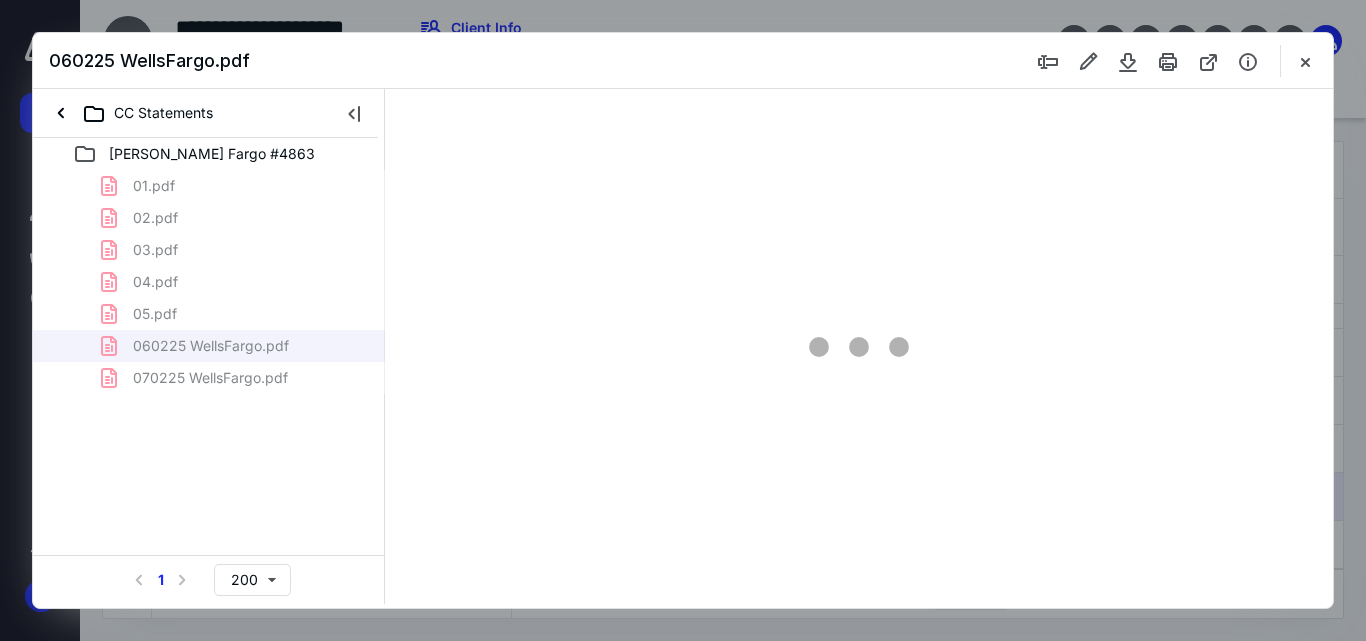 scroll, scrollTop: 0, scrollLeft: 0, axis: both 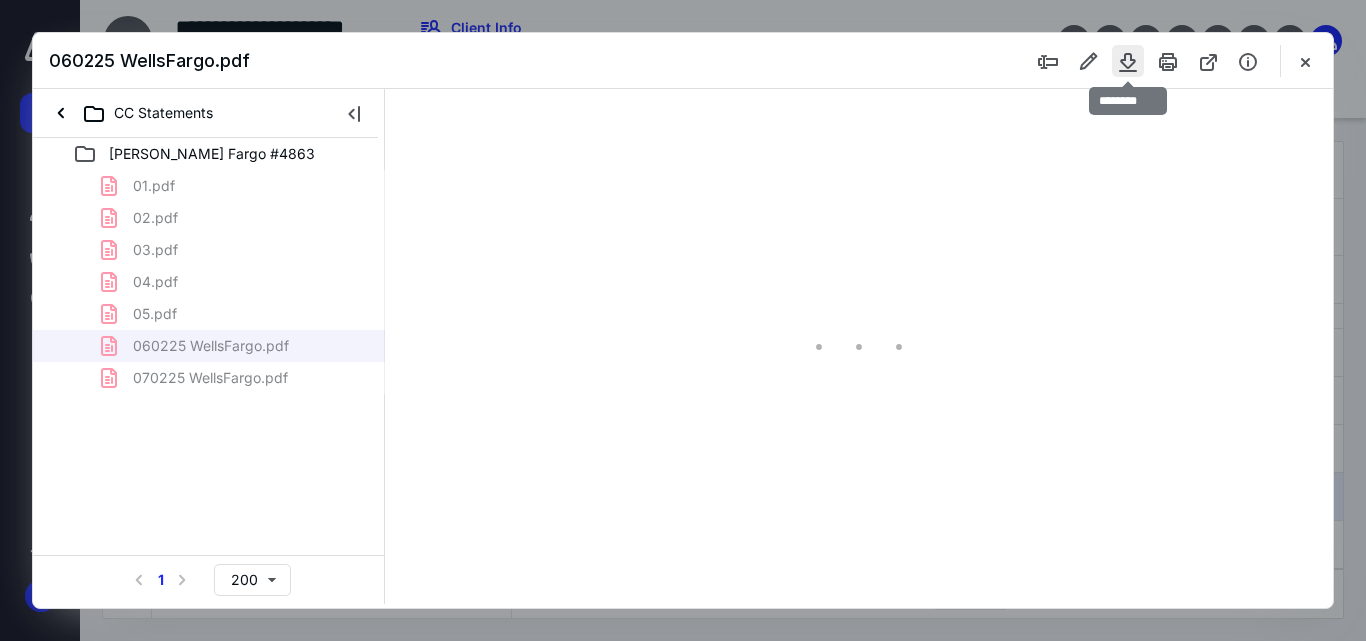 click at bounding box center [1128, 61] 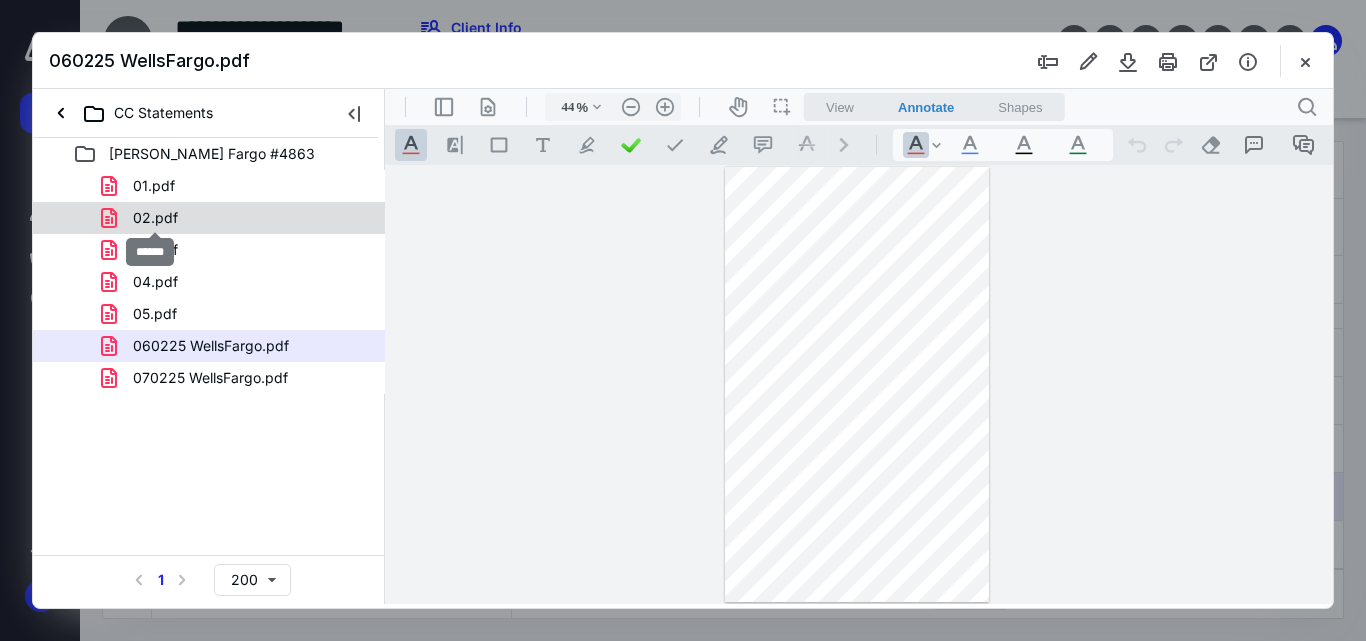 click on "02.pdf" at bounding box center [155, 218] 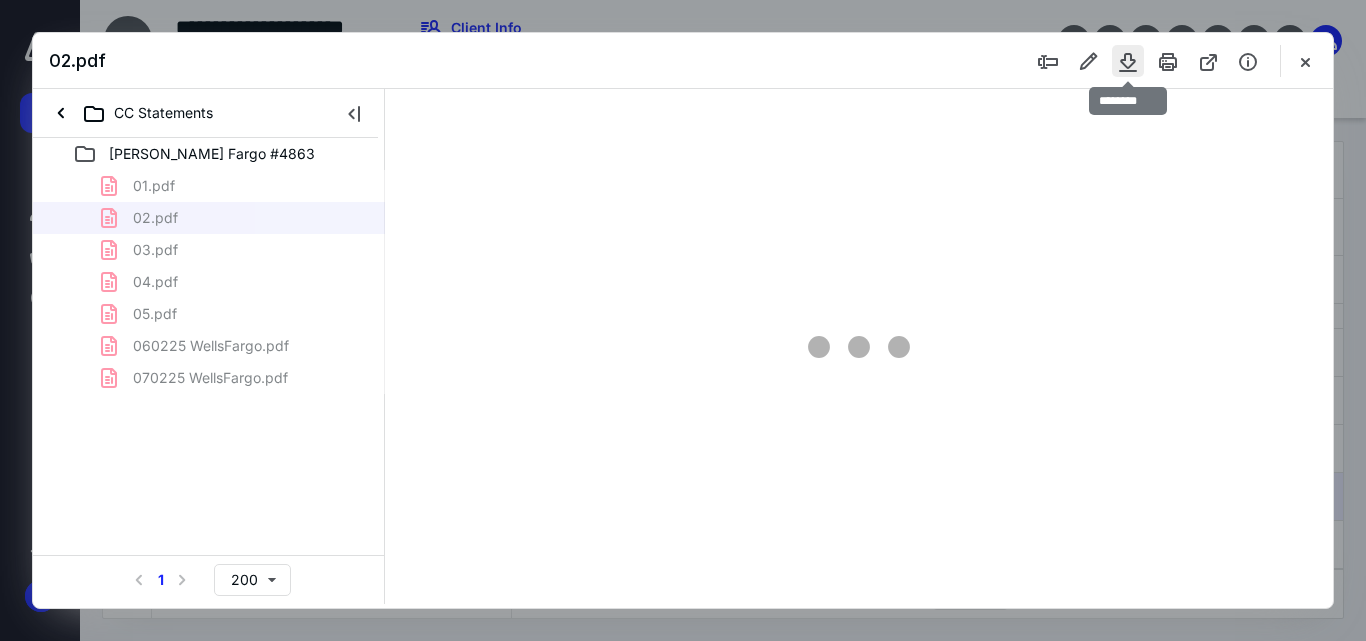 click at bounding box center (1128, 61) 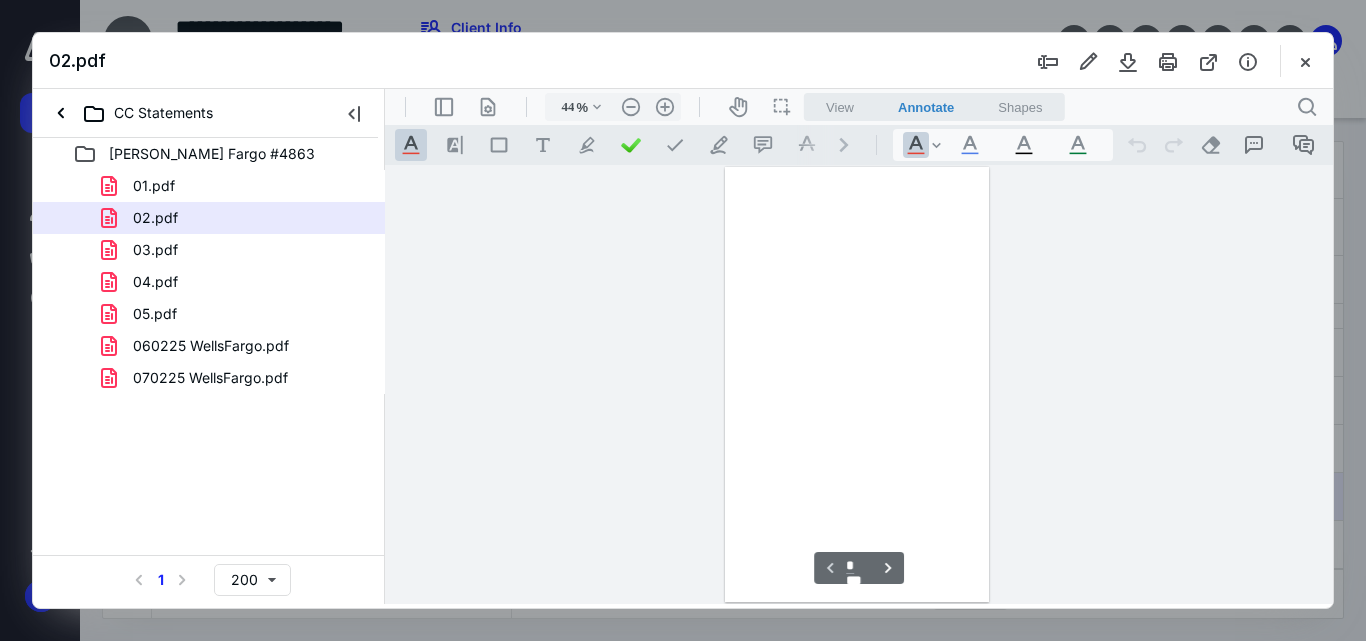 scroll, scrollTop: 78, scrollLeft: 0, axis: vertical 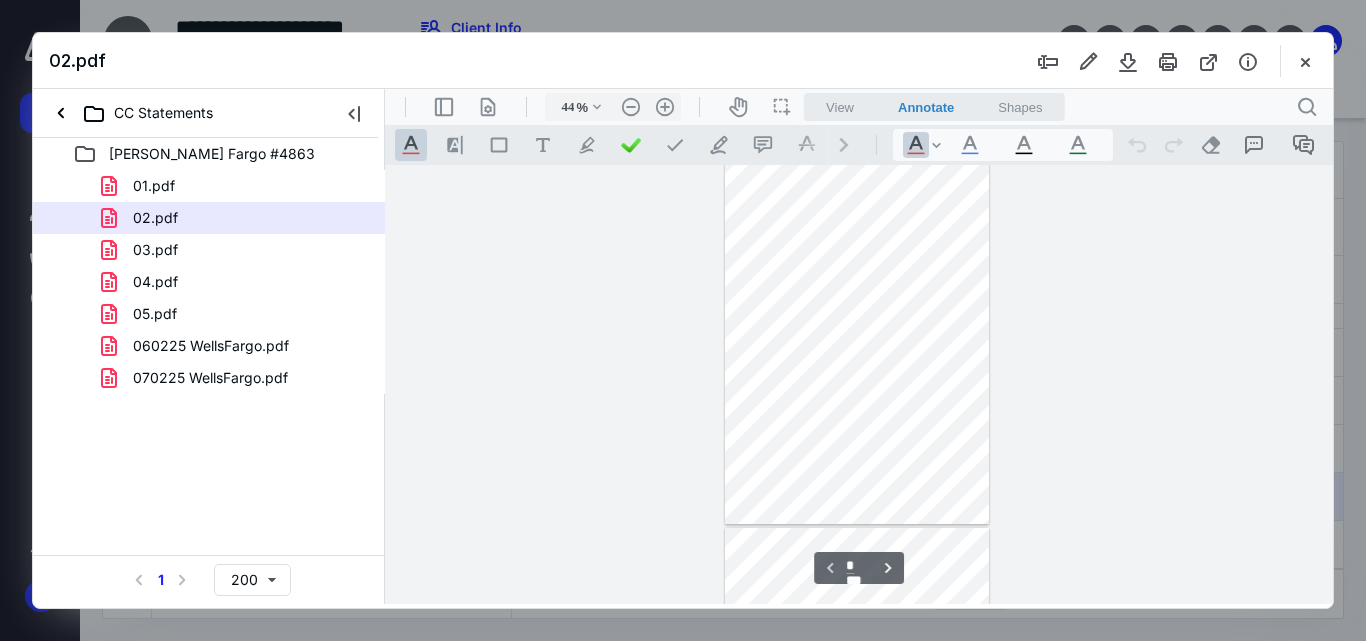 click at bounding box center [857, 307] 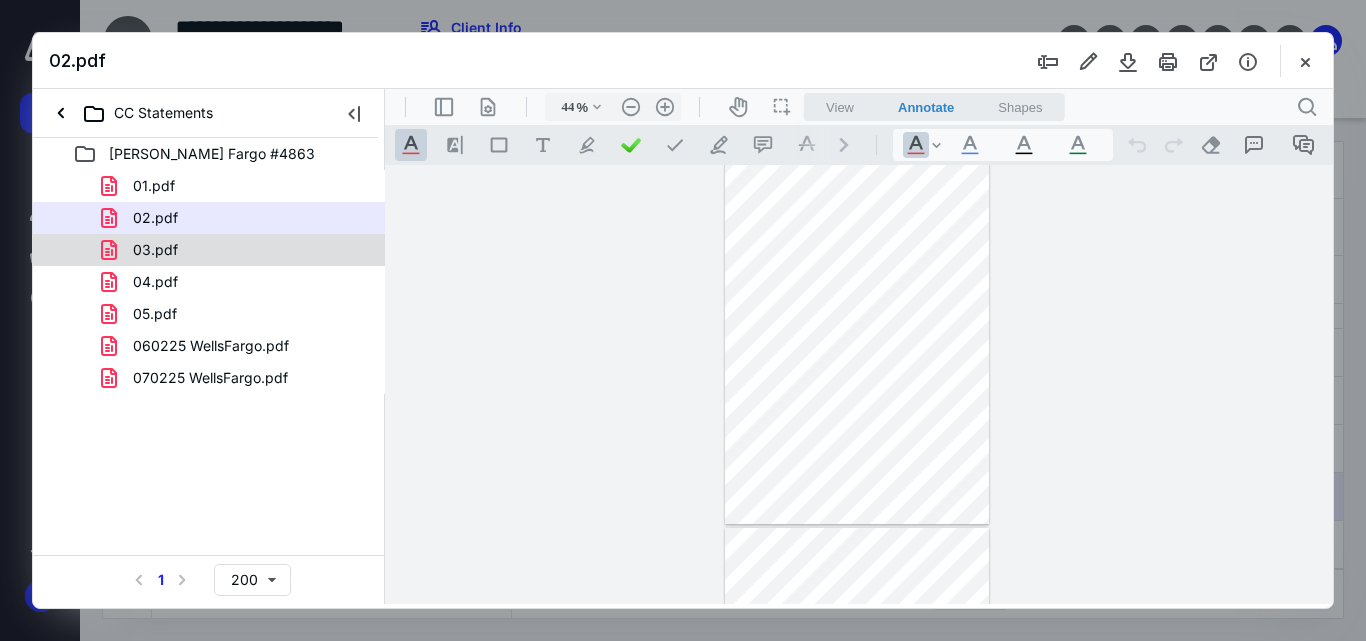 click on "03.pdf" at bounding box center (155, 250) 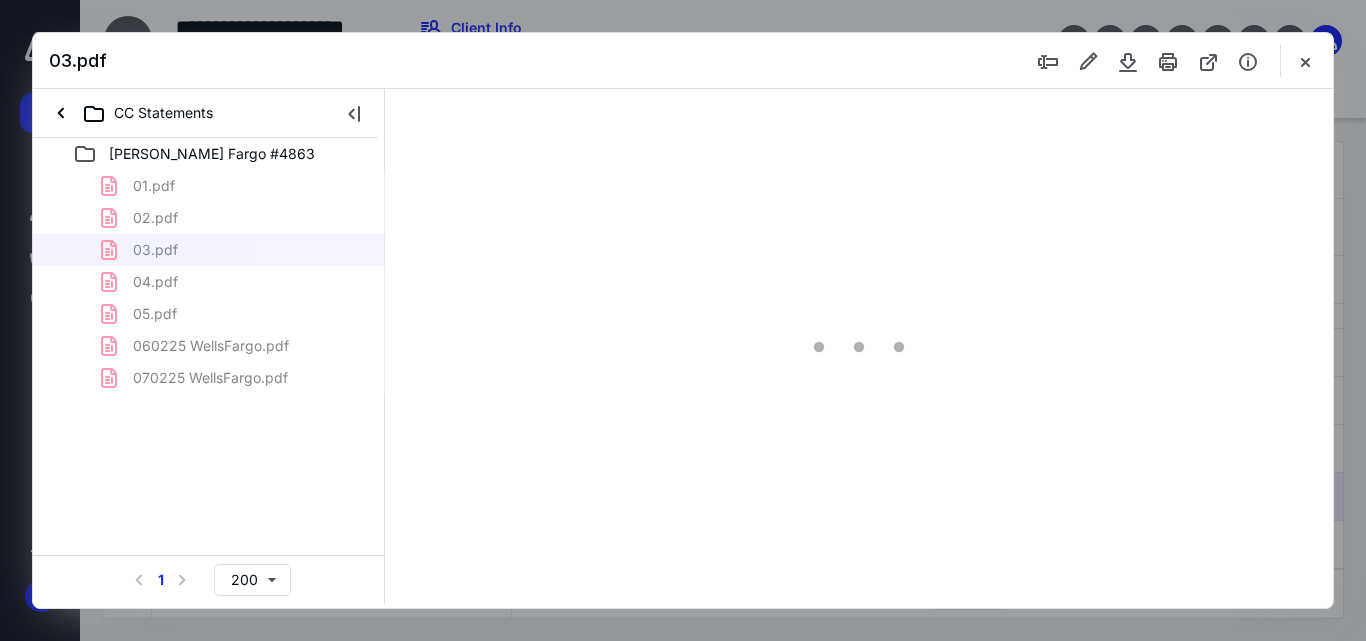 scroll, scrollTop: 78, scrollLeft: 0, axis: vertical 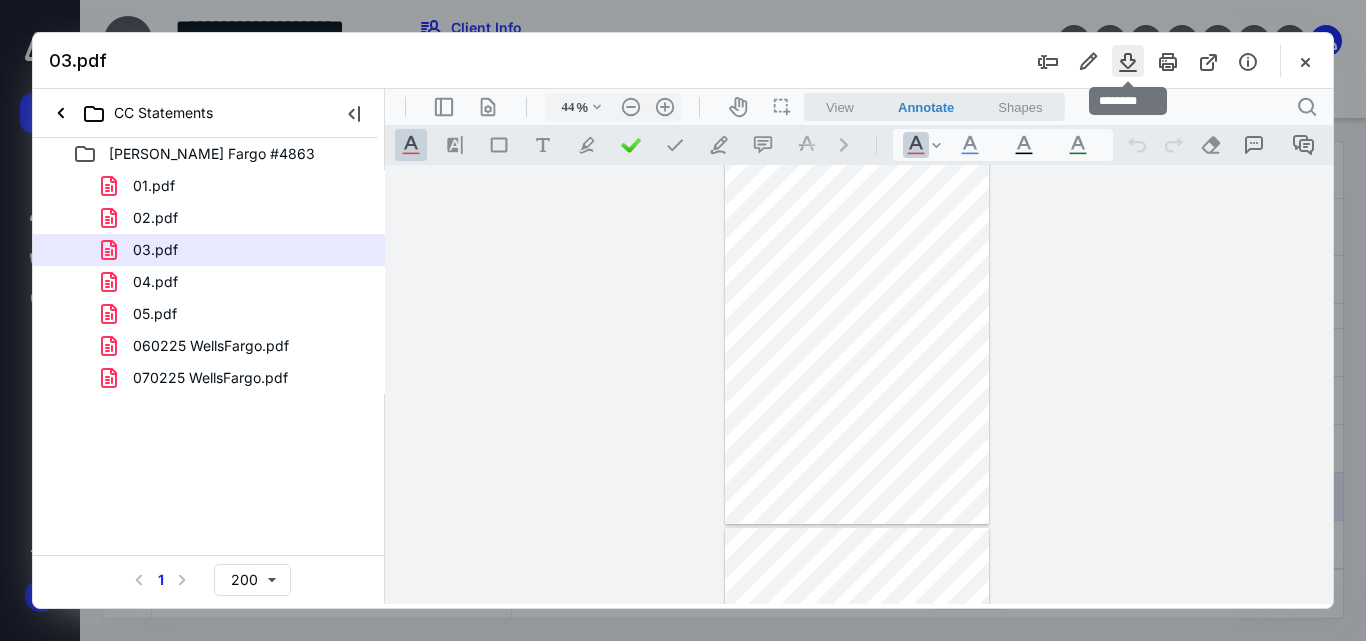 click at bounding box center [1128, 61] 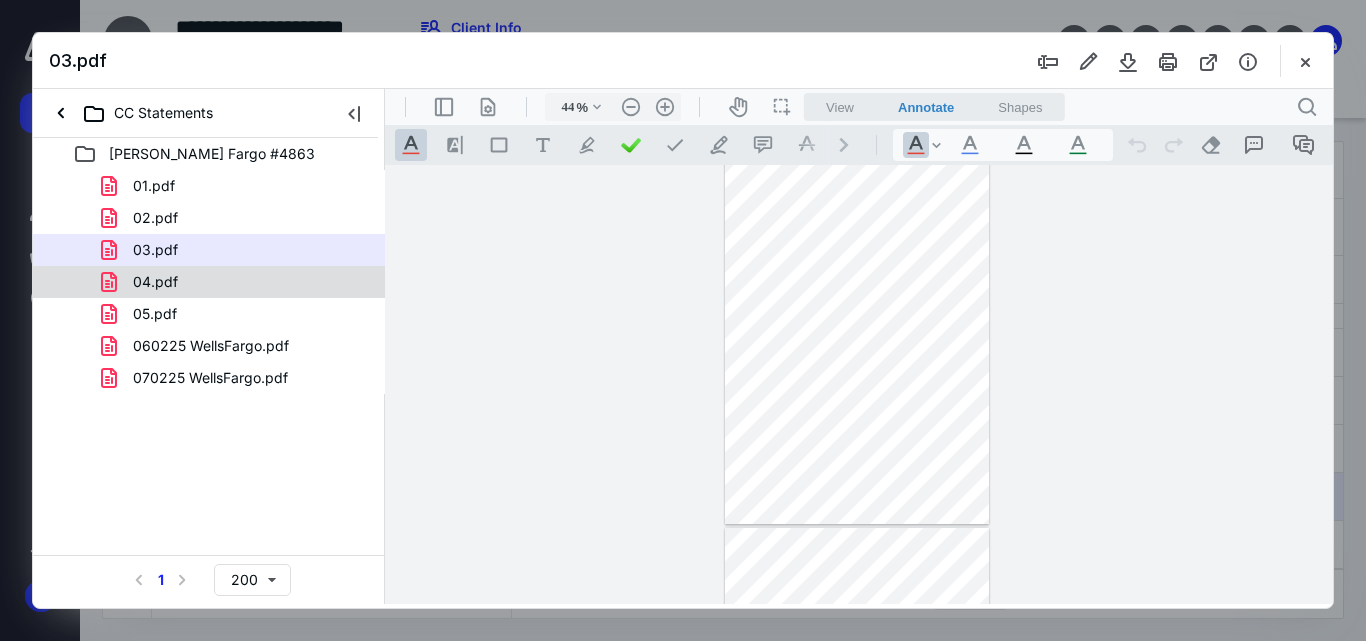 click on "04.pdf" at bounding box center (155, 282) 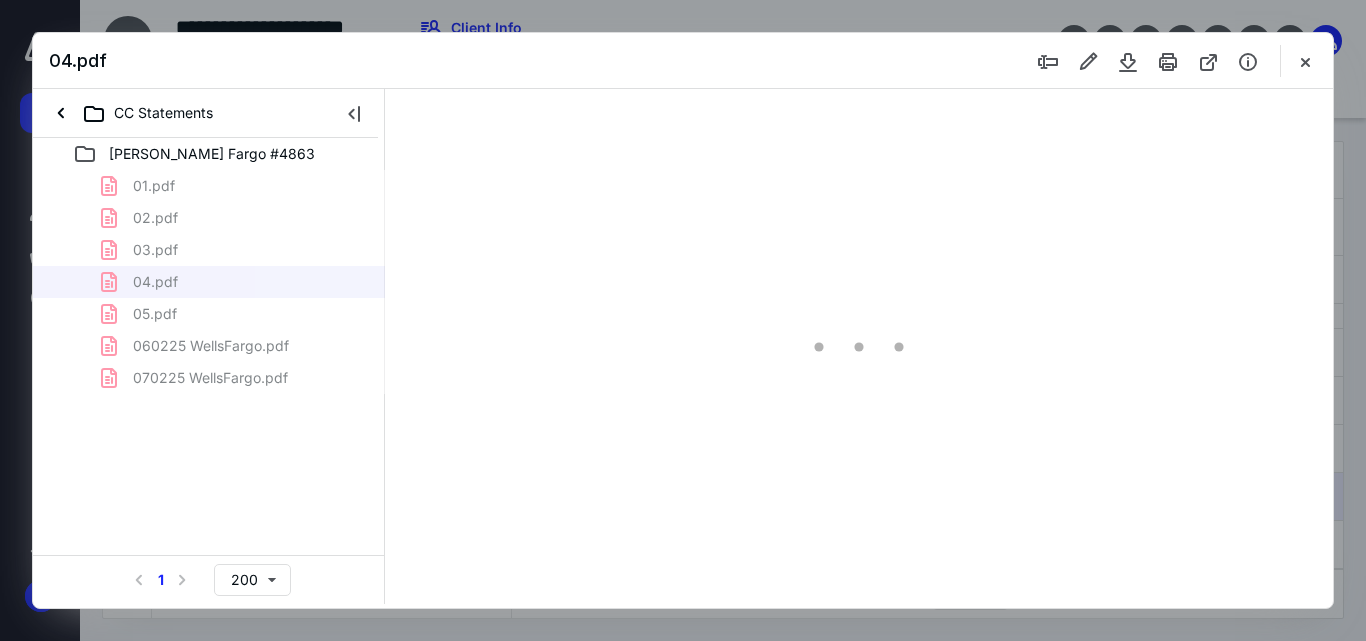 scroll, scrollTop: 78, scrollLeft: 0, axis: vertical 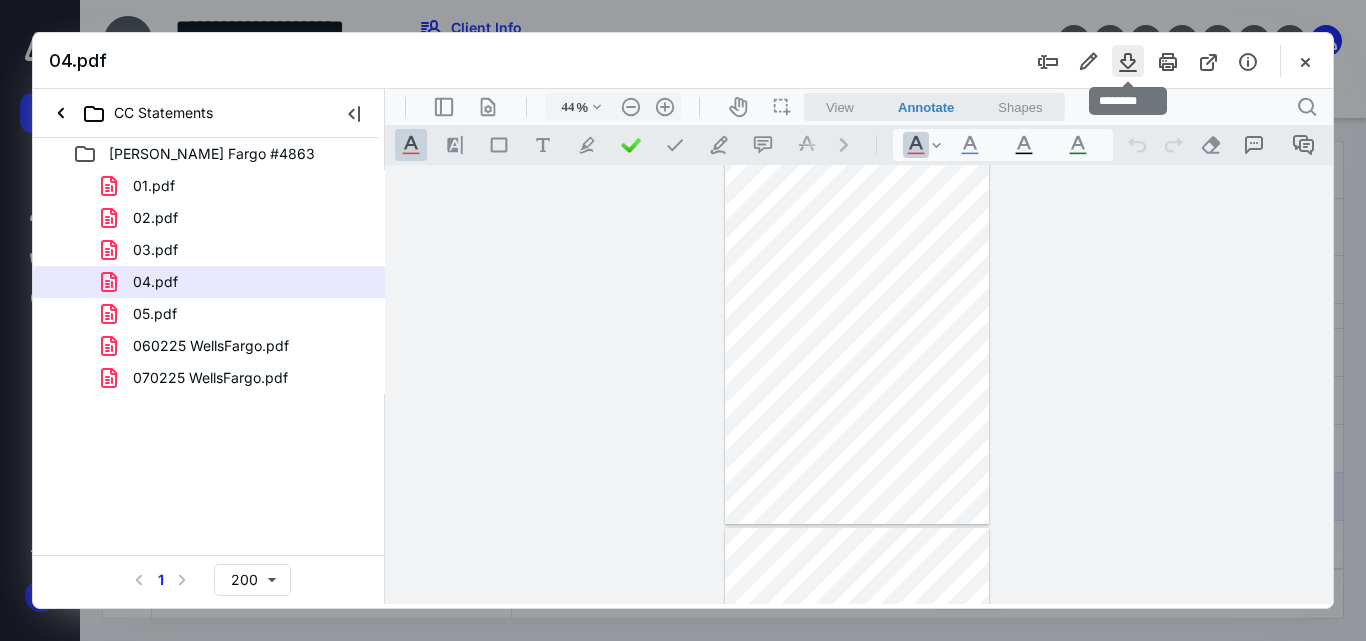 click at bounding box center (1128, 61) 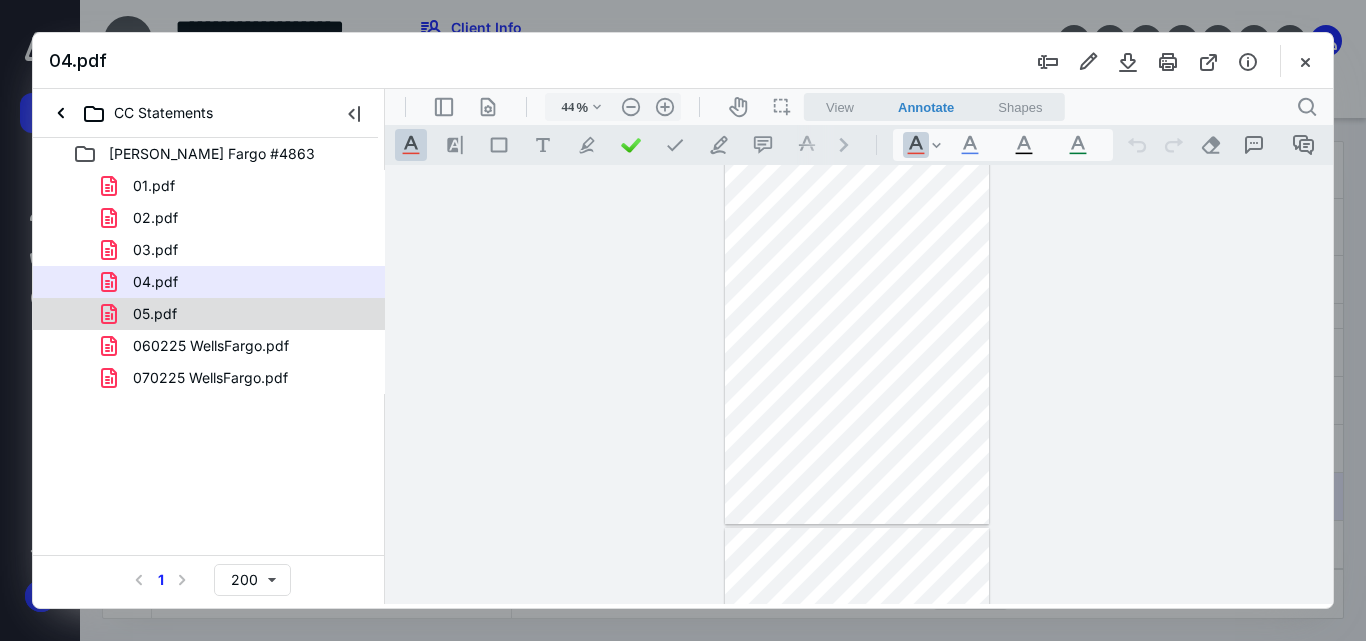 click on "05.pdf" at bounding box center (237, 314) 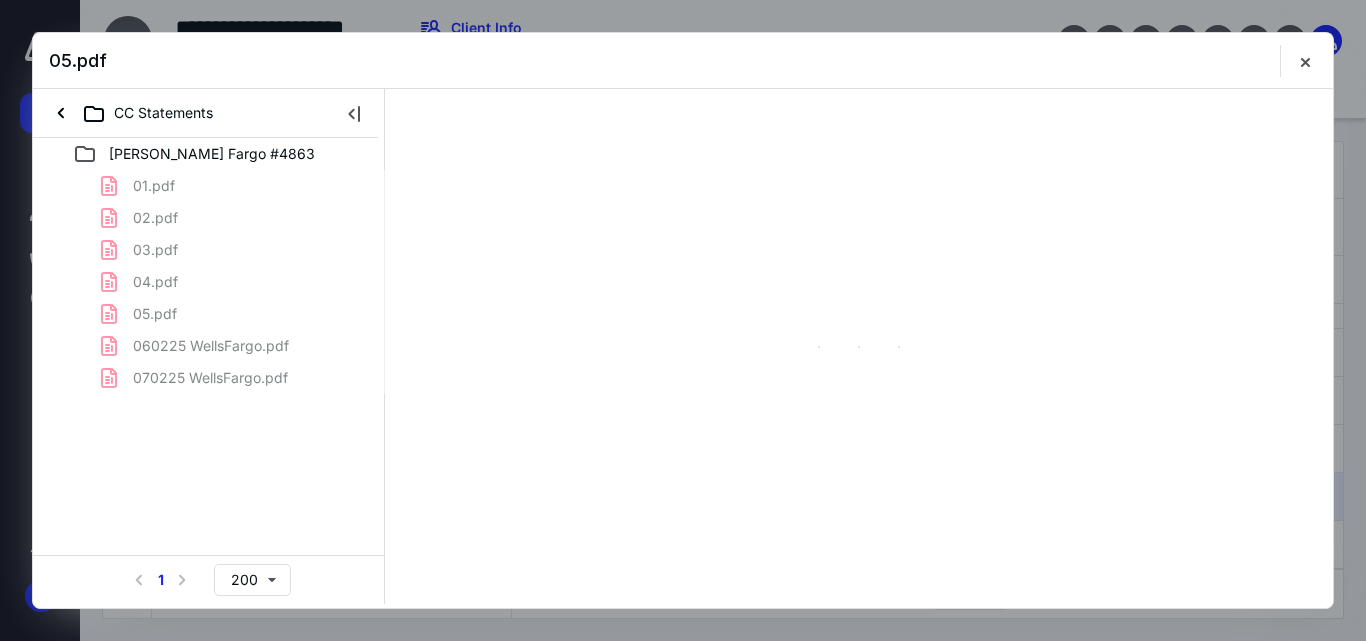 click on "01.pdf 02.pdf 03.pdf 04.pdf 05.pdf 060225 WellsFargo.pdf 070225 WellsFargo.pdf" at bounding box center (209, 282) 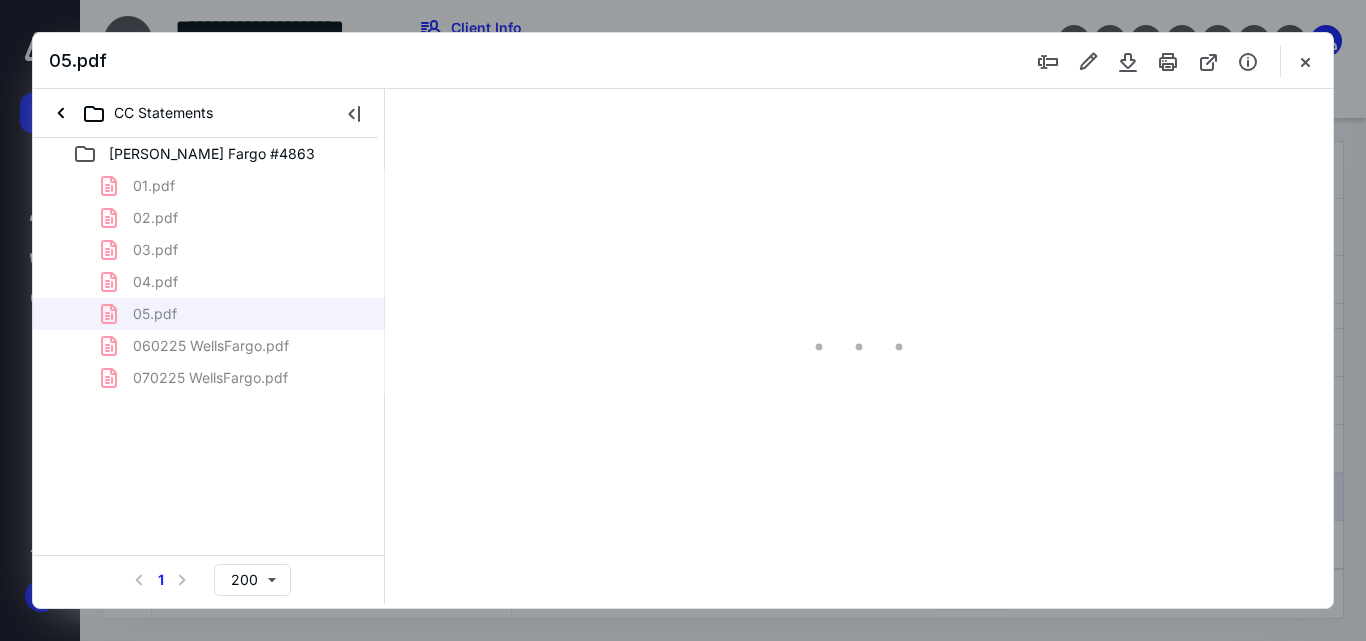 type on "44" 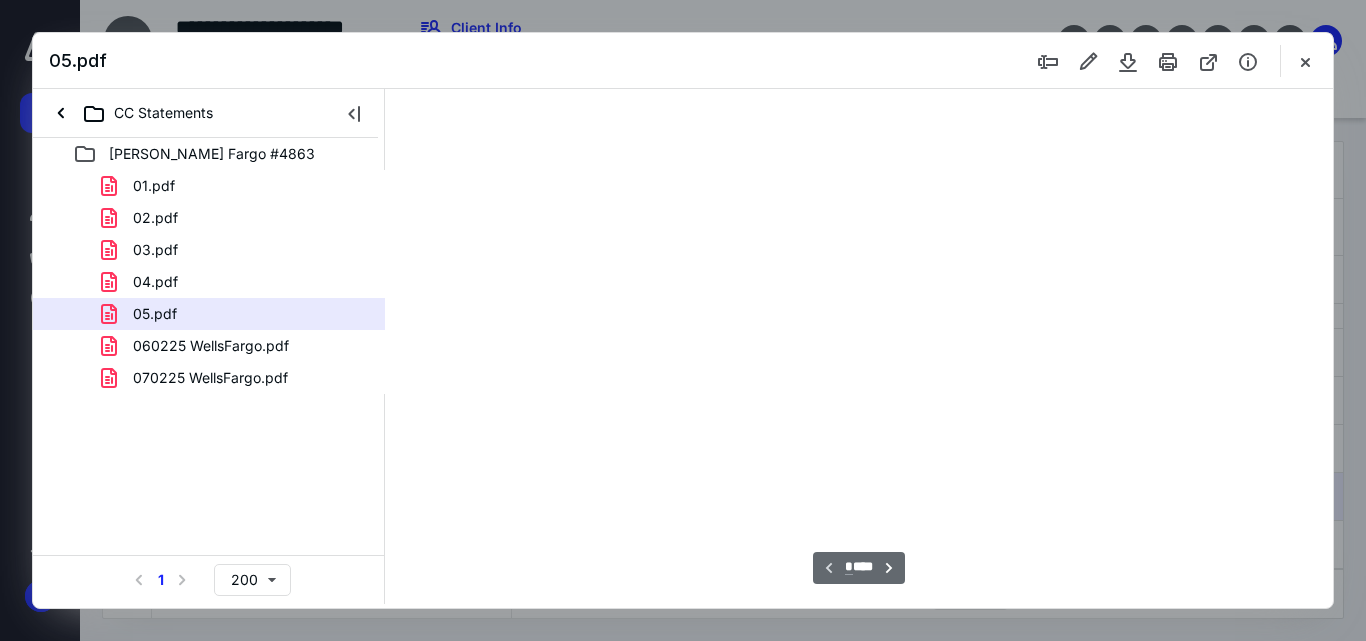 scroll, scrollTop: 78, scrollLeft: 0, axis: vertical 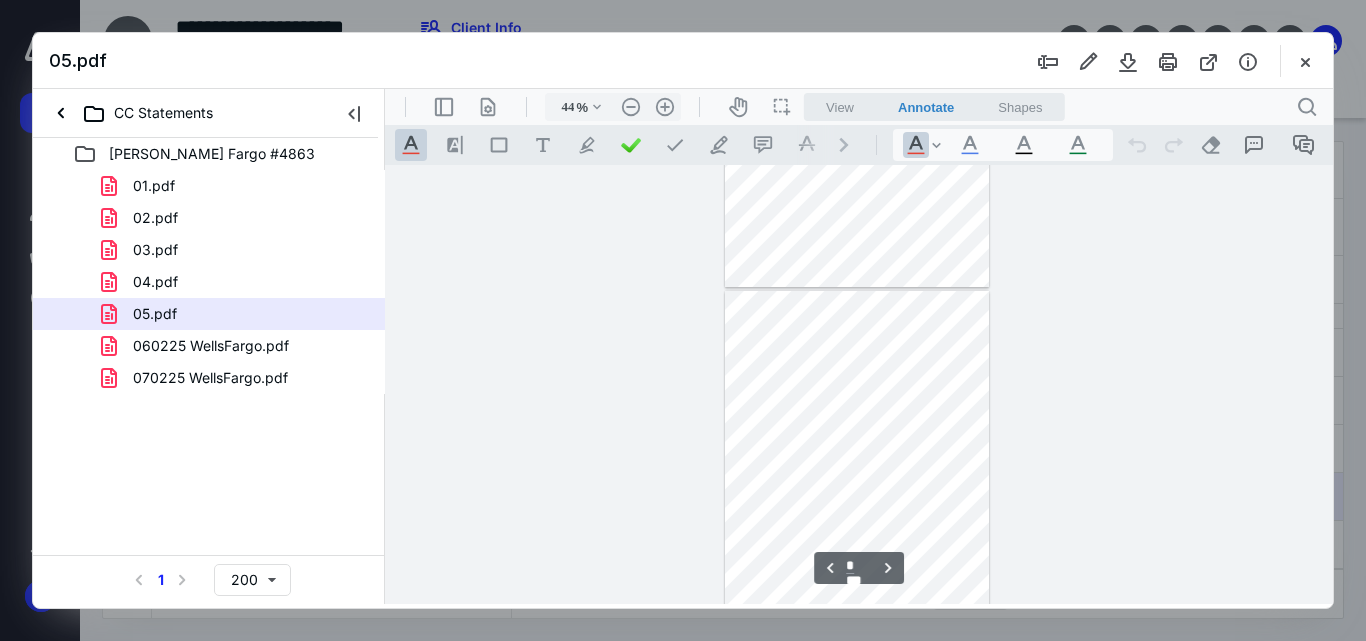 type on "*" 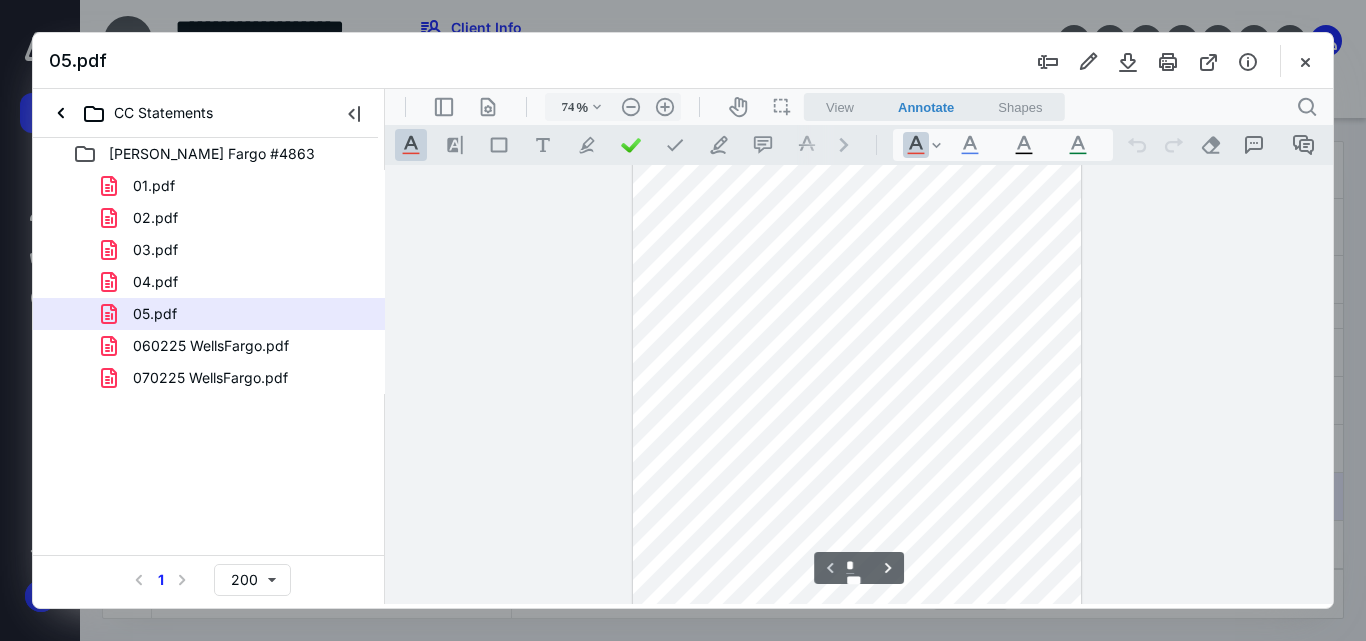scroll, scrollTop: 0, scrollLeft: 0, axis: both 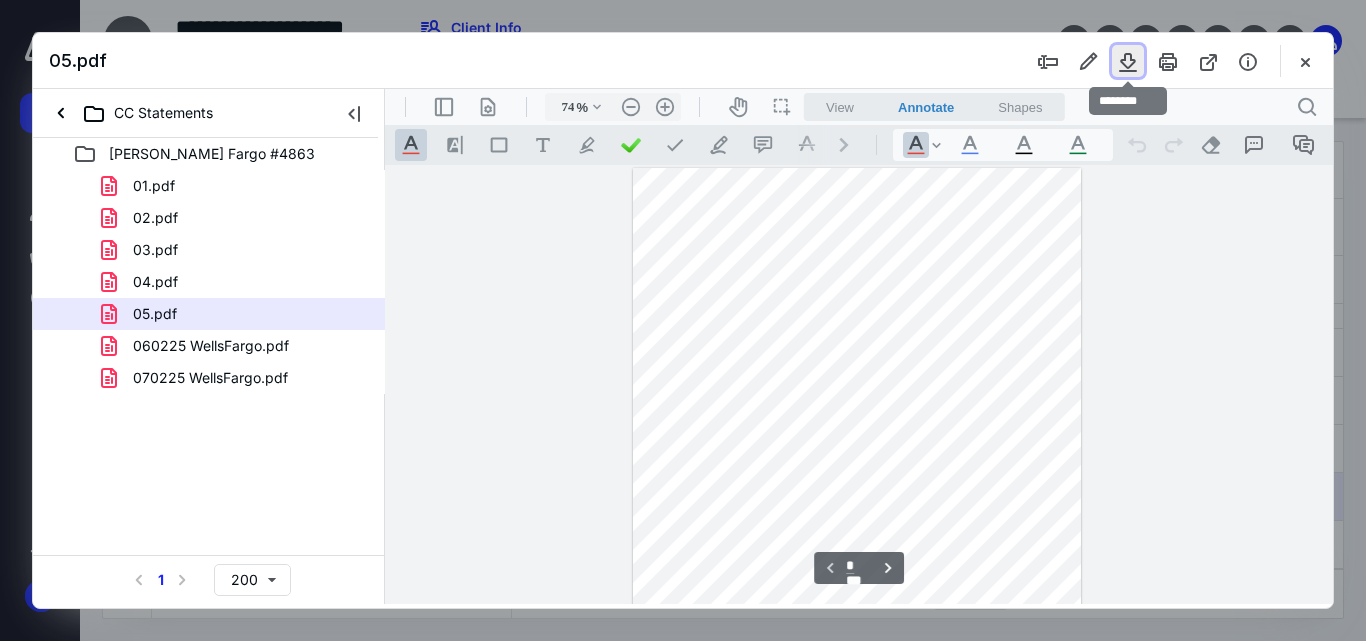 click at bounding box center (1128, 61) 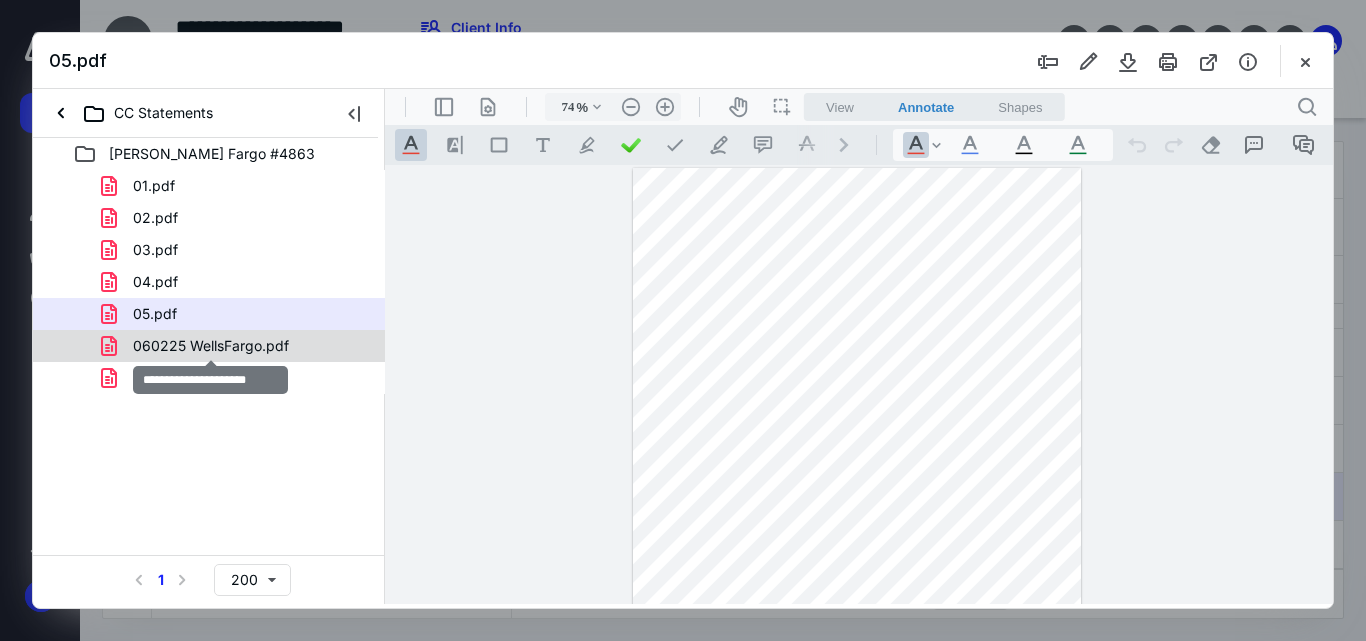 click on "060225 WellsFargo.pdf" at bounding box center (211, 346) 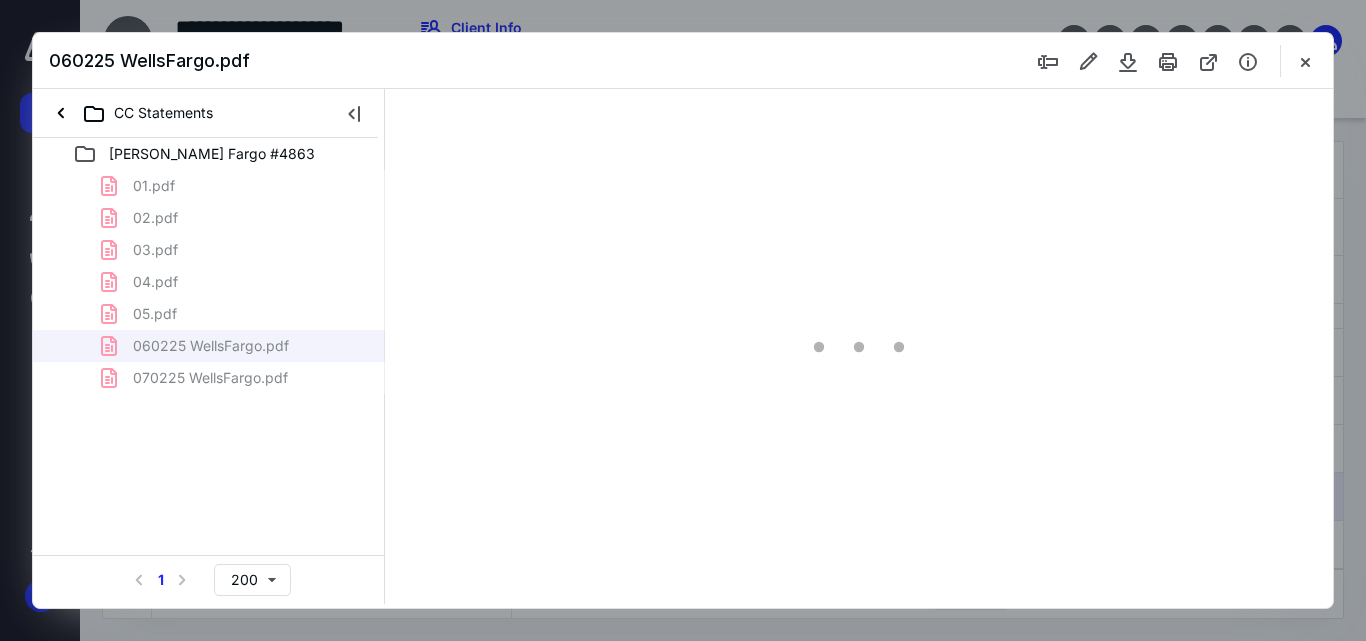 scroll, scrollTop: 78, scrollLeft: 0, axis: vertical 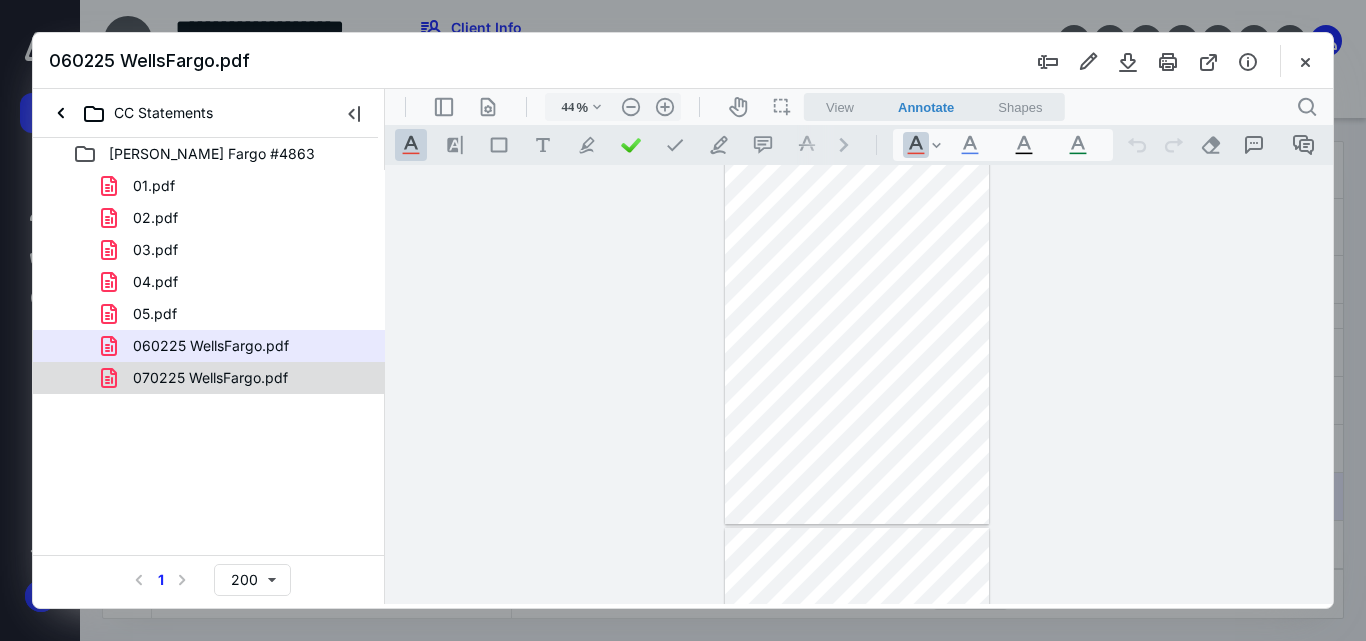 click on "070225 WellsFargo.pdf" at bounding box center [198, 378] 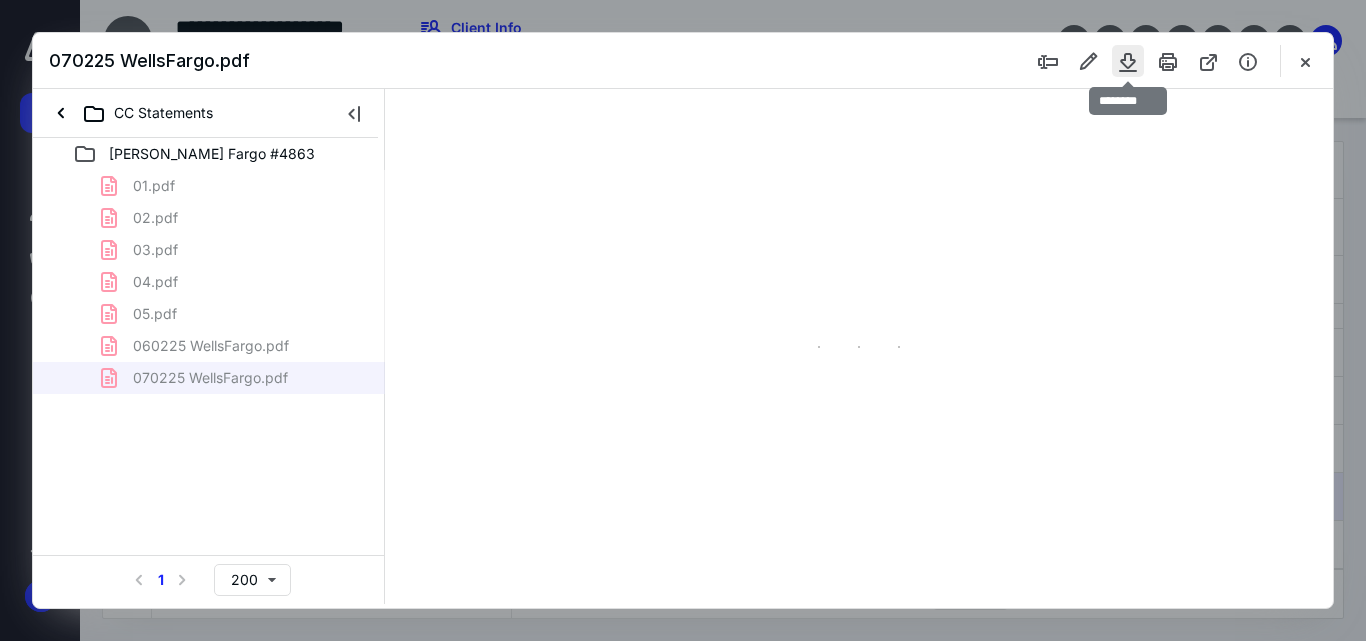 click at bounding box center (1128, 61) 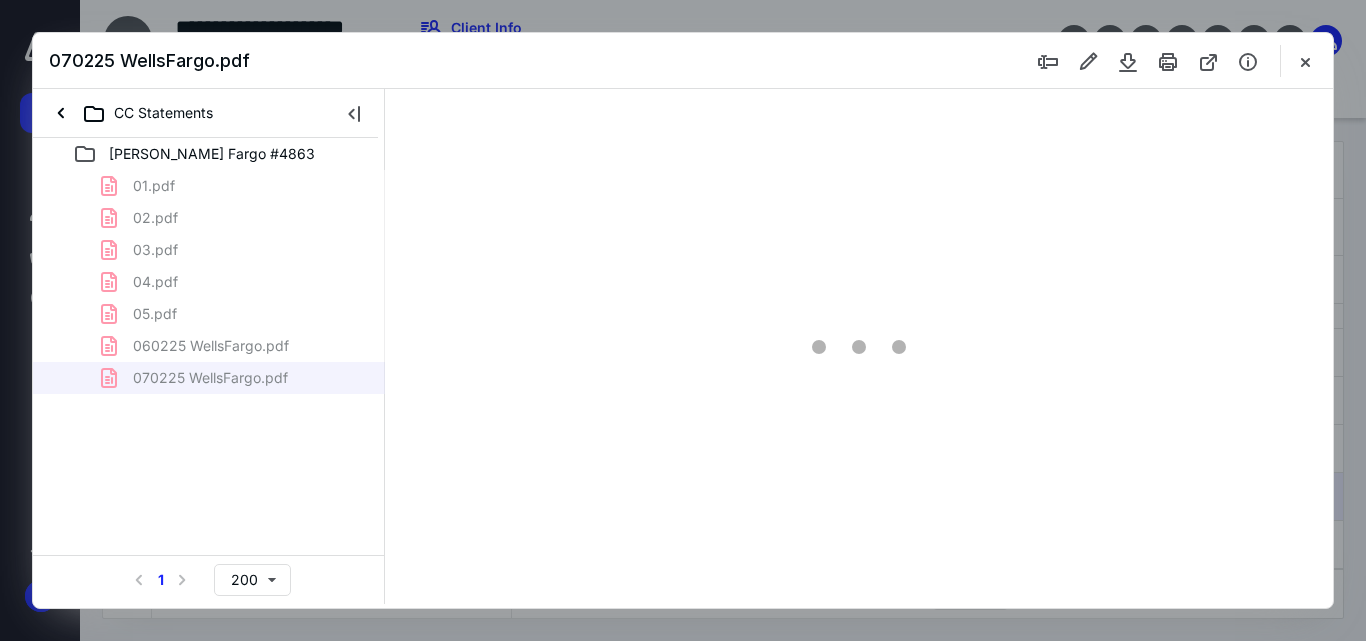 type on "44" 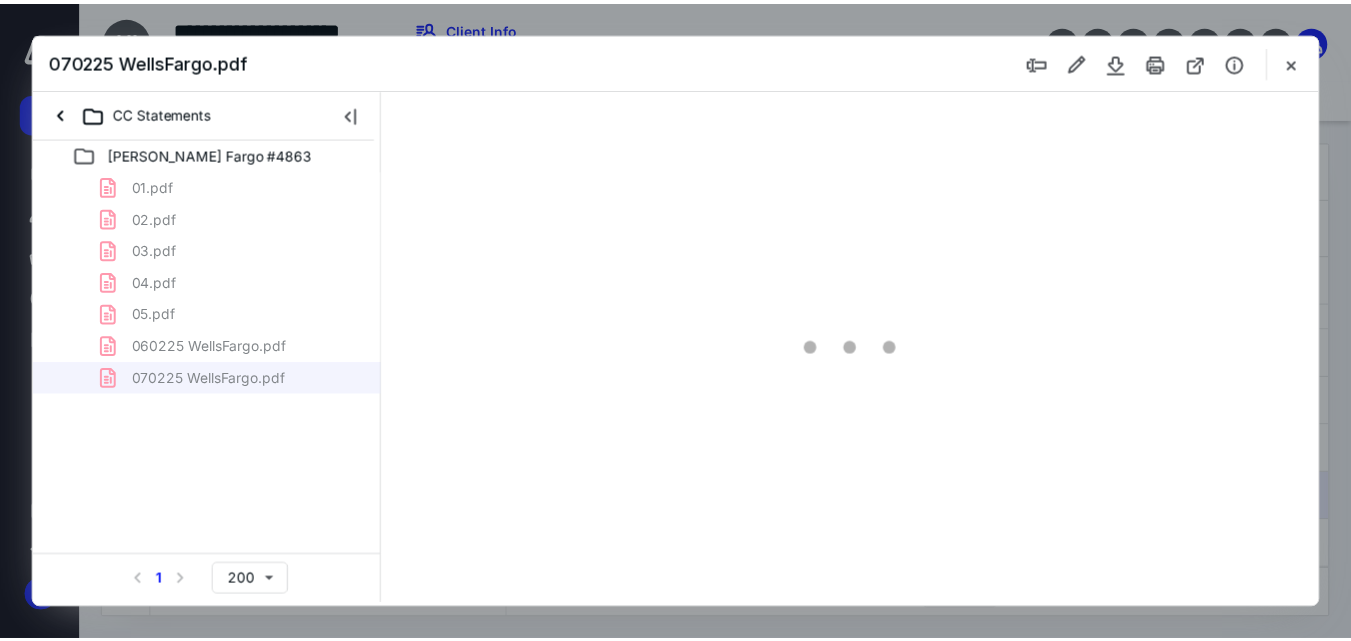 scroll, scrollTop: 78, scrollLeft: 0, axis: vertical 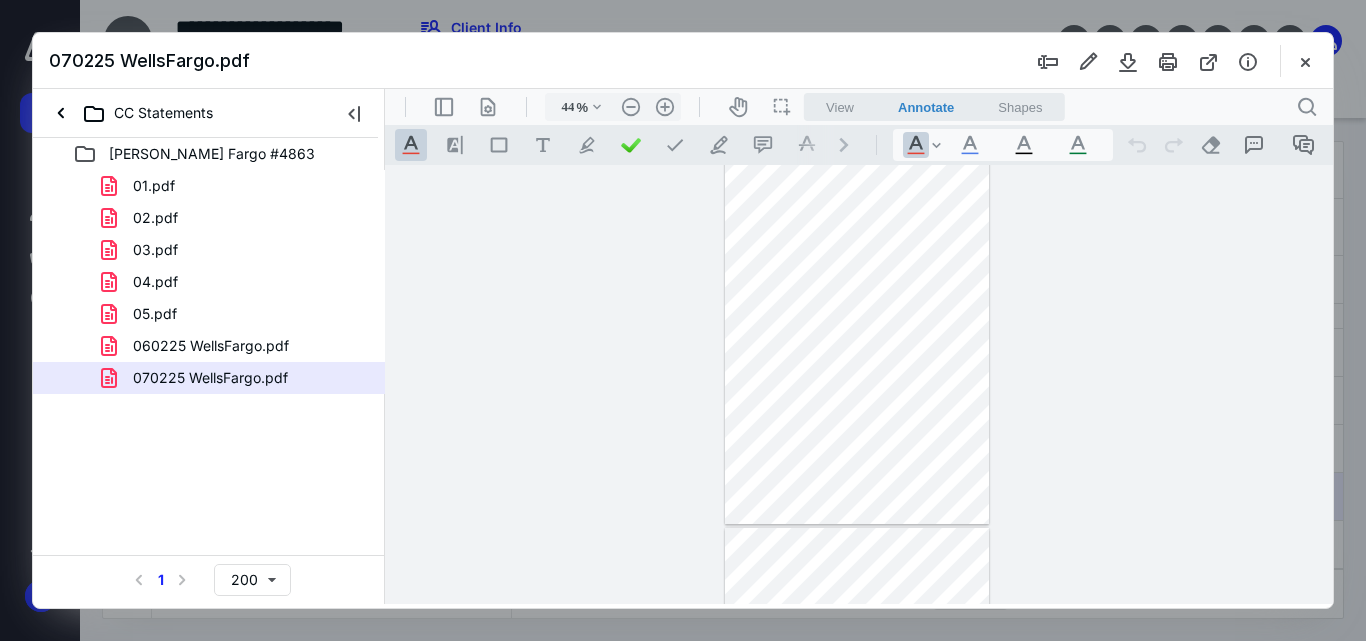 click on "070225 WellsFargo.pdf" at bounding box center [683, 61] 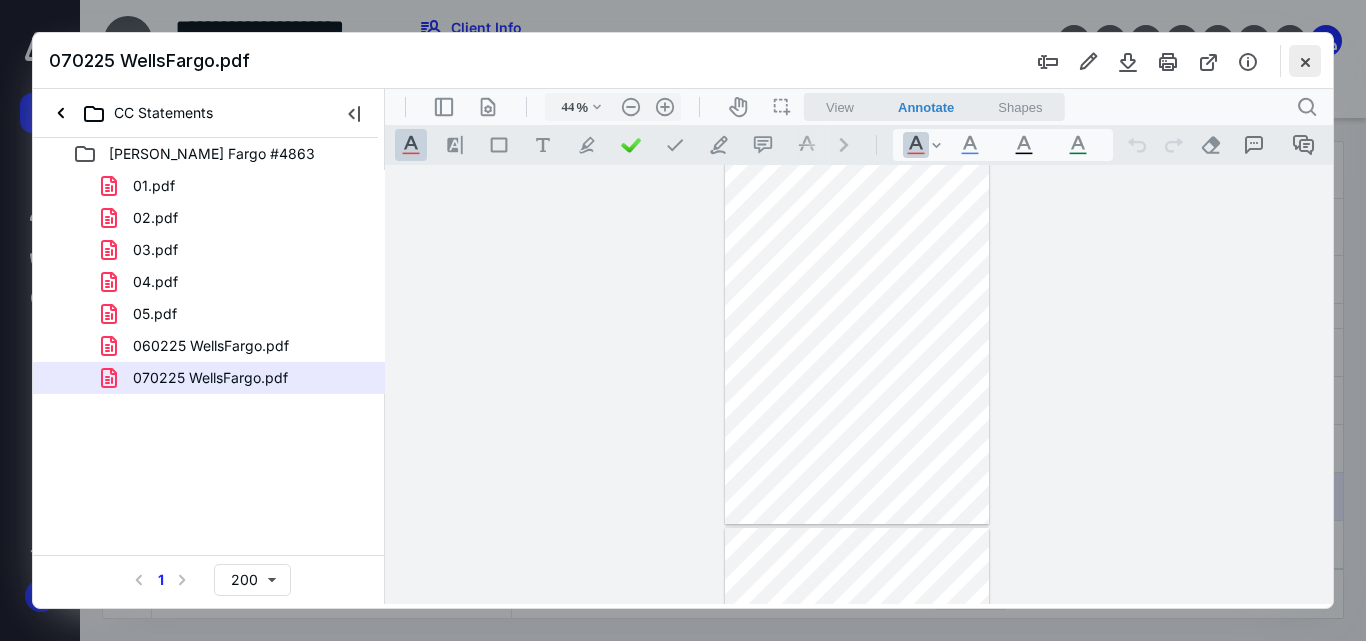 click at bounding box center (1305, 61) 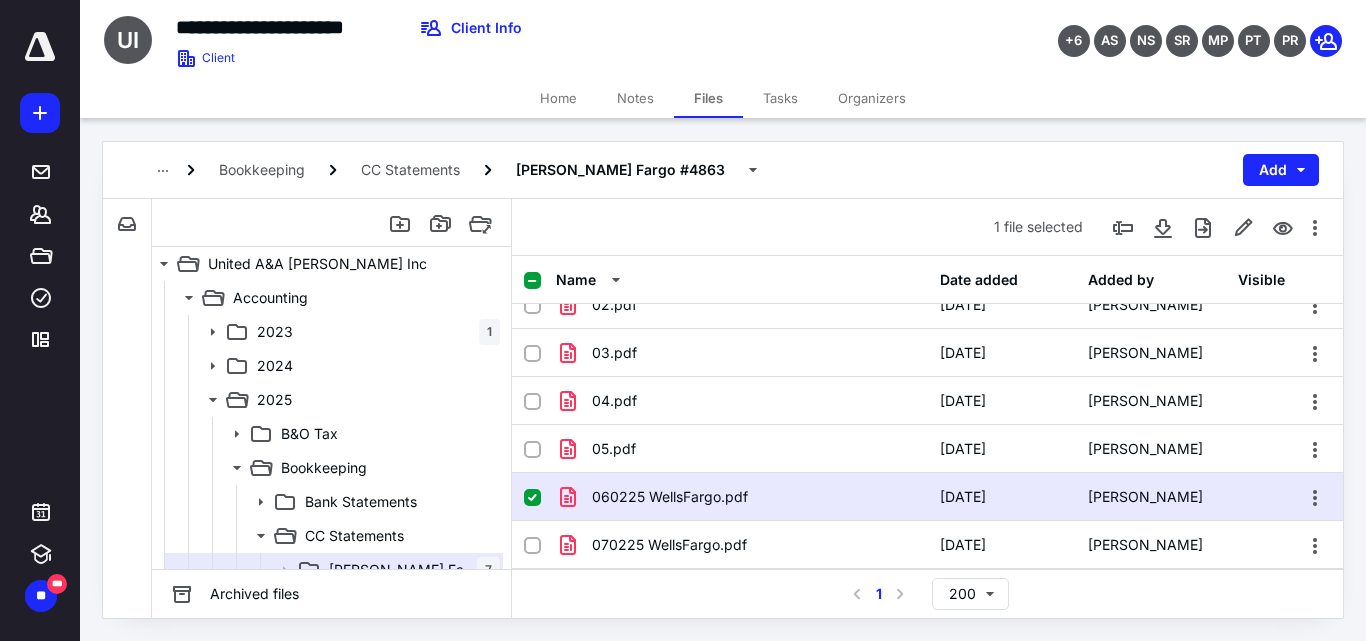 click on "Home" at bounding box center (558, 98) 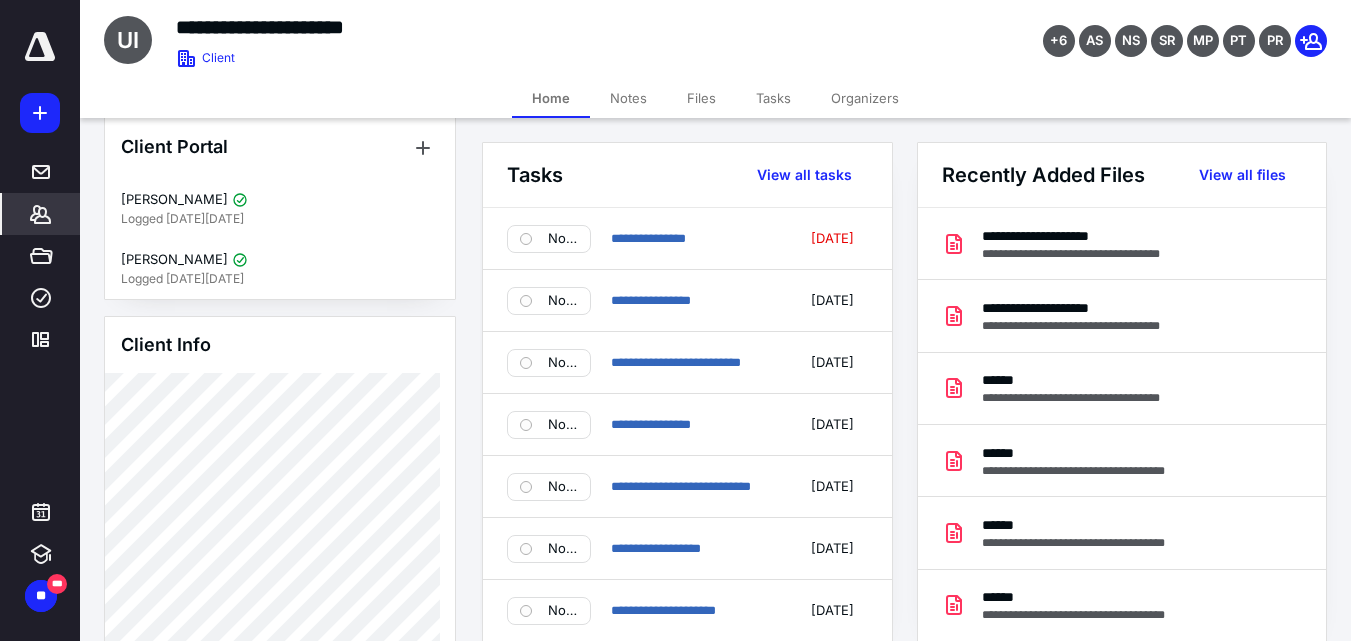 scroll, scrollTop: 0, scrollLeft: 0, axis: both 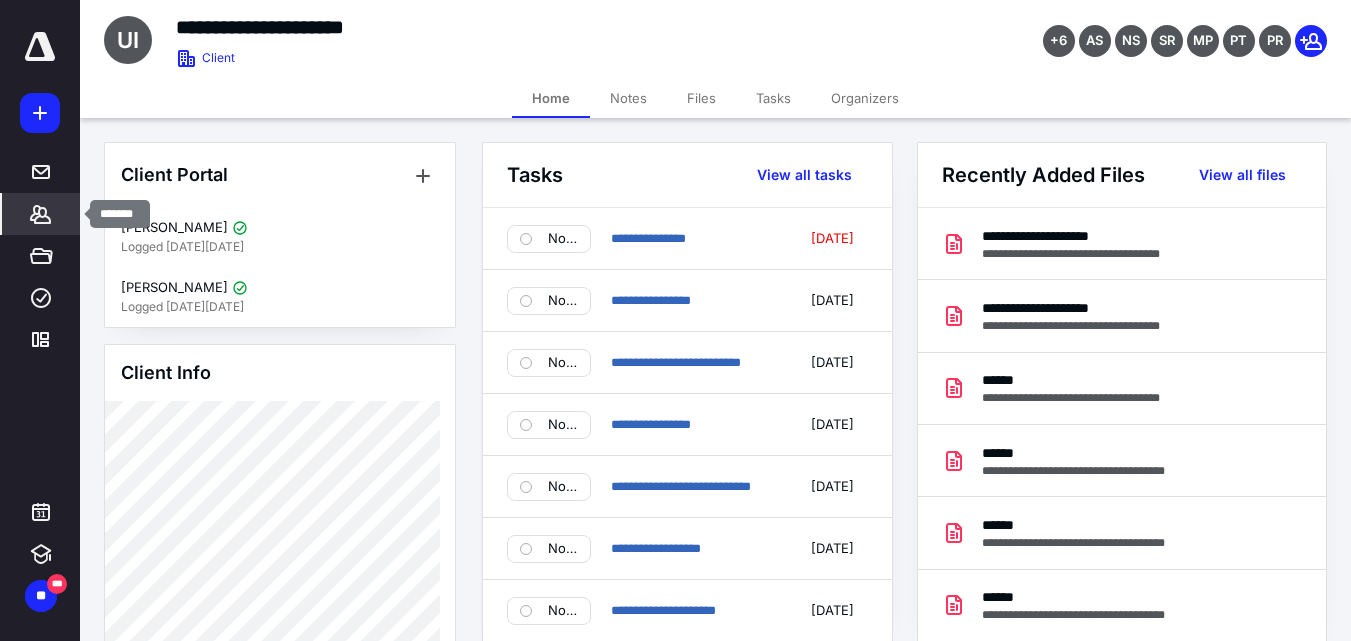 click 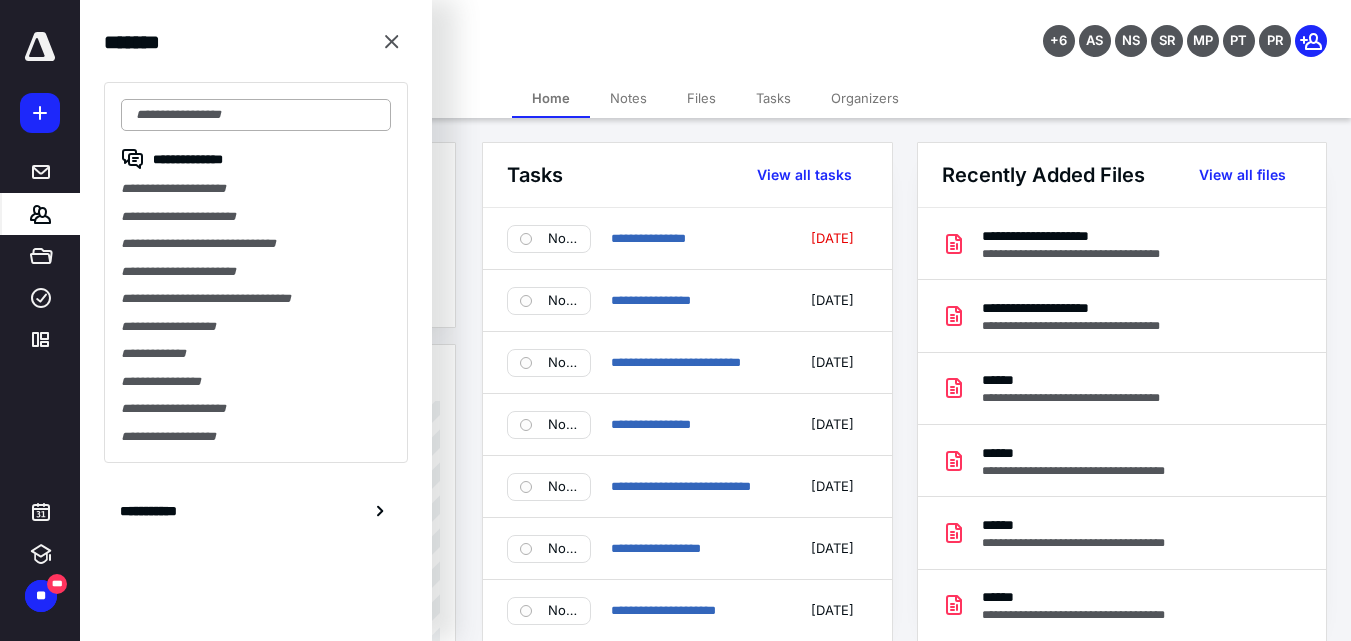 click at bounding box center (256, 115) 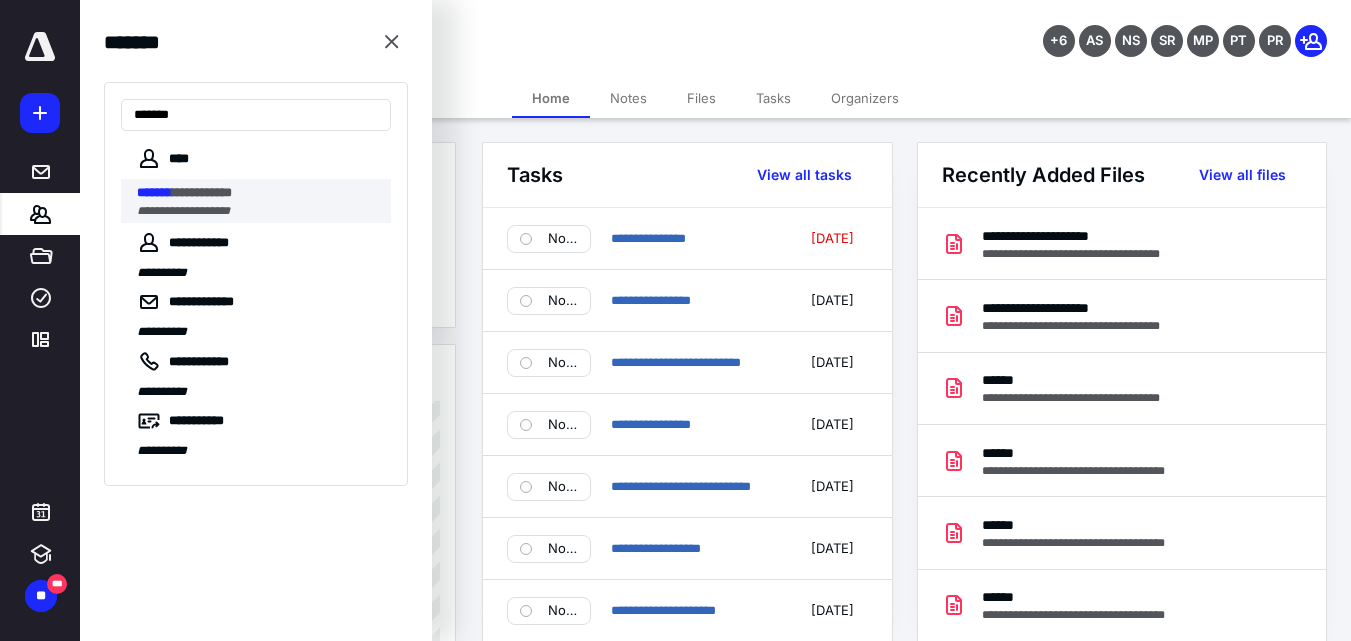 type on "*******" 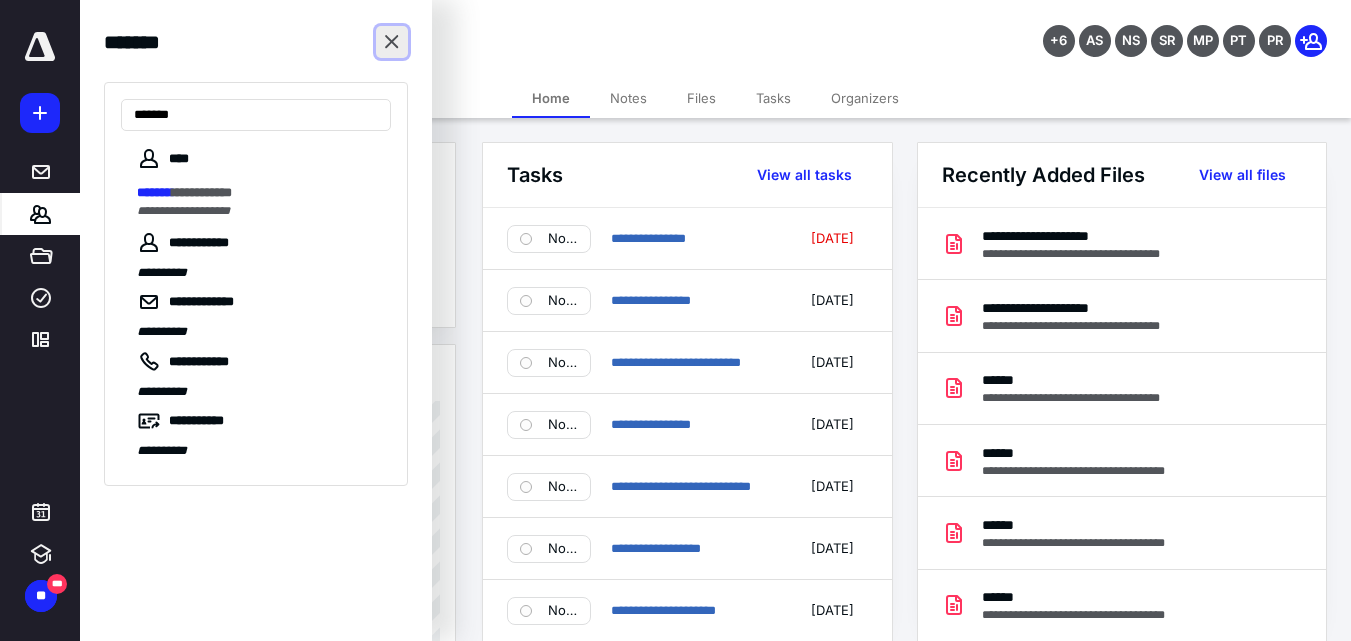 click at bounding box center (392, 42) 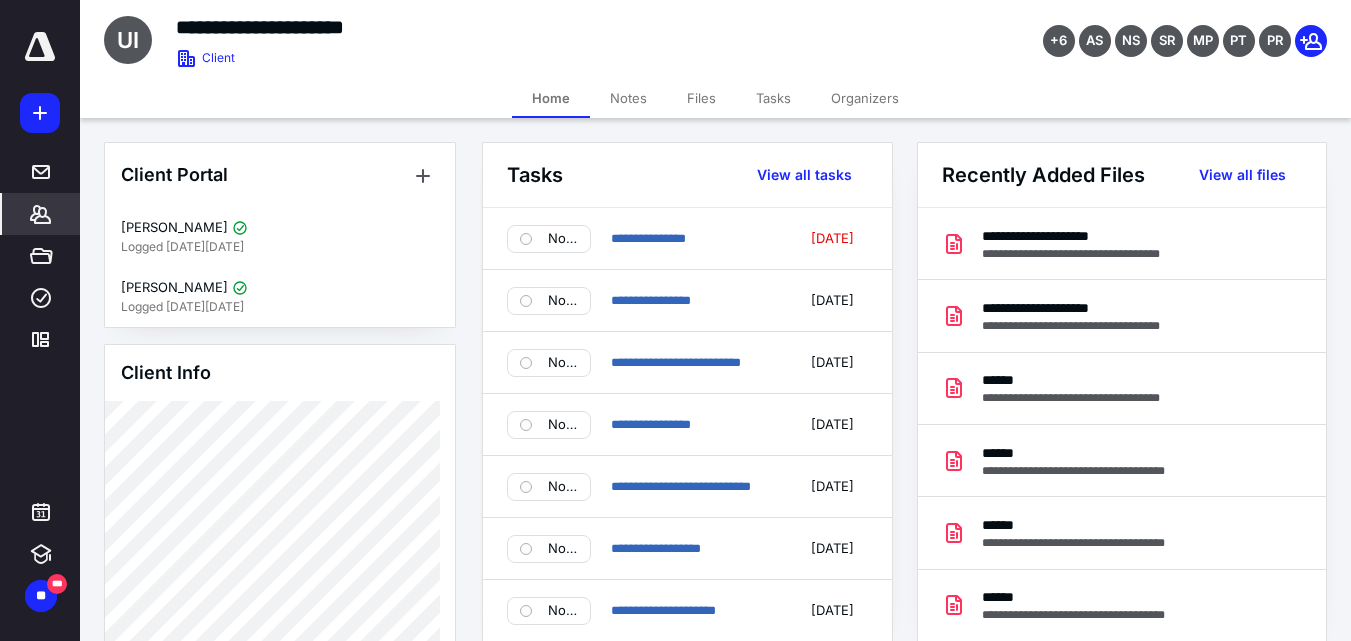 click on "Files" at bounding box center (701, 98) 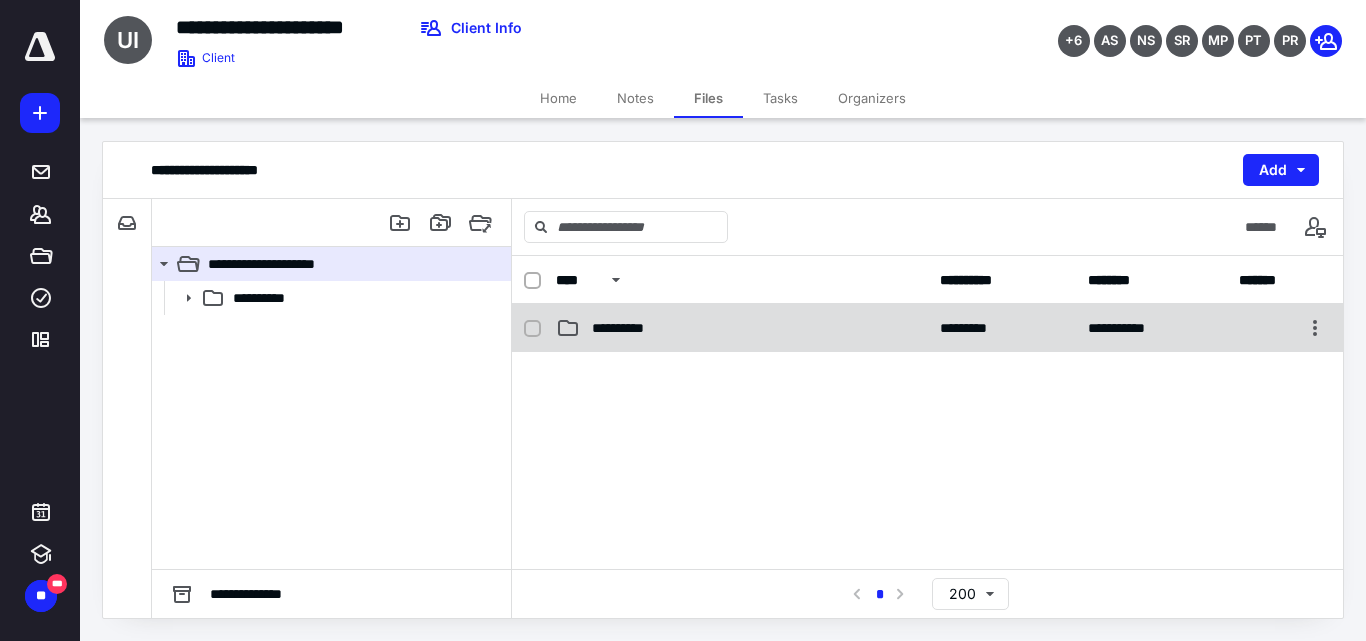 click on "**********" at bounding box center [629, 328] 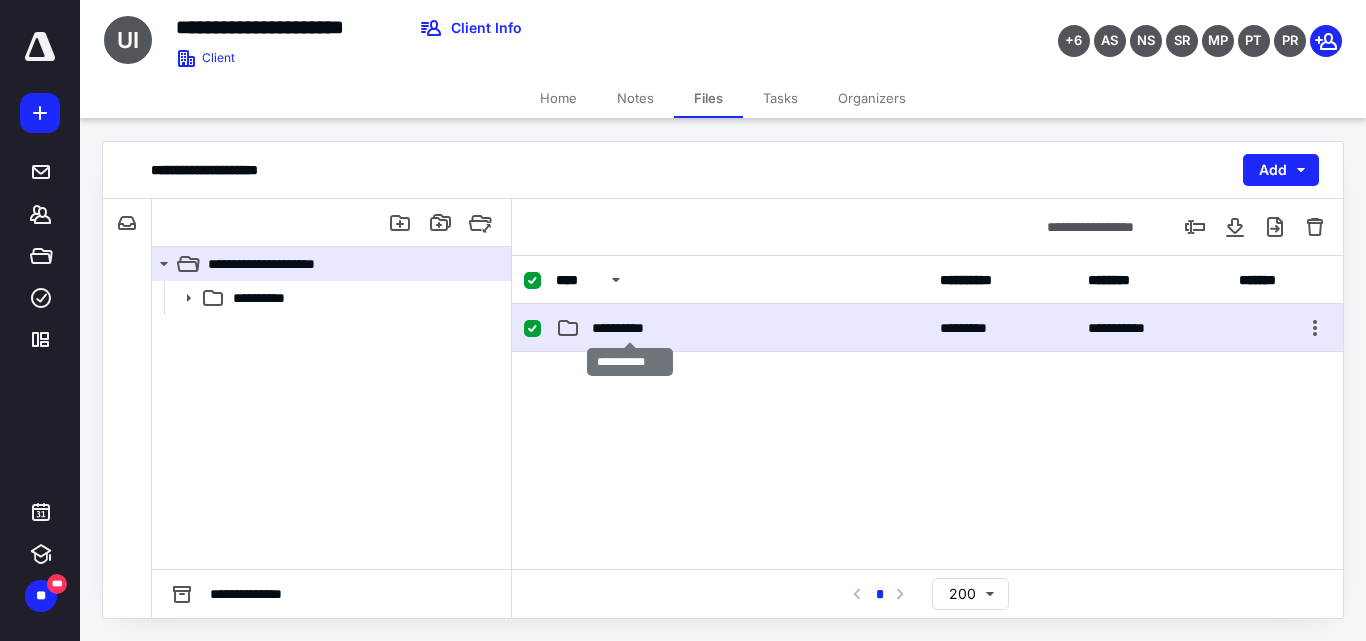 click on "**********" at bounding box center (629, 328) 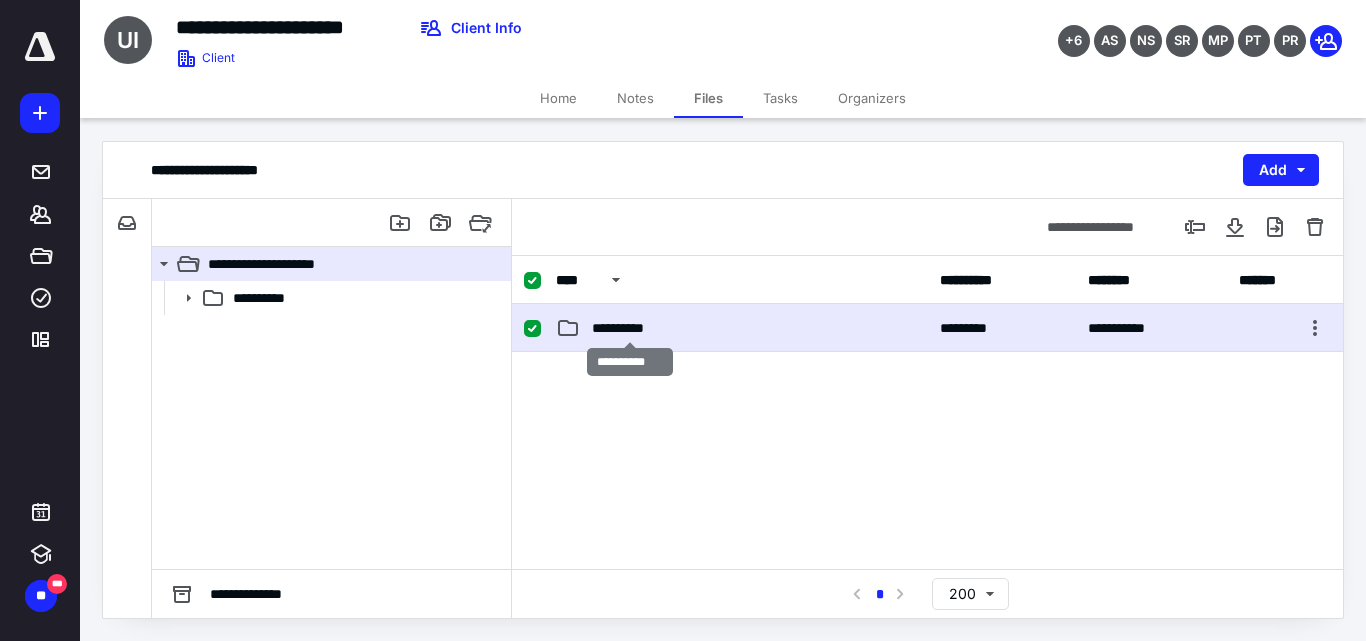 checkbox on "false" 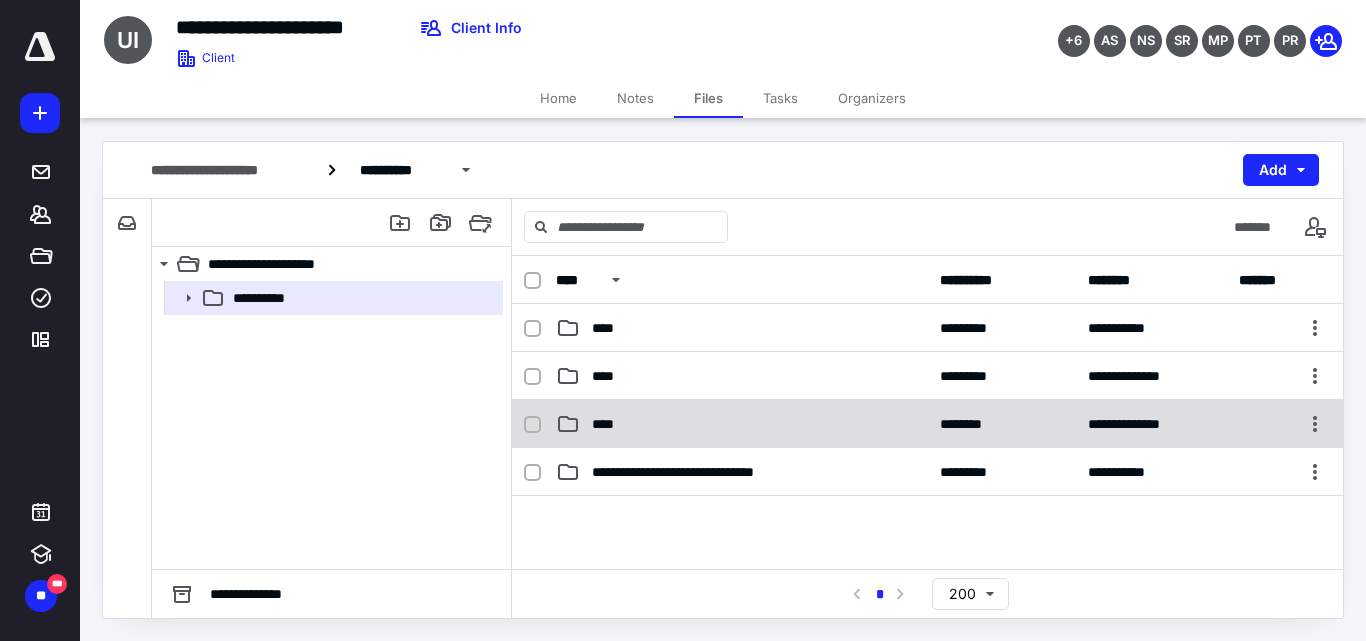 click on "****" at bounding box center [609, 424] 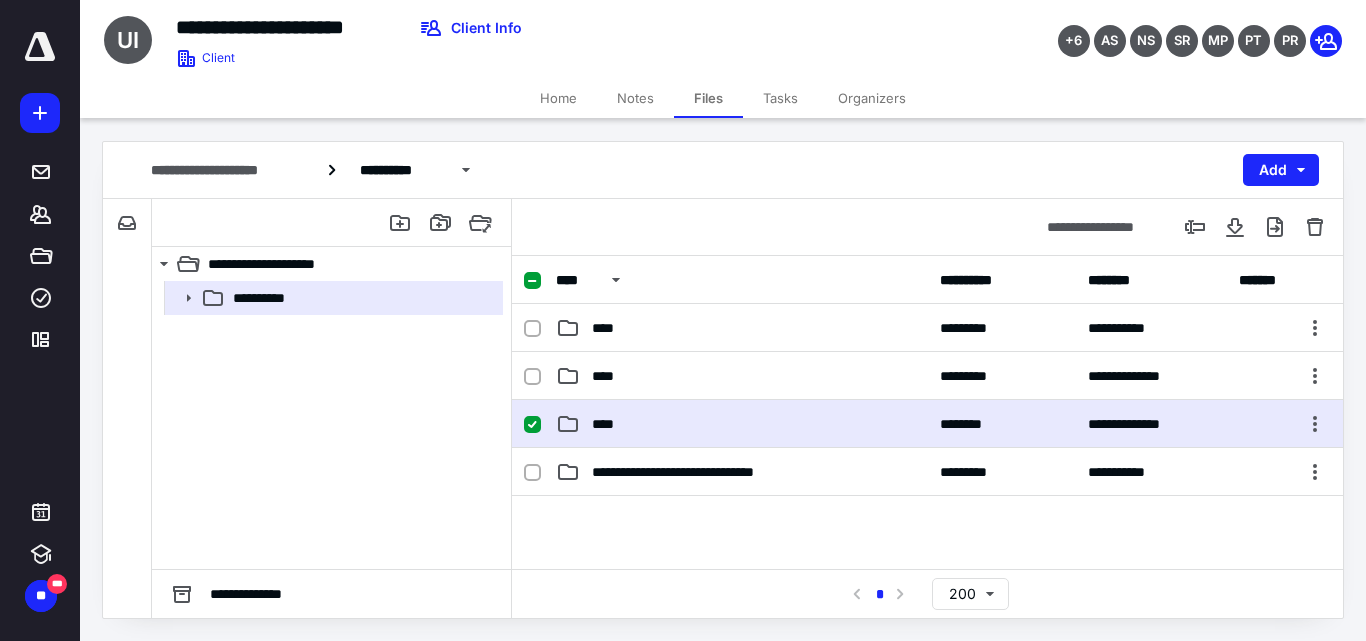 click on "****" at bounding box center (609, 424) 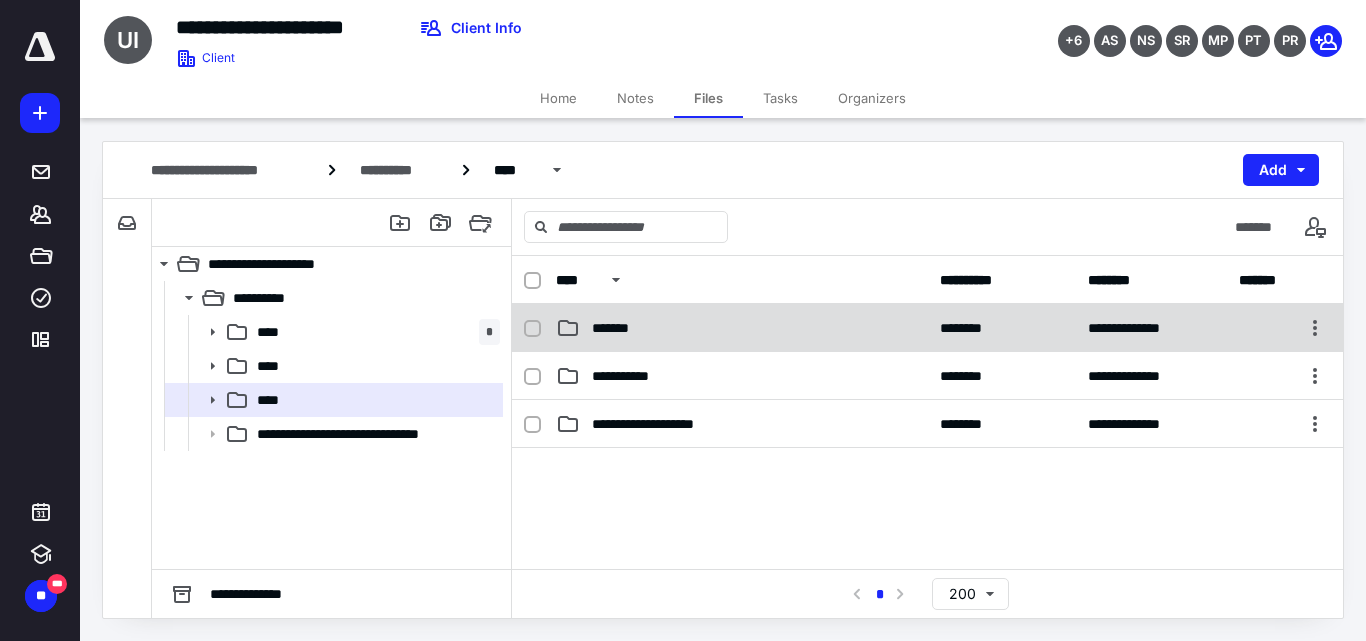 click on "*******" at bounding box center (742, 328) 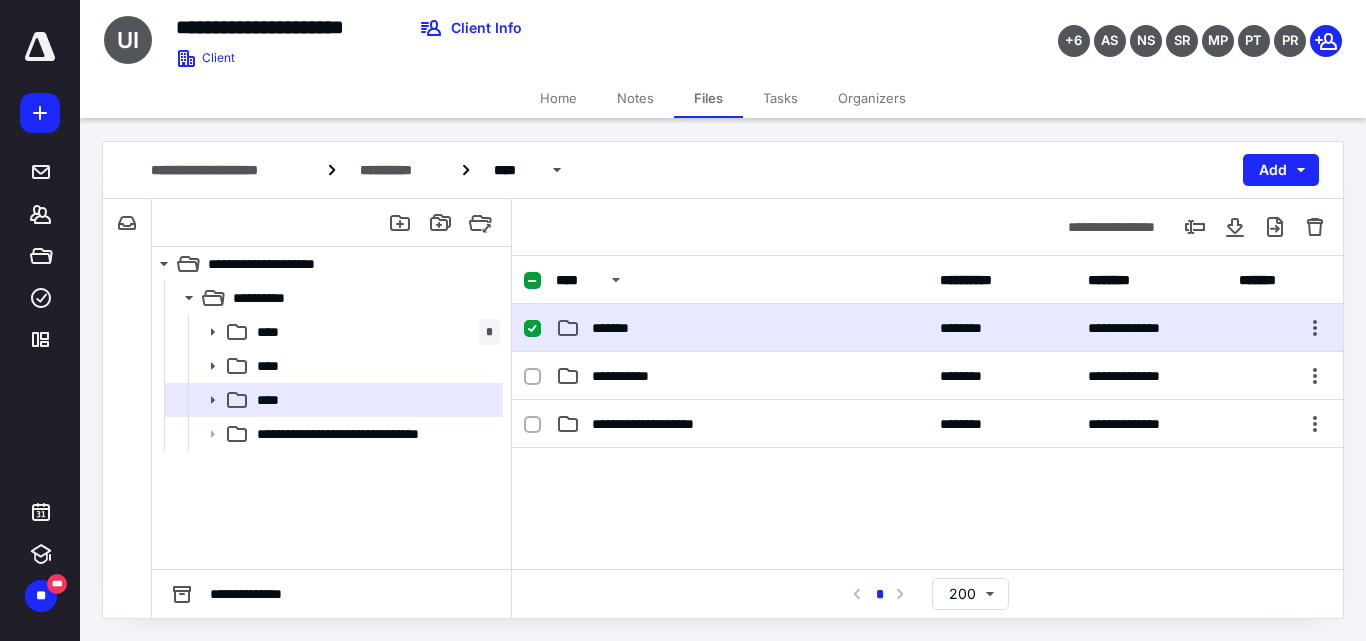 click on "*******" at bounding box center (742, 328) 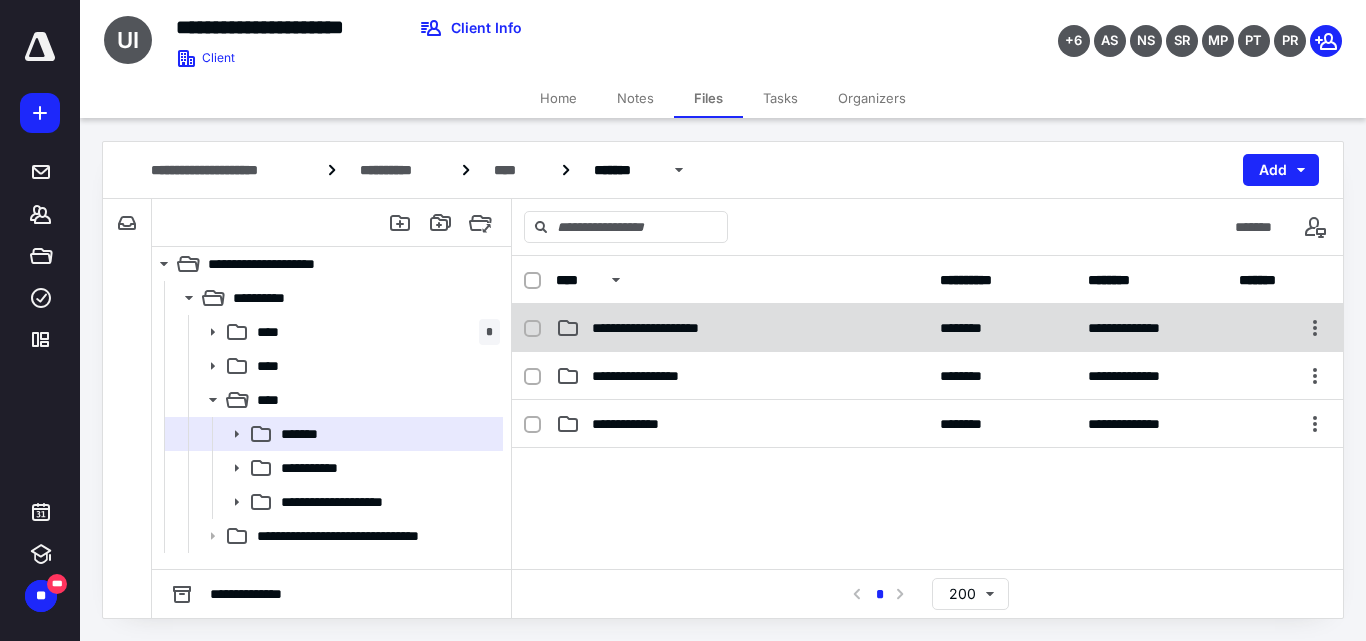 click on "**********" at bounding box center (664, 328) 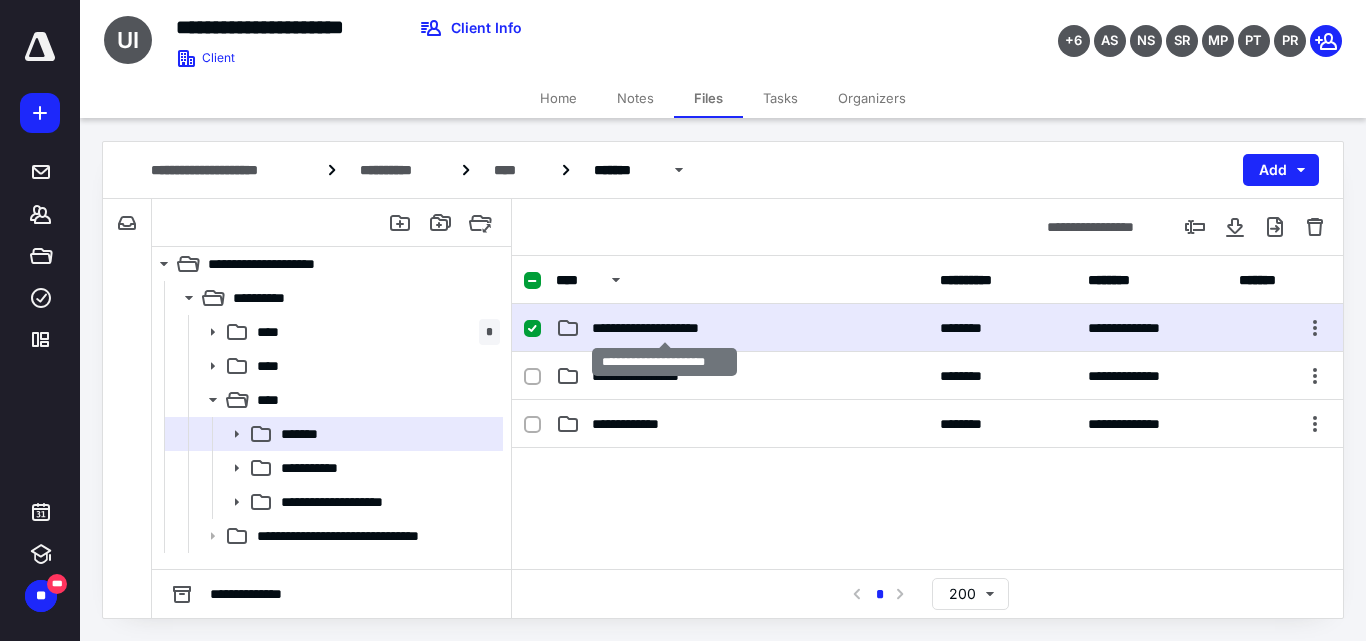 click on "**********" at bounding box center [664, 328] 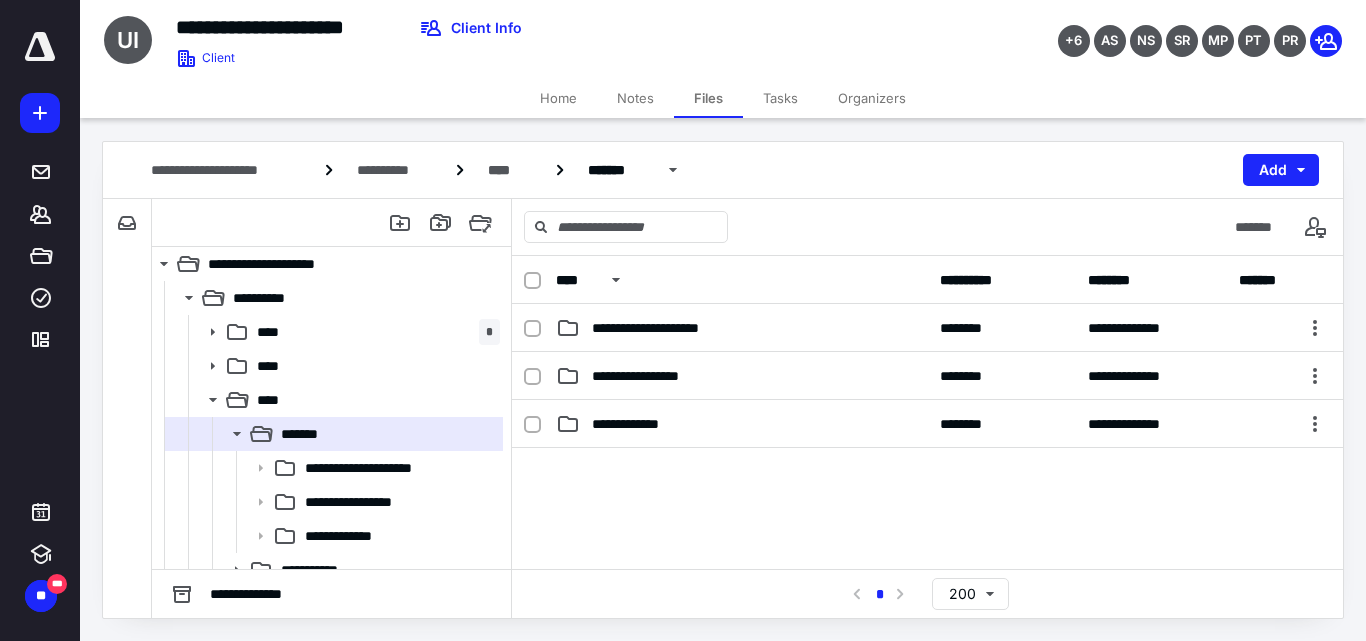 click on "Tasks" at bounding box center [780, 98] 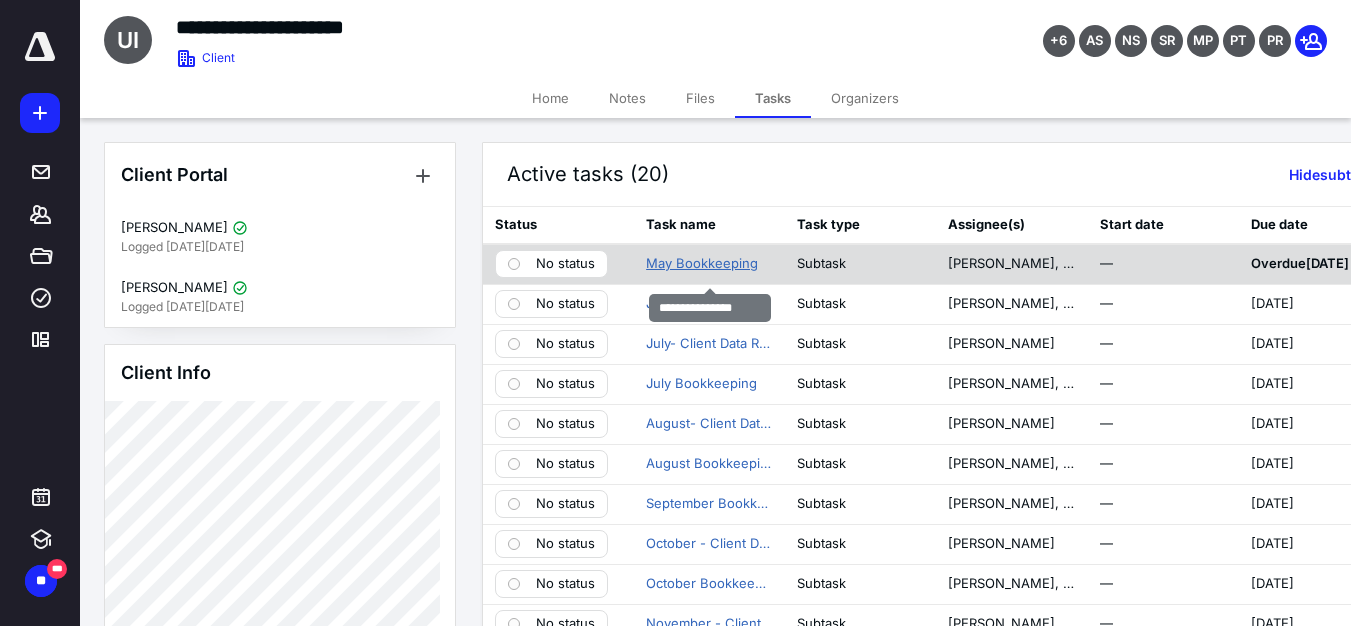 click on "May Bookkeeping" at bounding box center [702, 264] 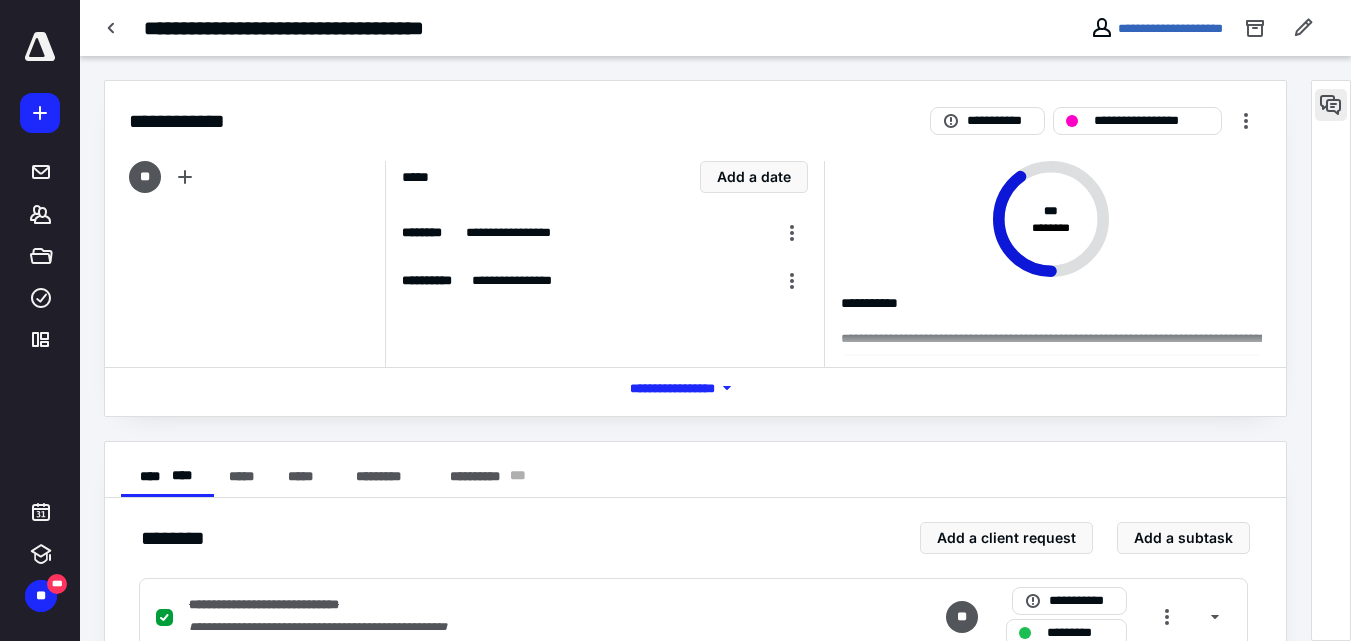 click at bounding box center [1331, 105] 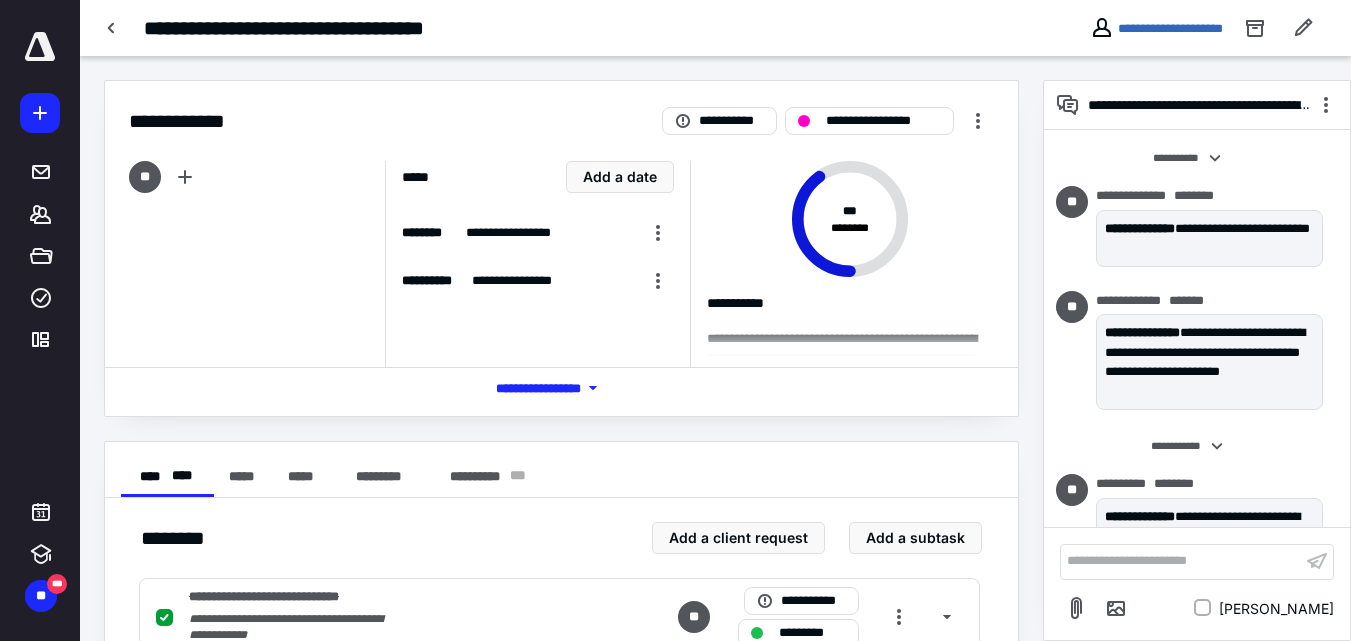 scroll, scrollTop: 192, scrollLeft: 0, axis: vertical 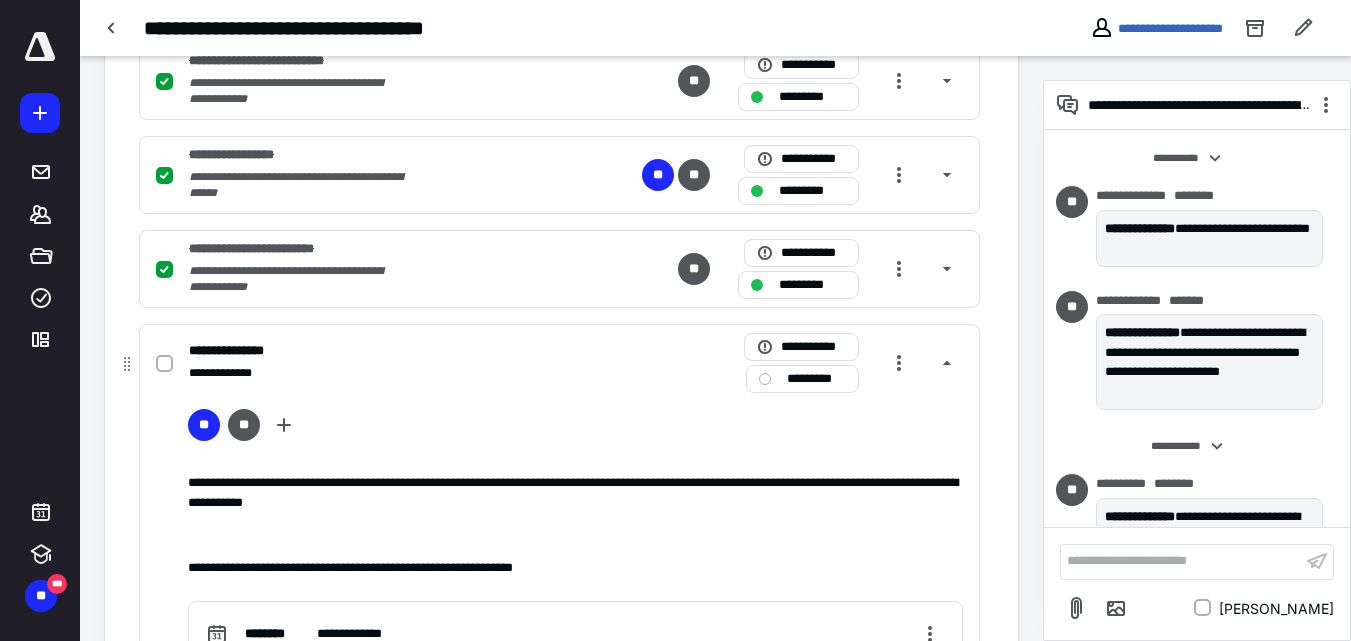 click on "**********" at bounding box center [559, 532] 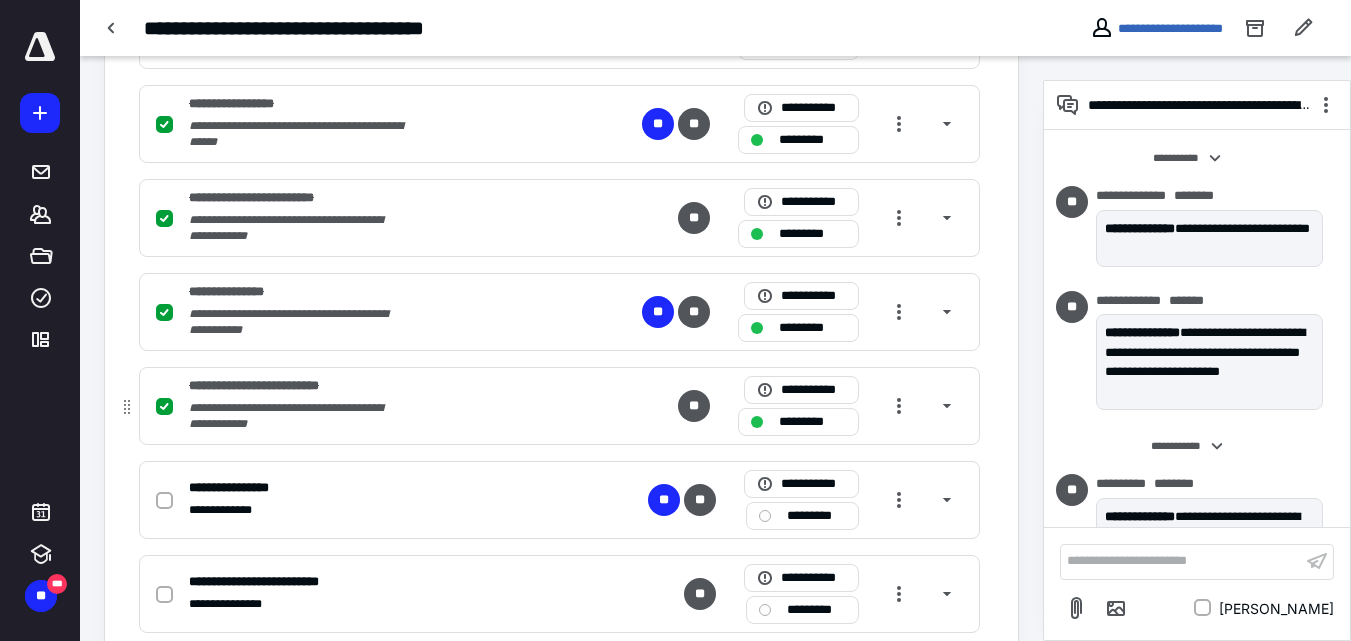 scroll, scrollTop: 1200, scrollLeft: 0, axis: vertical 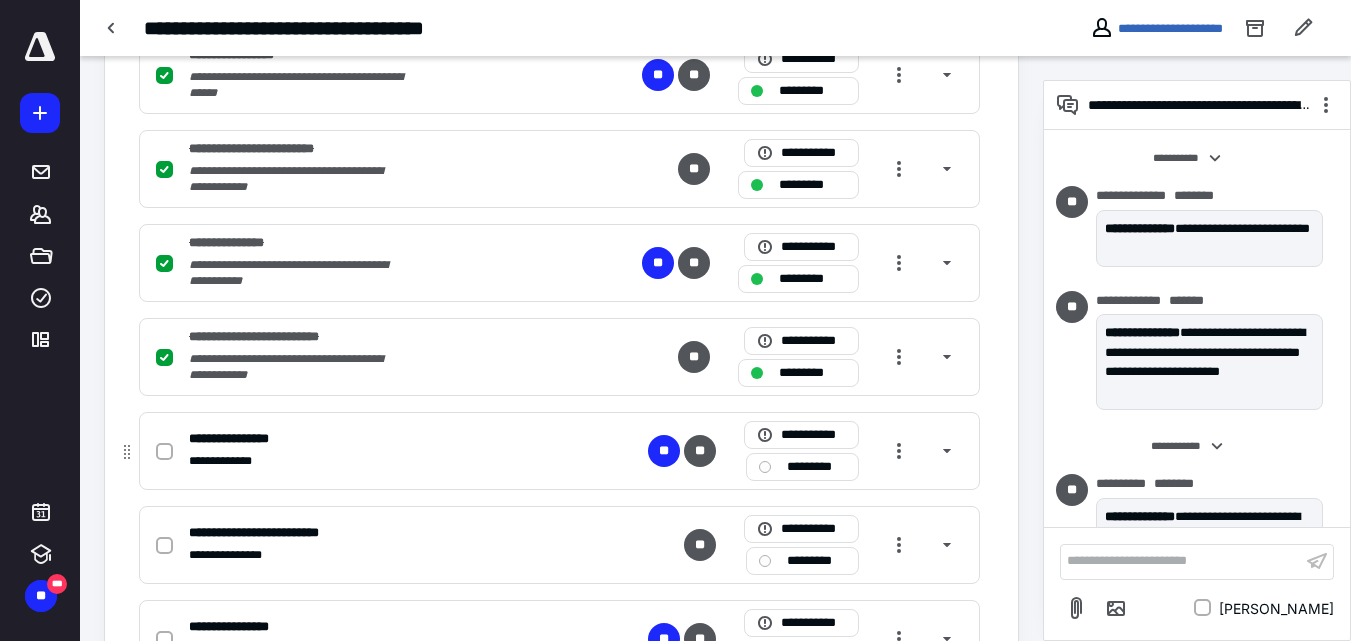click at bounding box center [164, 452] 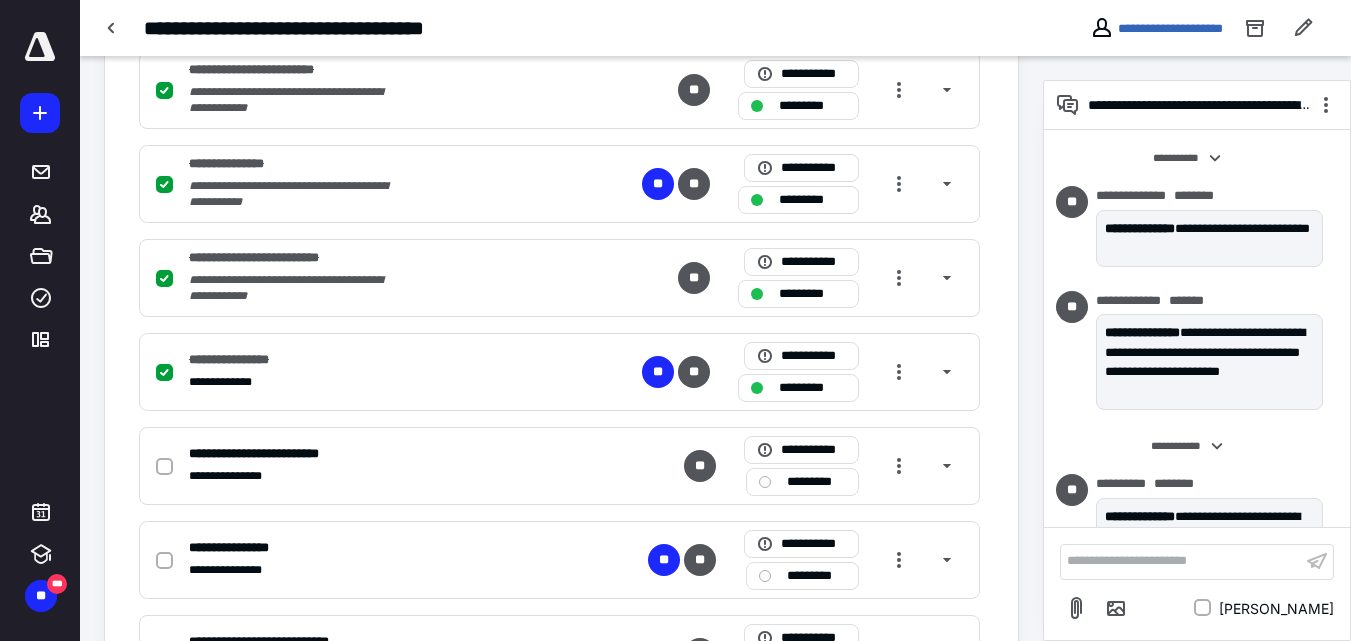 scroll, scrollTop: 1400, scrollLeft: 0, axis: vertical 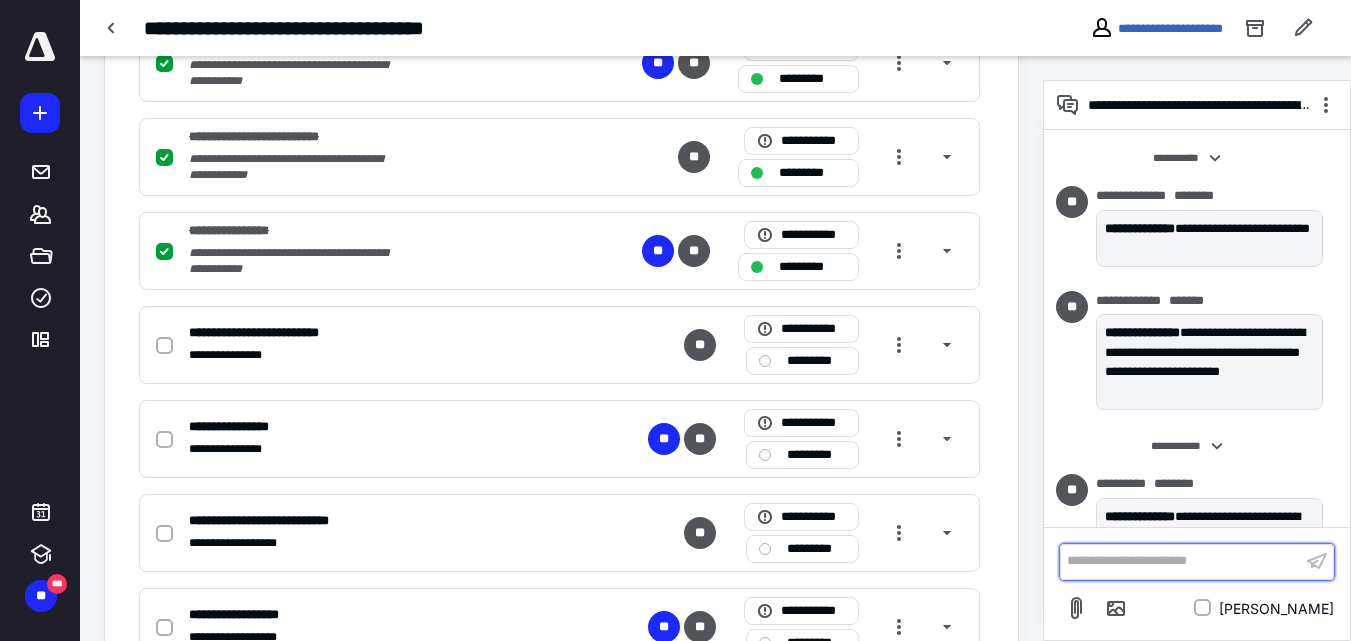 click on "**********" at bounding box center [1181, 561] 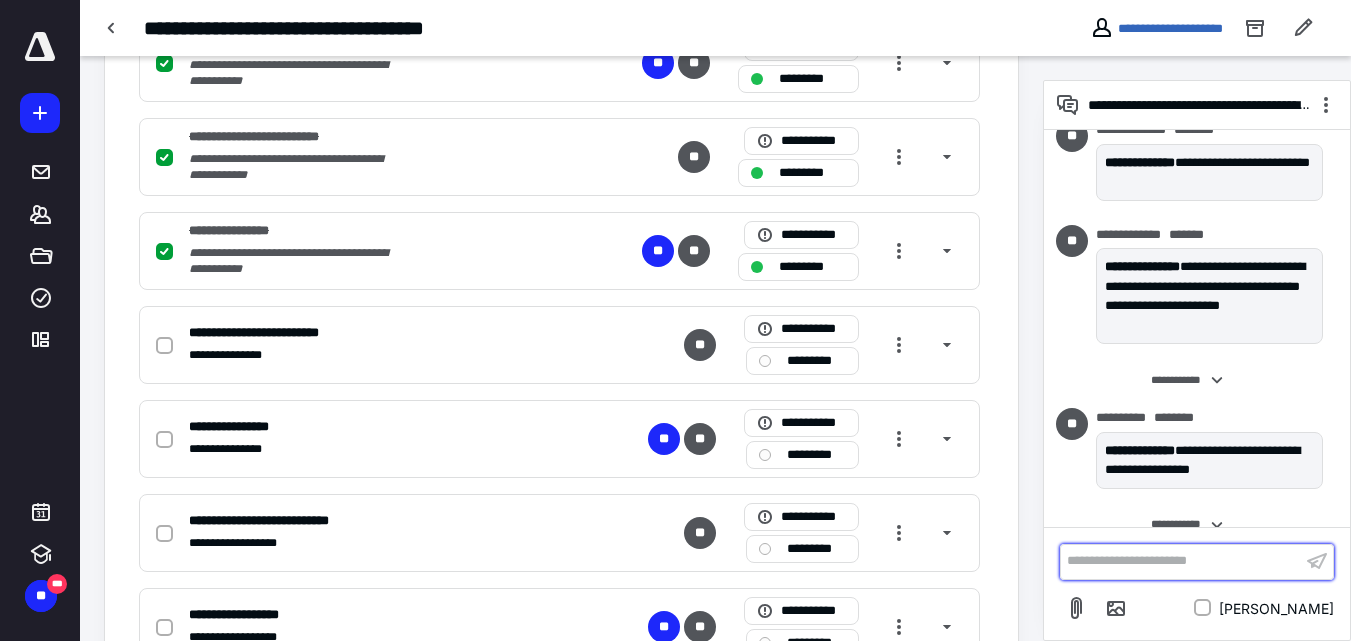 scroll, scrollTop: 100, scrollLeft: 0, axis: vertical 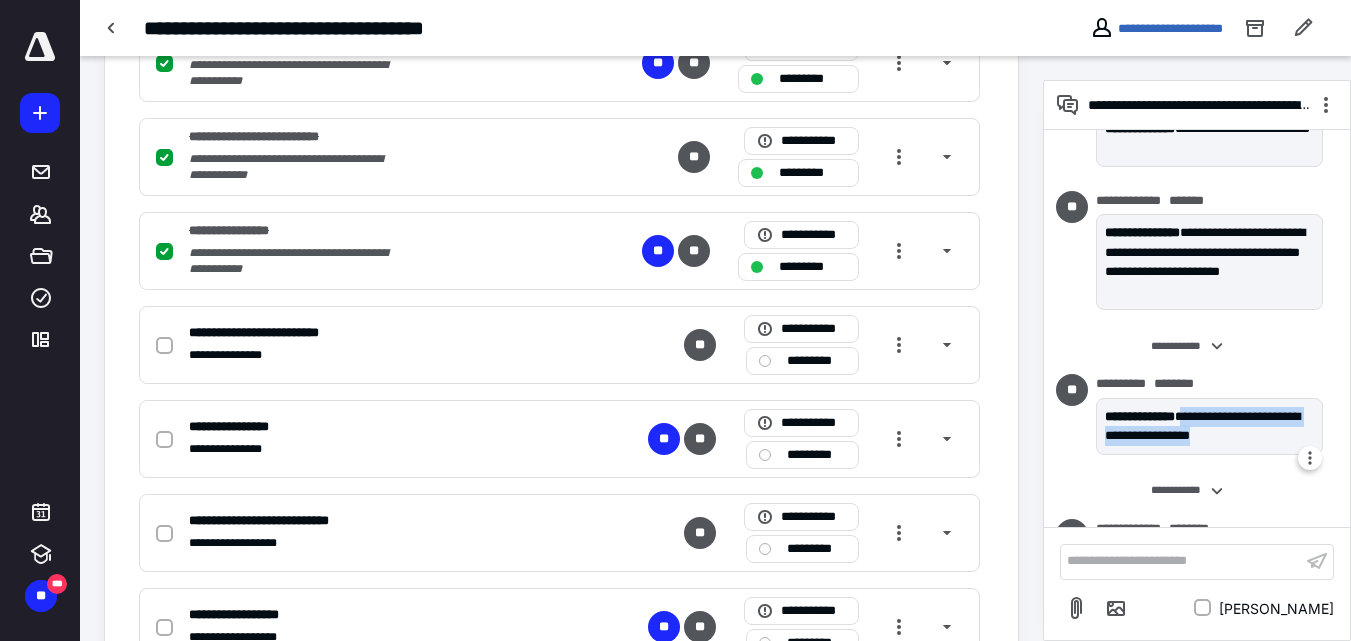 drag, startPoint x: 1207, startPoint y: 417, endPoint x: 1276, endPoint y: 437, distance: 71.8401 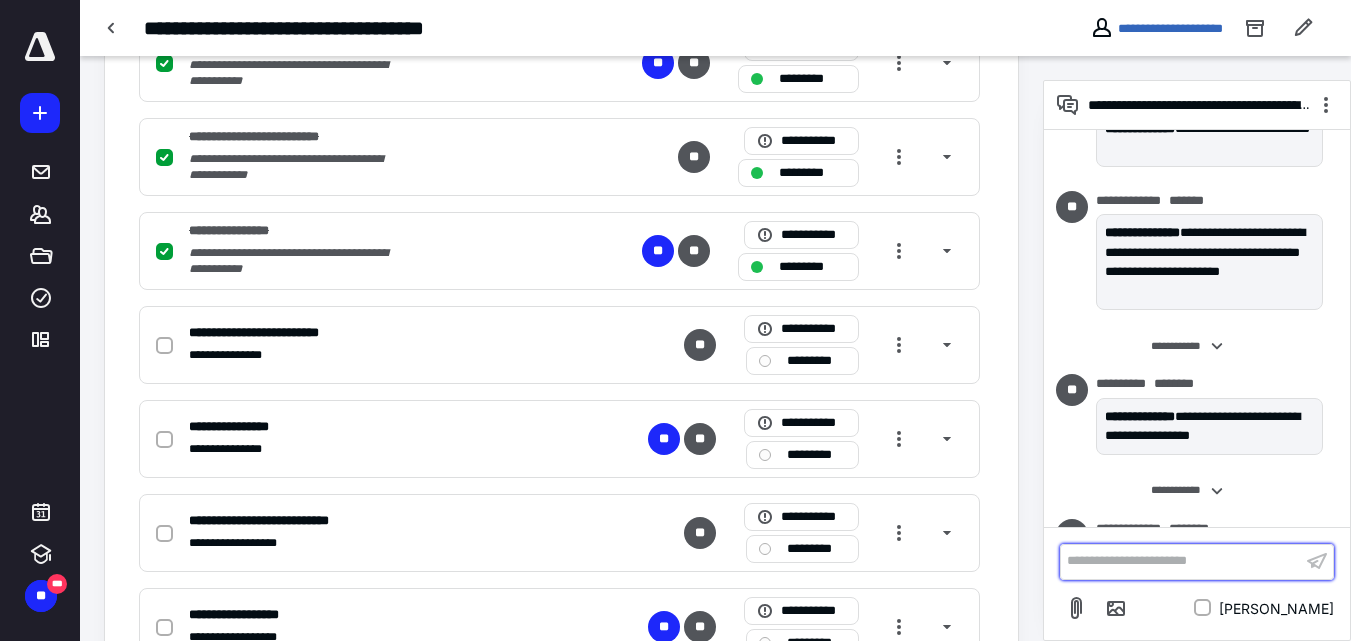click on "**********" at bounding box center (1181, 561) 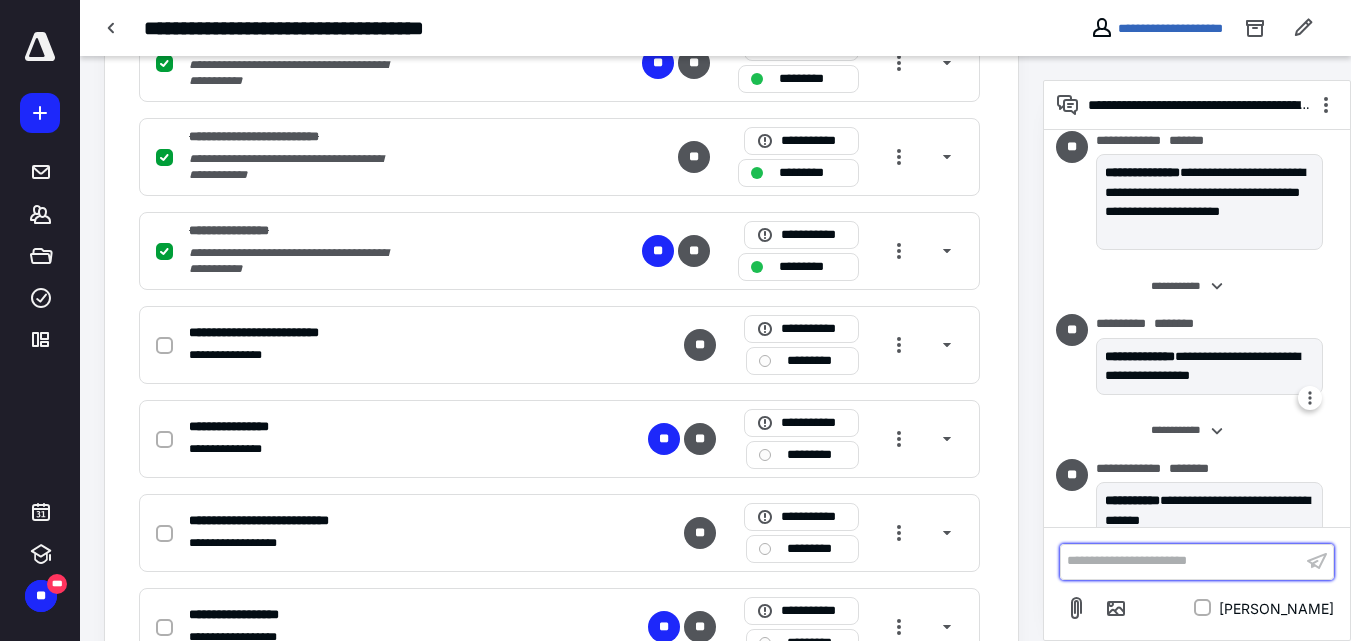 scroll, scrollTop: 192, scrollLeft: 0, axis: vertical 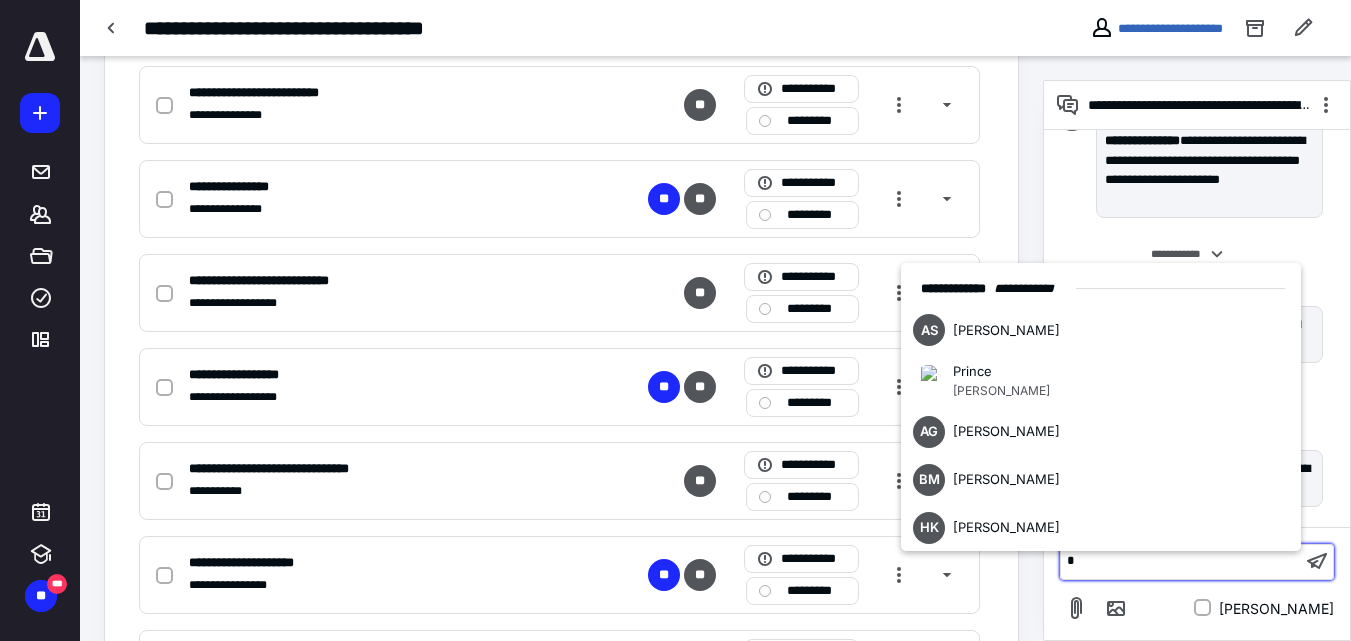 type 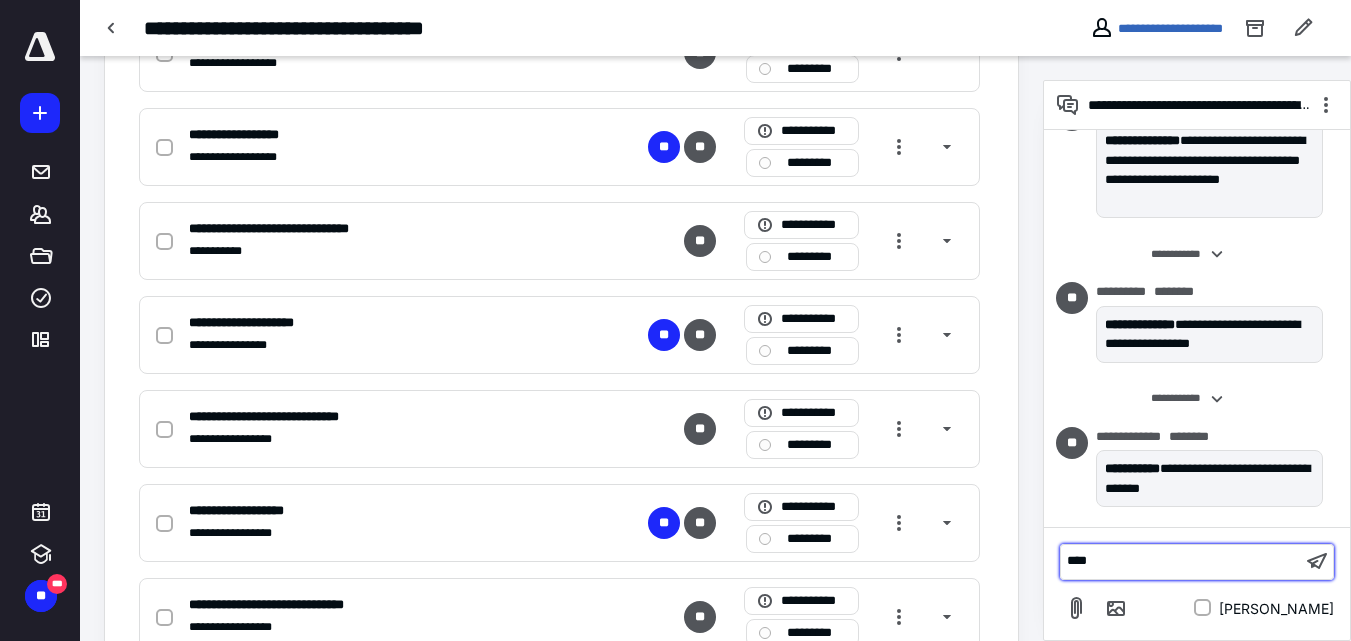 scroll, scrollTop: 2120, scrollLeft: 0, axis: vertical 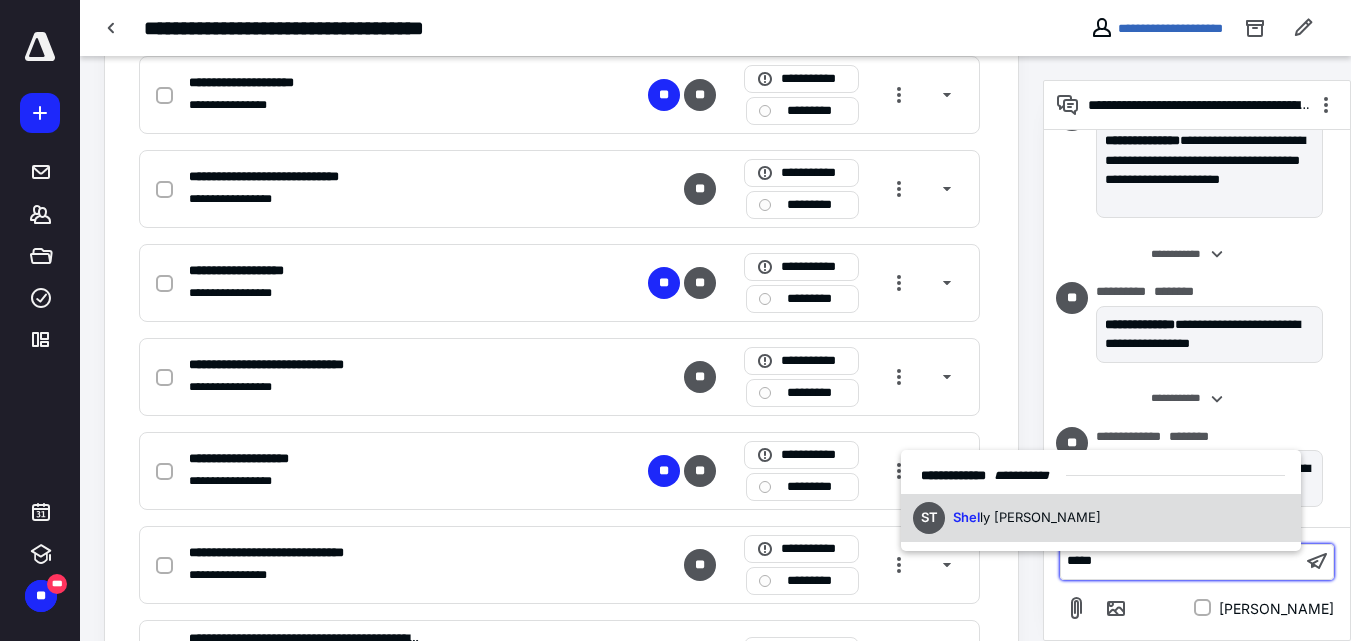 click on "ST Shel ly Talwar" at bounding box center (1101, 518) 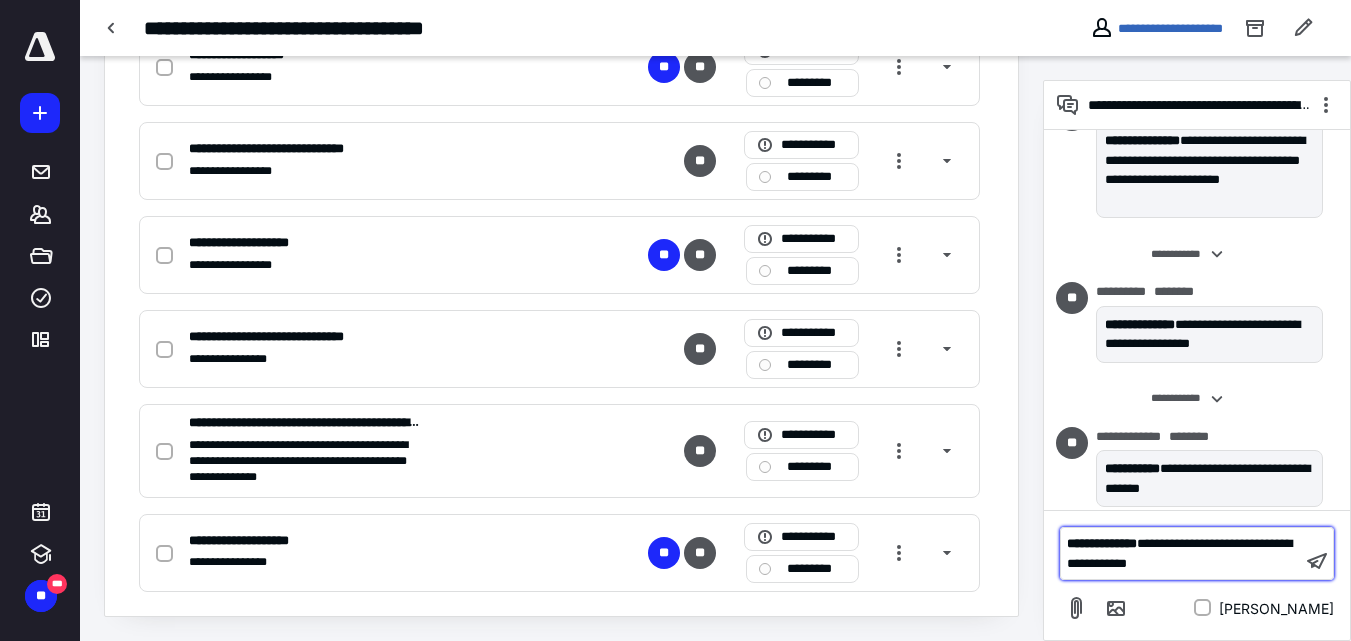 click on "**********" at bounding box center (1179, 553) 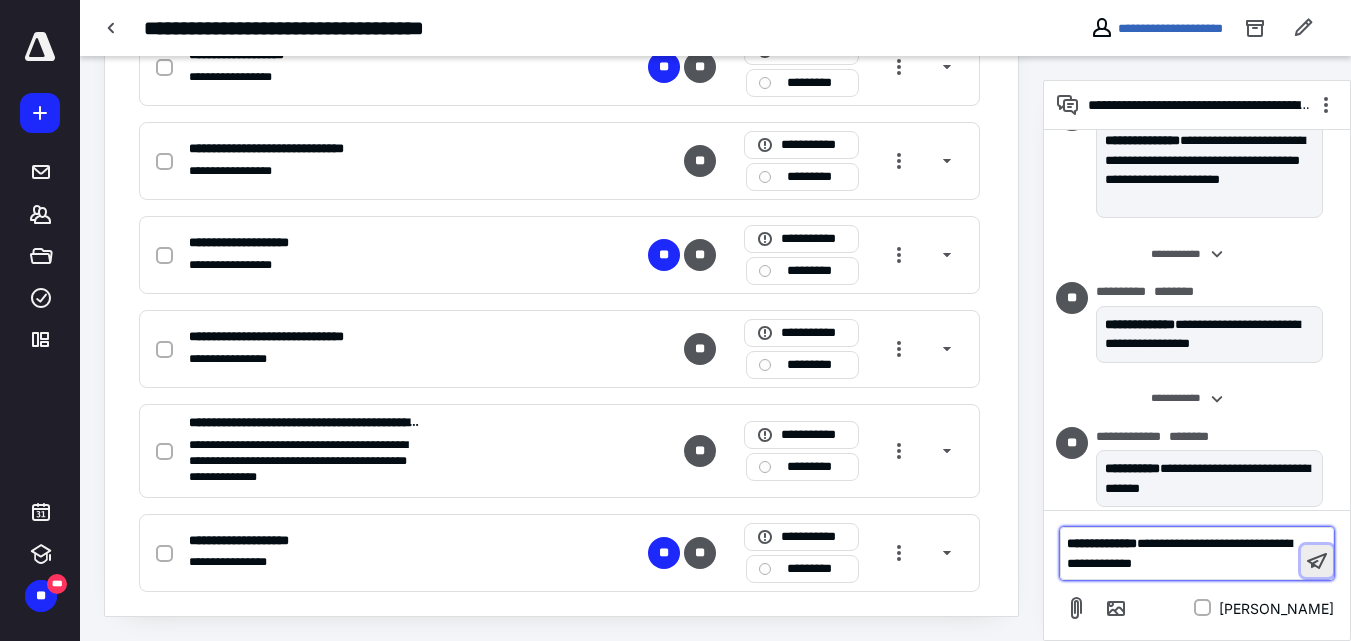 click at bounding box center (1317, 561) 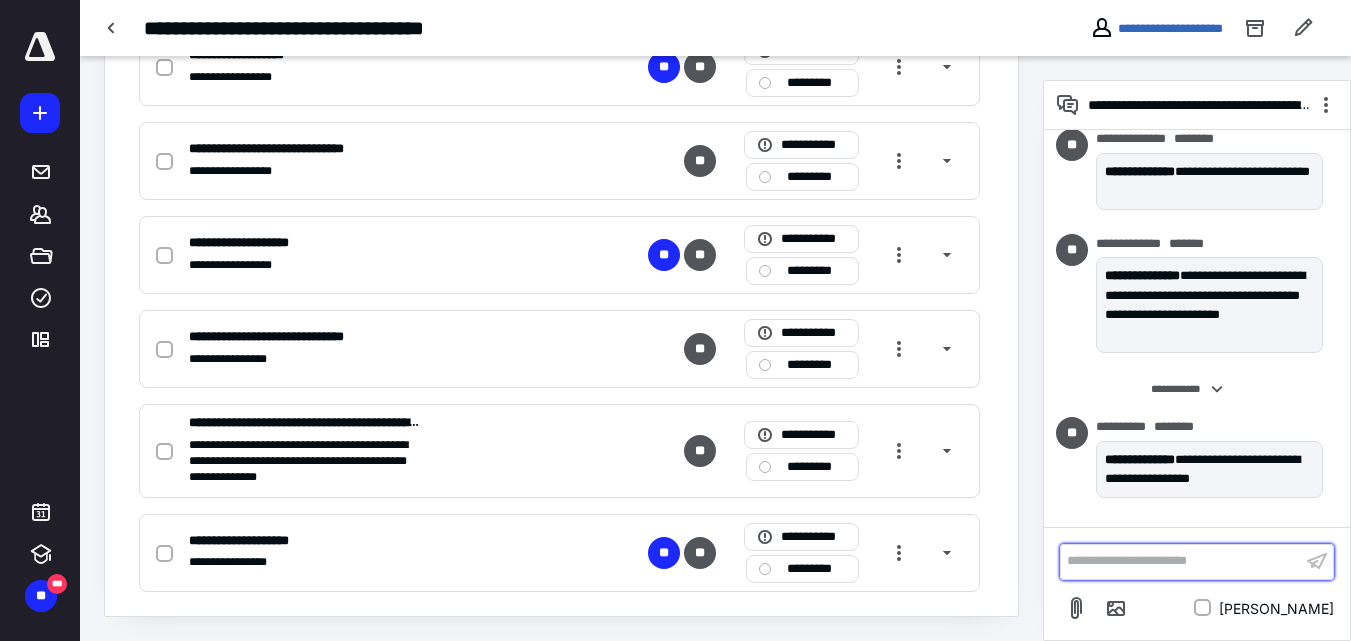 scroll, scrollTop: 37, scrollLeft: 0, axis: vertical 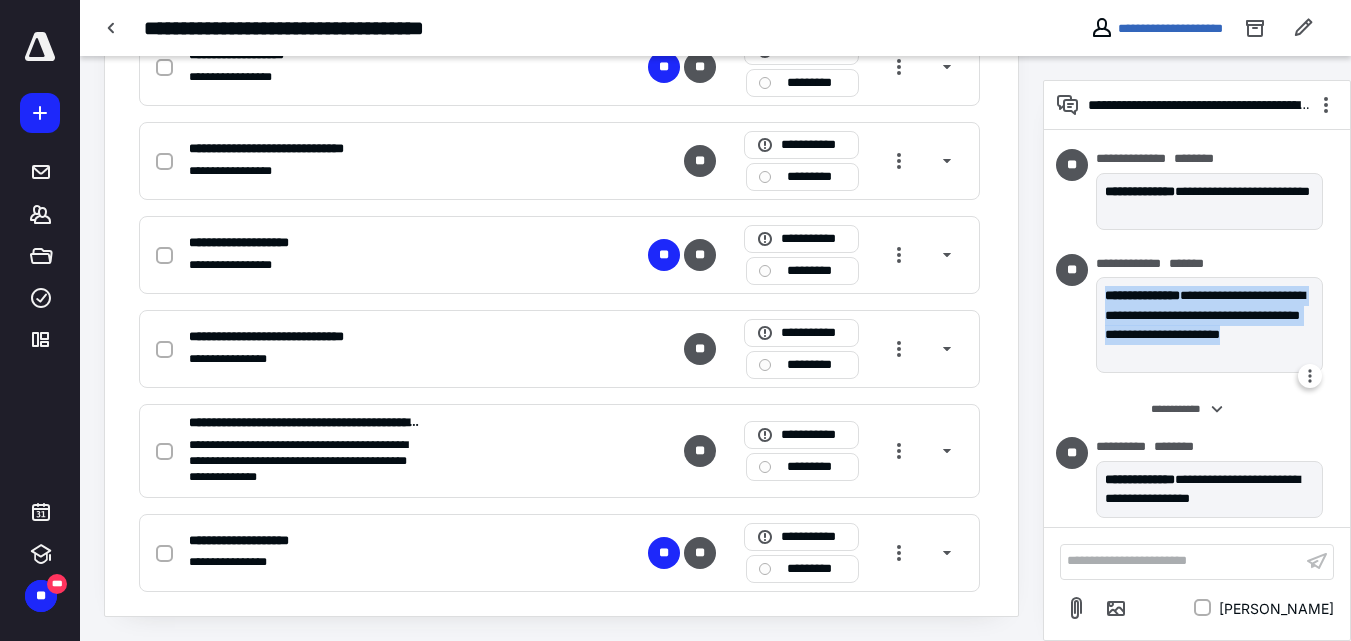 drag, startPoint x: 1104, startPoint y: 292, endPoint x: 1153, endPoint y: 344, distance: 71.44928 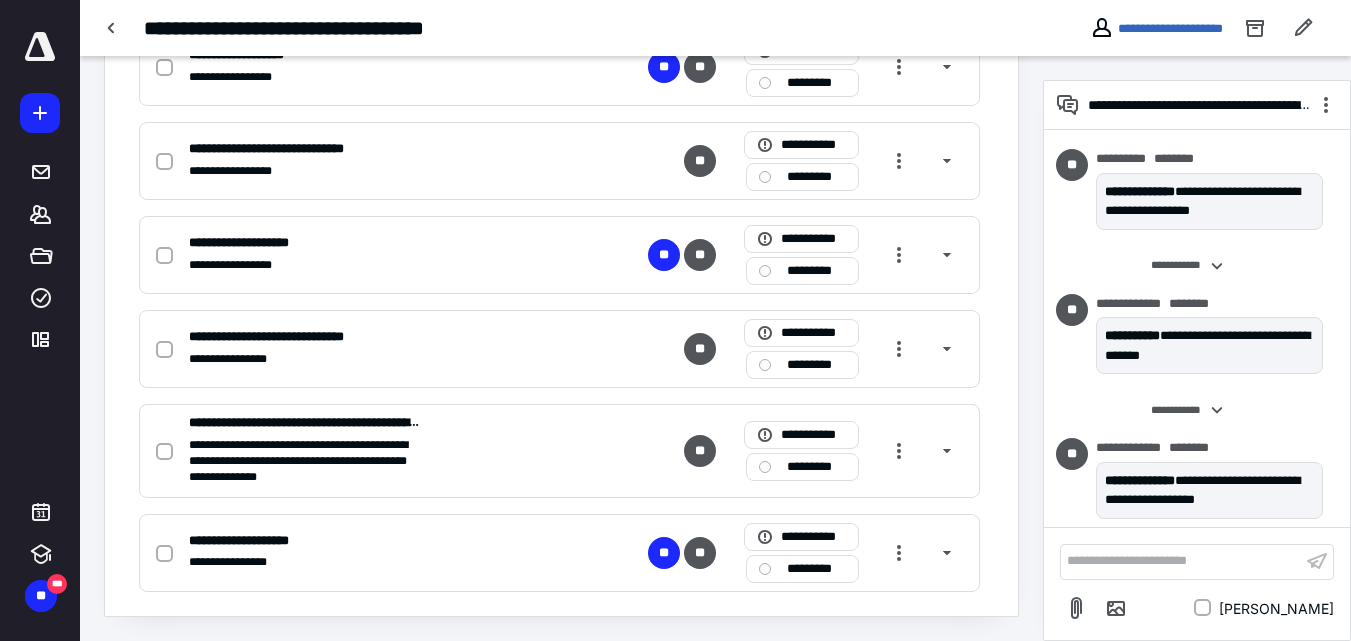 scroll, scrollTop: 336, scrollLeft: 0, axis: vertical 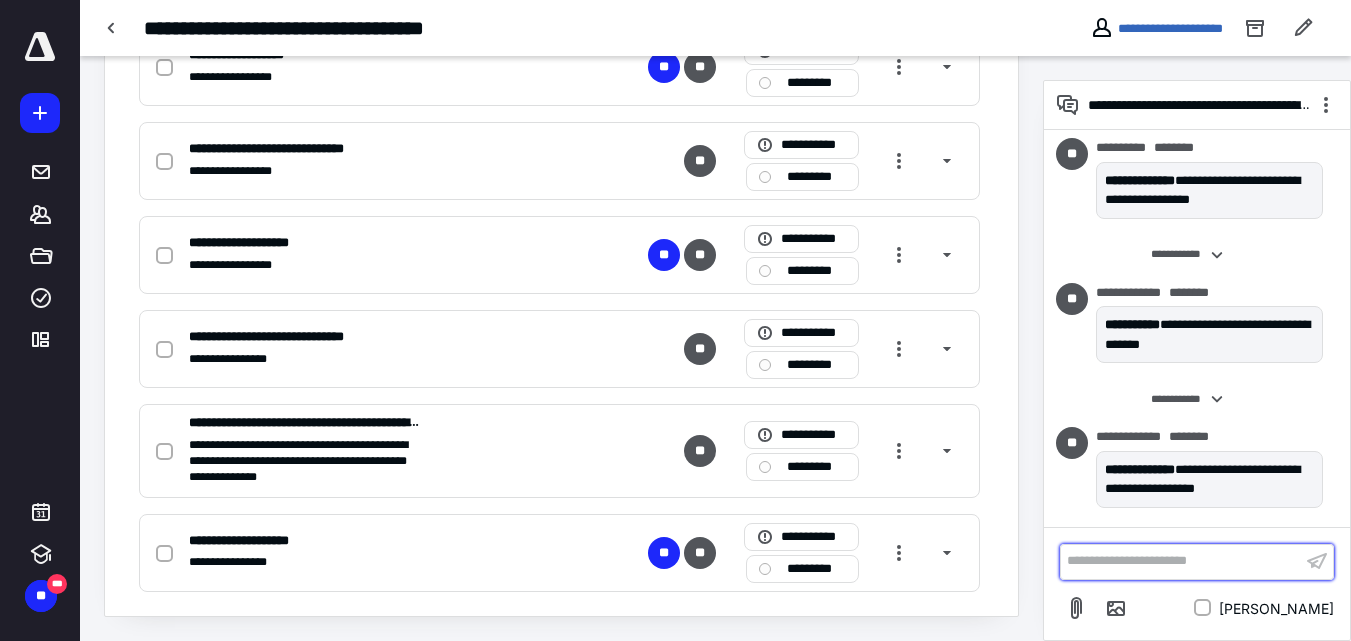 click on "**********" at bounding box center (1181, 561) 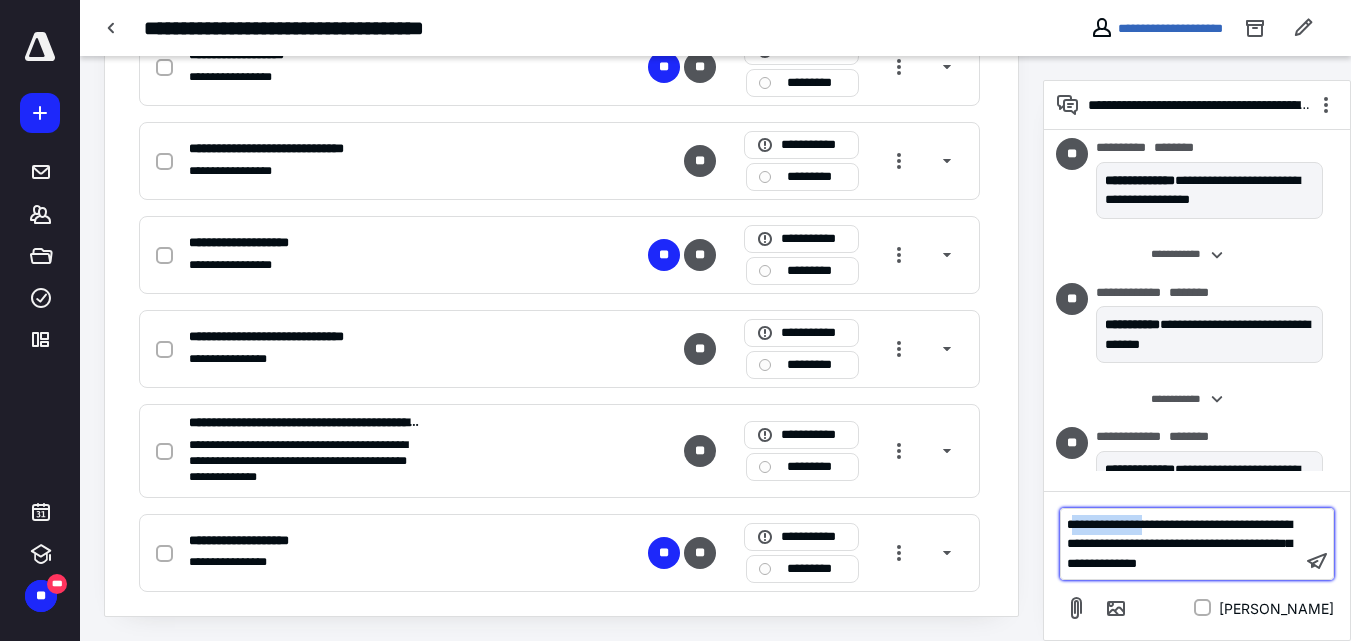 drag, startPoint x: 1170, startPoint y: 502, endPoint x: 1080, endPoint y: 503, distance: 90.005554 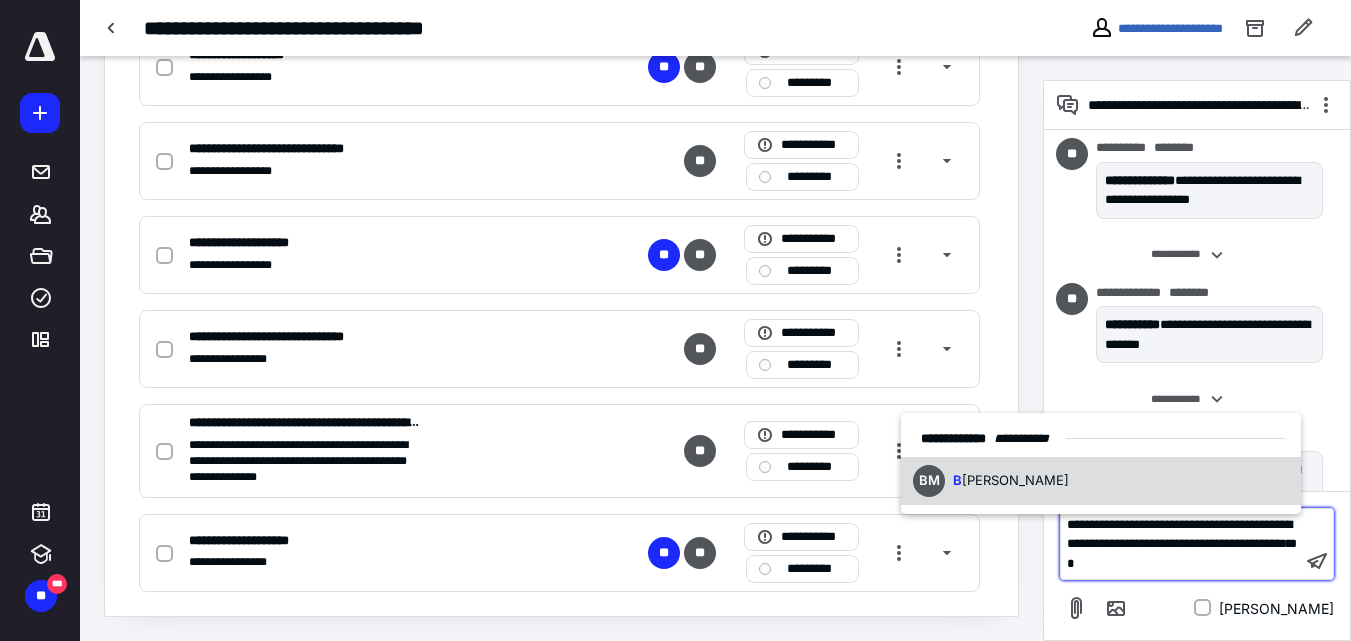 scroll, scrollTop: 0, scrollLeft: 0, axis: both 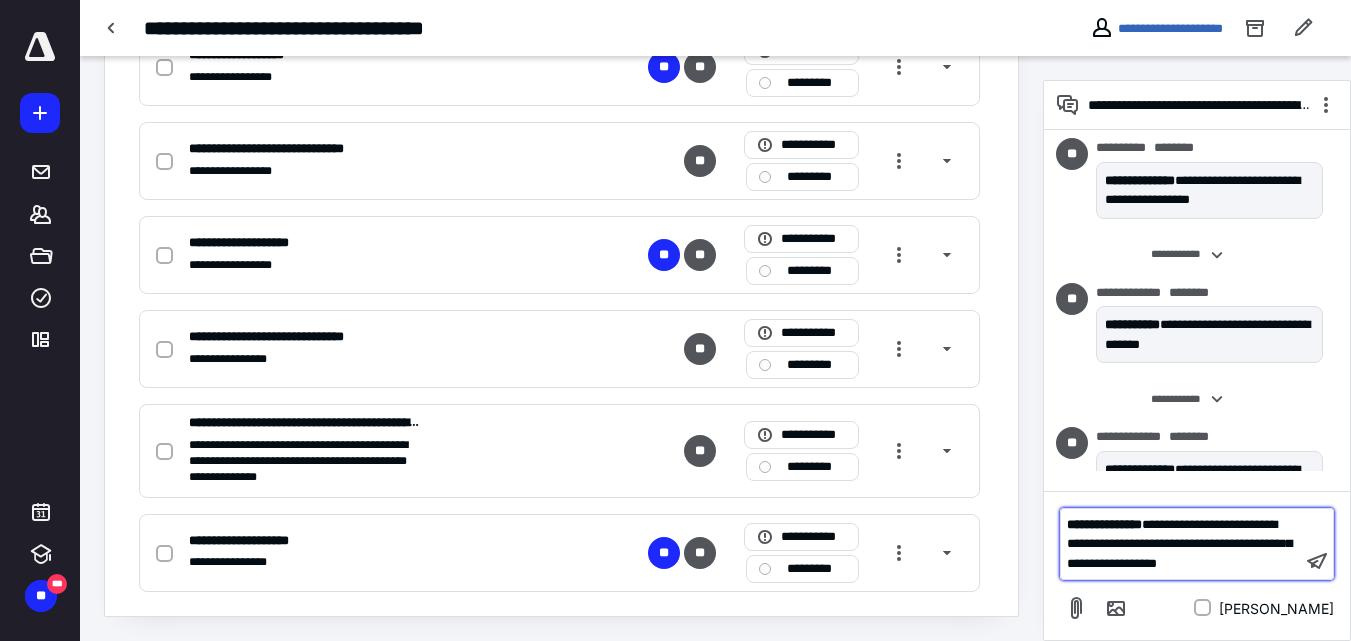 click on "**********" at bounding box center (1179, 543) 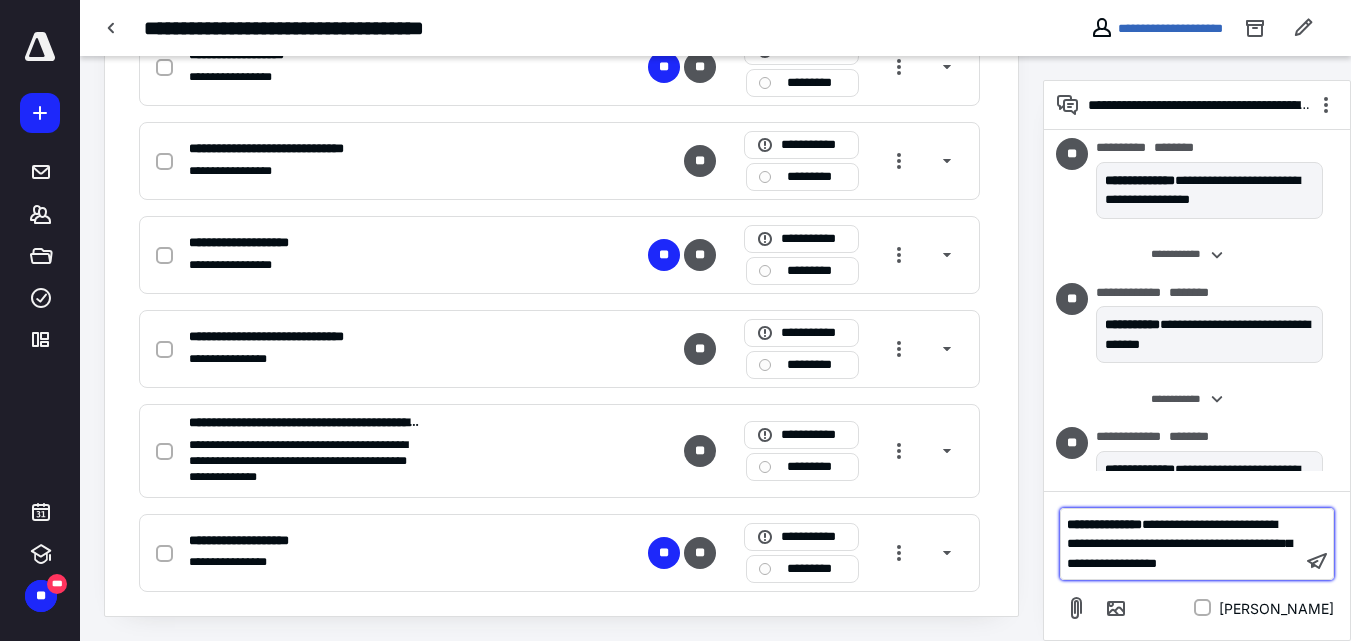 click on "**********" at bounding box center (1179, 543) 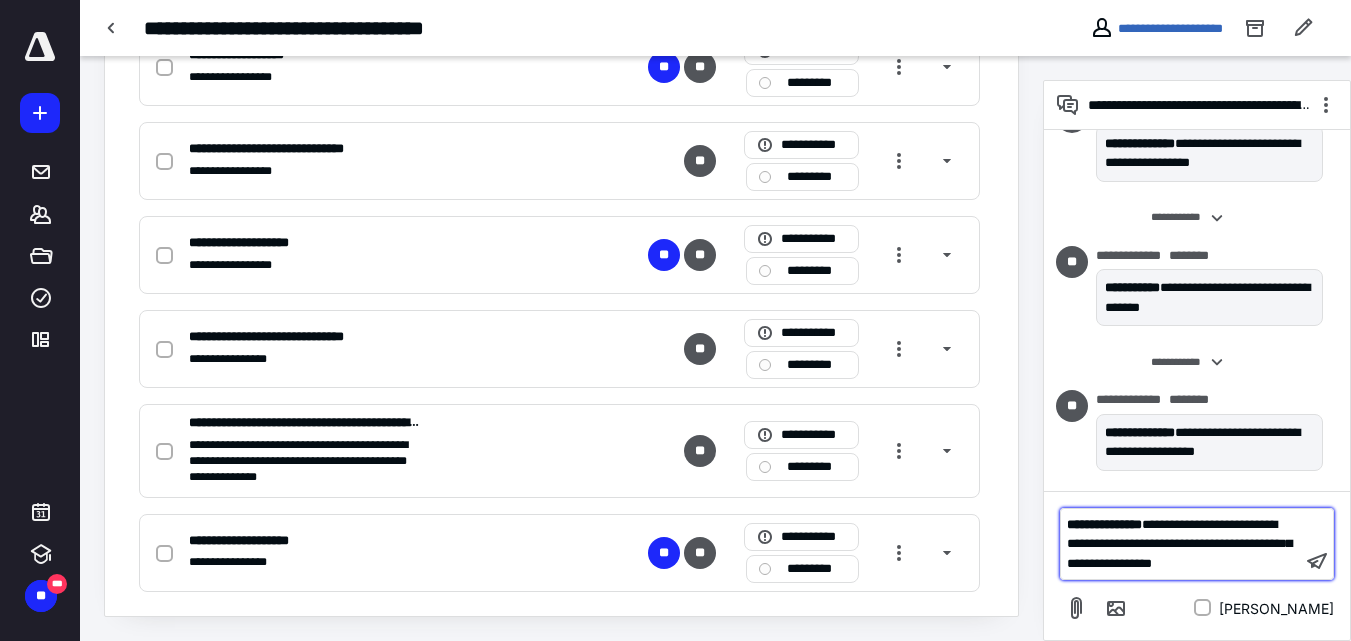 scroll, scrollTop: 392, scrollLeft: 0, axis: vertical 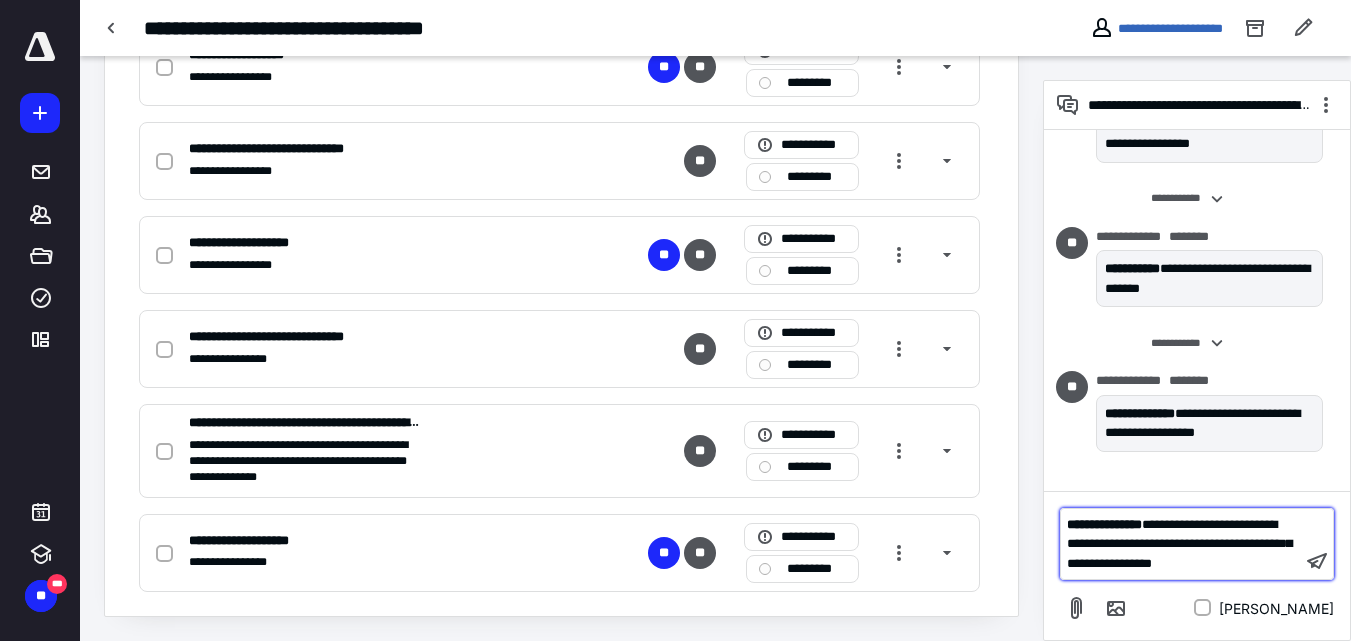 click on "**********" at bounding box center (1179, 543) 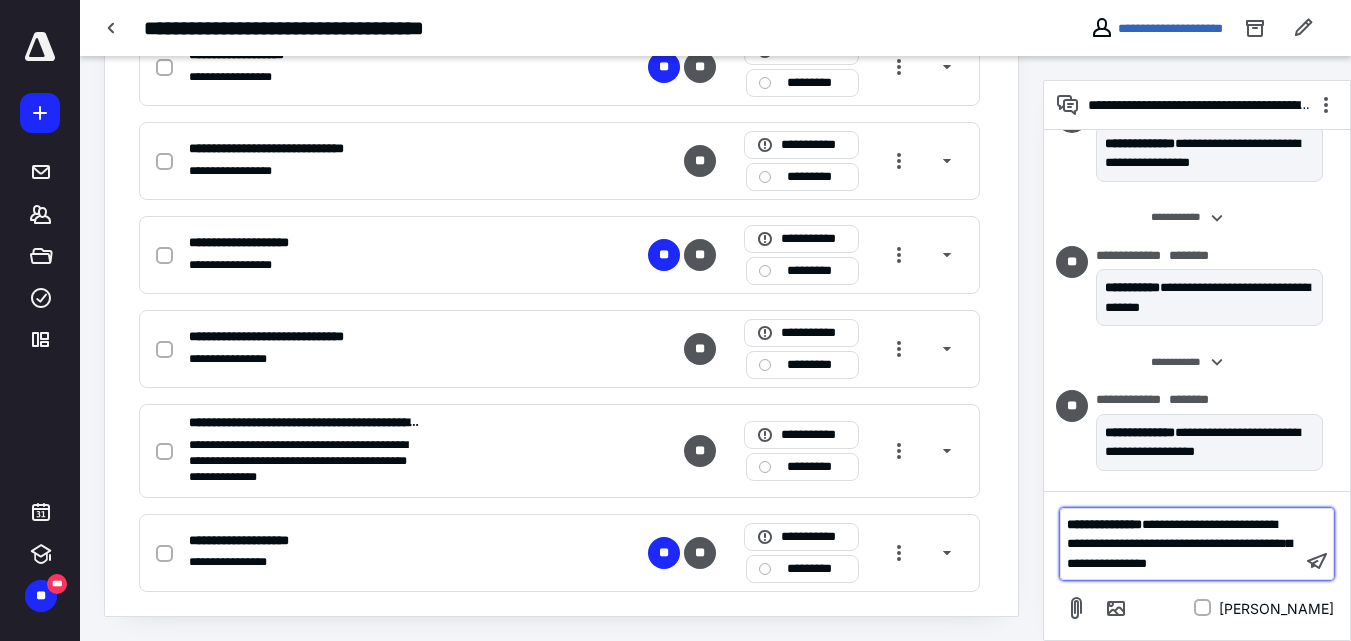 scroll, scrollTop: 392, scrollLeft: 0, axis: vertical 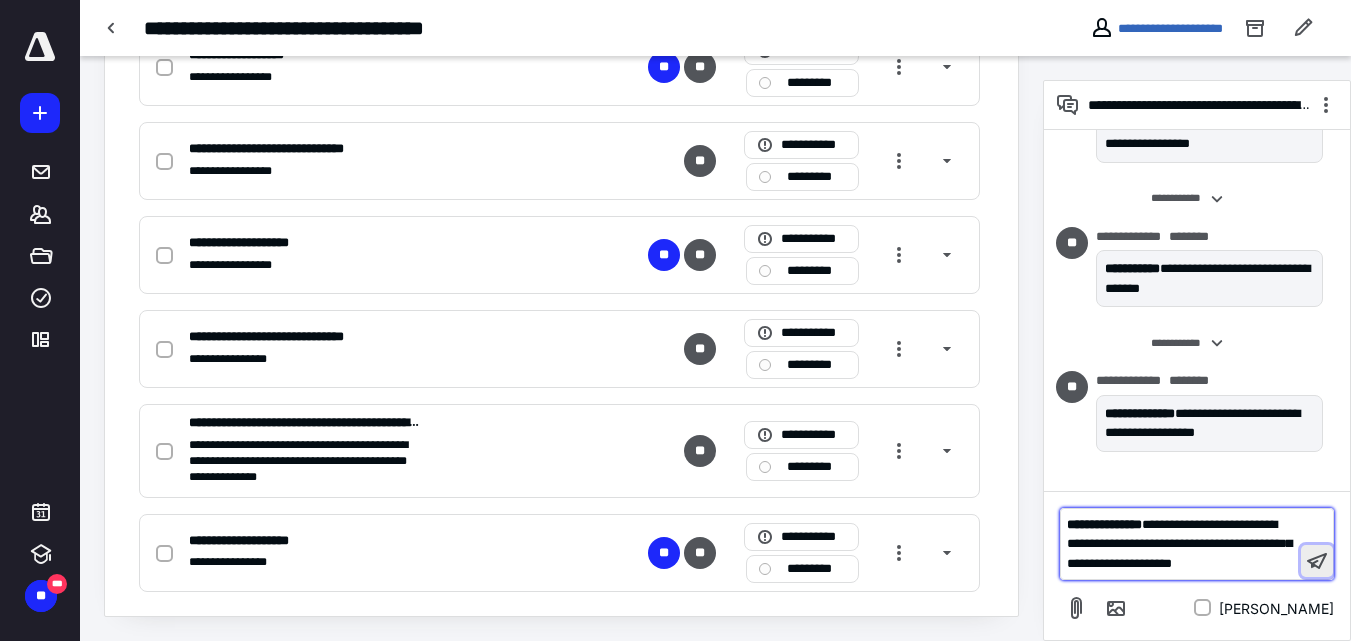 click at bounding box center [1317, 561] 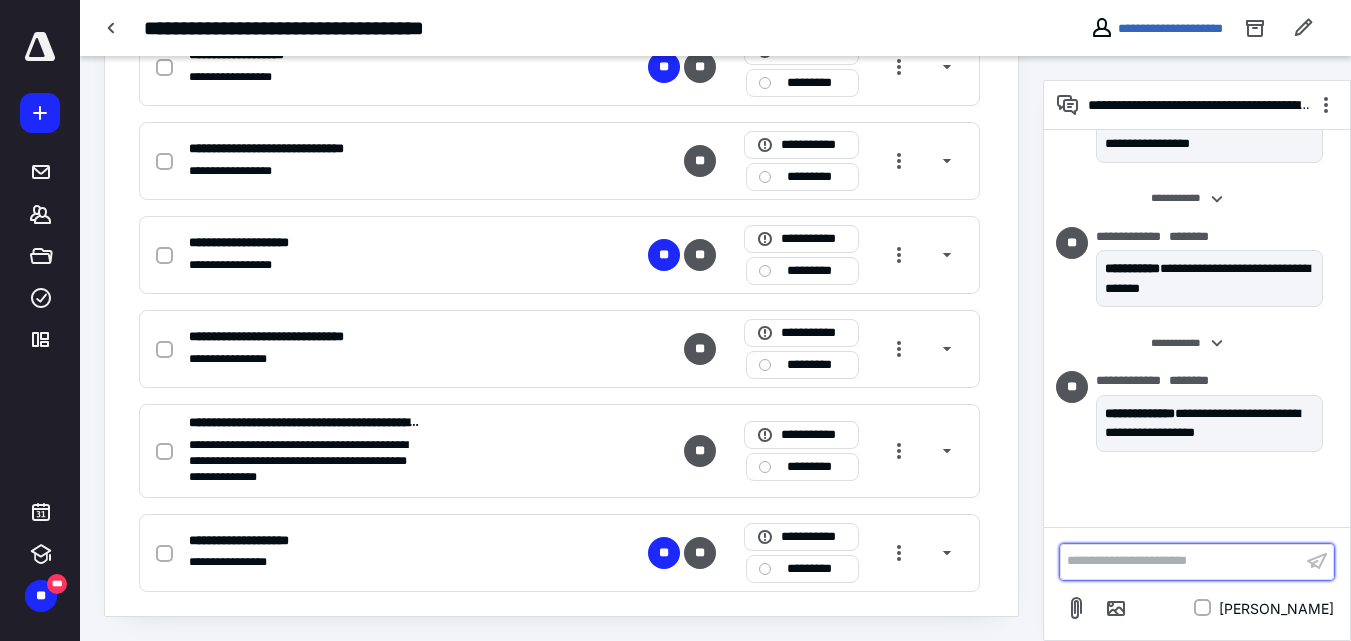 scroll, scrollTop: 480, scrollLeft: 0, axis: vertical 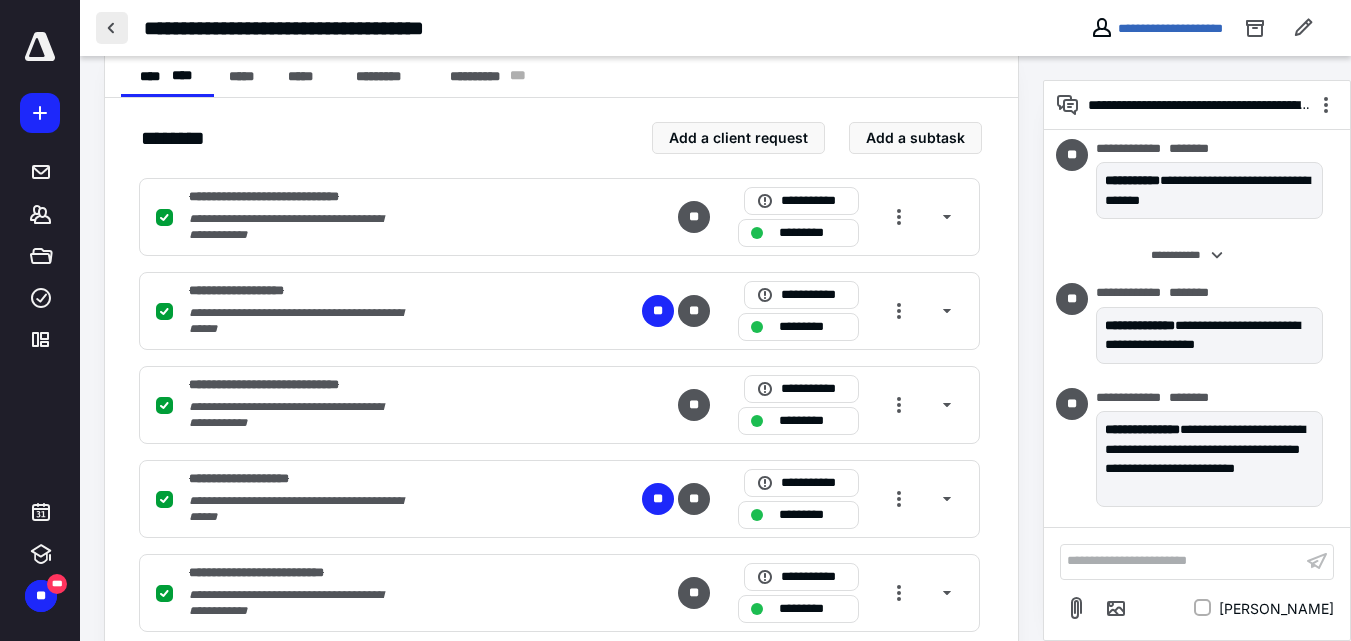 click at bounding box center (112, 28) 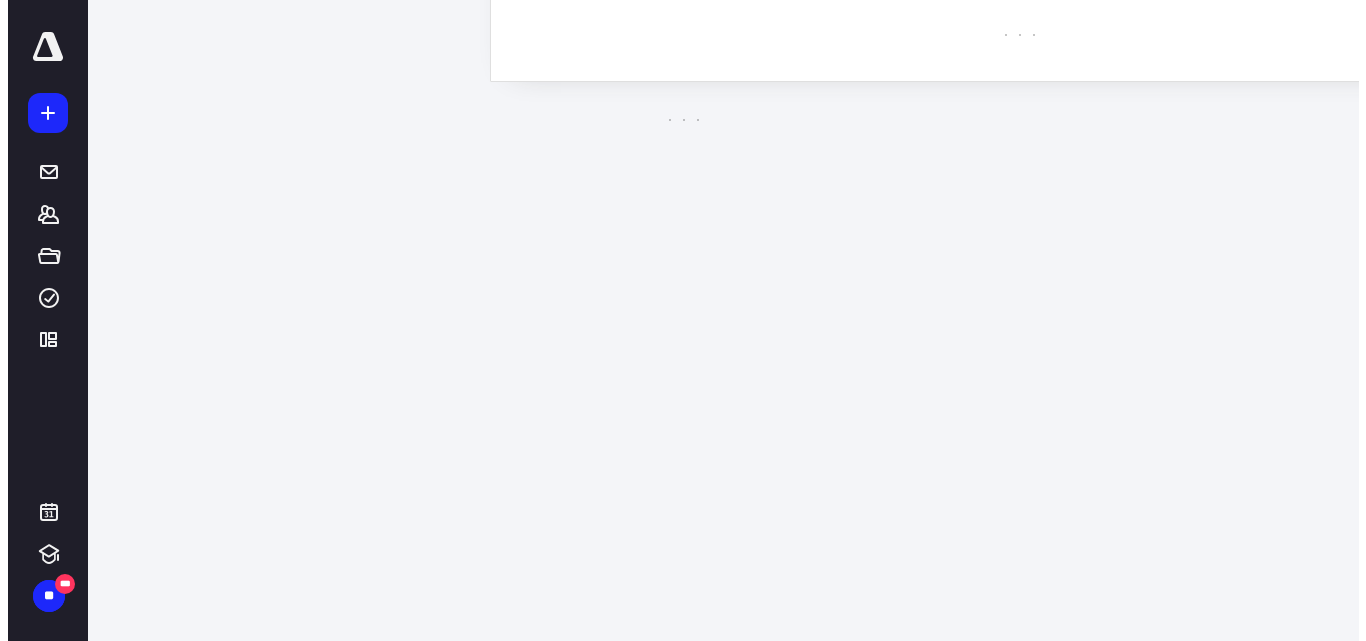scroll, scrollTop: 0, scrollLeft: 0, axis: both 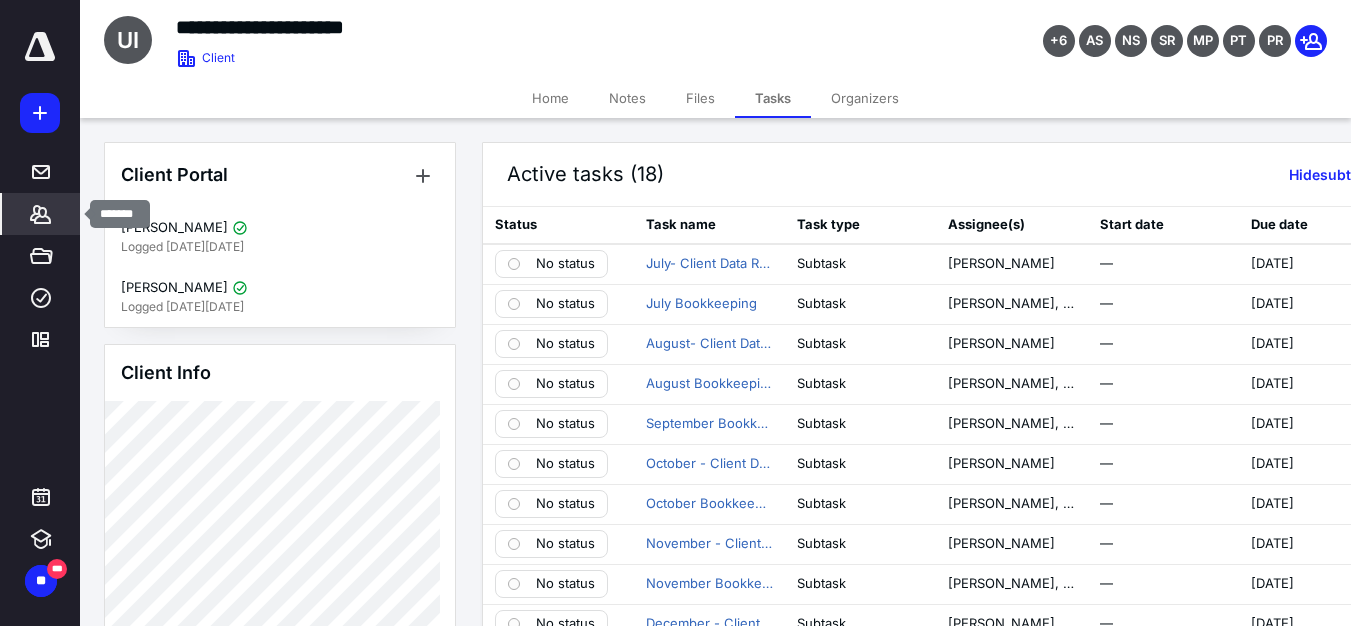 click 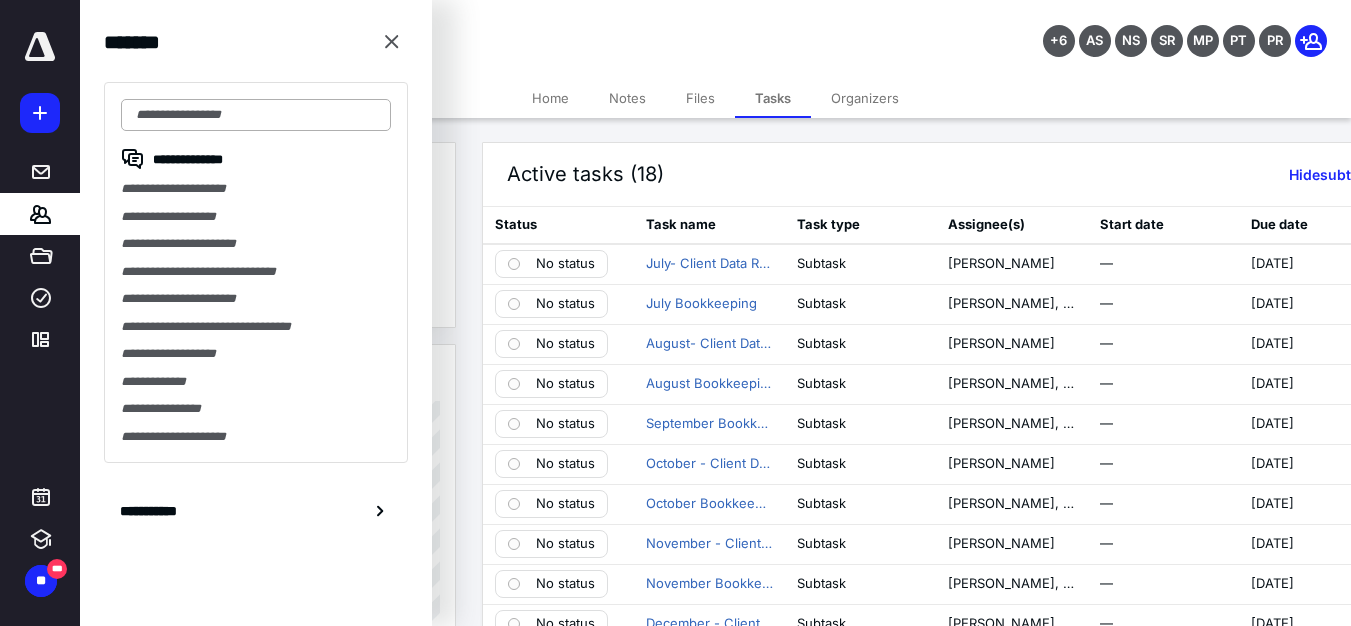 click at bounding box center [256, 115] 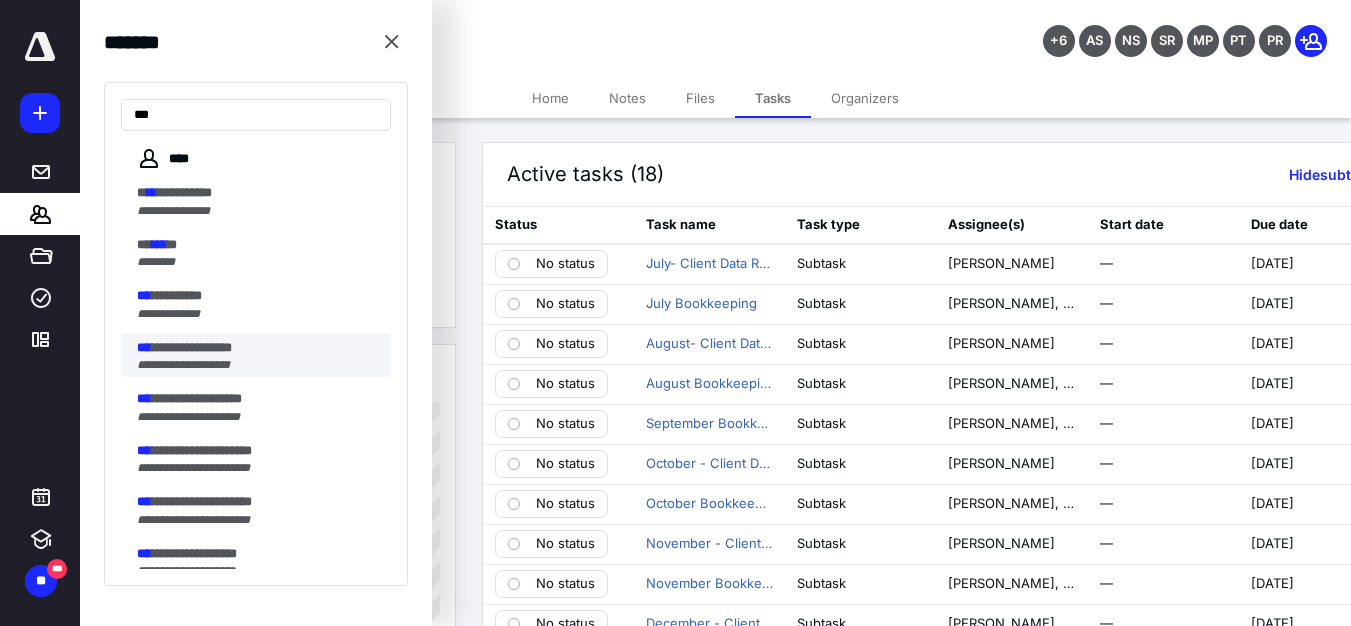 type on "***" 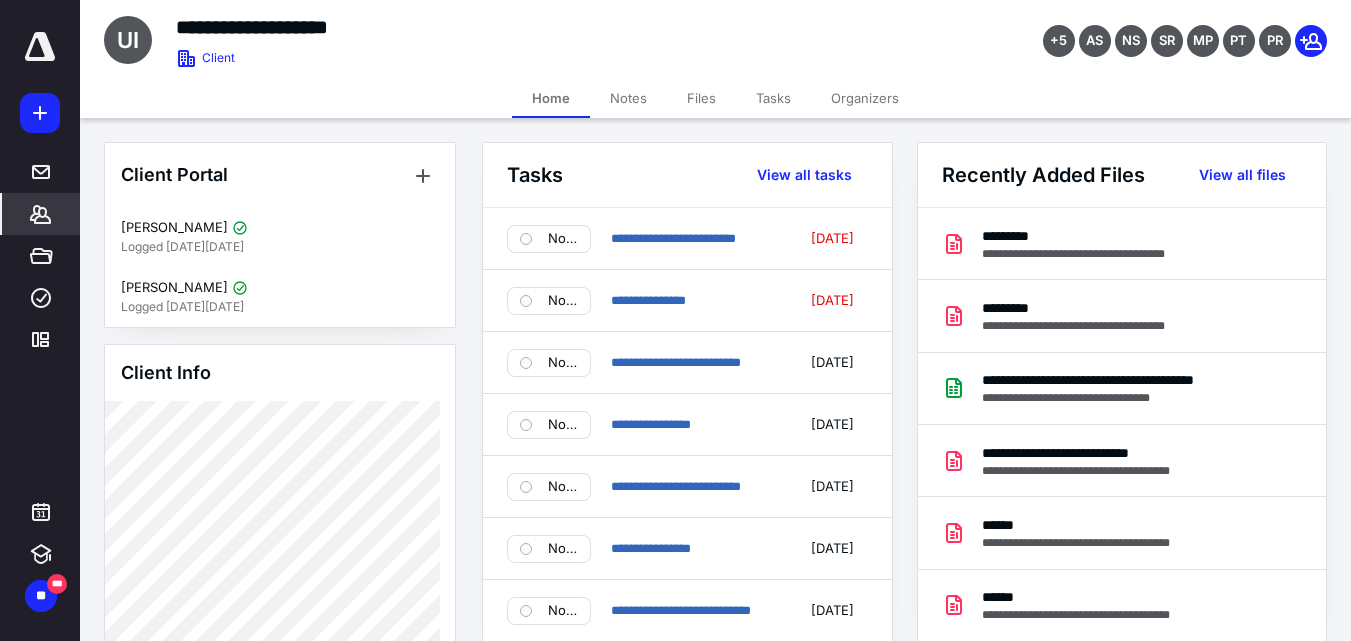click on "Files" at bounding box center (701, 98) 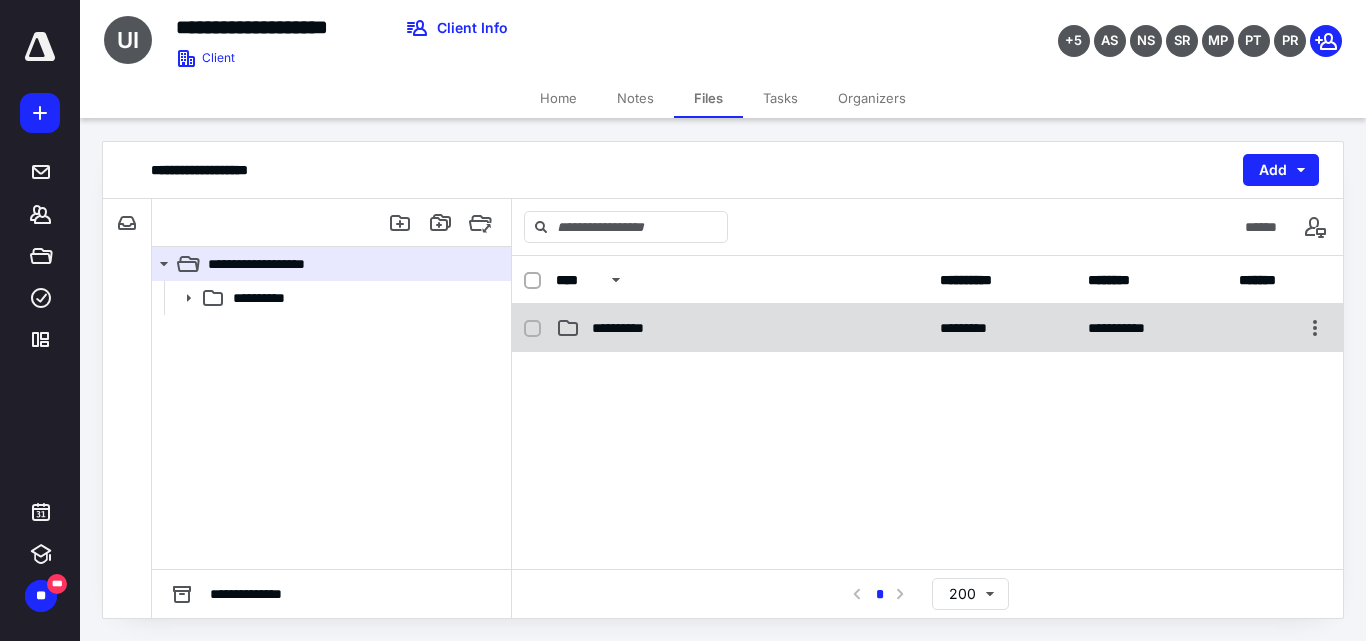 click on "**********" at bounding box center (629, 328) 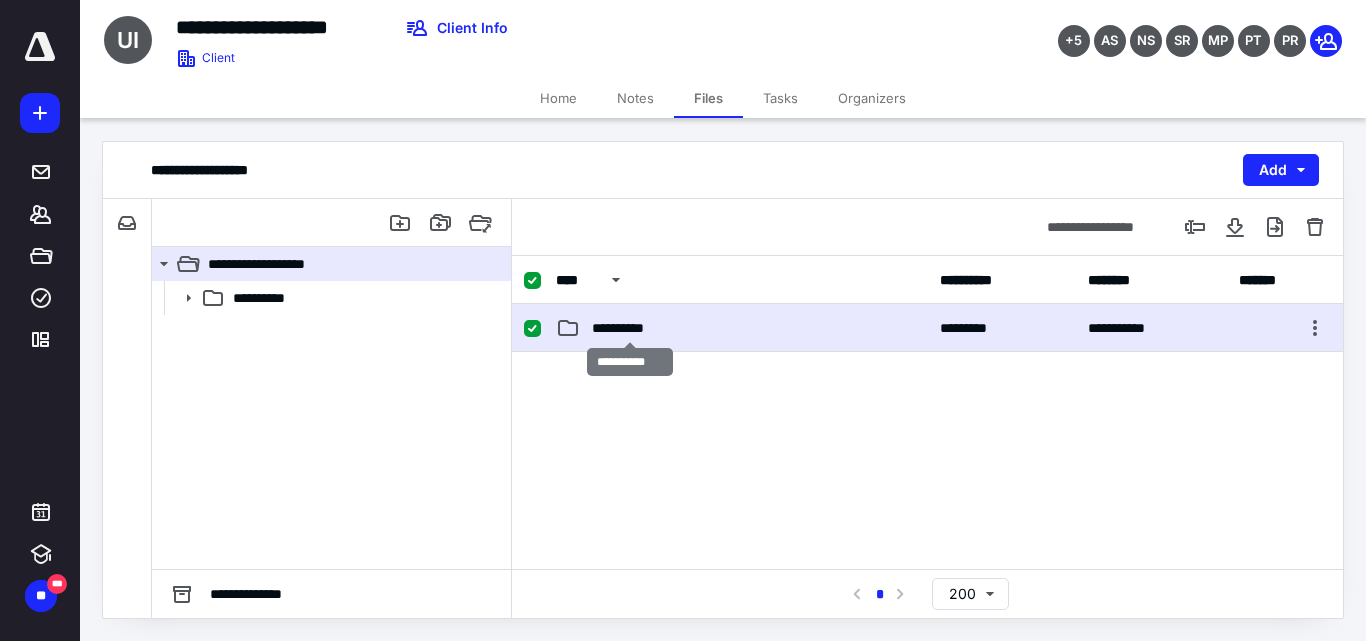 click on "**********" at bounding box center (629, 328) 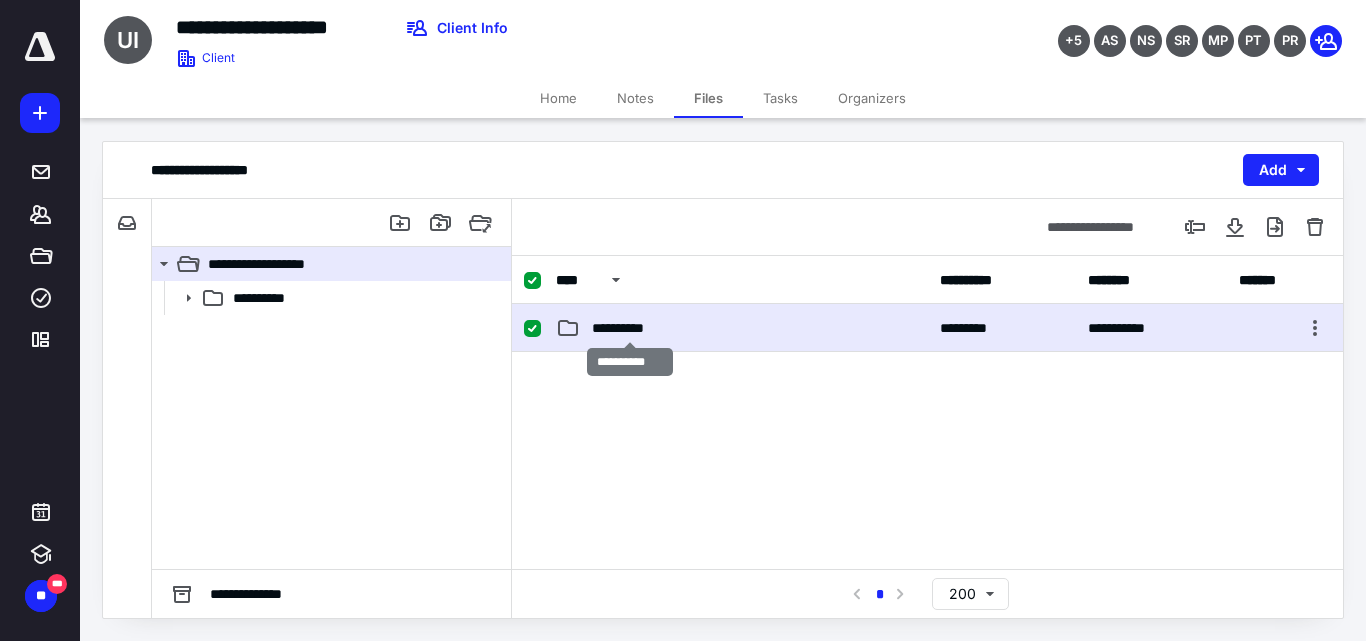 checkbox on "false" 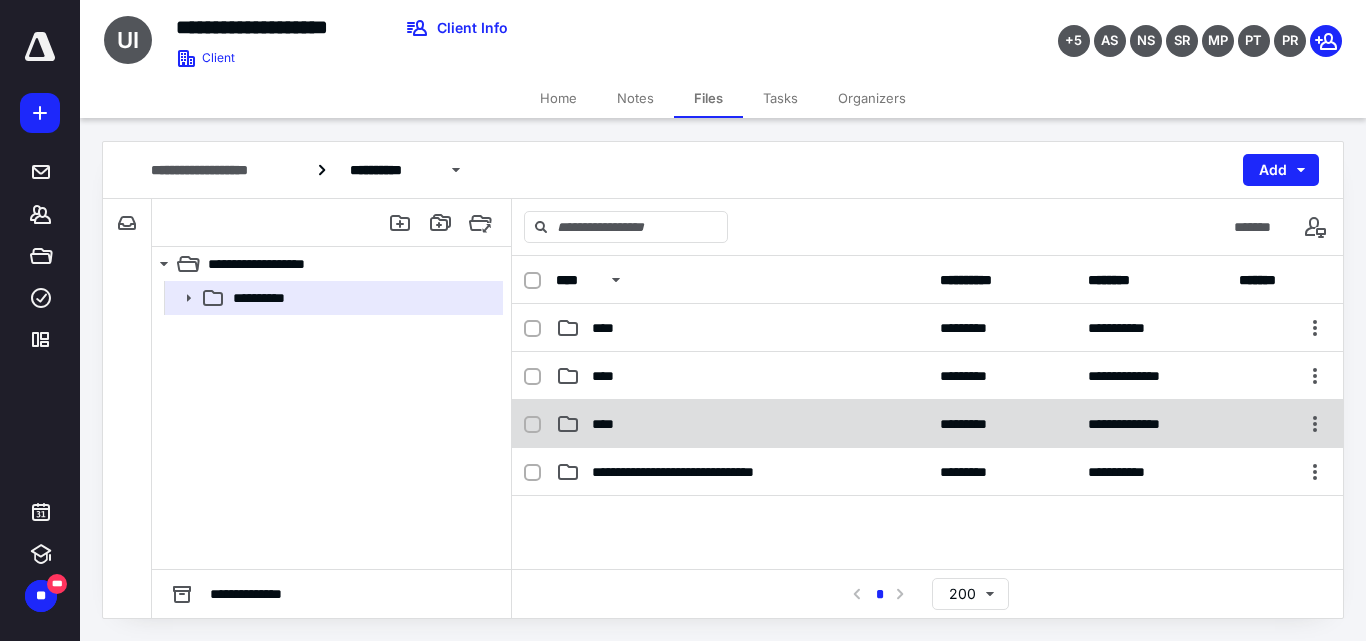 click on "****" at bounding box center (609, 424) 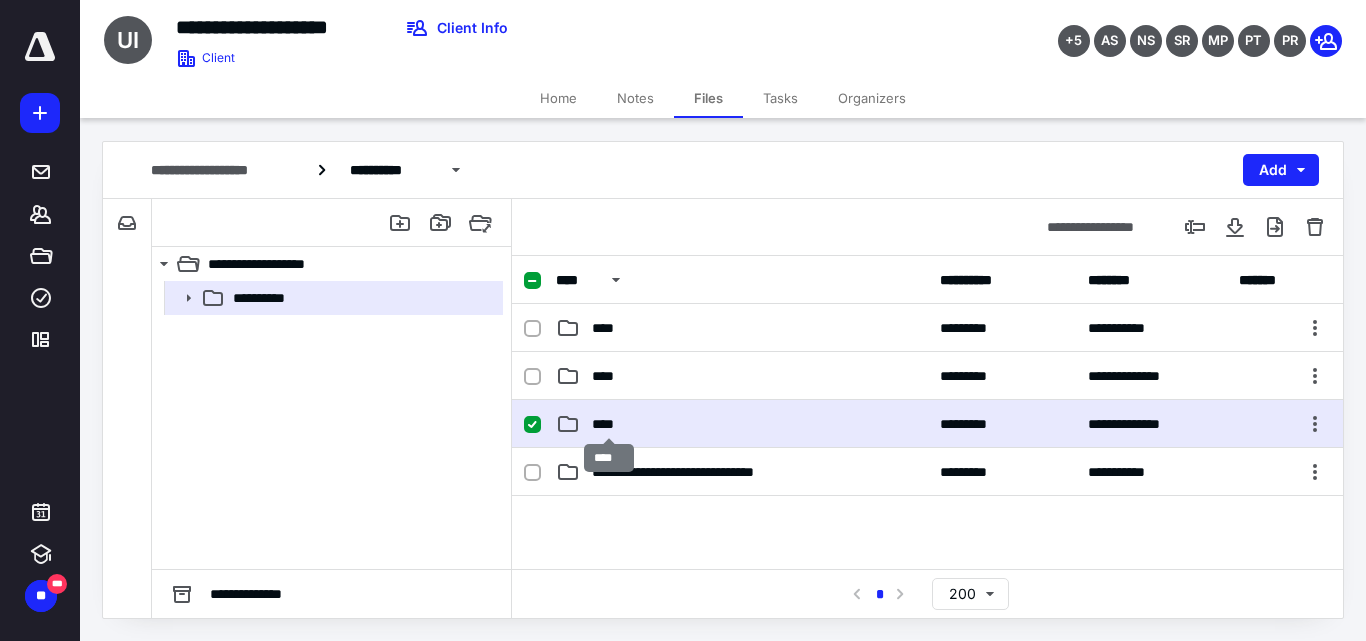 click on "****" at bounding box center (609, 424) 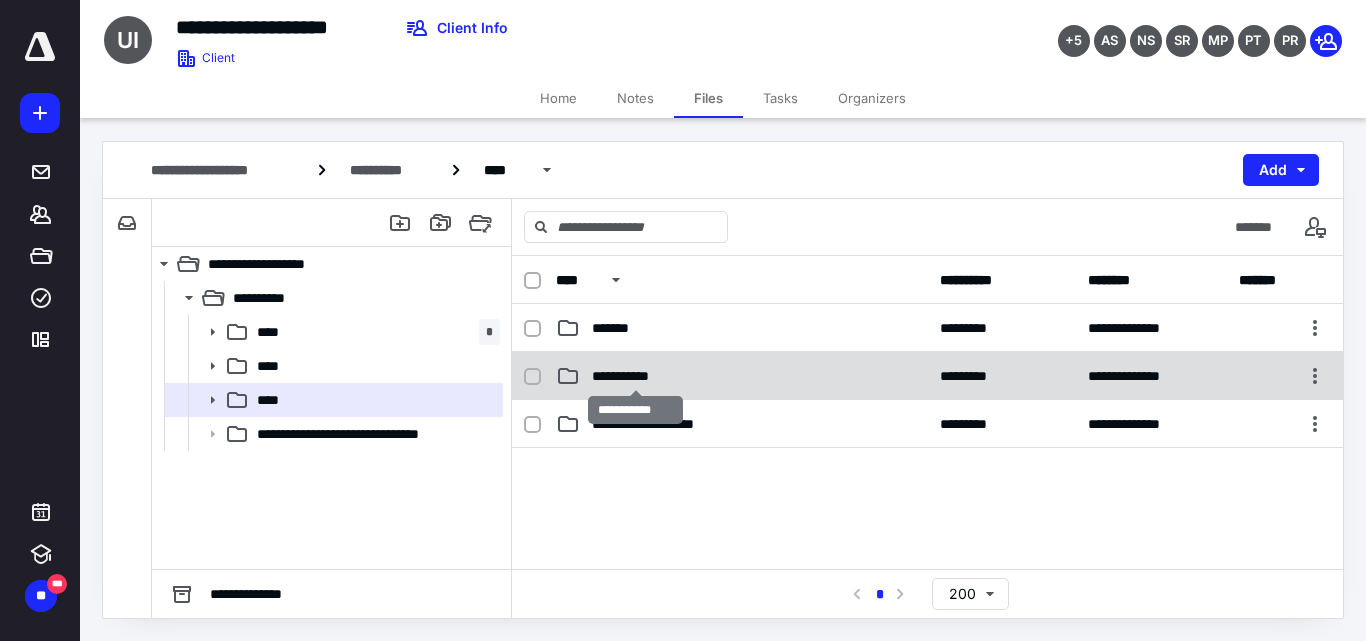 click on "**********" at bounding box center [635, 376] 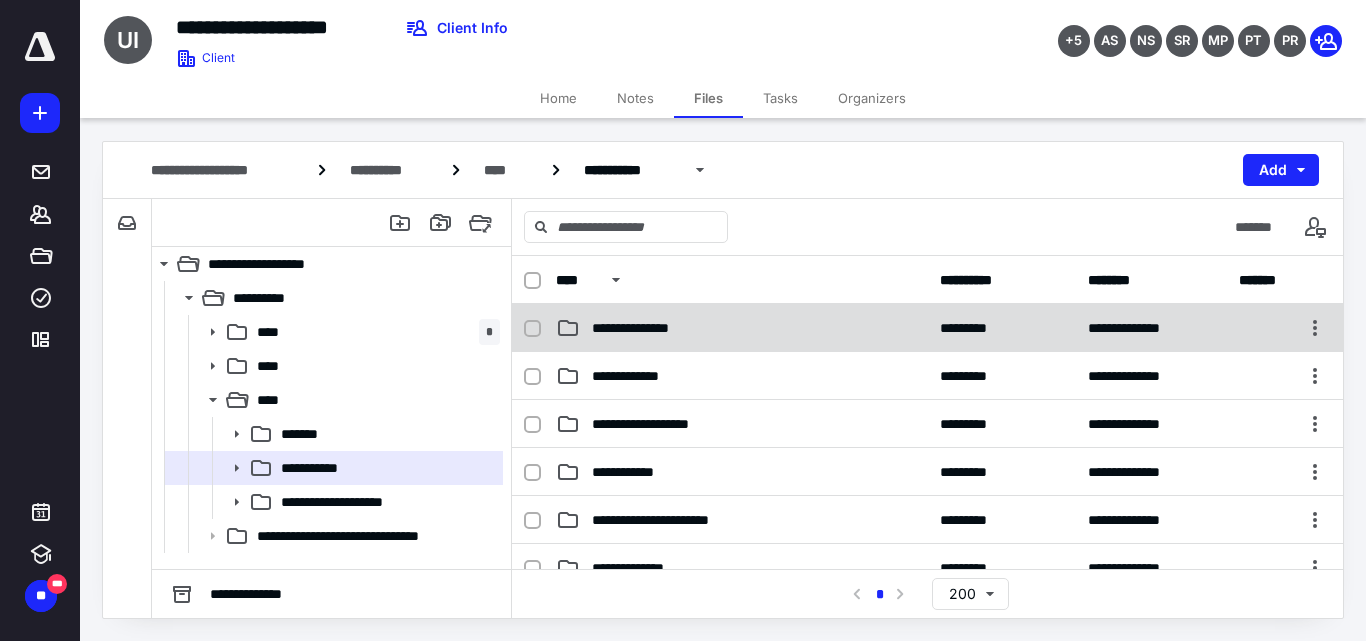 click on "**********" at bounding box center (648, 328) 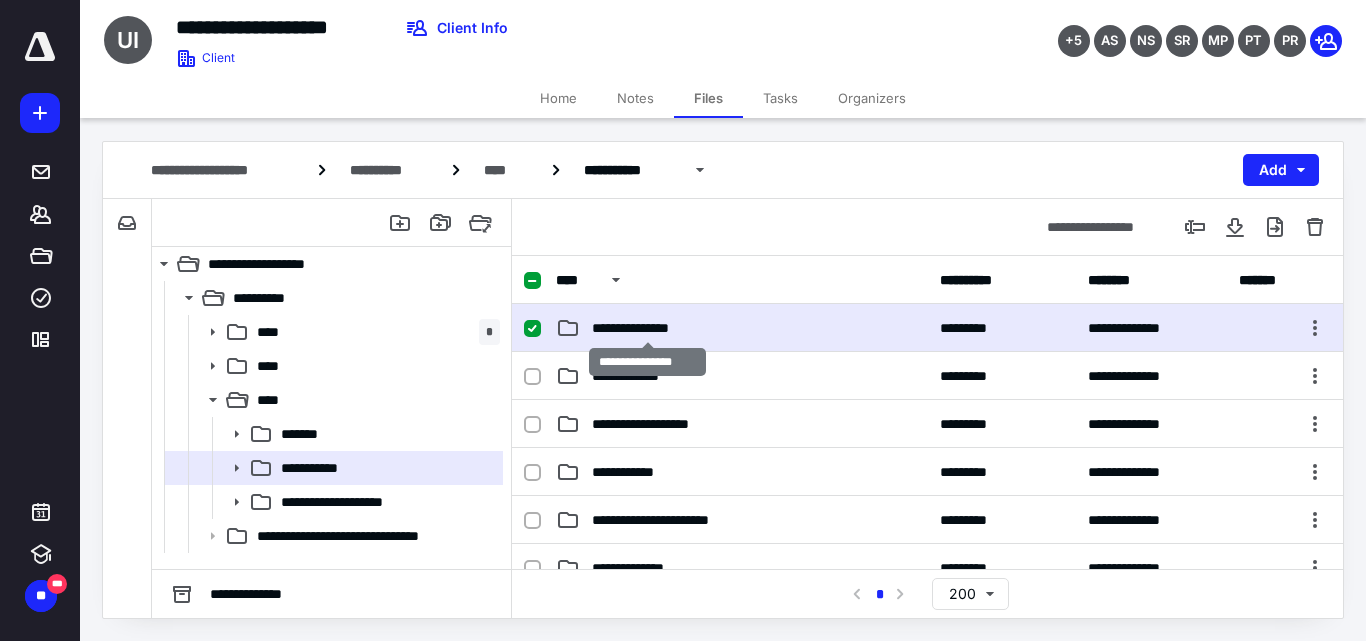 click on "**********" at bounding box center [648, 328] 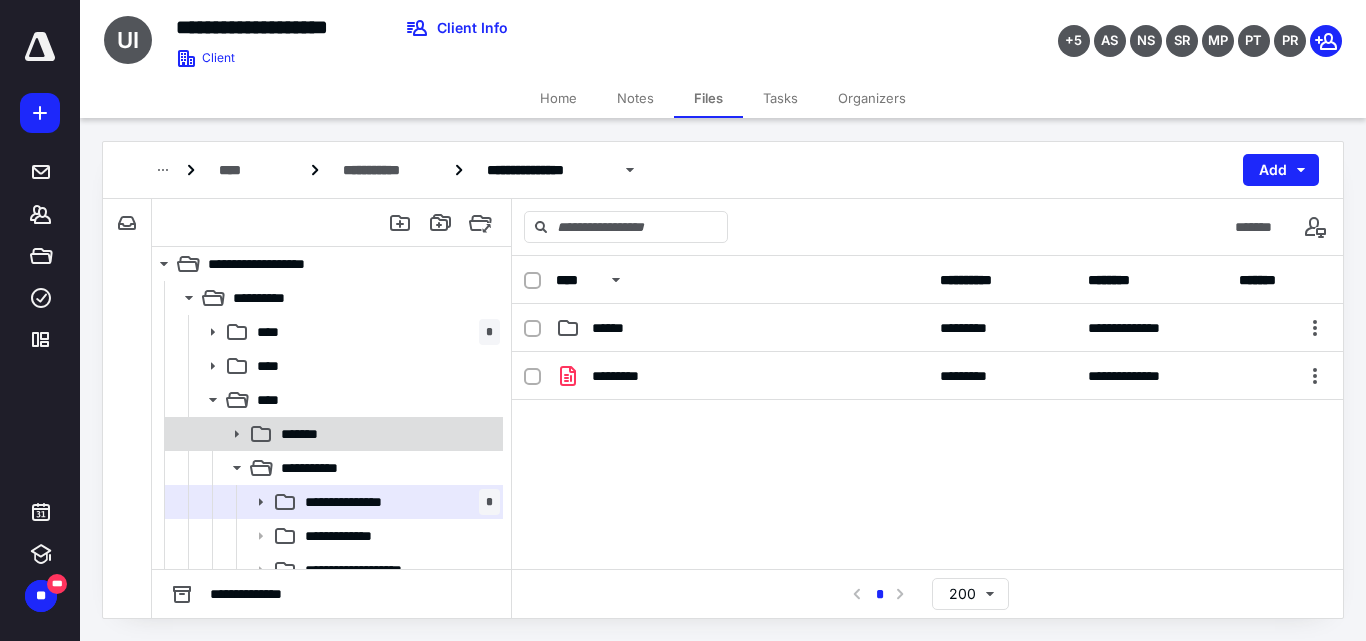 click on "*******" at bounding box center (332, 434) 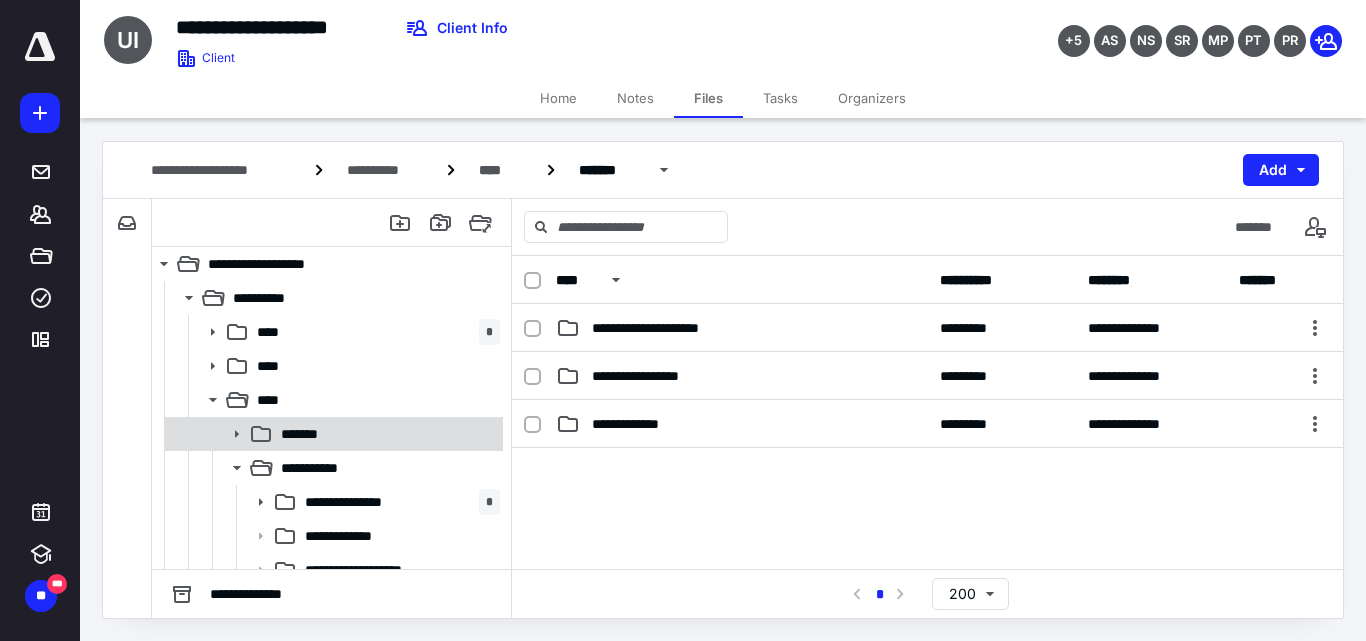 click 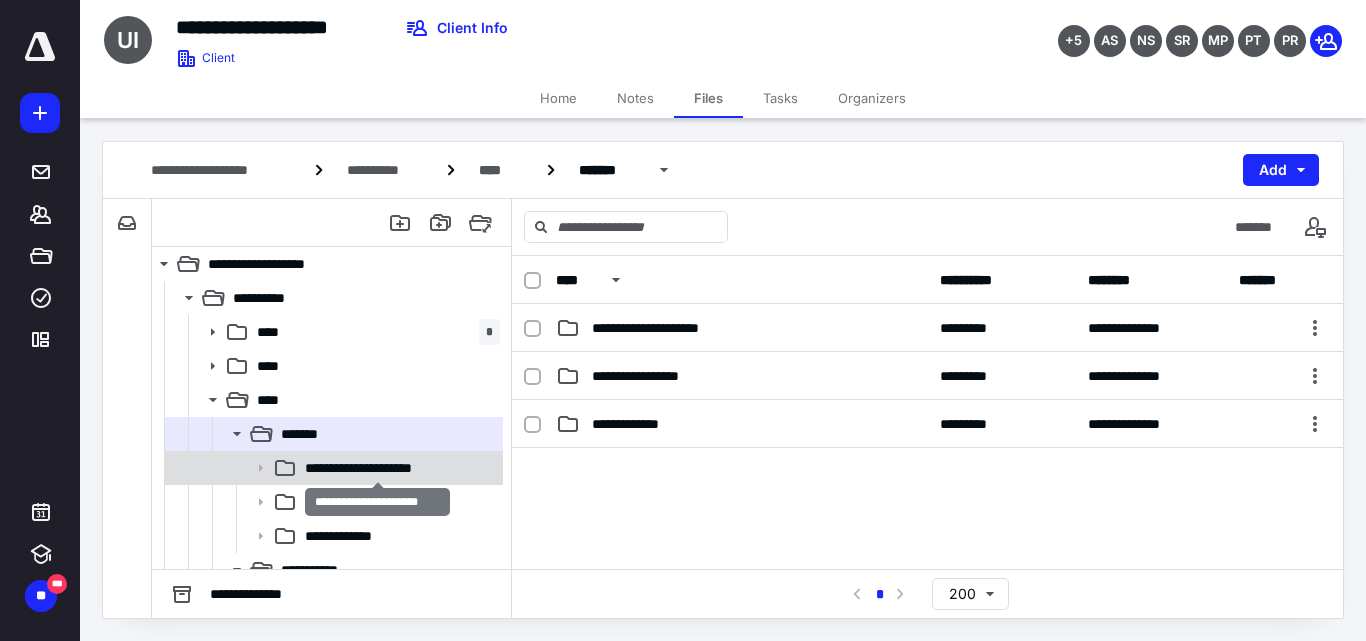 click on "**********" at bounding box center [377, 468] 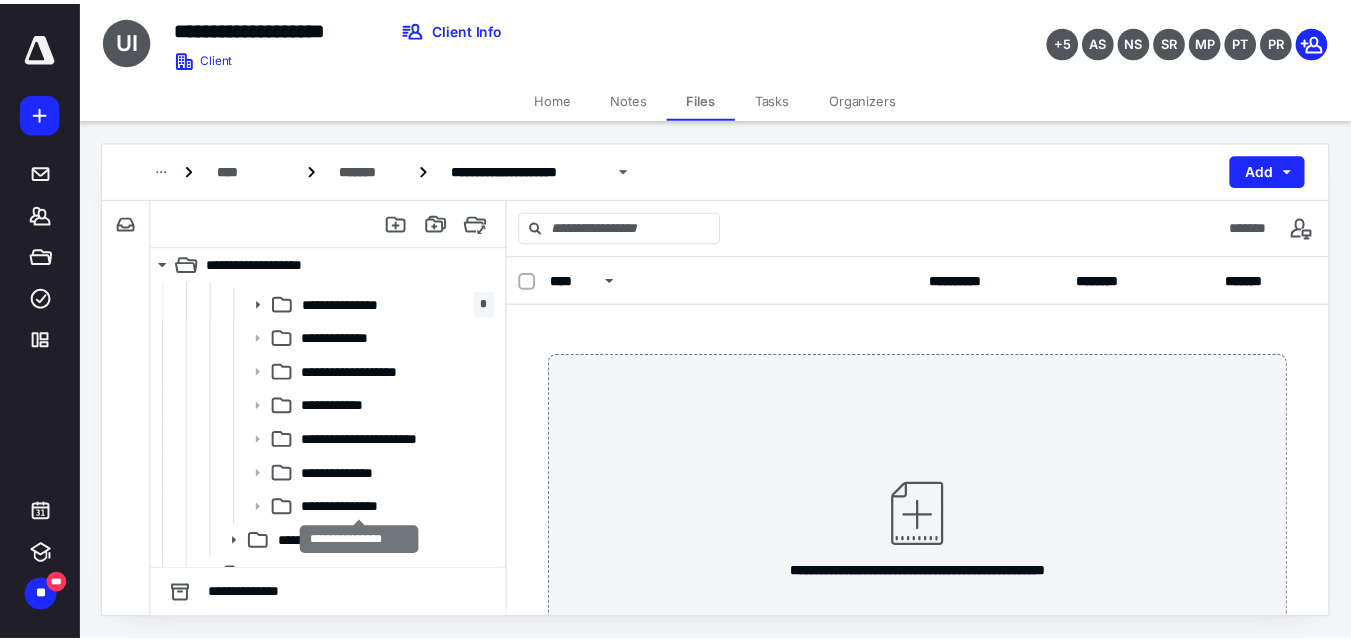 scroll, scrollTop: 324, scrollLeft: 0, axis: vertical 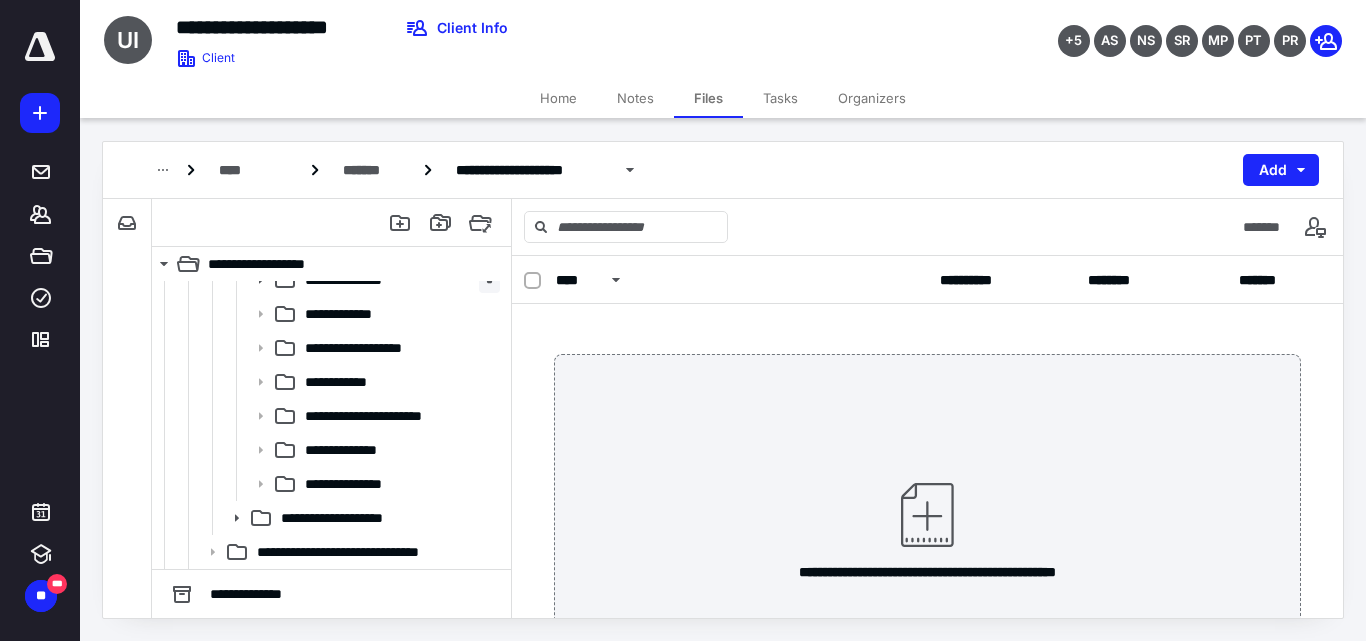 click on "Tasks" at bounding box center [780, 98] 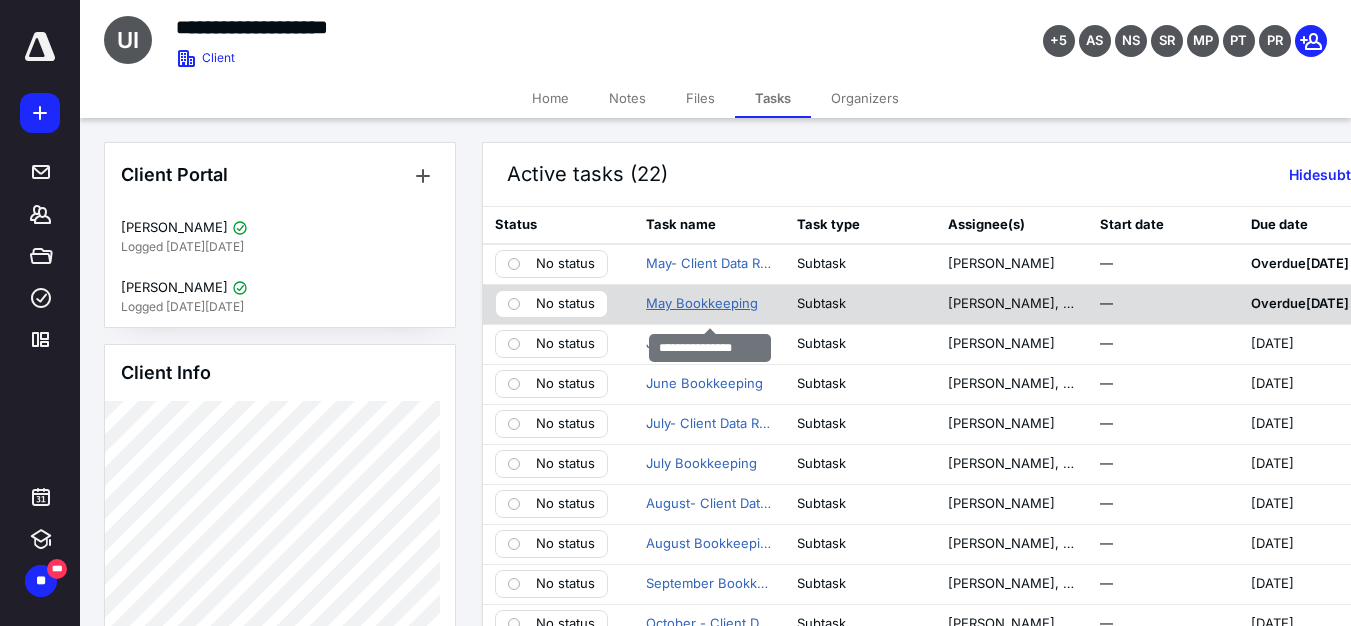 click on "May Bookkeeping" at bounding box center [702, 304] 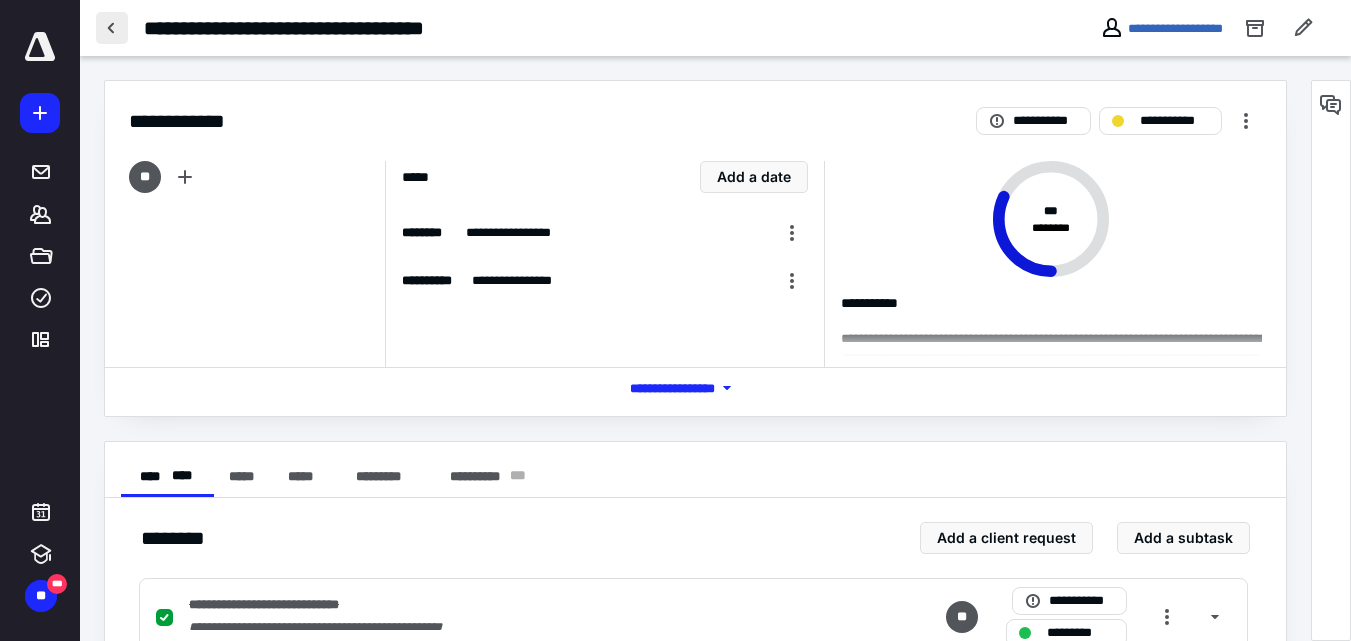 click at bounding box center [112, 28] 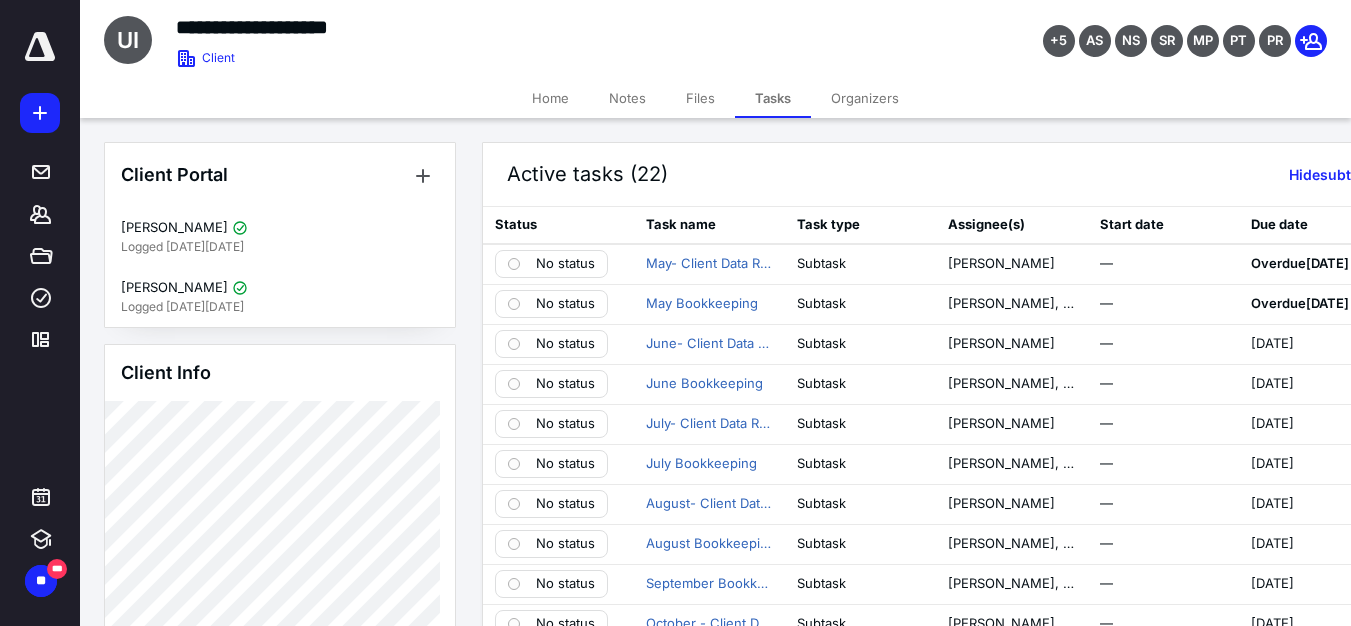 click on "Home" at bounding box center (550, 98) 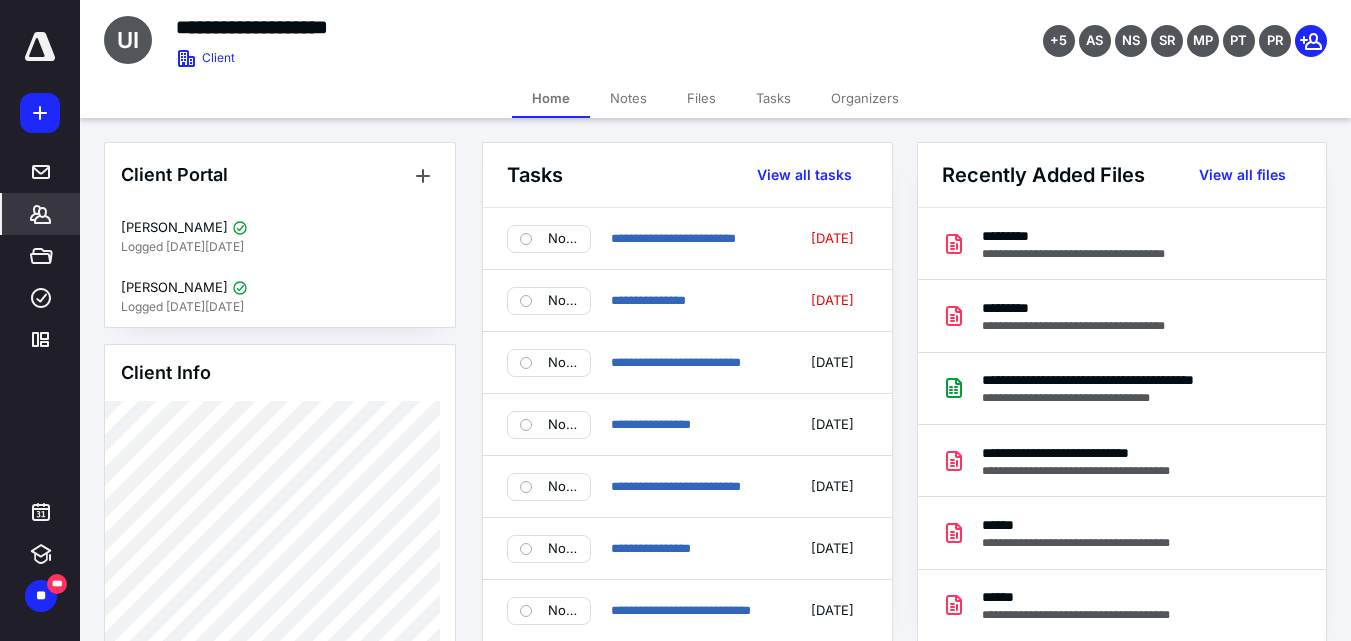 click on "Notes" at bounding box center (628, 98) 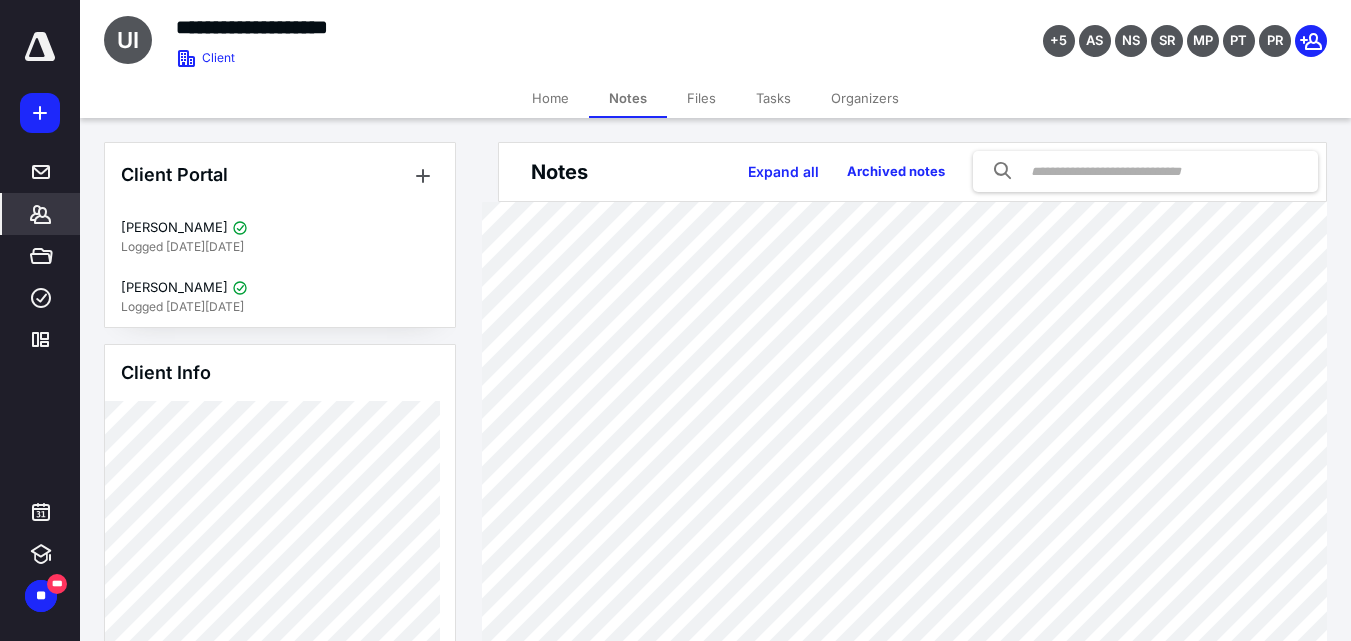 click on "Files" at bounding box center (701, 98) 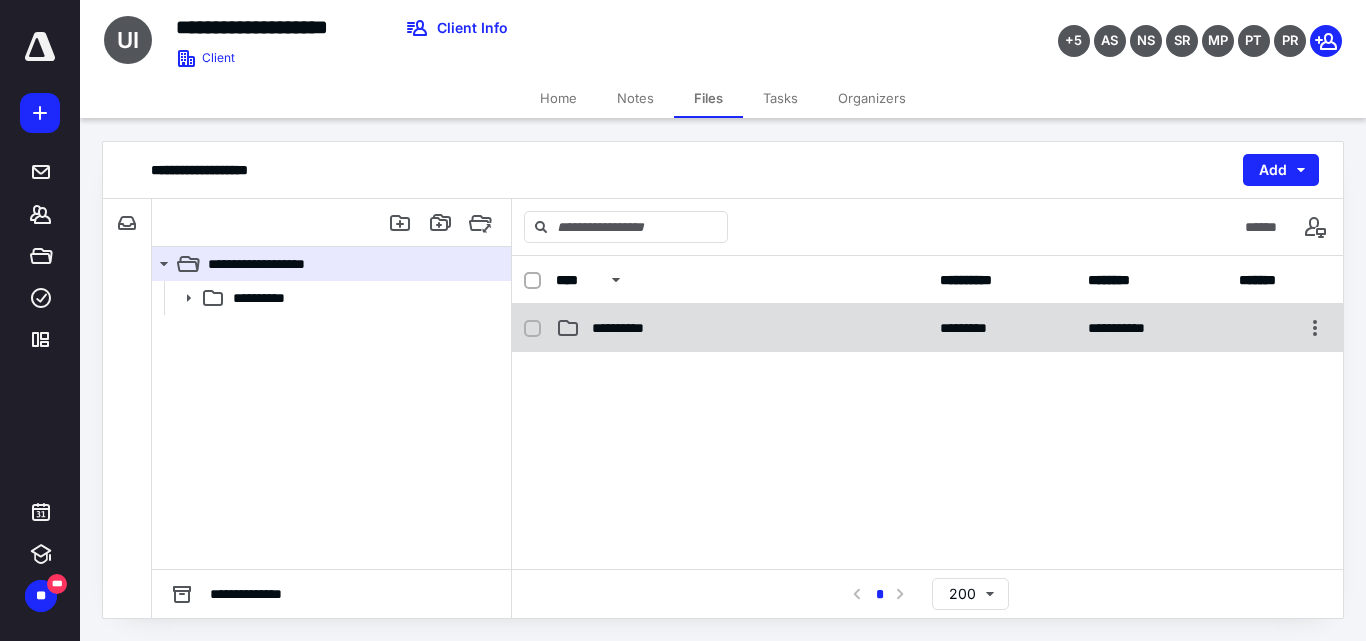 click on "**********" at bounding box center (927, 328) 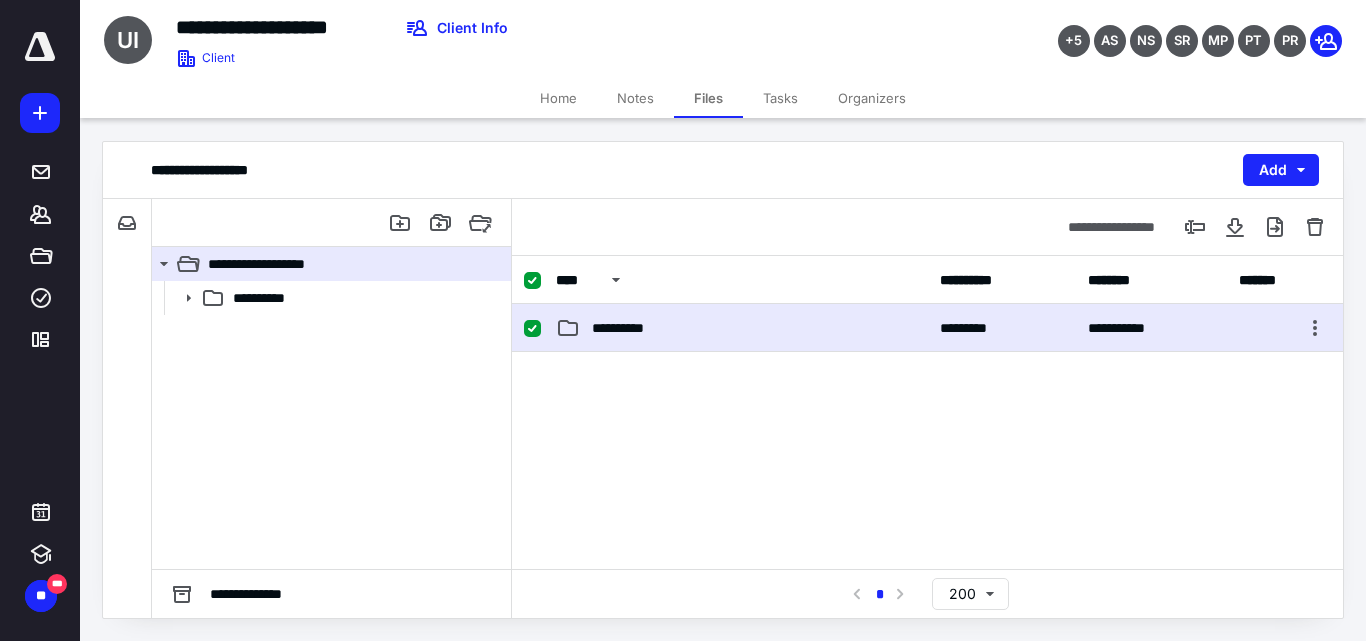 click on "**********" at bounding box center (927, 328) 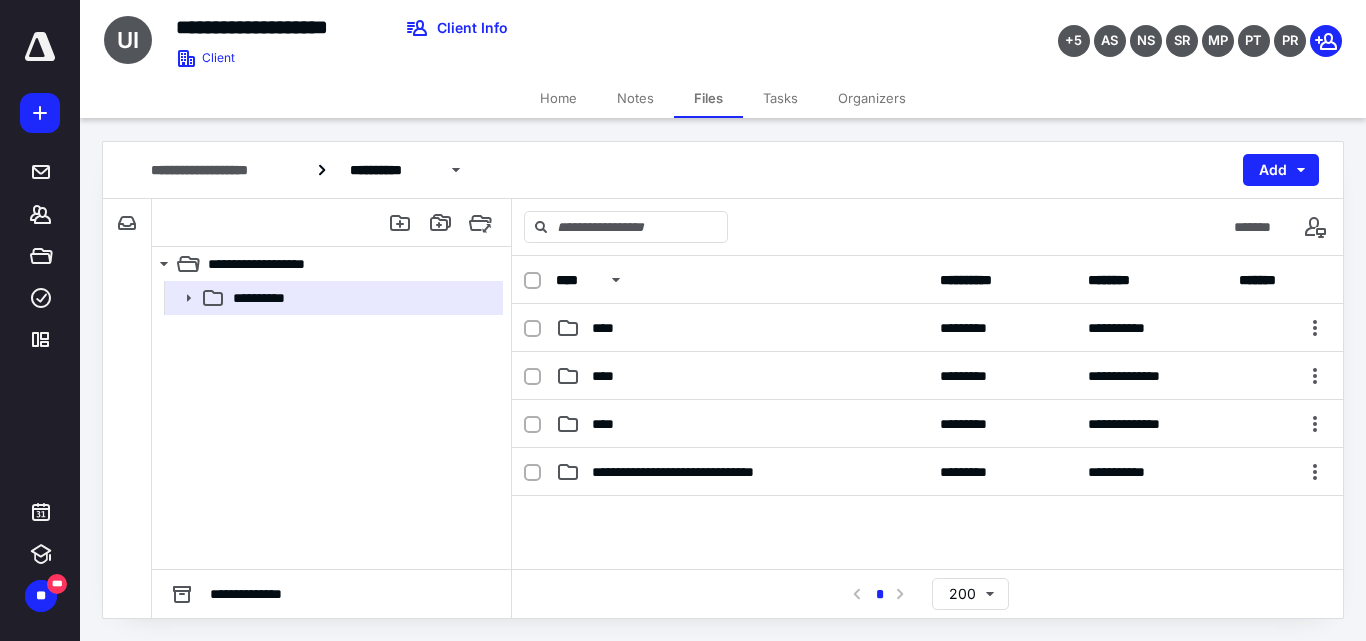 click on "Tasks" at bounding box center [780, 98] 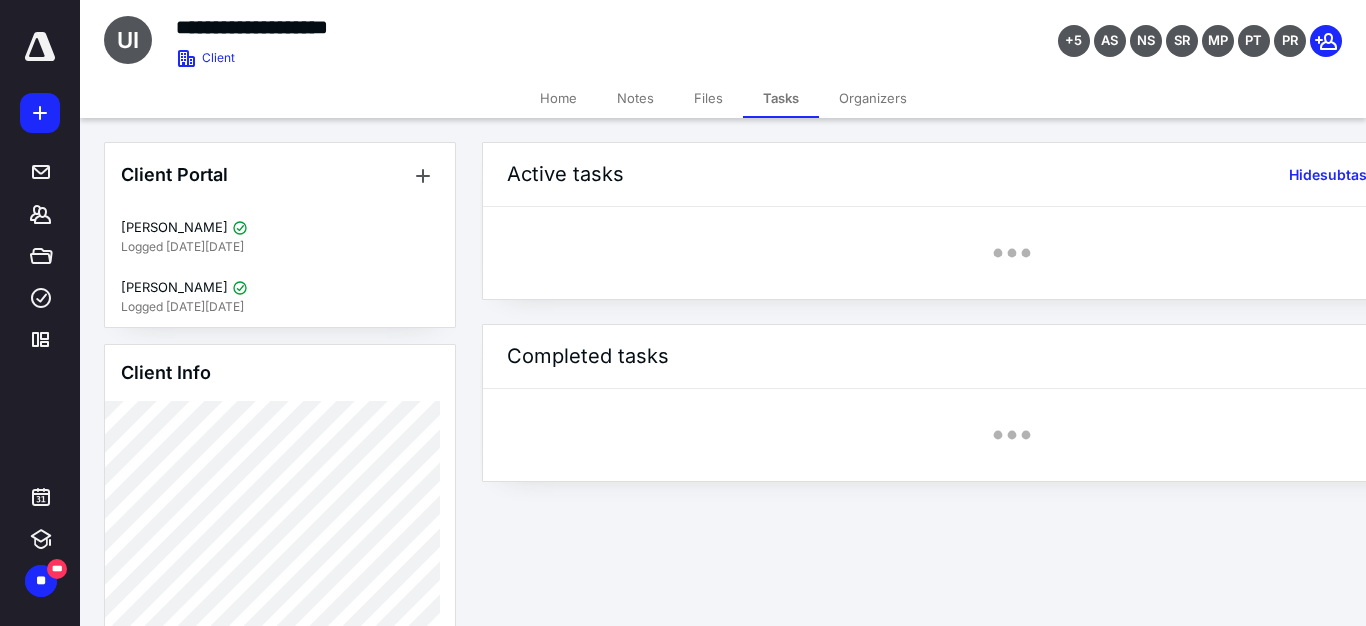 click on "Files" at bounding box center (708, 98) 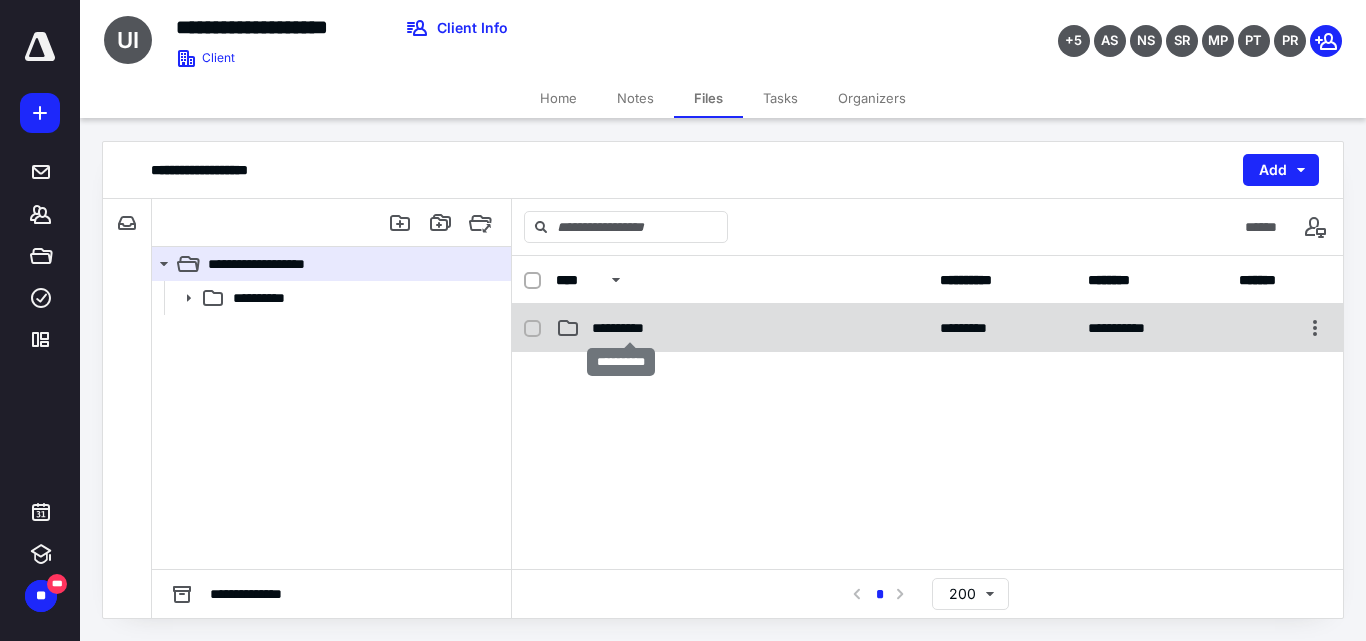 click on "**********" at bounding box center (629, 328) 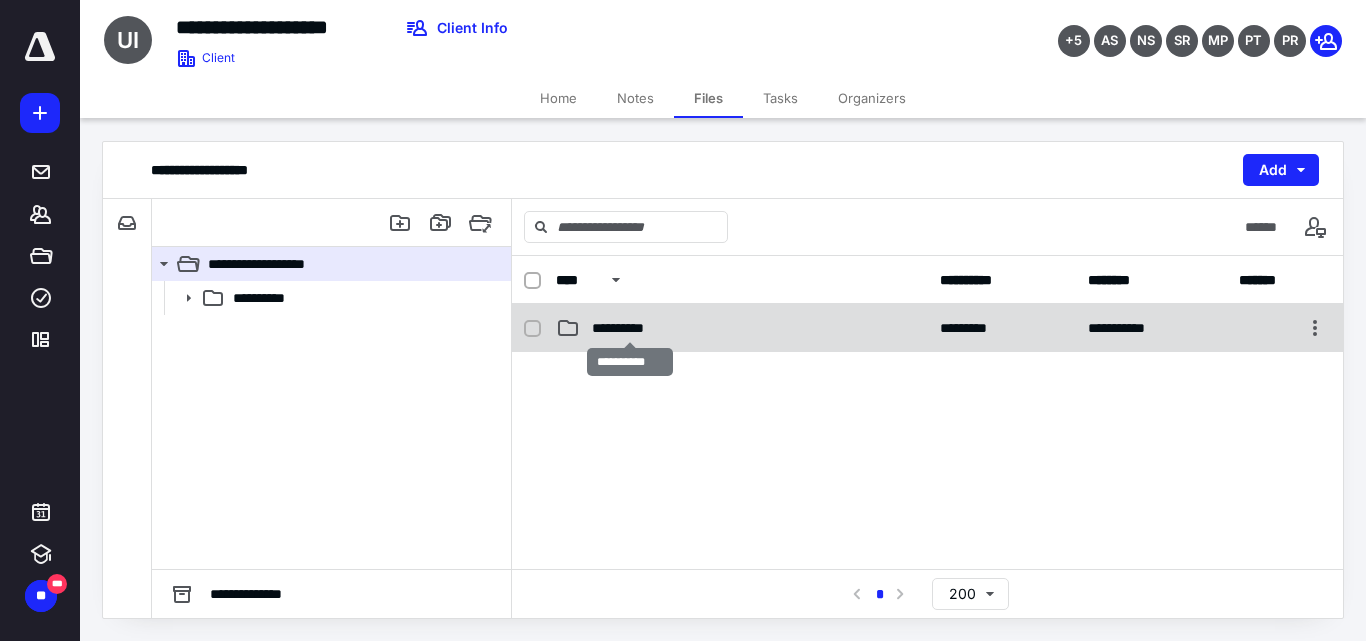 checkbox on "true" 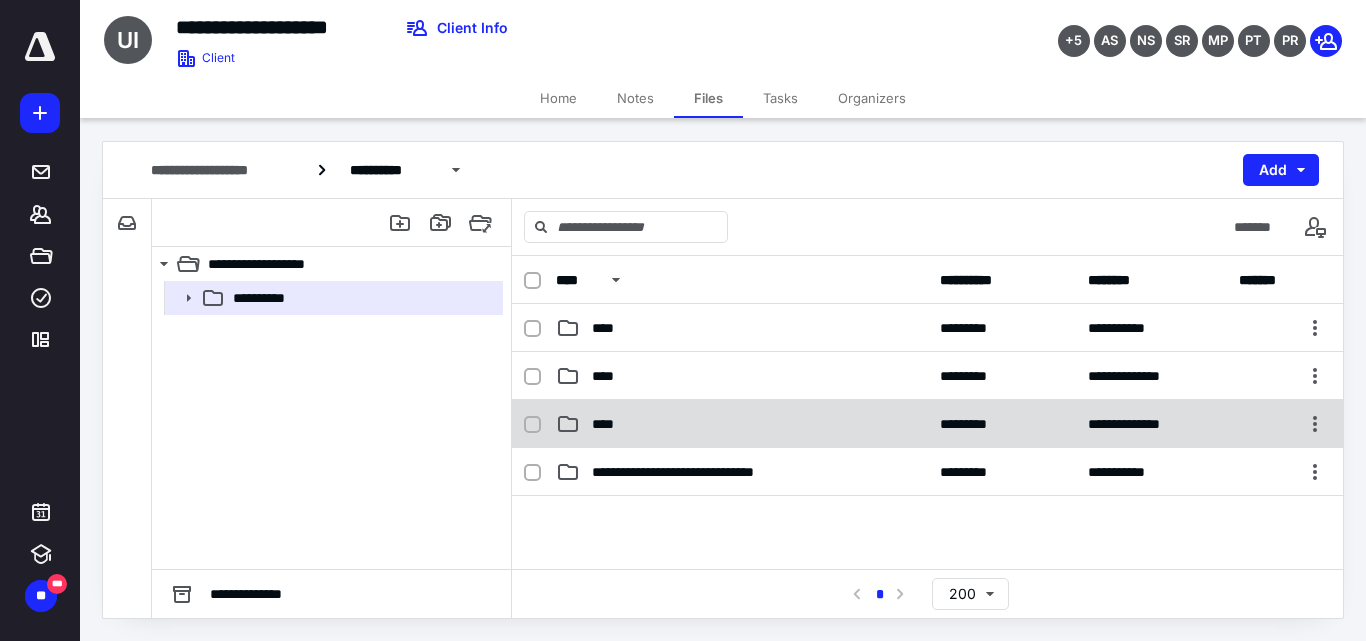 click on "****" at bounding box center [742, 424] 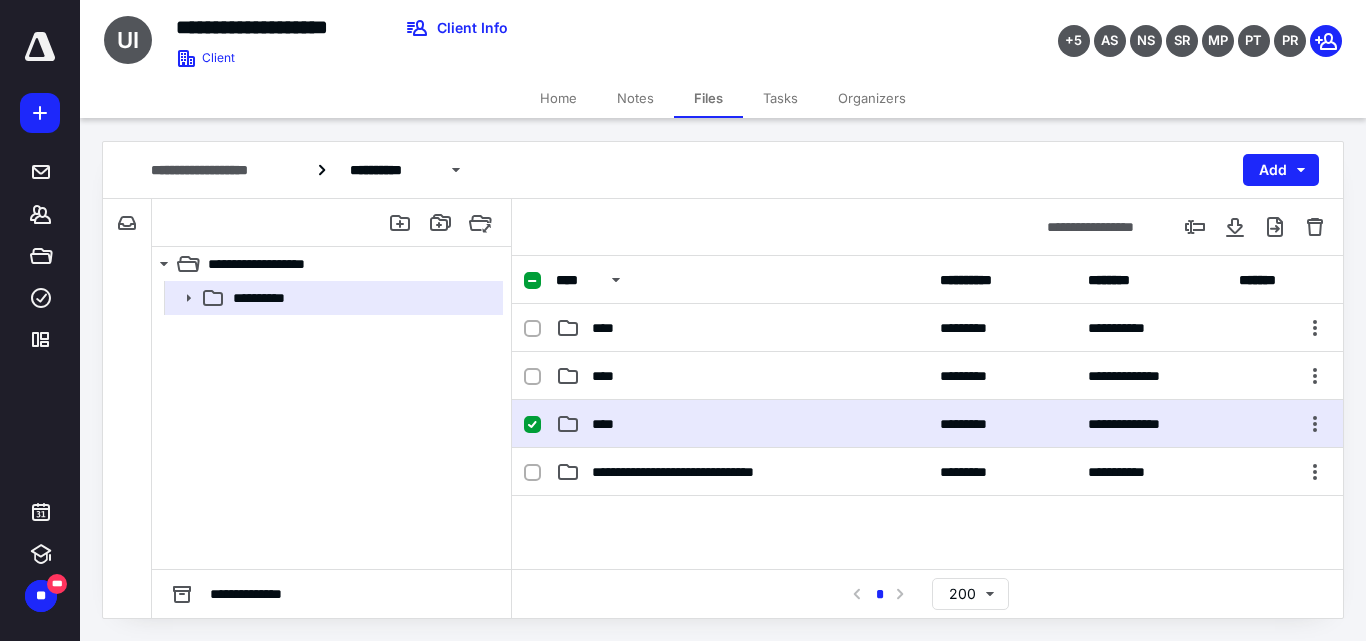 click on "****" at bounding box center (742, 424) 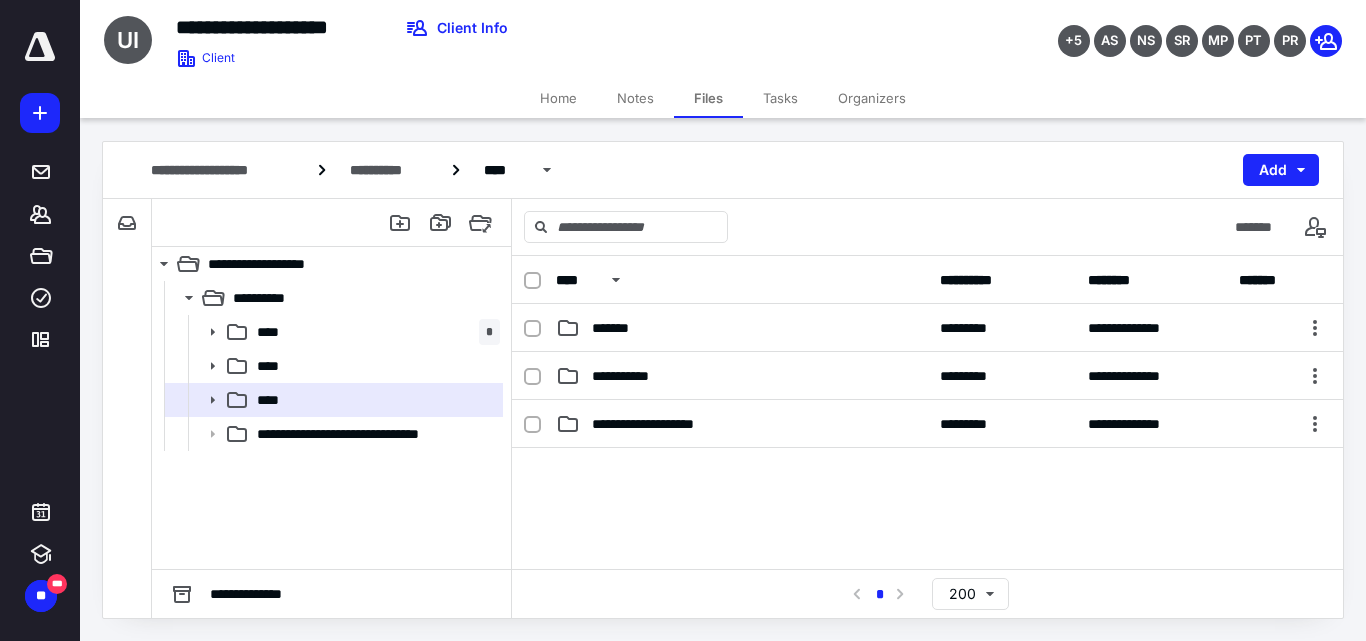 click on "Tasks" at bounding box center (780, 98) 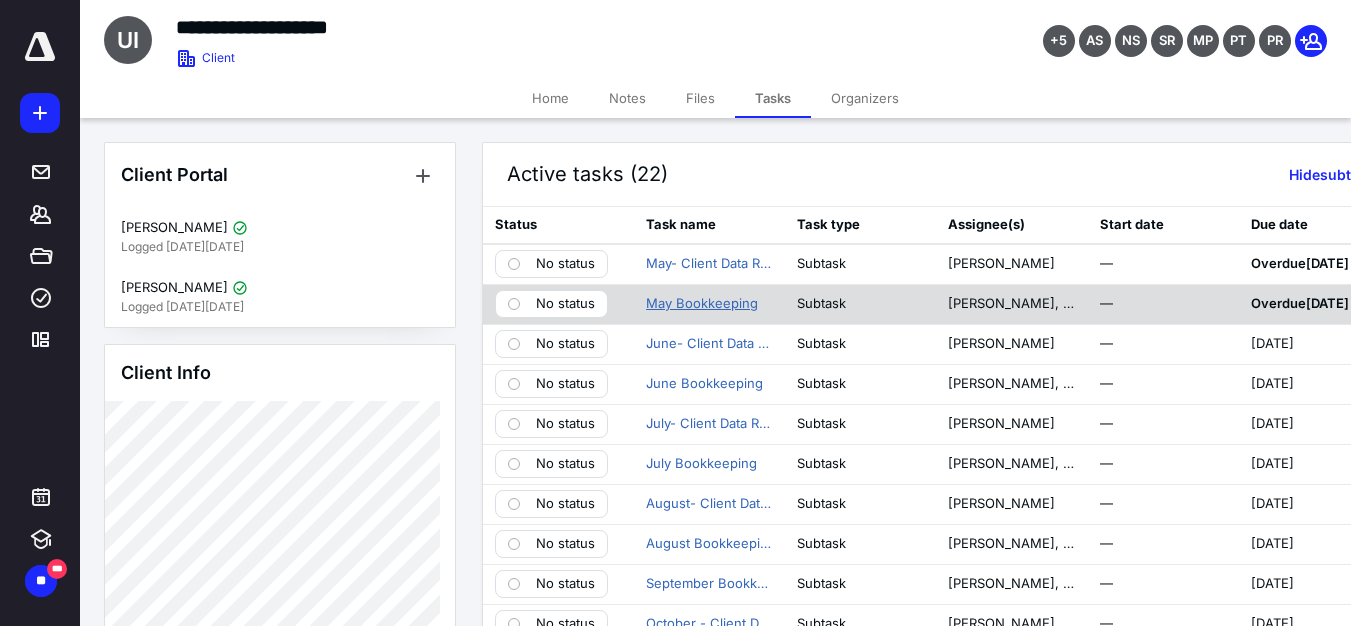click on "May Bookkeeping" at bounding box center (702, 304) 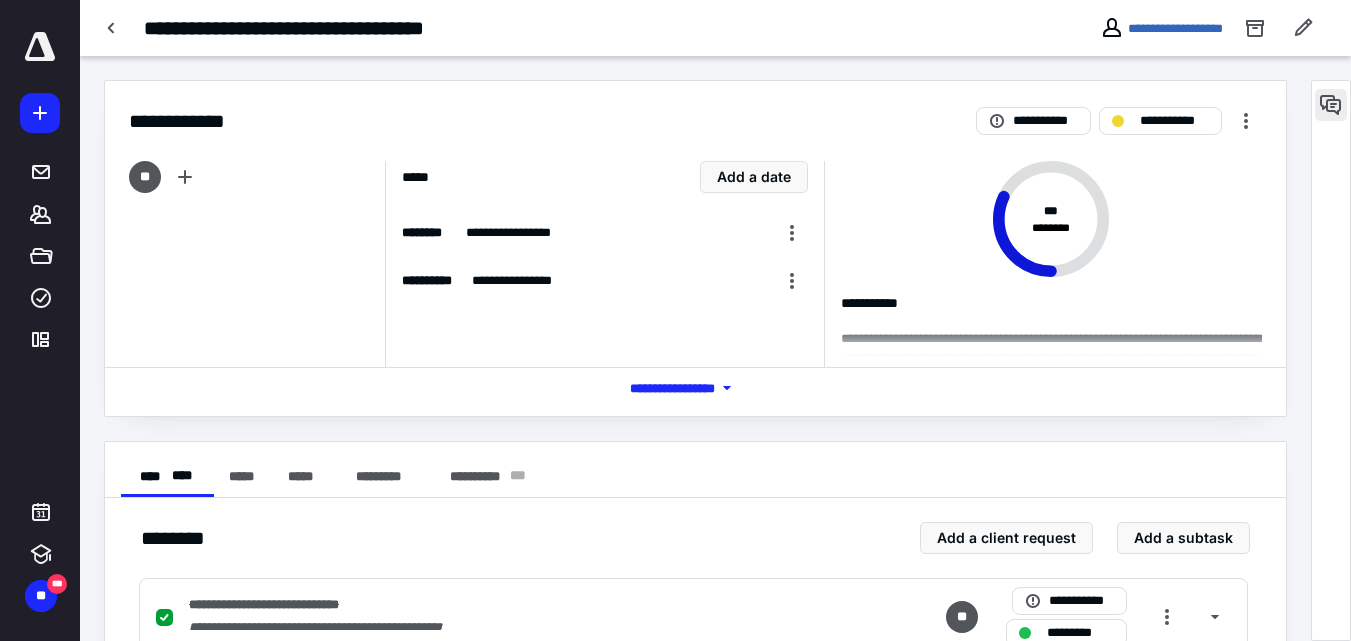 click at bounding box center [1331, 105] 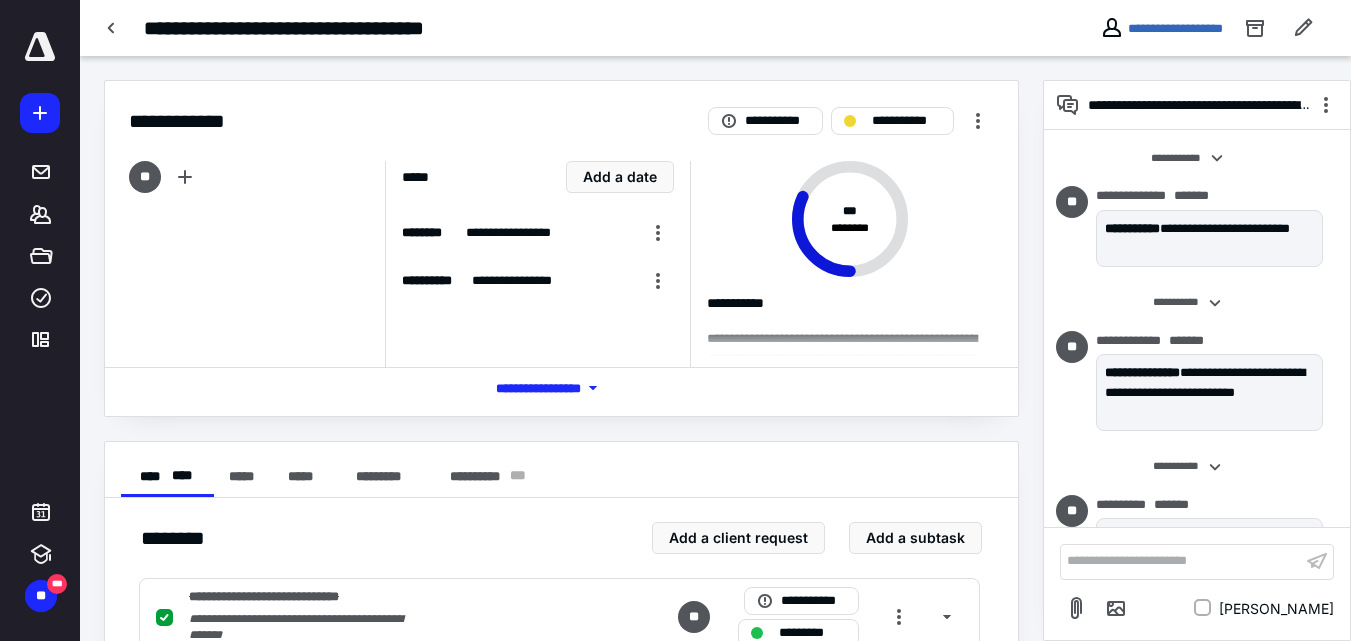 scroll, scrollTop: 252, scrollLeft: 0, axis: vertical 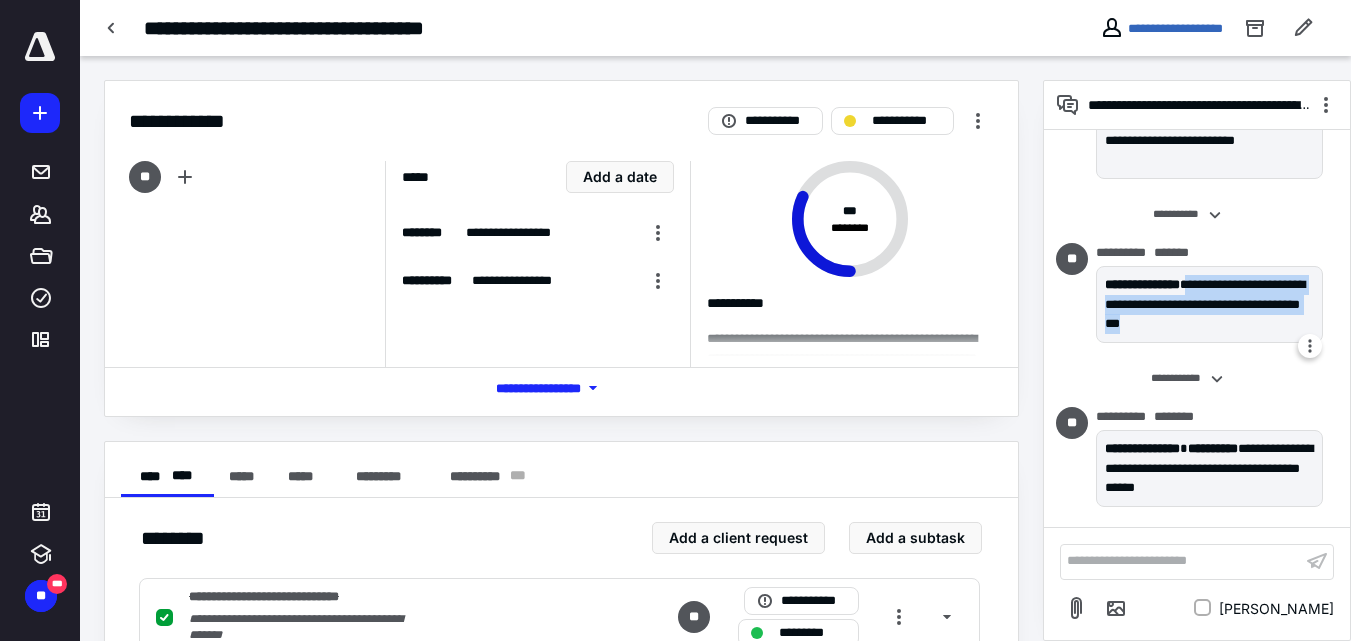drag, startPoint x: 1217, startPoint y: 279, endPoint x: 1287, endPoint y: 323, distance: 82.68011 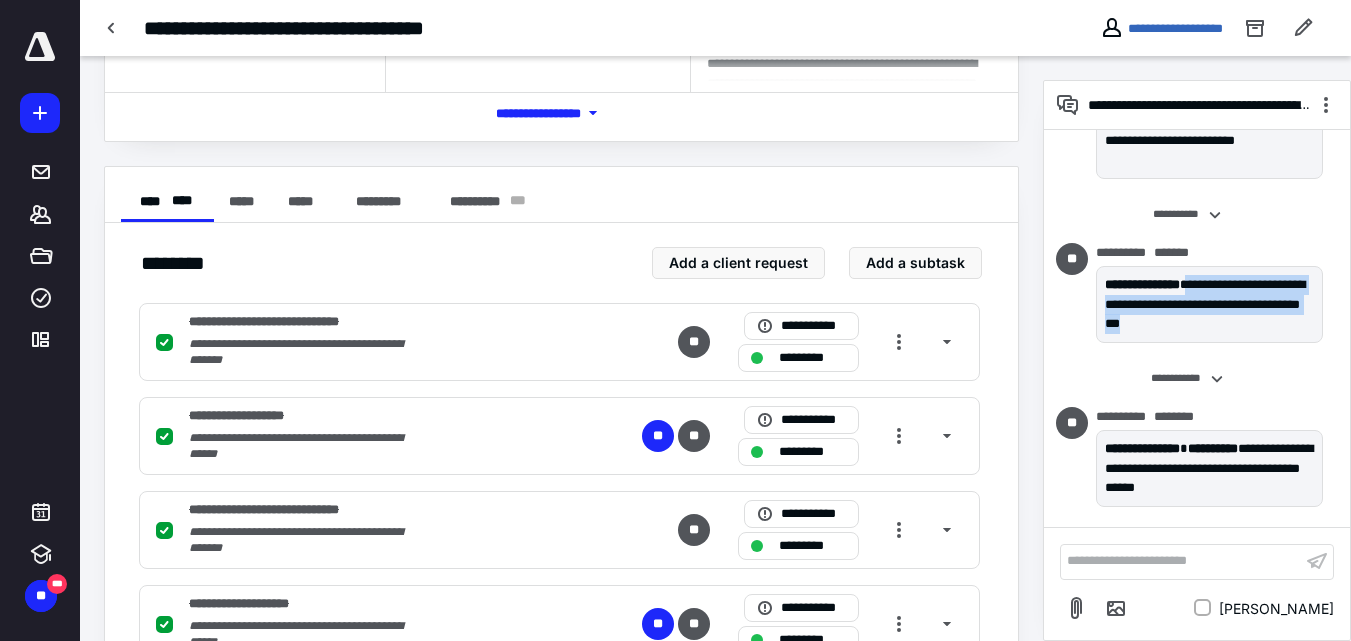 scroll, scrollTop: 300, scrollLeft: 0, axis: vertical 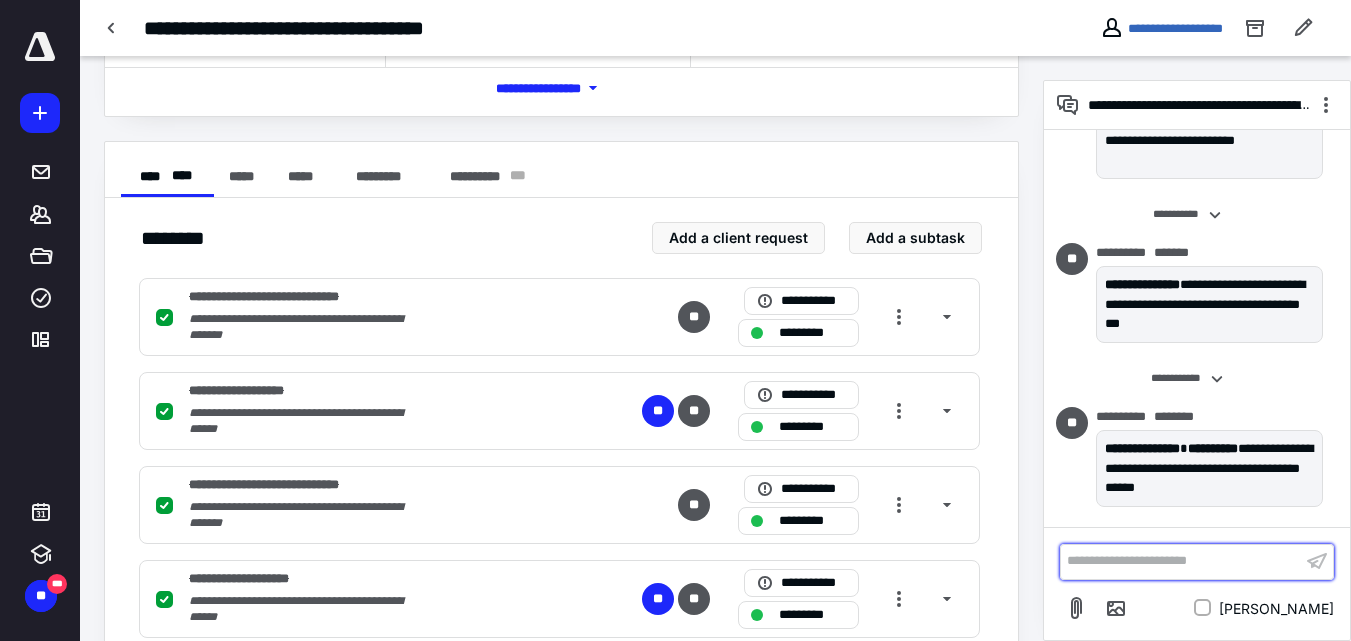 click on "**********" at bounding box center [1181, 561] 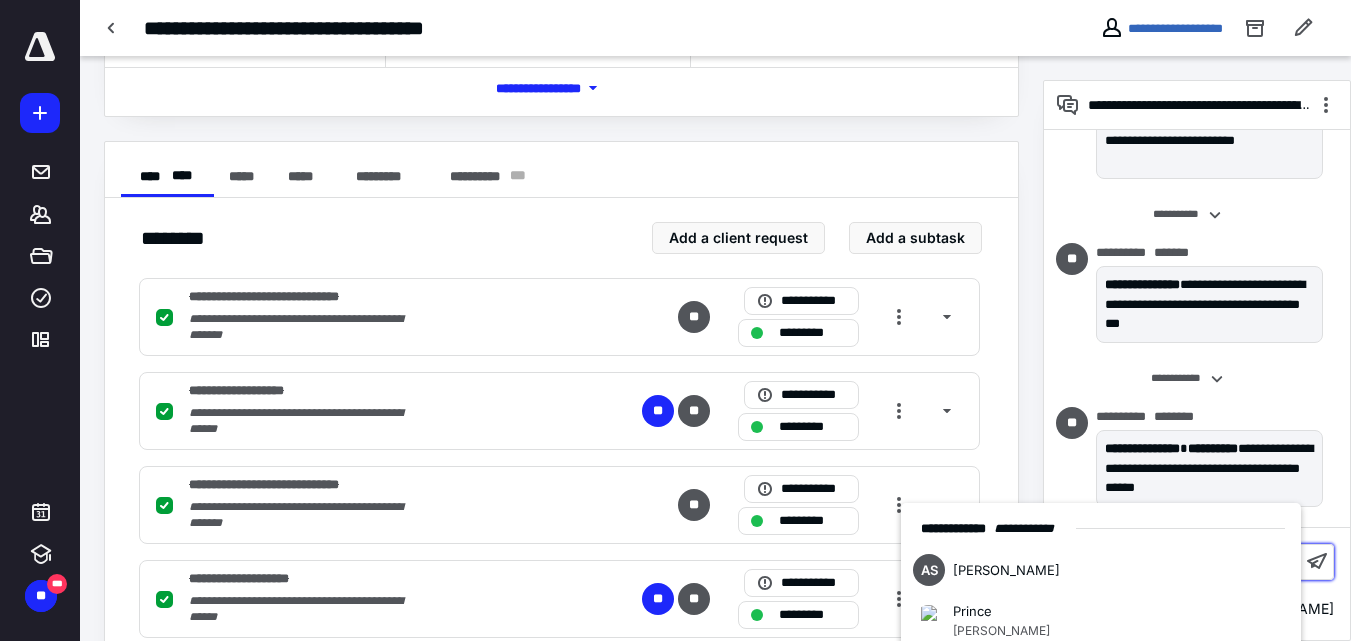 scroll, scrollTop: 540, scrollLeft: 0, axis: vertical 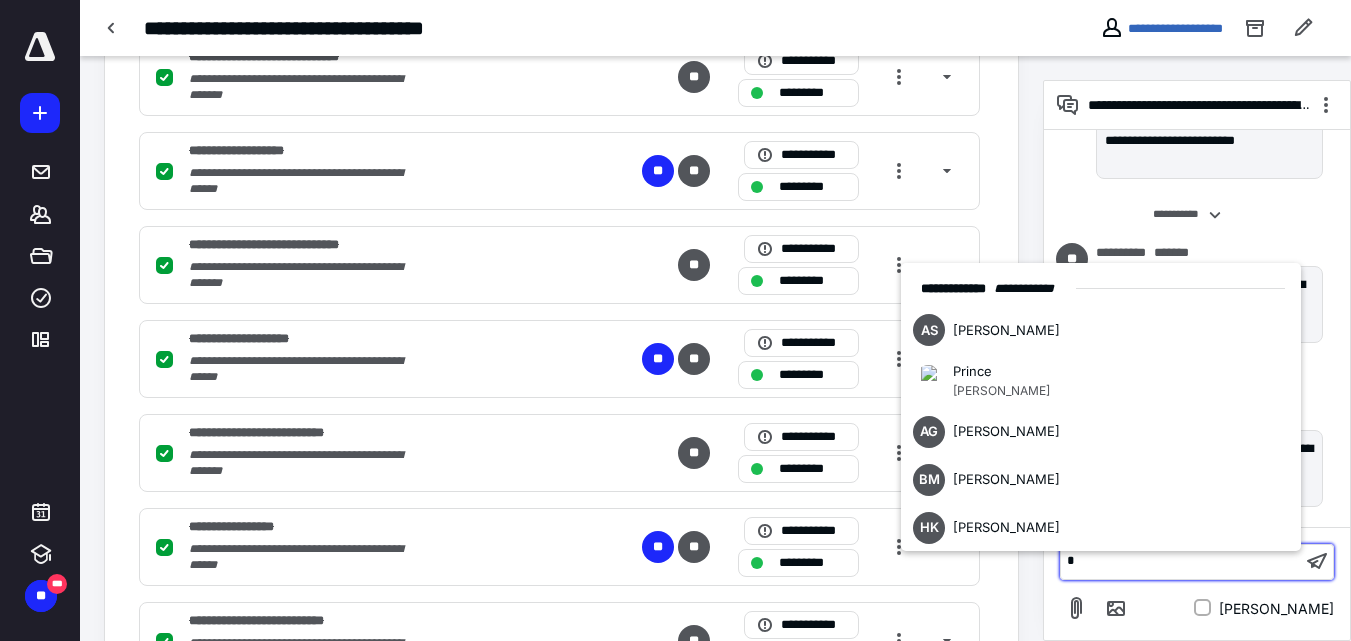 type 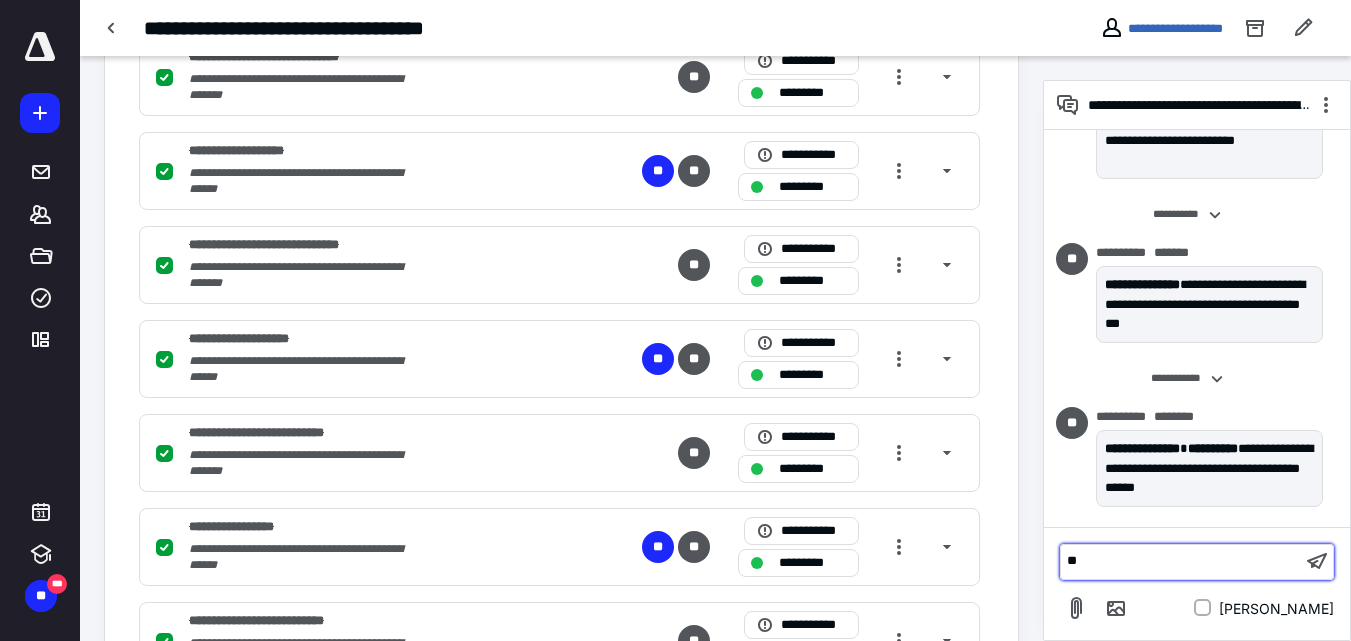 scroll, scrollTop: 780, scrollLeft: 0, axis: vertical 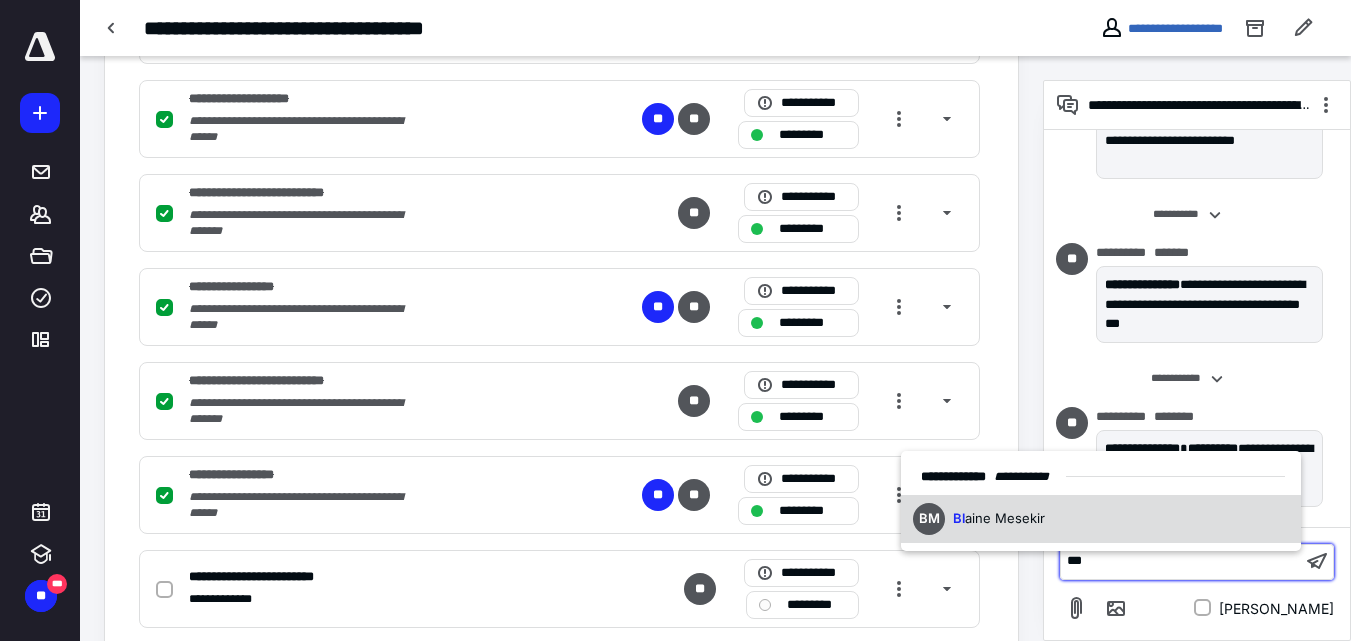 click on "BM Bl aine Mesekir" at bounding box center (1101, 519) 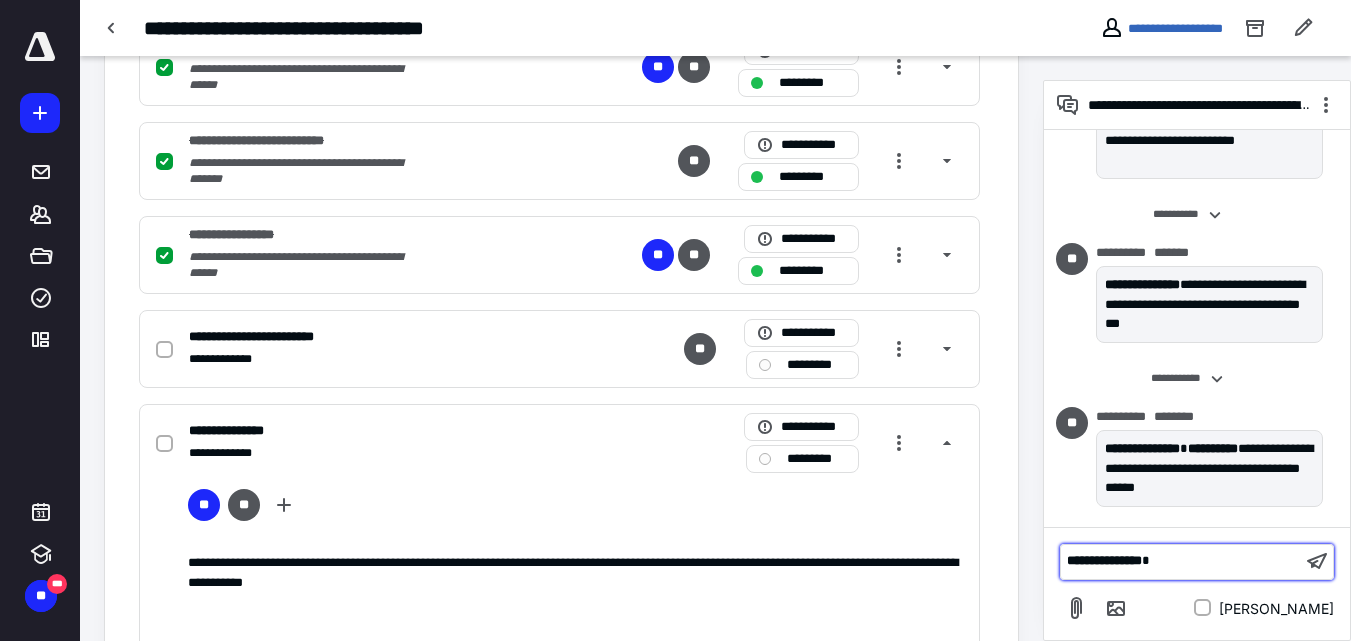 scroll, scrollTop: 1262, scrollLeft: 0, axis: vertical 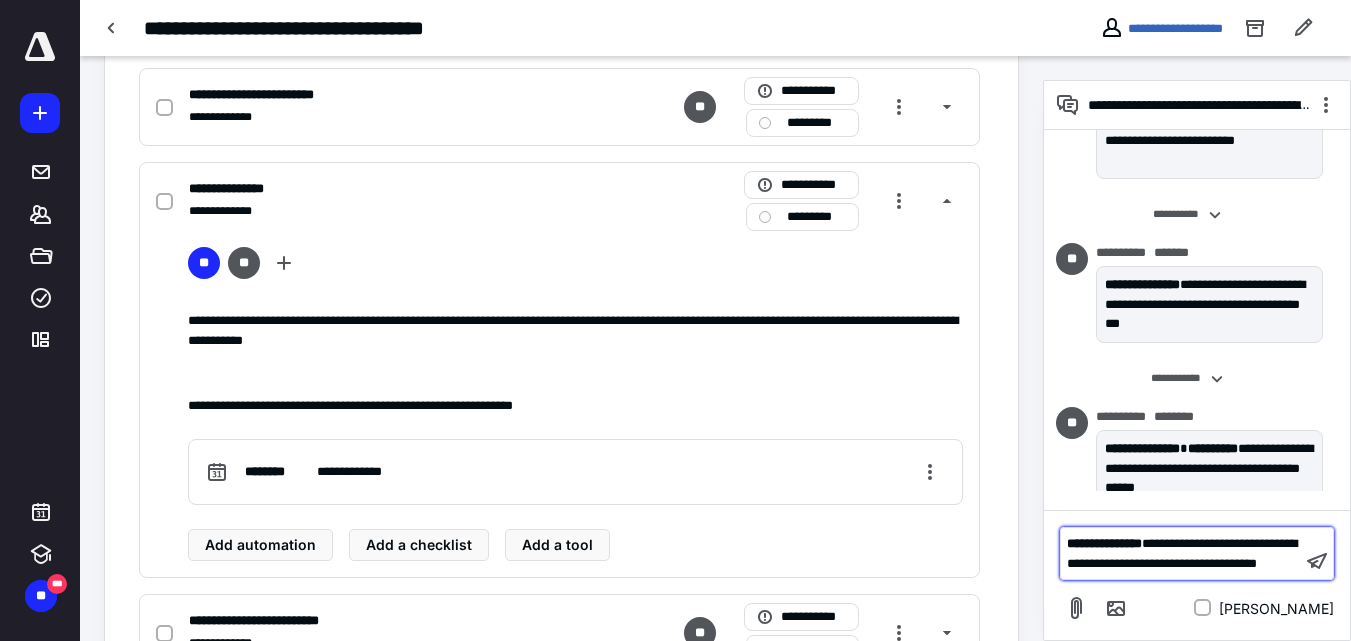 click on "**********" at bounding box center (1181, 553) 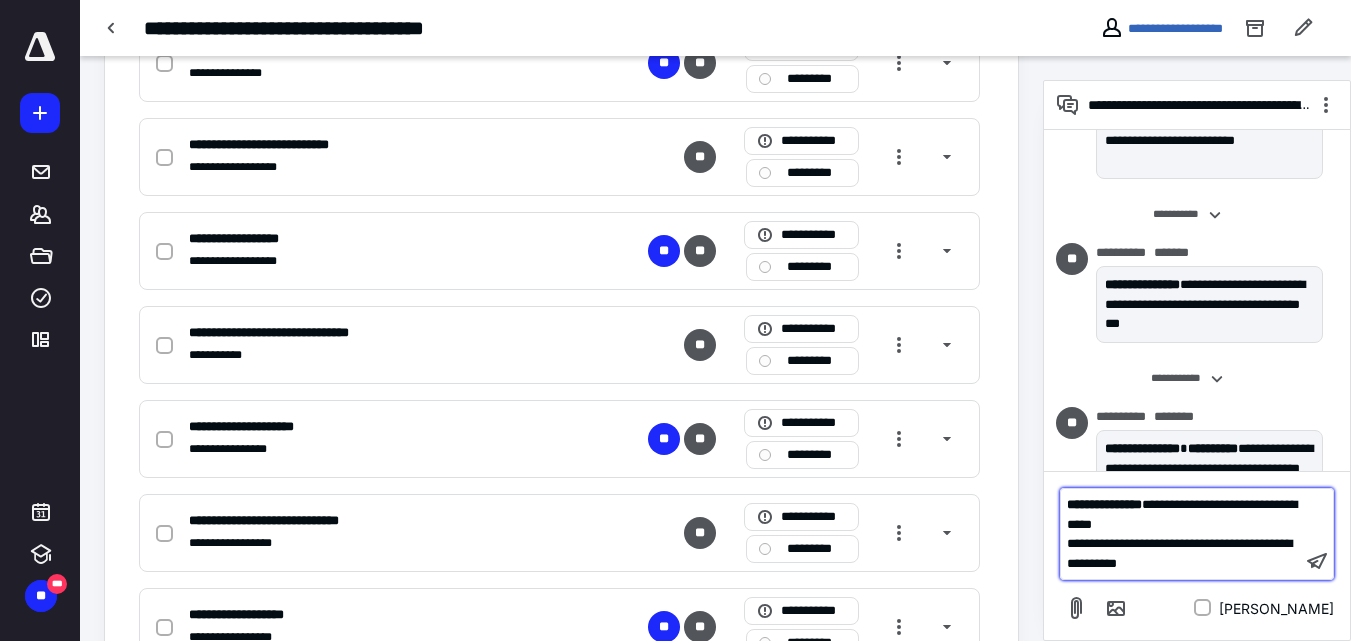 scroll, scrollTop: 2337, scrollLeft: 0, axis: vertical 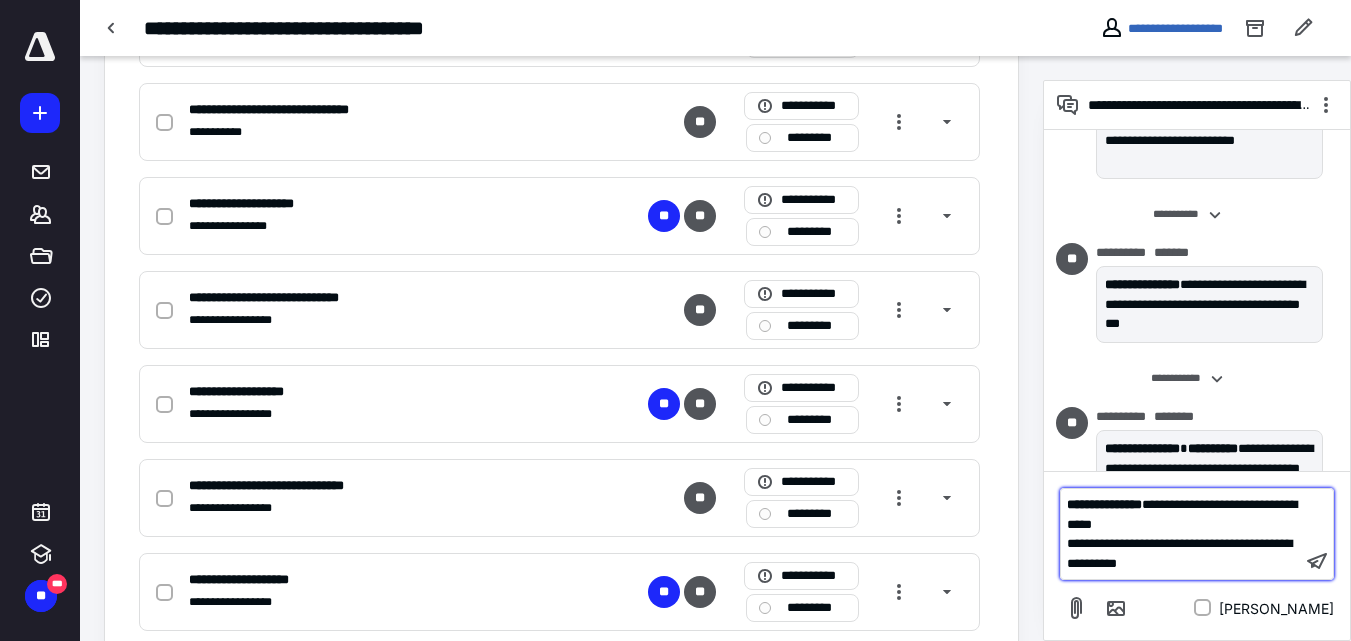click on "**********" at bounding box center [1179, 553] 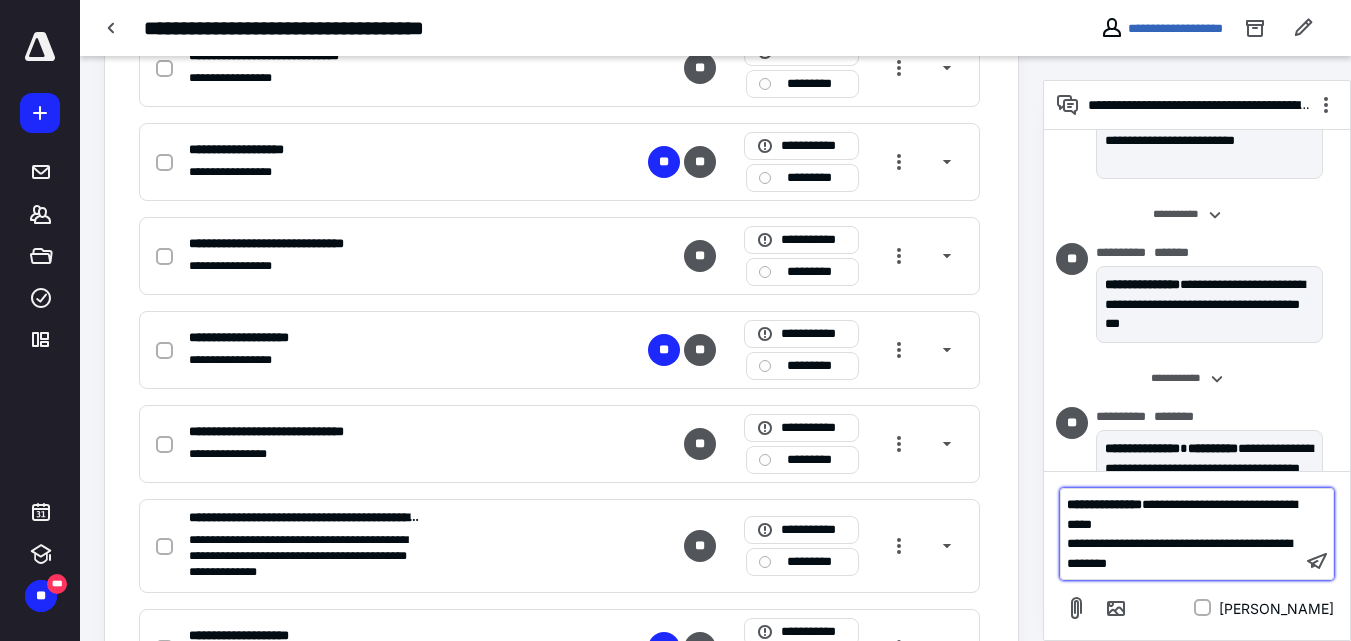 scroll, scrollTop: 2674, scrollLeft: 0, axis: vertical 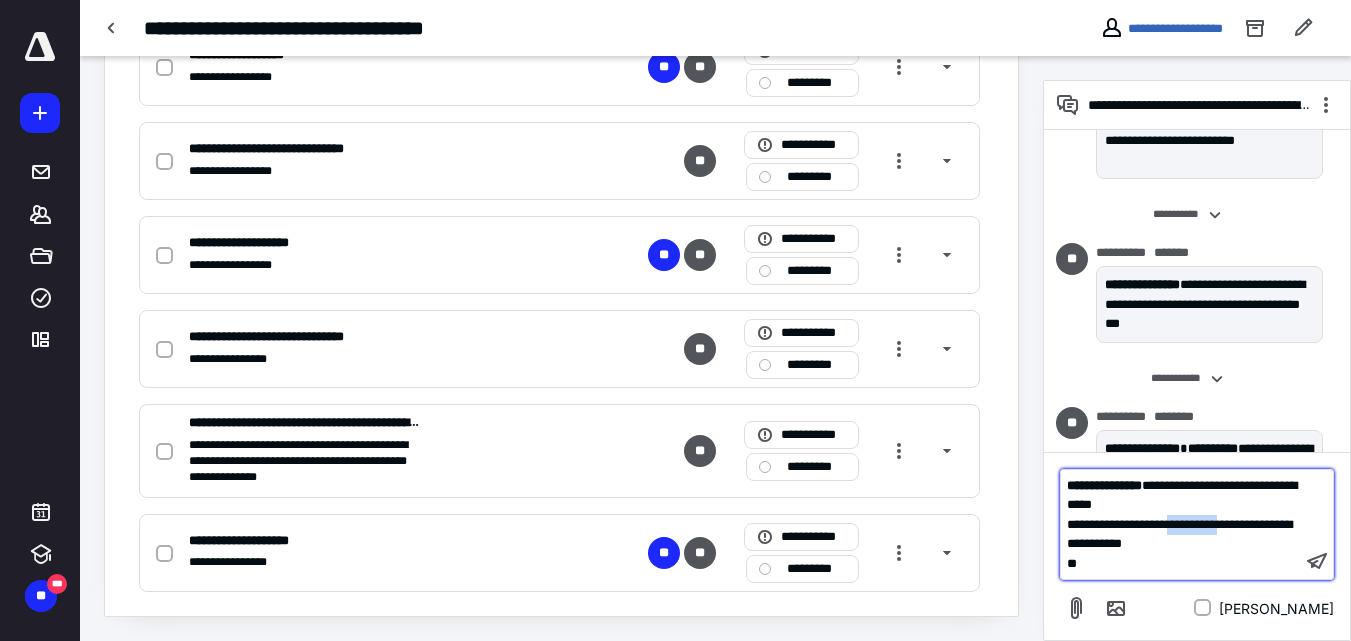 drag, startPoint x: 1192, startPoint y: 524, endPoint x: 1276, endPoint y: 519, distance: 84.14868 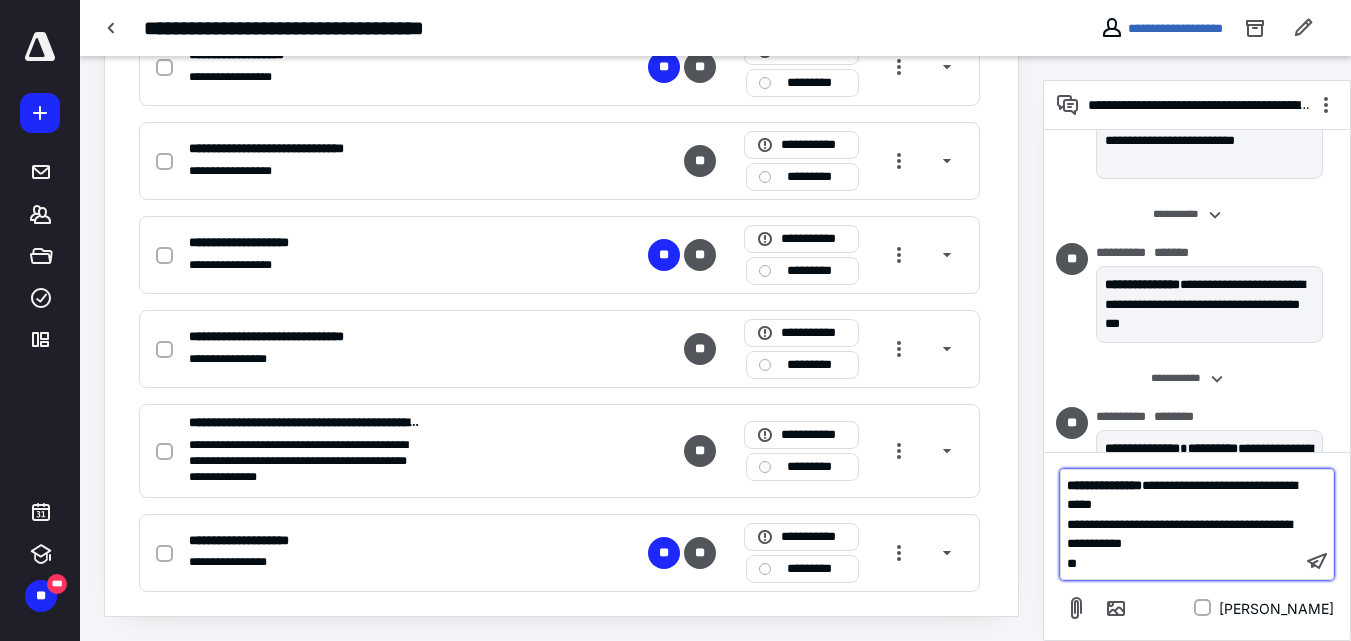 click on "**" at bounding box center (1181, 563) 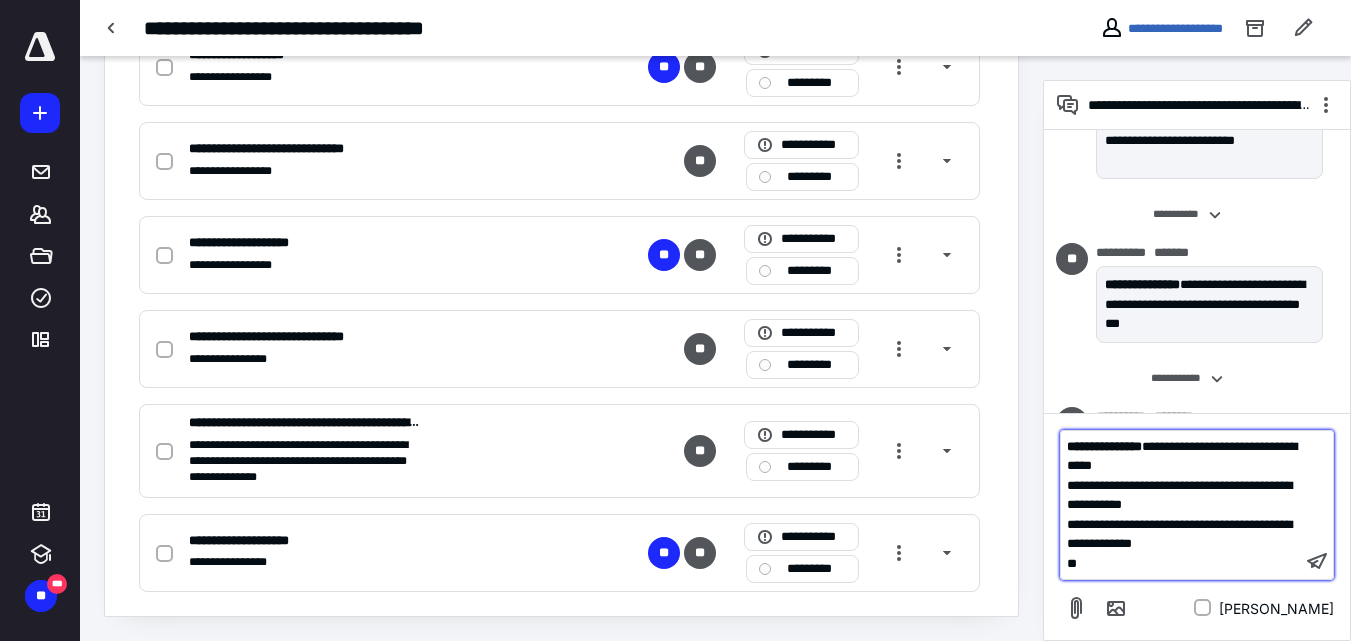 click on "**********" at bounding box center [1182, 455] 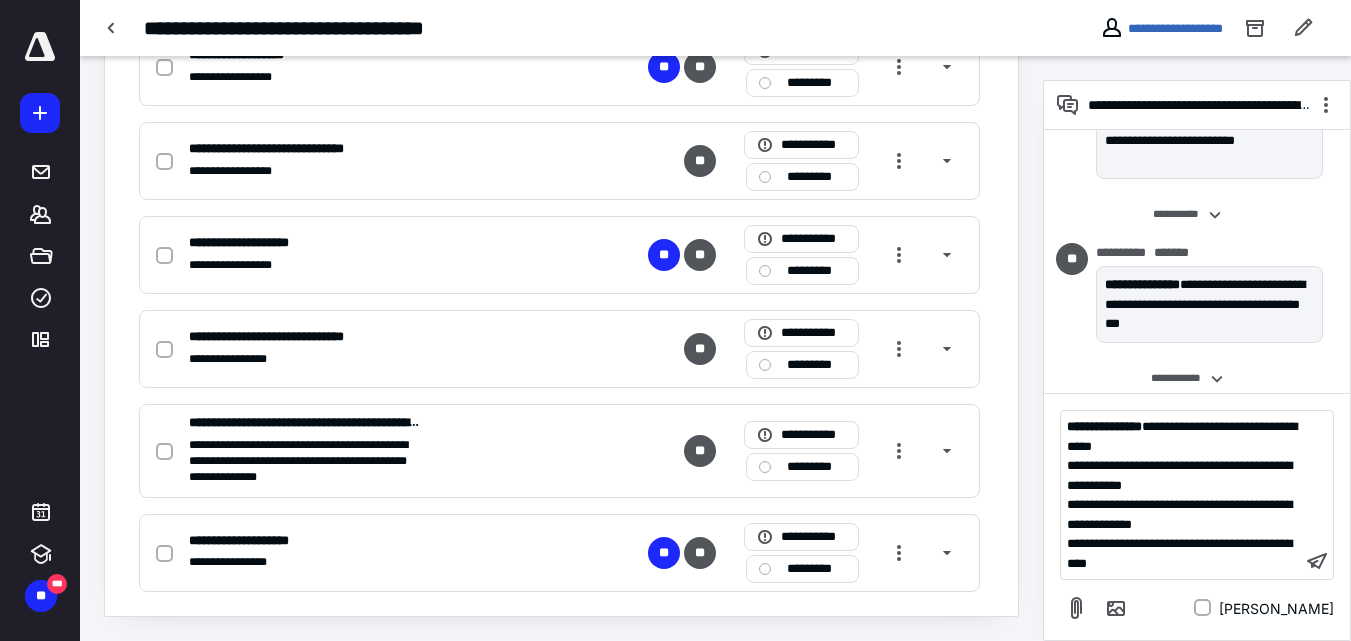 click on "**********" at bounding box center (1181, 495) 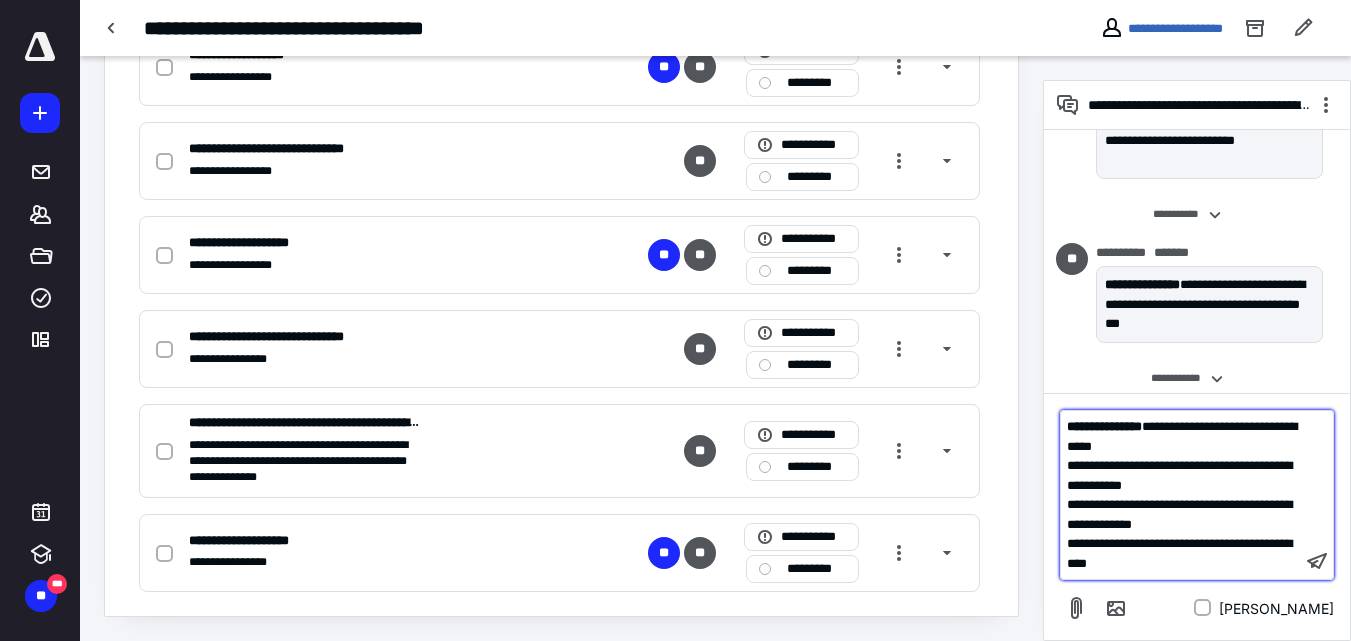 click on "**********" at bounding box center [1179, 553] 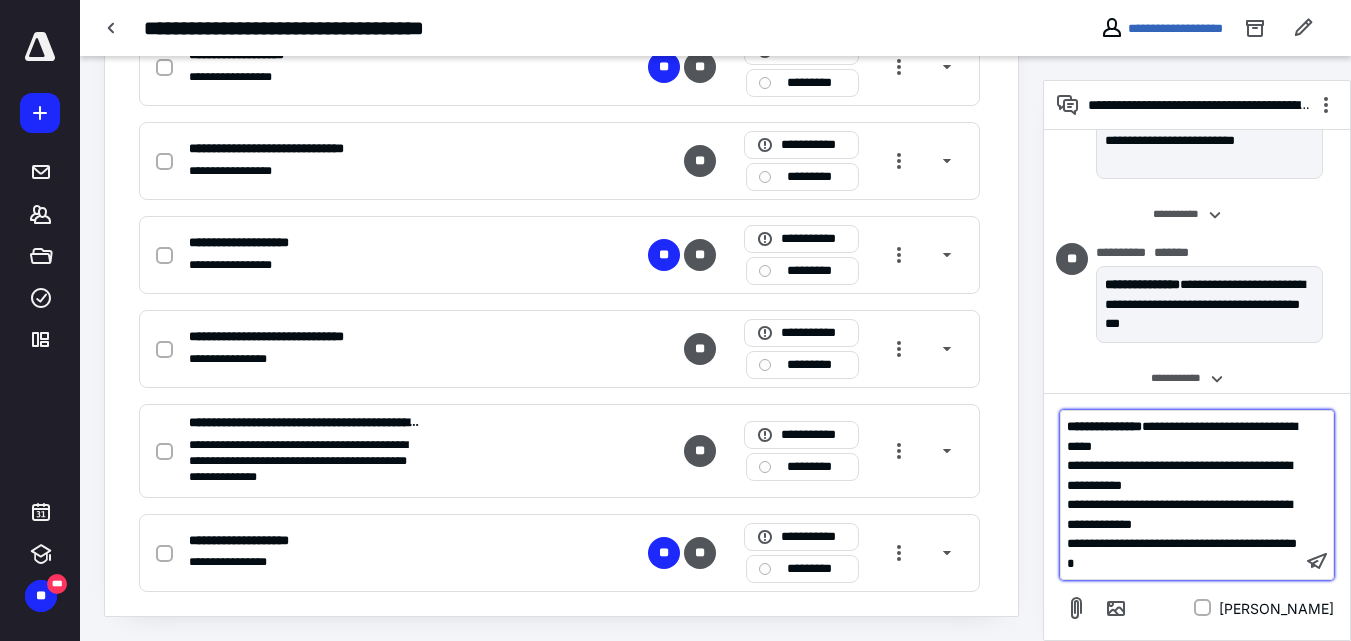 click on "**********" at bounding box center (1179, 475) 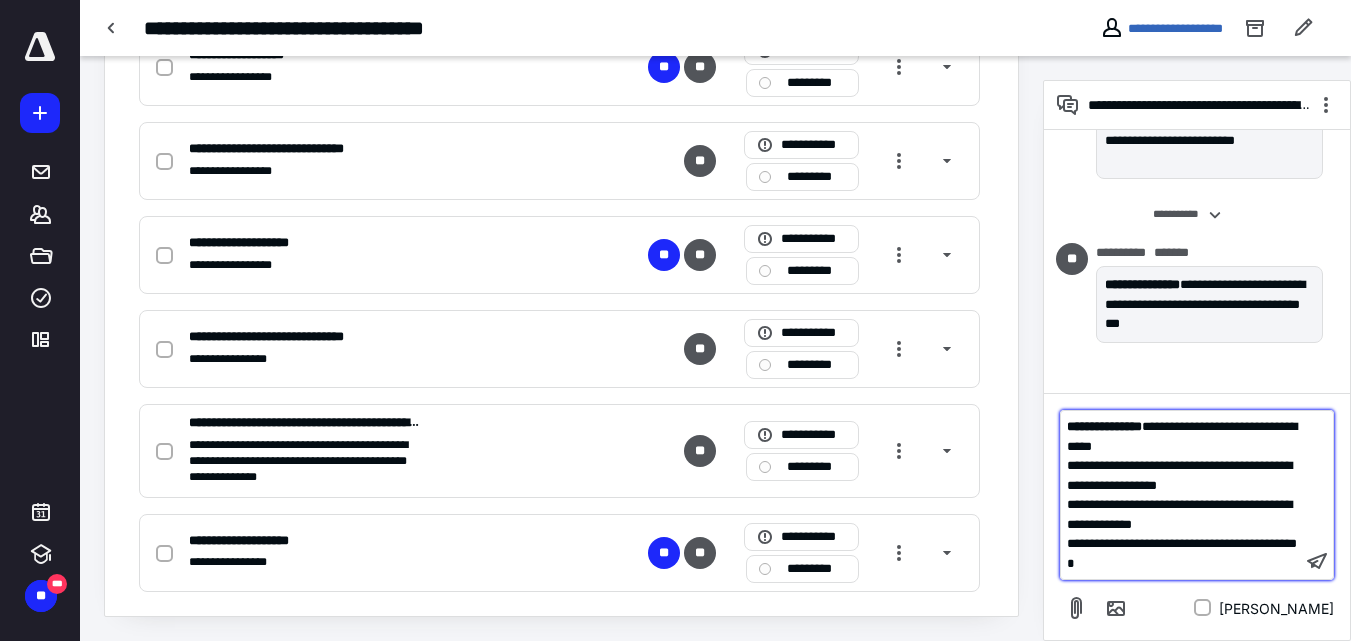 click on "**********" at bounding box center (1179, 475) 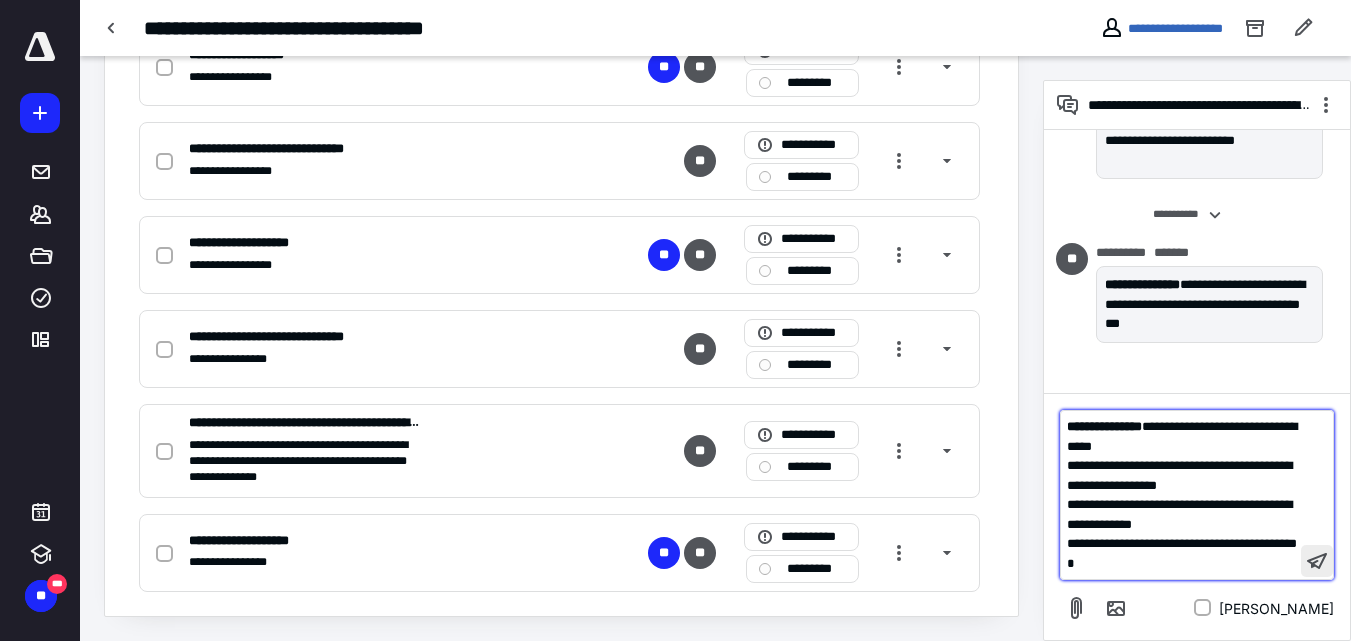 click at bounding box center [1317, 561] 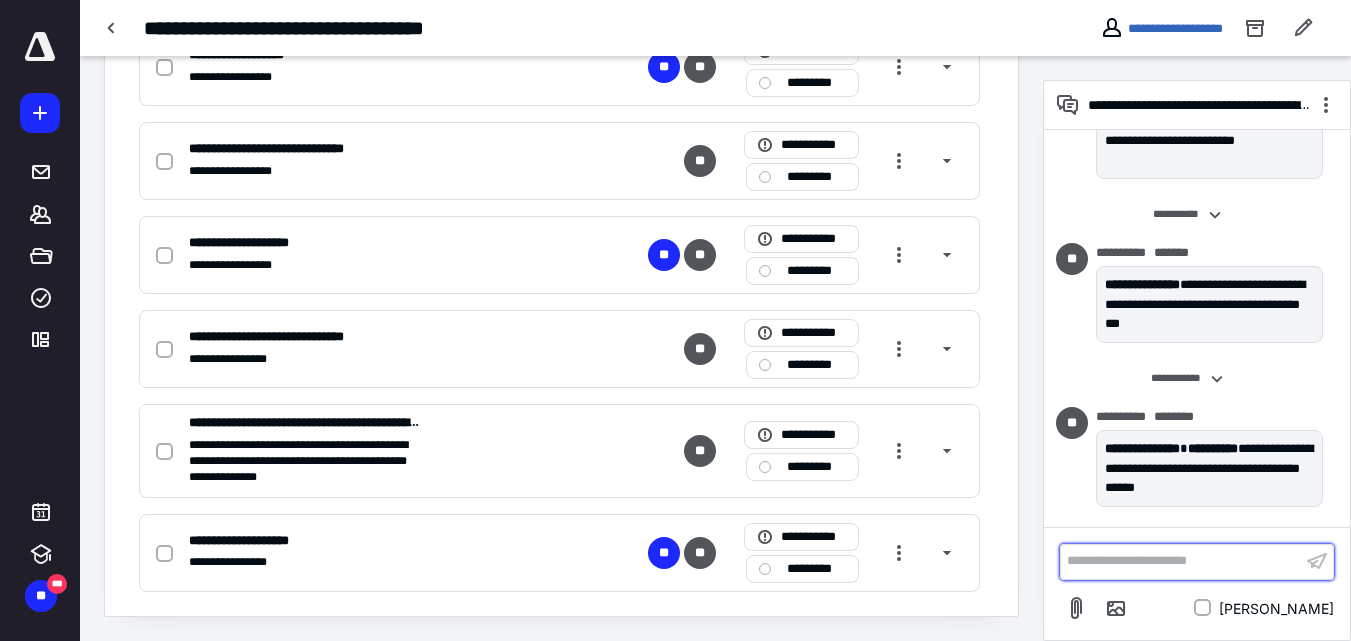scroll, scrollTop: 533, scrollLeft: 0, axis: vertical 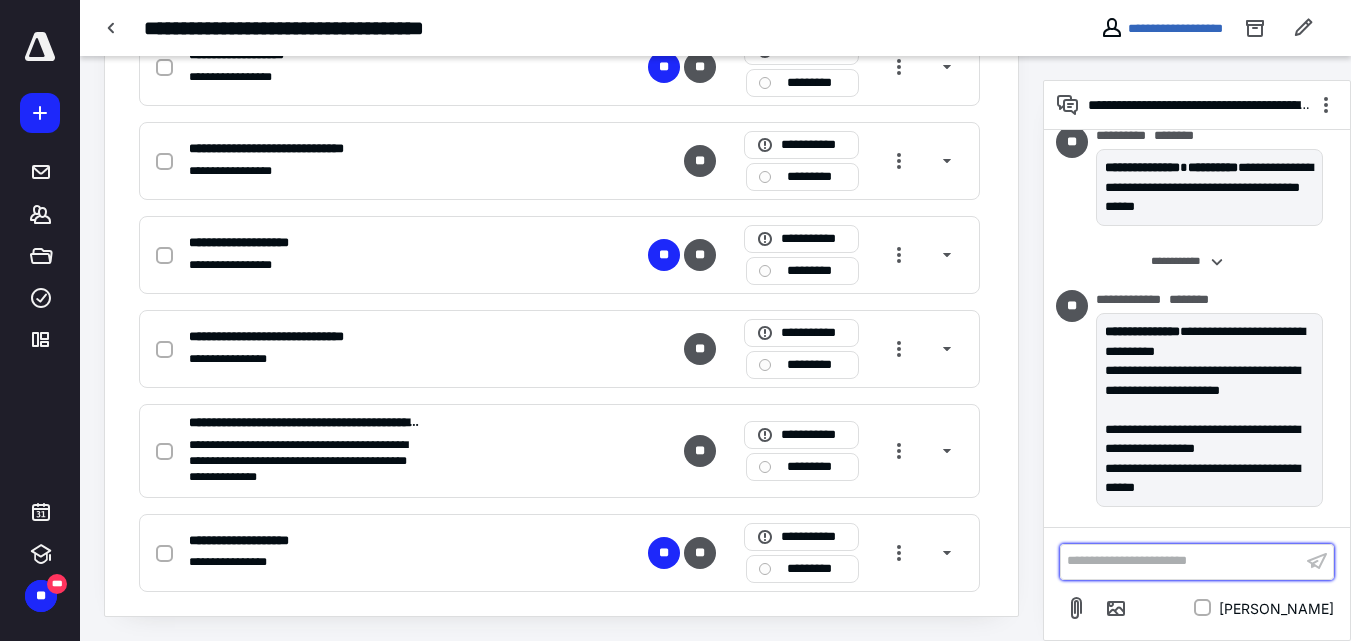 click on "**********" at bounding box center (1181, 561) 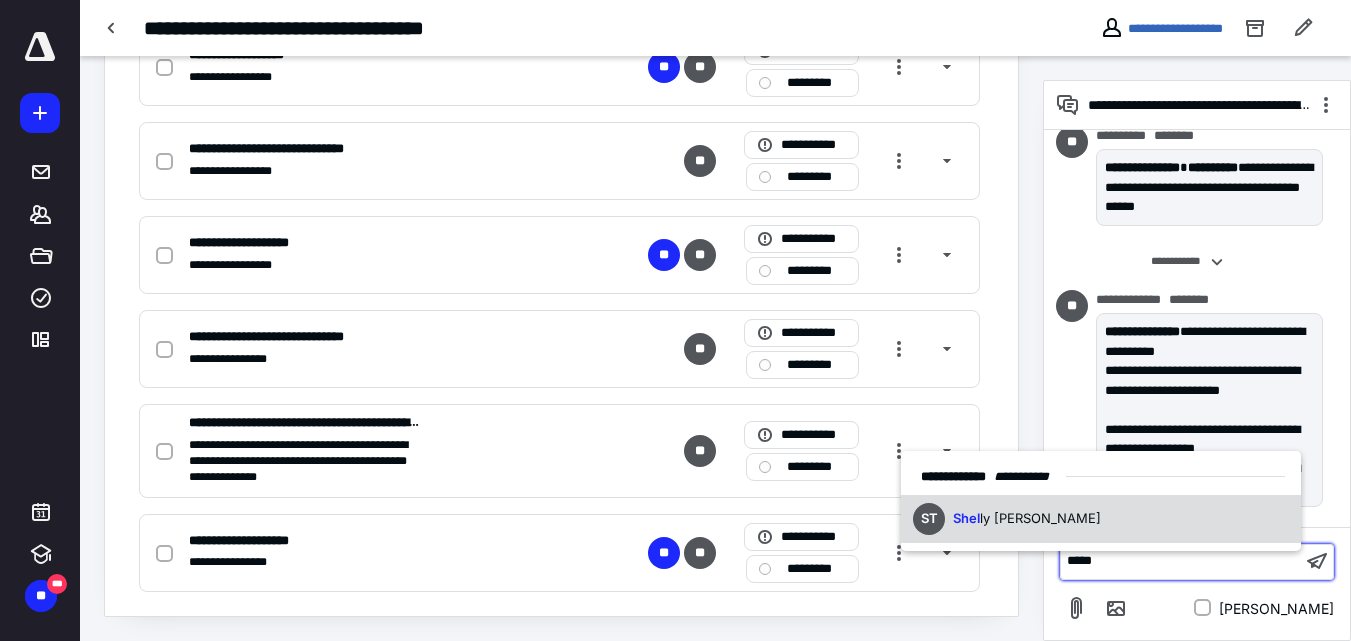 click on "ly [PERSON_NAME]" at bounding box center [1040, 518] 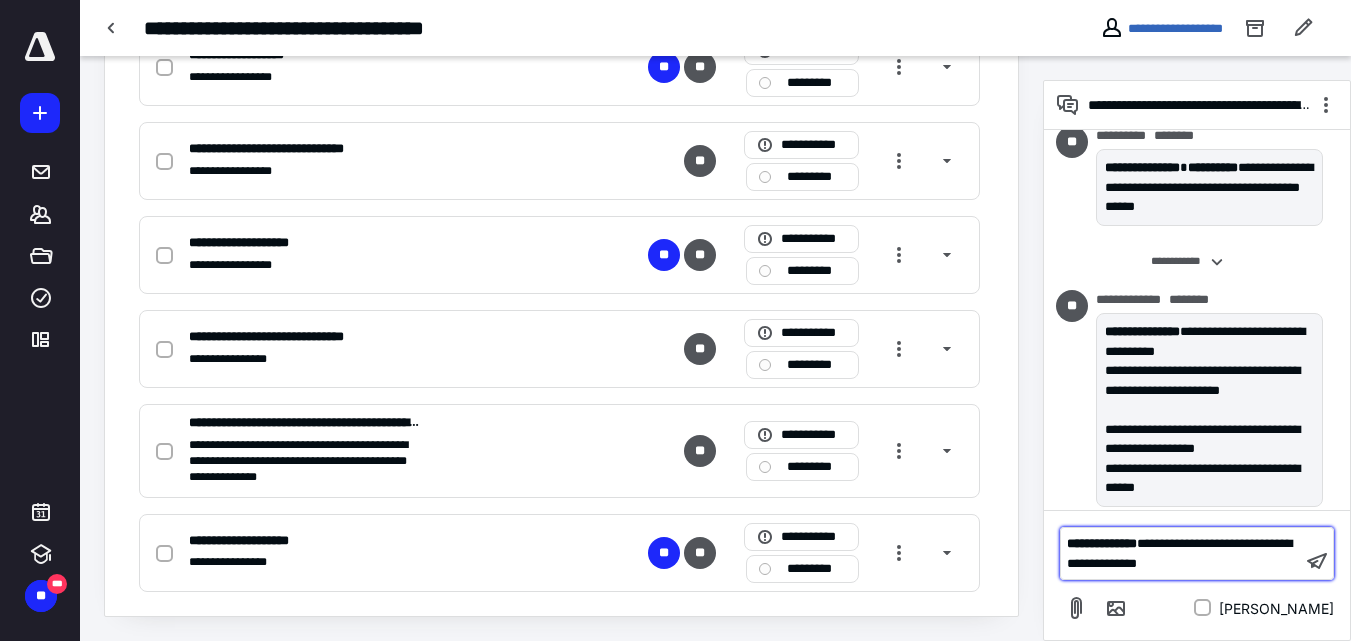 click on "**********" at bounding box center [1181, 553] 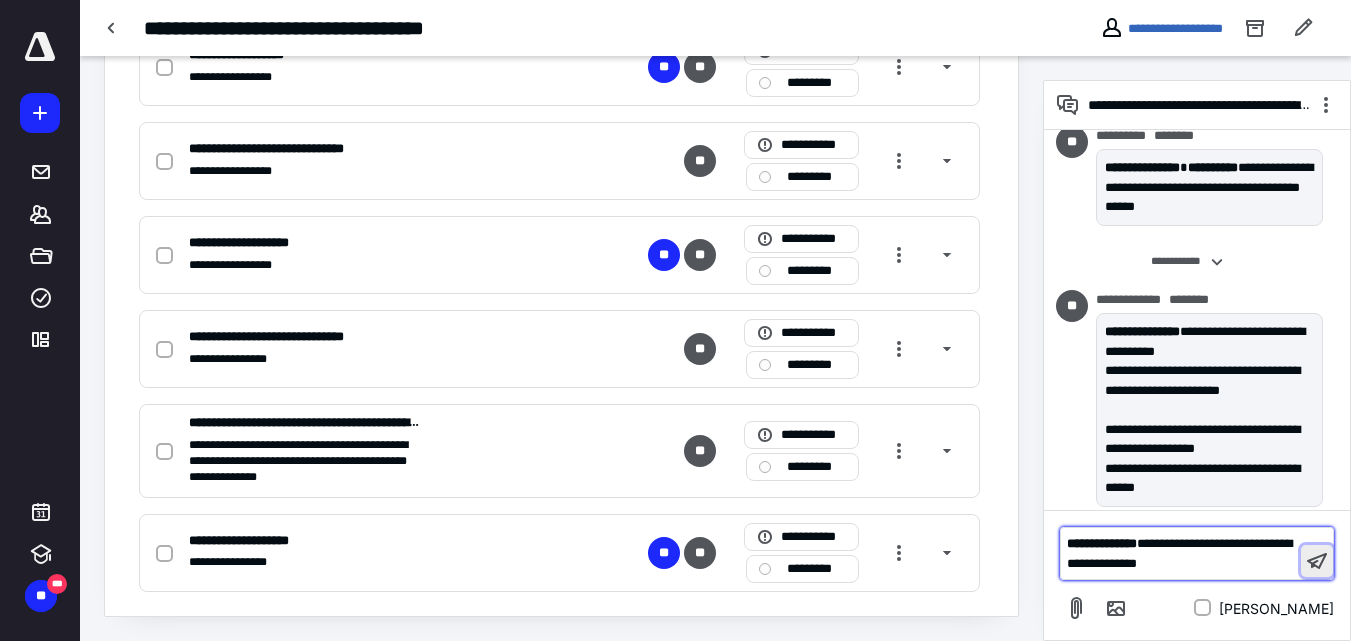click at bounding box center [1317, 561] 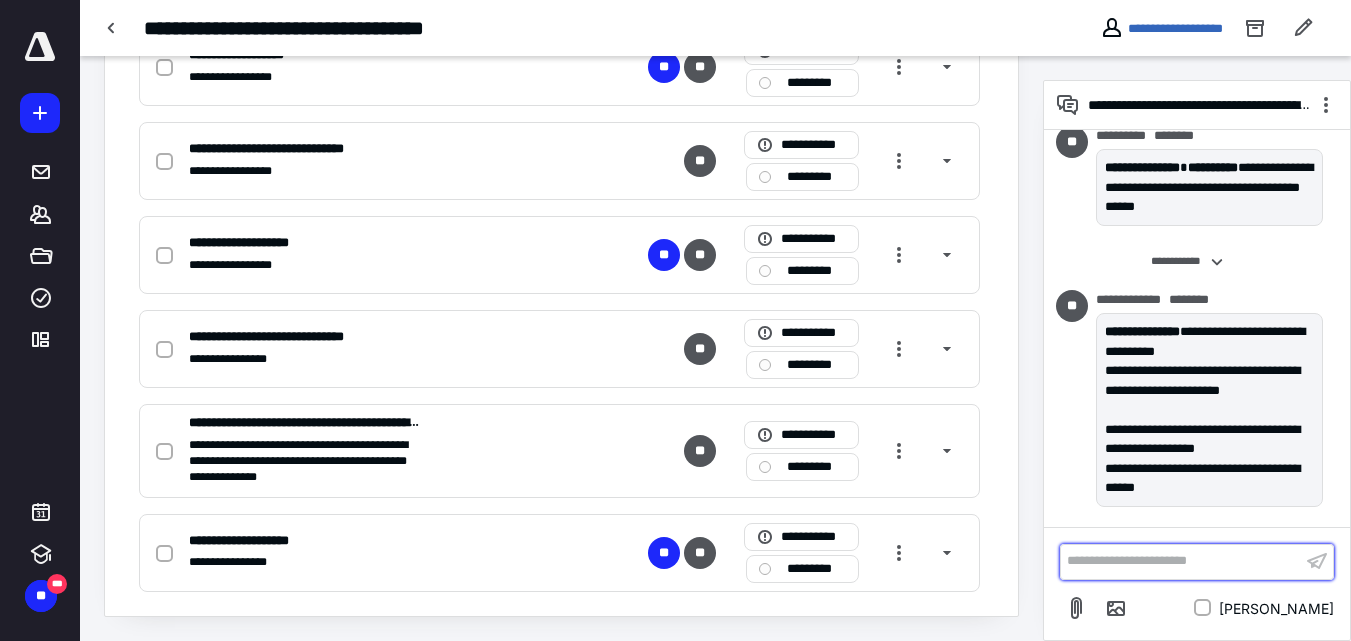 scroll, scrollTop: 637, scrollLeft: 0, axis: vertical 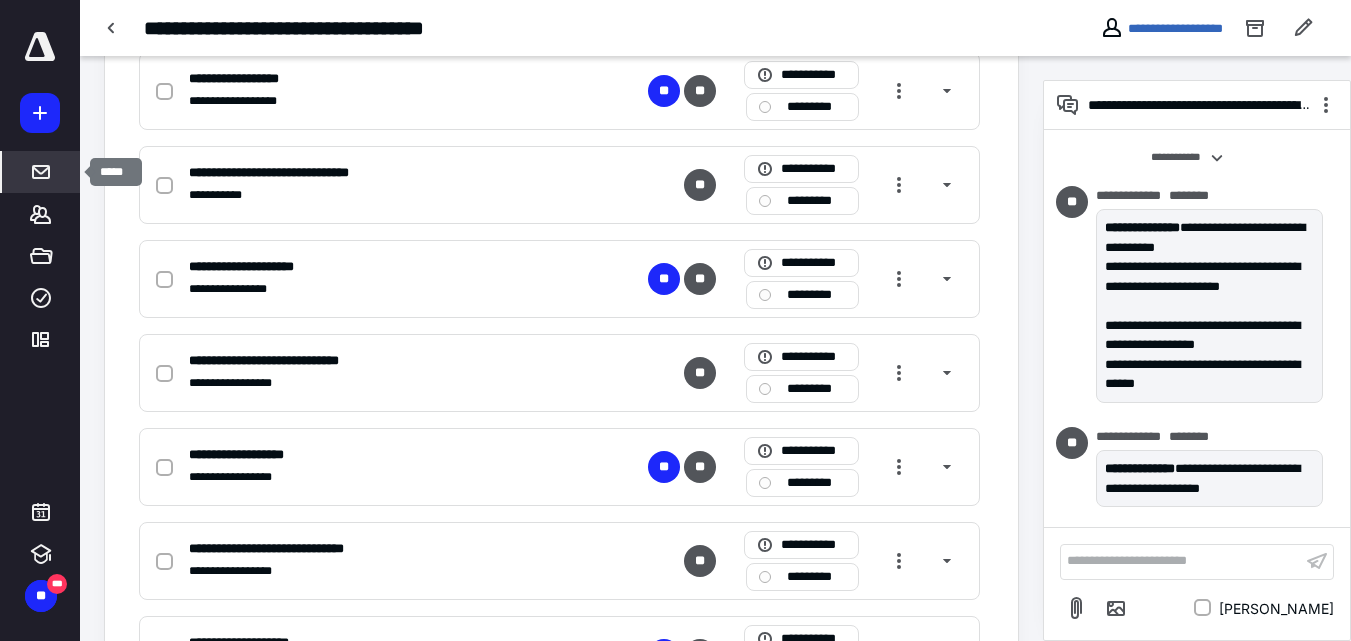click 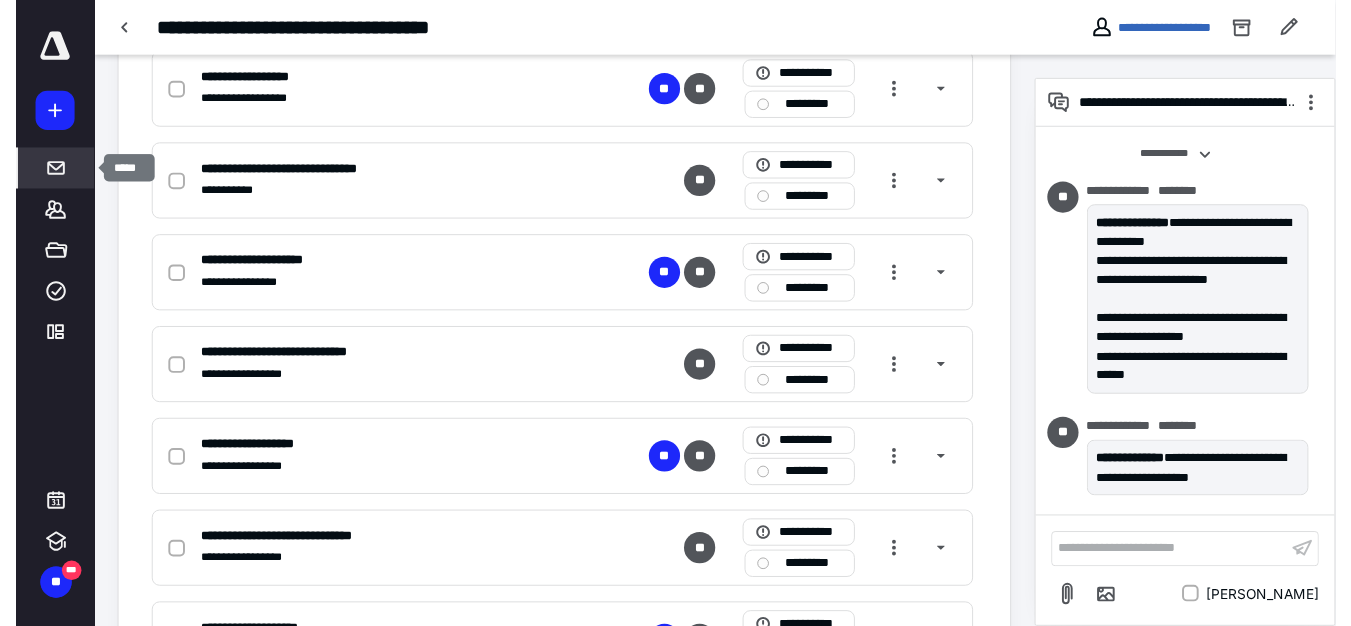 scroll, scrollTop: 15, scrollLeft: 0, axis: vertical 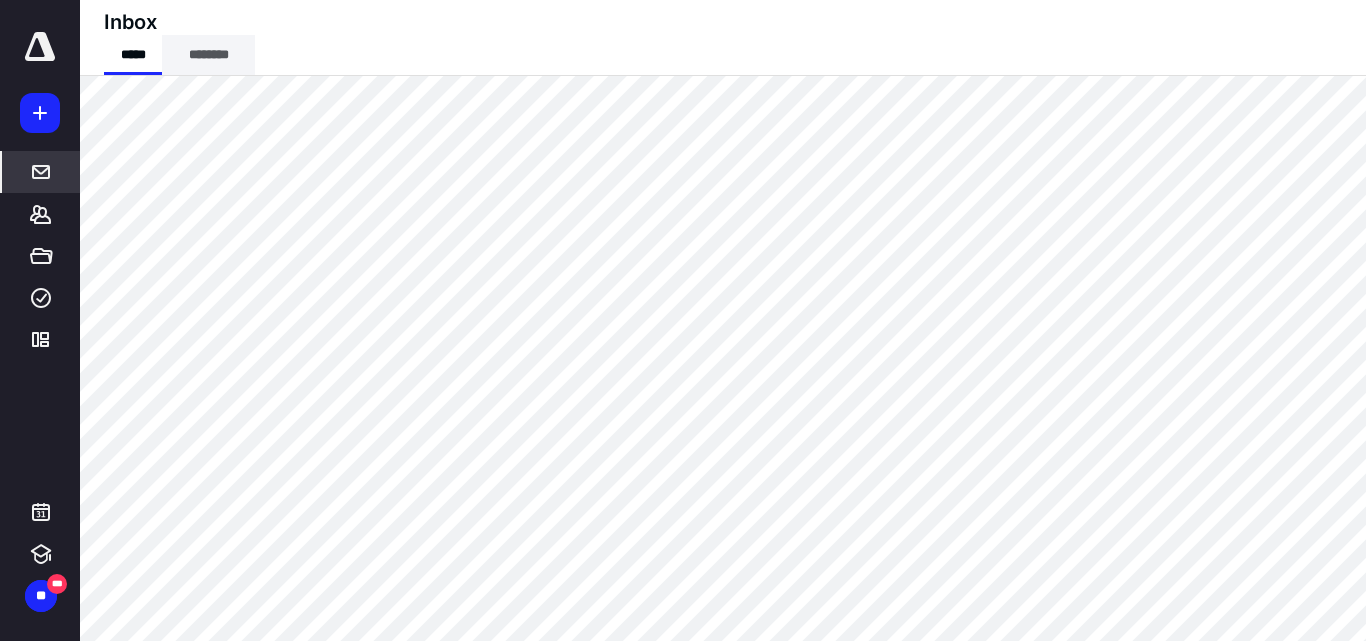 click on "********" at bounding box center [208, 55] 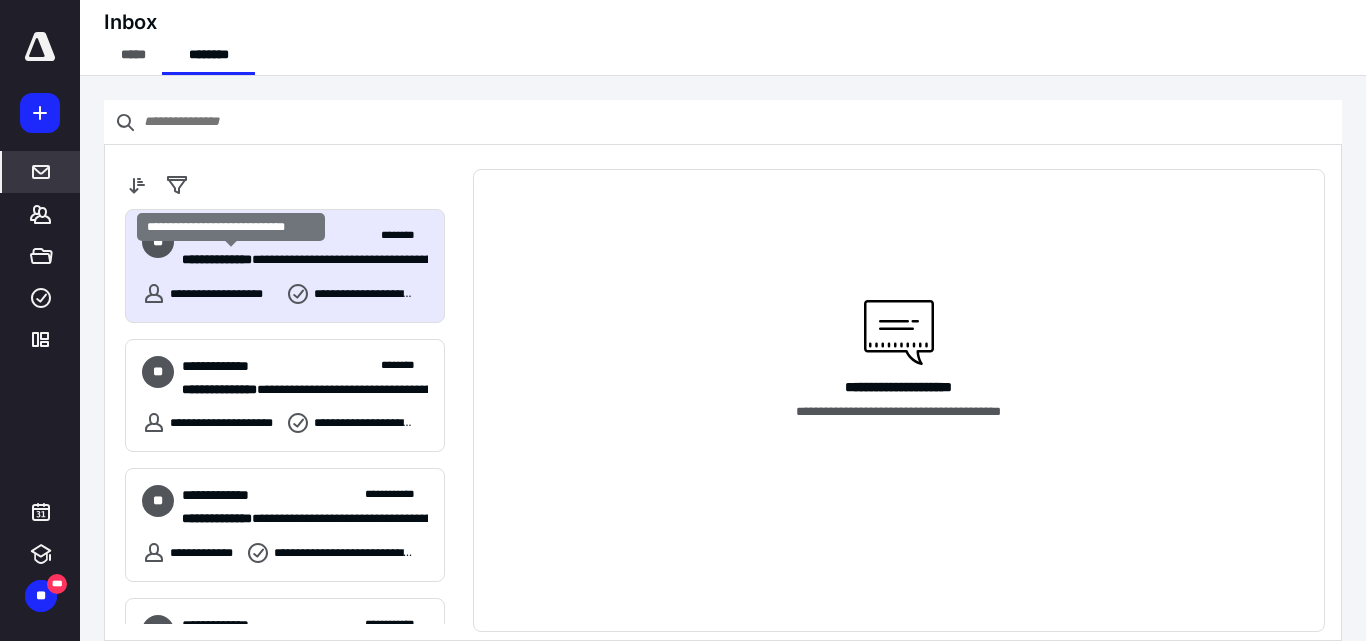 click on "**********" at bounding box center [217, 259] 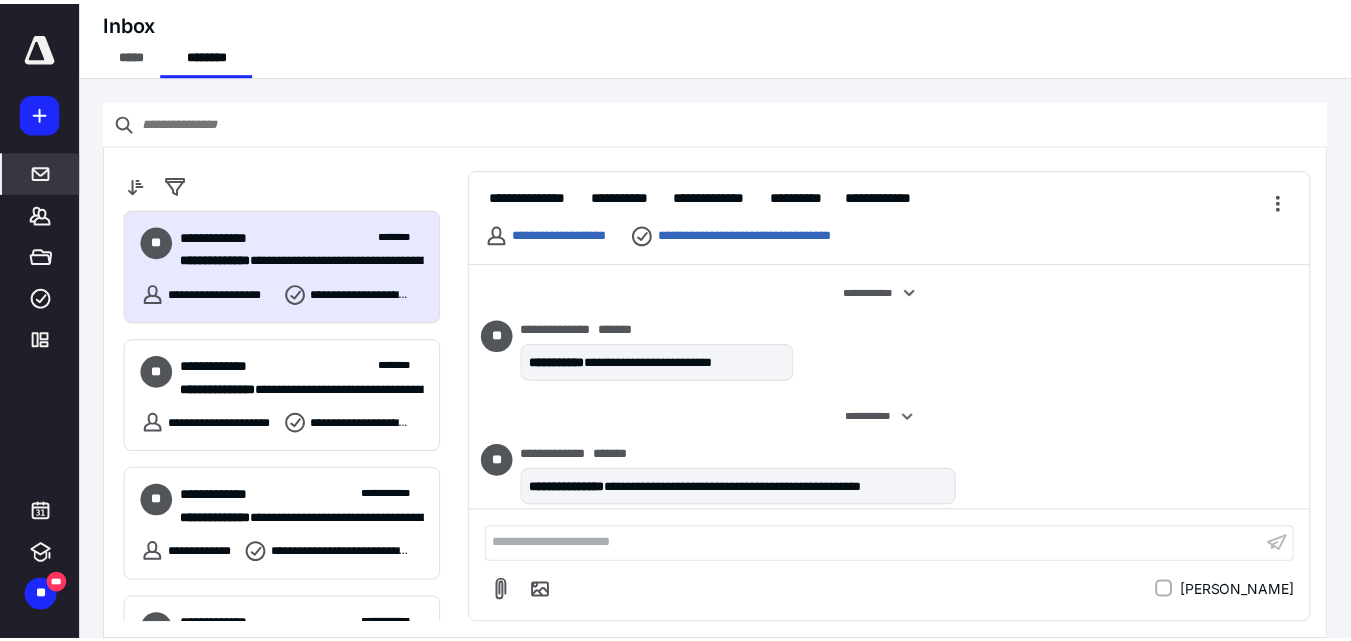 scroll, scrollTop: 535, scrollLeft: 0, axis: vertical 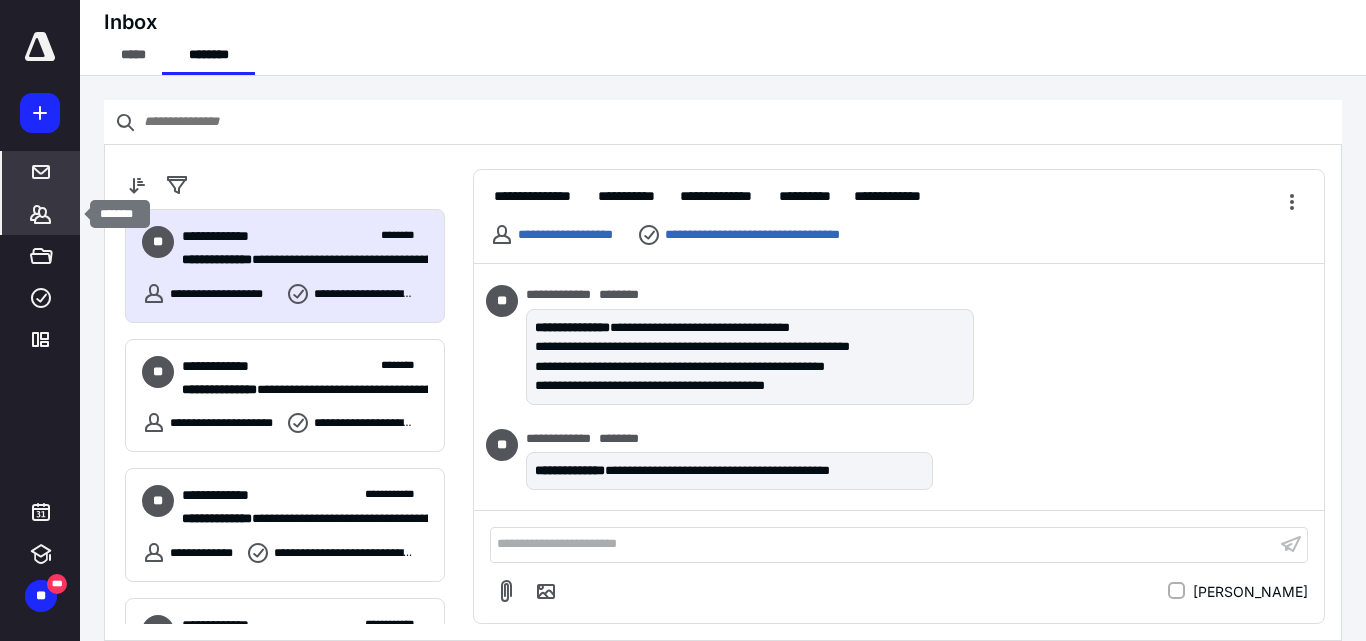 click 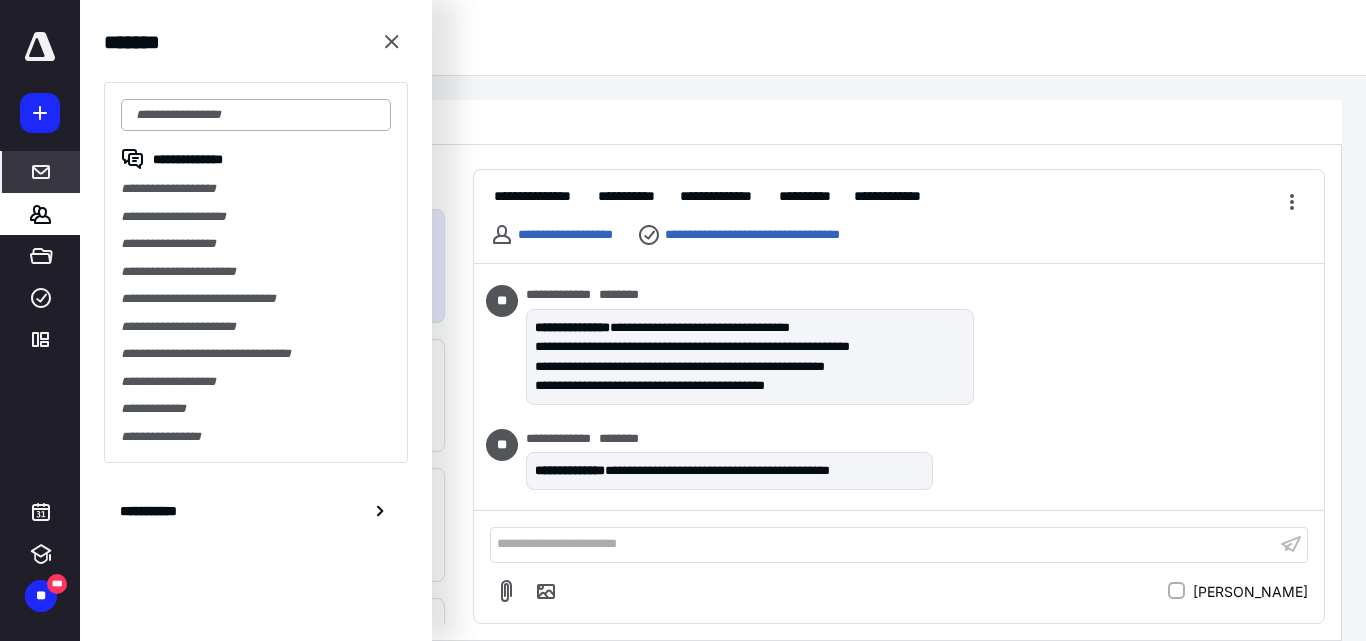 click at bounding box center (256, 115) 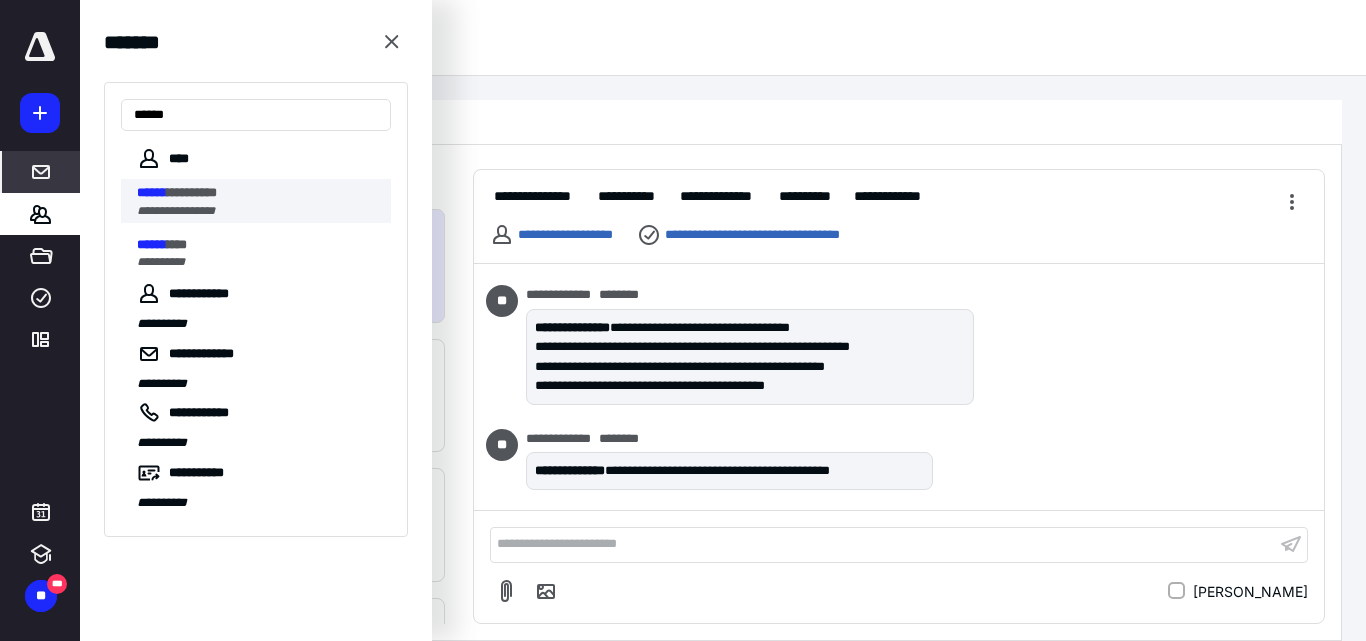type on "******" 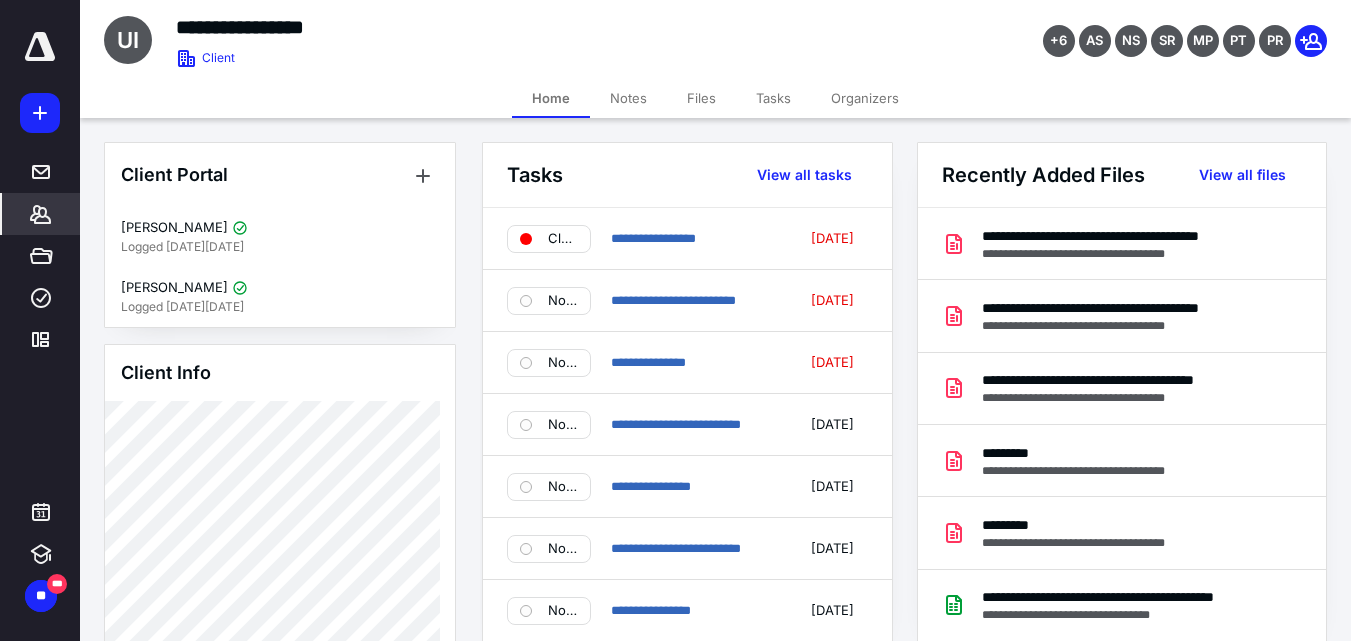 click on "Files" at bounding box center [701, 98] 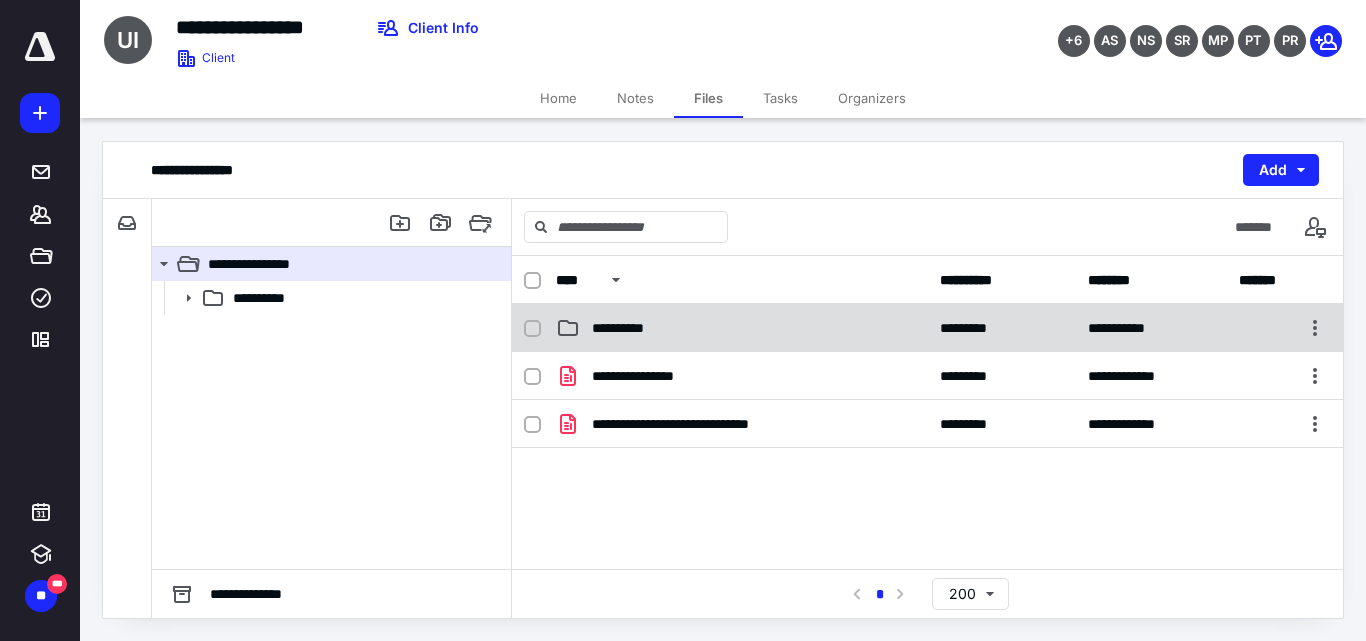 click on "**********" at bounding box center (629, 328) 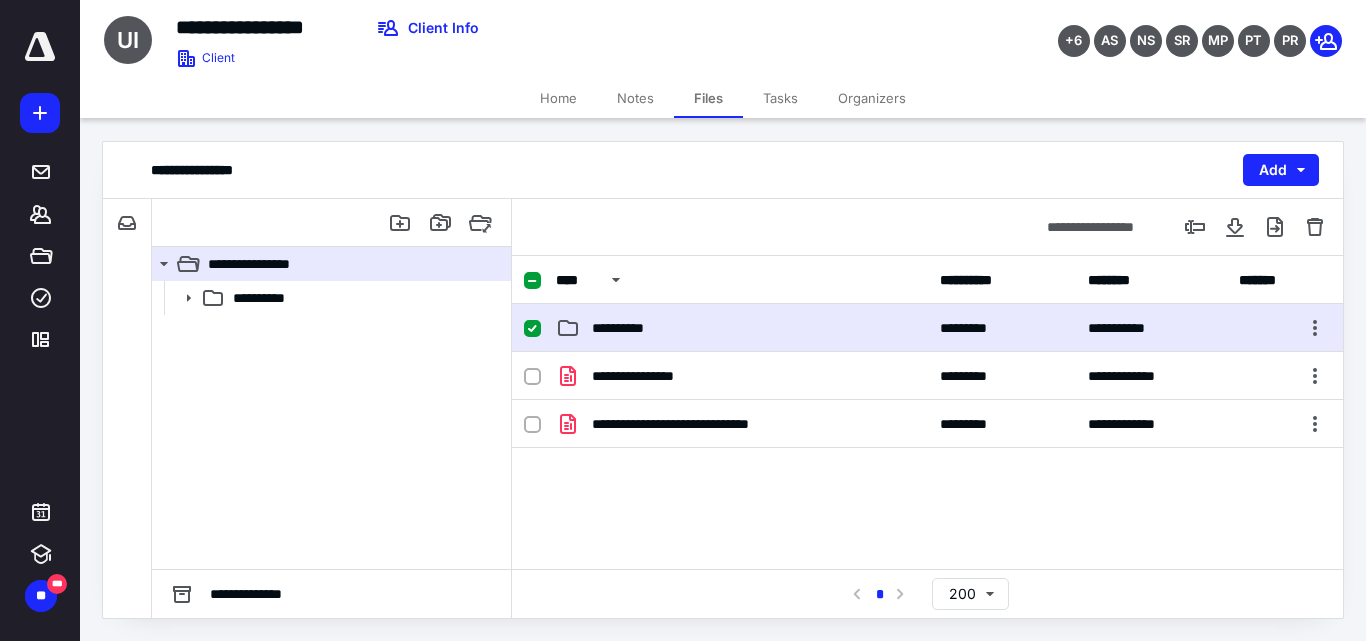 click on "**********" at bounding box center [629, 328] 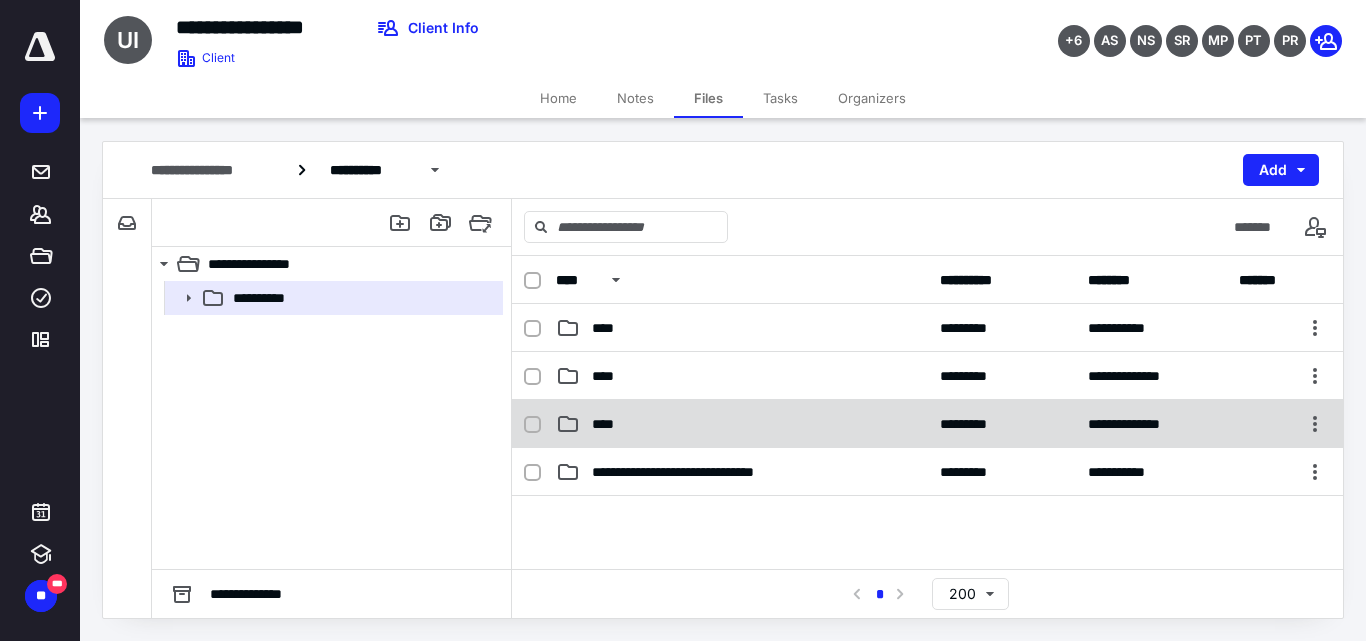click on "****" at bounding box center (609, 424) 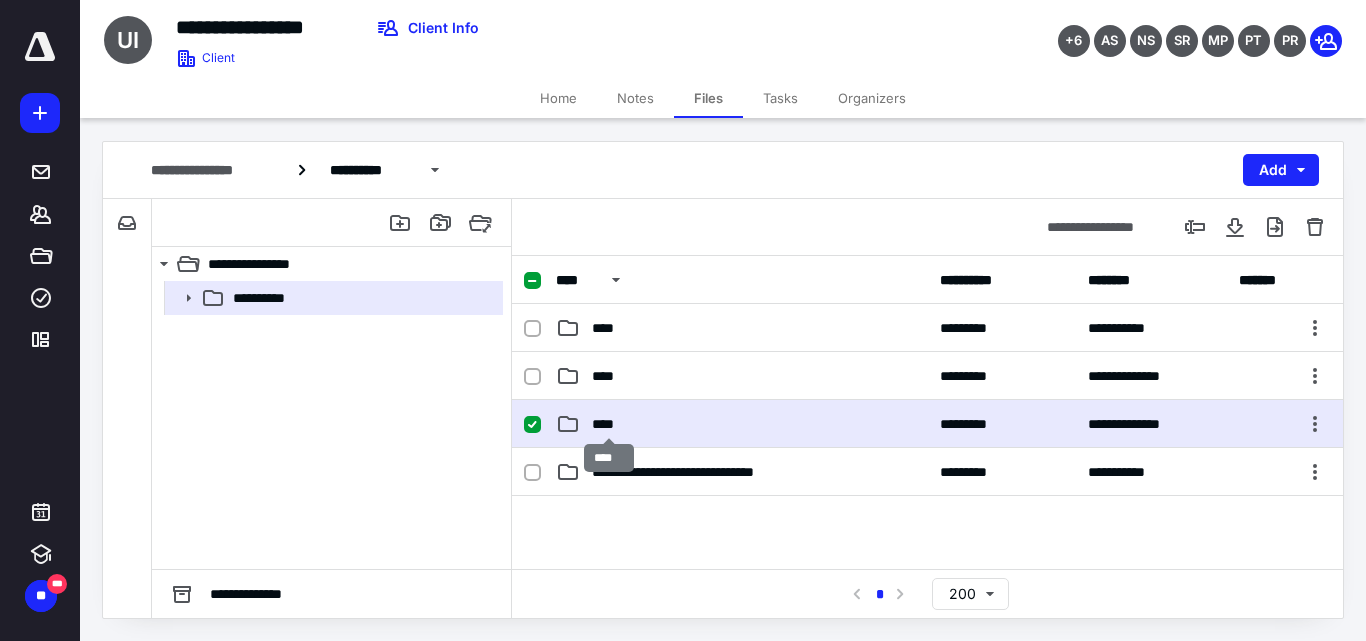 click on "****" at bounding box center (609, 424) 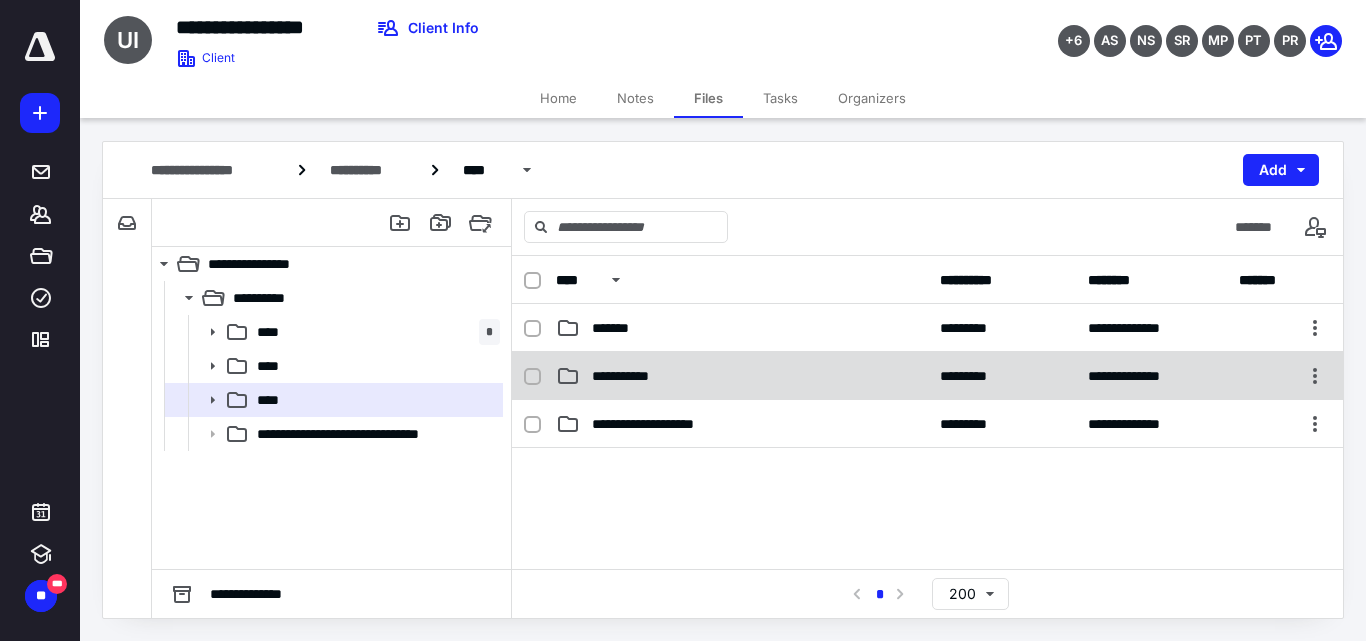 click on "**********" at bounding box center [635, 376] 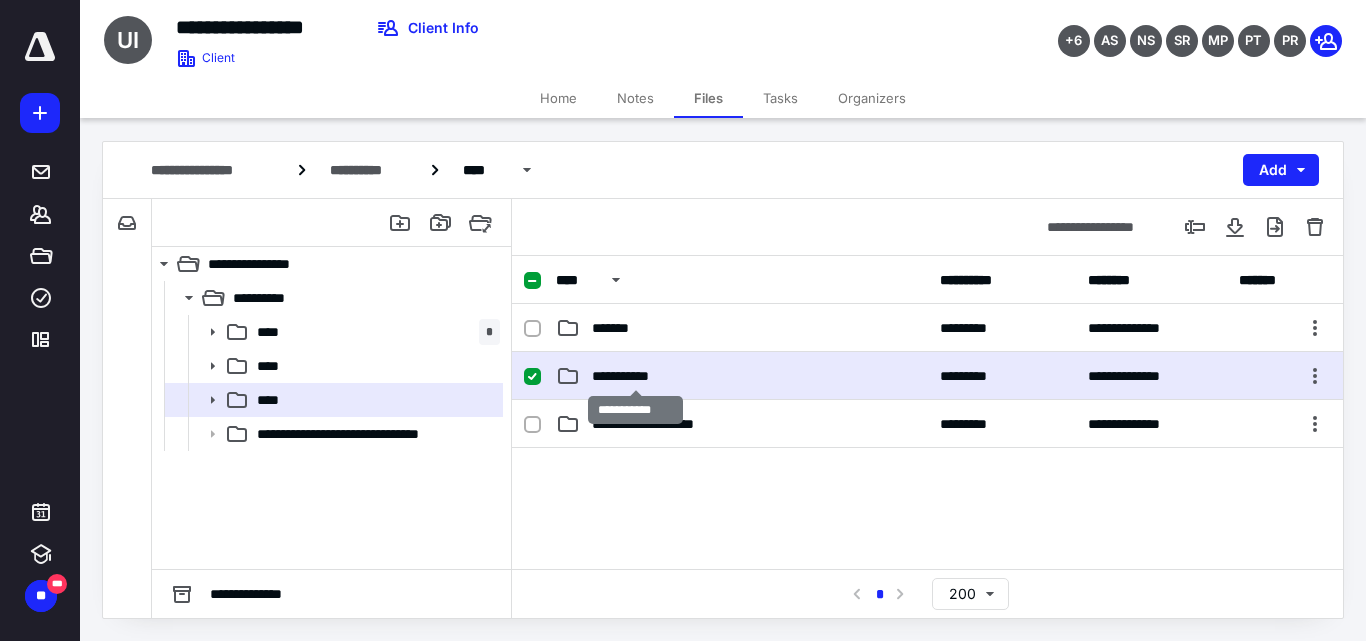 click on "**********" at bounding box center [635, 376] 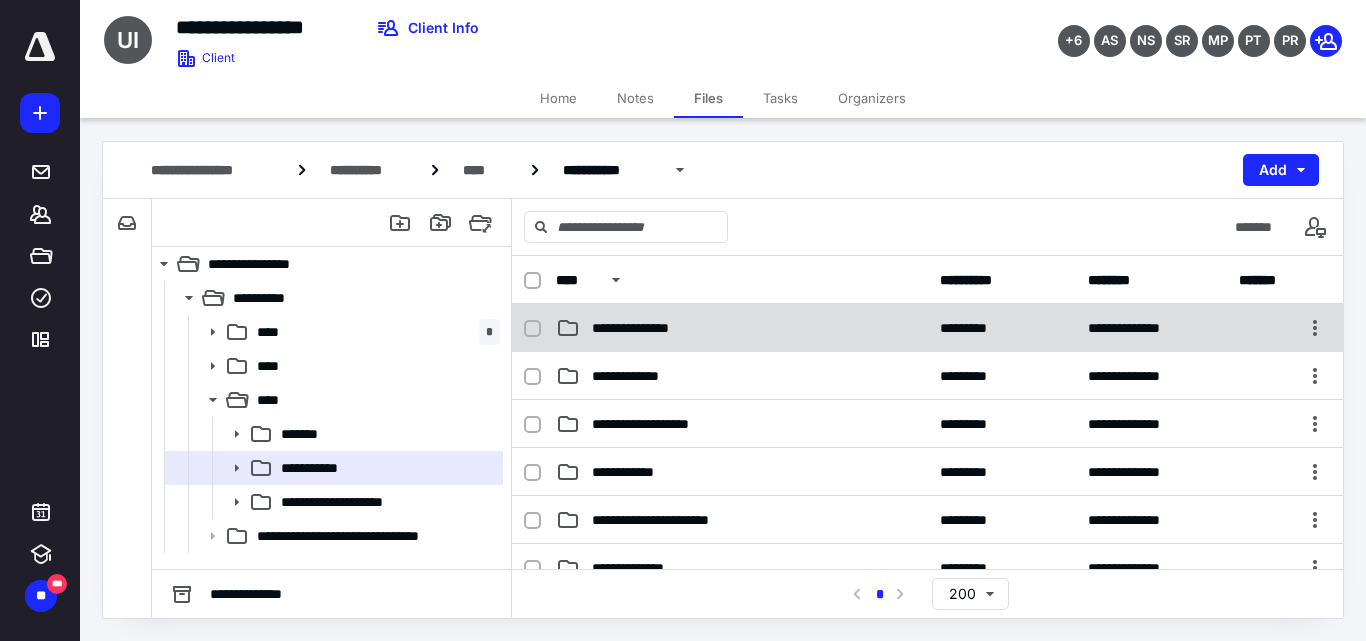 click on "**********" at bounding box center (927, 328) 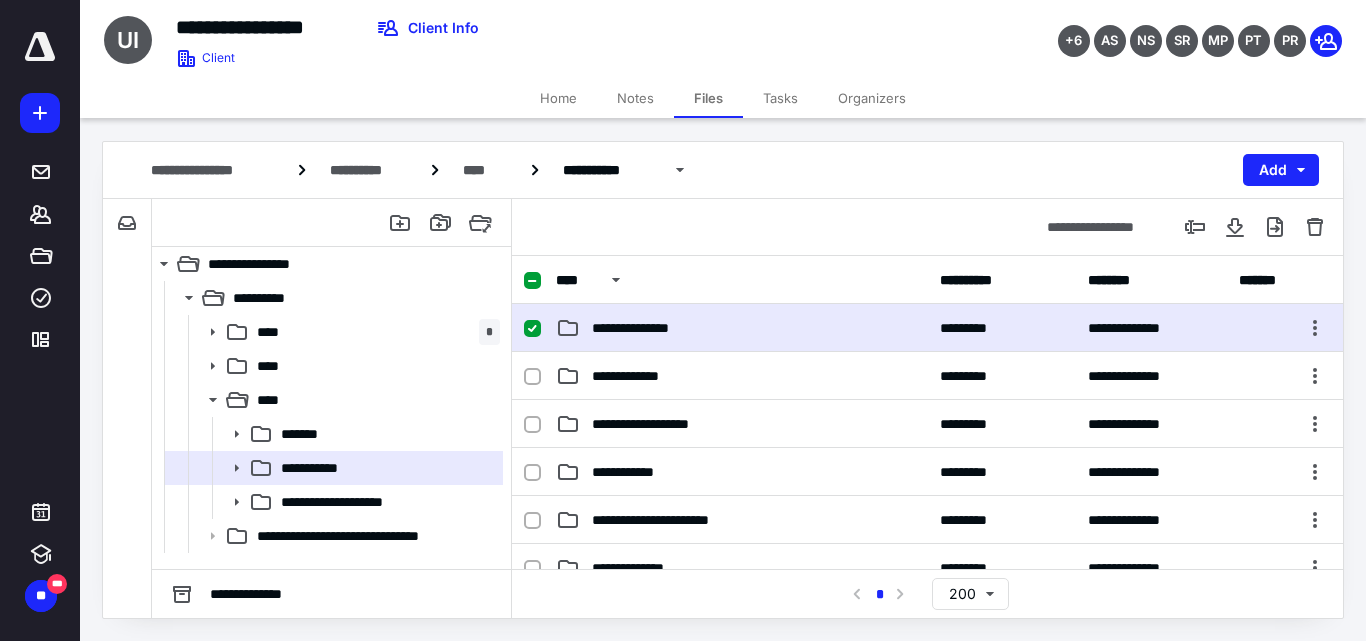 click on "**********" at bounding box center [927, 328] 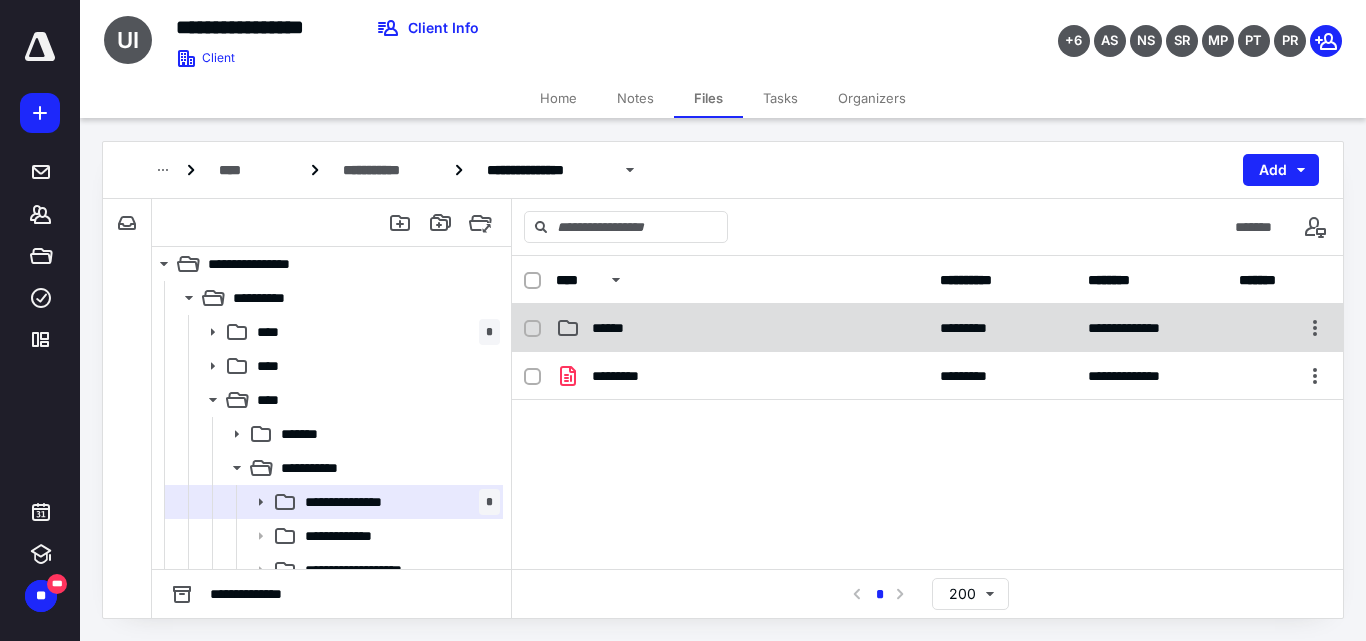 click on "******" at bounding box center (616, 328) 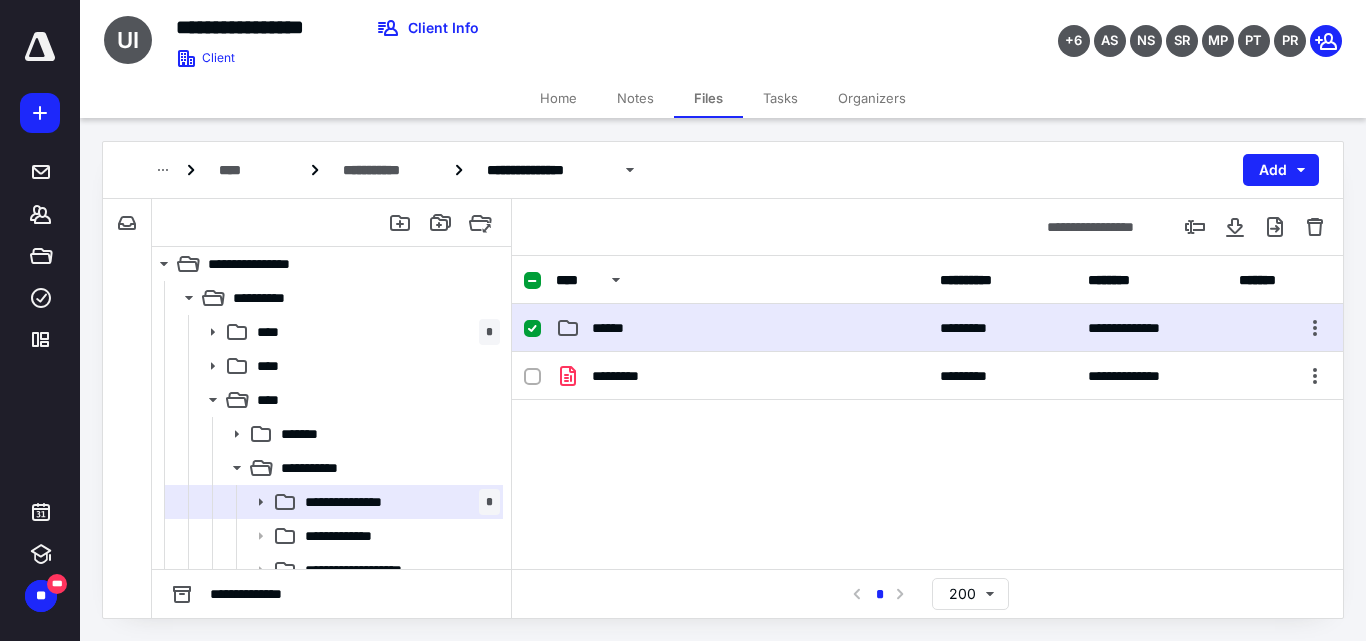 click on "******" at bounding box center (616, 328) 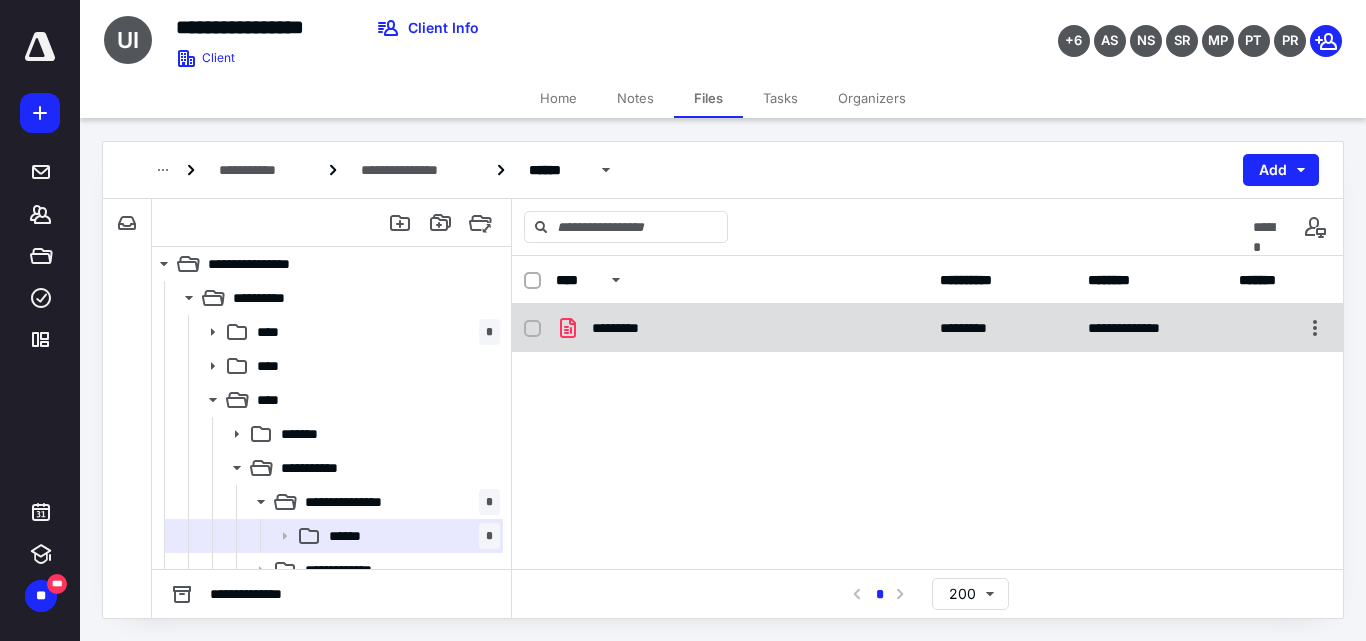 click on "**********" at bounding box center (927, 328) 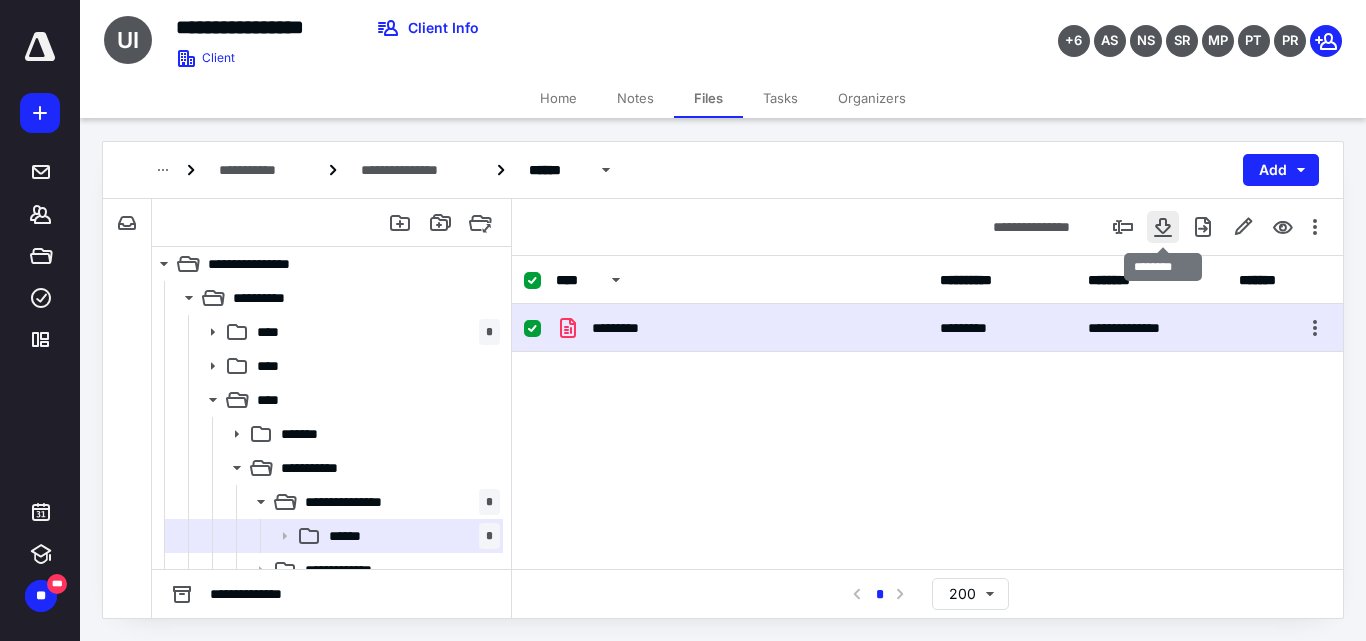 click at bounding box center (1163, 227) 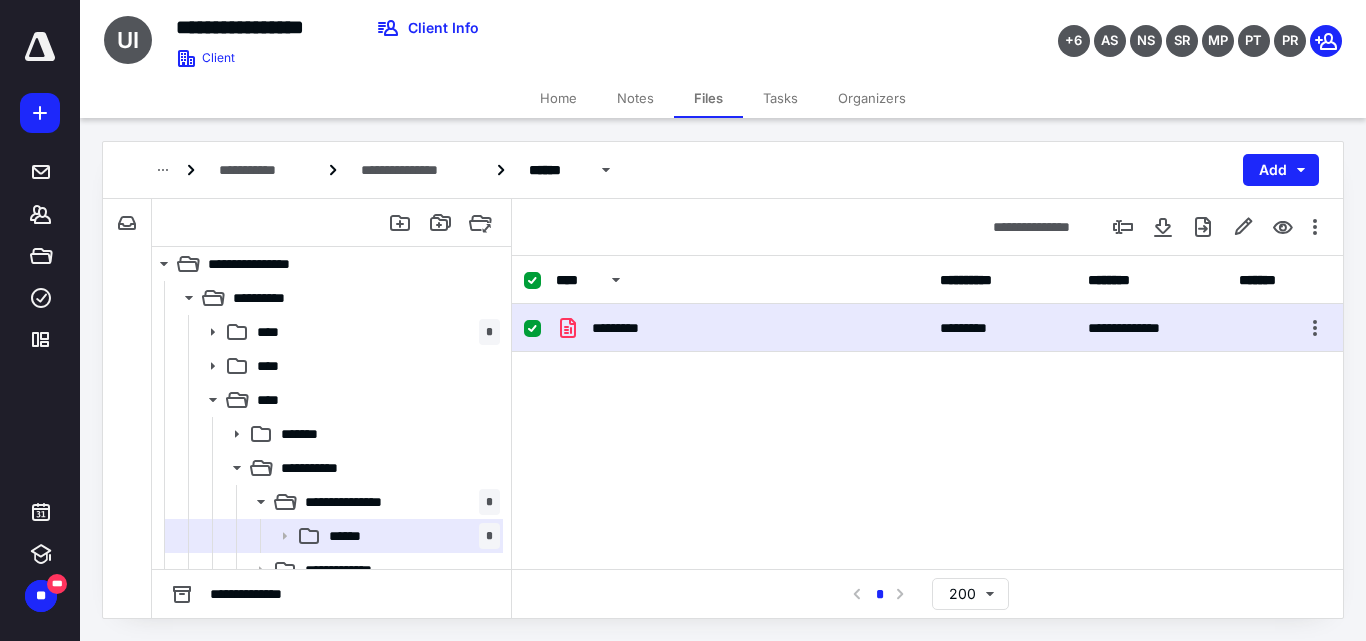 click on "*********" at bounding box center (624, 328) 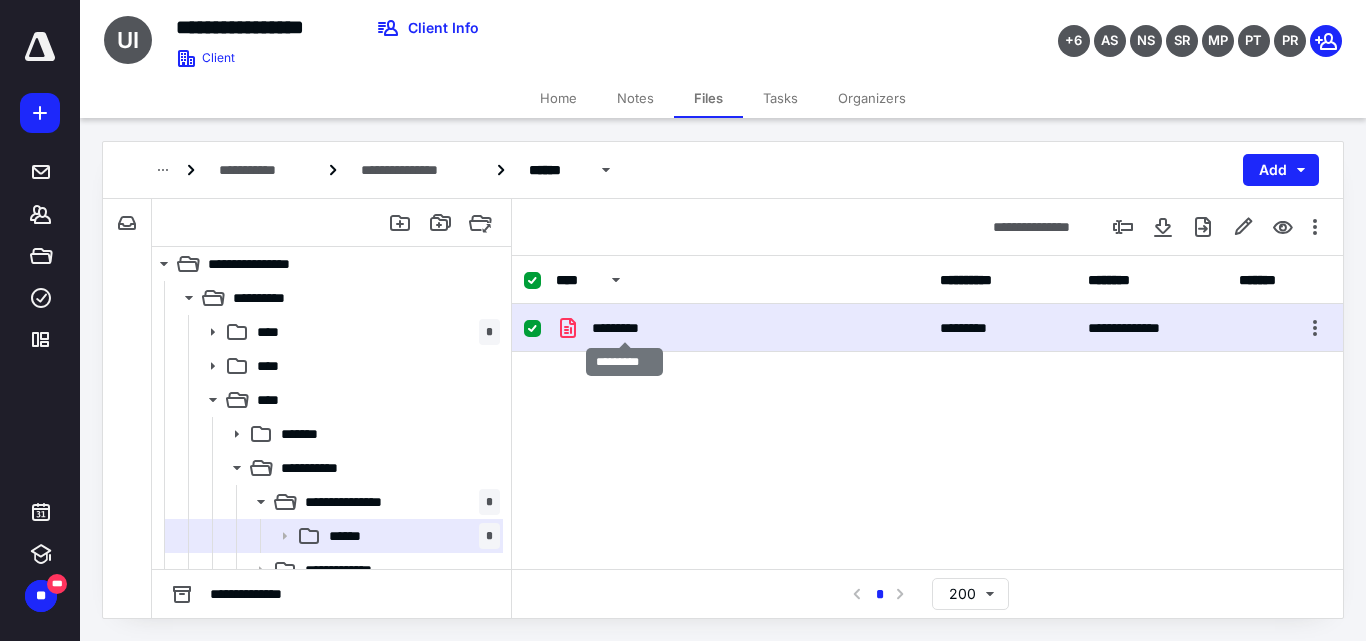 click on "*********" at bounding box center (624, 328) 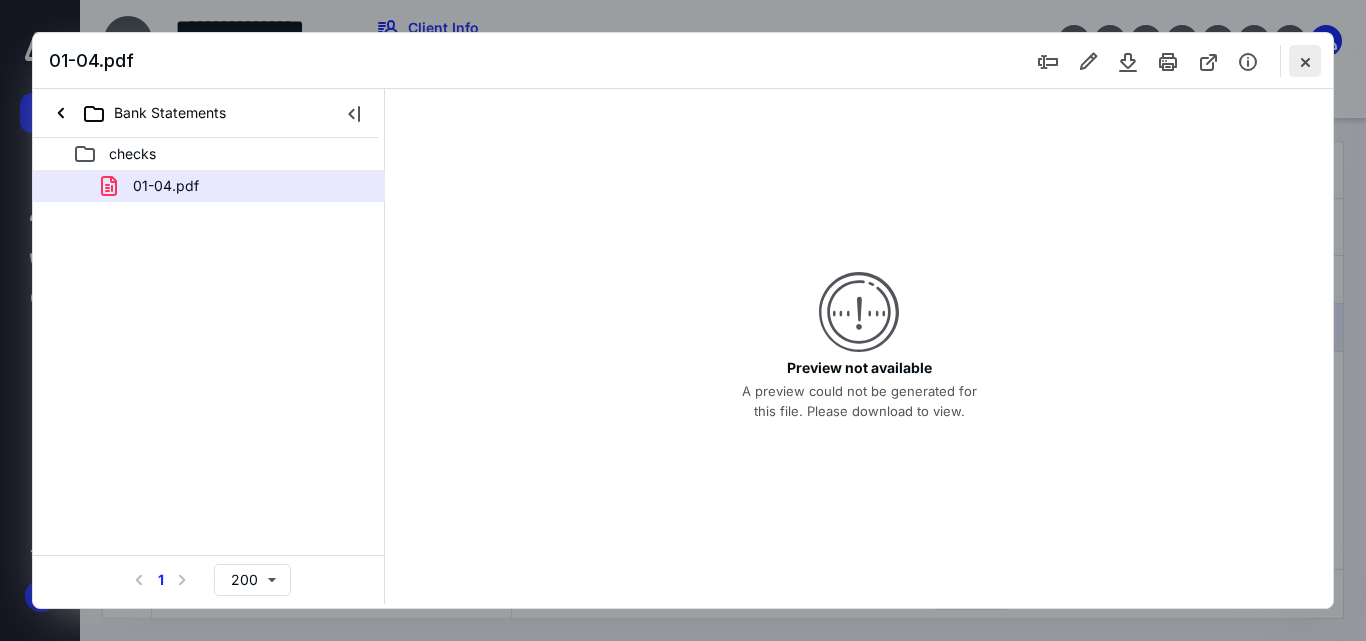 click at bounding box center (1305, 61) 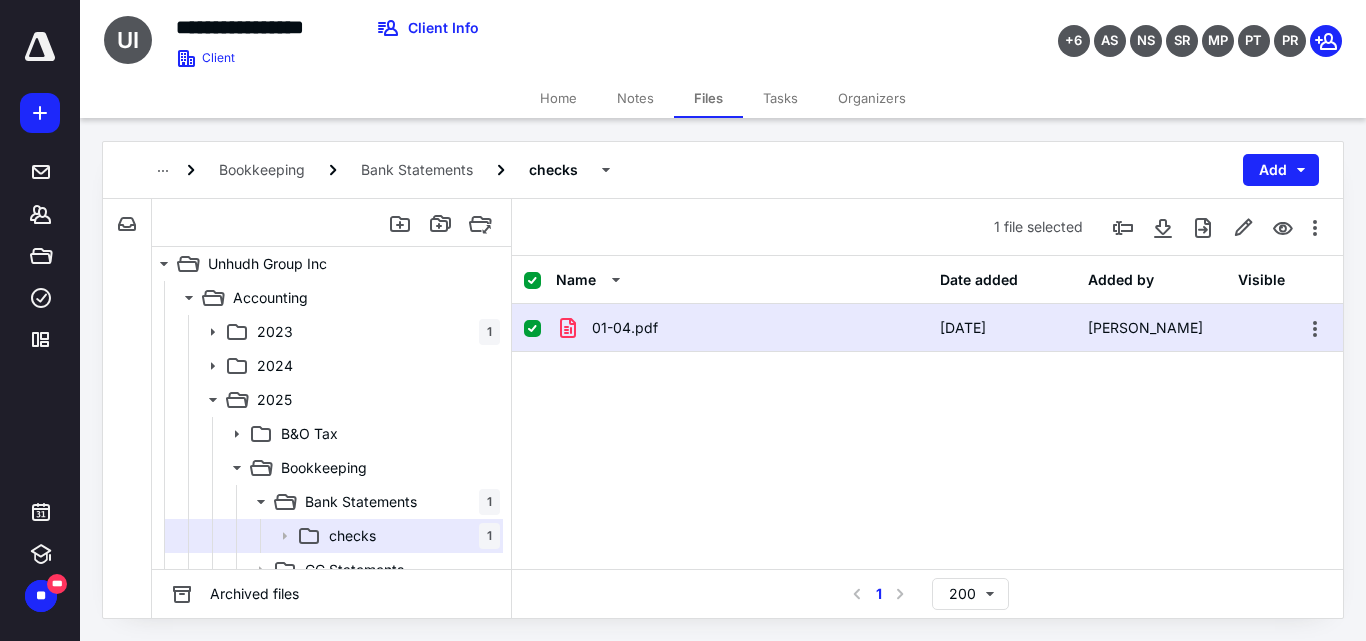 click on "Tasks" at bounding box center [780, 98] 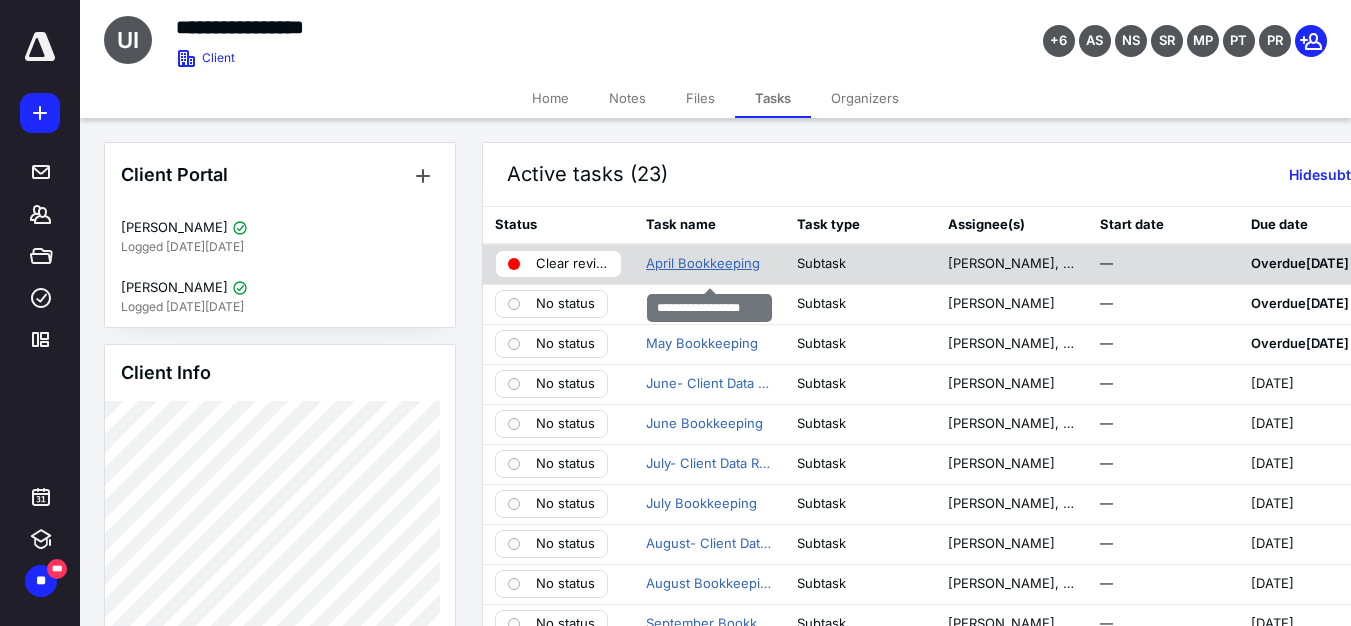 click on "April Bookkeeping" at bounding box center (703, 264) 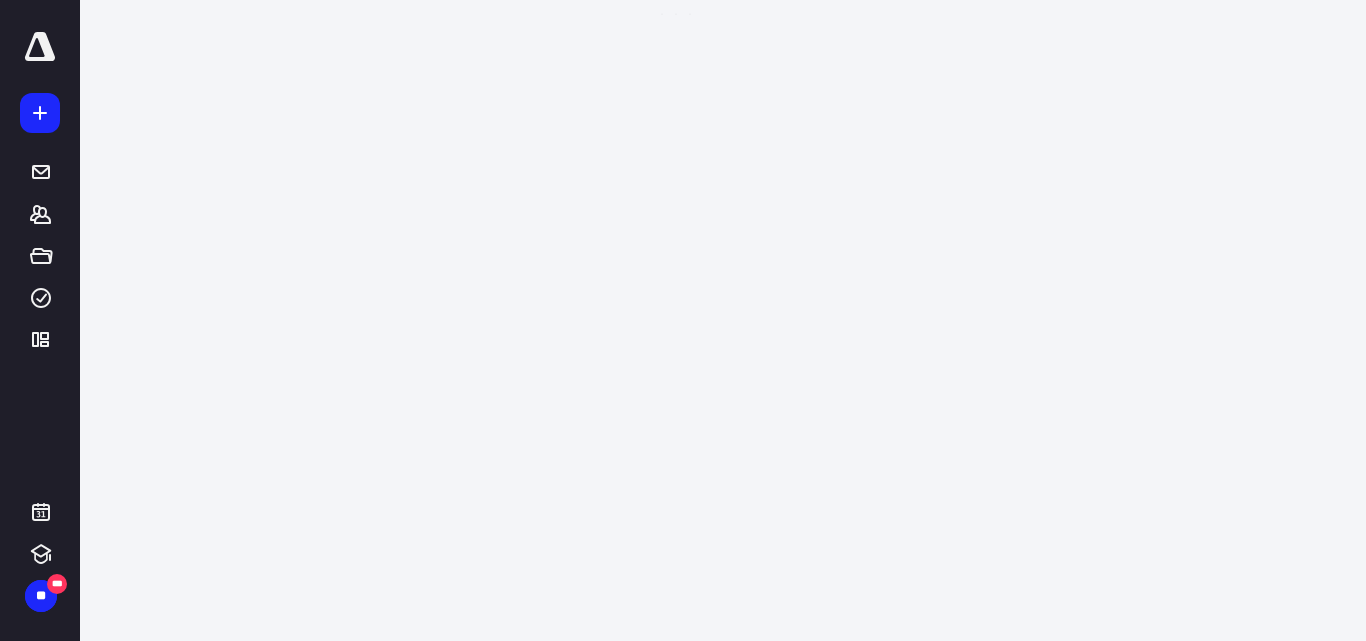 click on "**********" at bounding box center [675, 313] 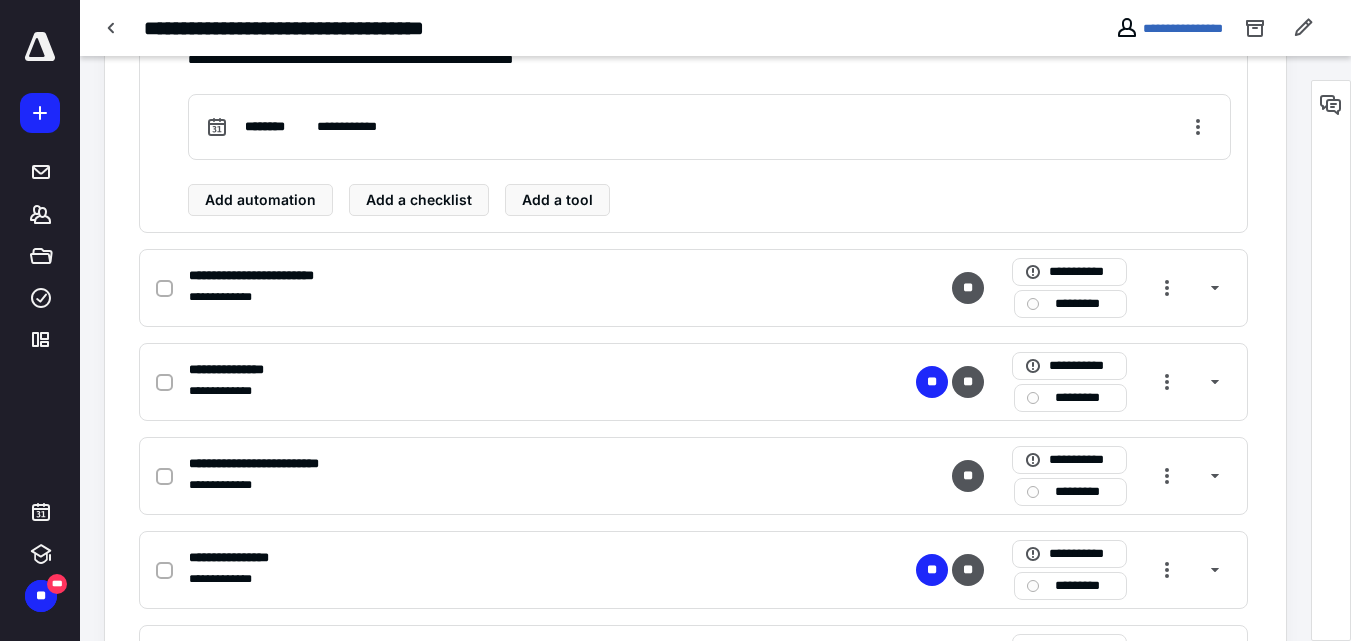 scroll, scrollTop: 1900, scrollLeft: 0, axis: vertical 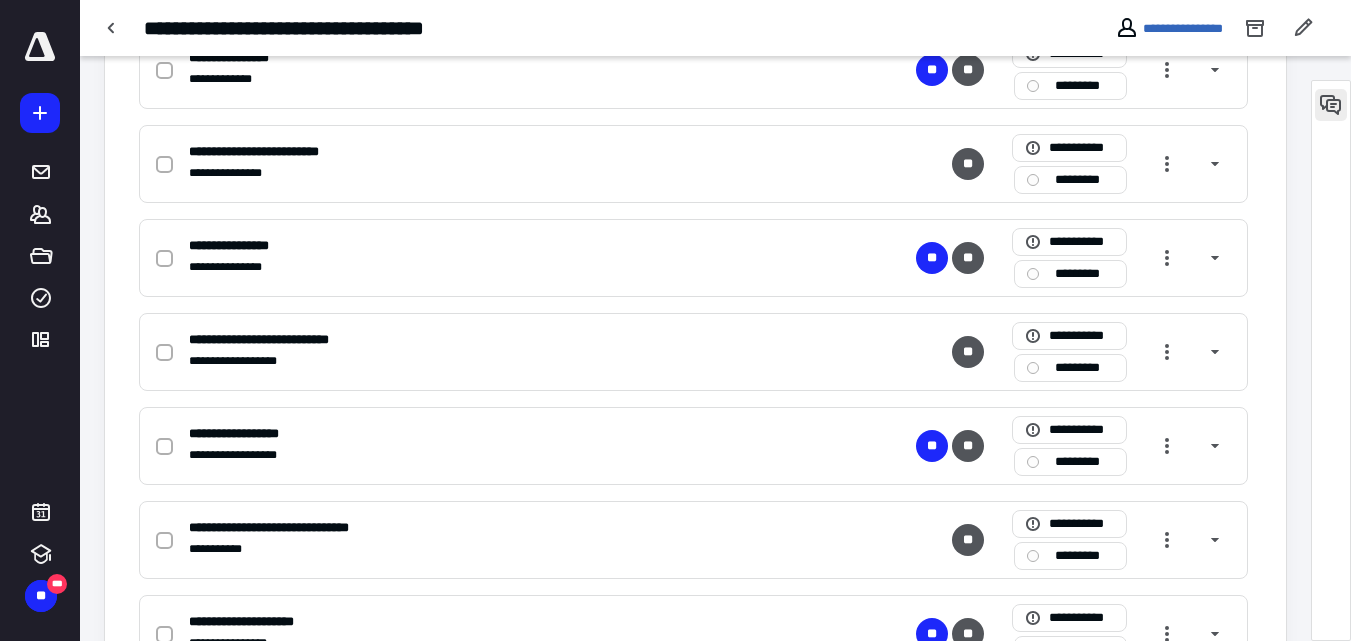 click at bounding box center (1331, 105) 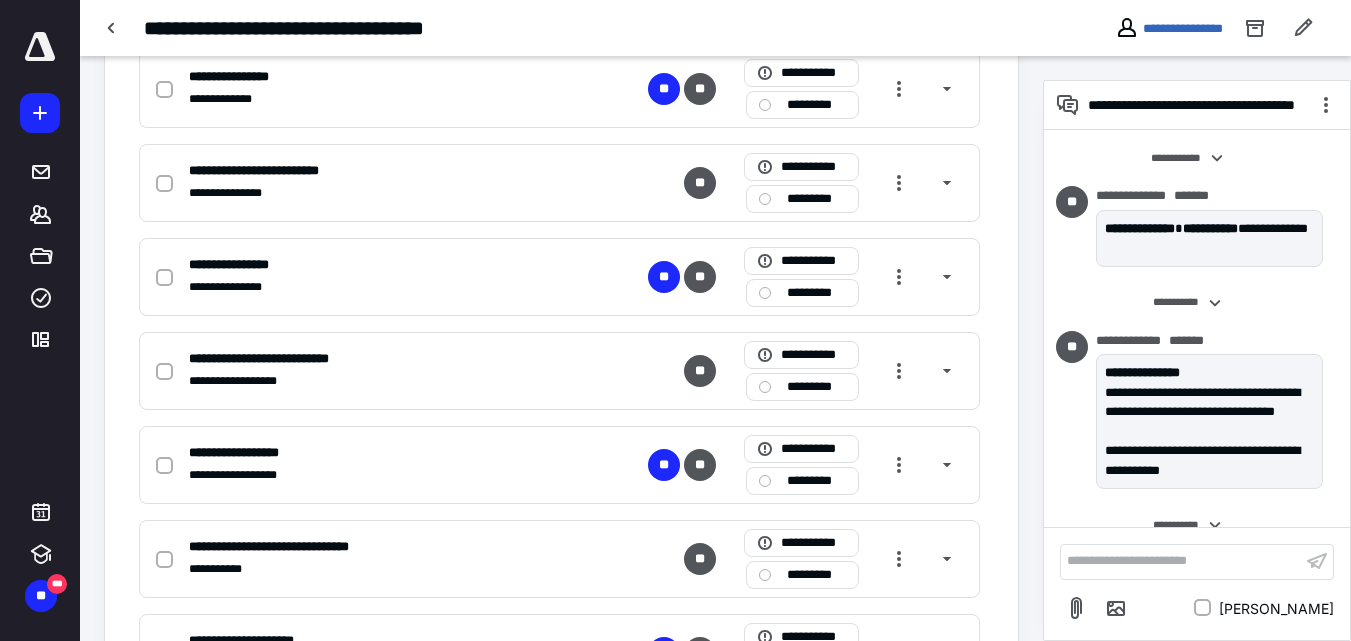 scroll, scrollTop: 290, scrollLeft: 0, axis: vertical 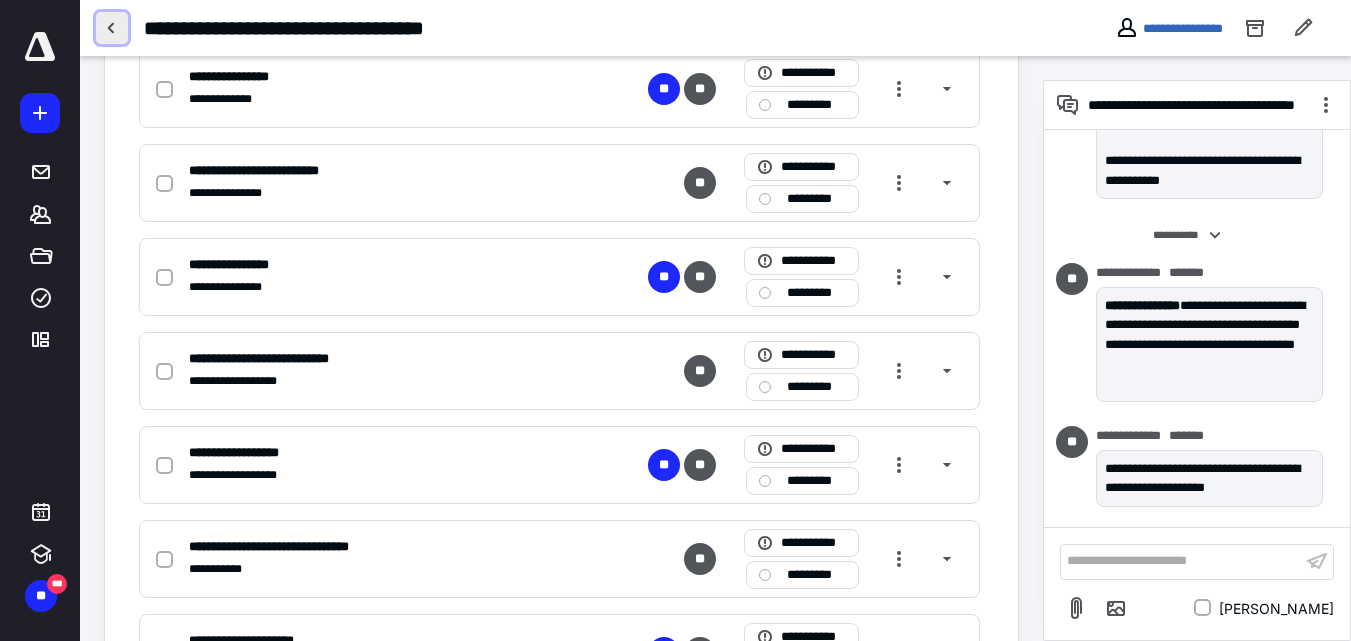 click at bounding box center [112, 28] 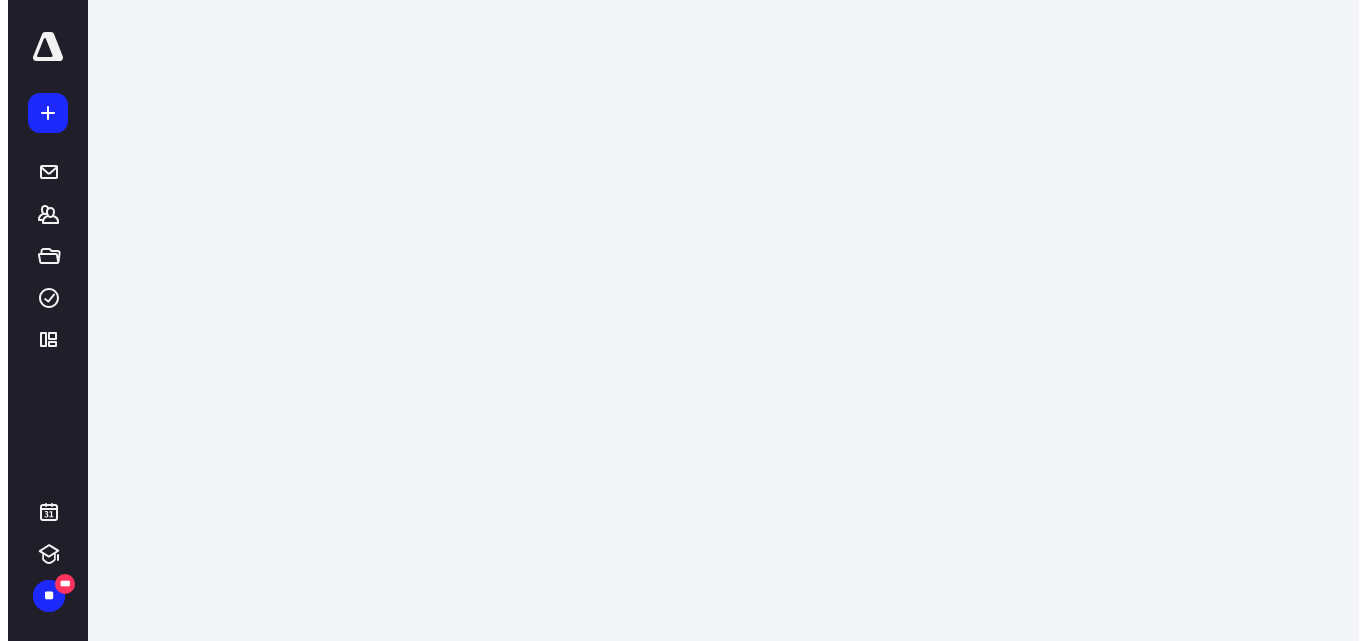 scroll, scrollTop: 0, scrollLeft: 0, axis: both 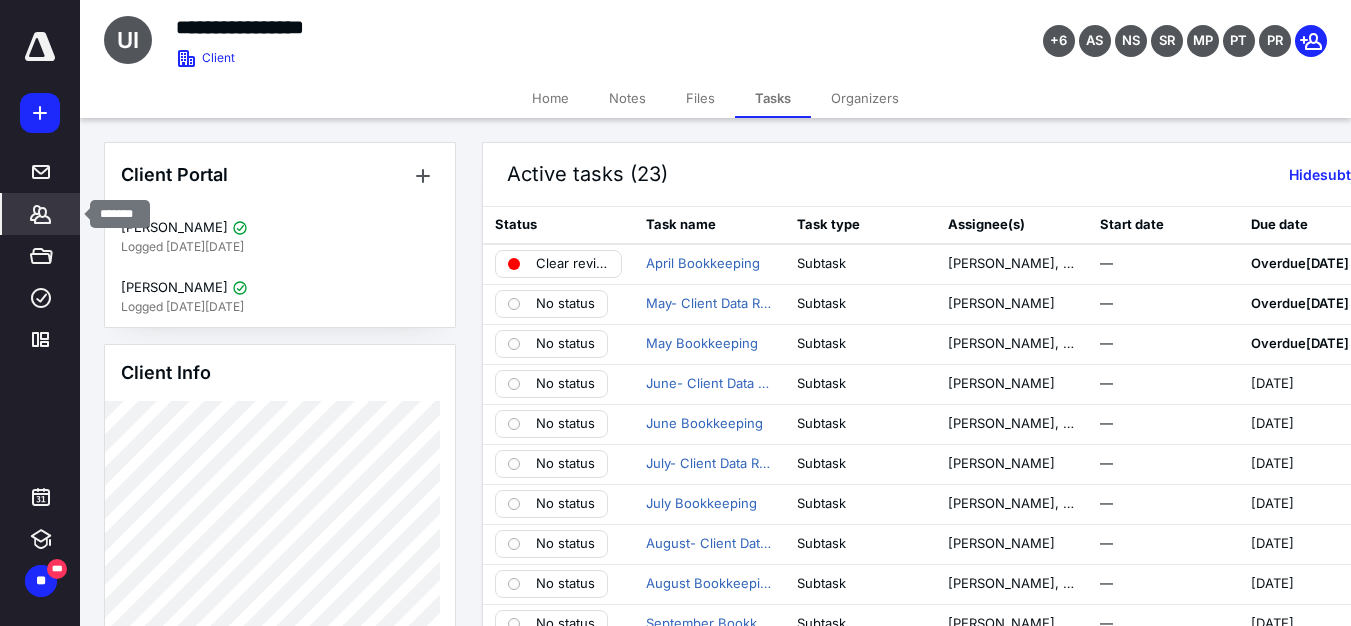 click 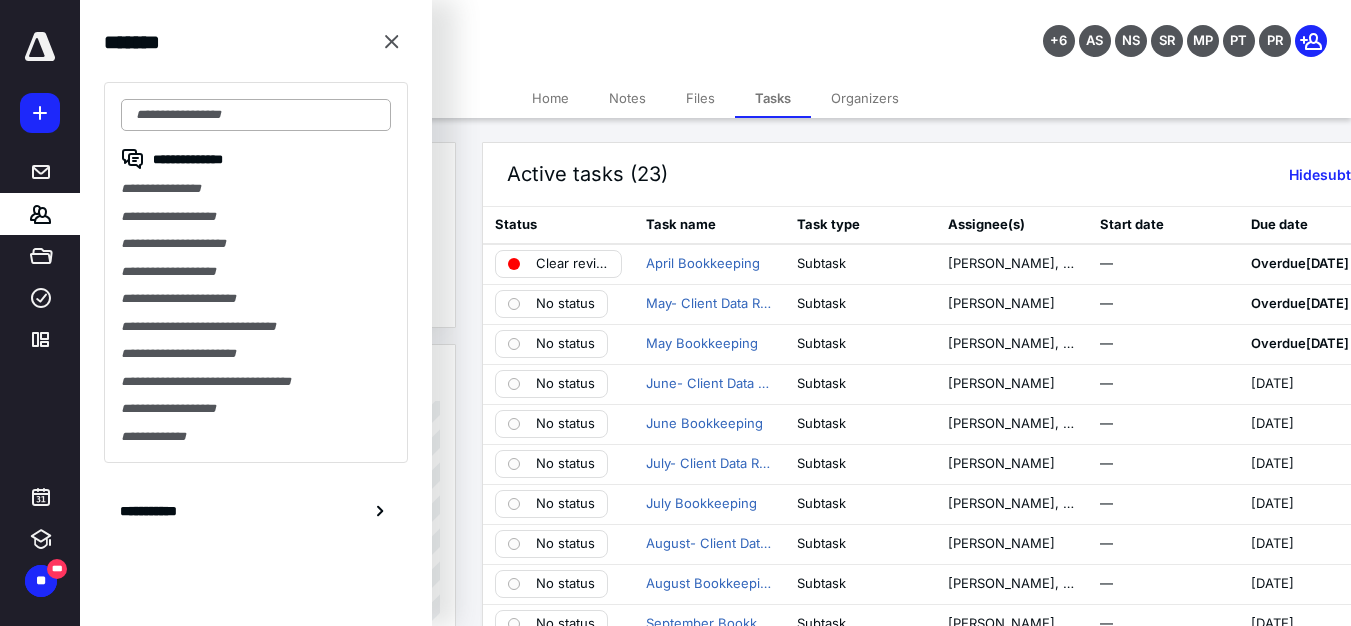 click at bounding box center [256, 115] 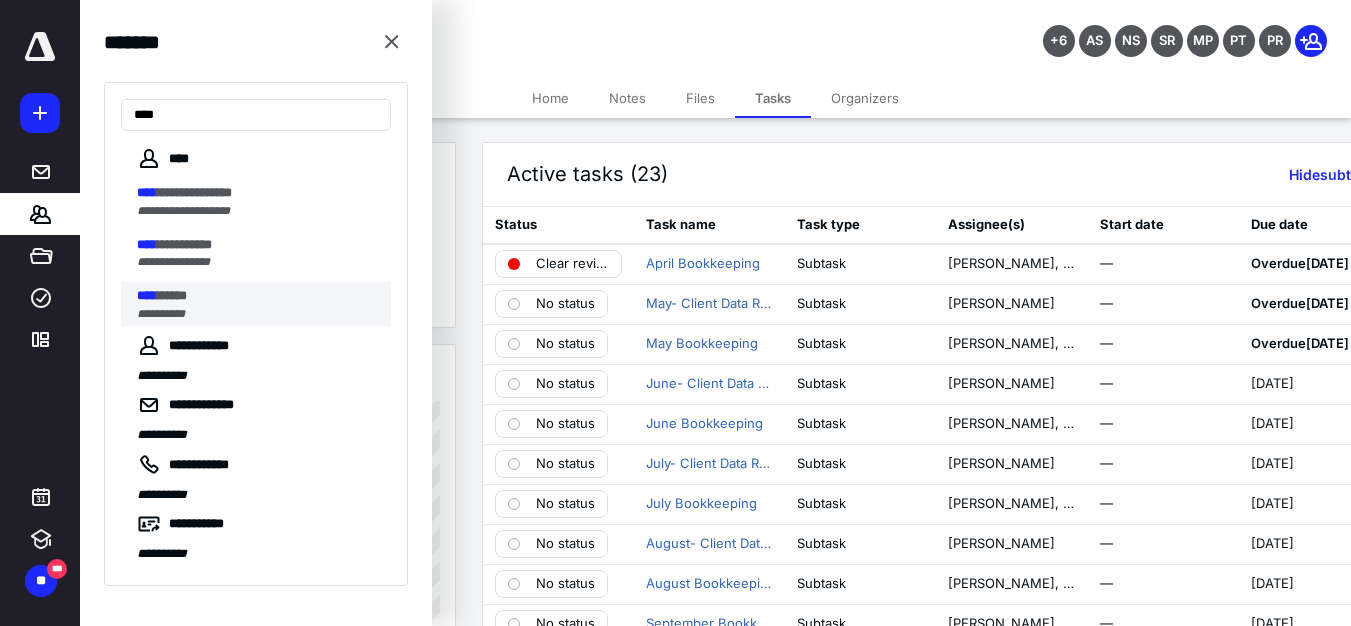 type on "****" 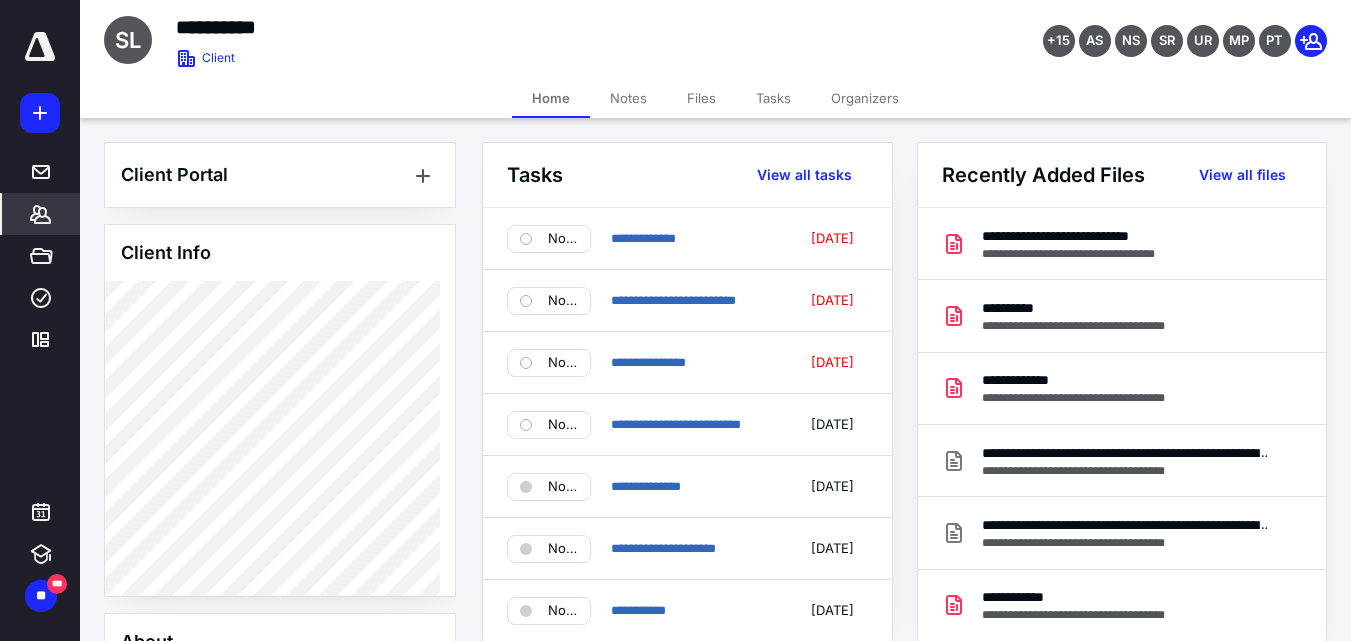 click on "Files" at bounding box center [701, 98] 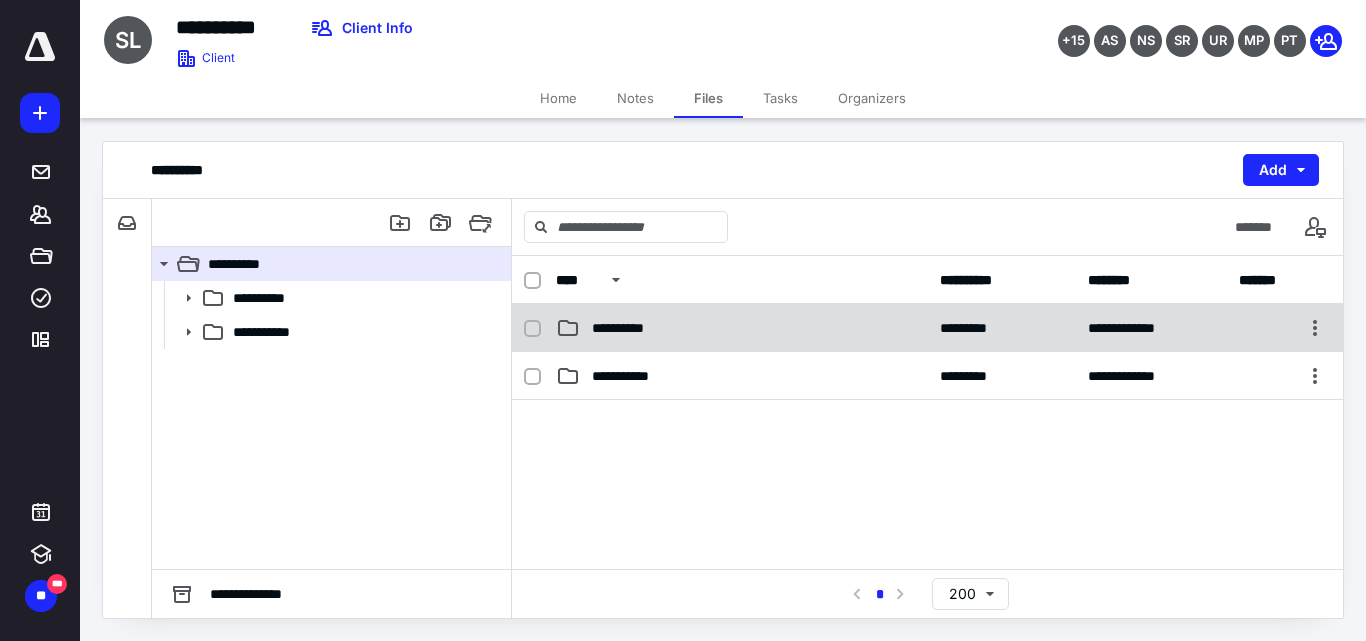 click on "**********" at bounding box center [742, 328] 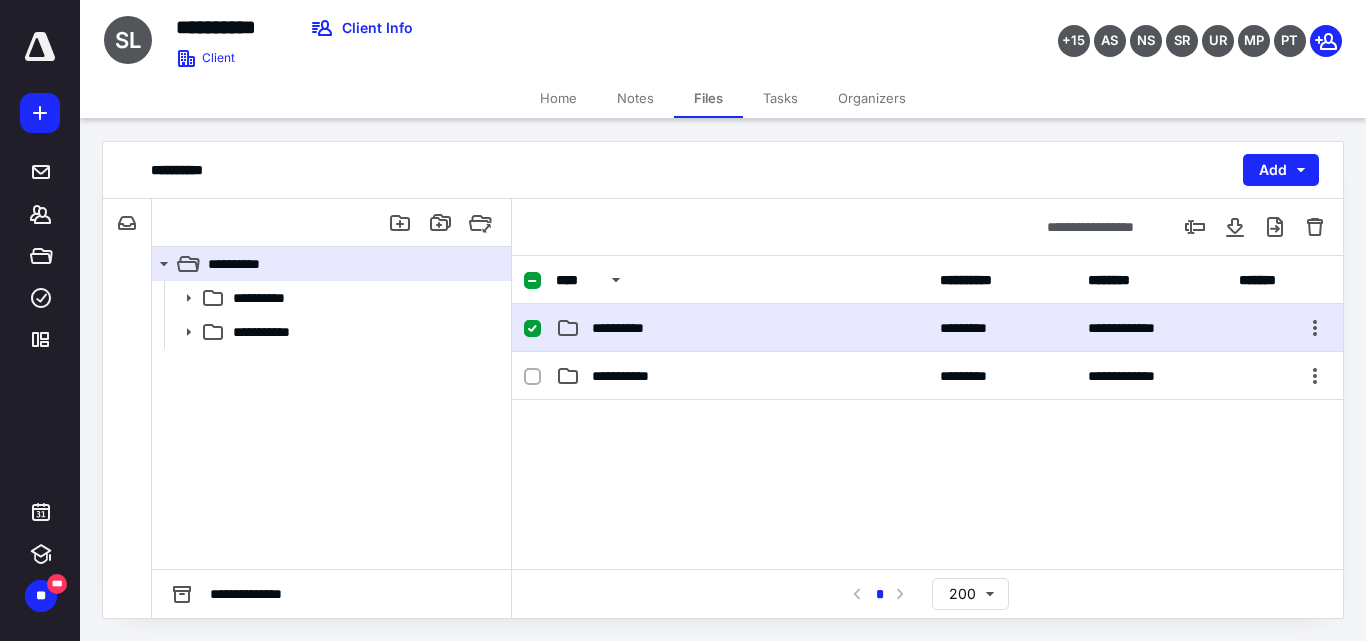 click on "**********" at bounding box center (742, 328) 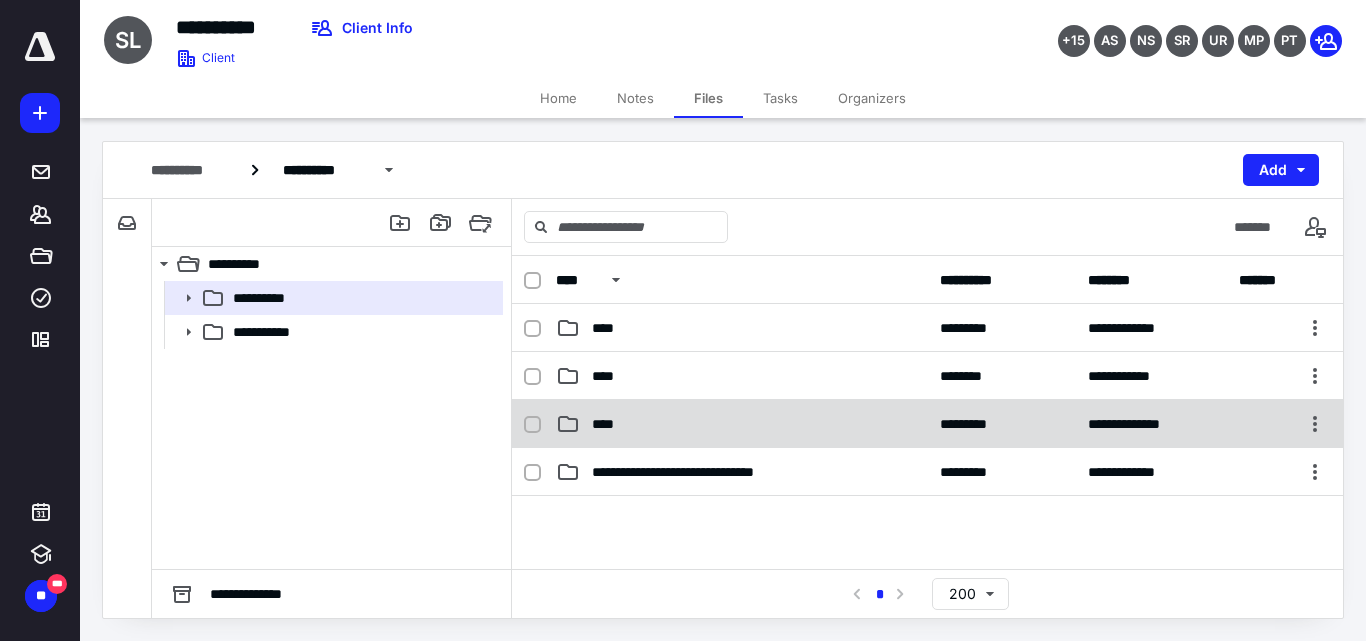 click on "****" at bounding box center (609, 424) 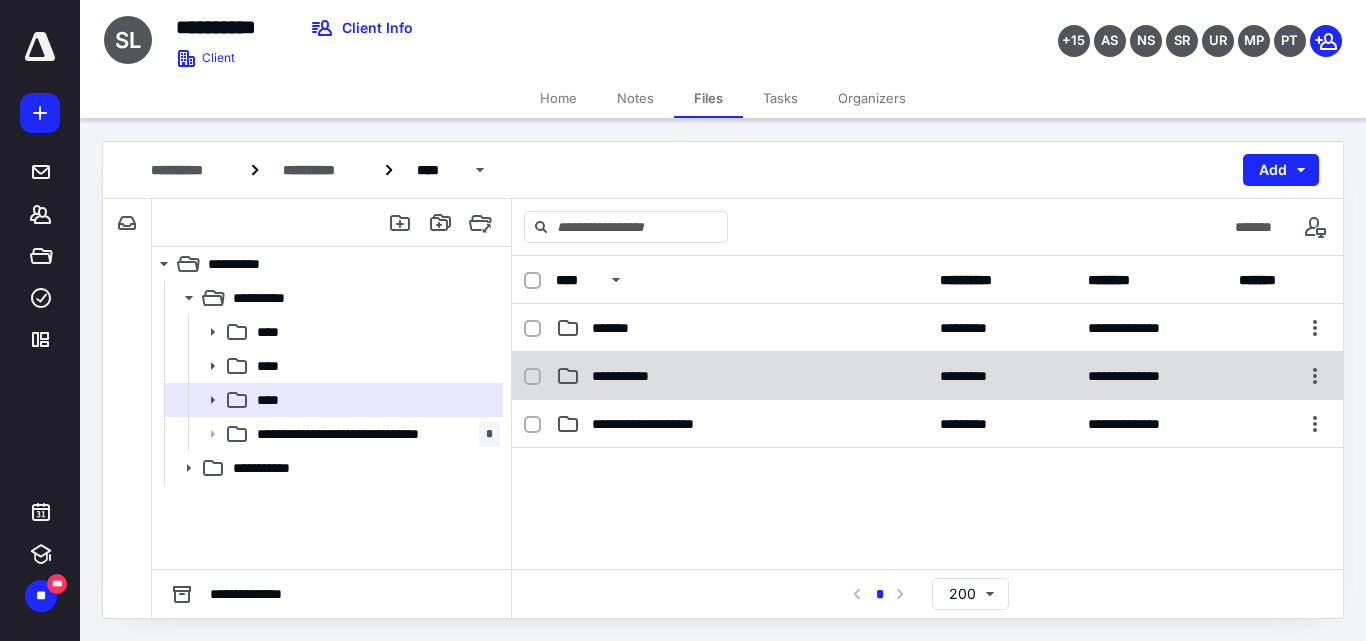 click on "**********" at bounding box center (635, 376) 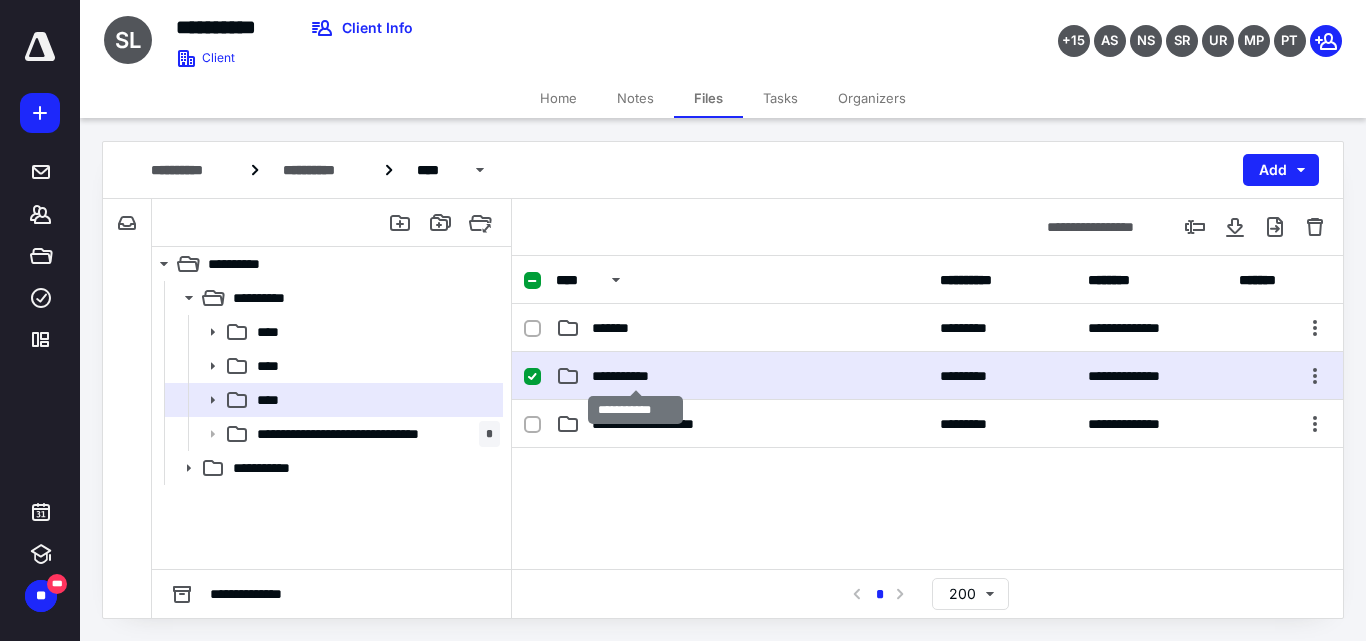 click on "**********" at bounding box center (635, 376) 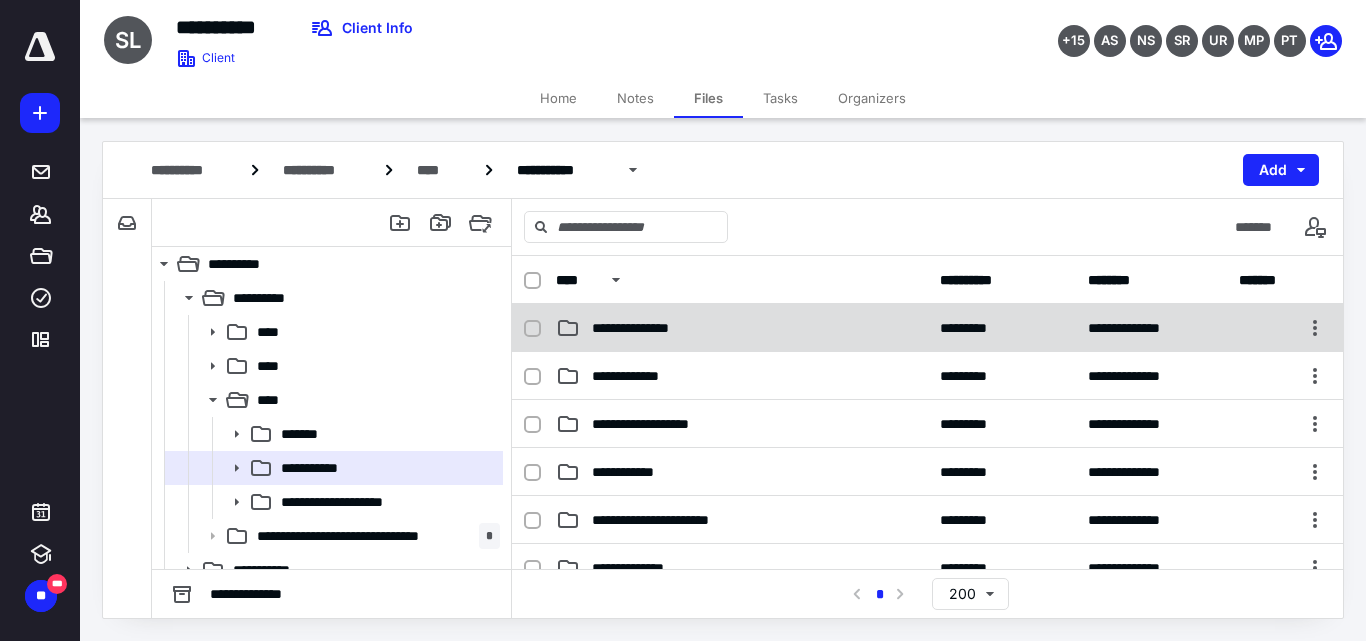 click on "**********" at bounding box center (648, 328) 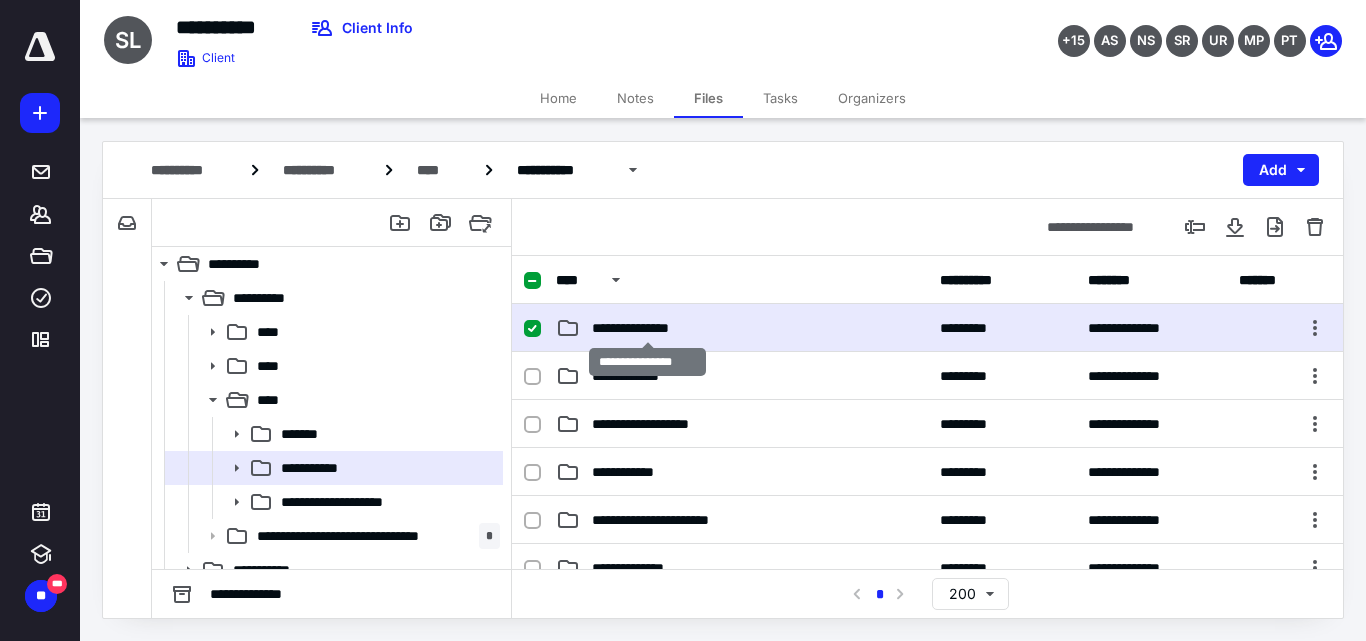 click on "**********" at bounding box center [648, 328] 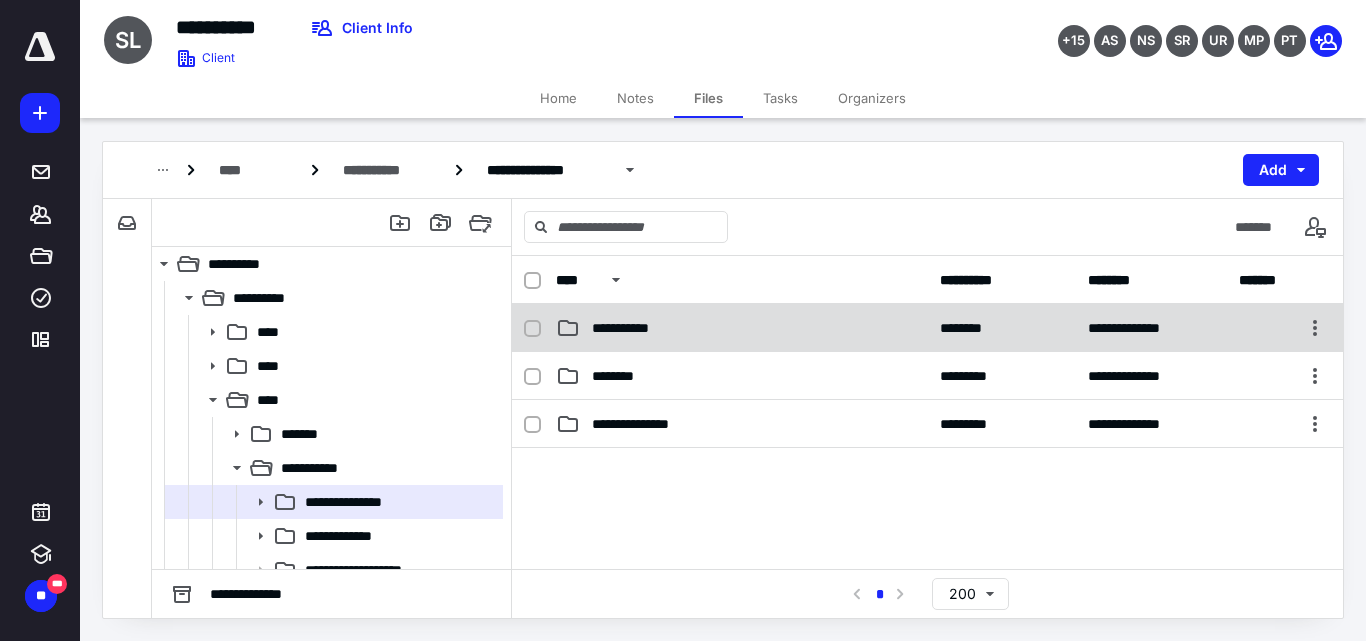 click on "**********" at bounding box center (634, 328) 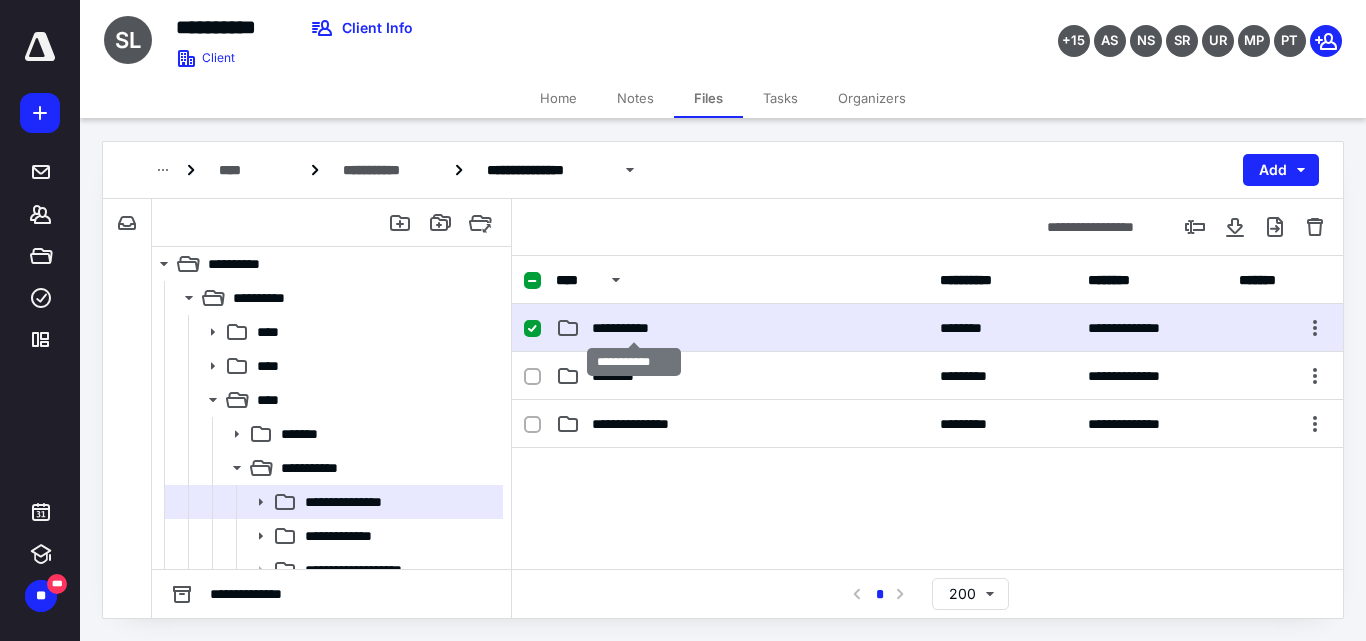 click on "**********" at bounding box center [634, 328] 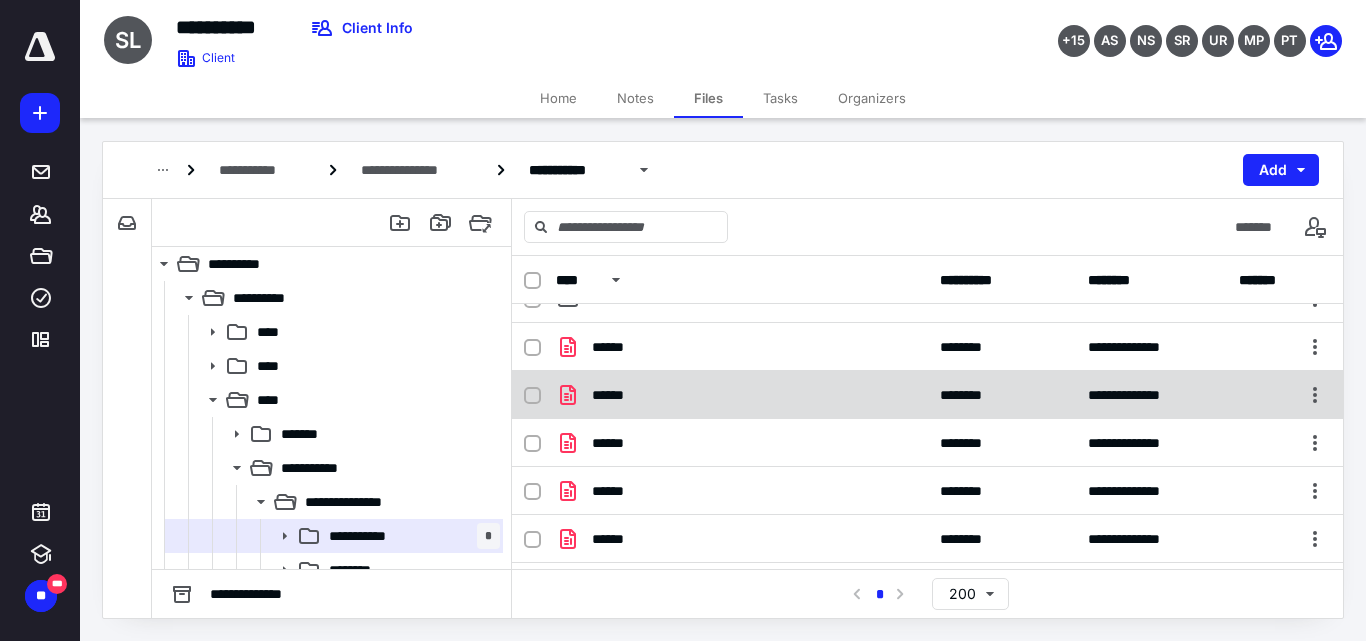 scroll, scrollTop: 0, scrollLeft: 0, axis: both 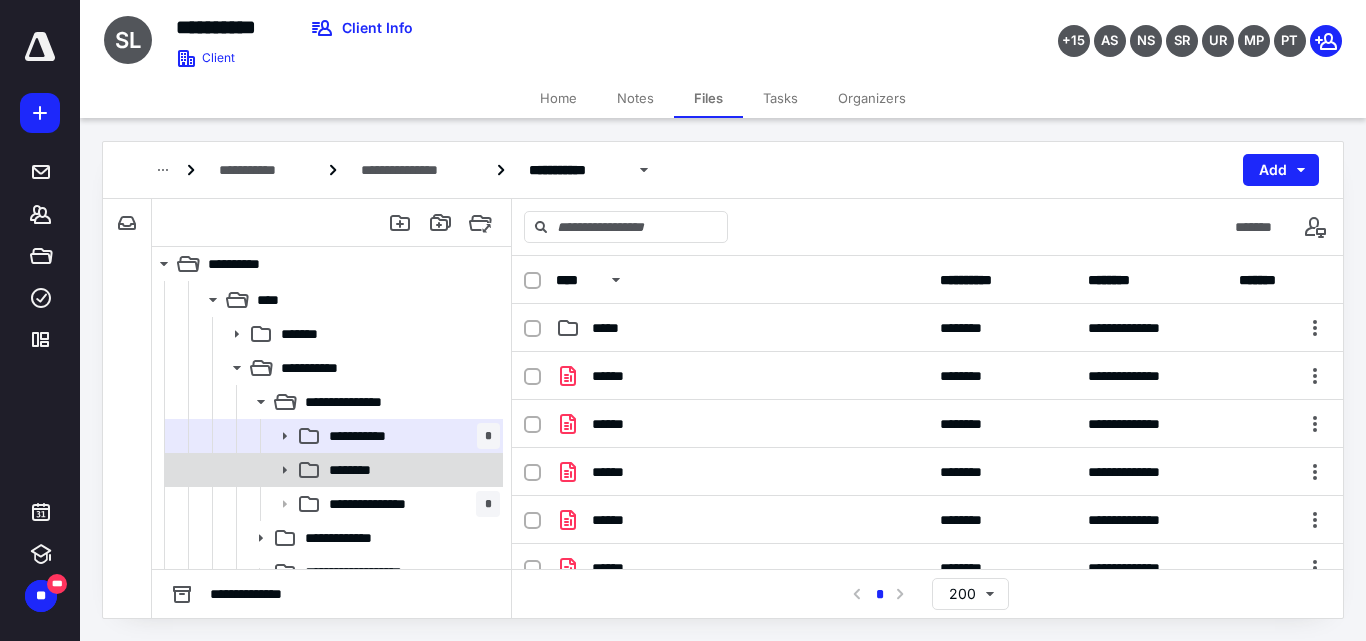 click on "********" at bounding box center [410, 470] 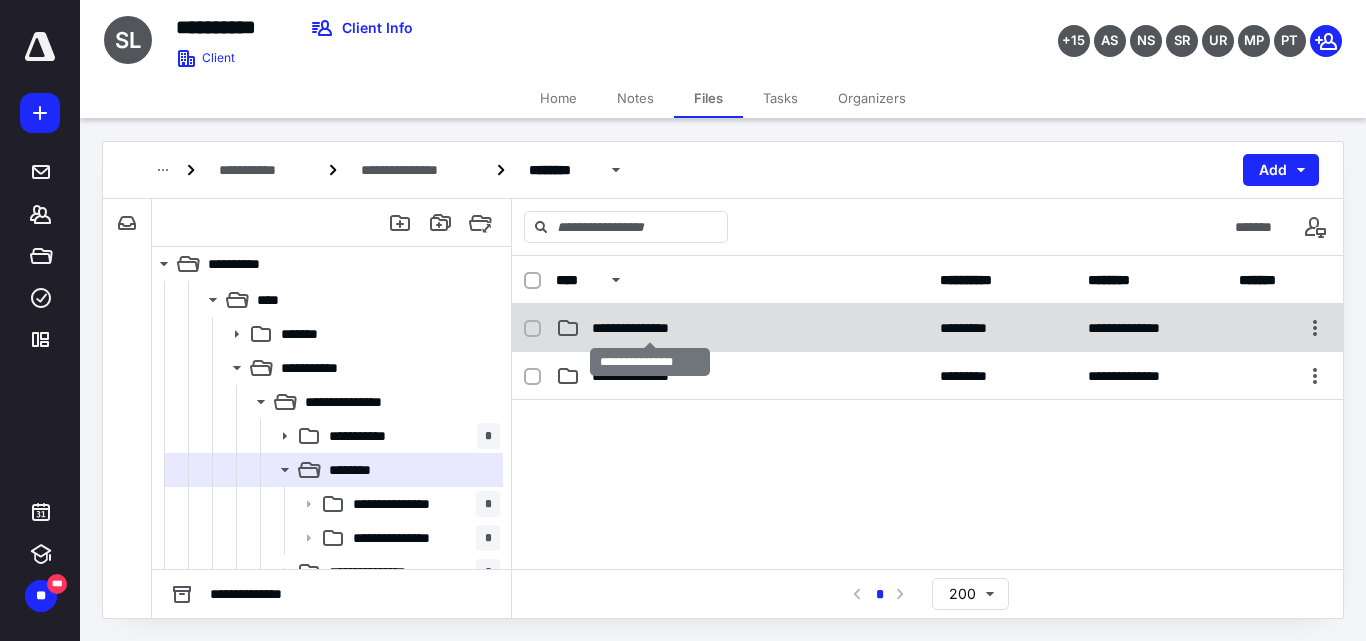 click on "**********" at bounding box center (650, 328) 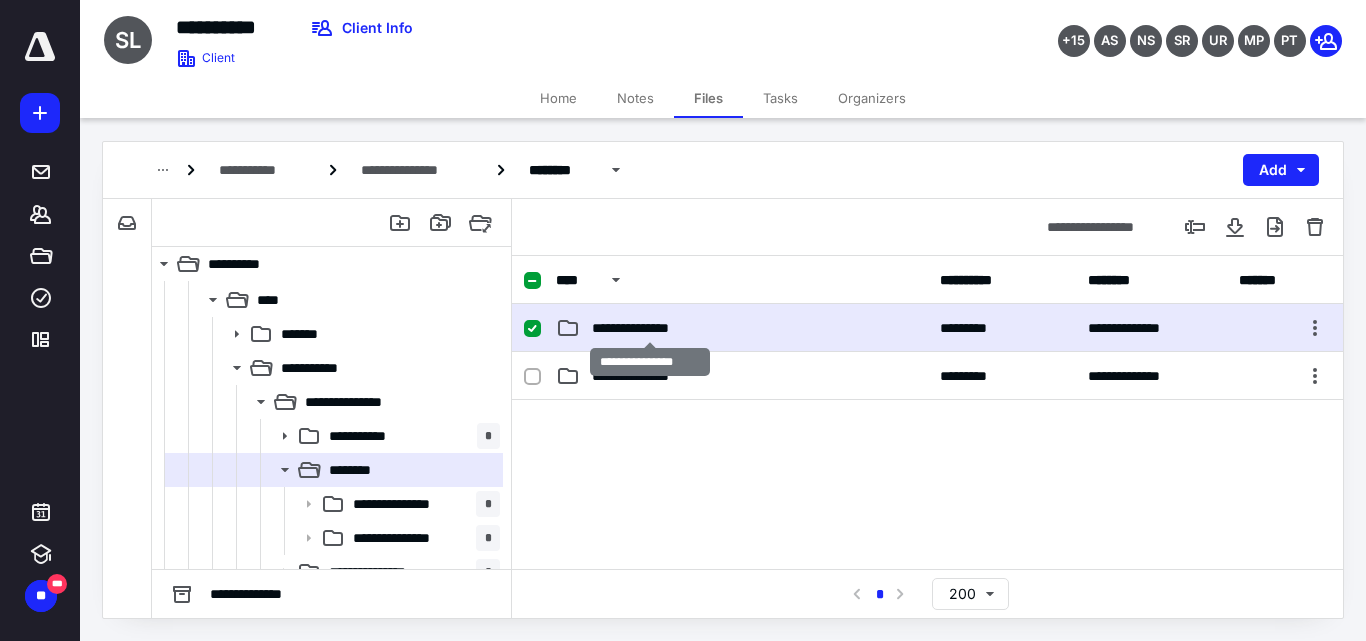click on "**********" at bounding box center (650, 328) 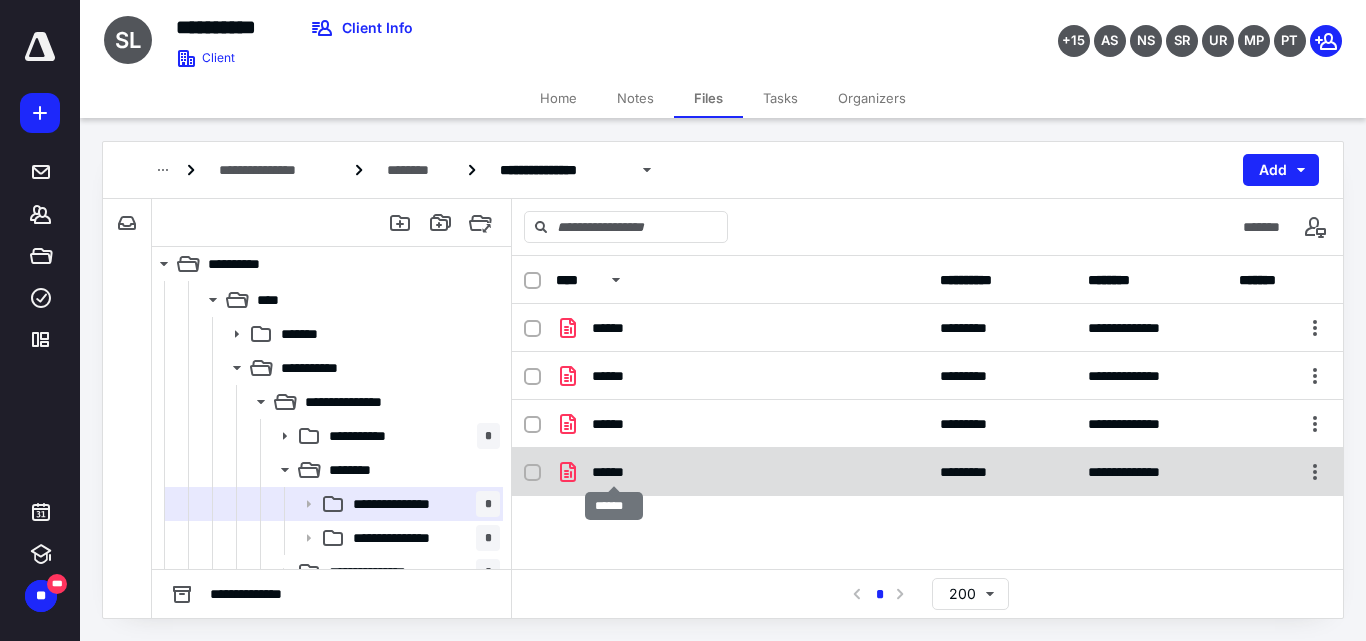 click on "******" at bounding box center [614, 472] 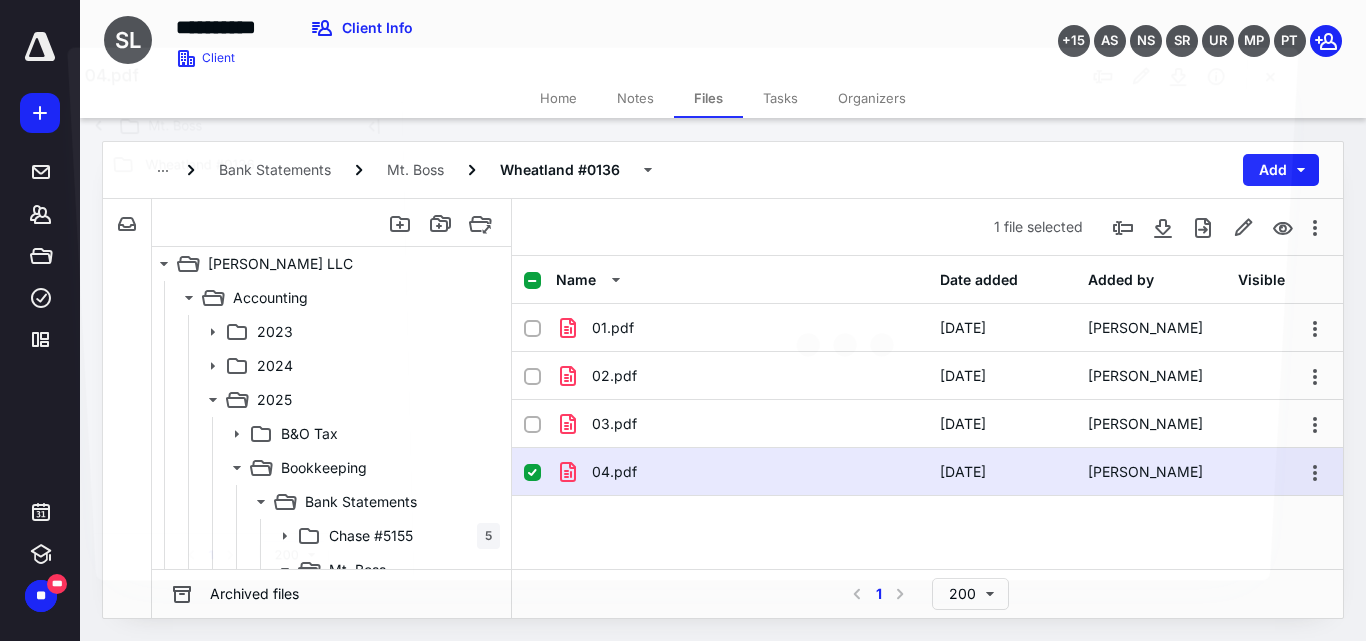 scroll, scrollTop: 100, scrollLeft: 0, axis: vertical 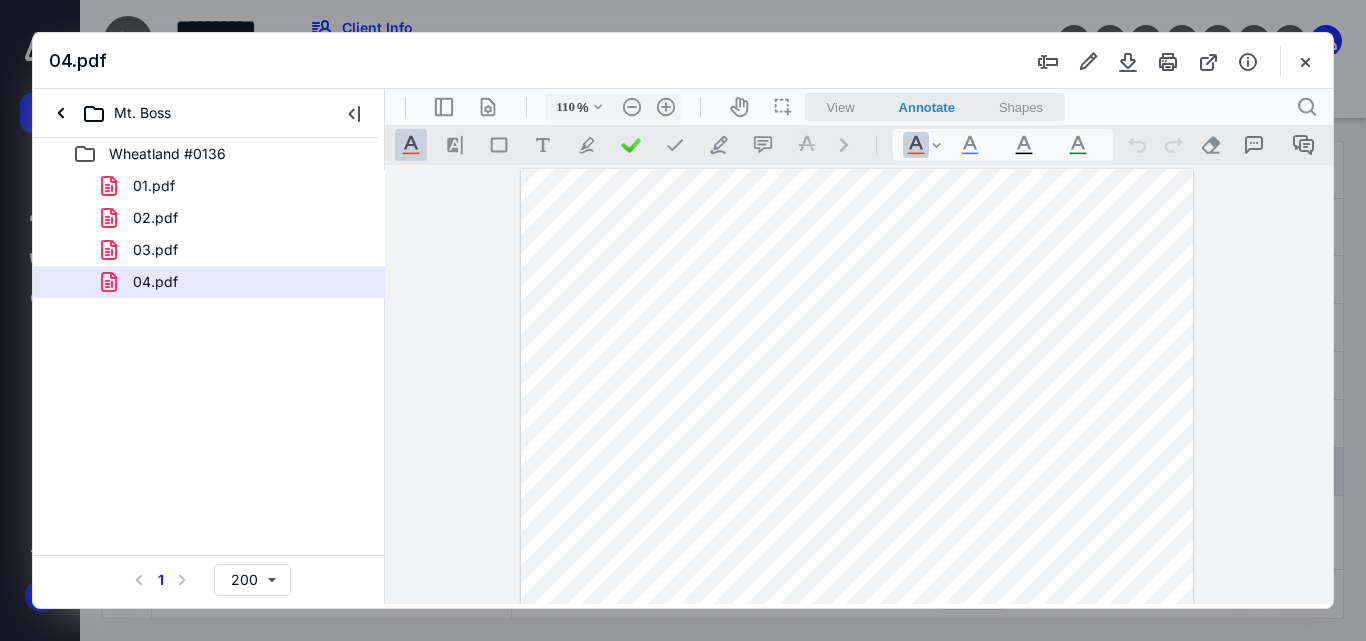 type on "135" 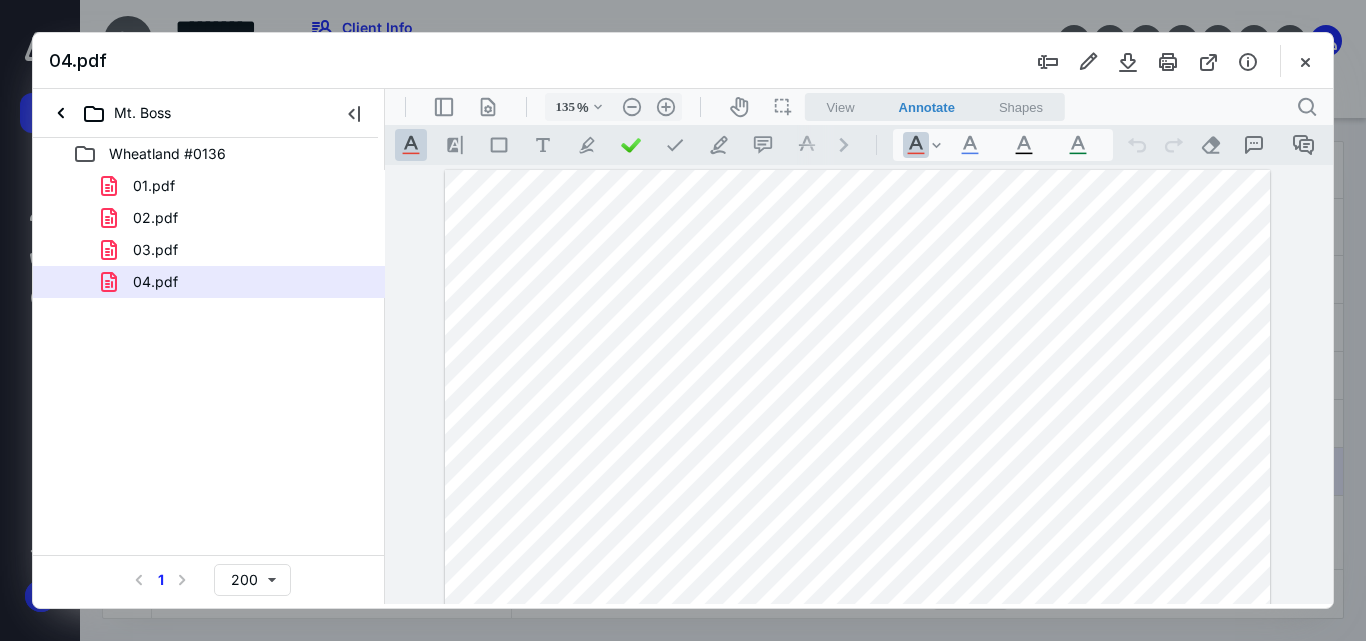 scroll, scrollTop: 32, scrollLeft: 0, axis: vertical 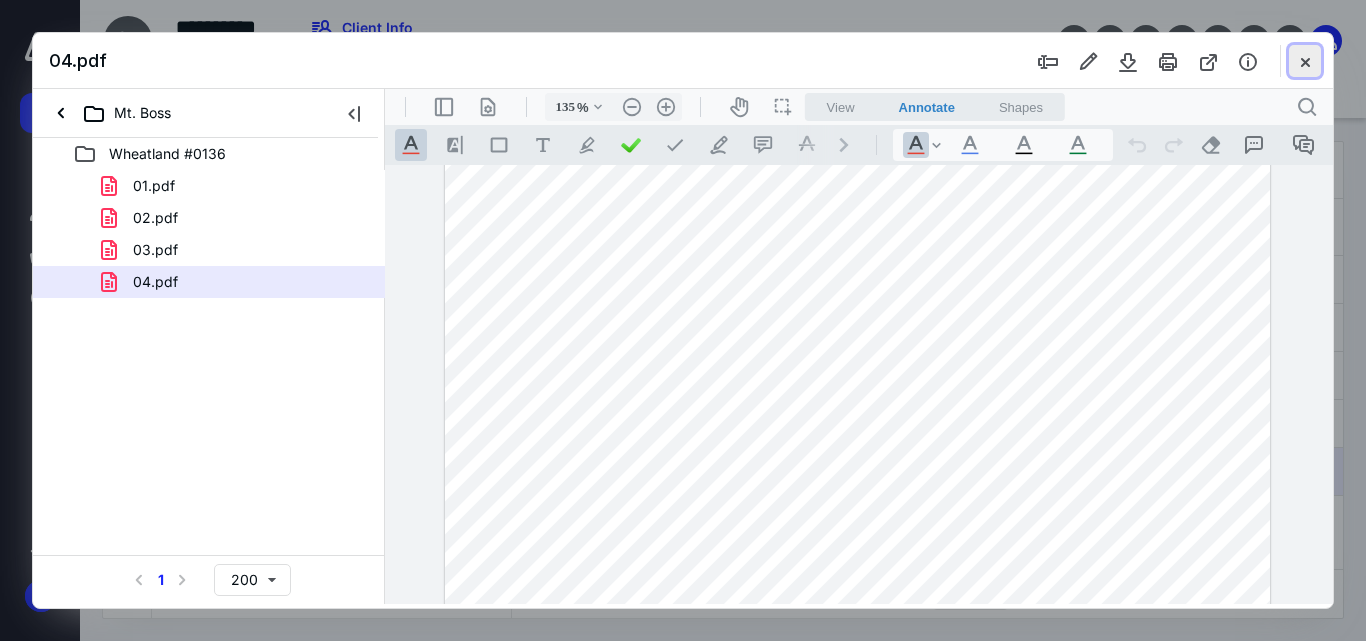 click at bounding box center [1305, 61] 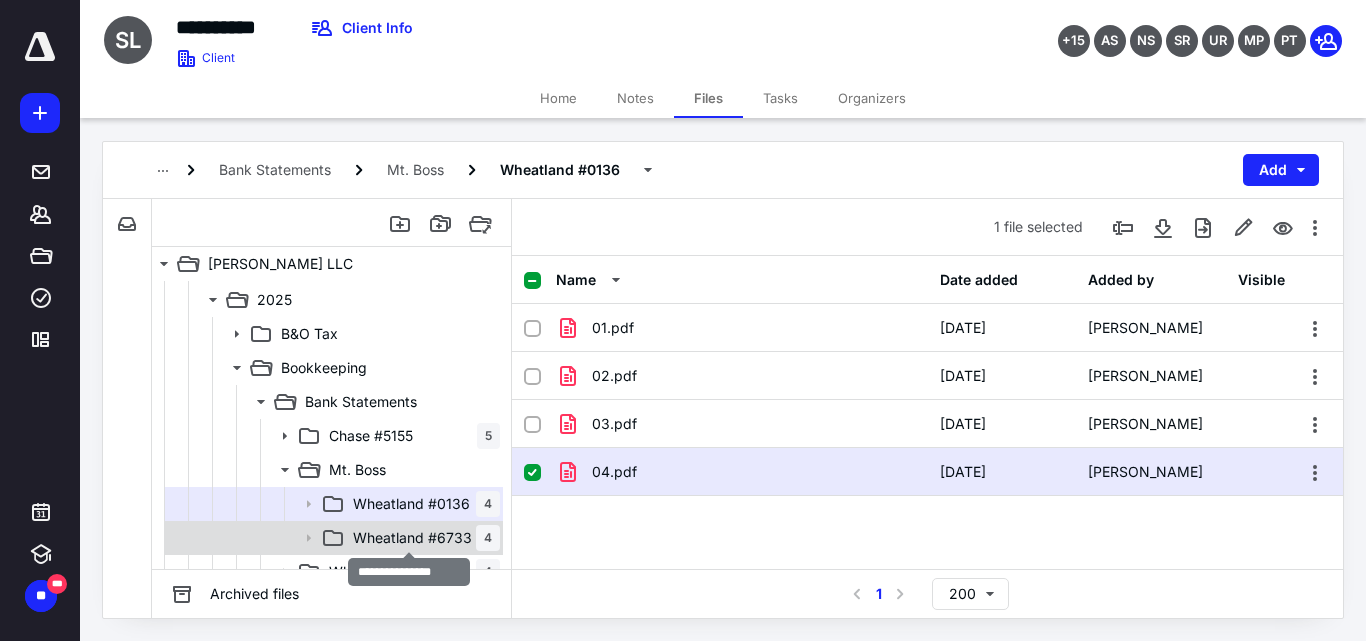 click on "Wheatland #6733" at bounding box center (412, 538) 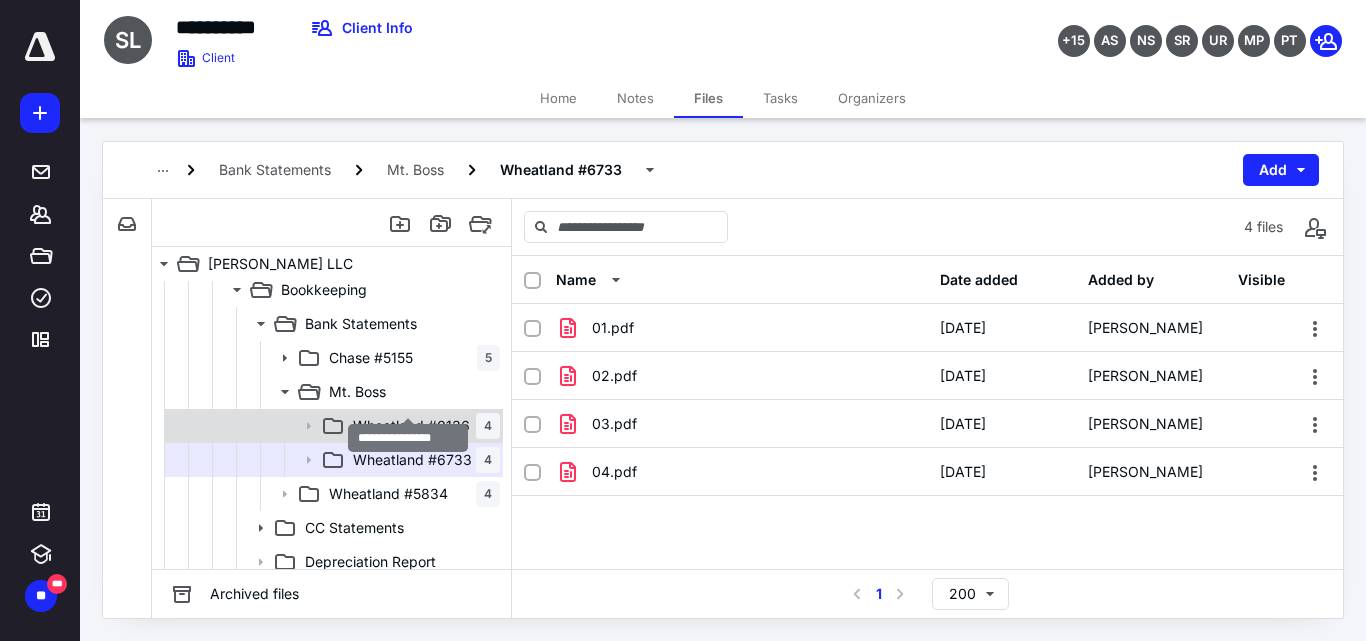 scroll, scrollTop: 200, scrollLeft: 0, axis: vertical 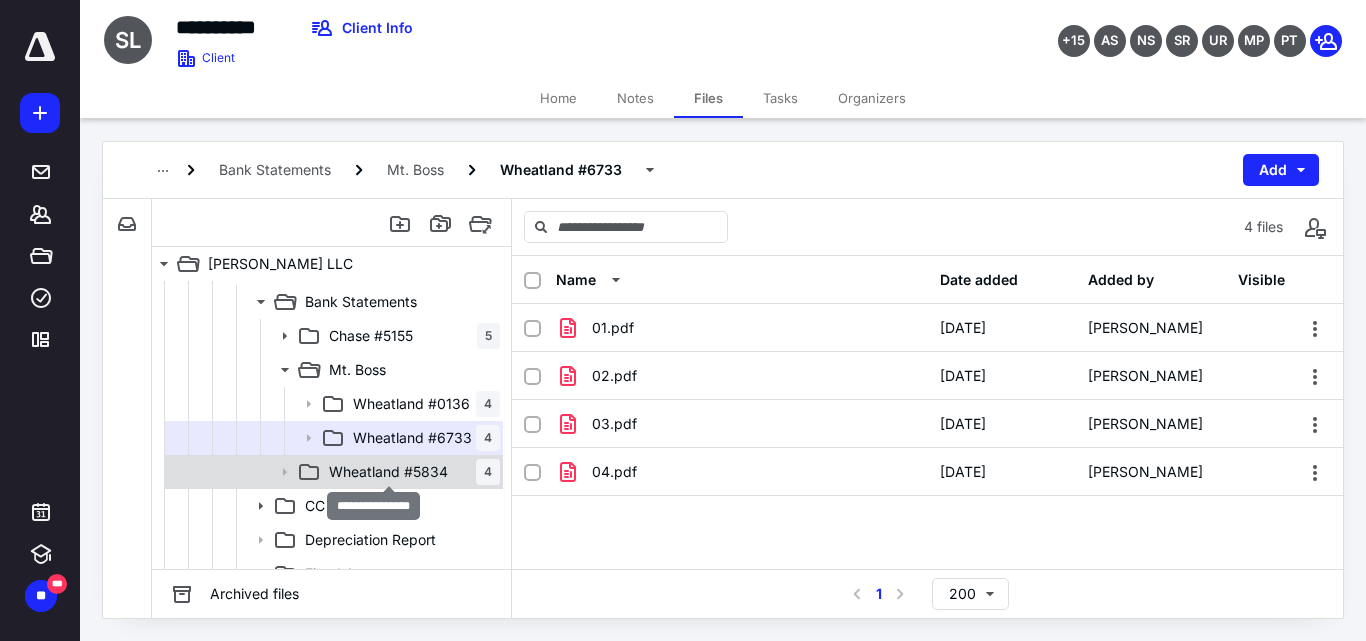 click on "Wheatland #5834" at bounding box center [388, 472] 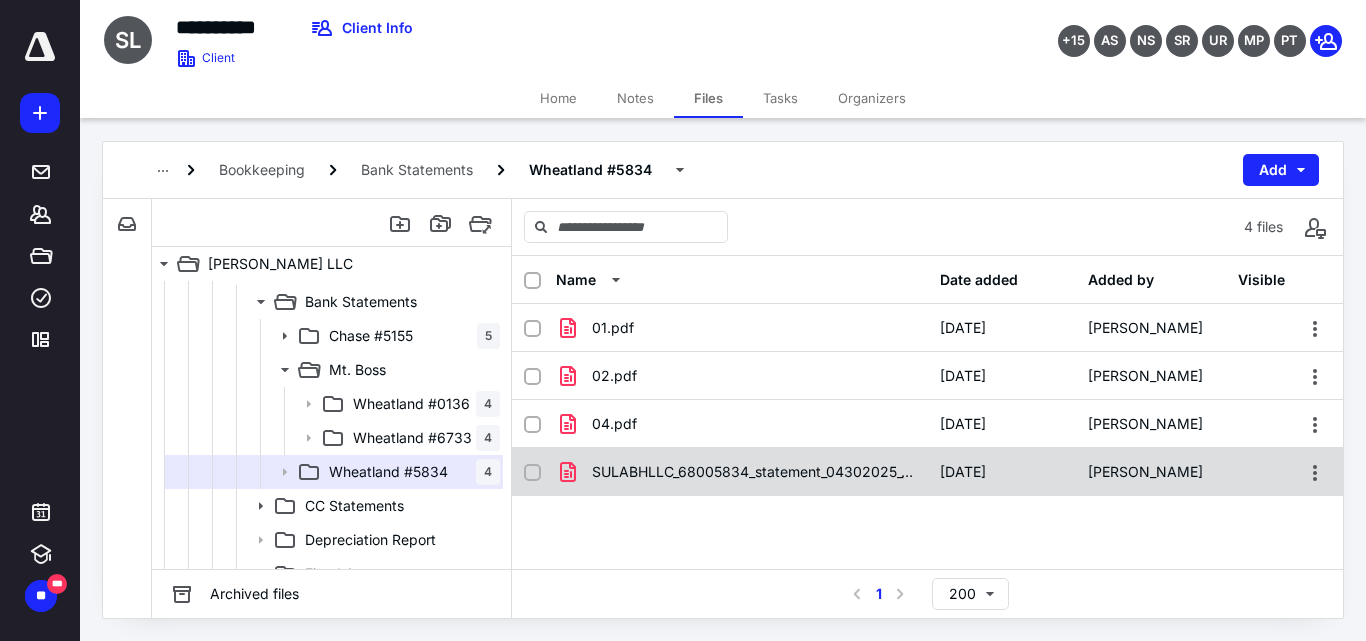 click on "SULABHLLC_68005834_statement_04302025_153248480.pdf 5/23/2025 Blaine Mesekir" at bounding box center (927, 472) 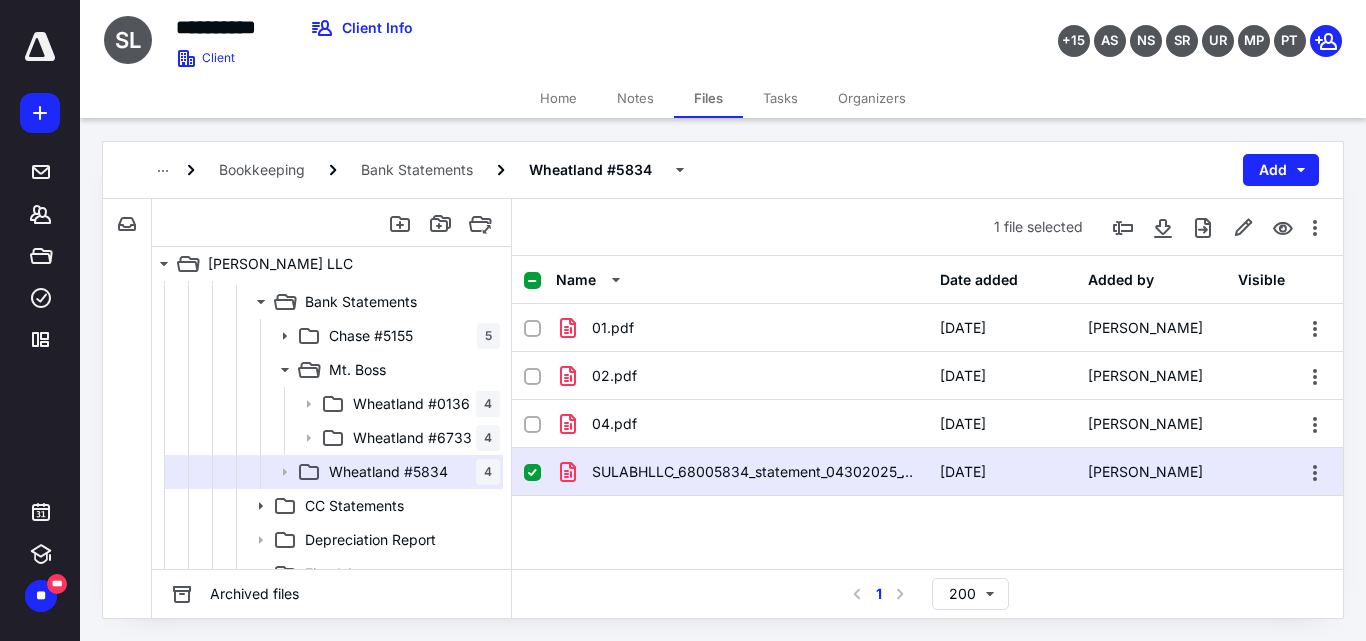 click on "SULABHLLC_68005834_statement_04302025_153248480.pdf 5/23/2025 Blaine Mesekir" at bounding box center (927, 472) 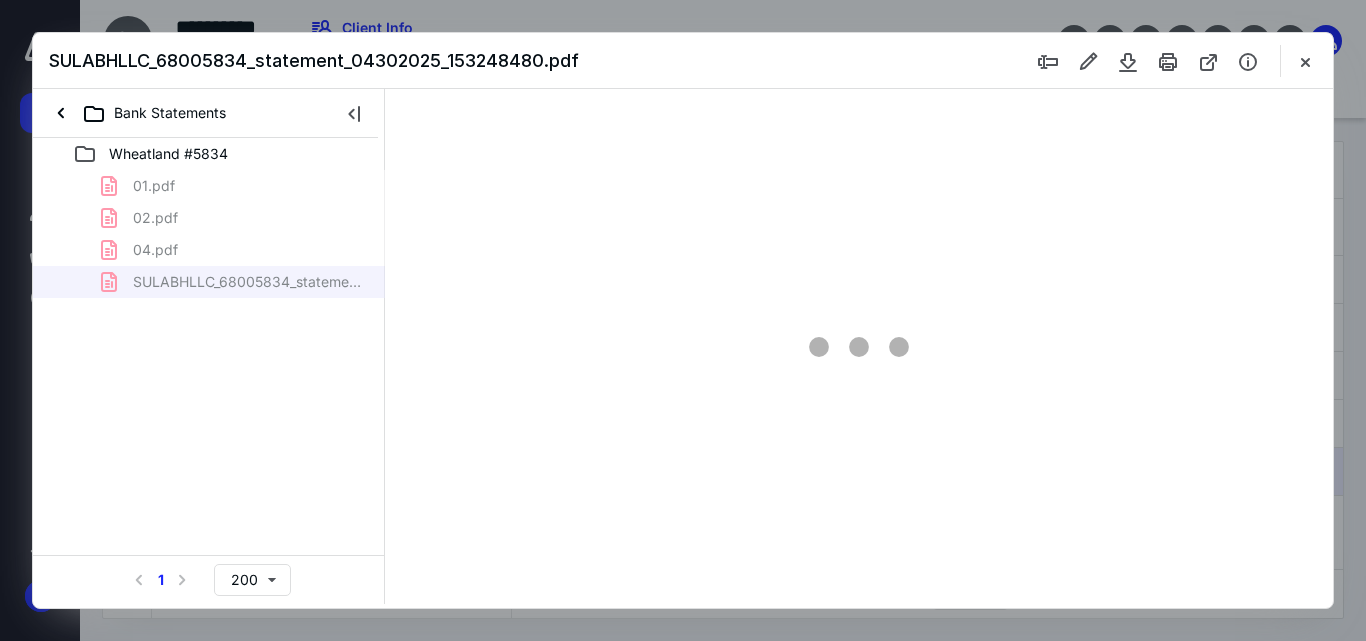 scroll, scrollTop: 0, scrollLeft: 0, axis: both 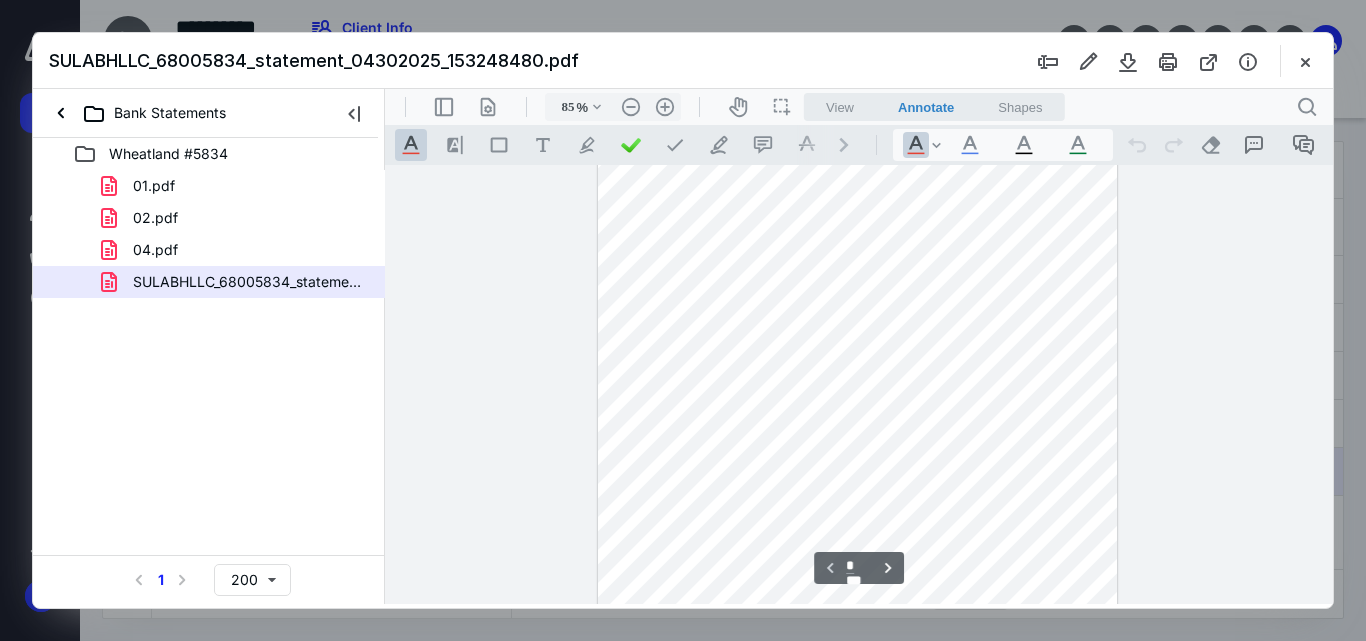 type on "110" 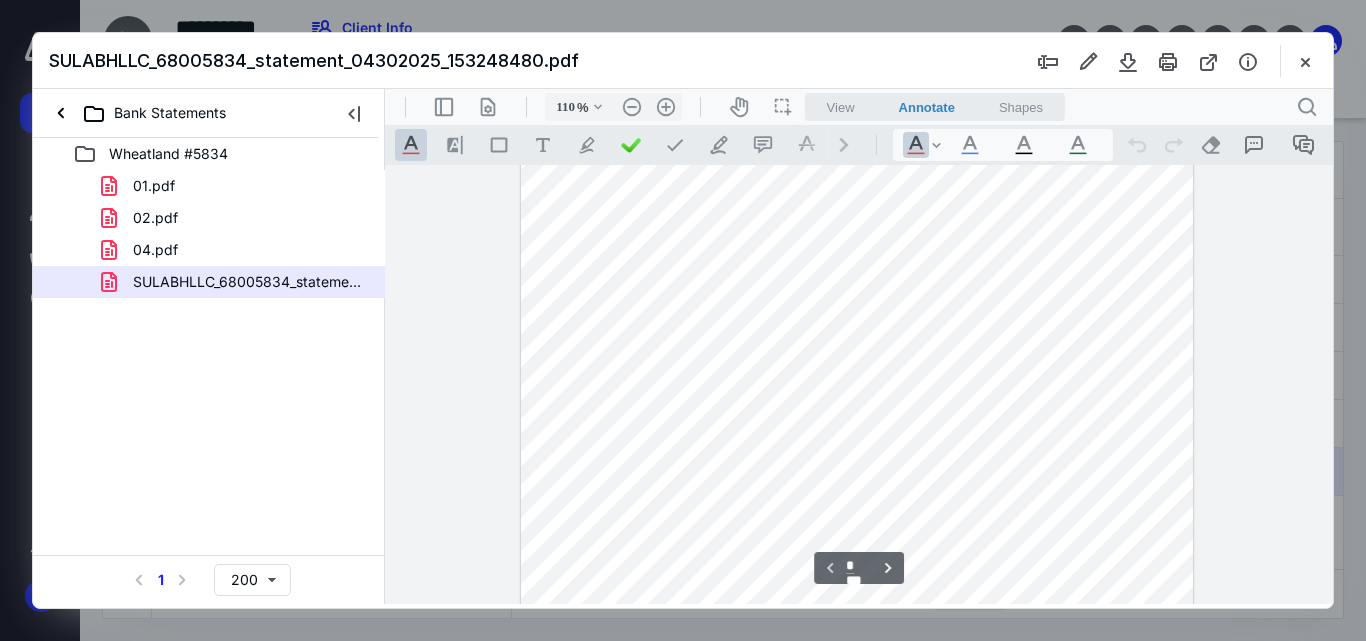 scroll, scrollTop: 181, scrollLeft: 0, axis: vertical 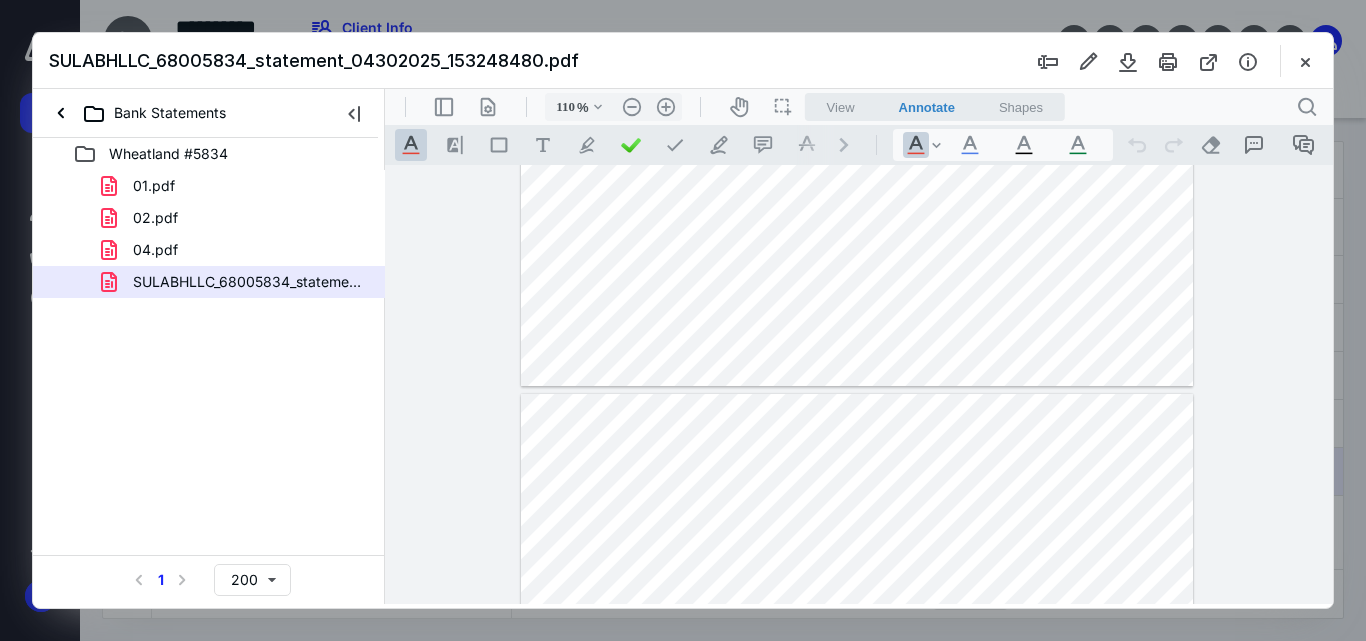 type on "*" 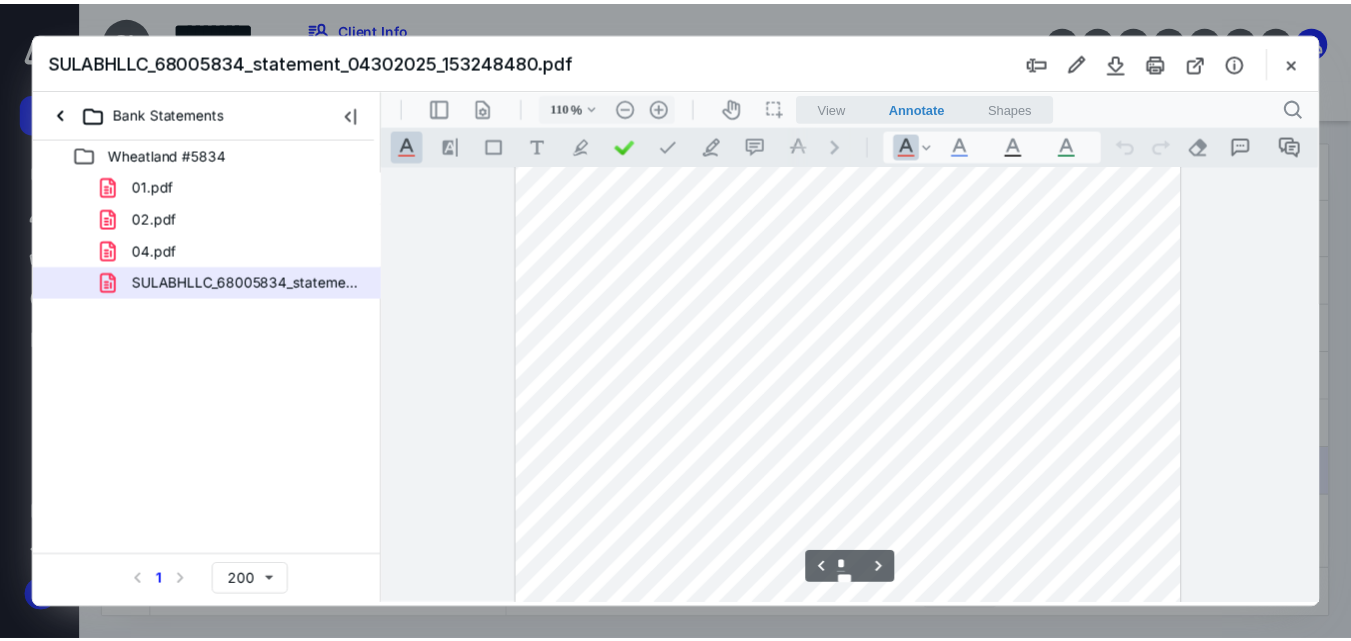 scroll, scrollTop: 981, scrollLeft: 0, axis: vertical 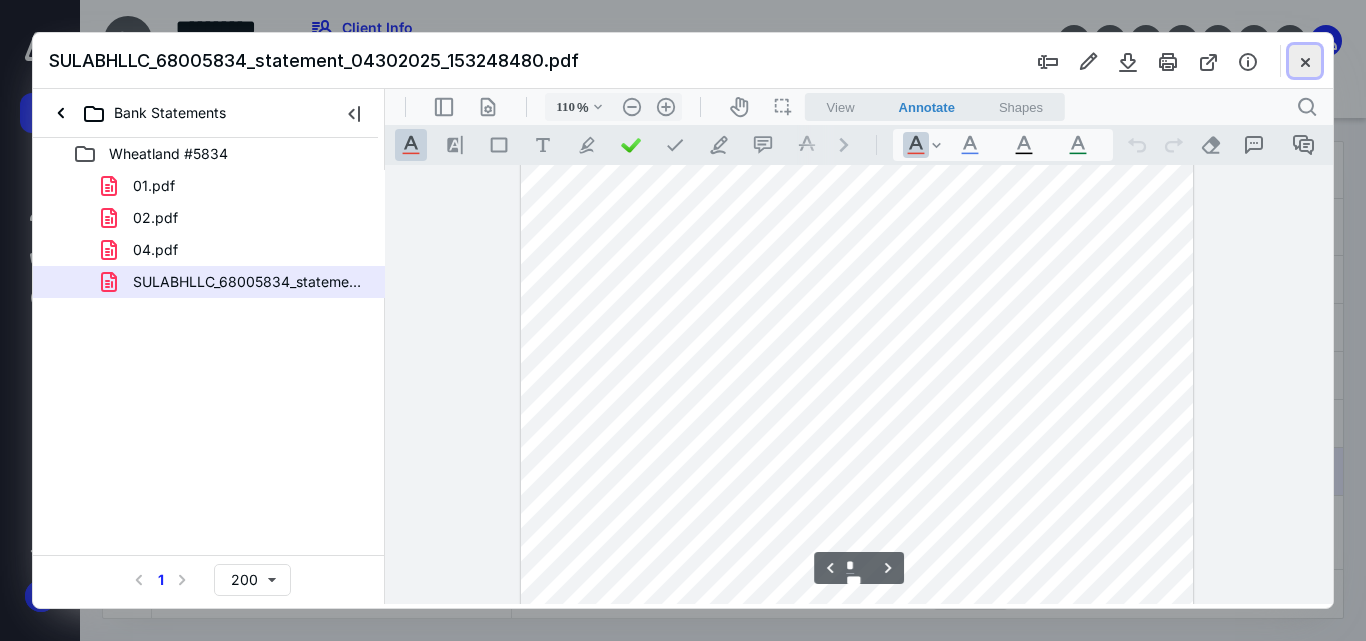 click at bounding box center (1305, 61) 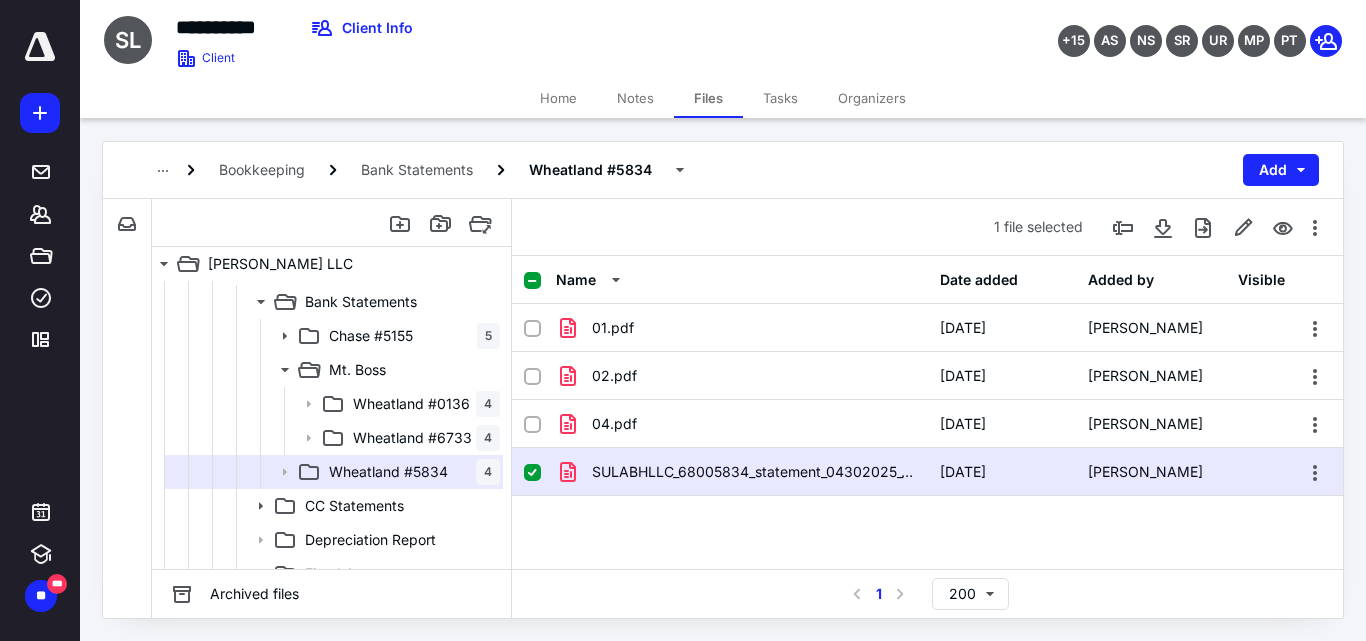 click on "Tasks" at bounding box center (780, 98) 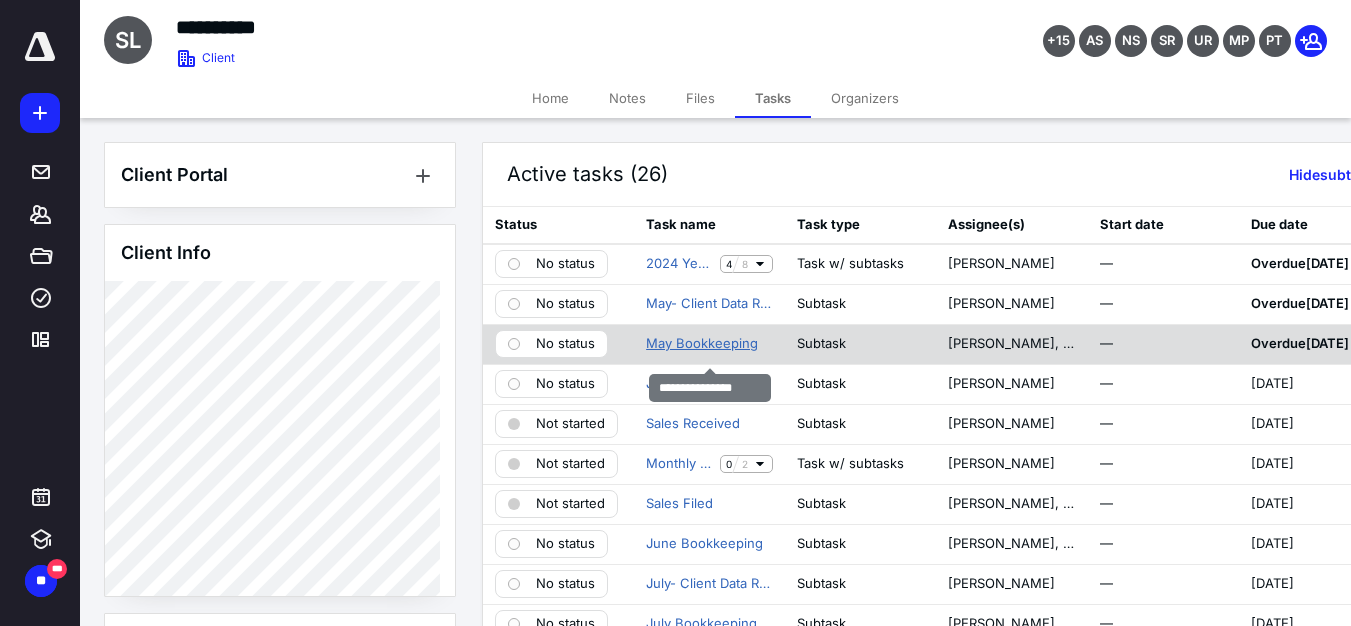 click on "May Bookkeeping" at bounding box center [702, 344] 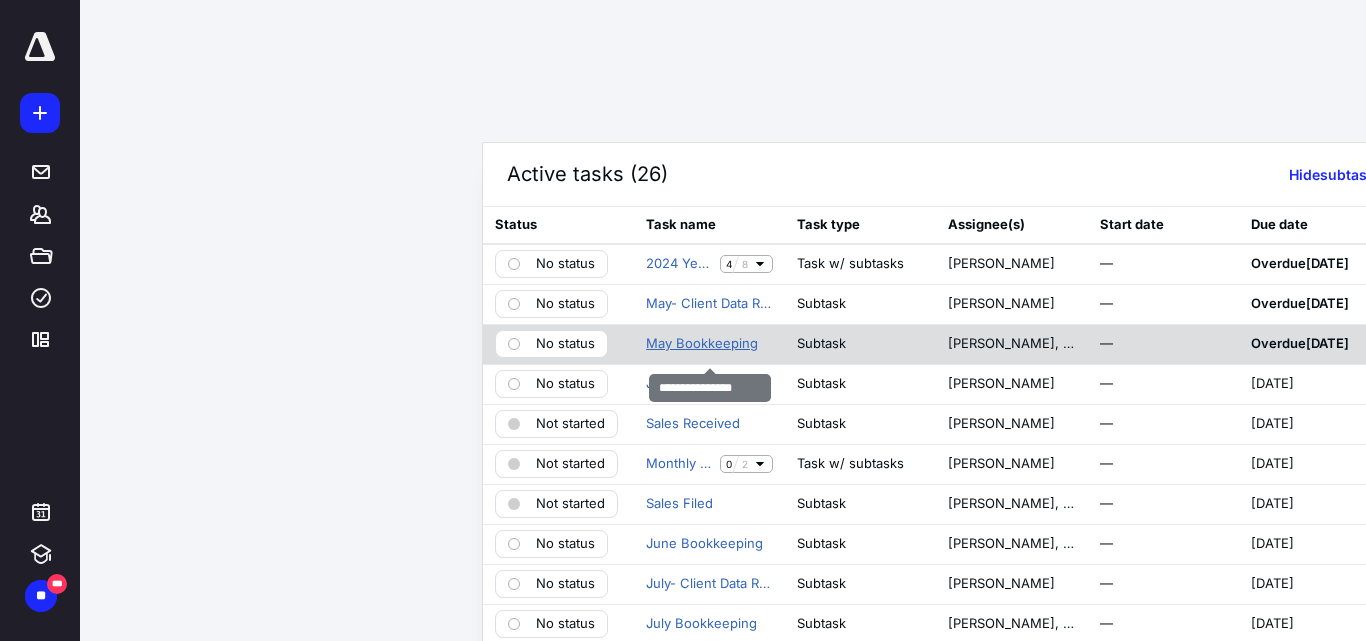 click on "Active   tasks   (26) Hide  subtasks Create task Status Task name Task type Assignee(s) Start date Due date Priority No status 2024 Year-End 4 8 Task w/ subtasks Sara Shah — Overdue  4/2/2025 No priority No status May- Client Data Received Subtask Blaine Mesekir — Overdue  6/17/2025 No priority No status May Bookkeeping Subtask Sneha Rani, Vikas  Sharma (me) — Overdue  6/30/2025 No priority No status June- Client Data Received Subtask Blaine Mesekir — 7/15/2025 No priority Not started Sales Received Subtask Blaine Mesekir — 7/15/2025 No priority Not started Monthly Excise Return 0 2 Task w/ subtasks Sara Shah — 7/25/2025 High Not started Sales Filed Subtask Pinki Rani, Rohit Patyal — 7/25/2025 No priority No status June Bookkeeping Subtask Sneha Rani, Vikas  Sharma (me) — 7/31/2025 No priority No status July- Client Data Received Subtask Blaine Mesekir — 8/15/2025 No priority No status July Bookkeeping Subtask Sneha Rani, Vikas  Sharma (me) — 8/31/2025 No priority No status Subtask — 8" at bounding box center (675, 313) 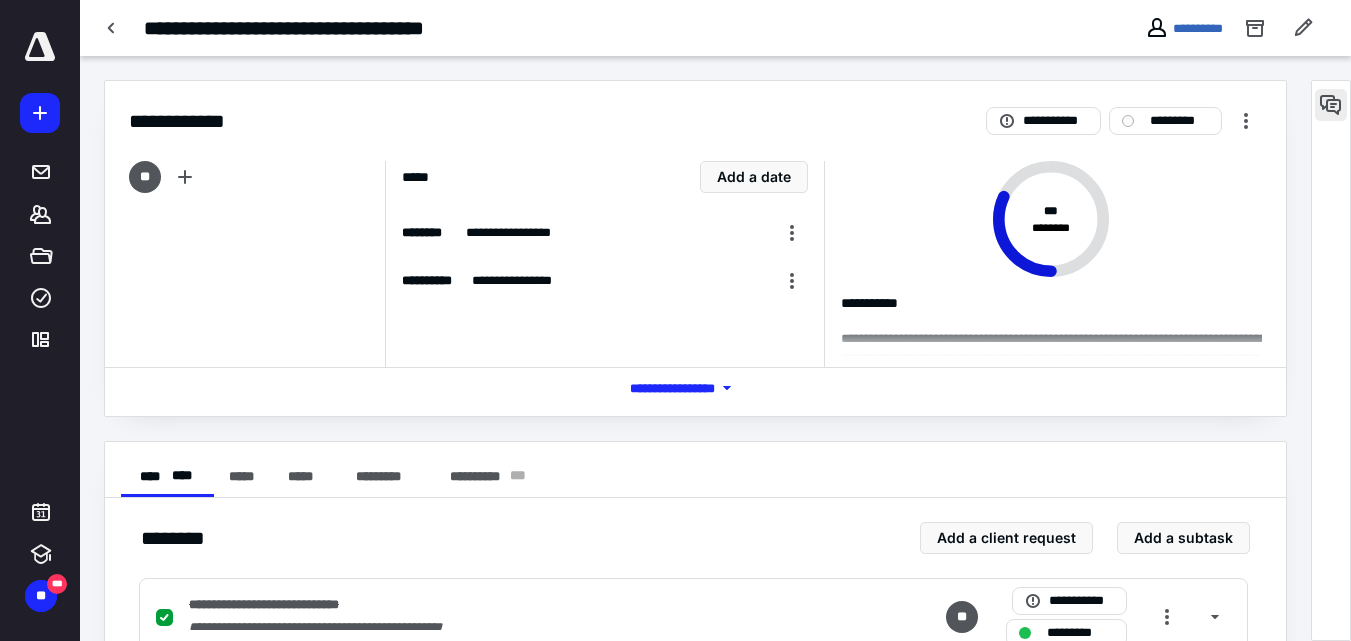 click at bounding box center [1331, 105] 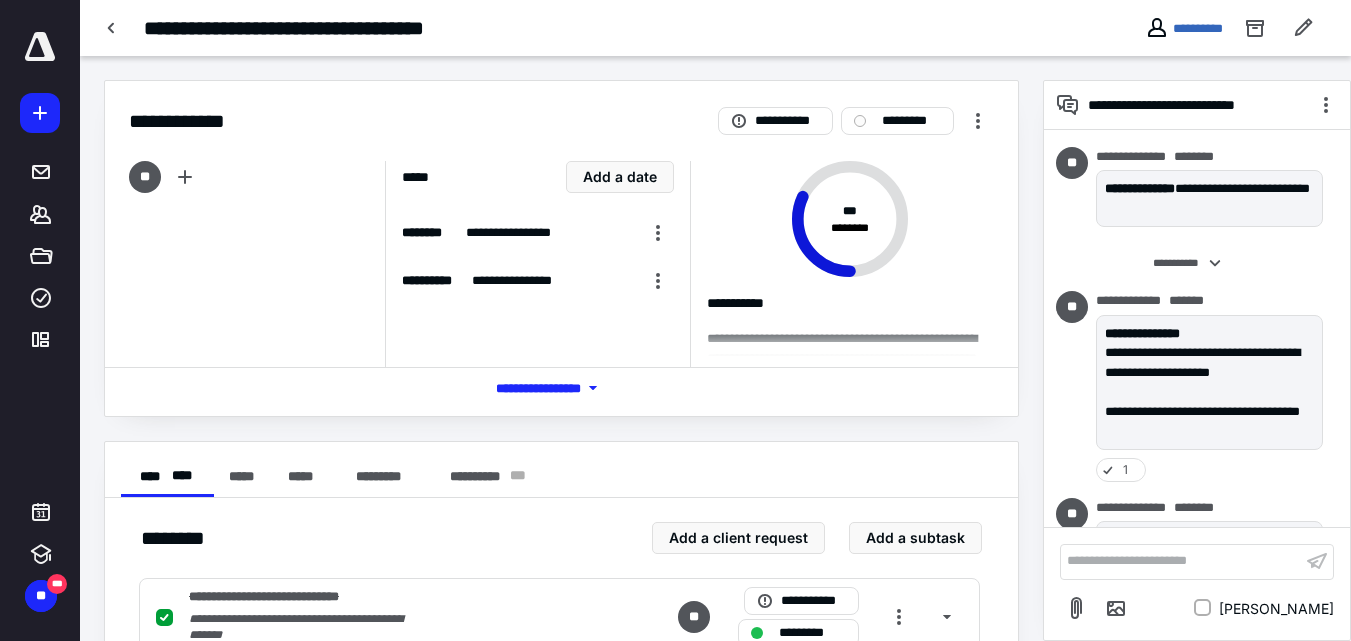 scroll, scrollTop: 179, scrollLeft: 0, axis: vertical 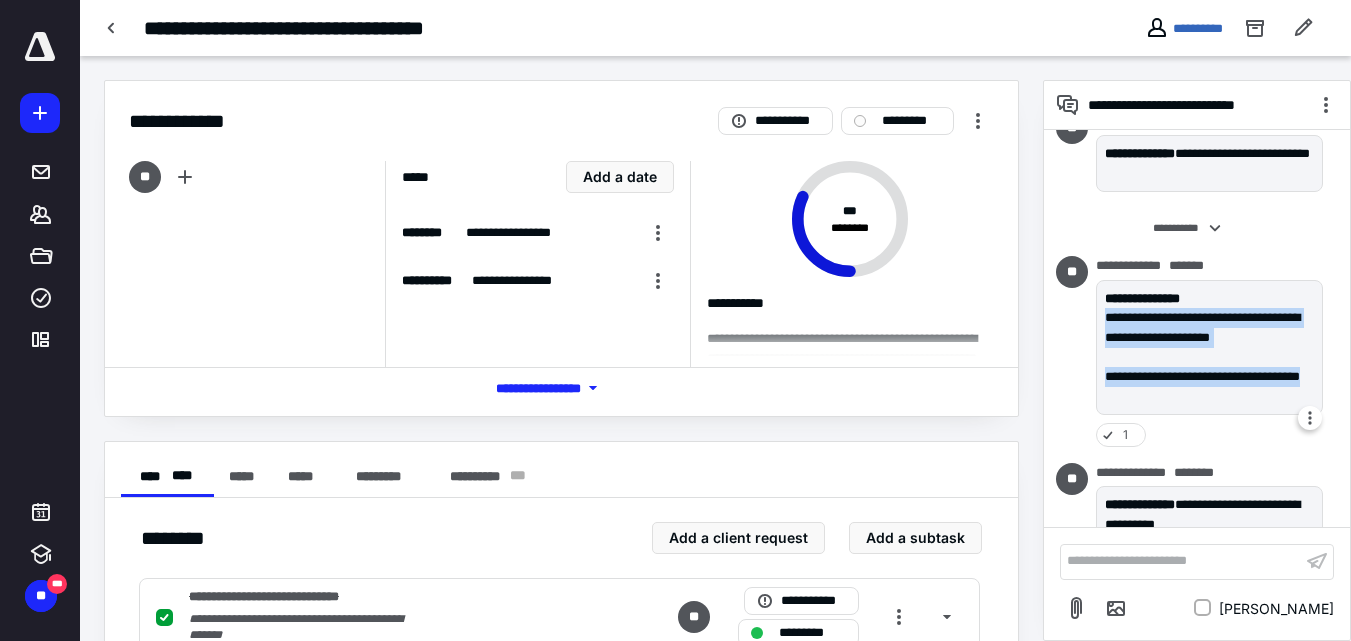 drag, startPoint x: 1104, startPoint y: 319, endPoint x: 1183, endPoint y: 396, distance: 110.317726 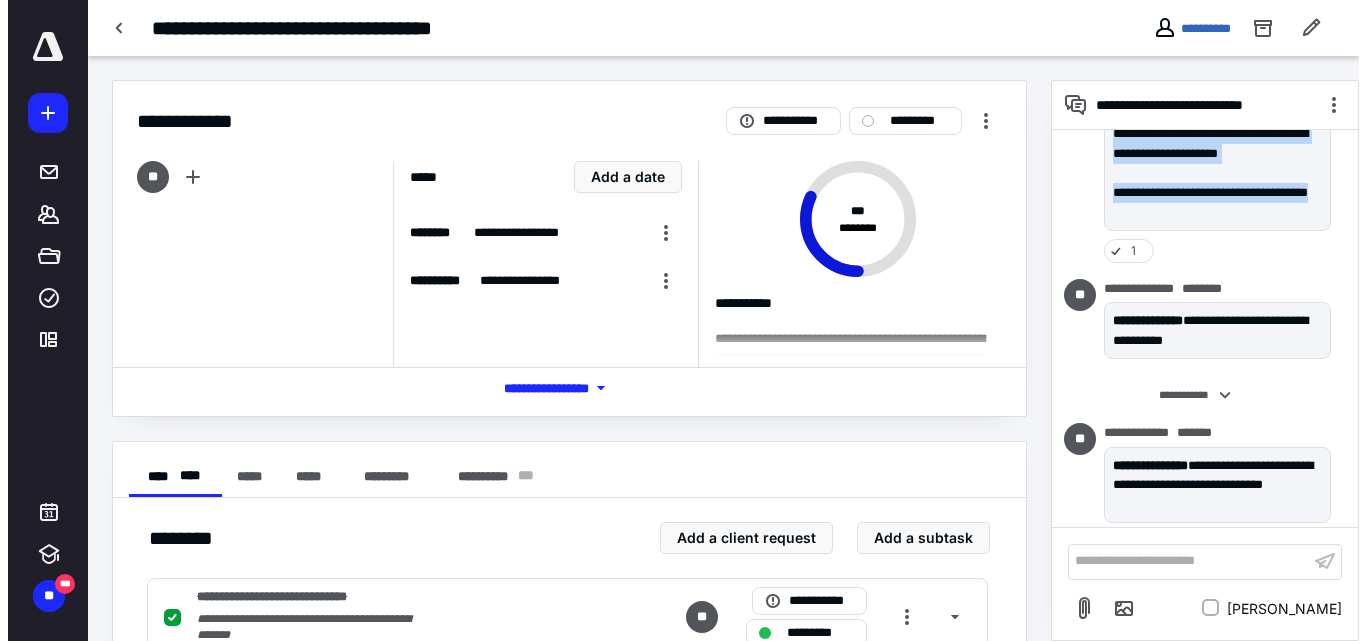 scroll, scrollTop: 379, scrollLeft: 0, axis: vertical 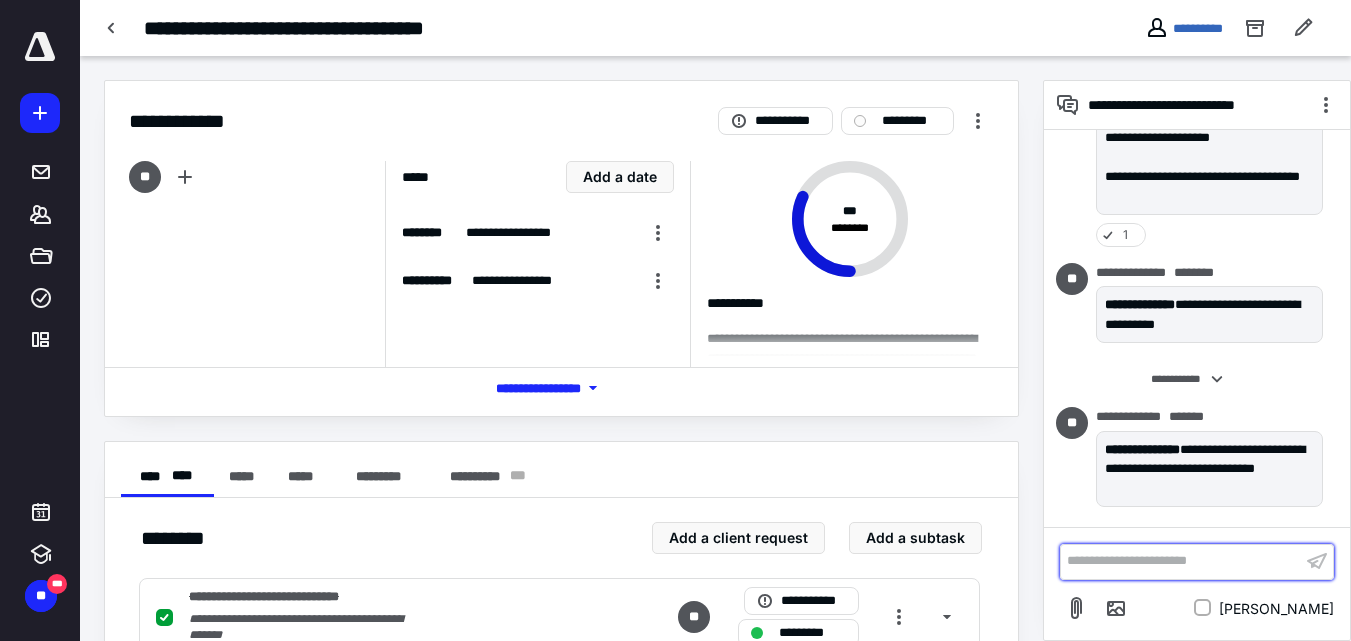 click on "**********" at bounding box center (1181, 561) 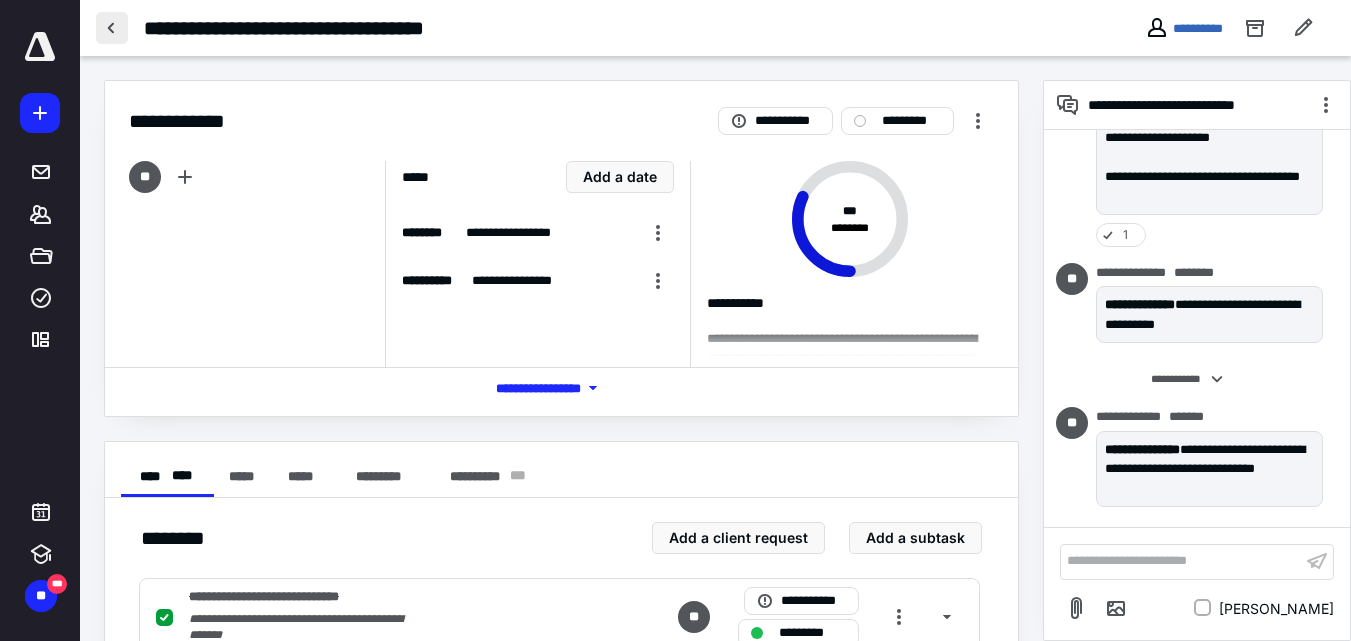 click at bounding box center (112, 28) 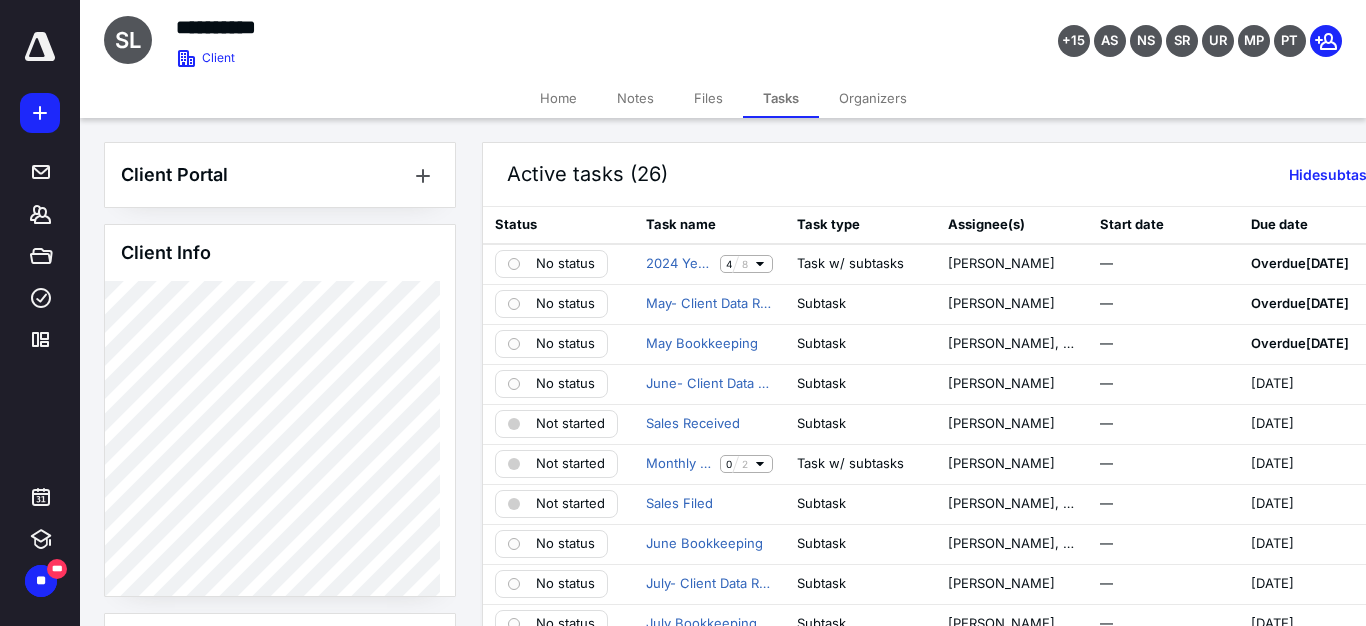 click on "Files" at bounding box center [708, 98] 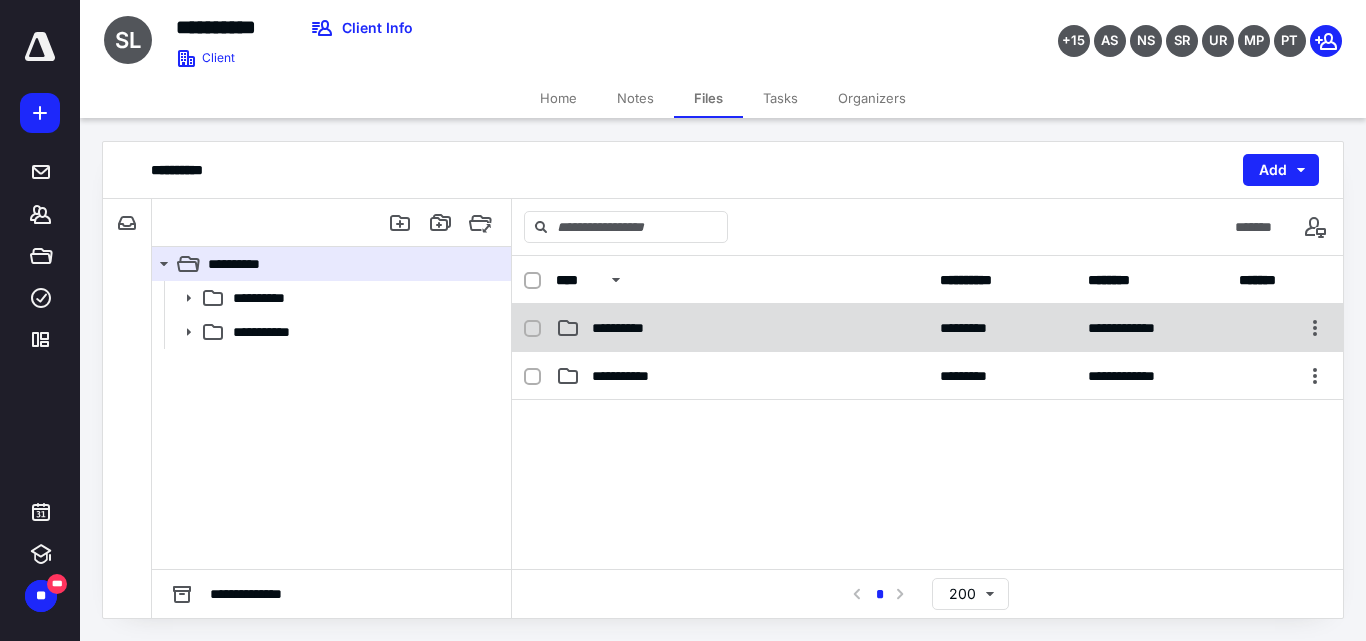 click on "**********" at bounding box center [742, 328] 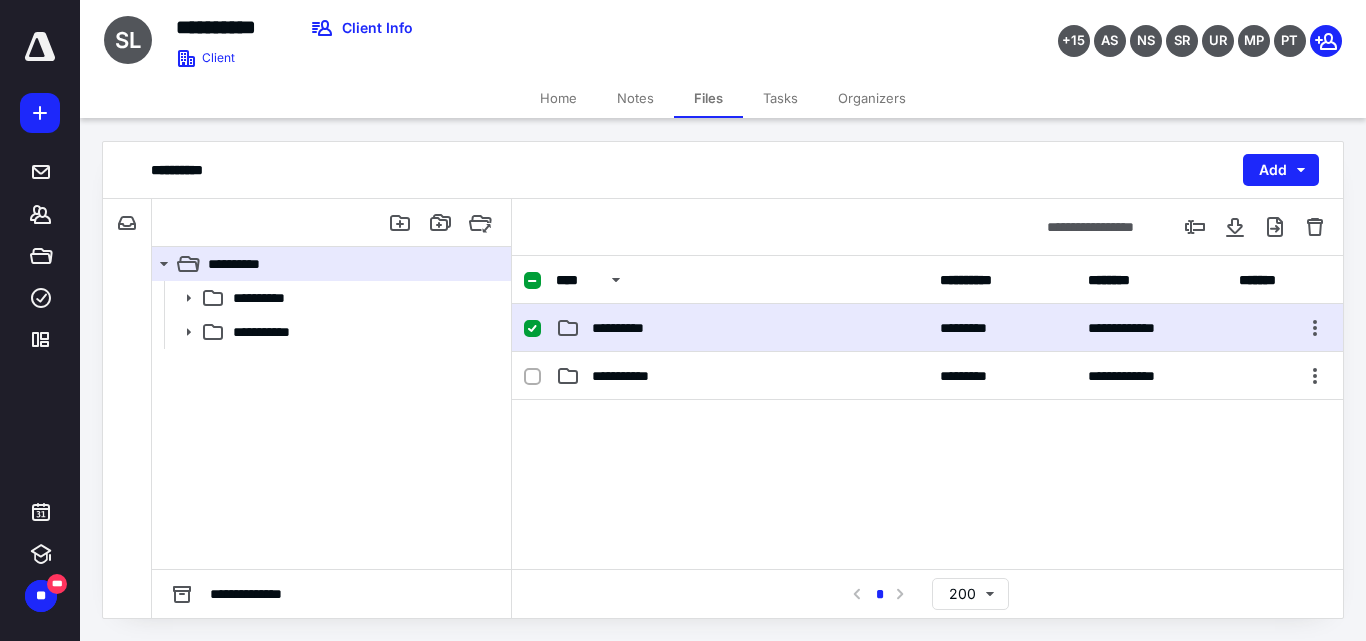 click on "**********" at bounding box center (742, 328) 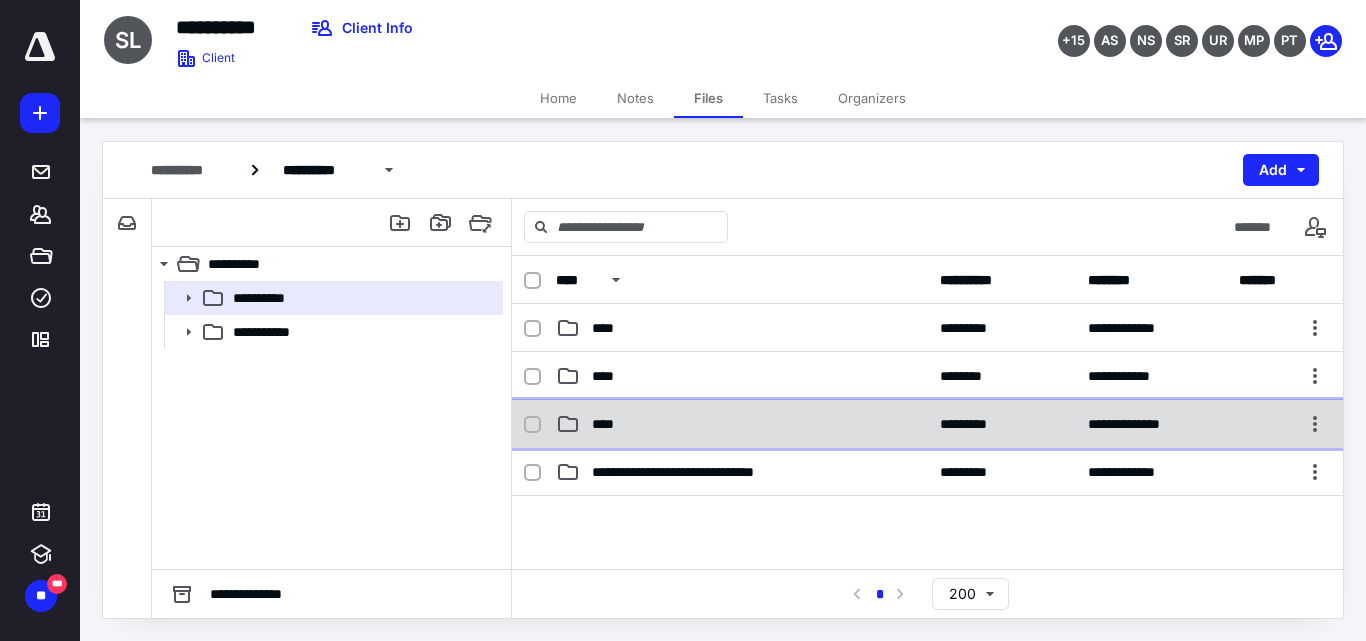 click on "****" at bounding box center [742, 424] 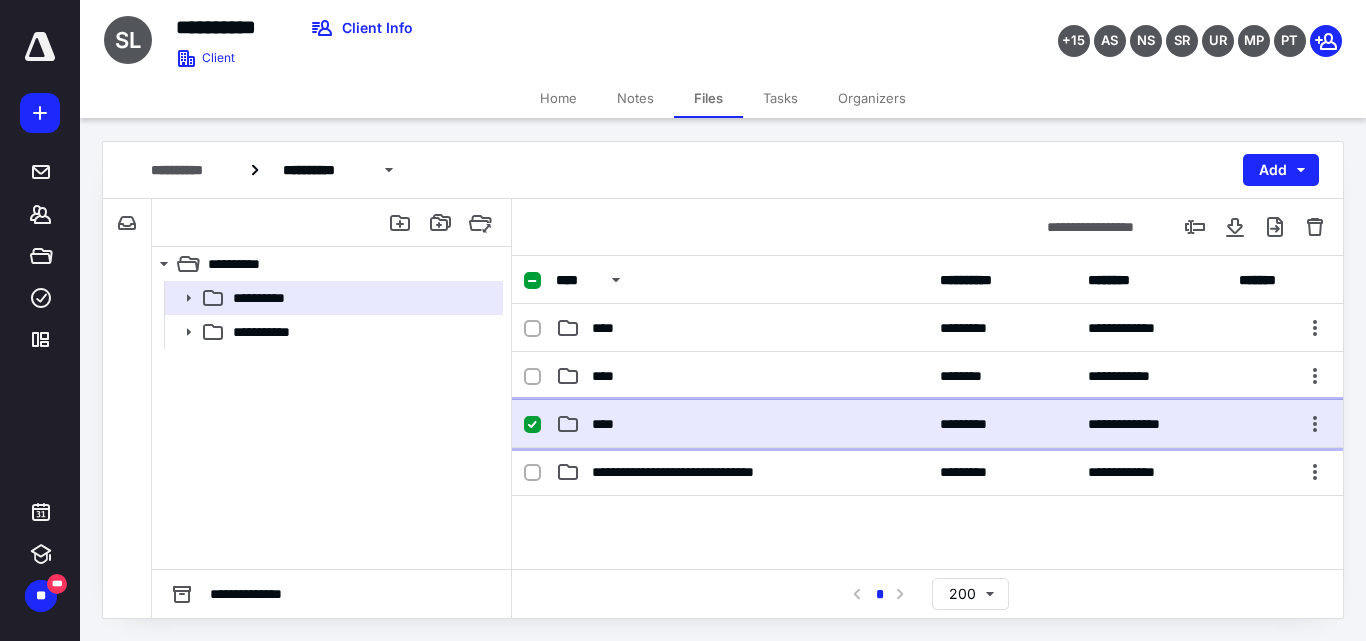 click on "****" at bounding box center (742, 424) 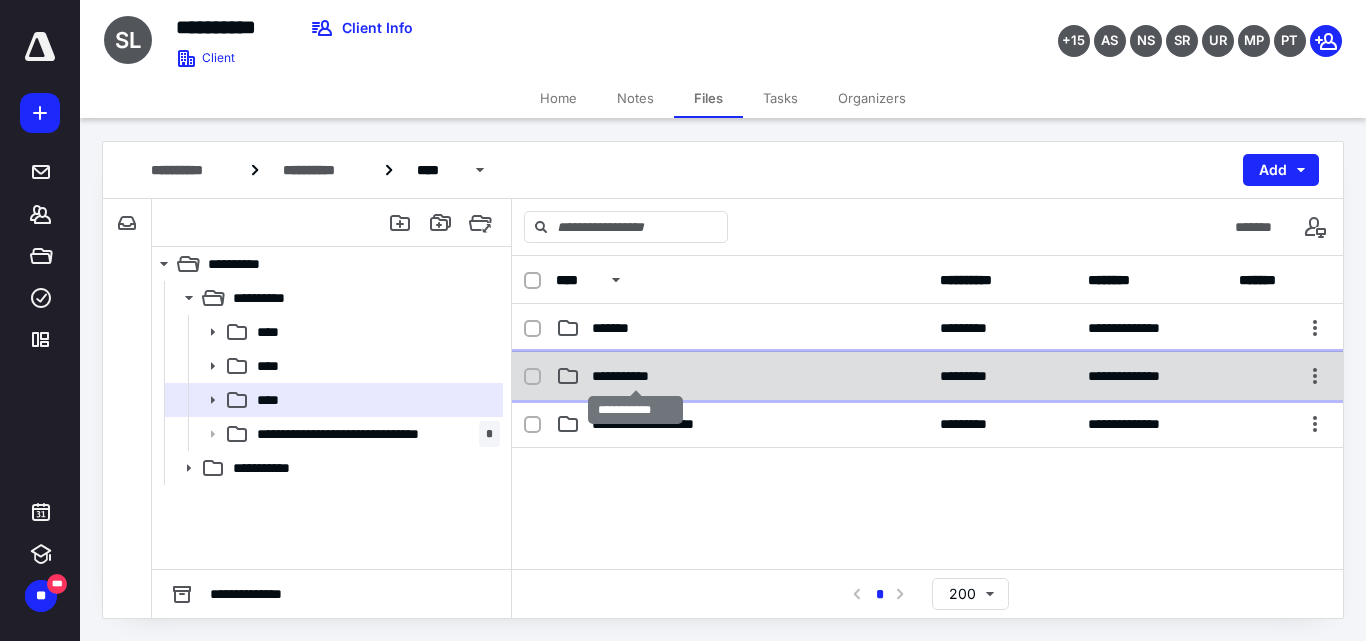 click on "**********" at bounding box center [635, 376] 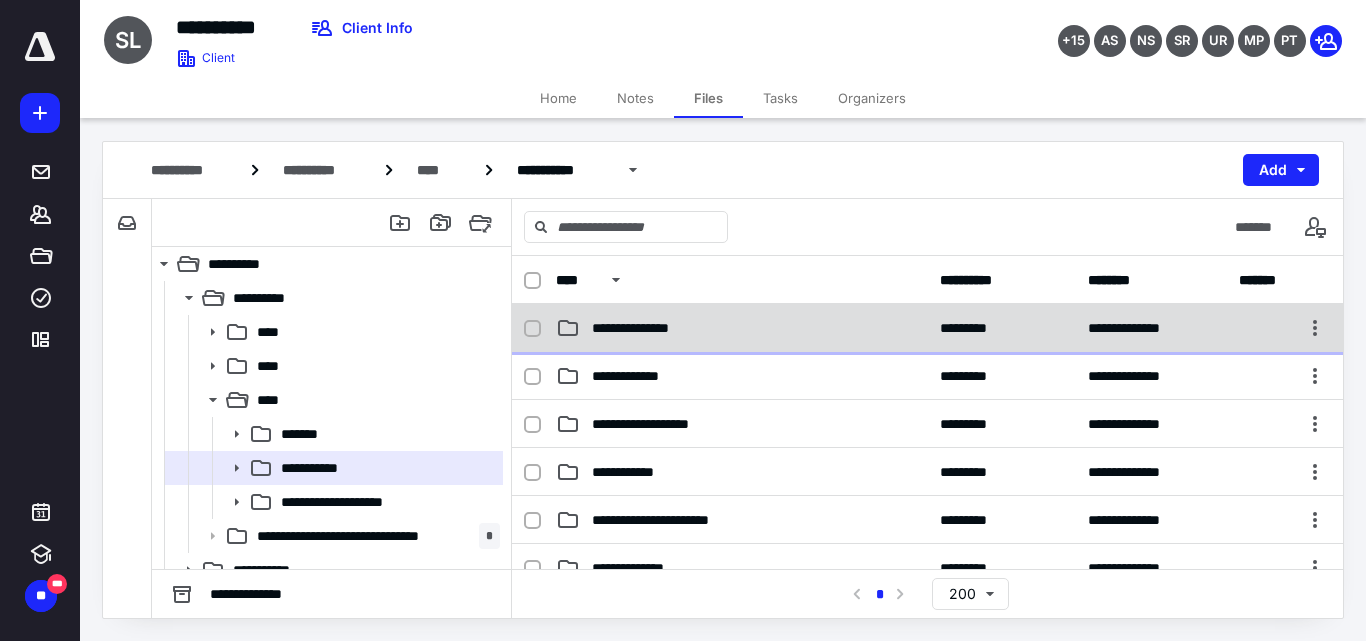 click on "**********" at bounding box center (927, 328) 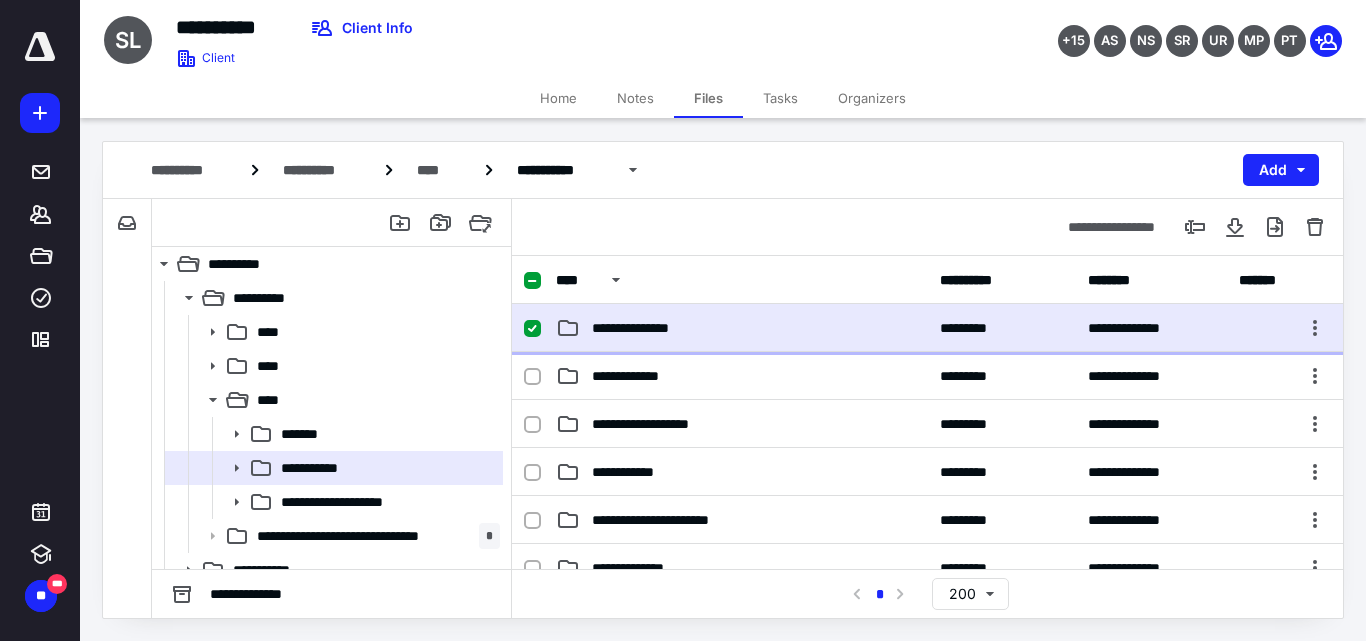 click on "**********" at bounding box center (927, 328) 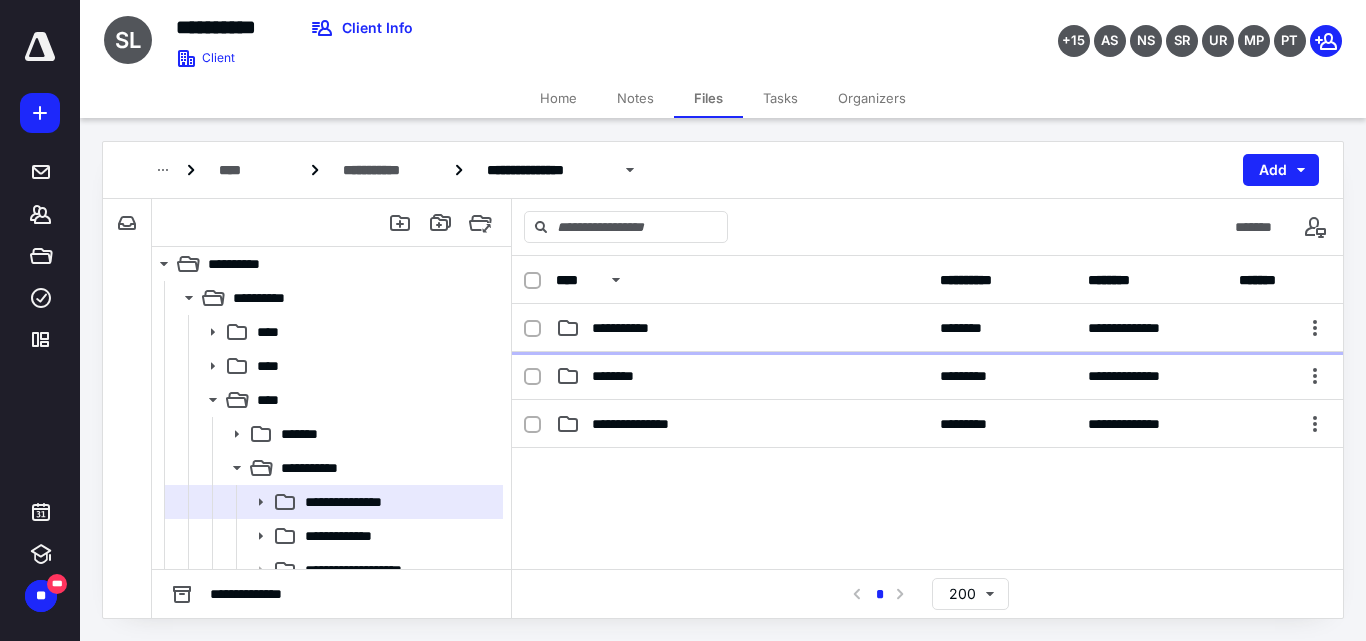 click on "**********" at bounding box center (927, 328) 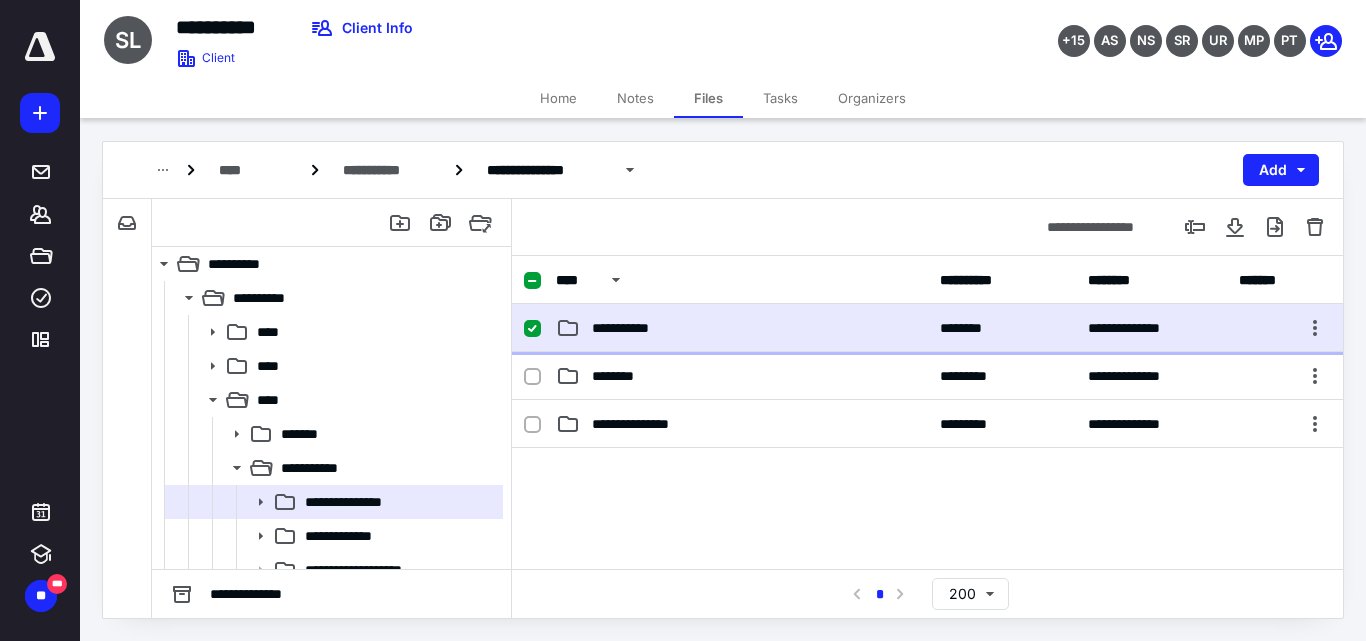 click on "**********" at bounding box center [927, 328] 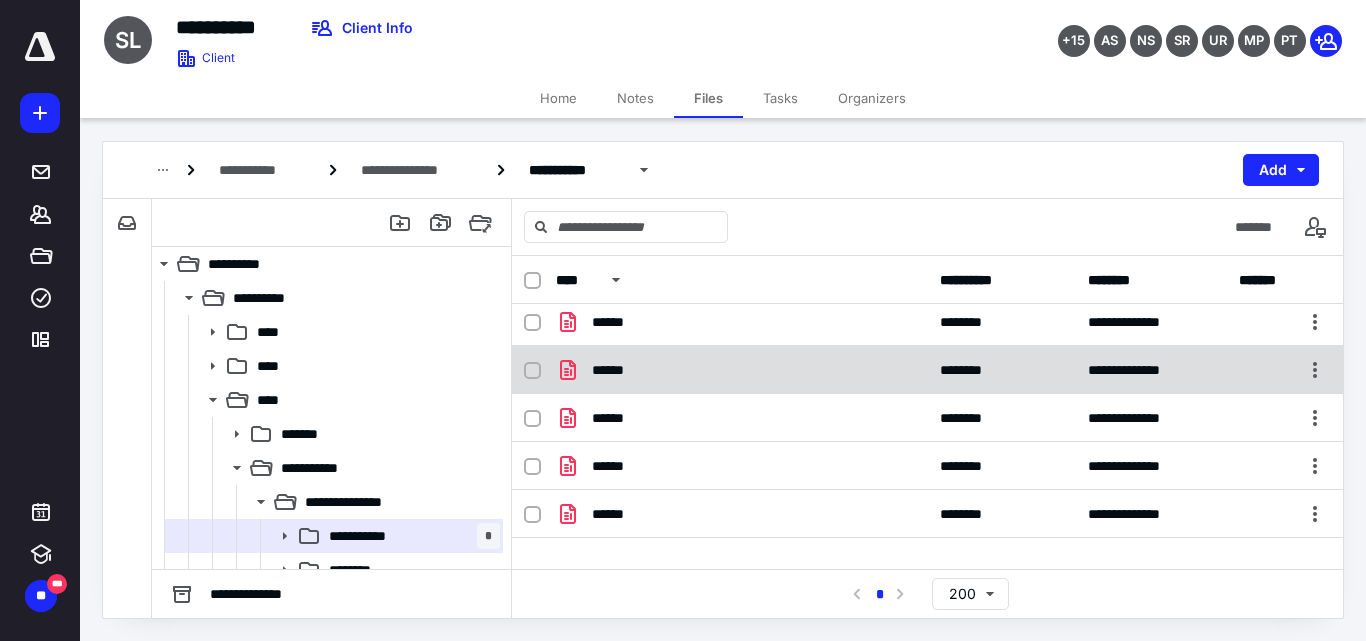 scroll, scrollTop: 83, scrollLeft: 0, axis: vertical 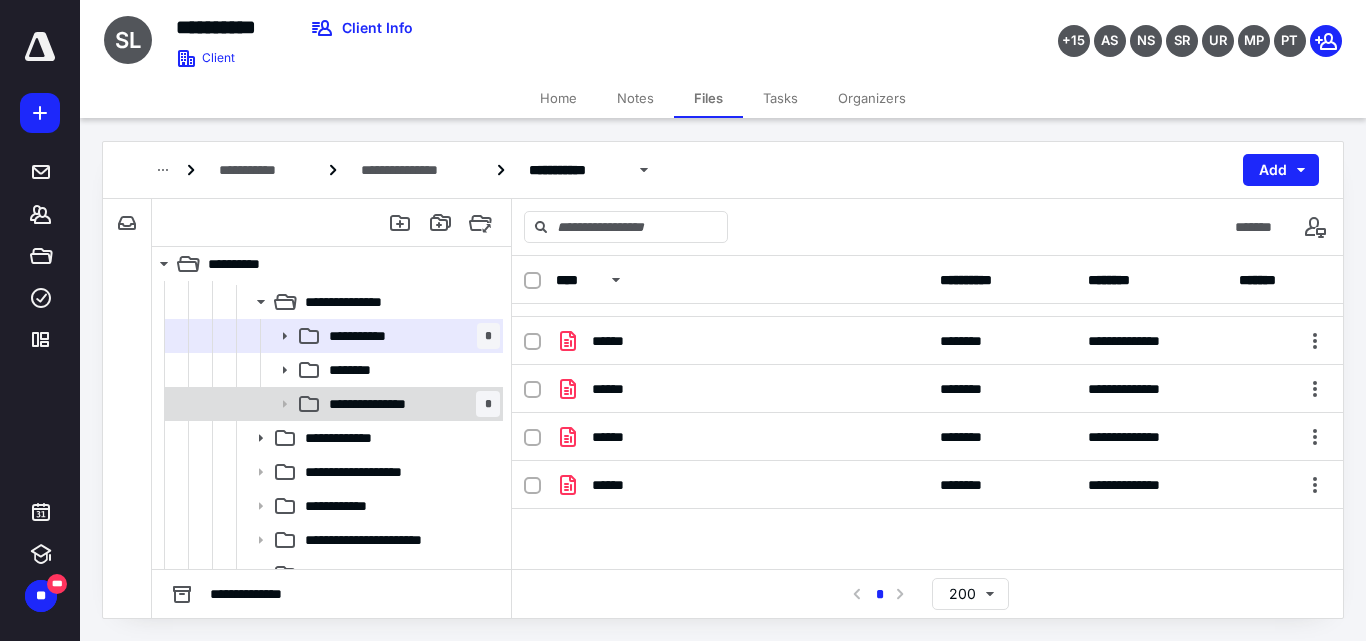 click on "**********" at bounding box center (410, 404) 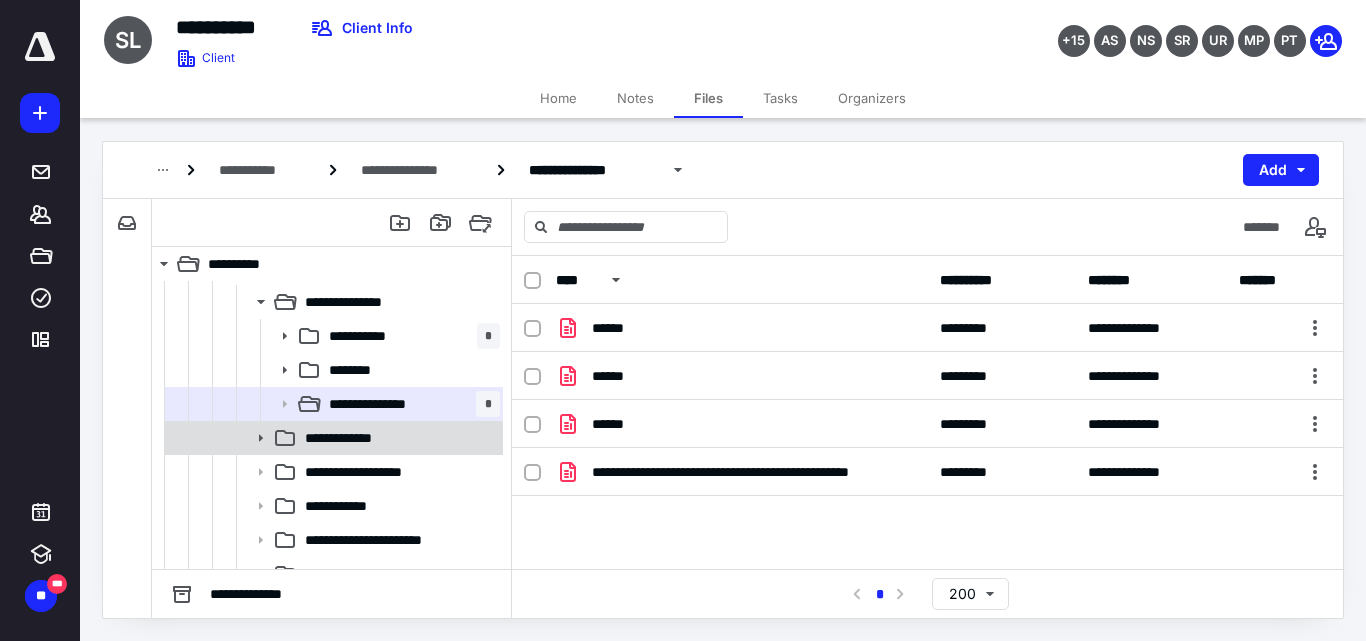 click on "**********" at bounding box center [354, 438] 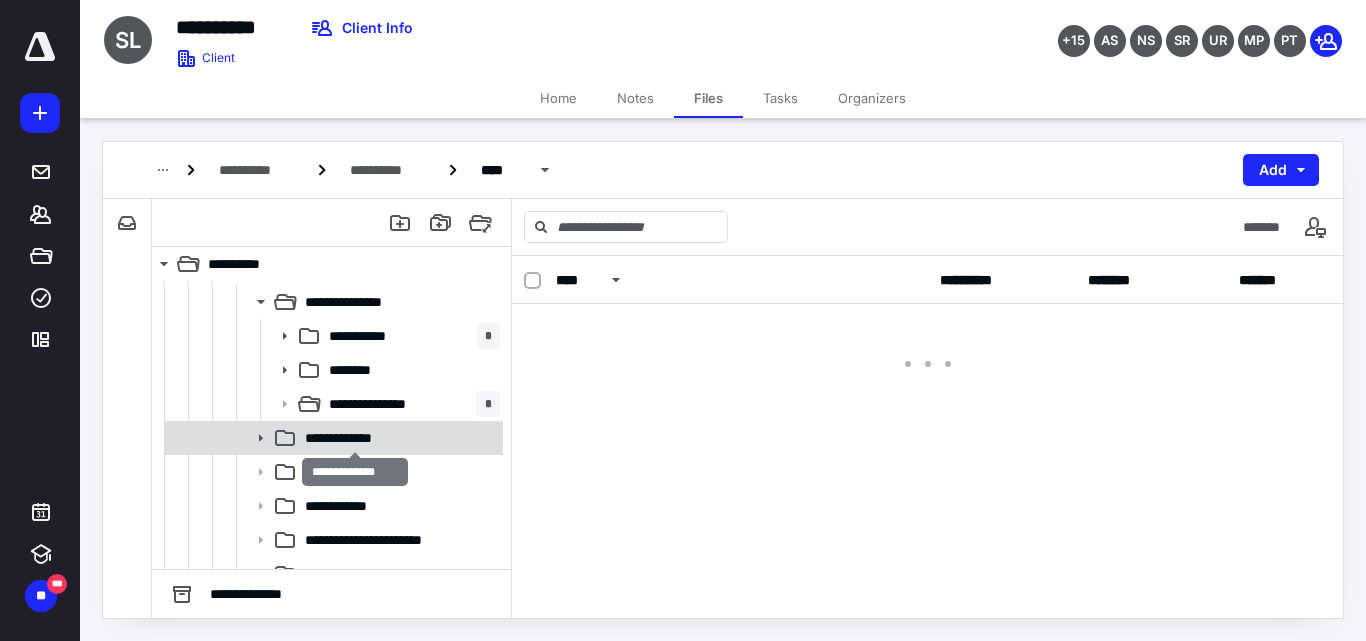 click on "**********" at bounding box center [354, 438] 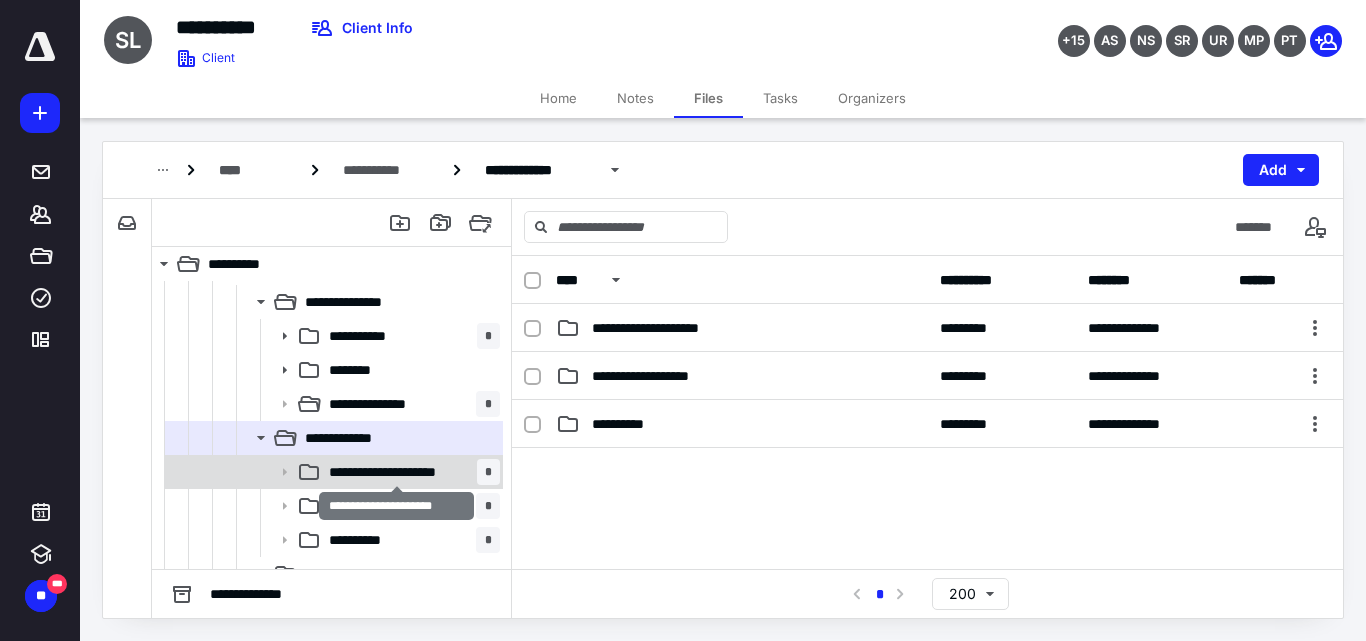 click on "**********" at bounding box center (397, 472) 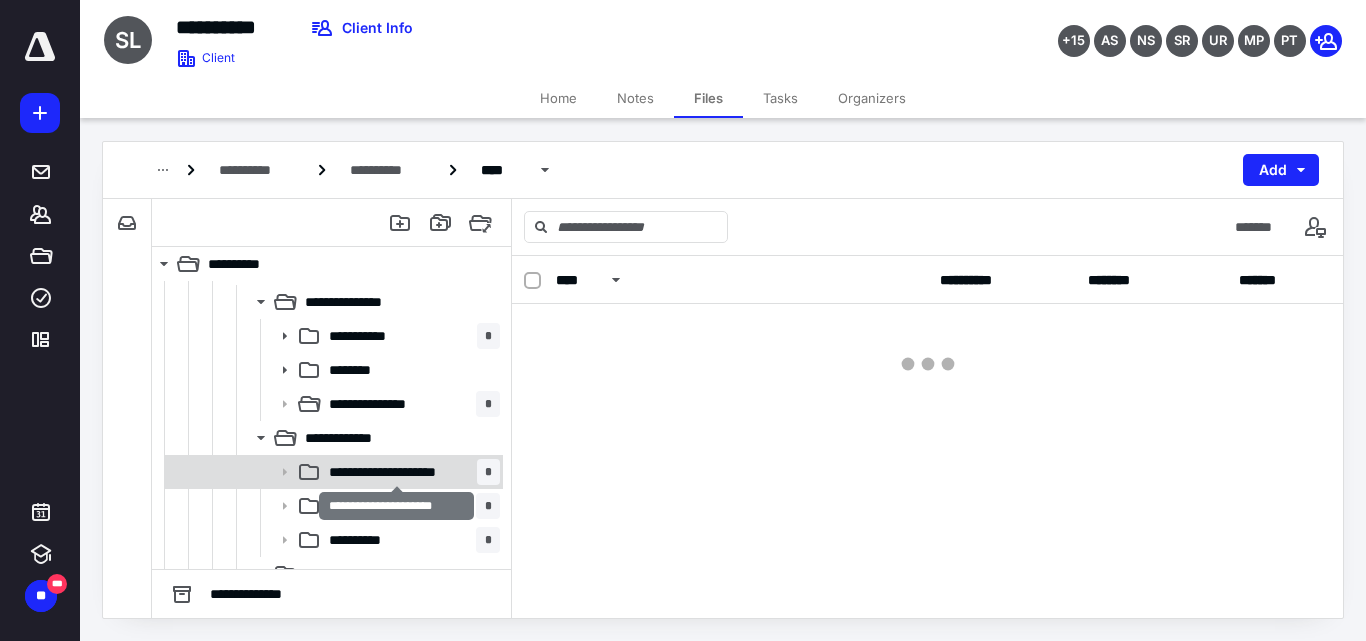 click on "**********" at bounding box center (397, 472) 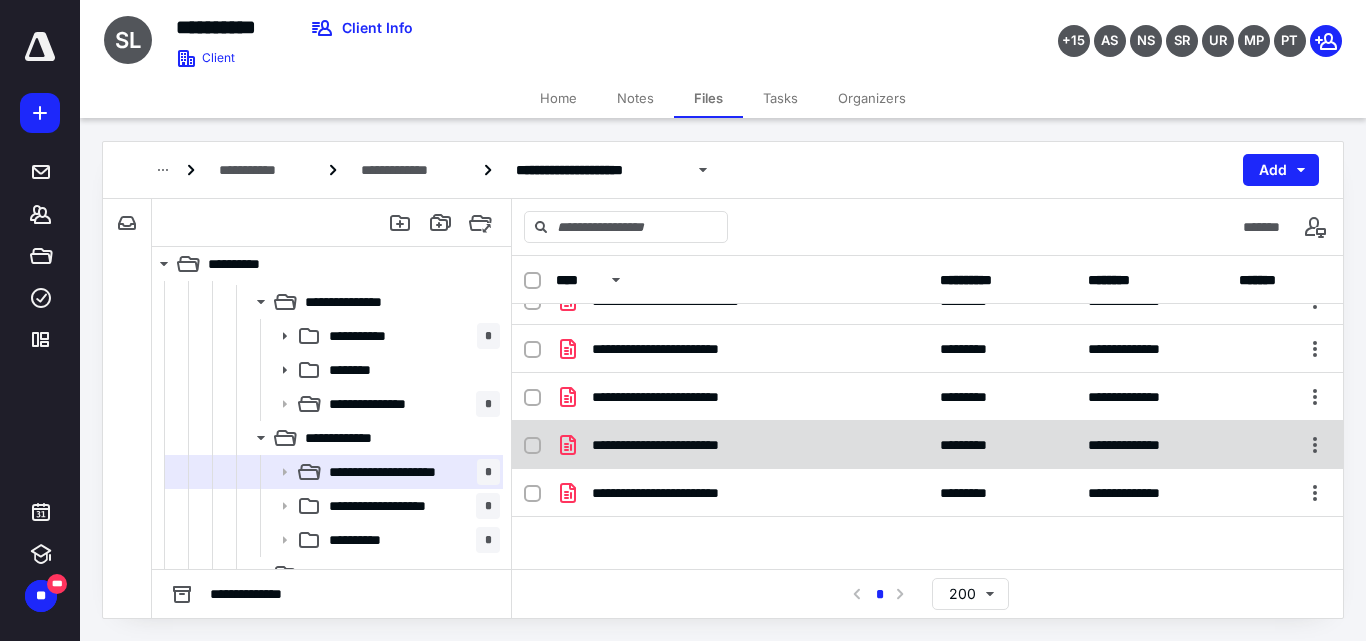 scroll, scrollTop: 35, scrollLeft: 0, axis: vertical 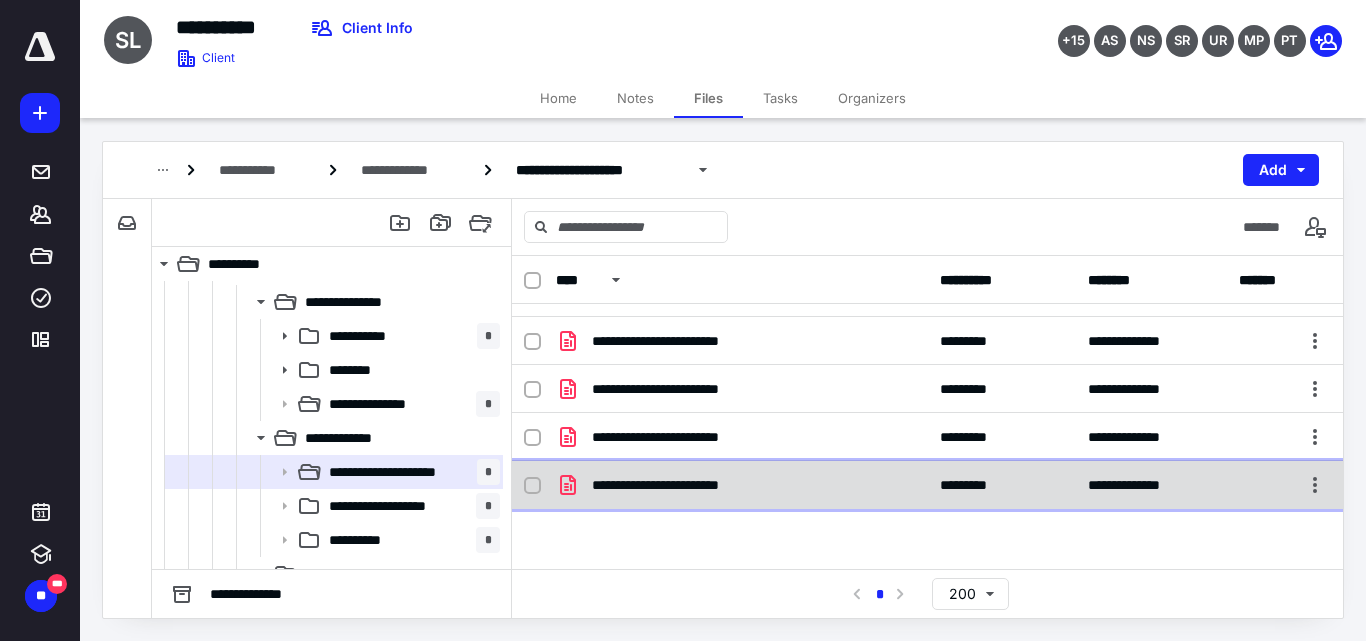 click on "**********" at bounding box center [687, 485] 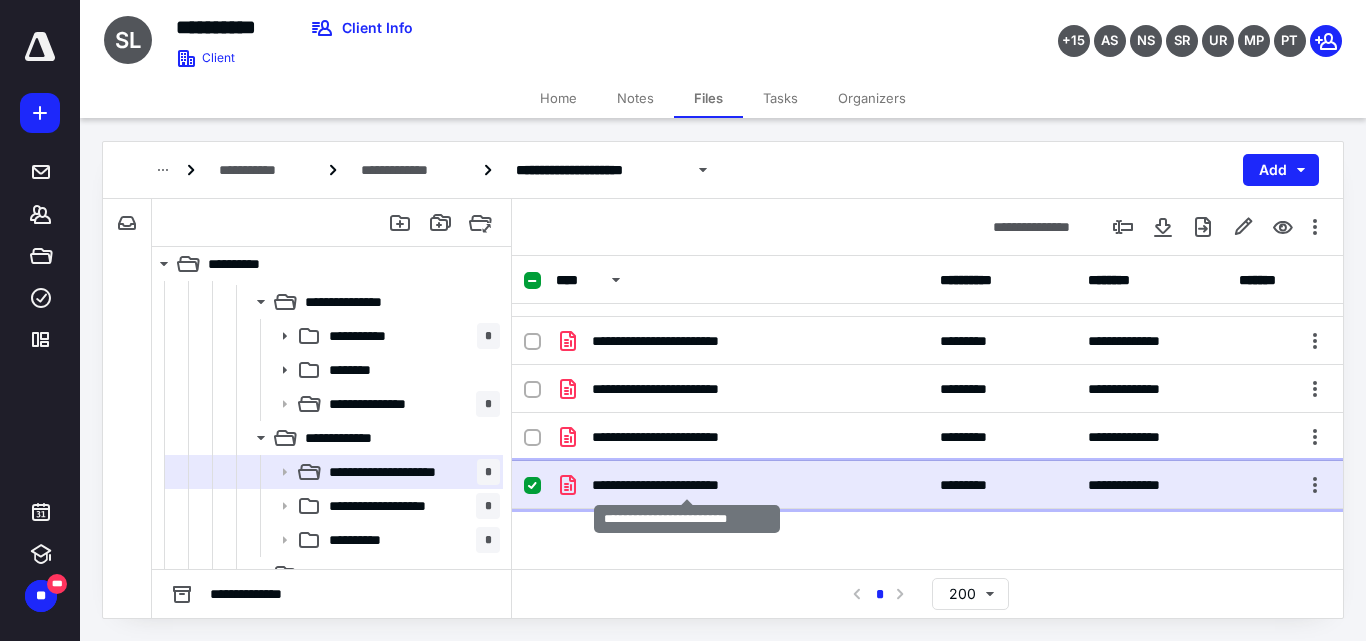 click on "**********" at bounding box center (687, 485) 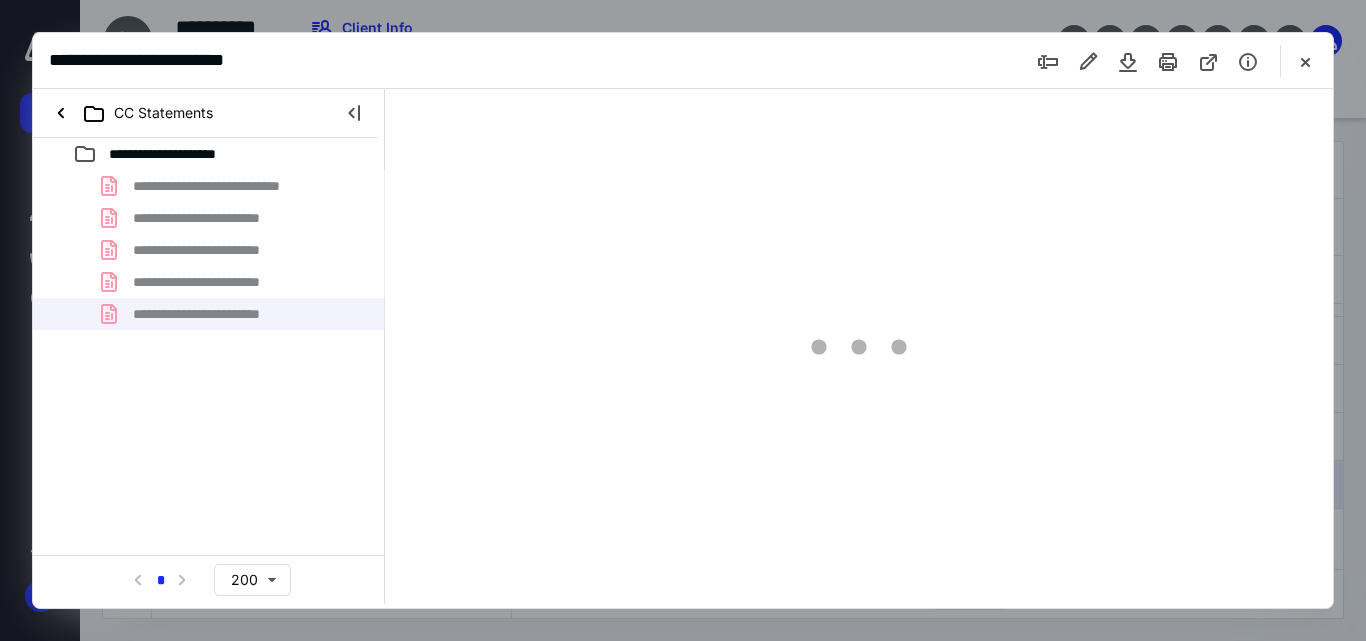 scroll, scrollTop: 0, scrollLeft: 0, axis: both 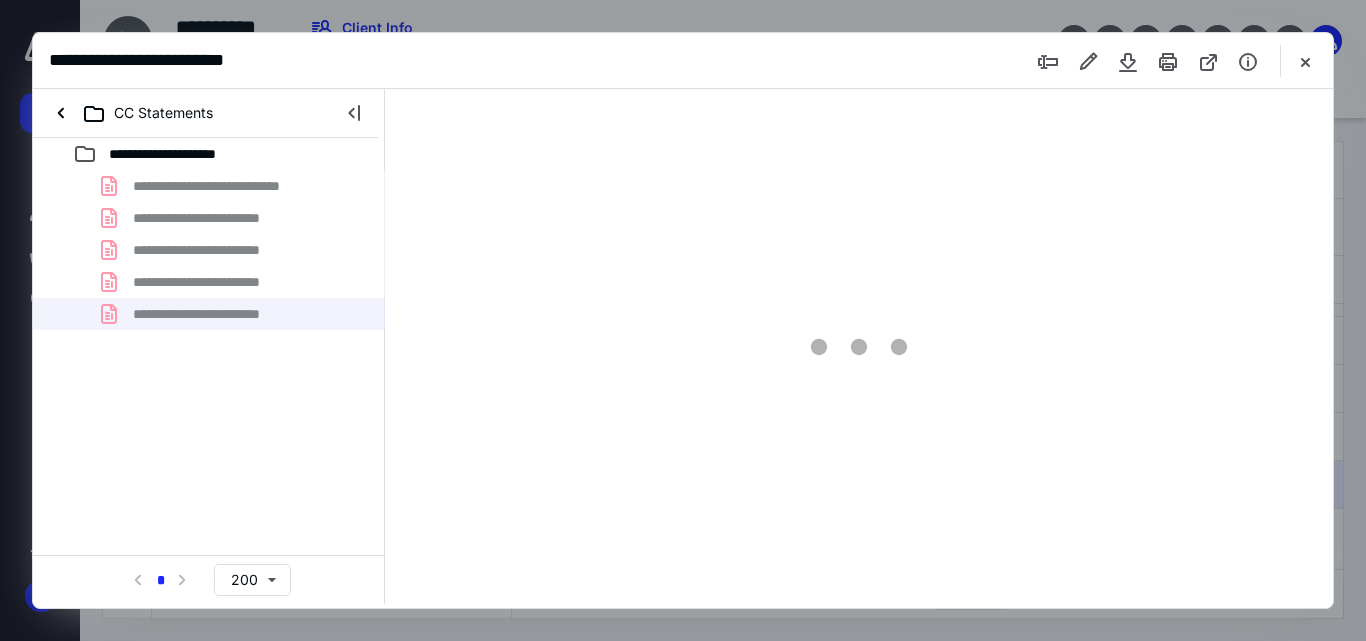 type on "55" 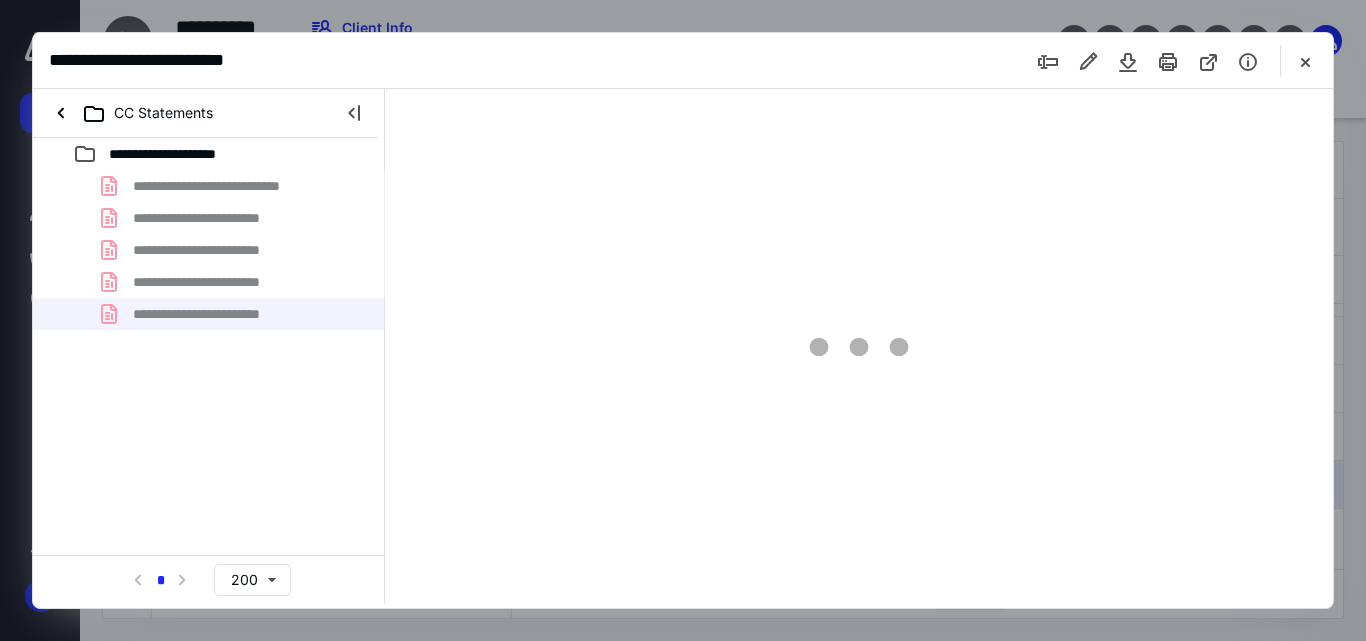 scroll, scrollTop: 78, scrollLeft: 0, axis: vertical 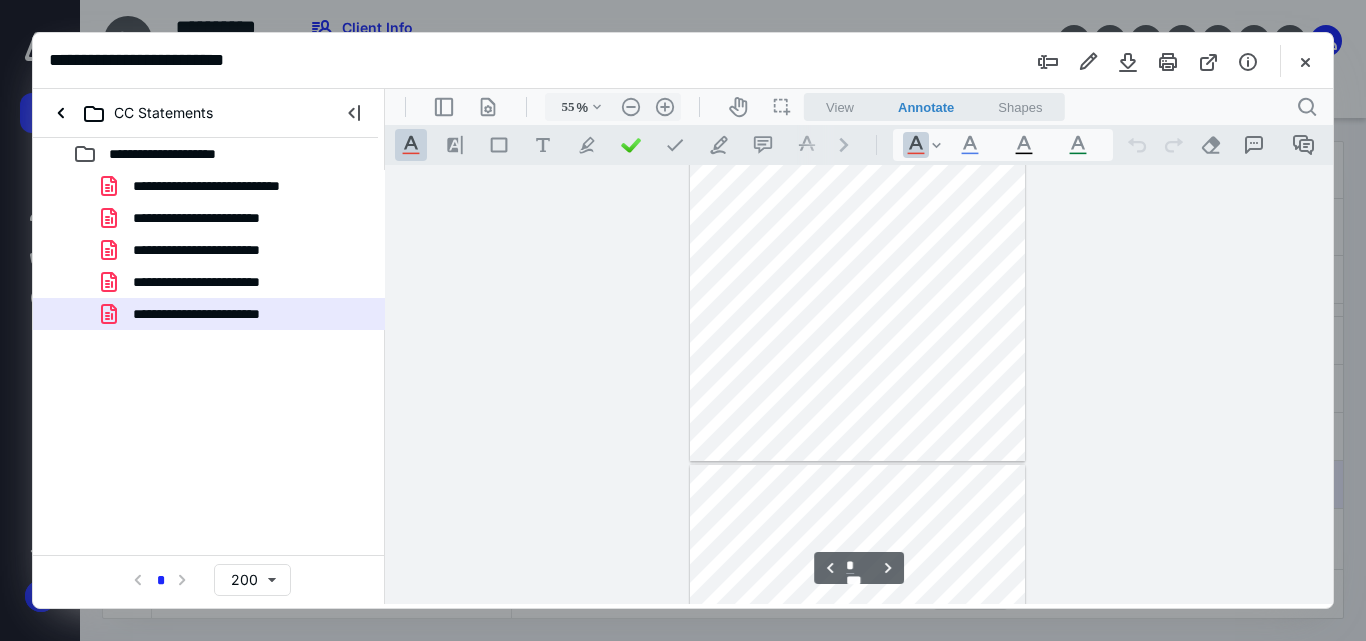 type on "*" 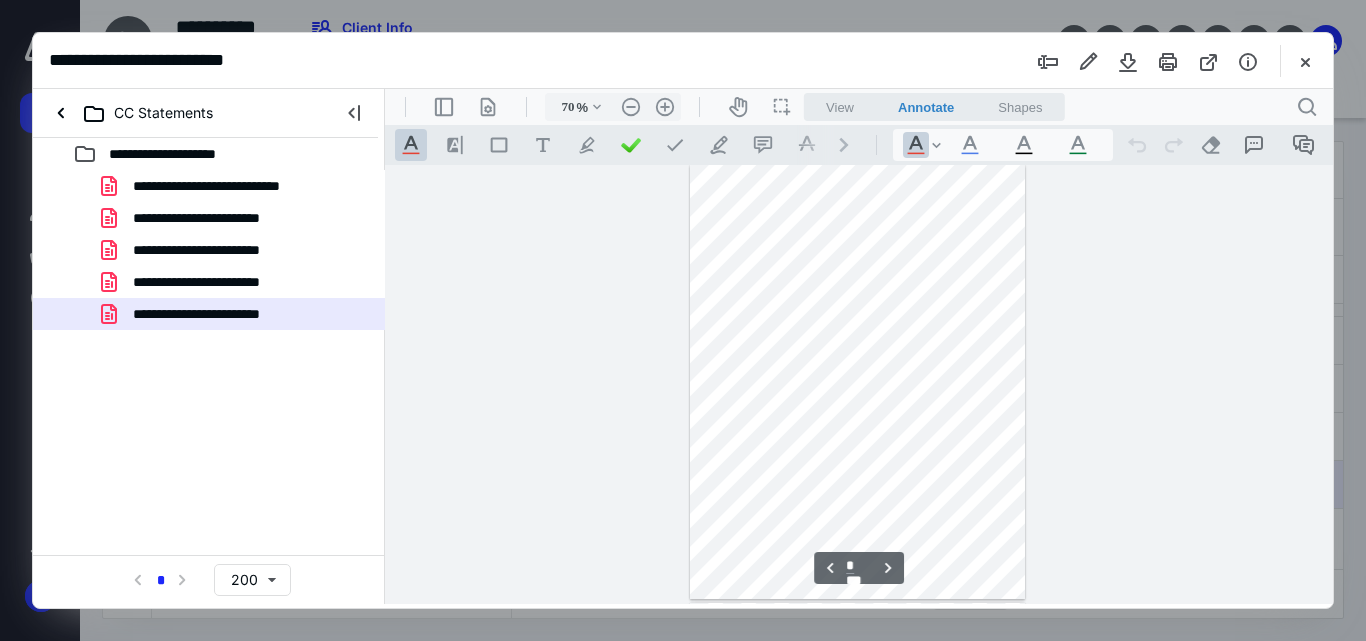 type on "78" 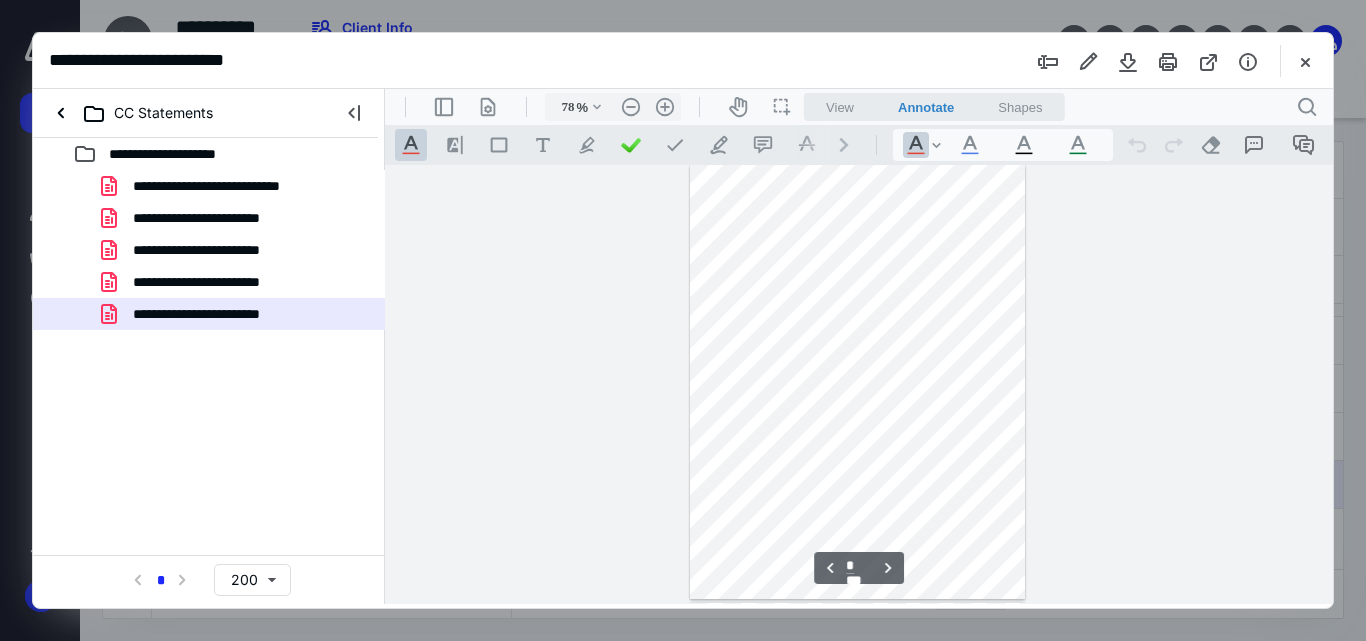 scroll, scrollTop: 1366, scrollLeft: 0, axis: vertical 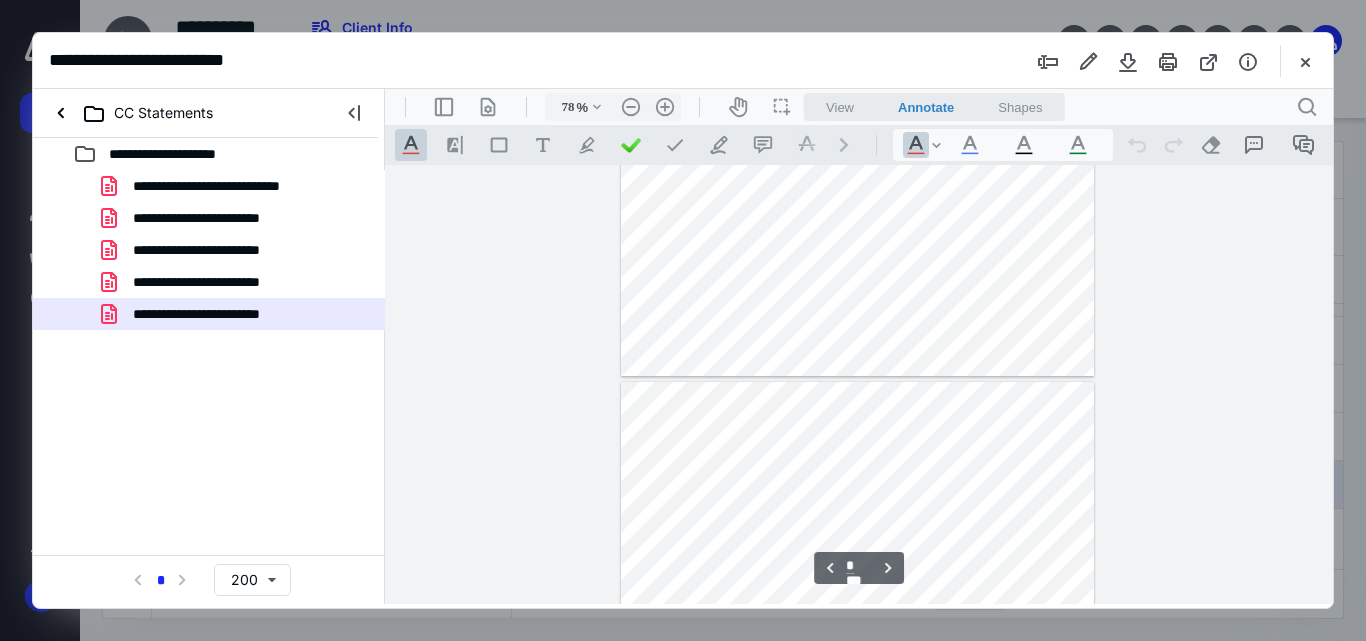 type on "*" 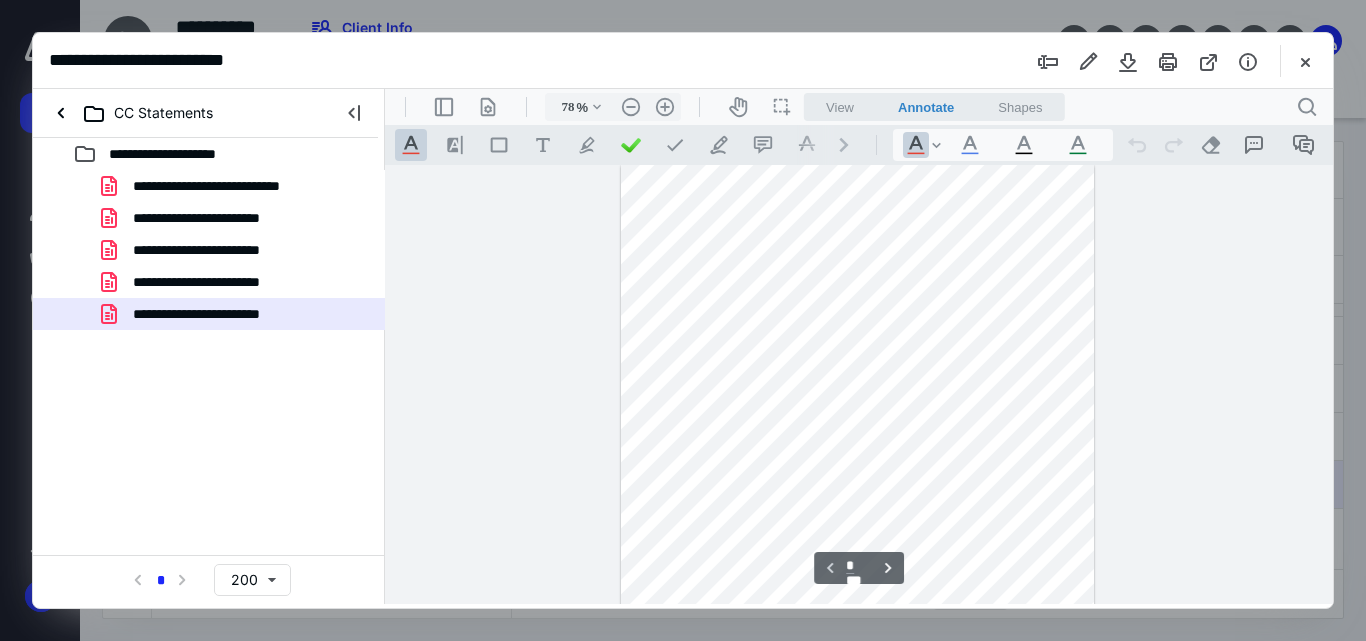 scroll, scrollTop: 0, scrollLeft: 0, axis: both 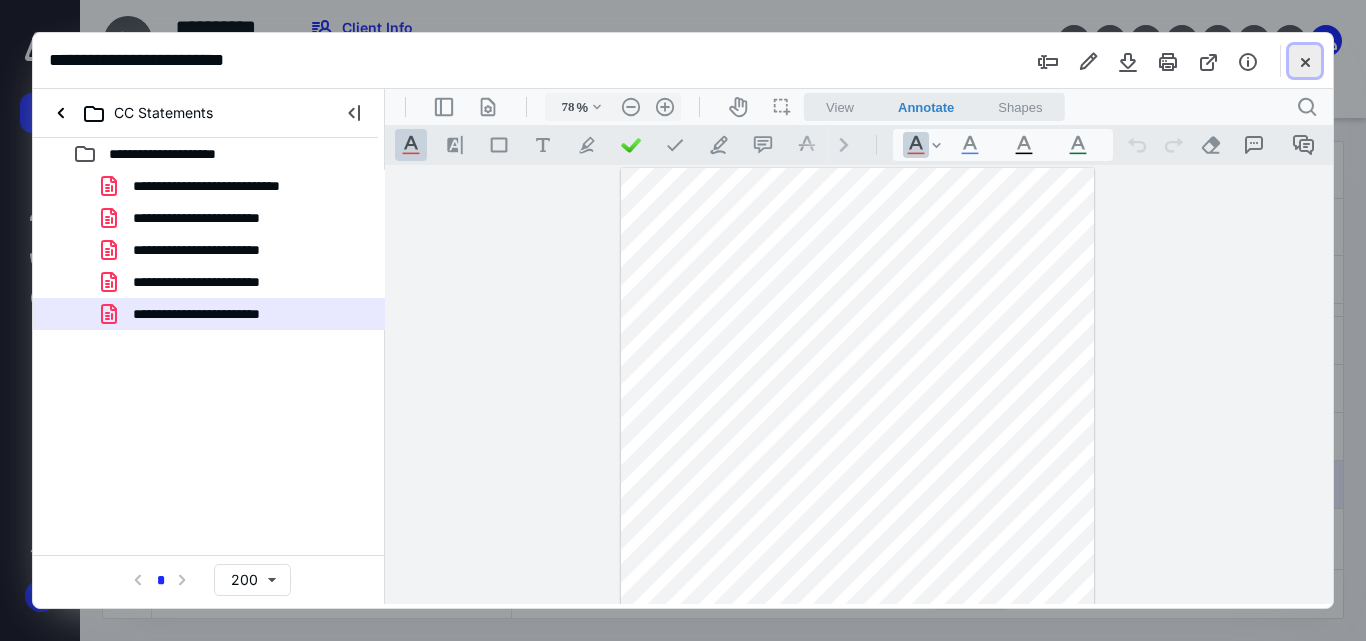 click at bounding box center (1305, 61) 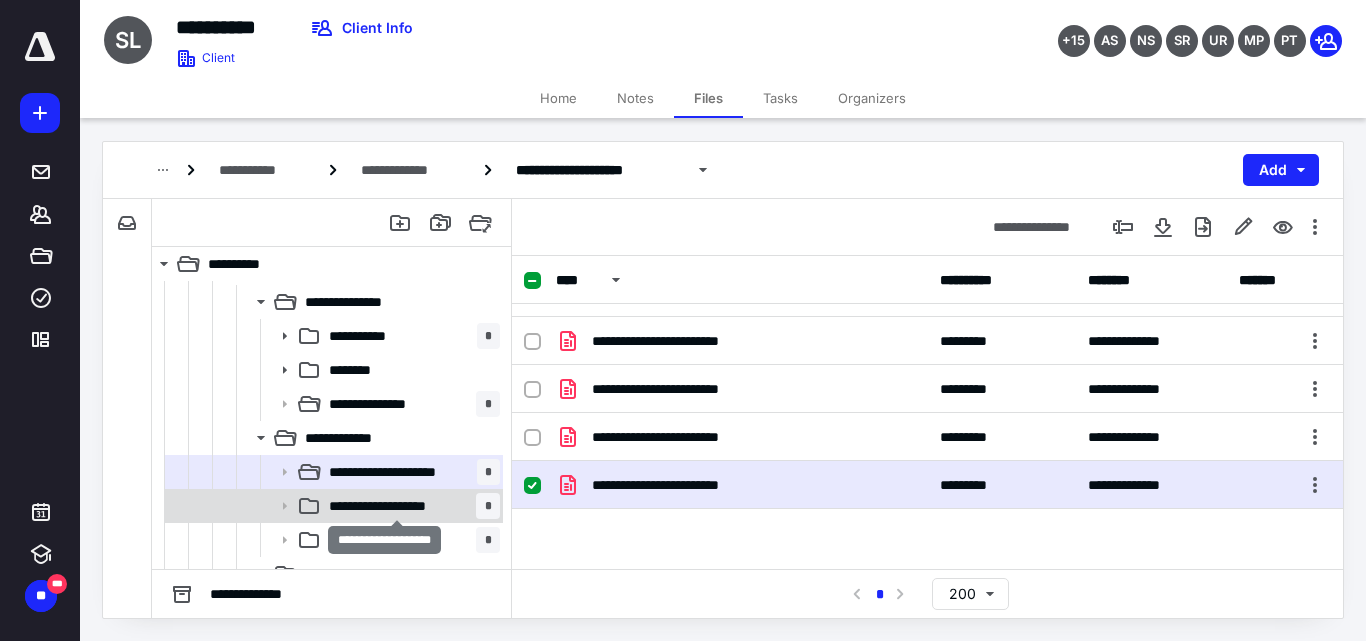 click on "**********" at bounding box center [396, 506] 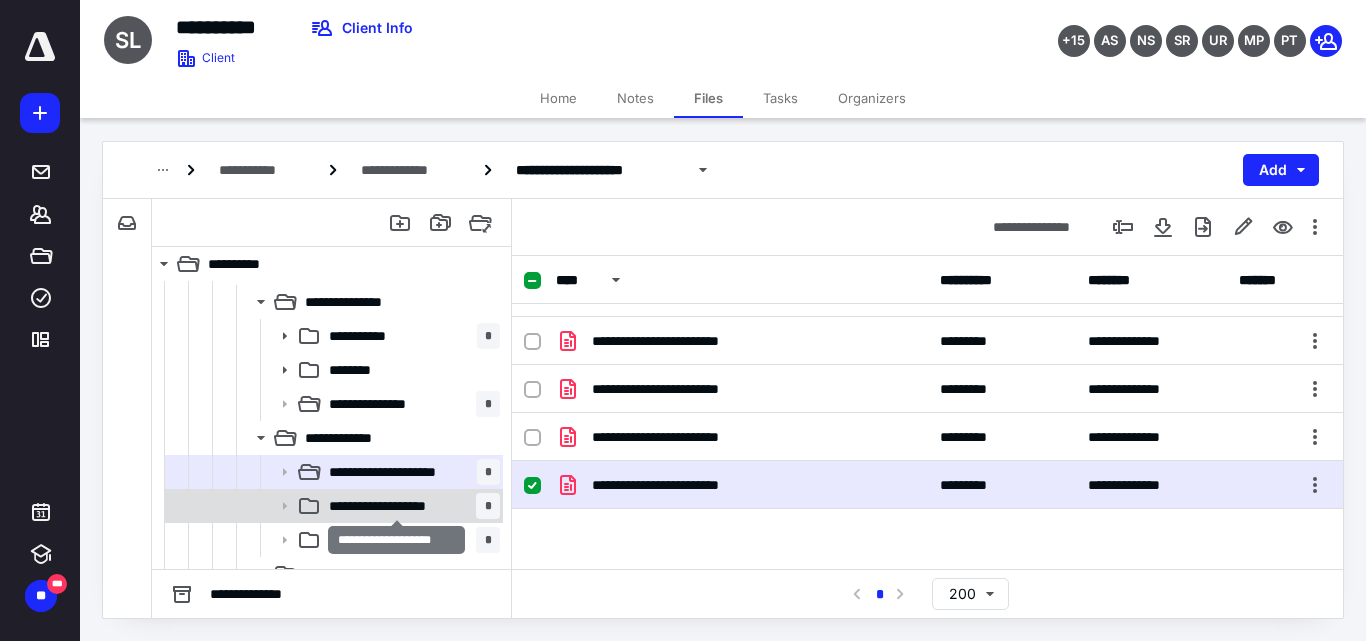 scroll, scrollTop: 0, scrollLeft: 0, axis: both 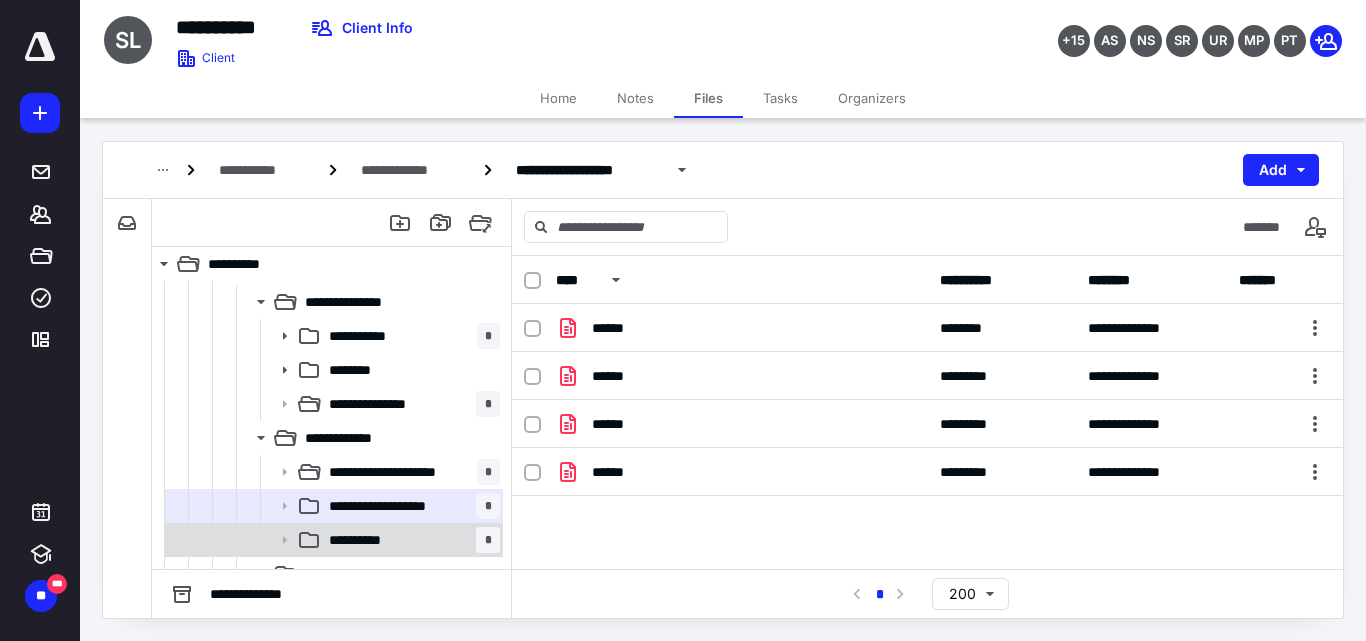 click on "**********" at bounding box center [410, 540] 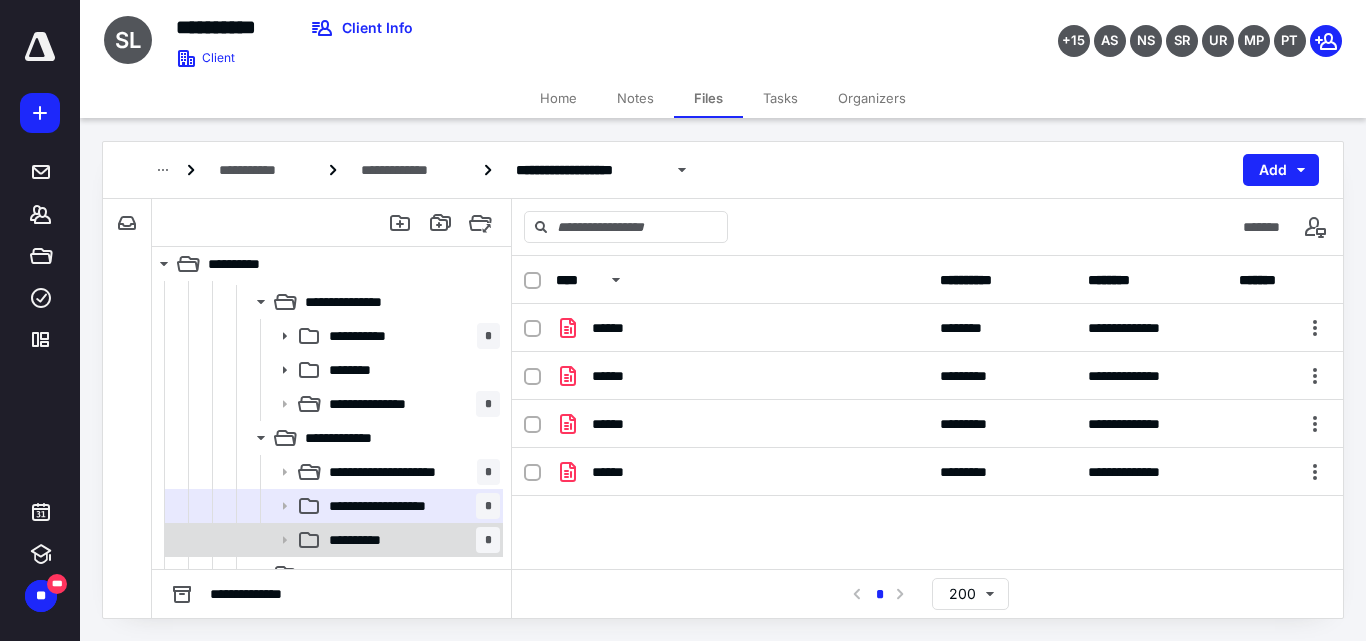 click on "**********" at bounding box center (410, 540) 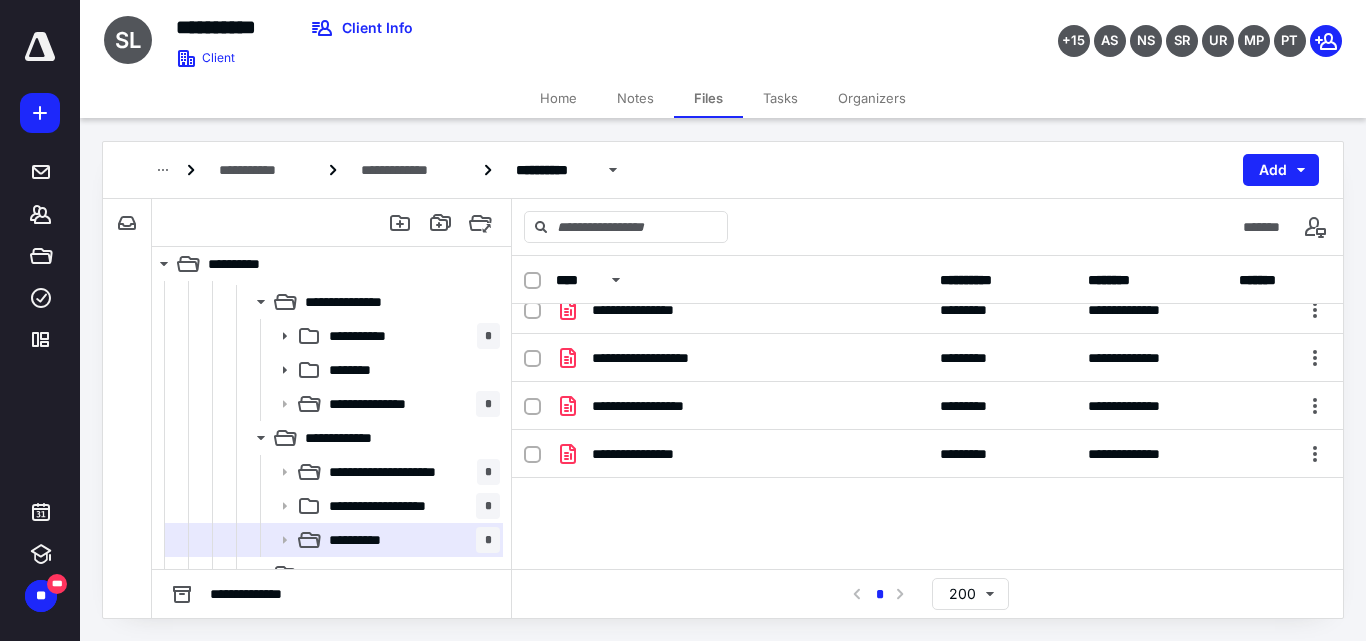 scroll, scrollTop: 35, scrollLeft: 0, axis: vertical 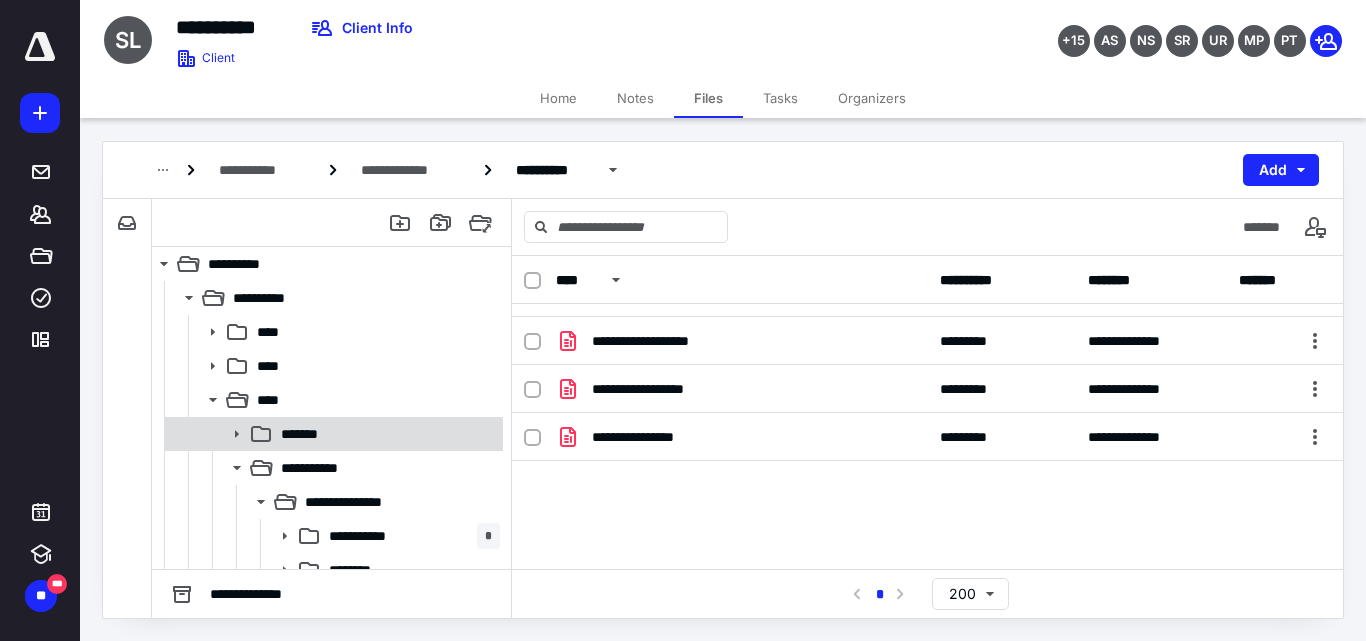 click on "*******" at bounding box center (309, 434) 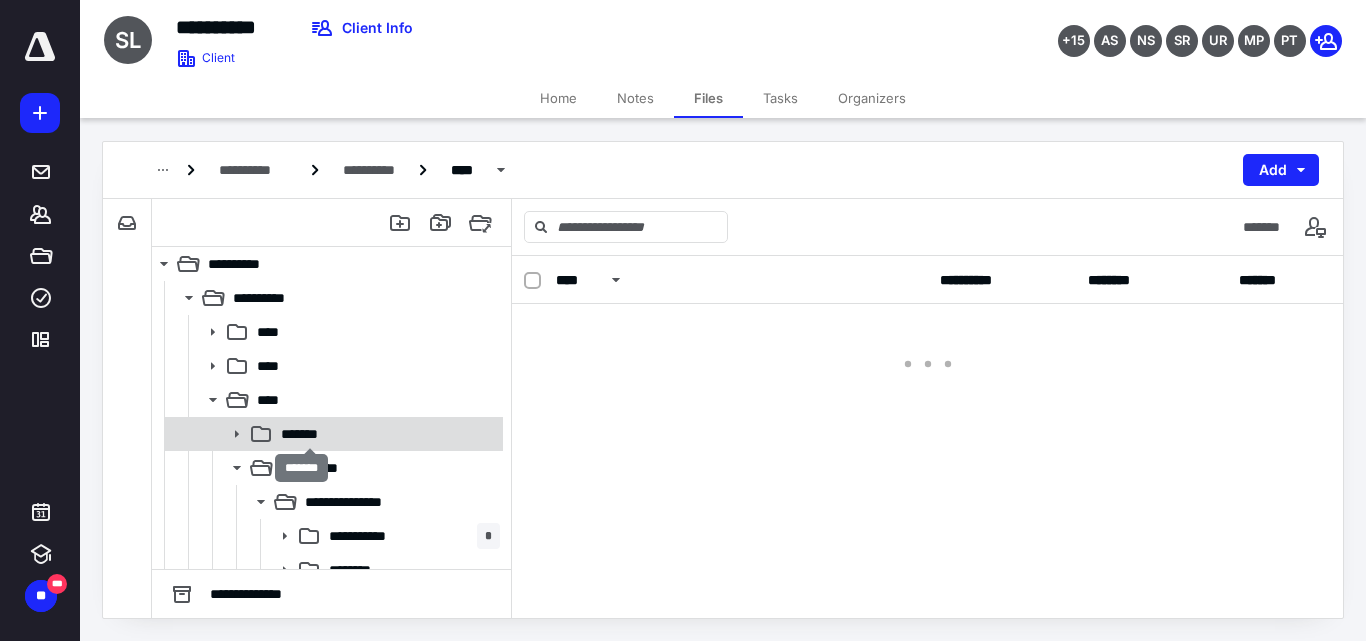 scroll, scrollTop: 0, scrollLeft: 0, axis: both 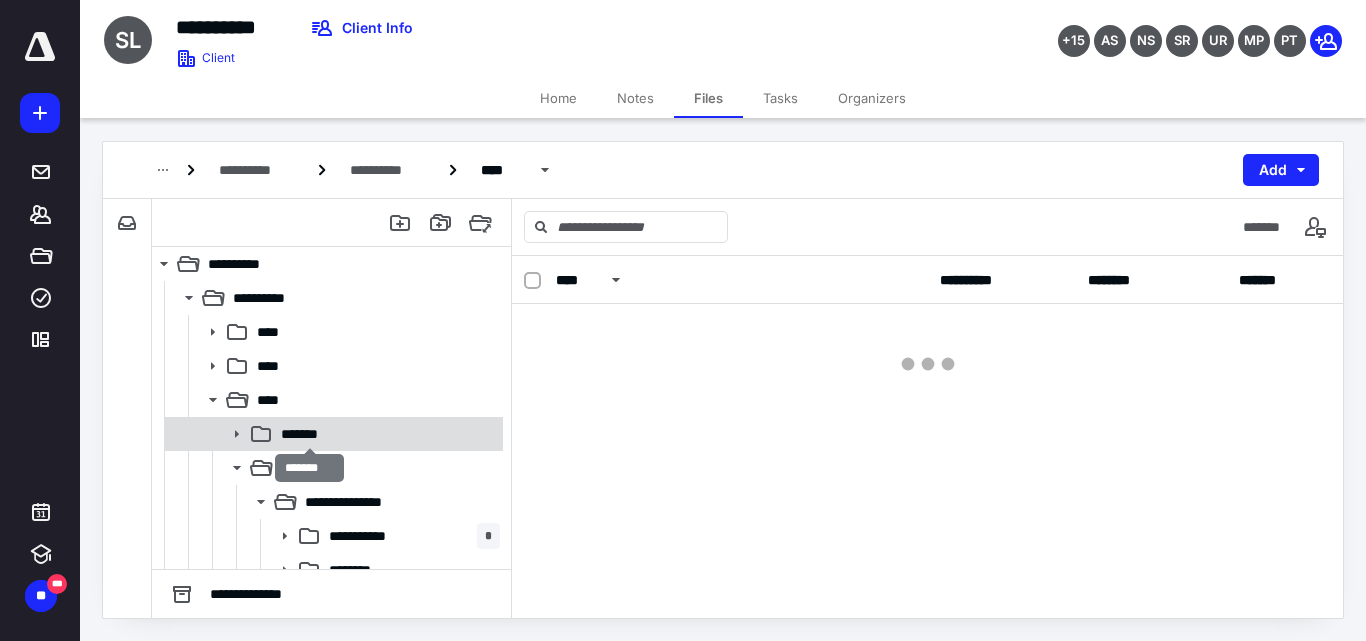 click on "*******" at bounding box center (309, 434) 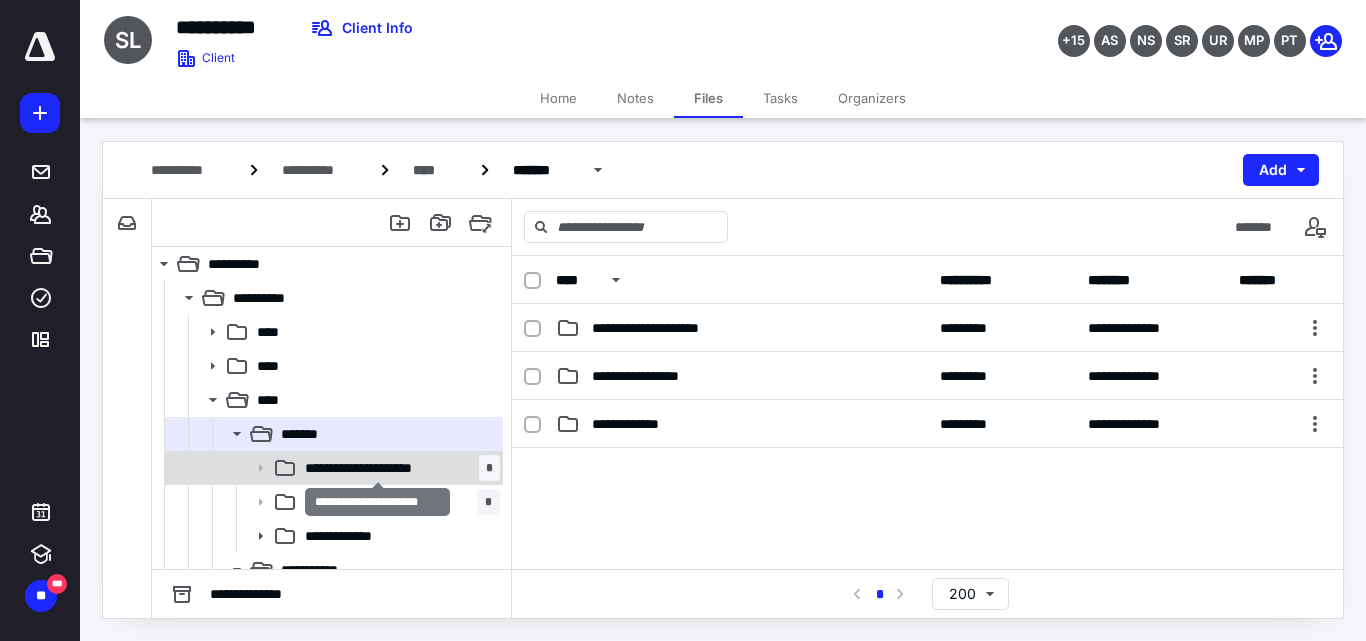 click on "**********" at bounding box center [377, 468] 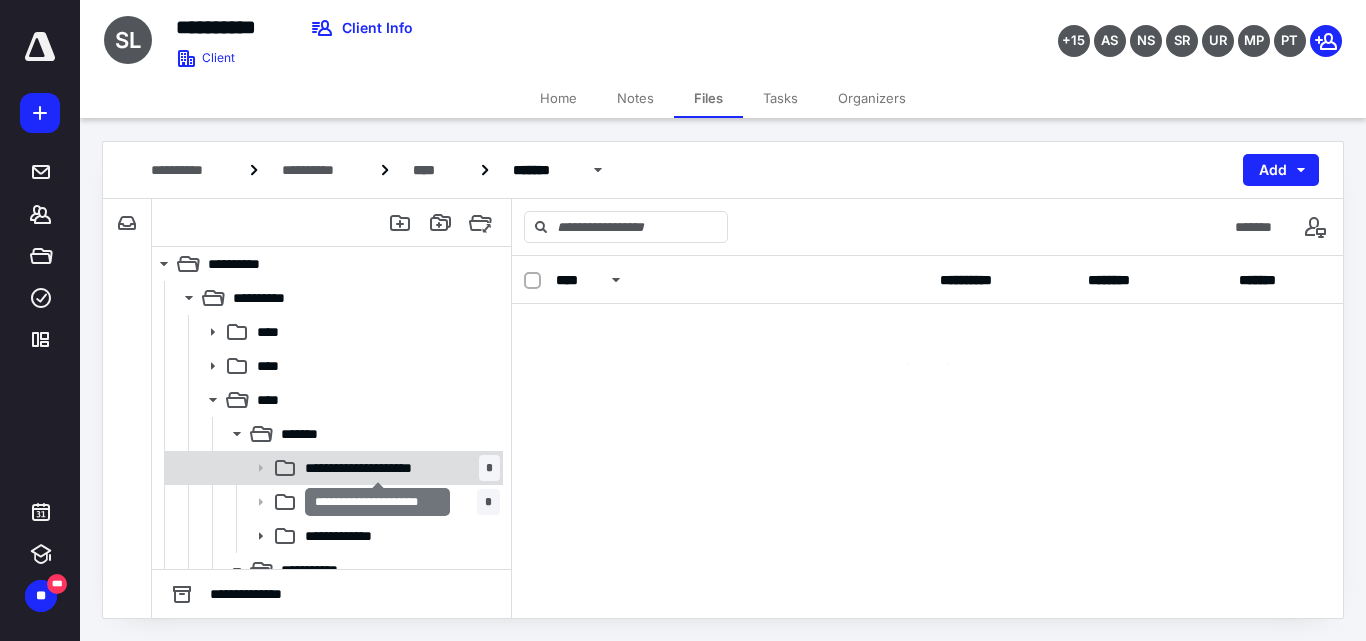 click on "**********" at bounding box center (377, 468) 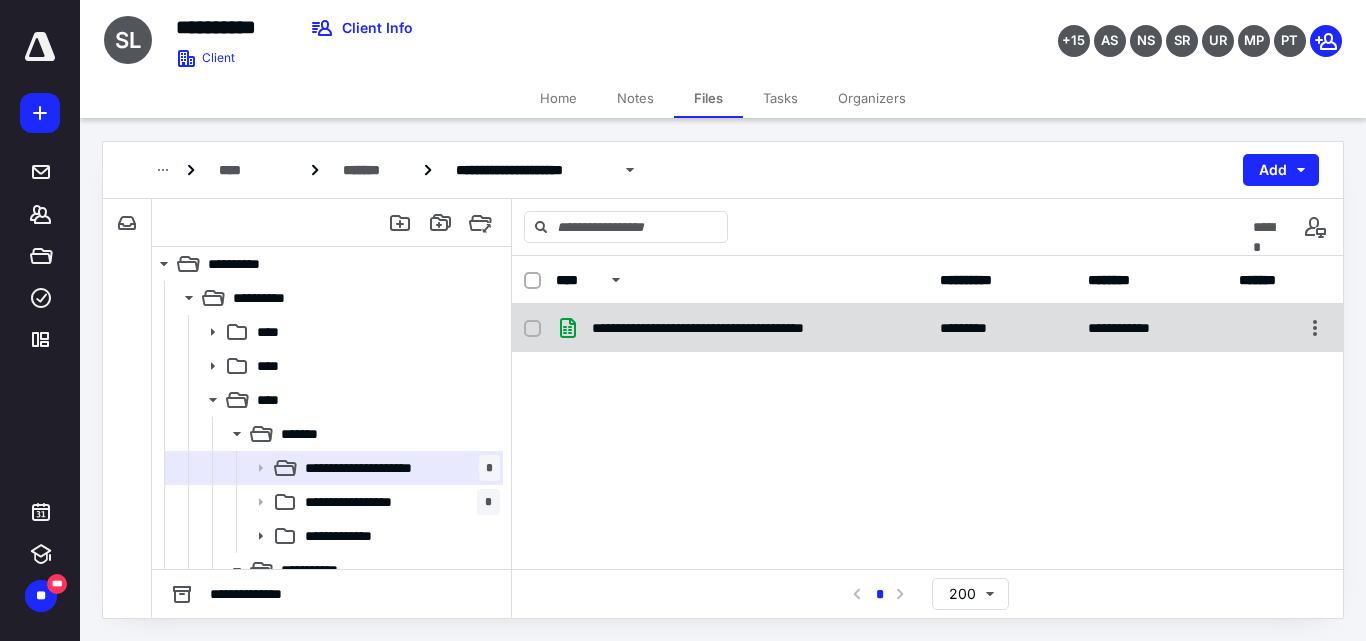 click on "**********" at bounding box center [740, 328] 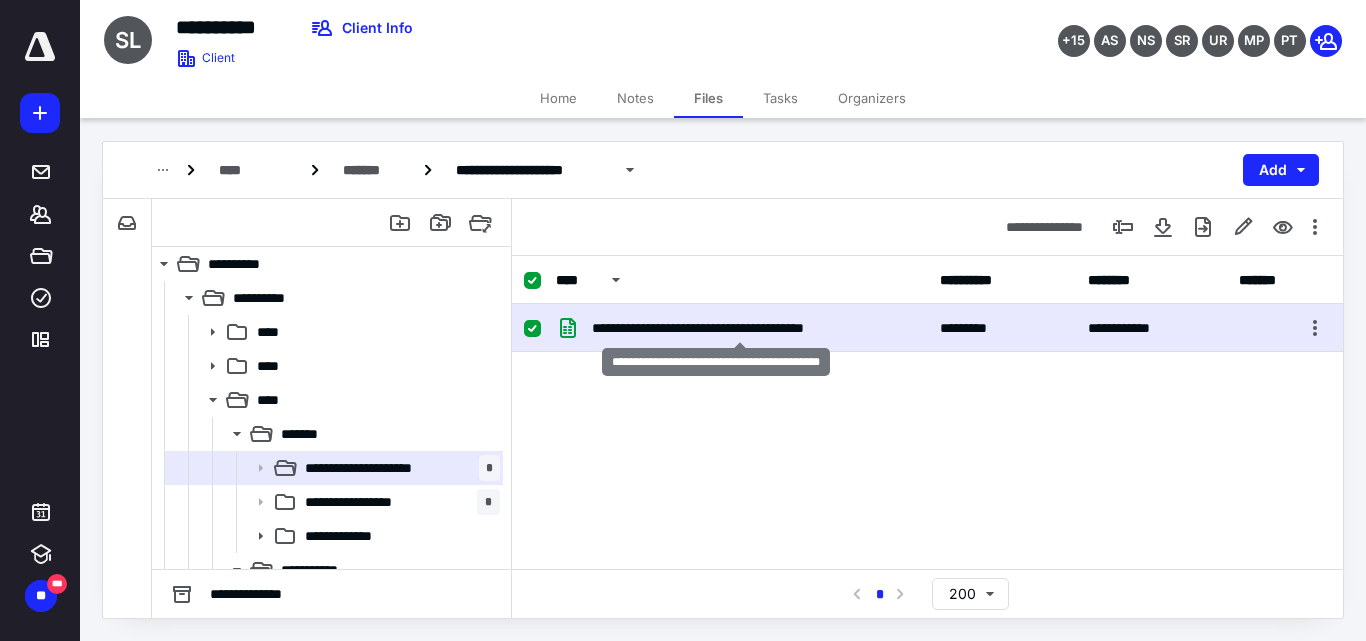 click on "**********" at bounding box center (740, 328) 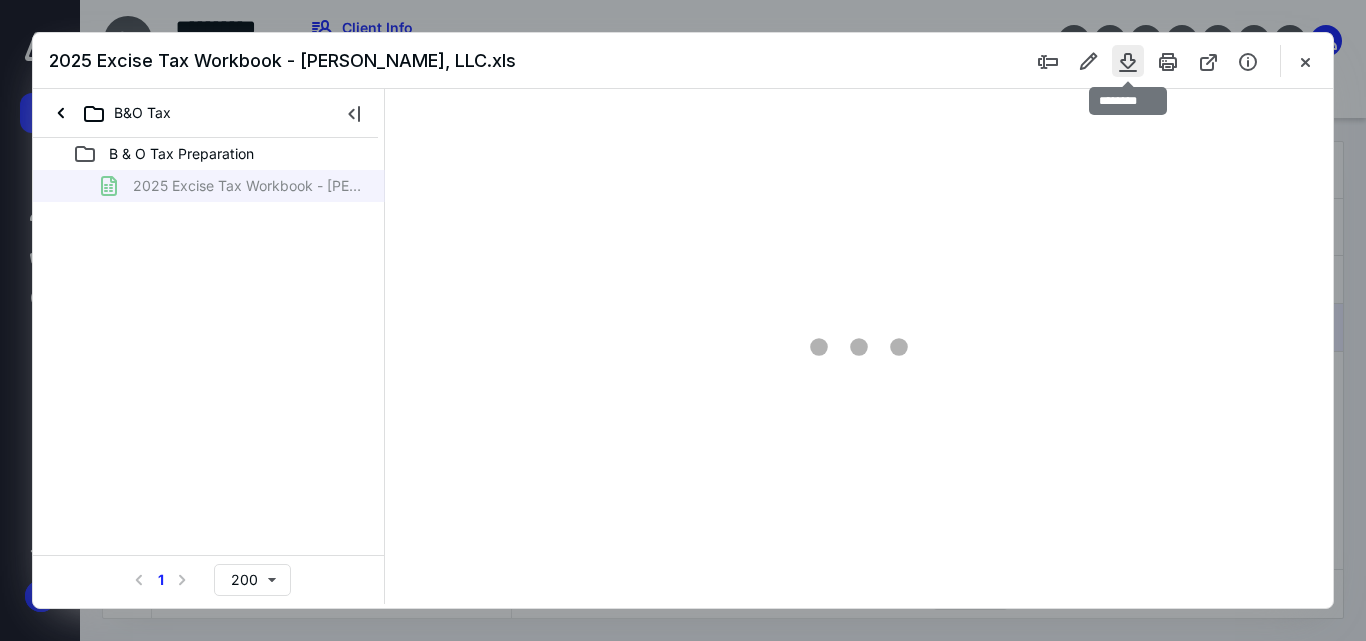 scroll, scrollTop: 0, scrollLeft: 0, axis: both 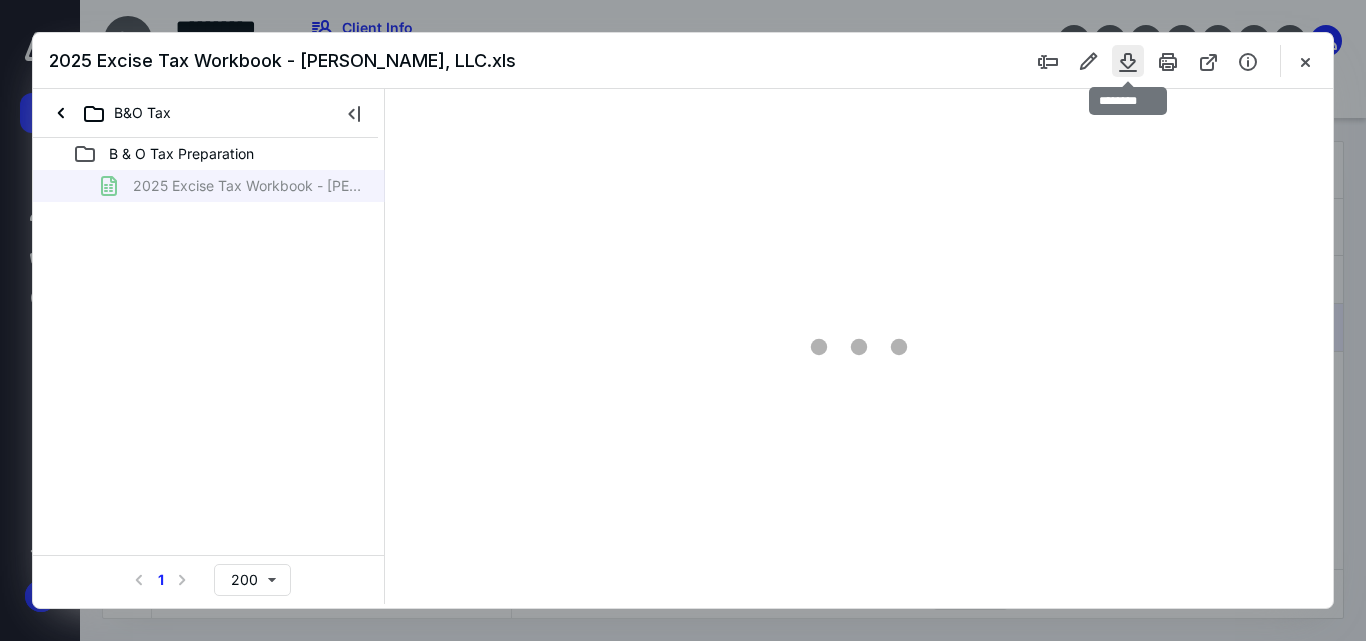 type on "55" 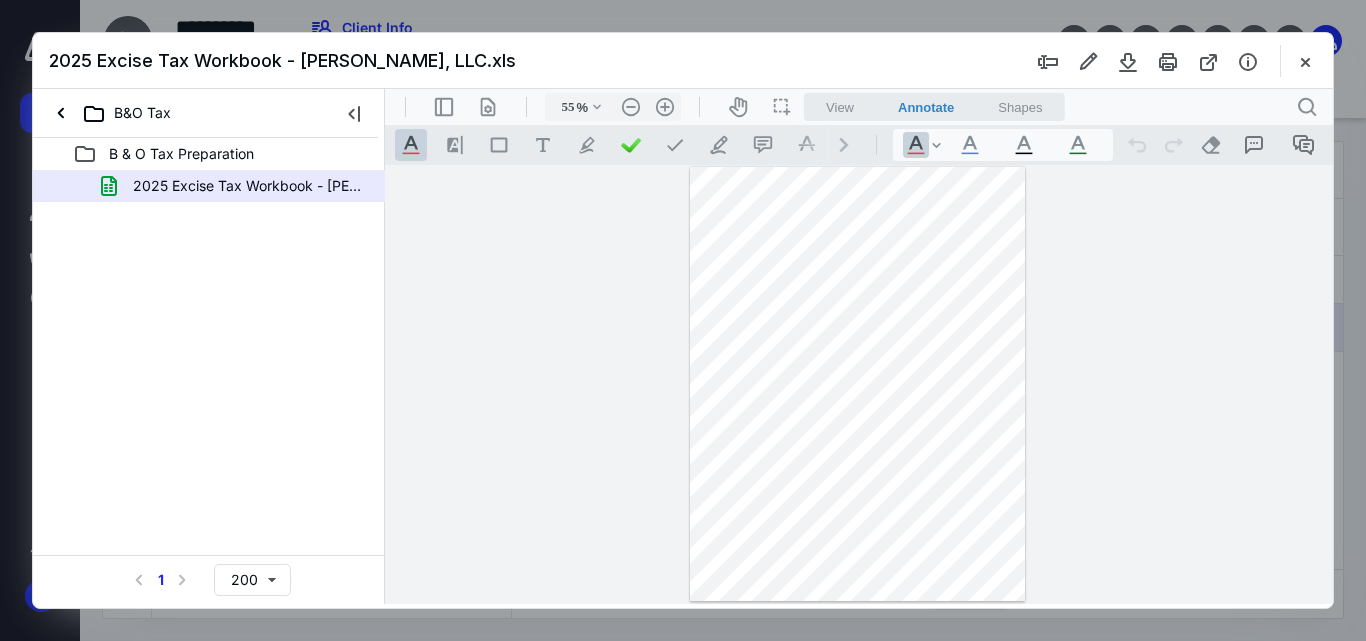 scroll, scrollTop: 300, scrollLeft: 0, axis: vertical 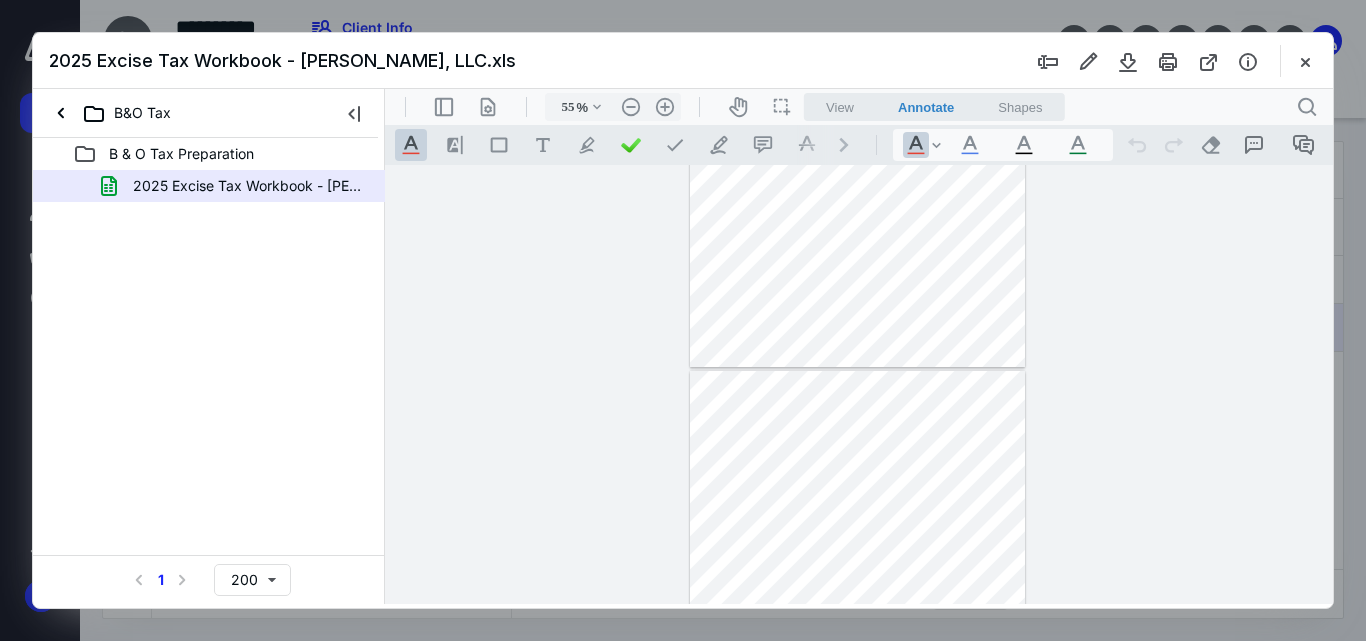 type on "*" 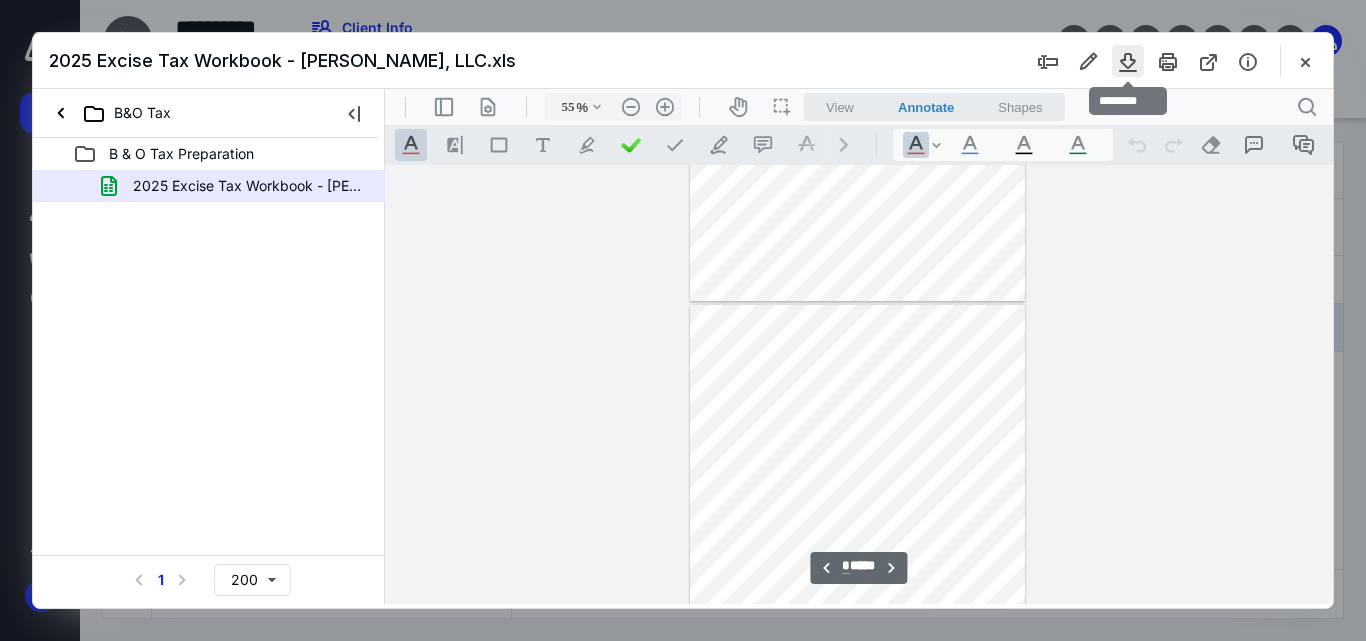 click at bounding box center [1128, 61] 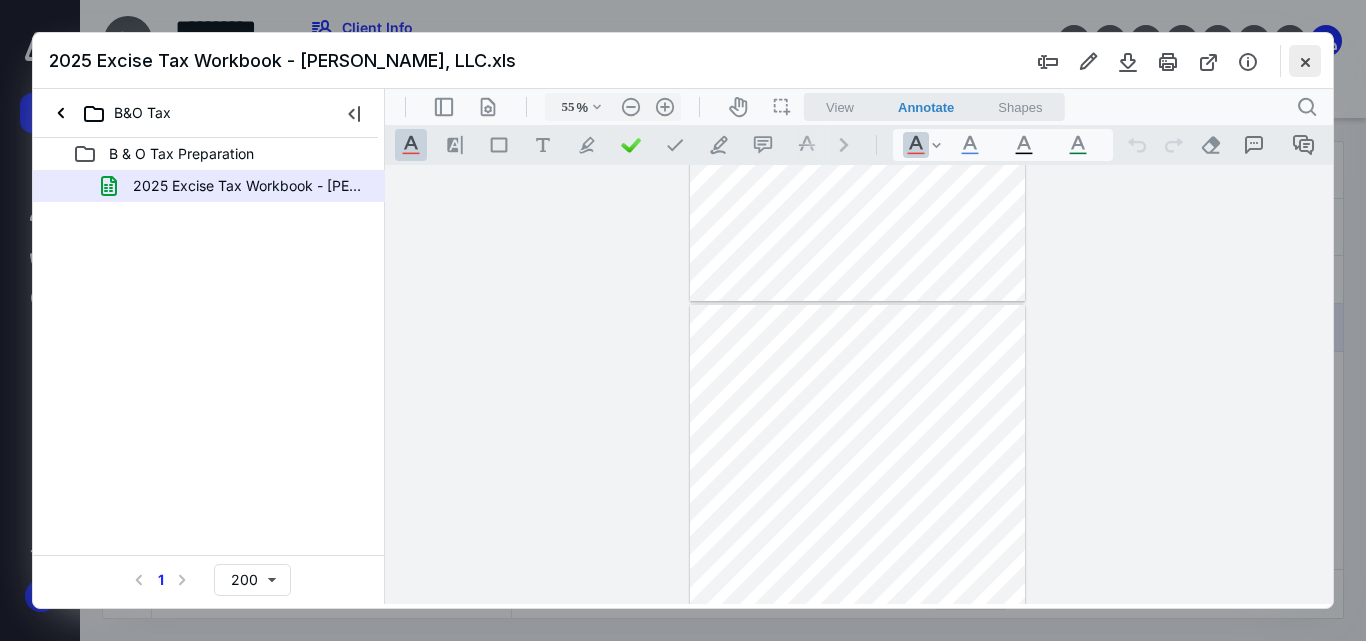 click at bounding box center [1305, 61] 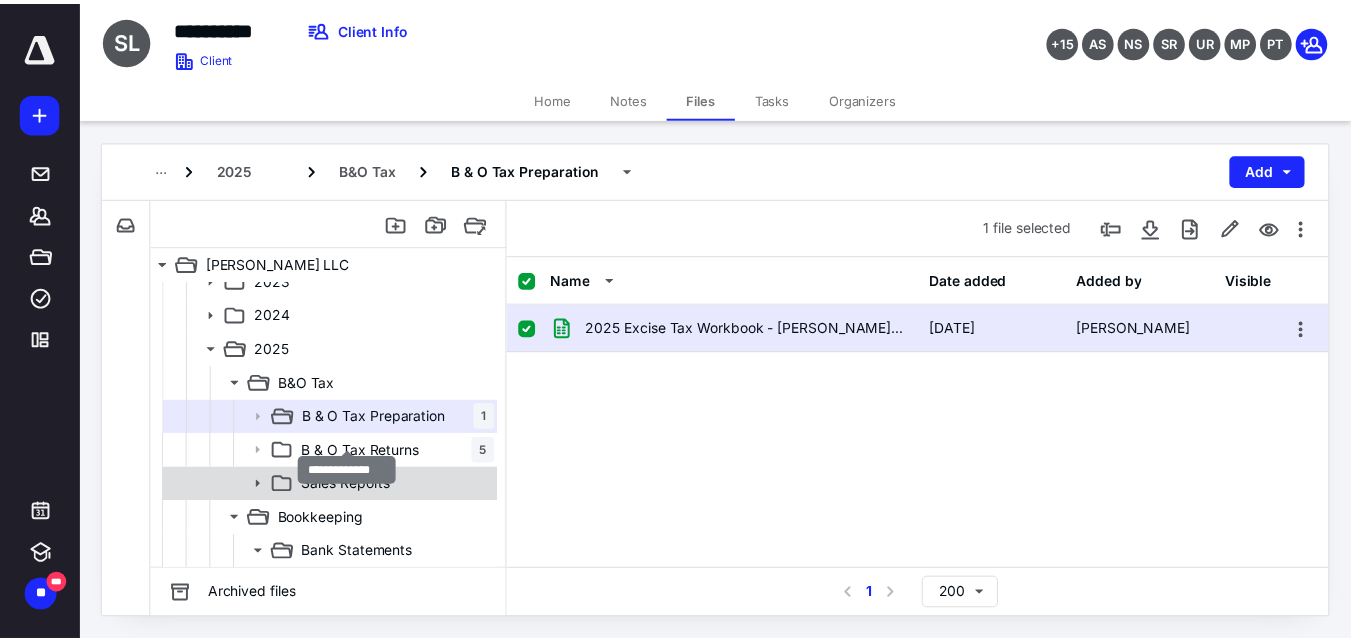 scroll, scrollTop: 100, scrollLeft: 0, axis: vertical 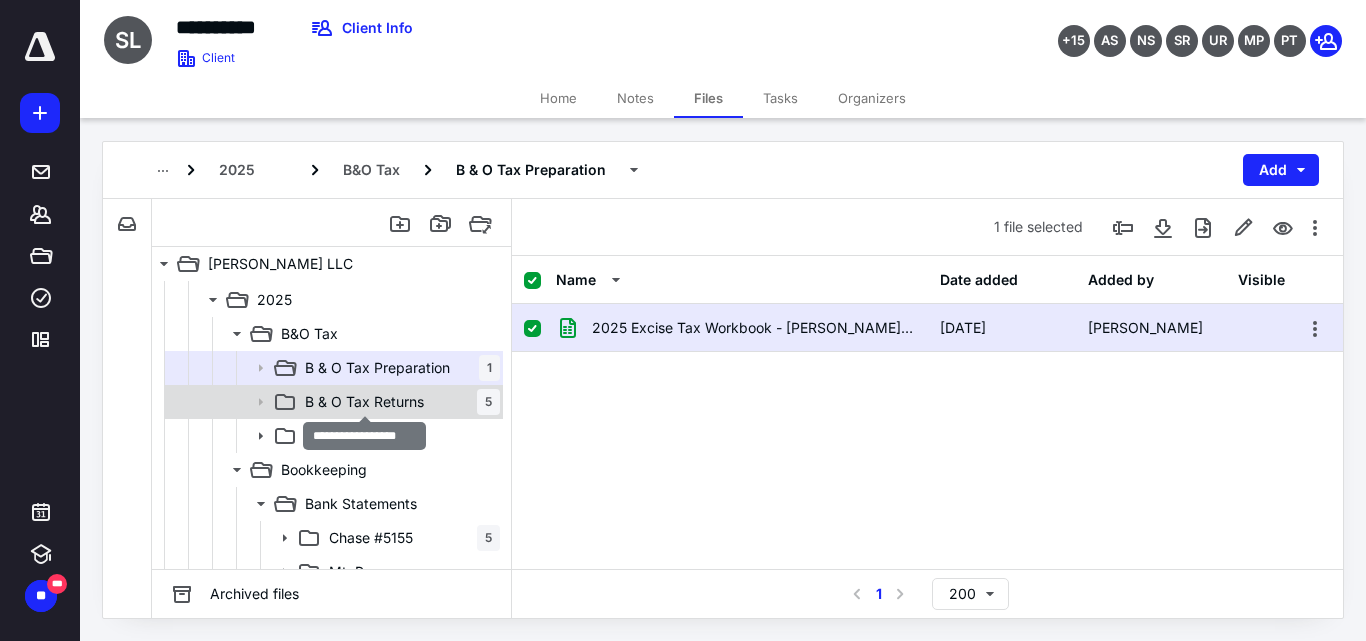 click on "B & O Tax Returns" at bounding box center (364, 402) 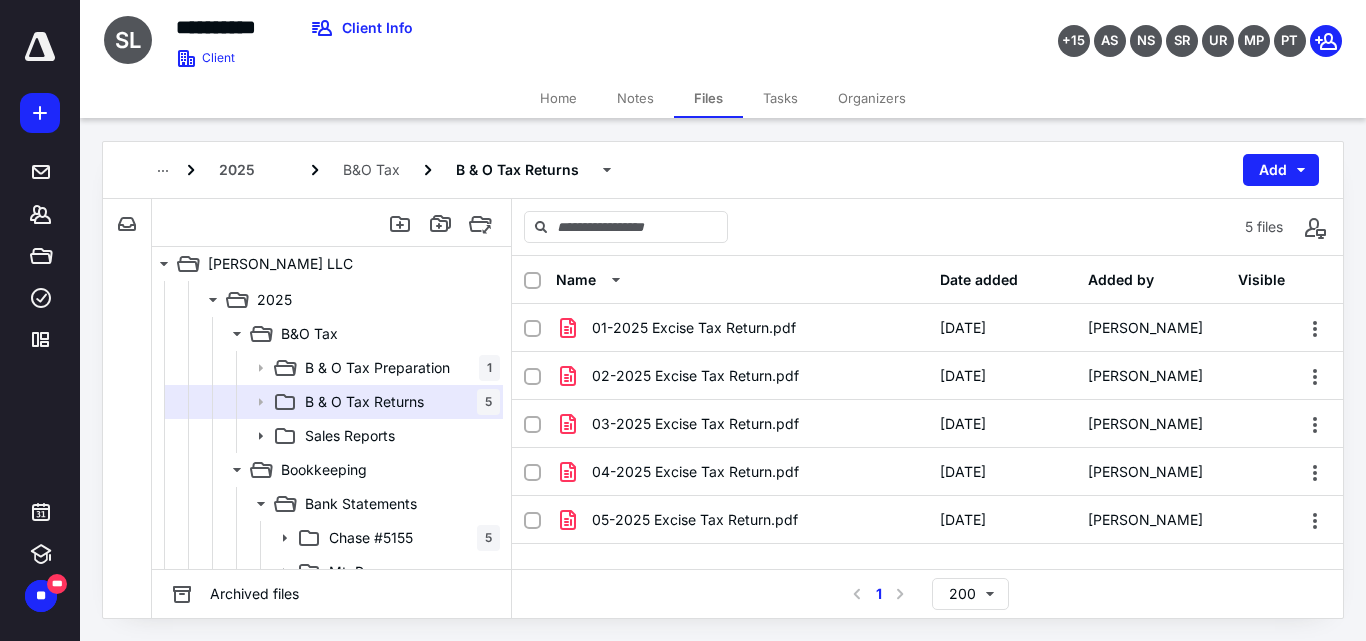 click on "Home" at bounding box center [558, 98] 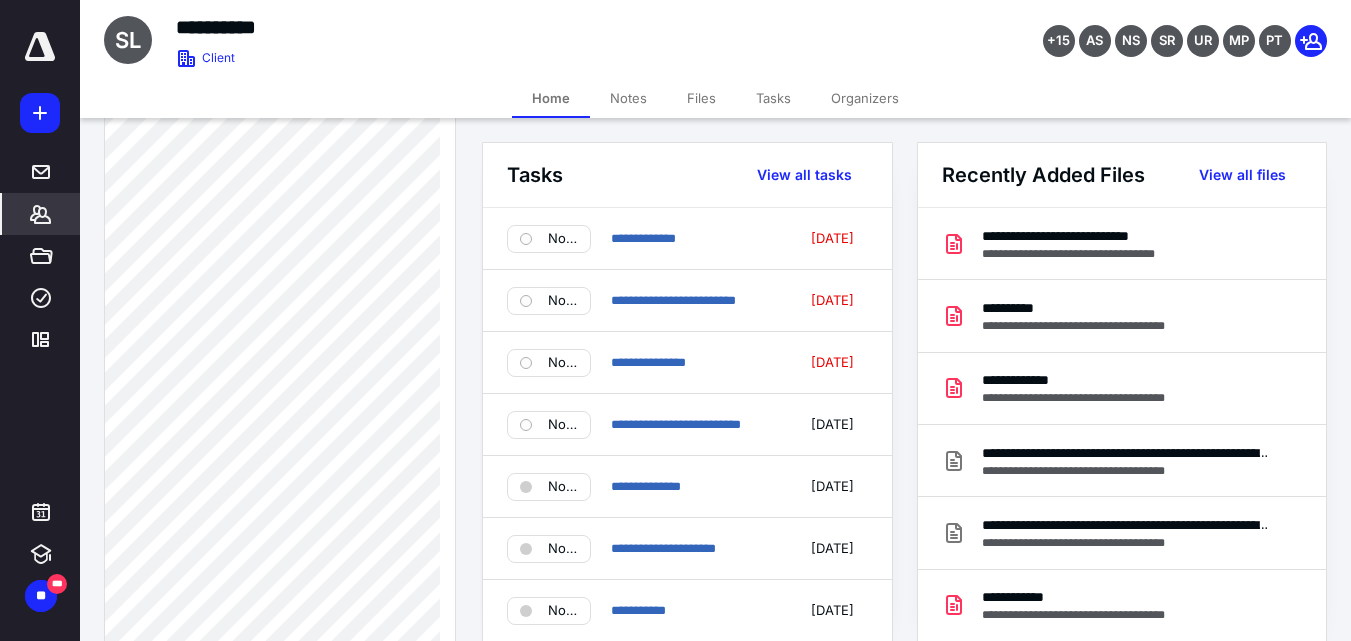 scroll, scrollTop: 866, scrollLeft: 0, axis: vertical 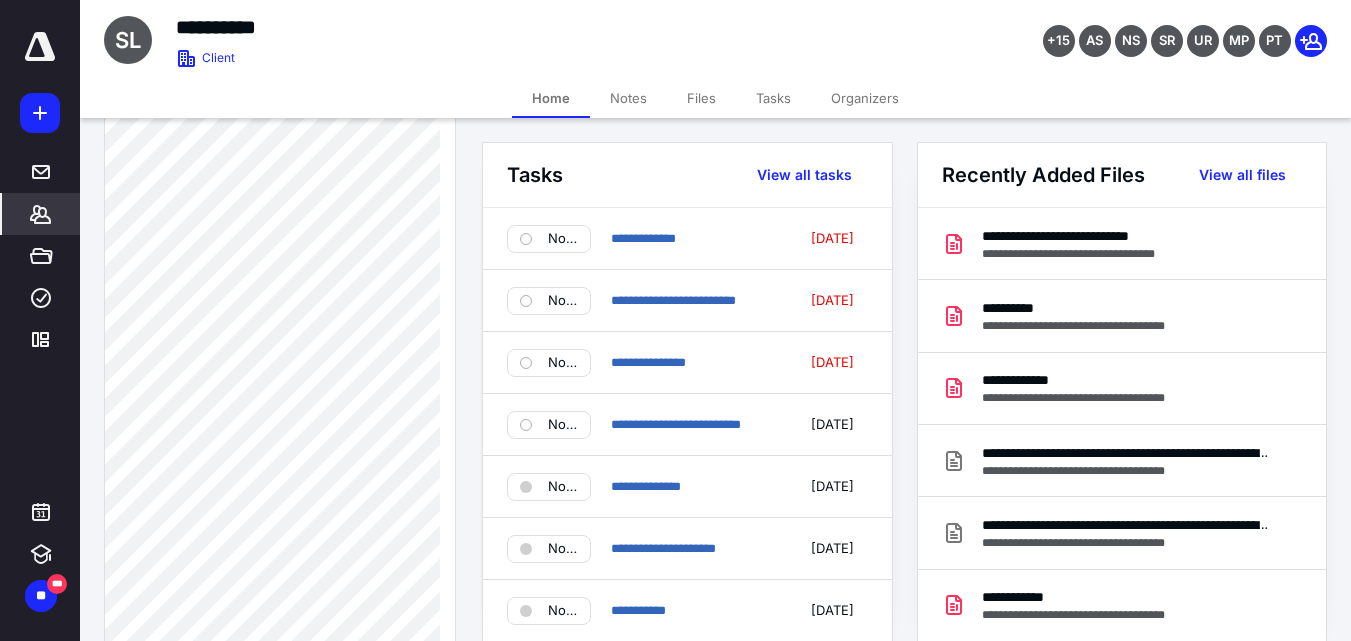 click on "Files" at bounding box center [701, 98] 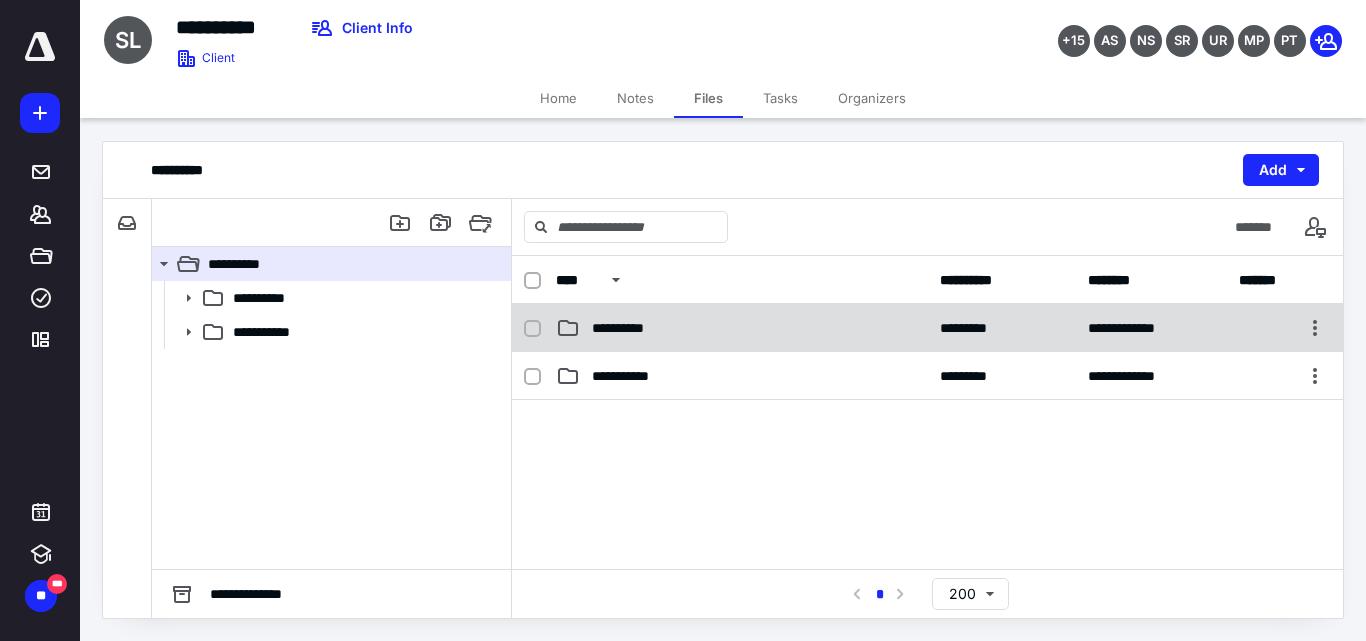 click on "**********" at bounding box center [629, 328] 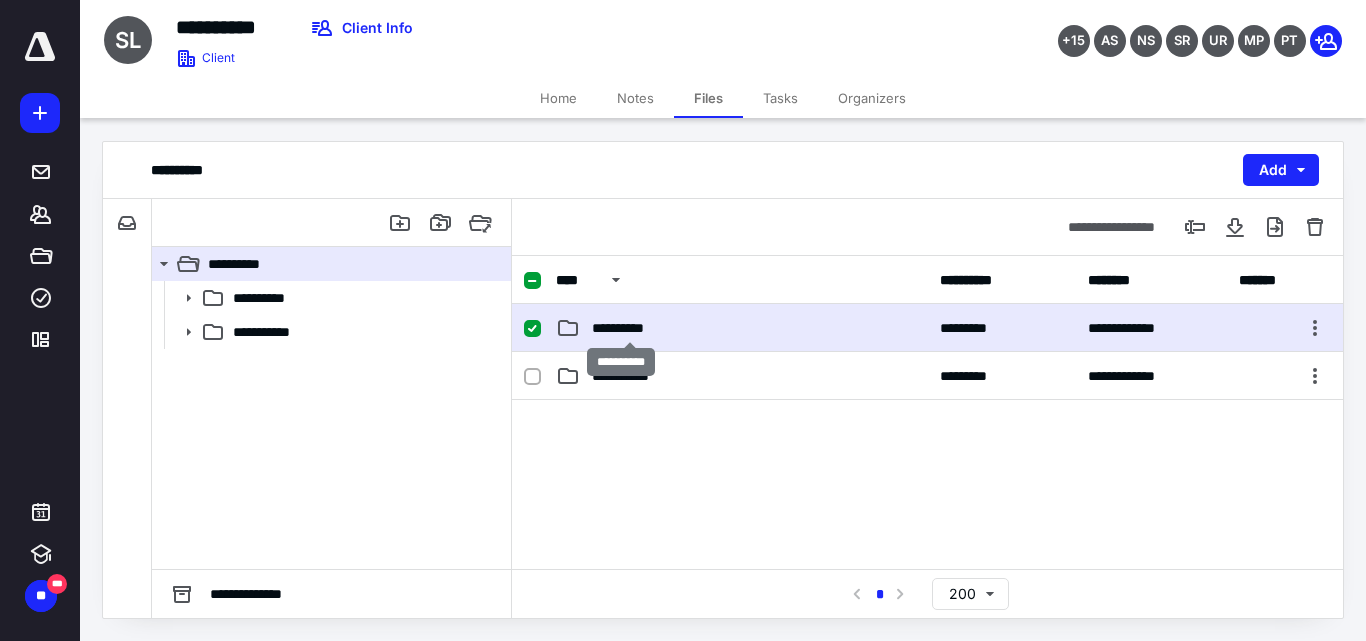 checkbox on "true" 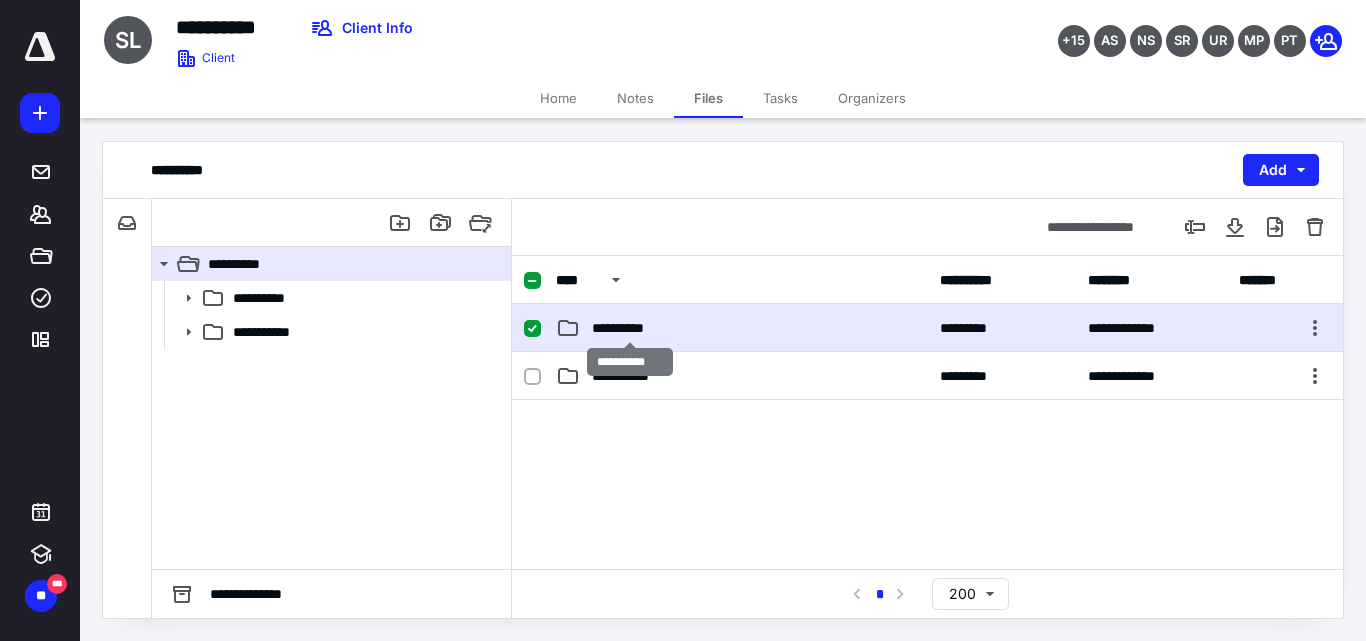 click on "**********" at bounding box center [629, 328] 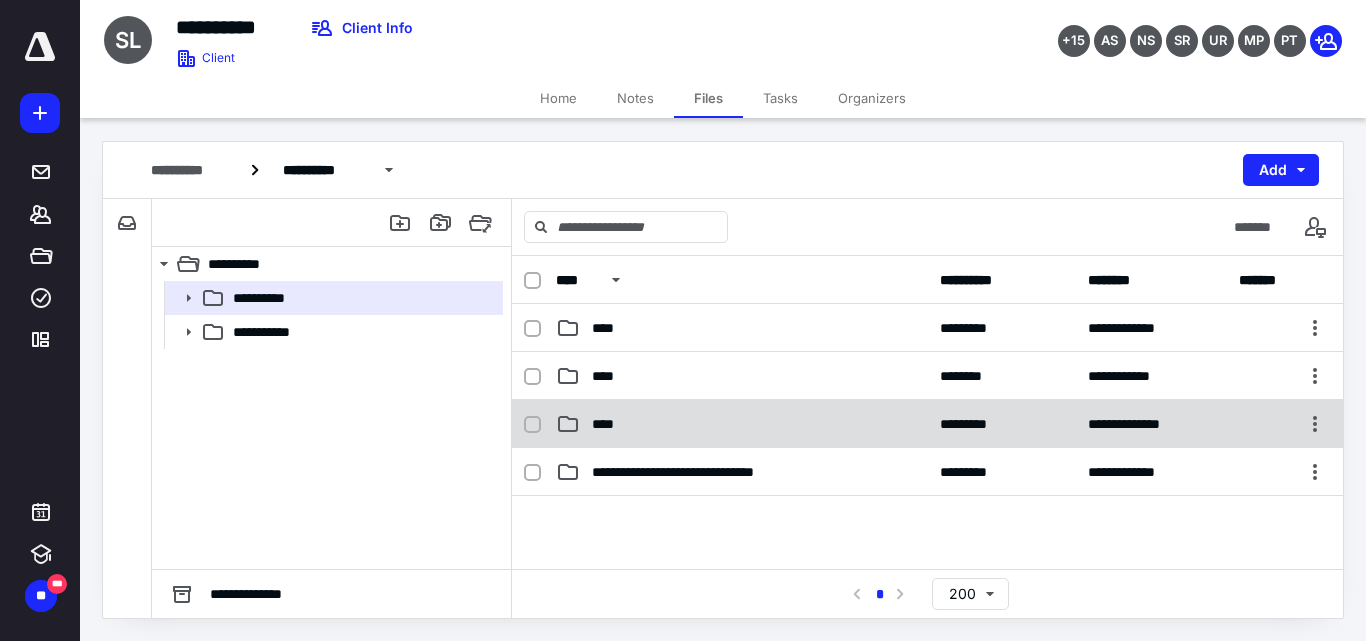 click on "**********" at bounding box center [927, 424] 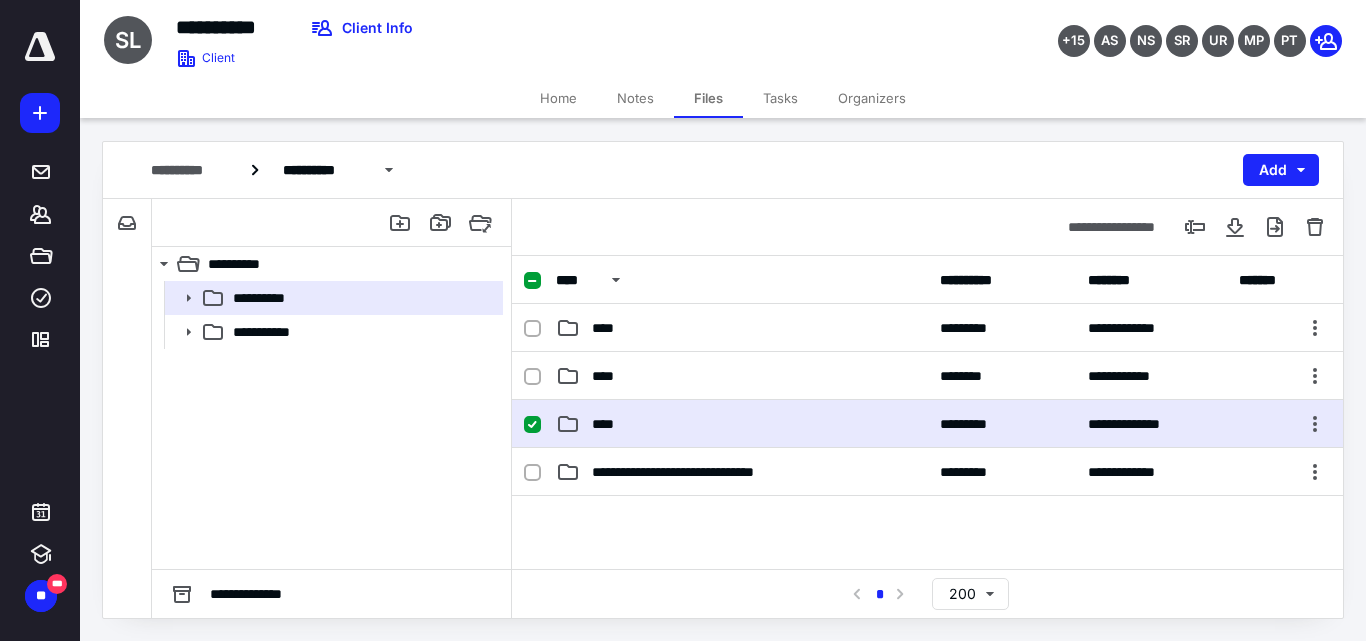 checkbox on "true" 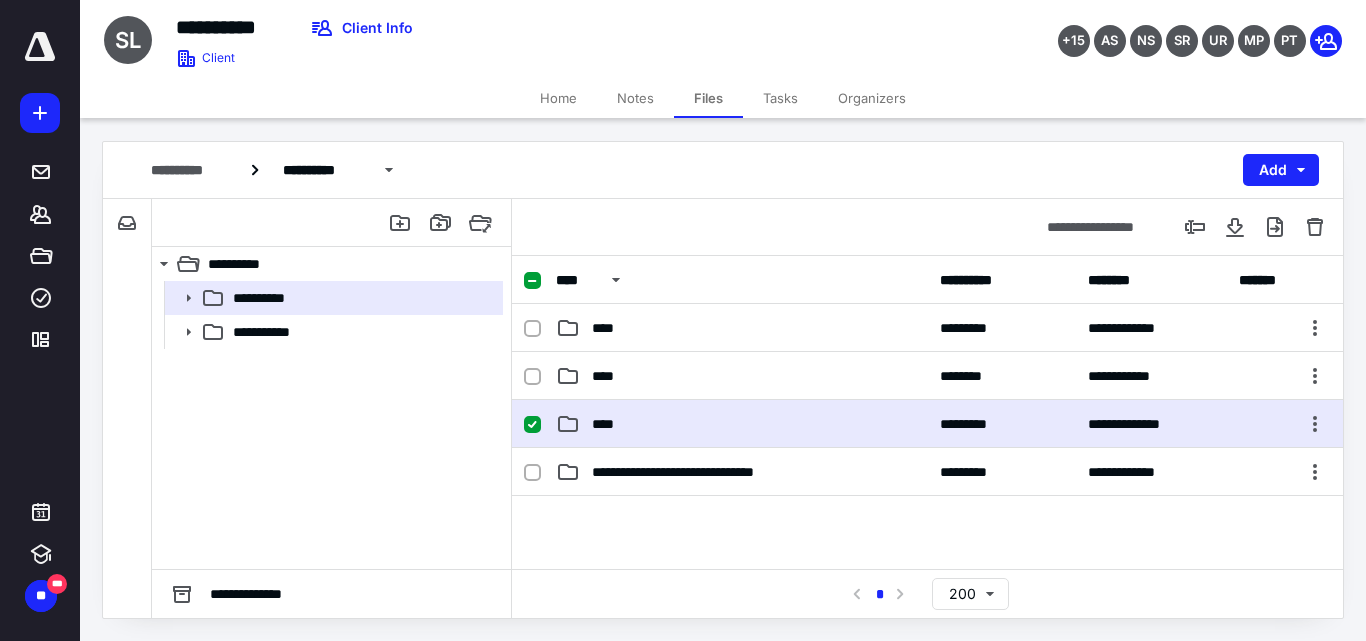 click on "**********" at bounding box center (927, 424) 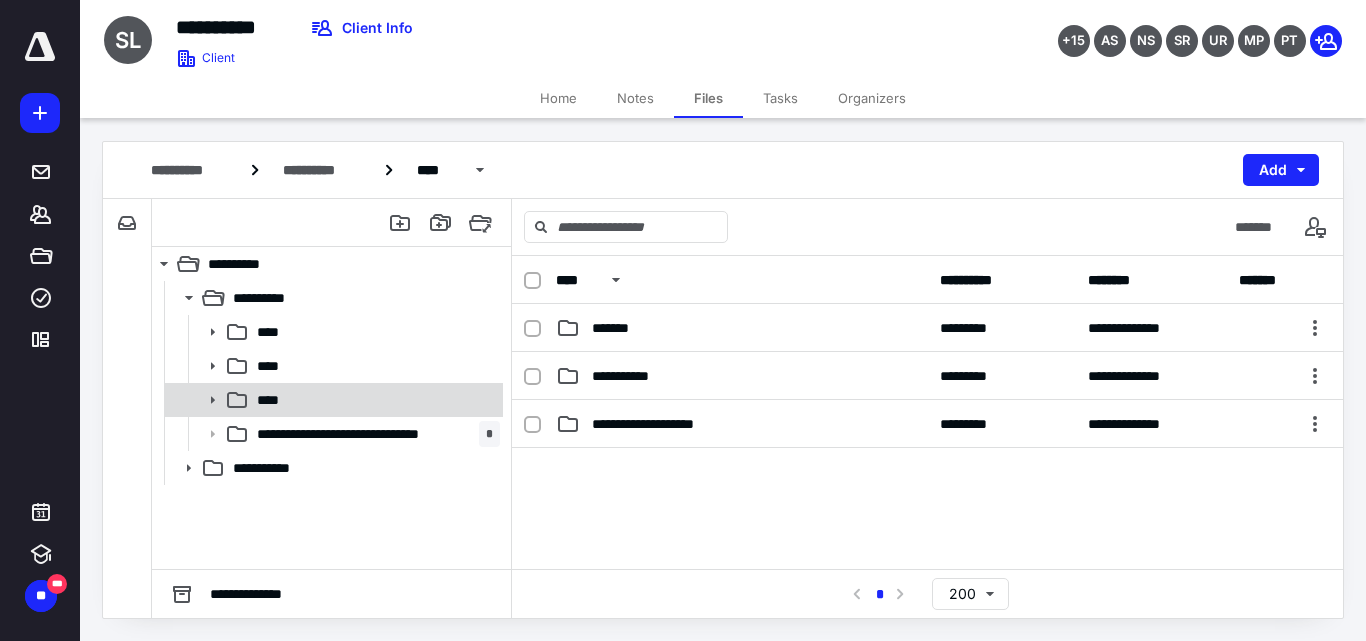 click on "****" at bounding box center [374, 400] 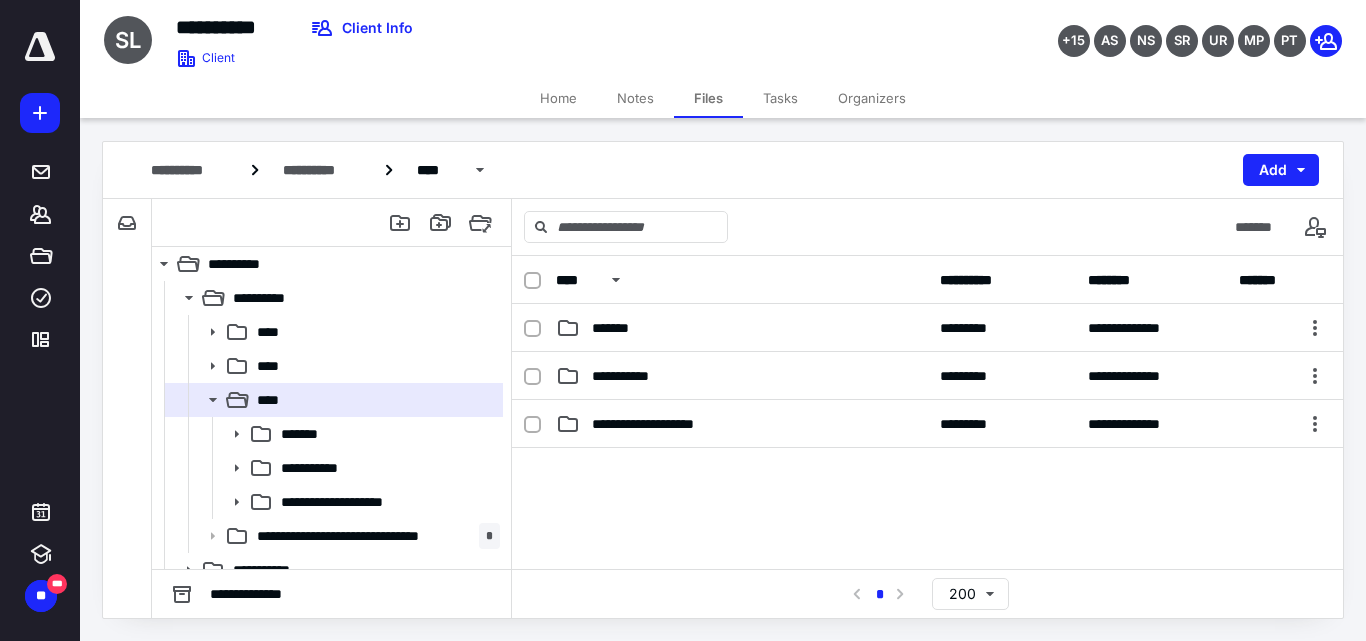 click on "Tasks" at bounding box center (780, 98) 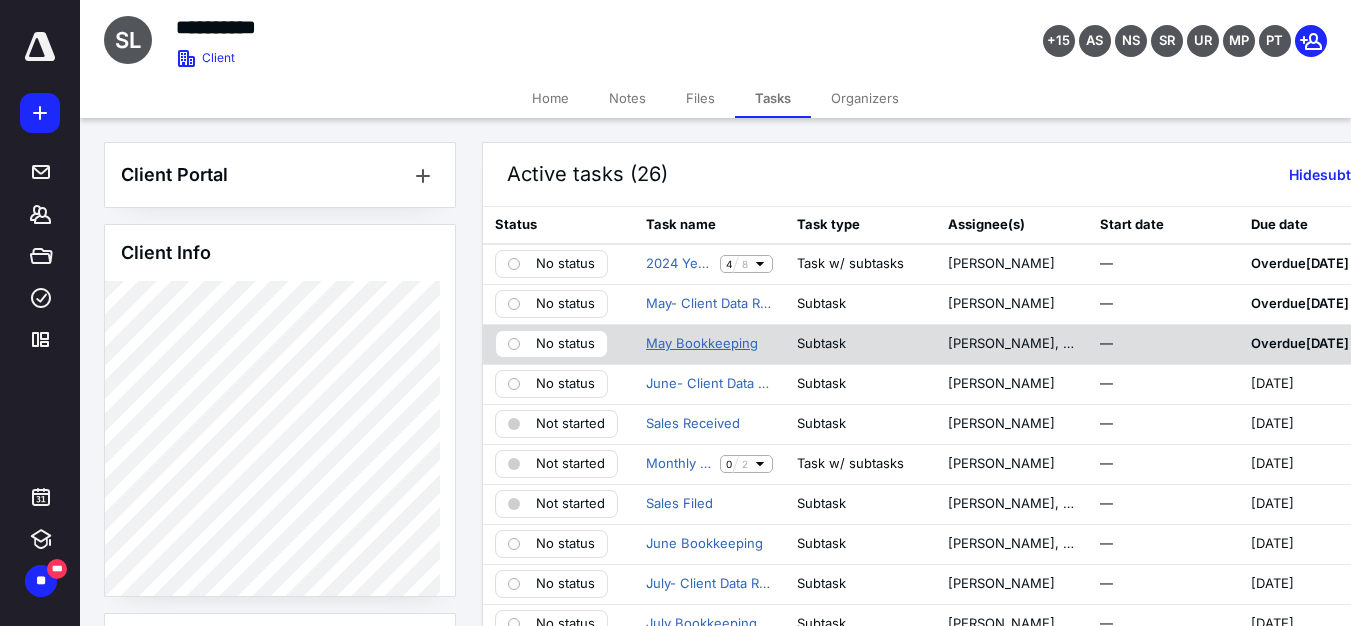 click on "May Bookkeeping" at bounding box center (702, 344) 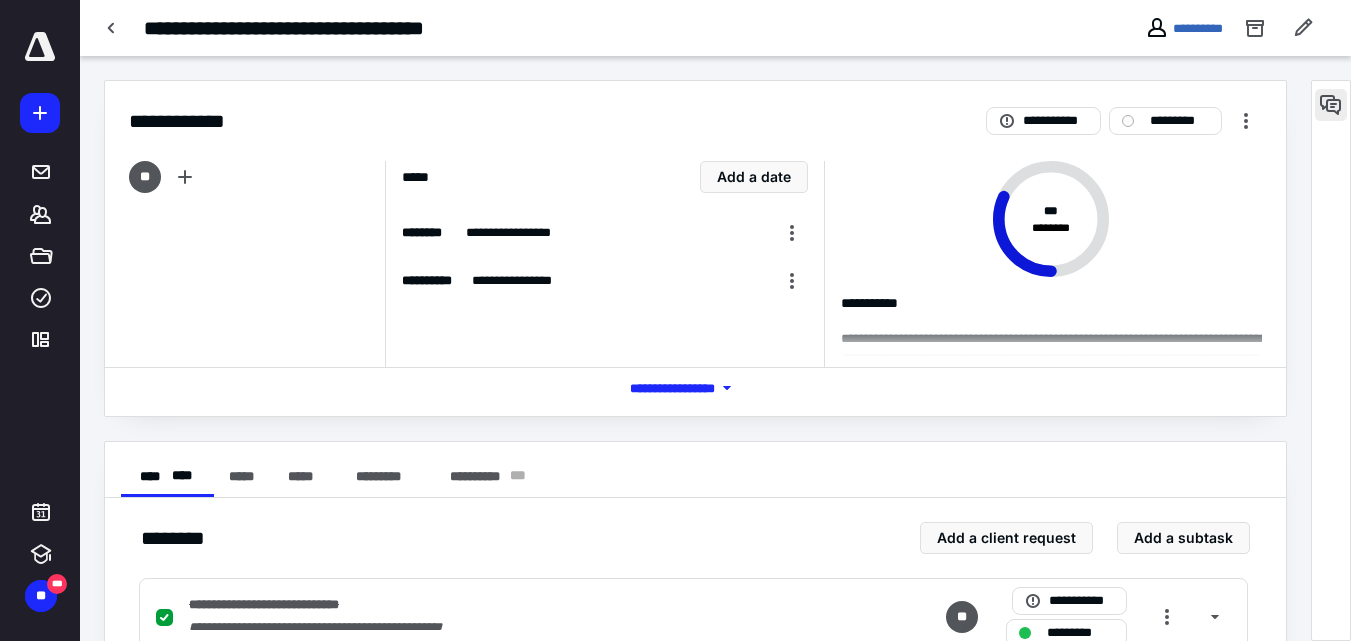 click at bounding box center (1331, 105) 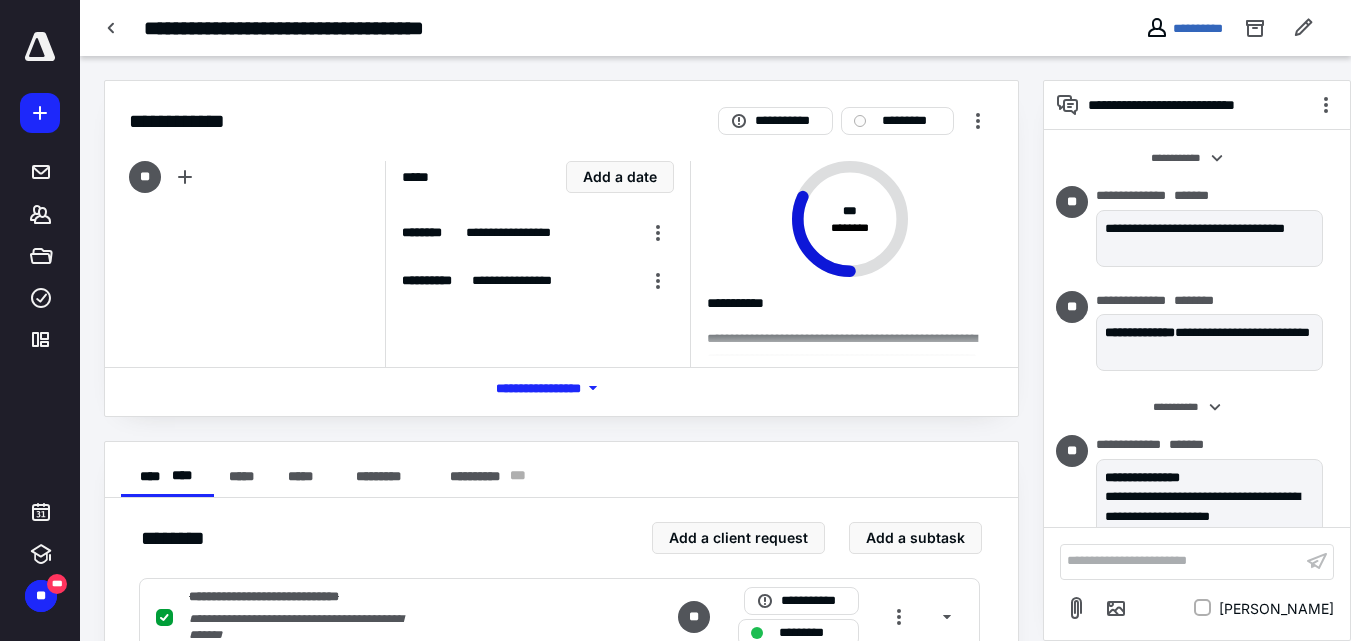 scroll, scrollTop: 379, scrollLeft: 0, axis: vertical 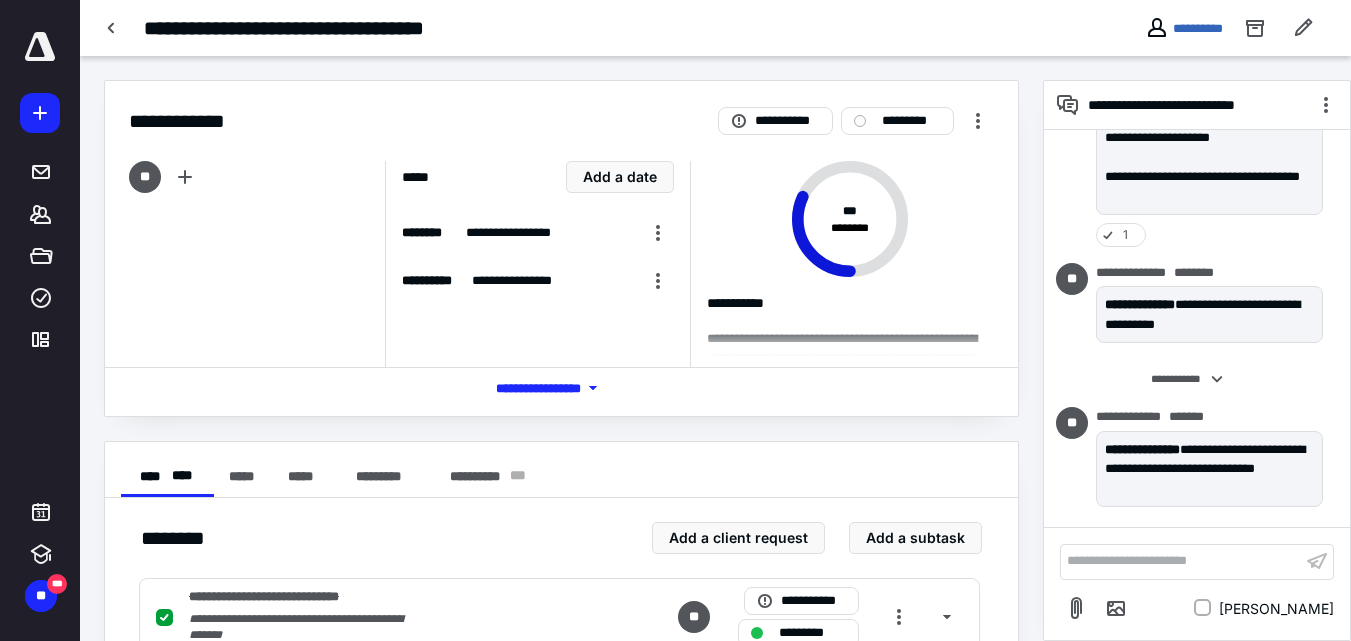 click on "**********" at bounding box center (1181, 561) 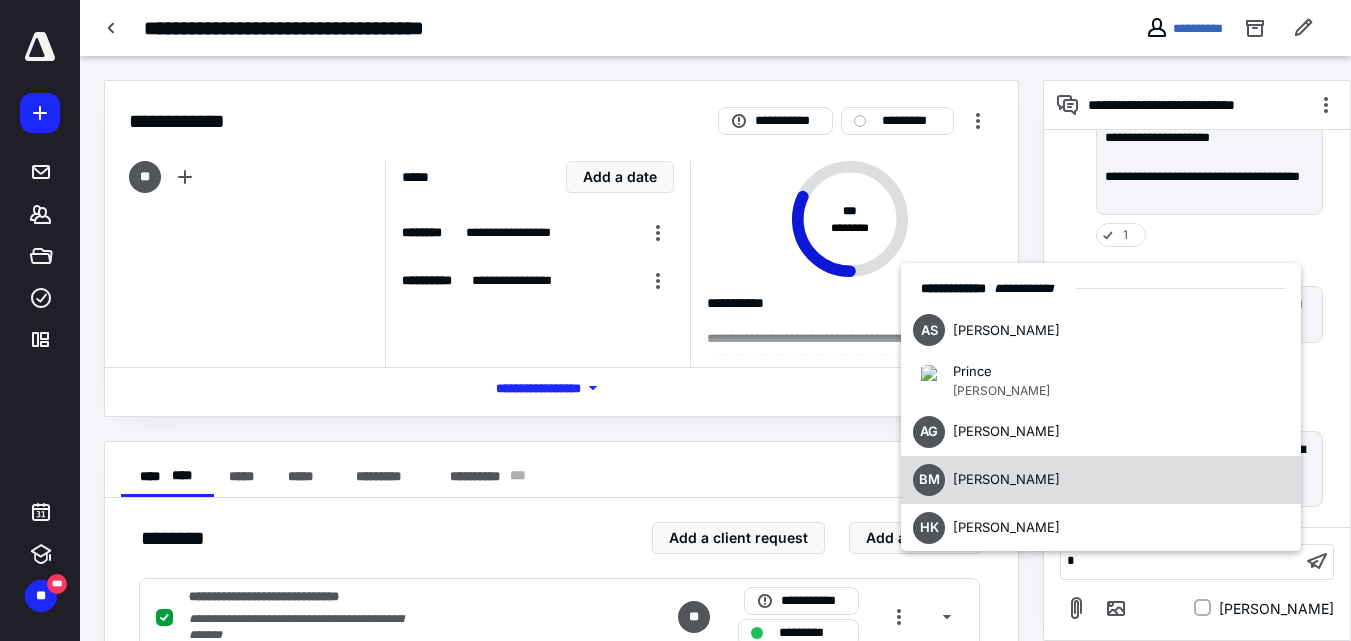 click on "BM Blaine Mesekir" at bounding box center [1101, 480] 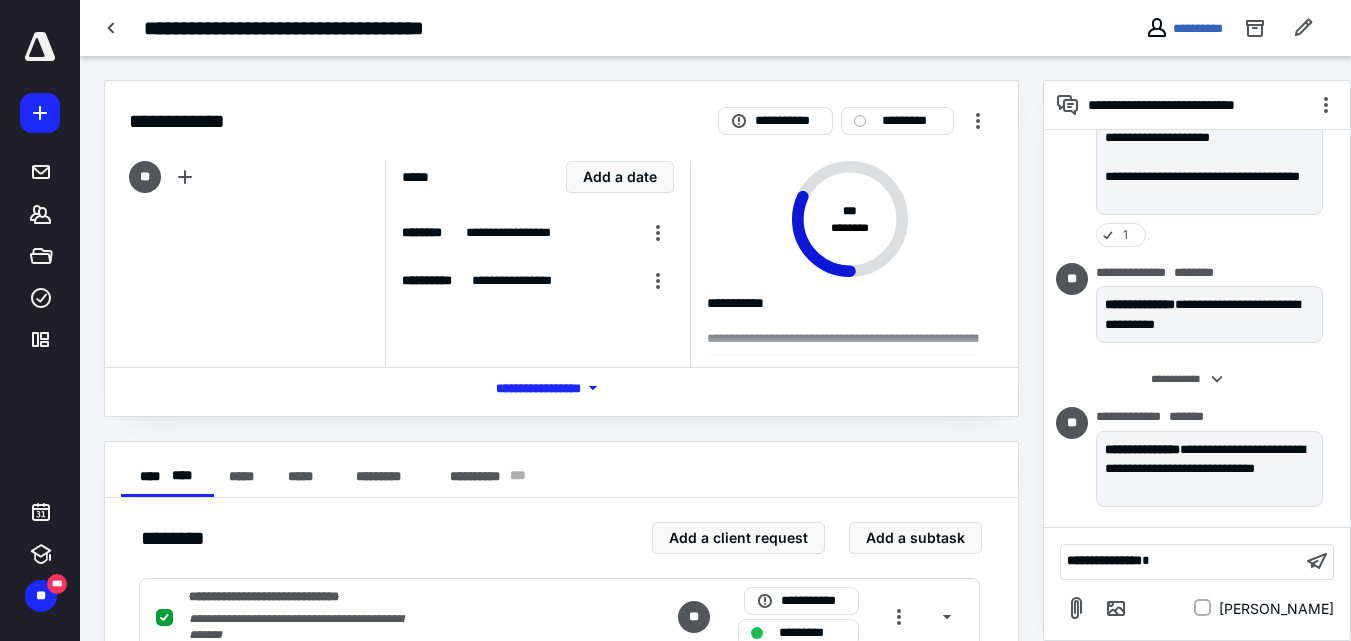 type 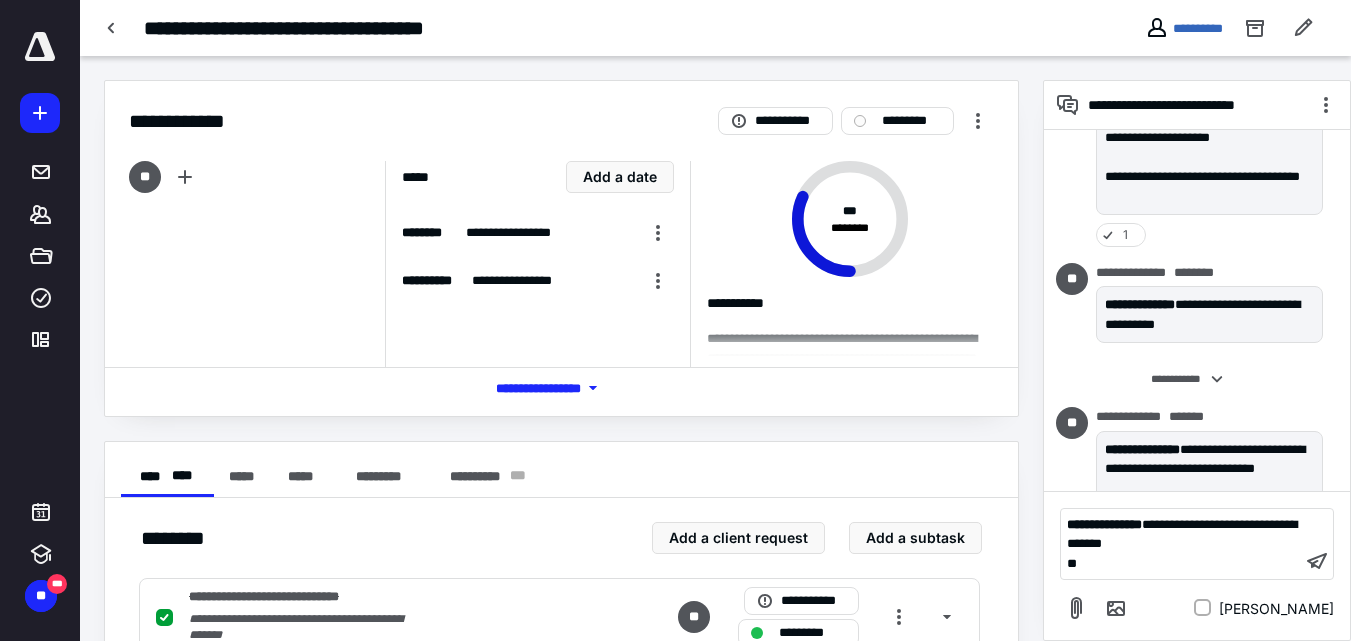 scroll, scrollTop: 100, scrollLeft: 0, axis: vertical 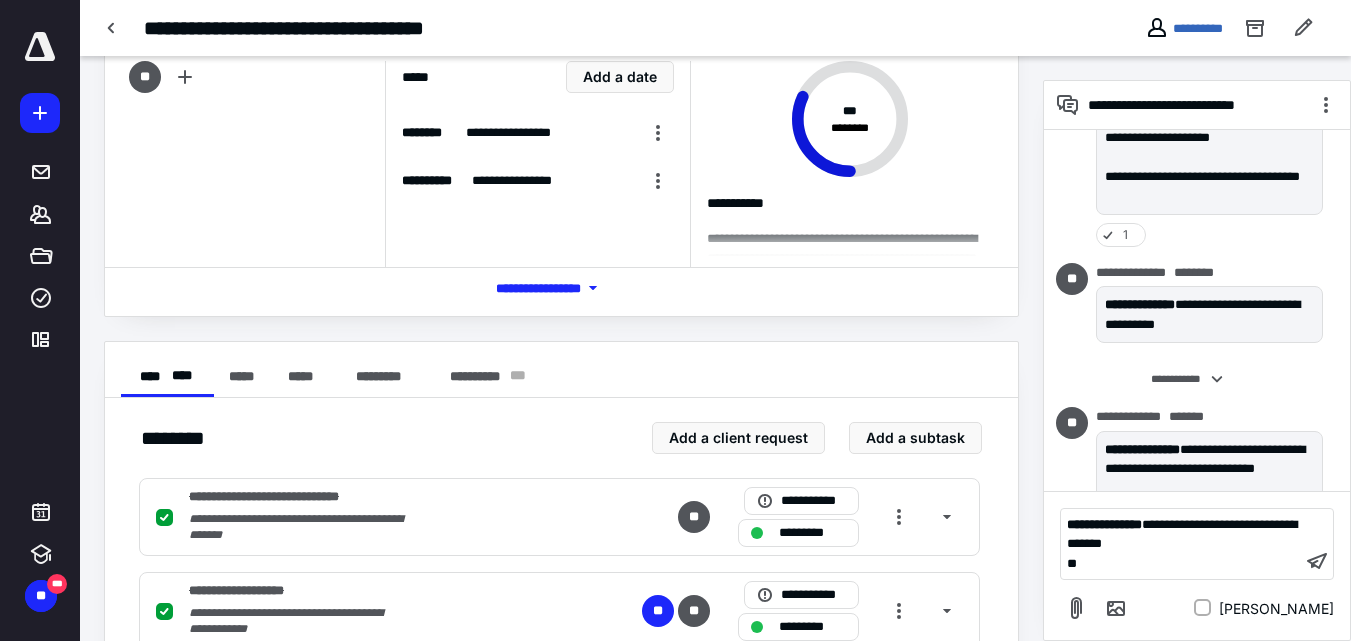 click on "**" at bounding box center [1181, 564] 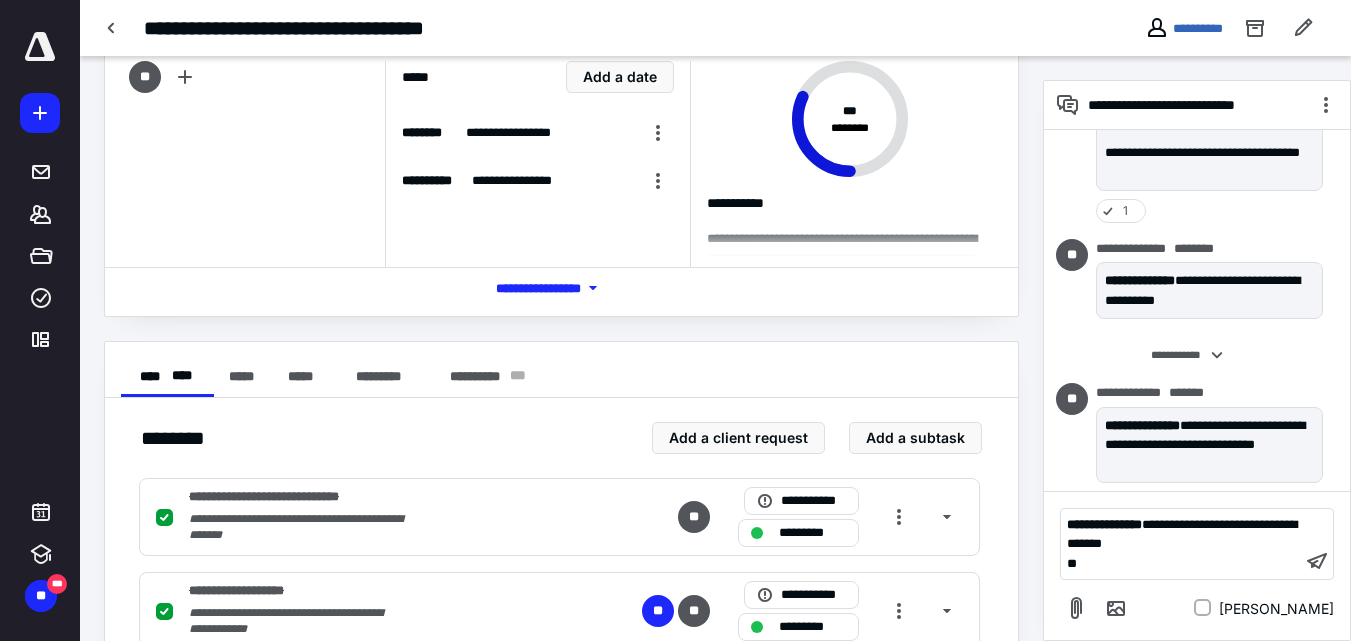 scroll, scrollTop: 415, scrollLeft: 0, axis: vertical 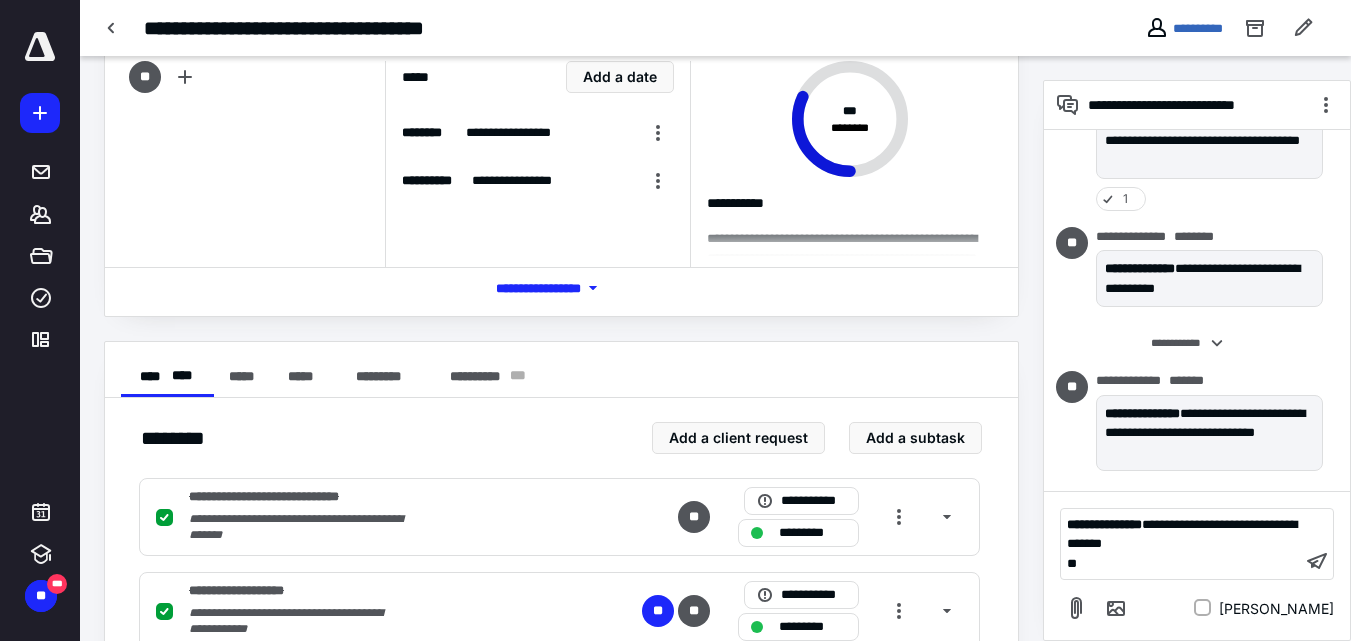 click on "**" at bounding box center [1181, 564] 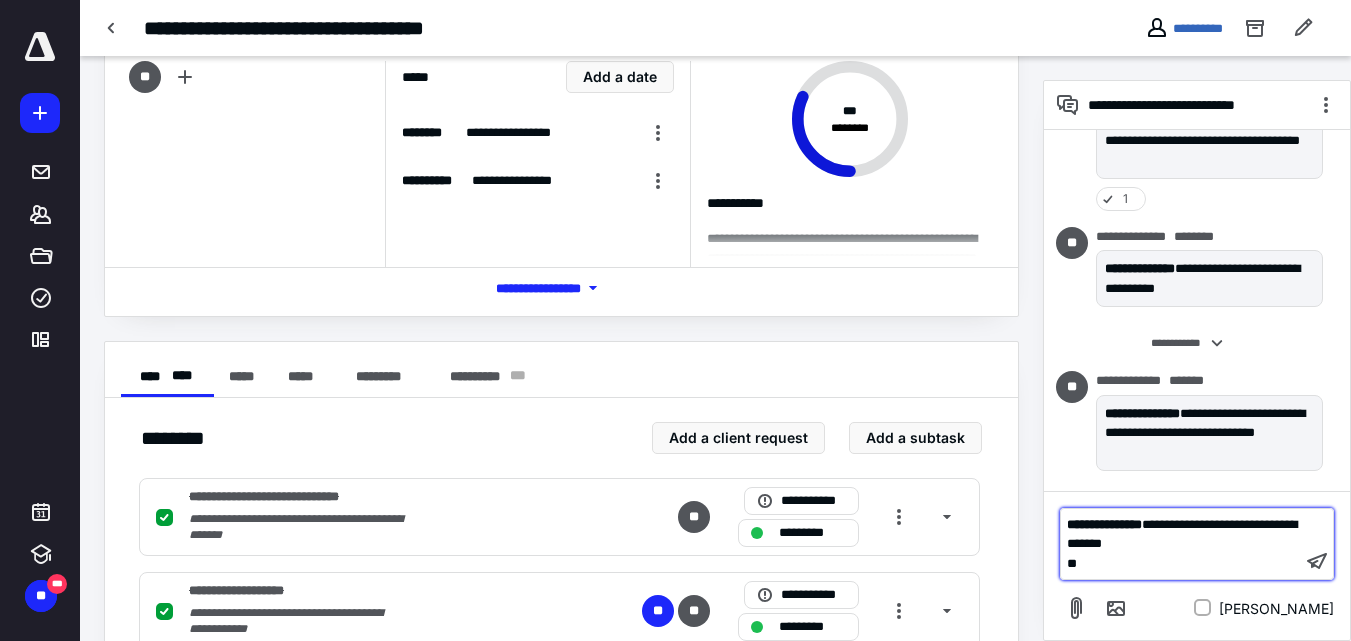 click on "**" at bounding box center [1181, 564] 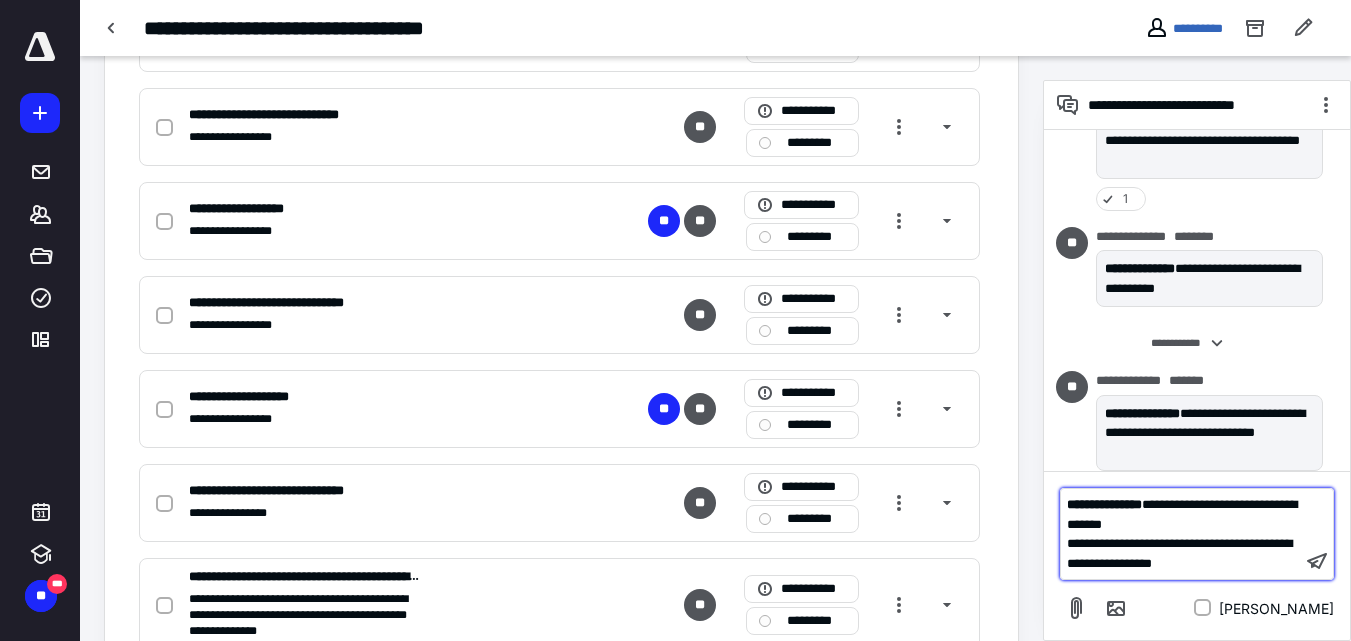 scroll, scrollTop: 2674, scrollLeft: 0, axis: vertical 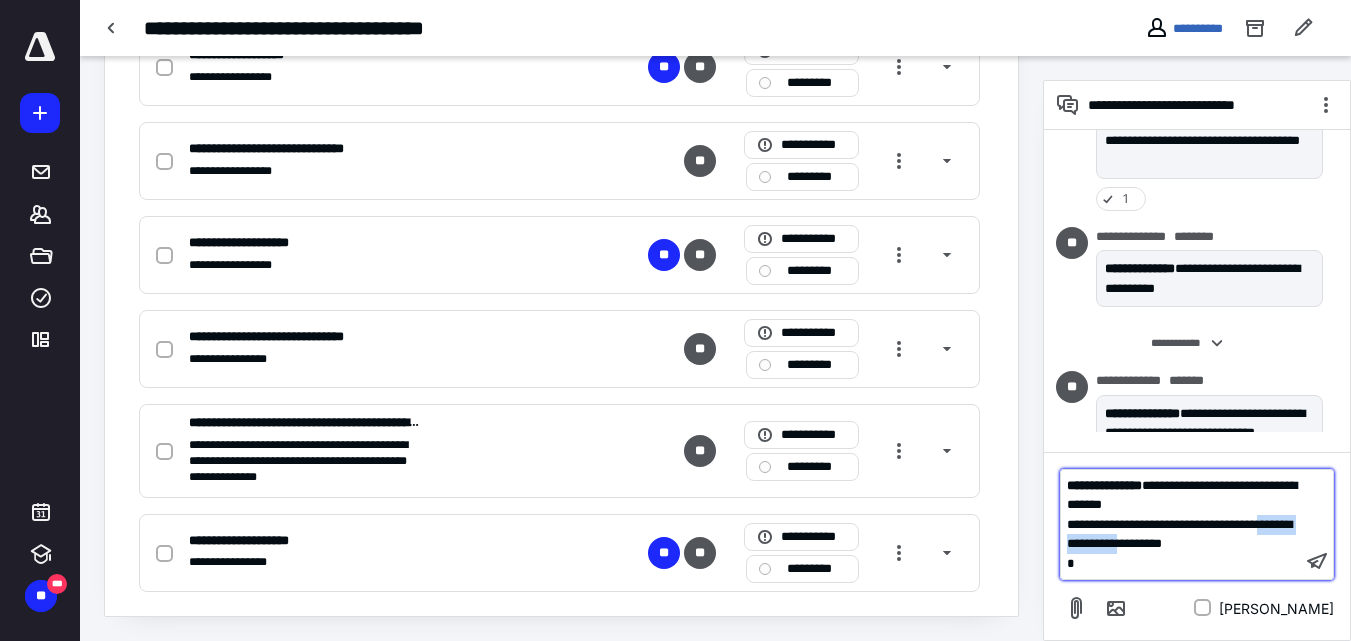 drag, startPoint x: 1235, startPoint y: 528, endPoint x: 1123, endPoint y: 521, distance: 112.21854 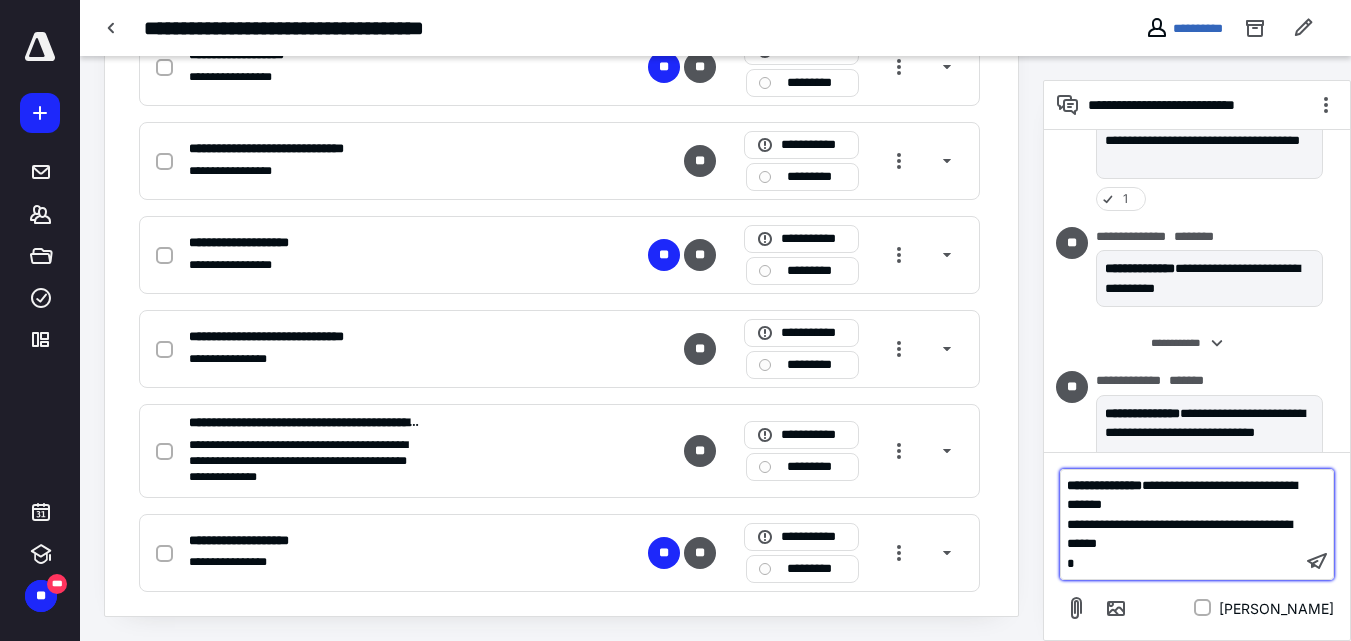click on "*" at bounding box center [1181, 563] 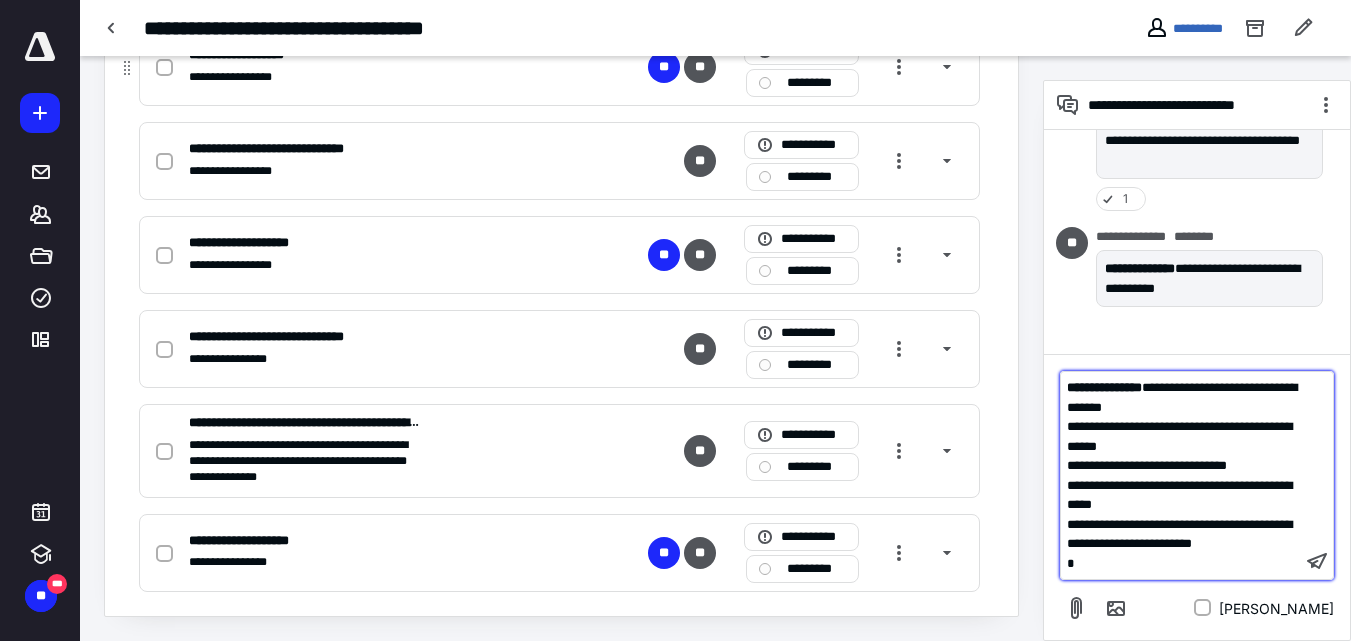scroll, scrollTop: 719, scrollLeft: 0, axis: vertical 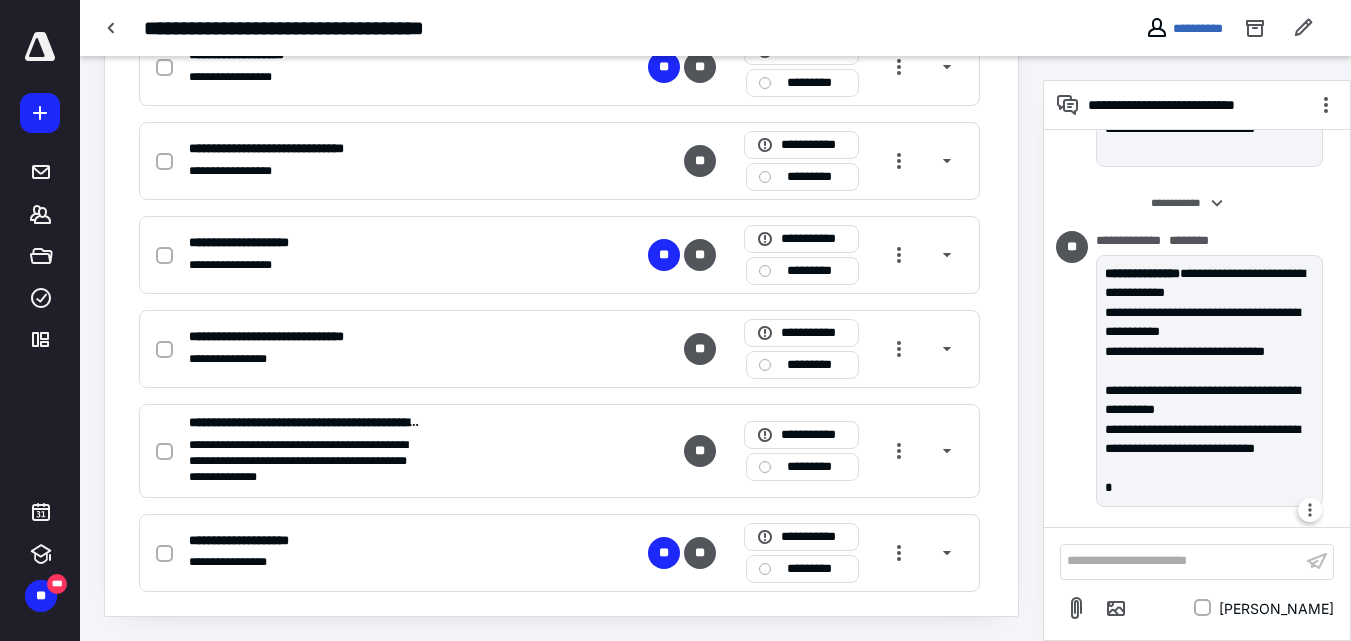 click on "*" at bounding box center (1209, 488) 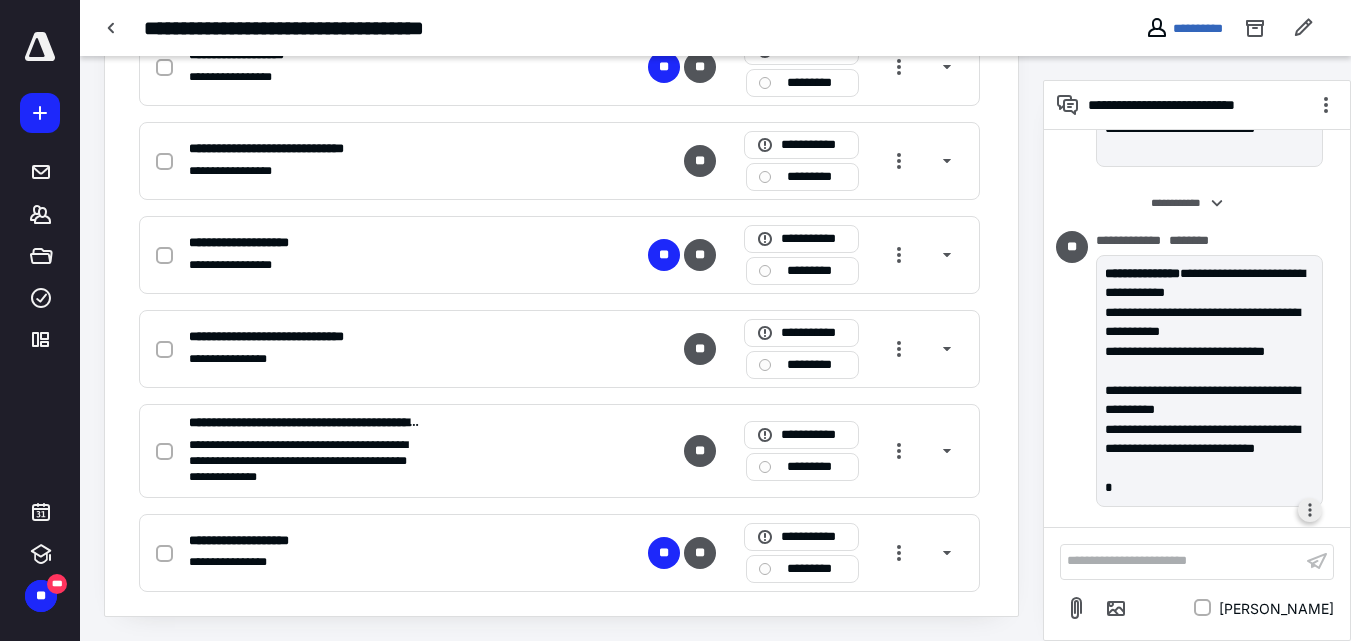click at bounding box center [1310, 509] 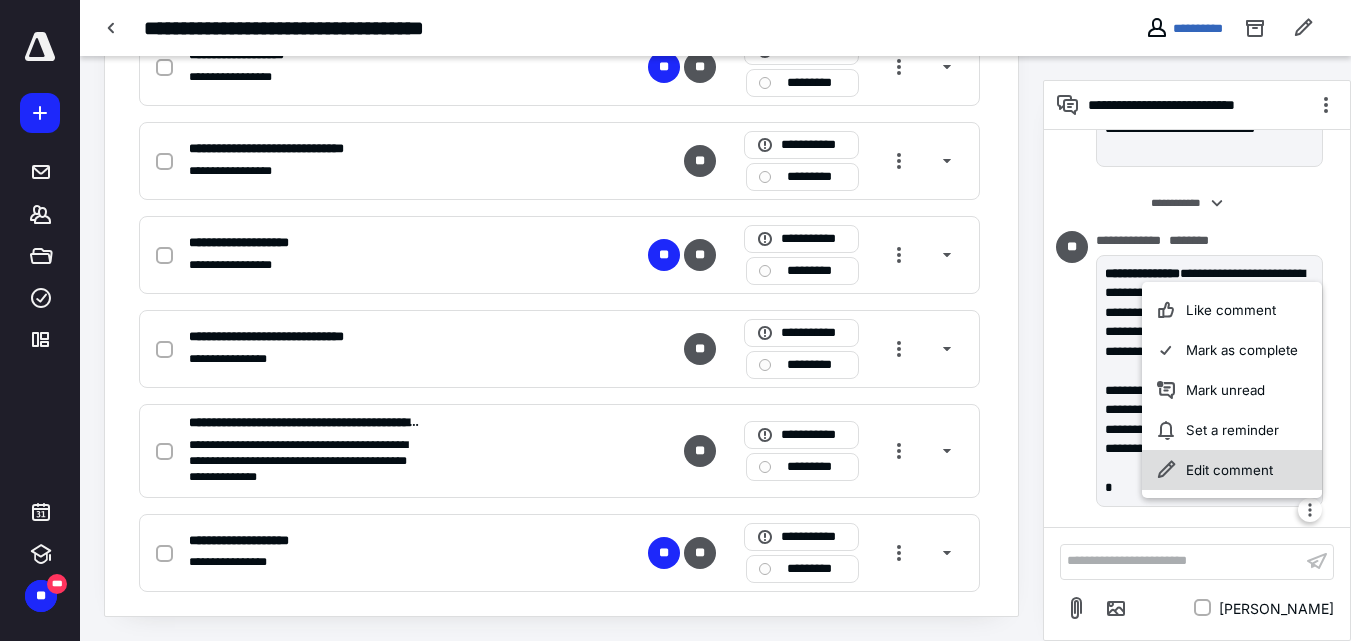 click on "Edit comment" at bounding box center (1232, 469) 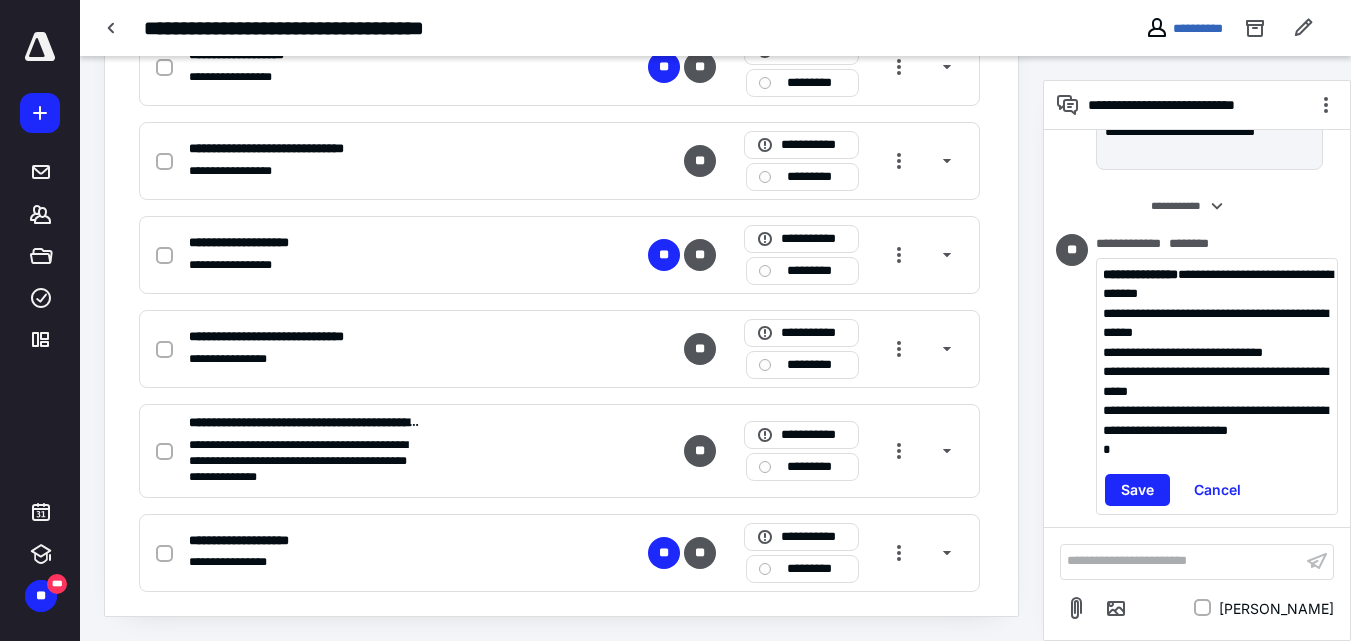 click on "*" at bounding box center [1217, 450] 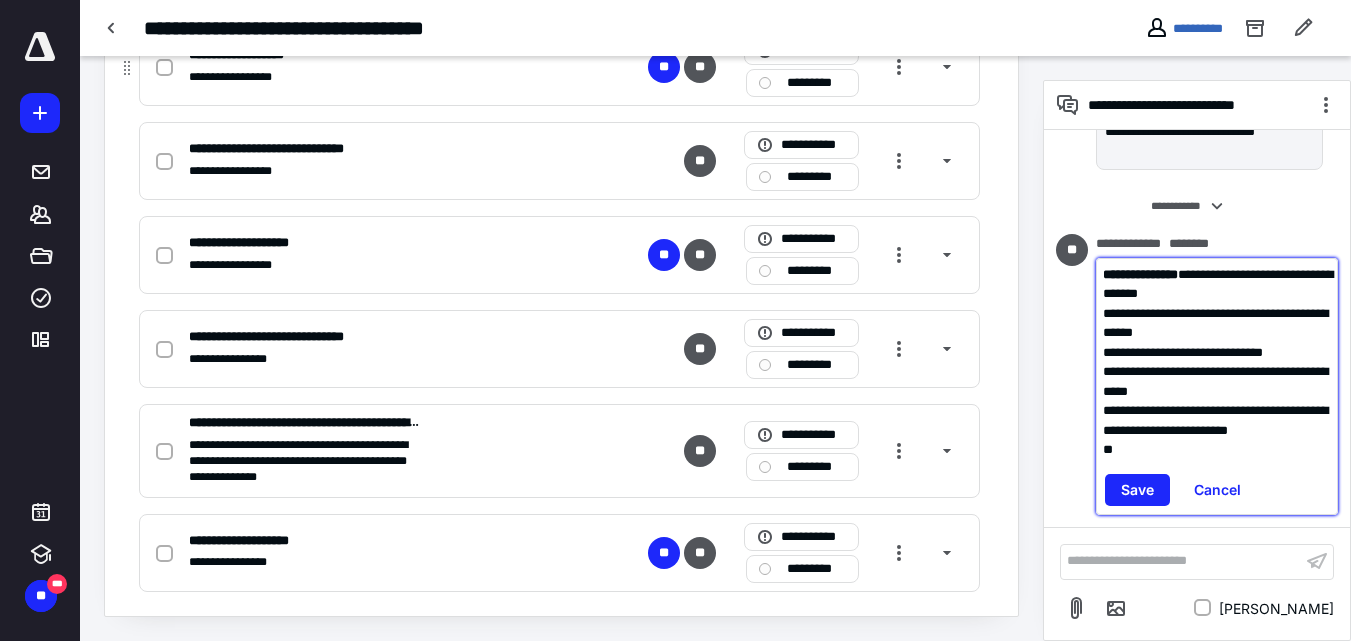 paste 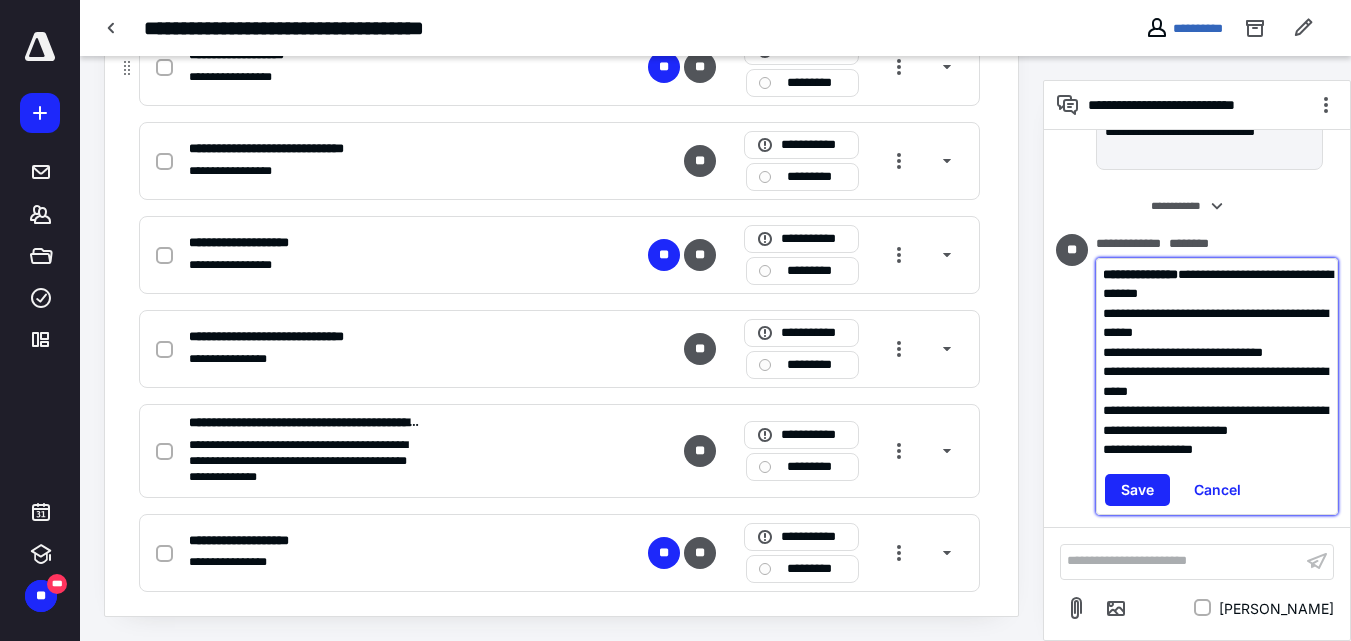 type 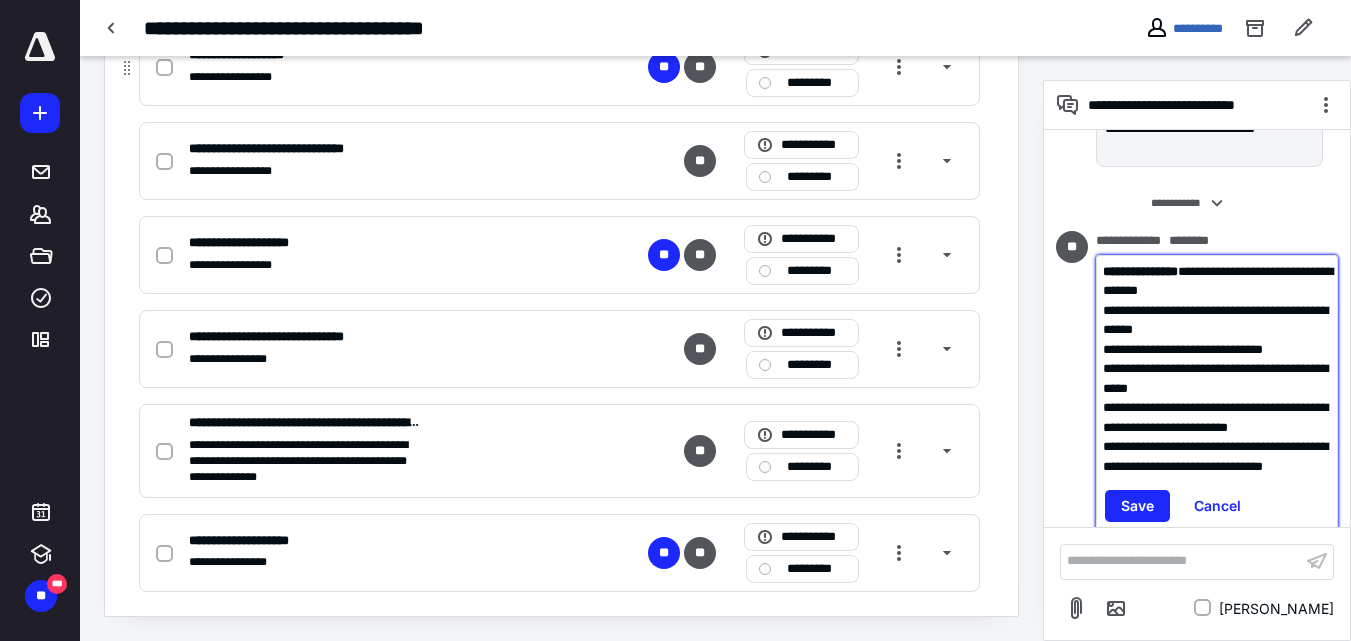 scroll, scrollTop: 794, scrollLeft: 0, axis: vertical 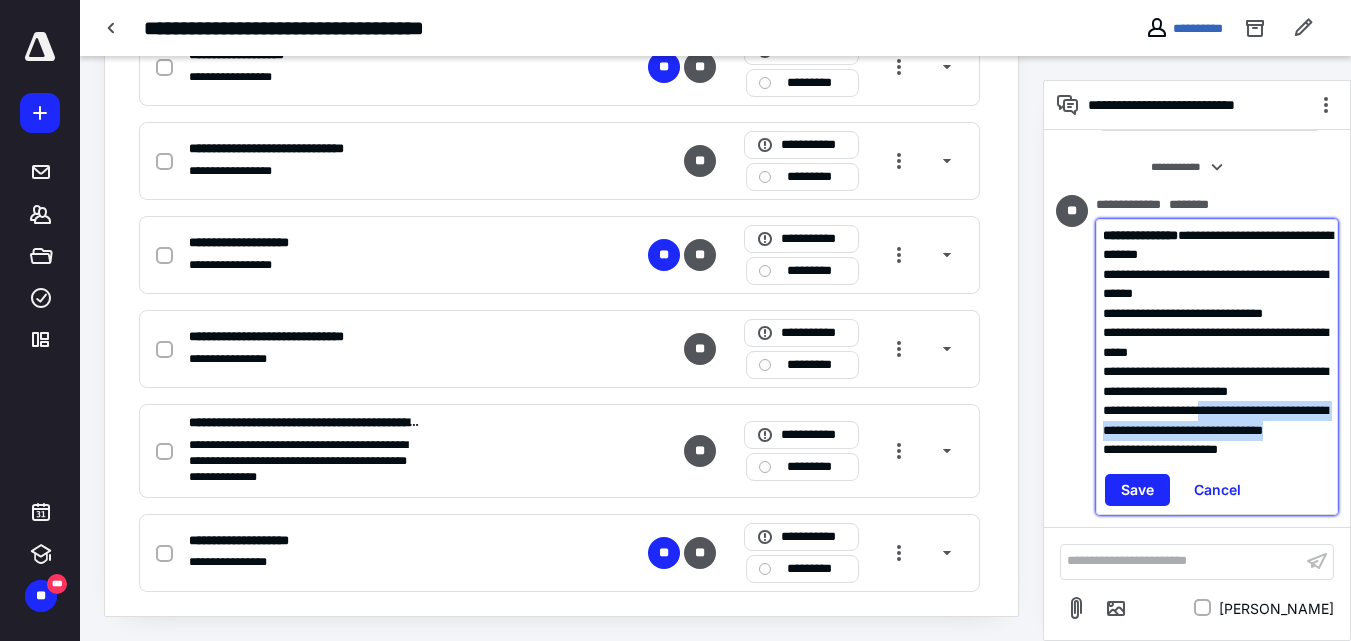 drag, startPoint x: 1239, startPoint y: 395, endPoint x: 1240, endPoint y: 425, distance: 30.016663 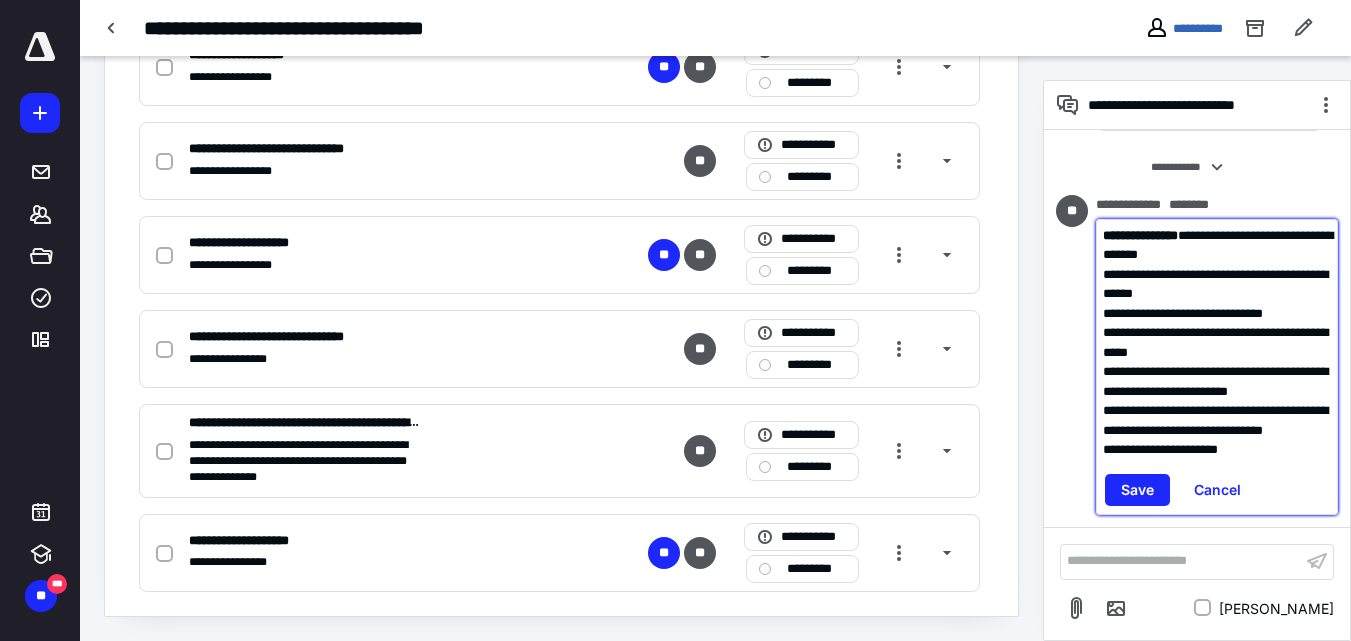 click on "**********" at bounding box center (1217, 450) 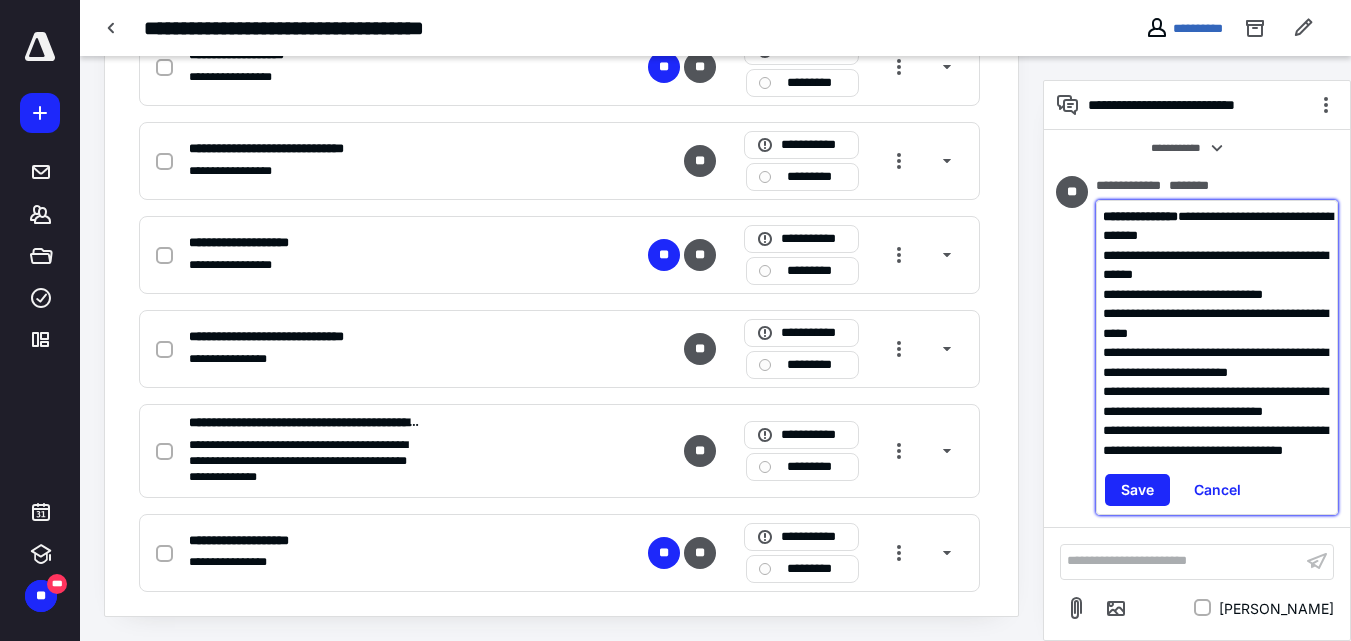 click on "**********" at bounding box center (1217, 440) 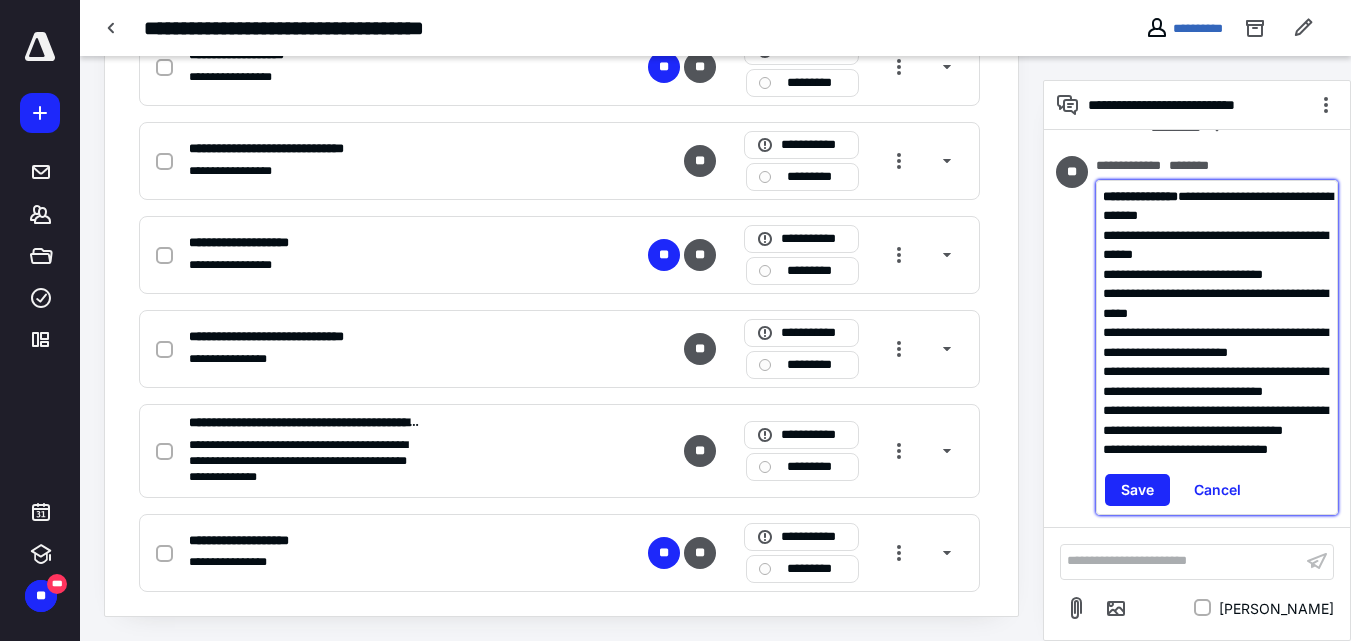 scroll, scrollTop: 872, scrollLeft: 0, axis: vertical 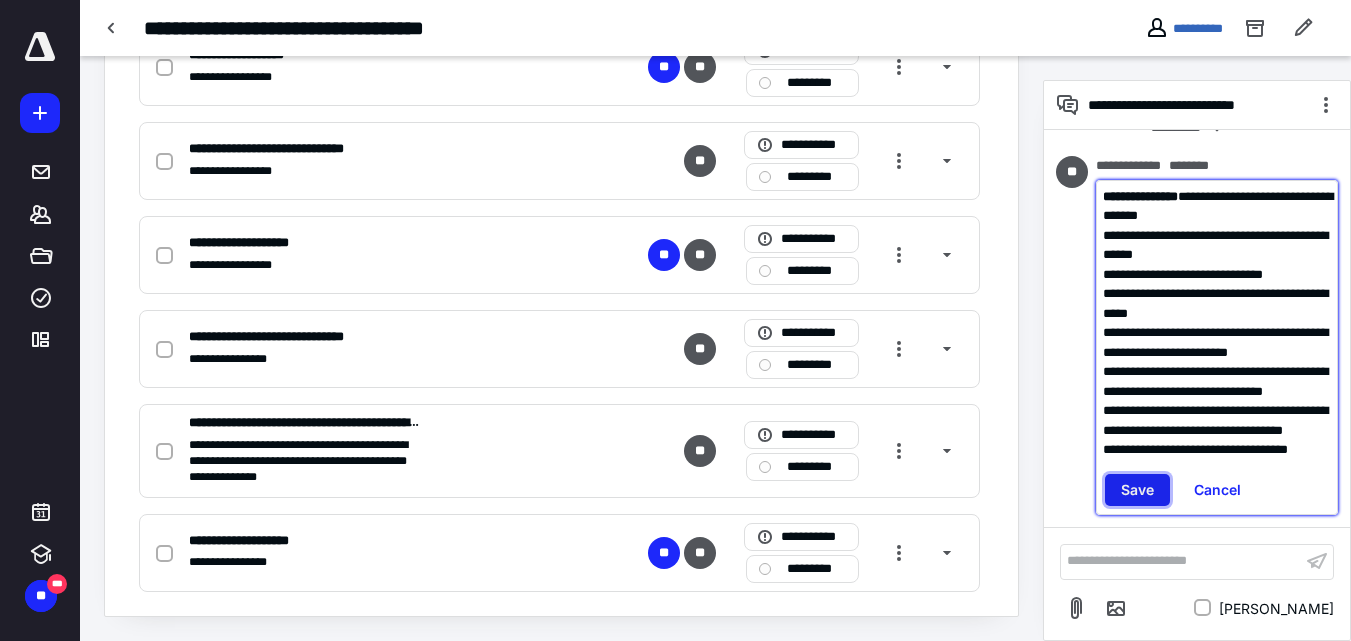 click on "Save" at bounding box center [1137, 489] 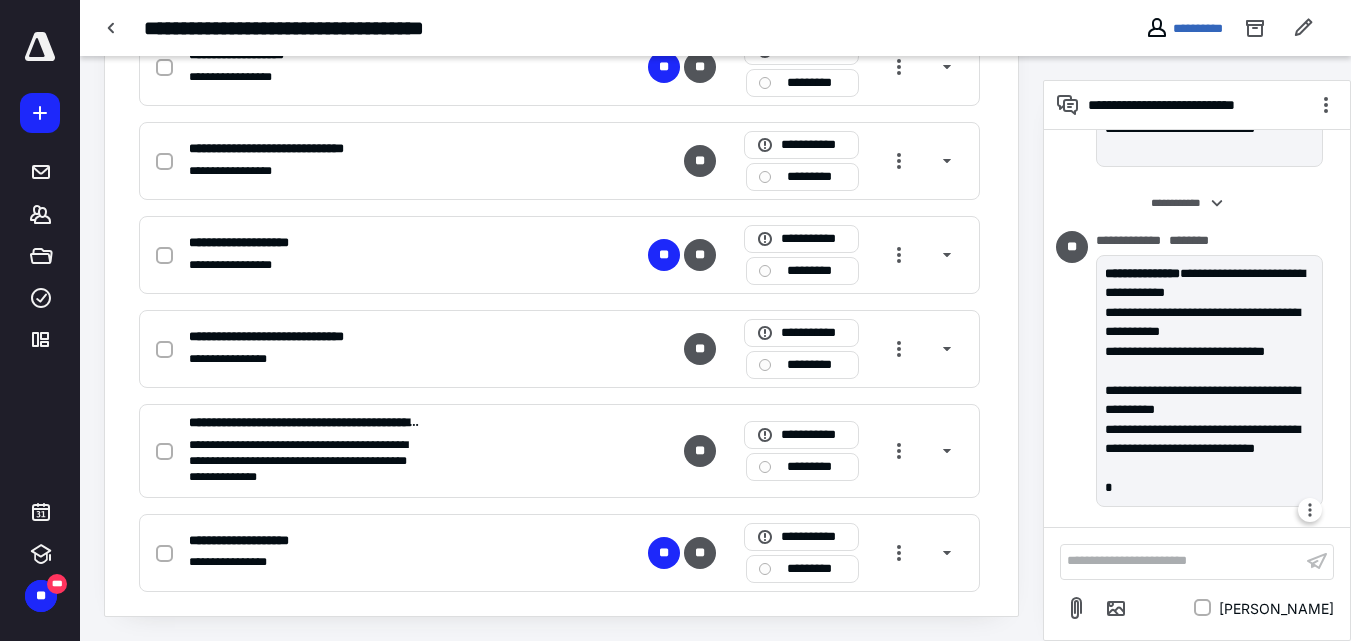 scroll, scrollTop: 855, scrollLeft: 0, axis: vertical 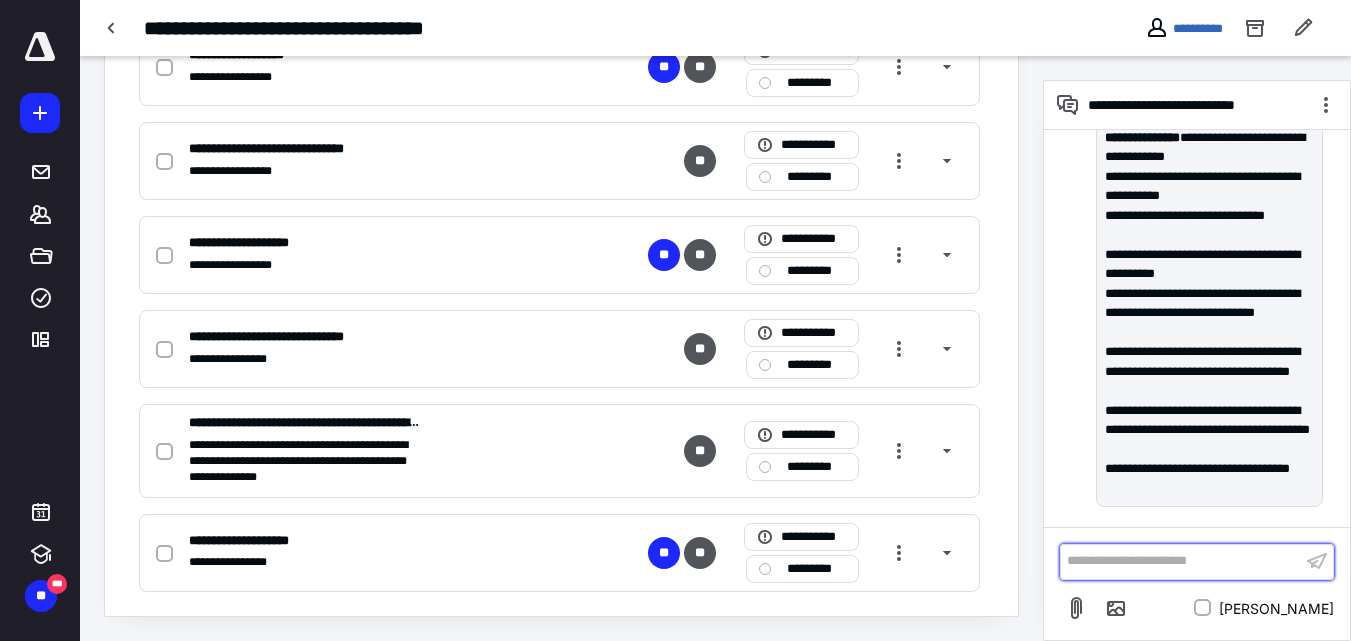click on "**********" at bounding box center [1181, 561] 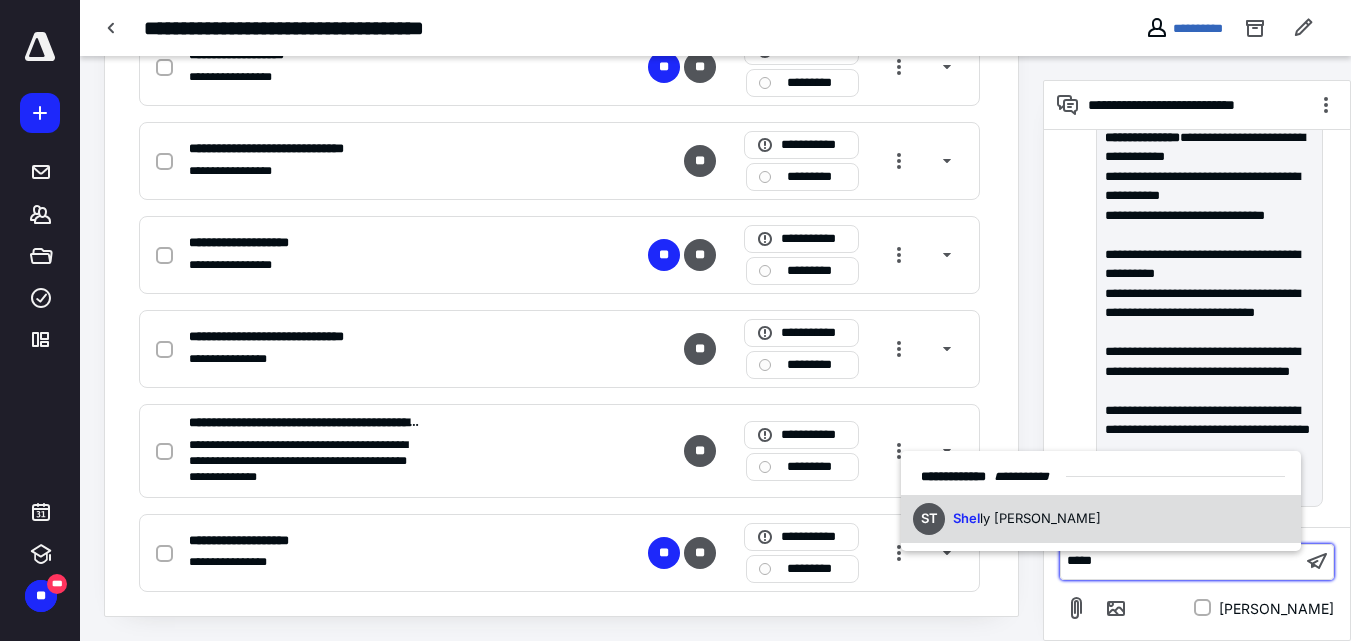 click on "Shel ly Talwar" at bounding box center [1027, 519] 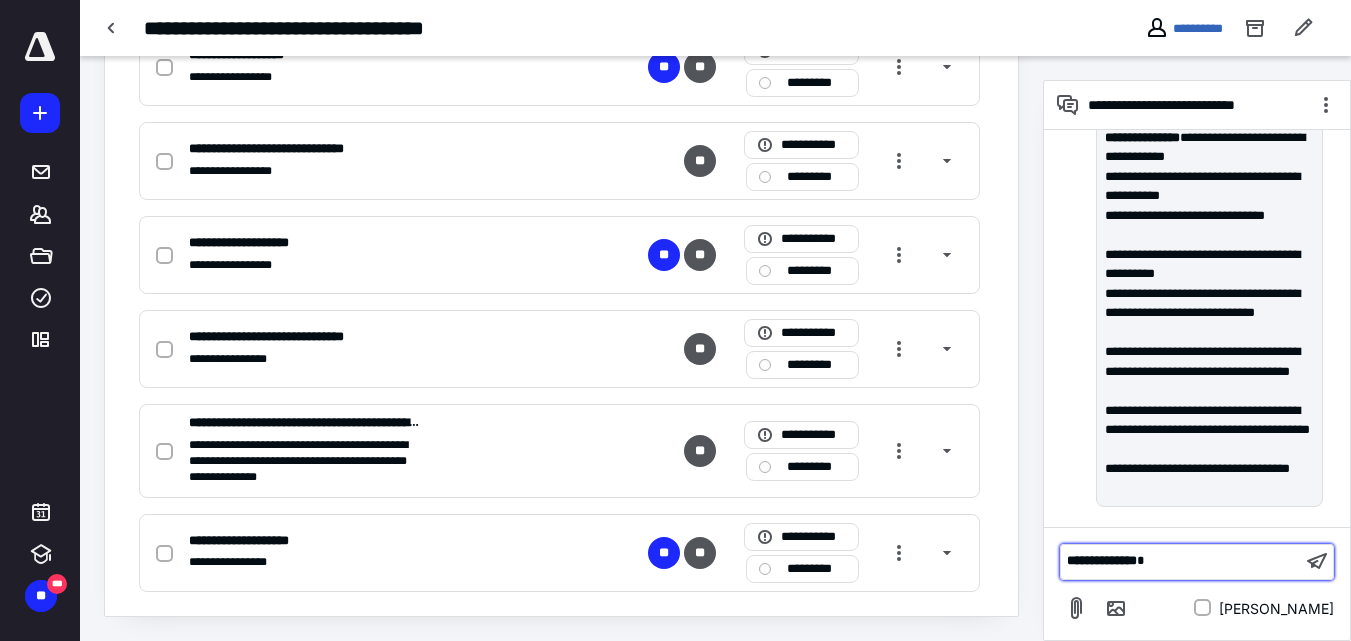 click on "**********" at bounding box center [1181, 561] 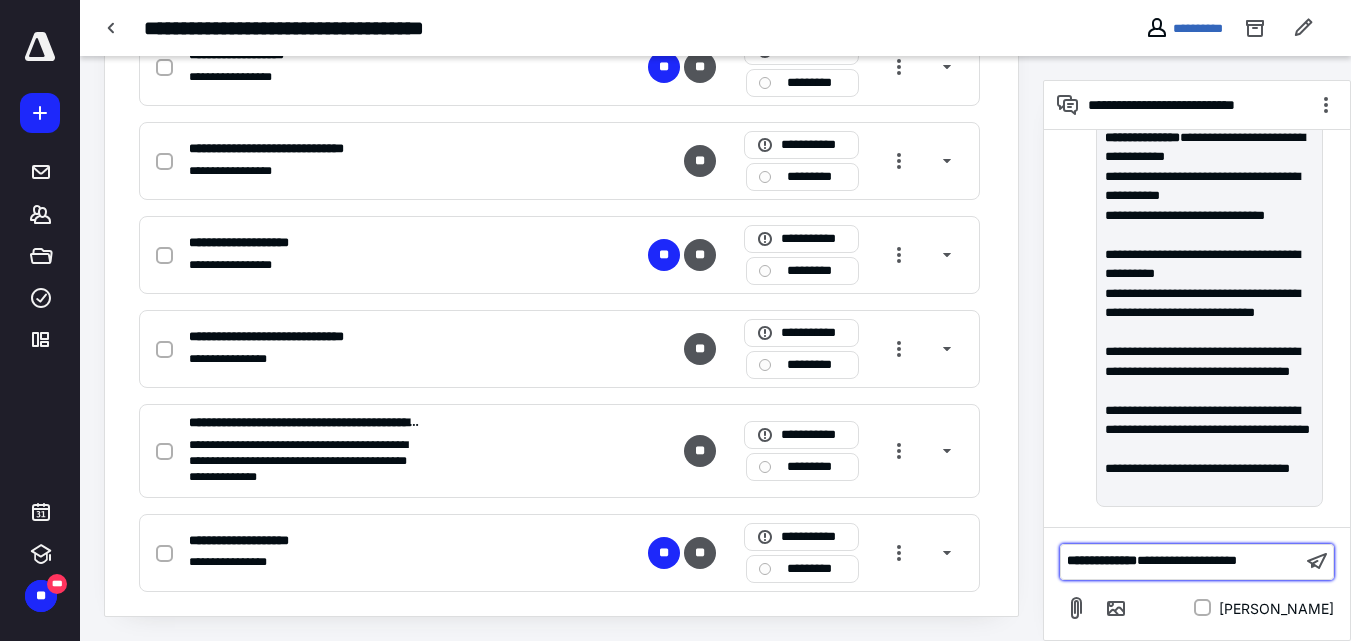 scroll, scrollTop: 872, scrollLeft: 0, axis: vertical 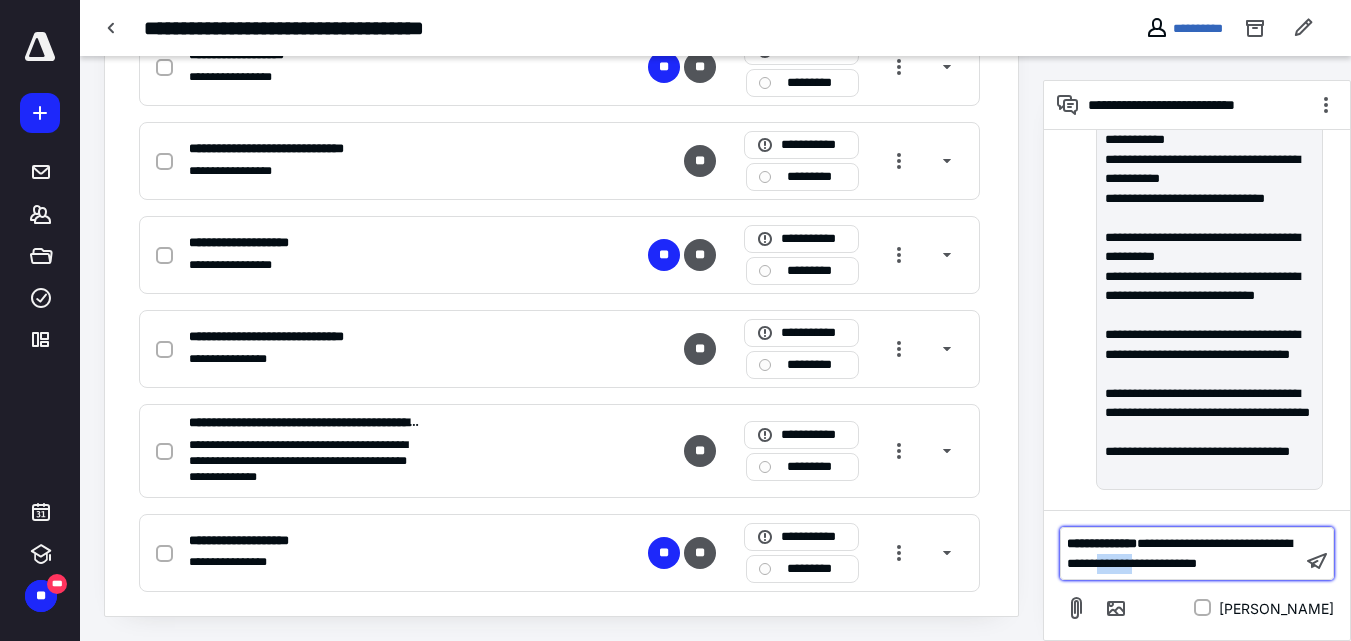drag, startPoint x: 1254, startPoint y: 550, endPoint x: 1209, endPoint y: 549, distance: 45.01111 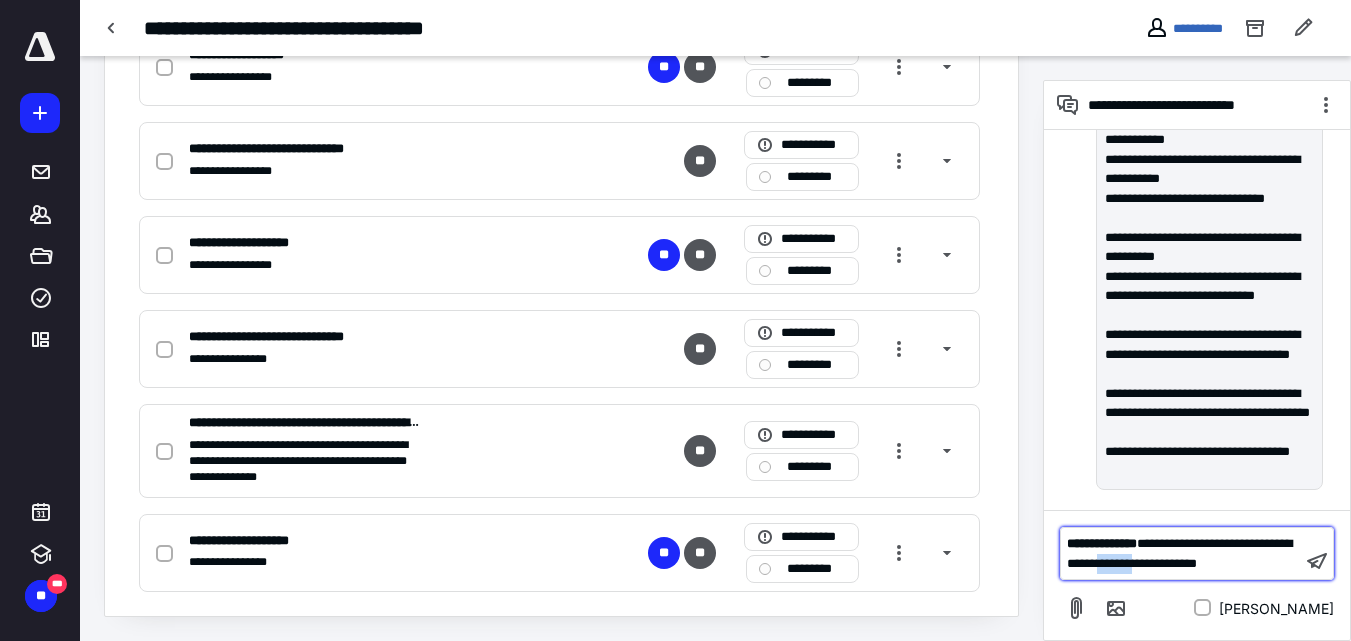 copy on "*******" 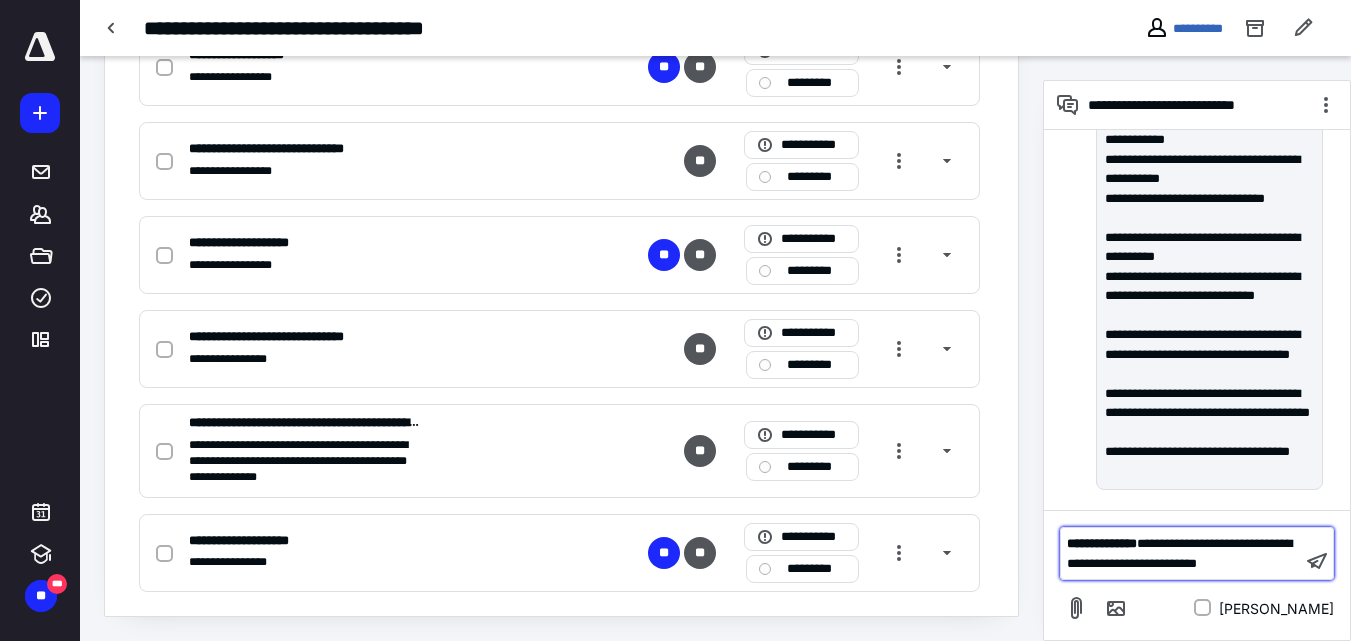 click on "**********" at bounding box center (1181, 553) 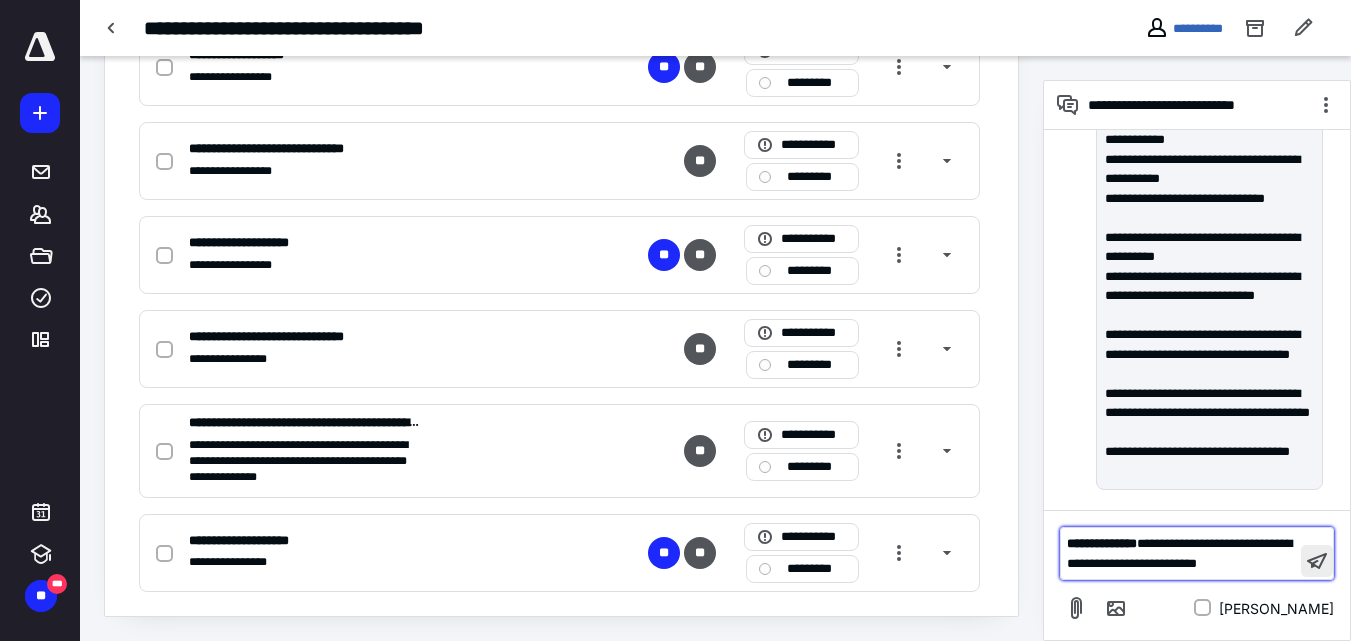 click at bounding box center (1317, 561) 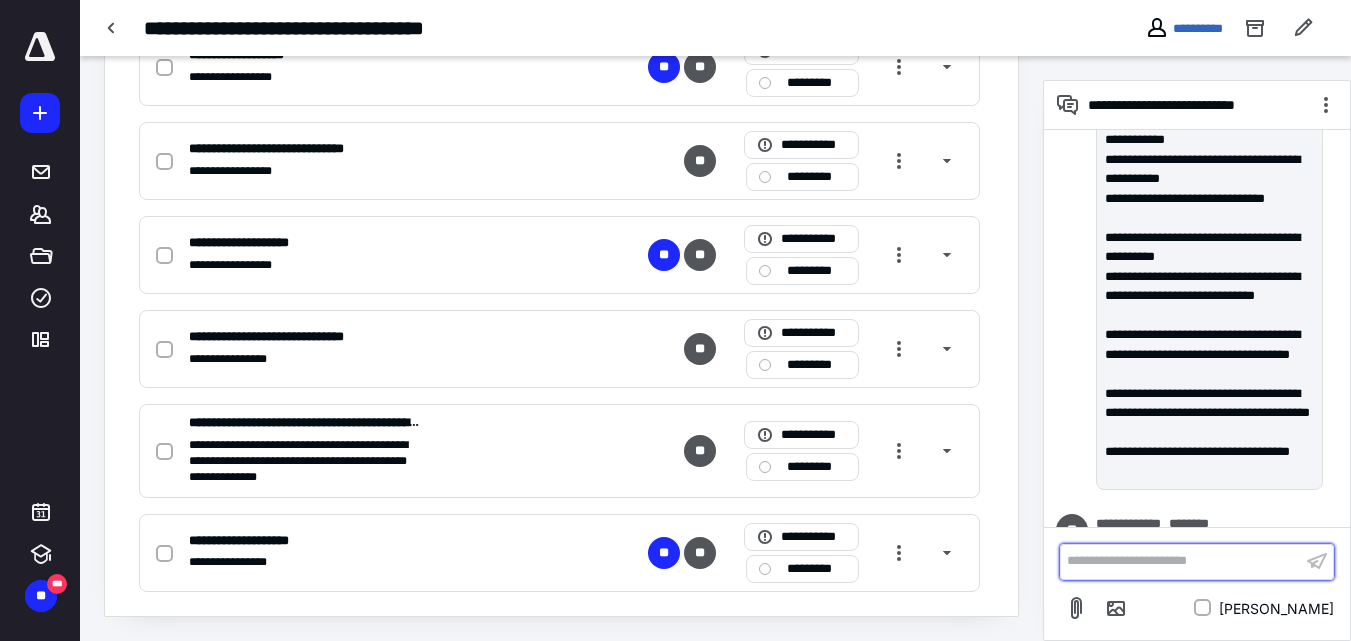 scroll, scrollTop: 979, scrollLeft: 0, axis: vertical 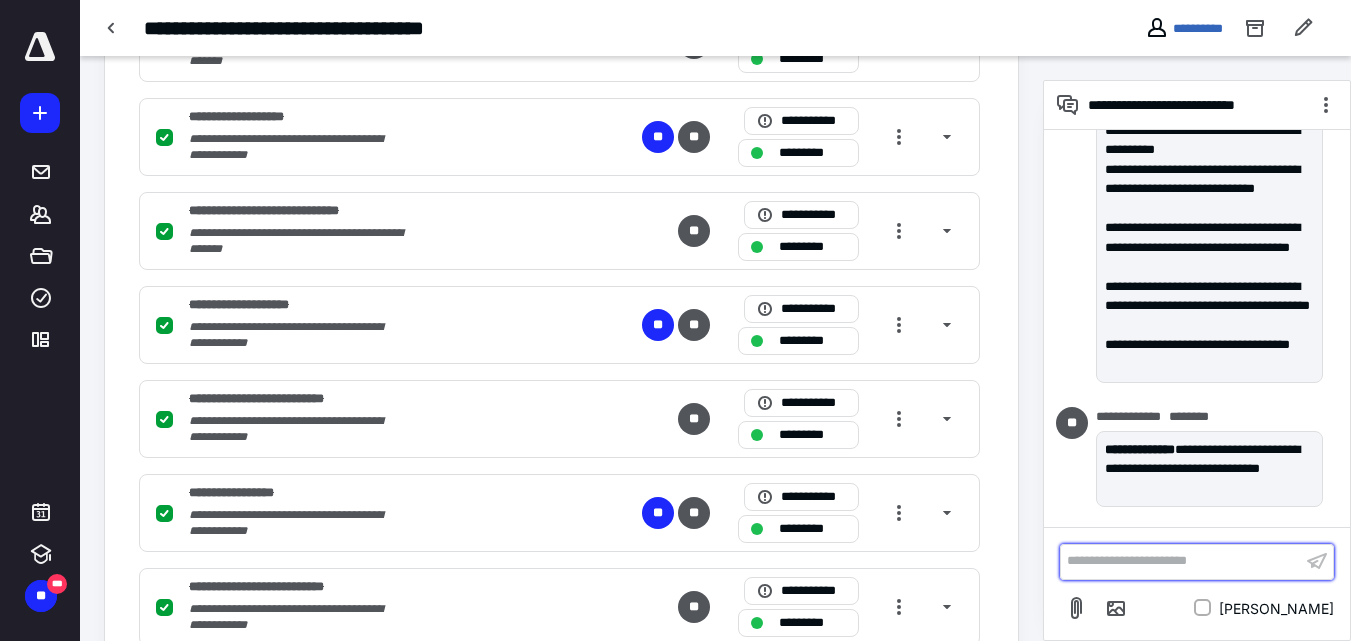type 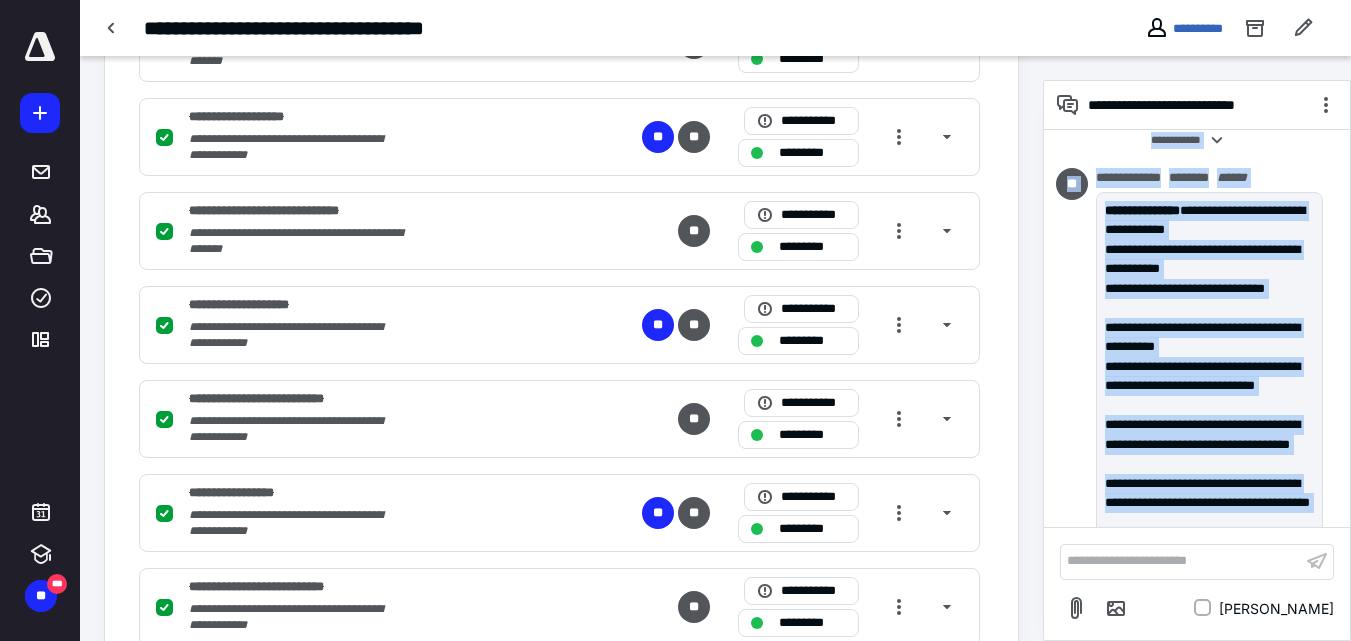 scroll, scrollTop: 718, scrollLeft: 0, axis: vertical 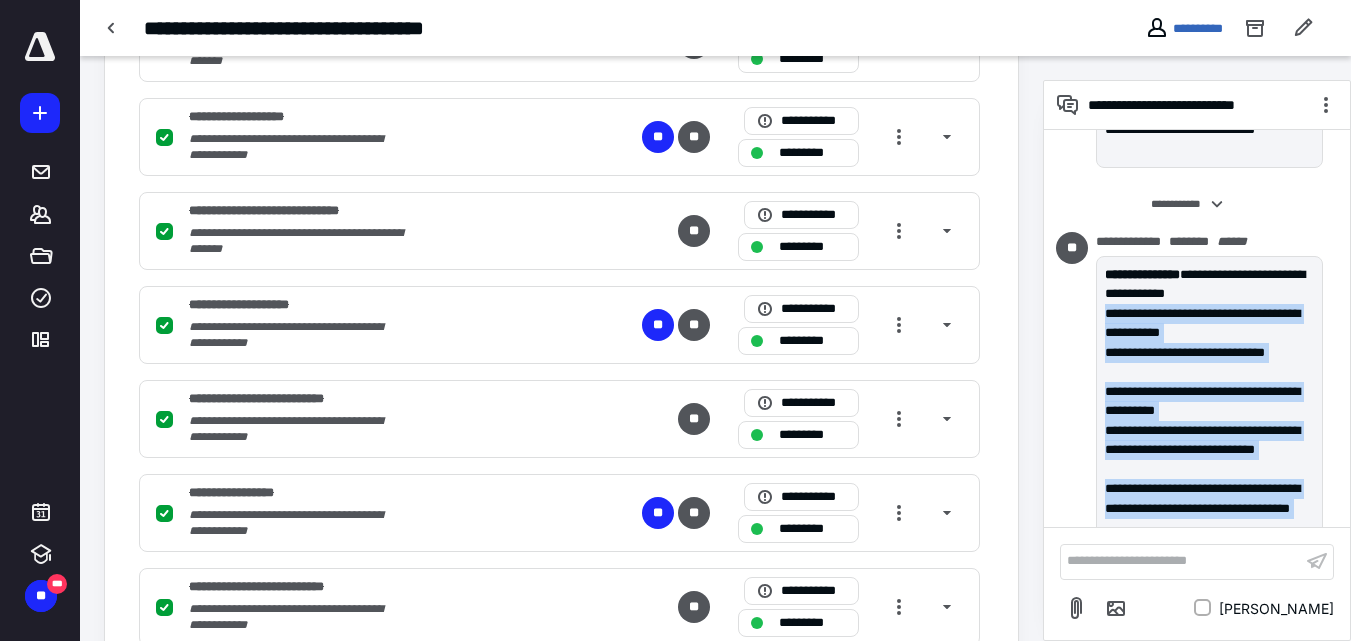 drag, startPoint x: 1176, startPoint y: 365, endPoint x: 1100, endPoint y: 312, distance: 92.65527 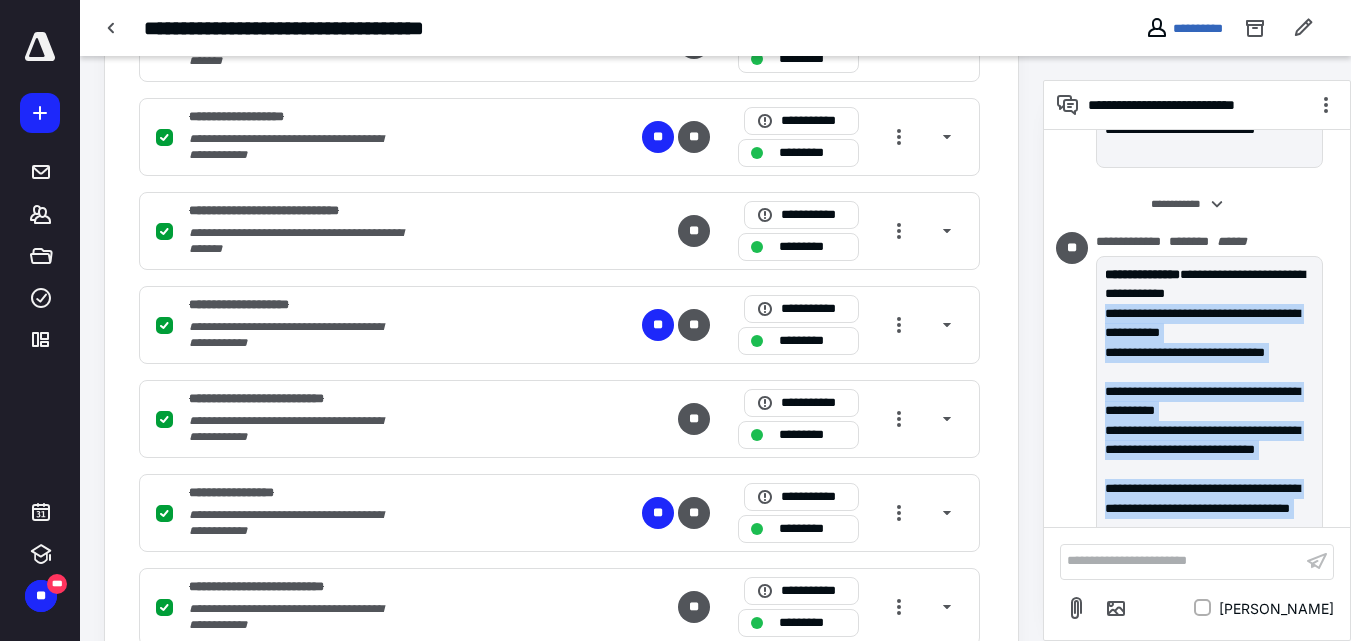 click on "**********" at bounding box center [1209, 362] 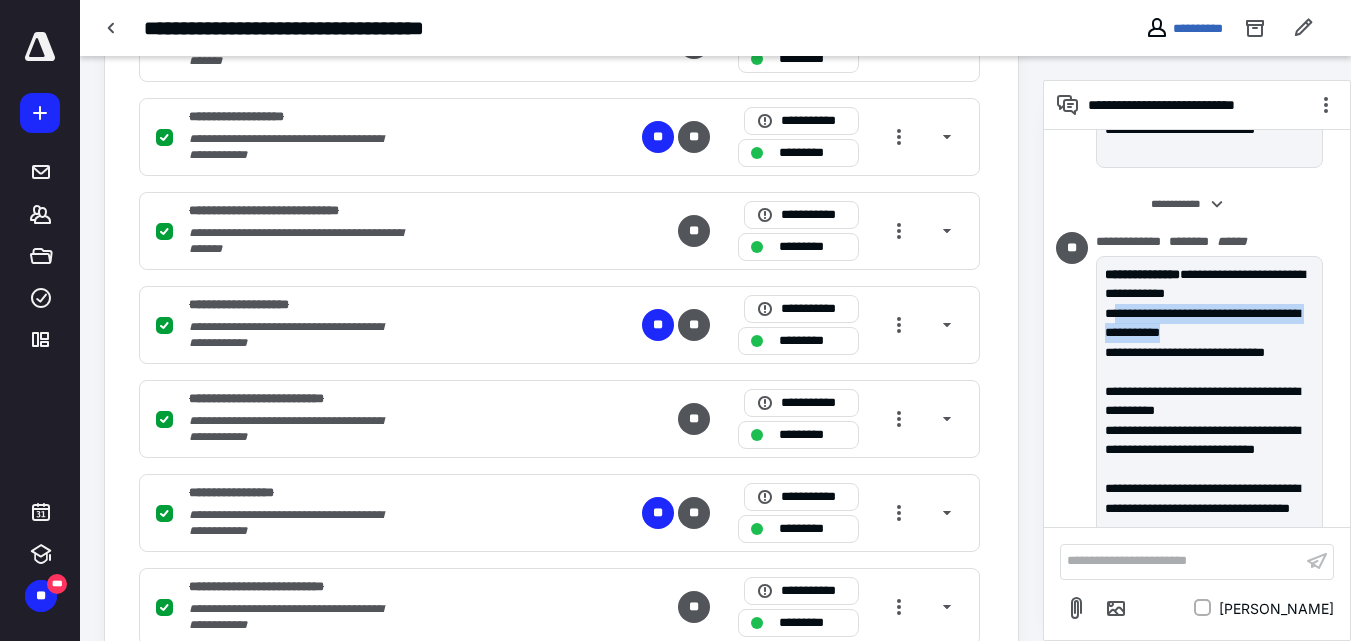 drag, startPoint x: 1114, startPoint y: 313, endPoint x: 1247, endPoint y: 328, distance: 133.84319 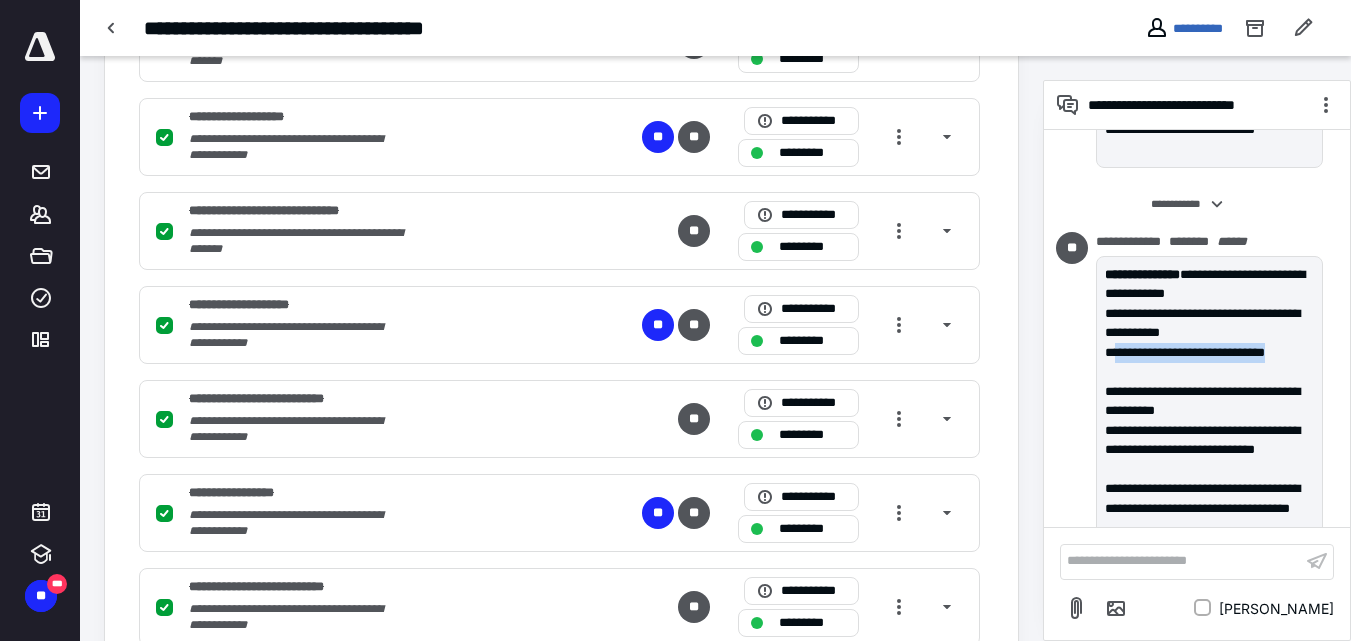drag, startPoint x: 1117, startPoint y: 351, endPoint x: 1143, endPoint y: 369, distance: 31.622776 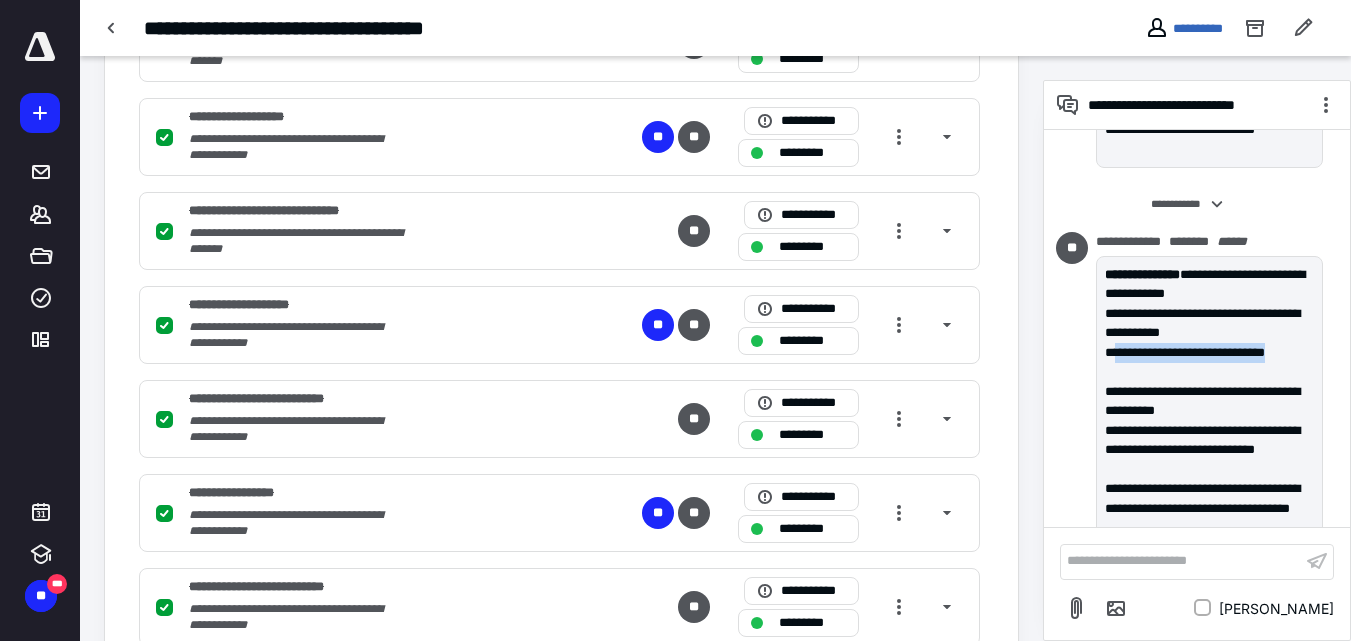 click on "**********" at bounding box center (1209, 362) 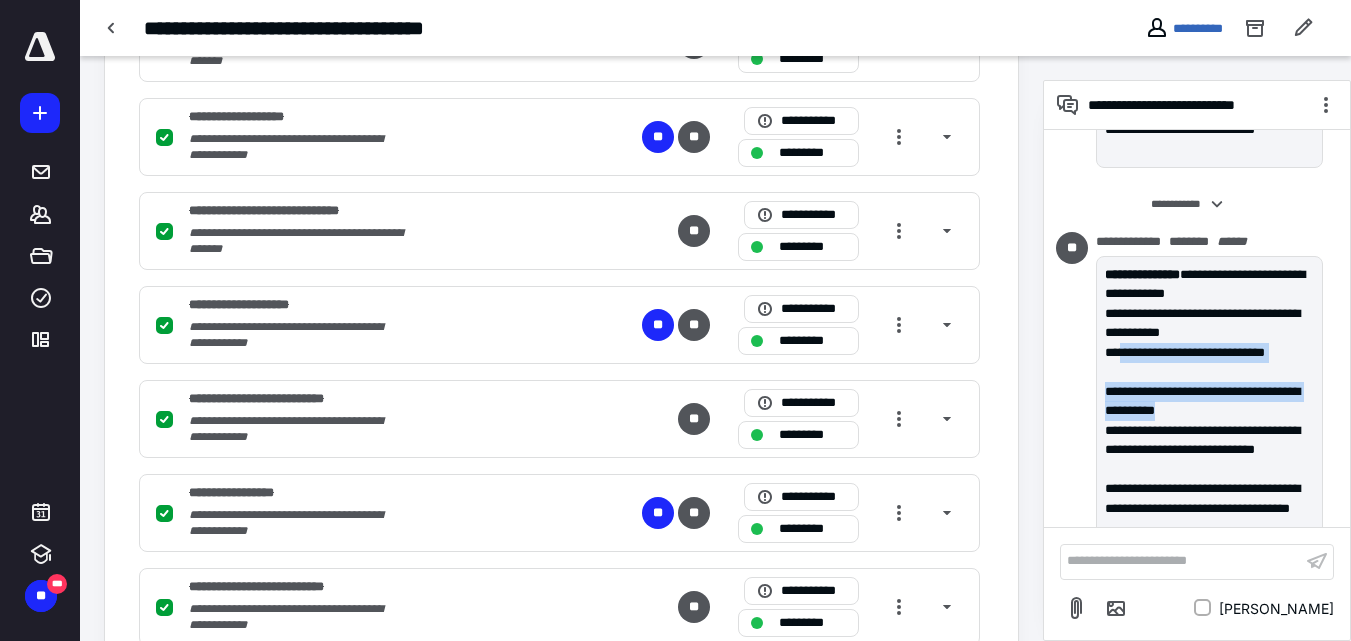 drag, startPoint x: 1121, startPoint y: 352, endPoint x: 1249, endPoint y: 406, distance: 138.92444 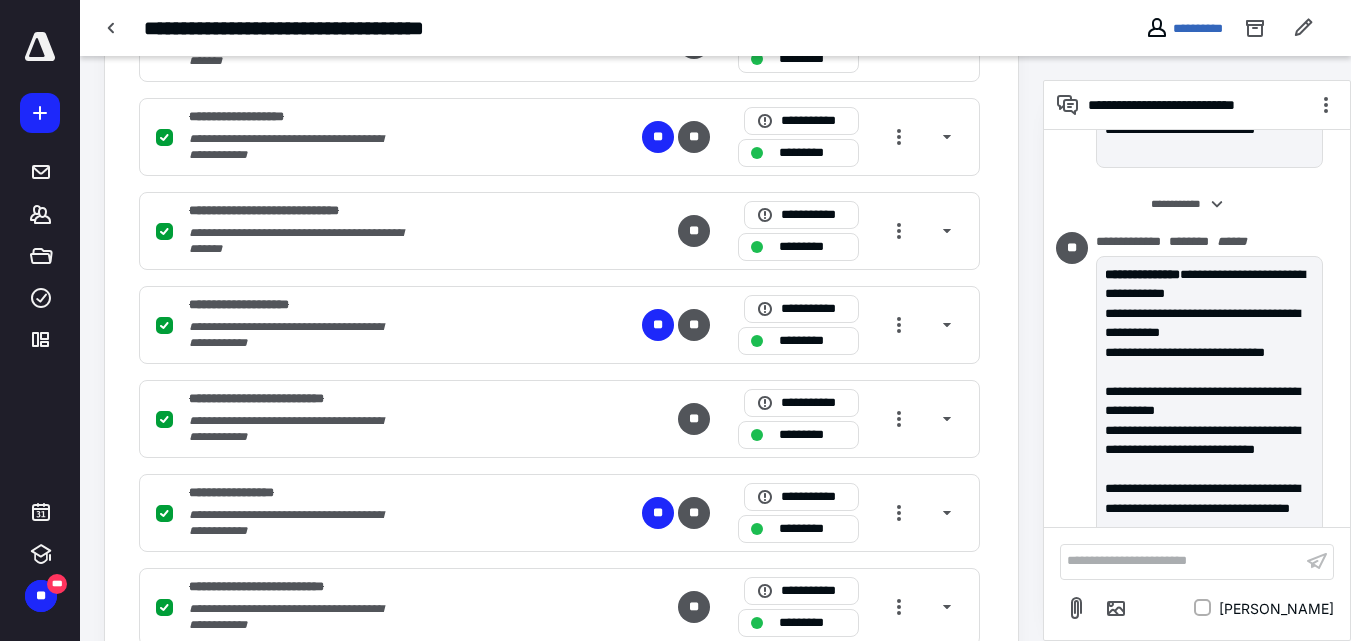 click on "**********" at bounding box center (1209, 323) 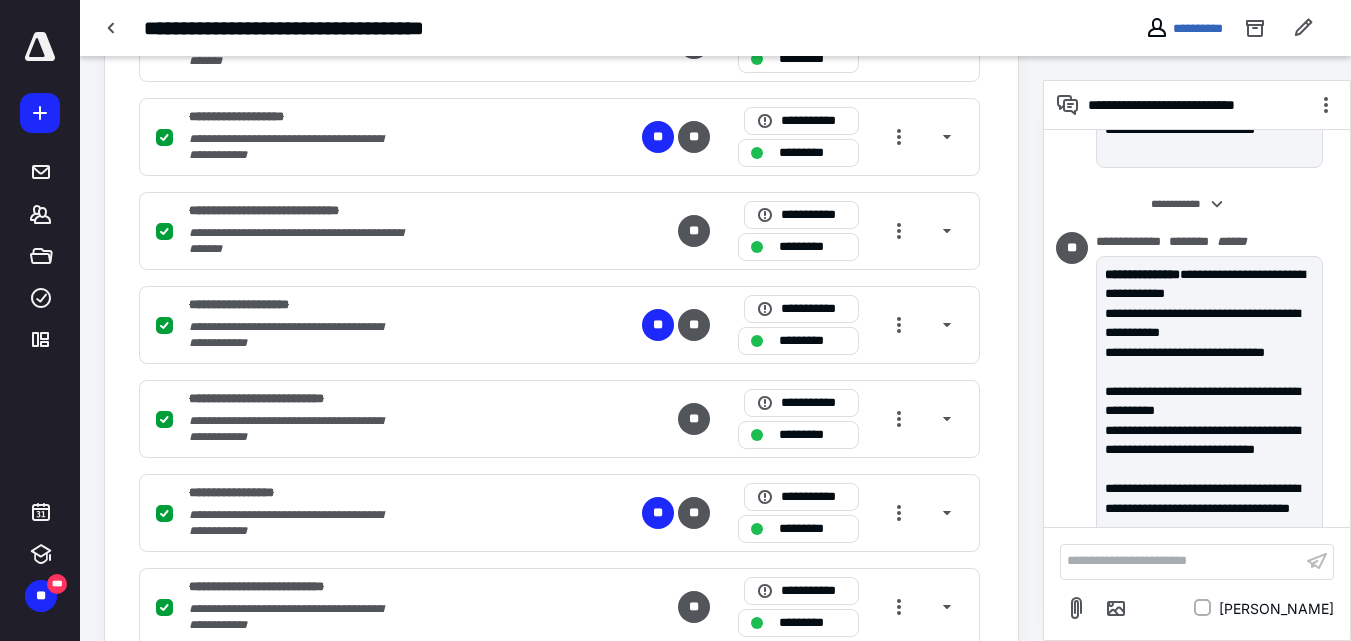 click on "**********" at bounding box center (1209, 362) 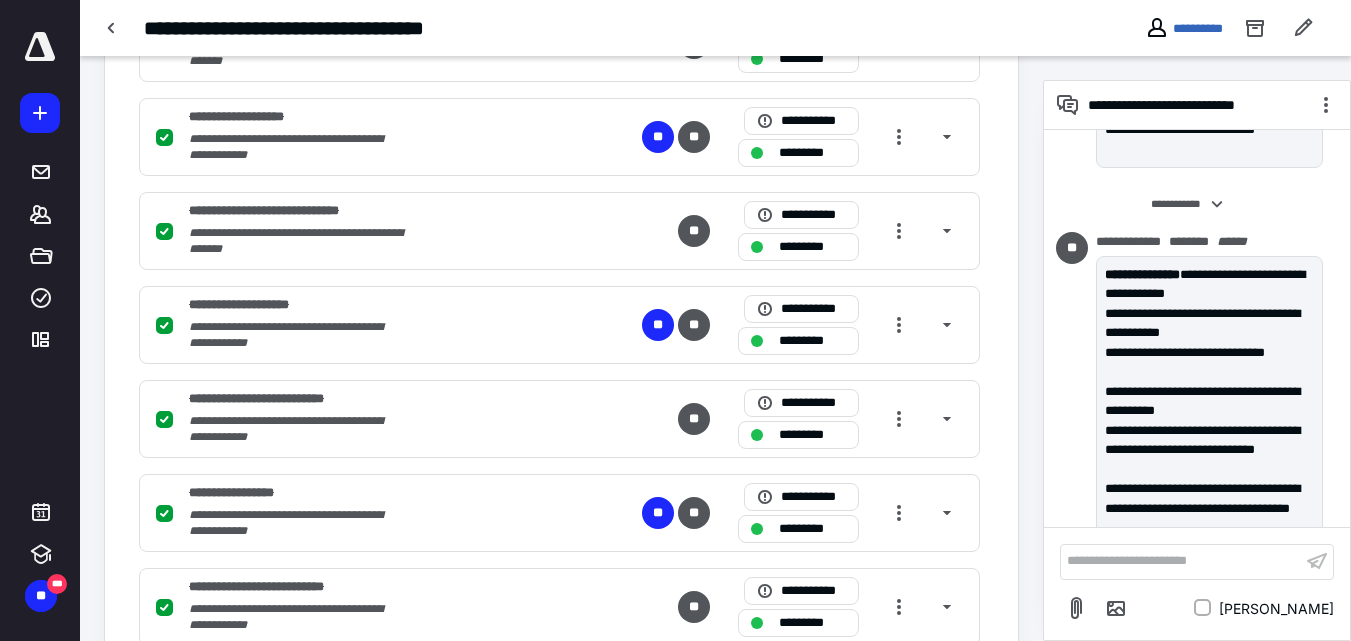 click on "**********" at bounding box center [1209, 362] 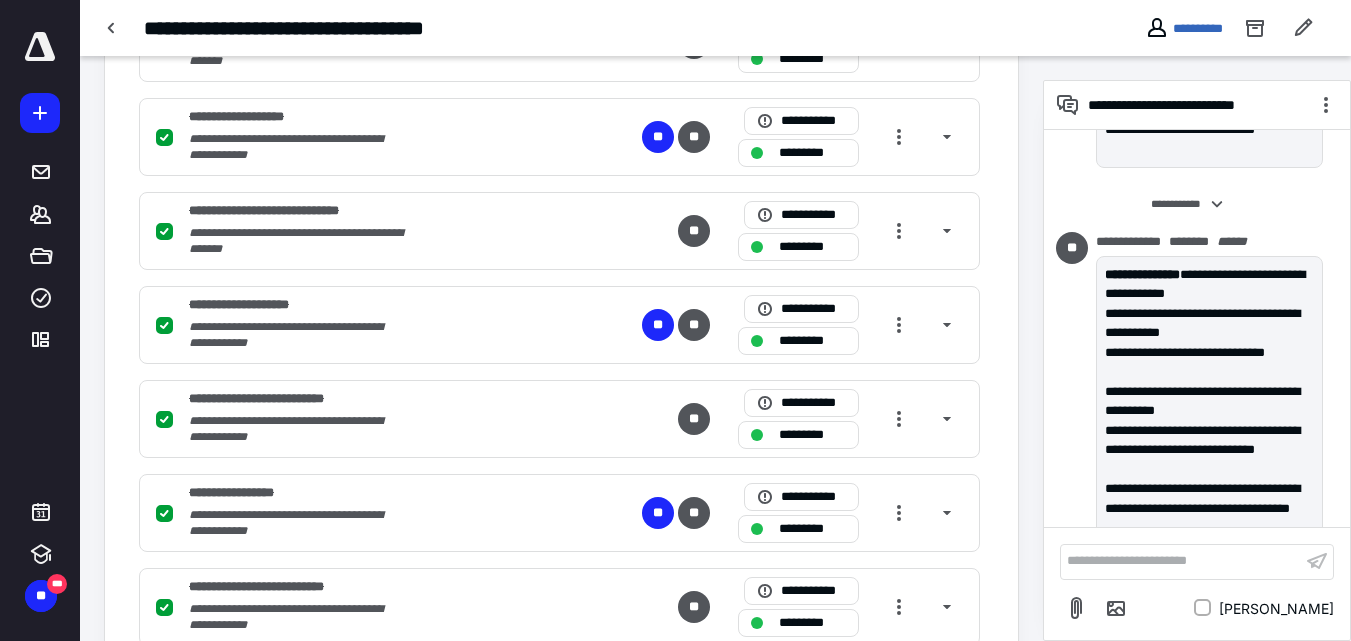 scroll, scrollTop: 979, scrollLeft: 0, axis: vertical 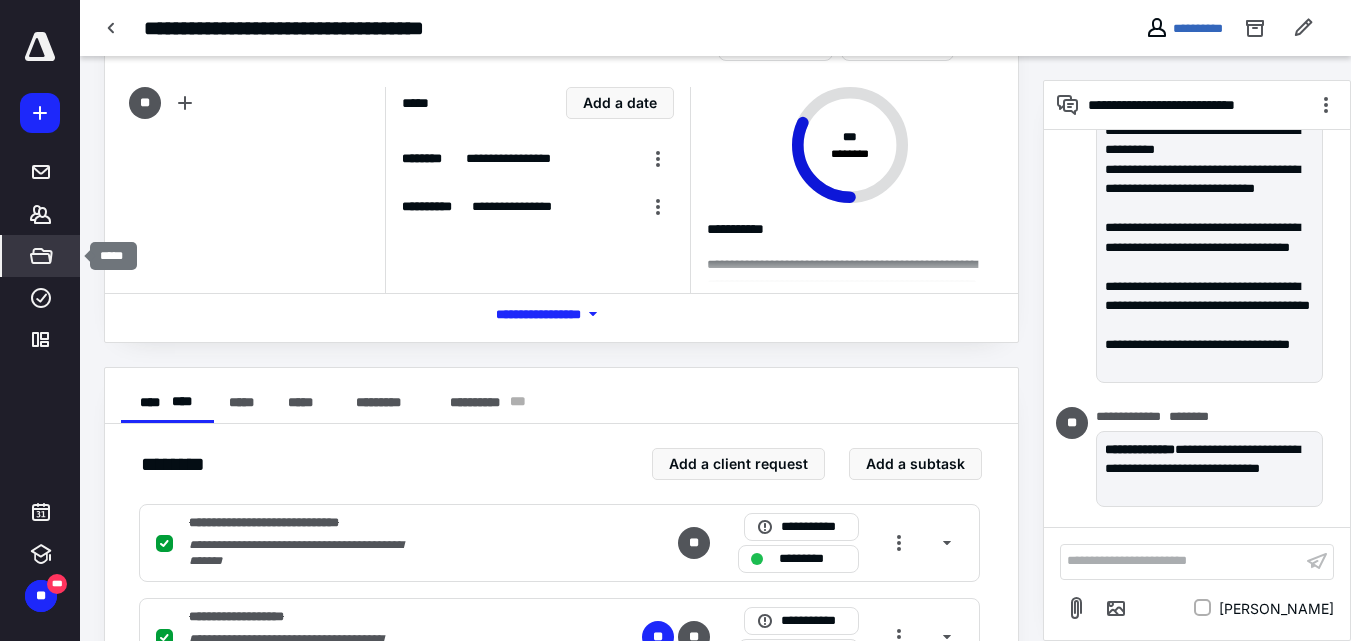 click 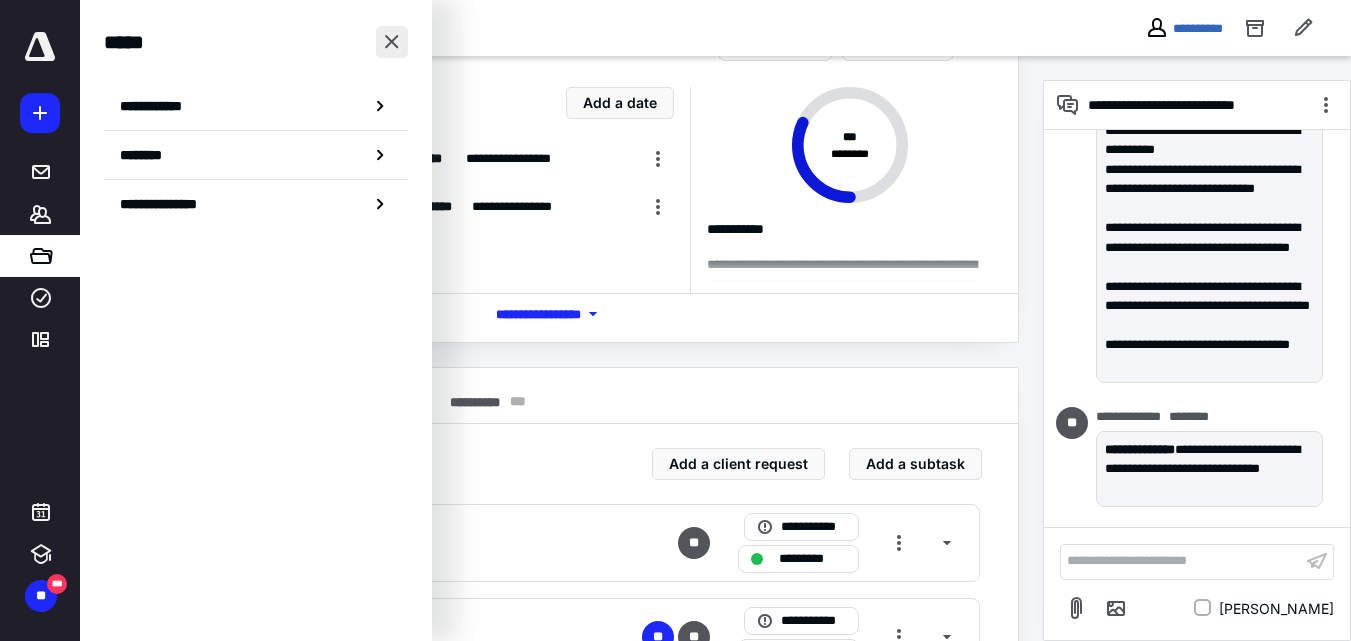 click at bounding box center (392, 42) 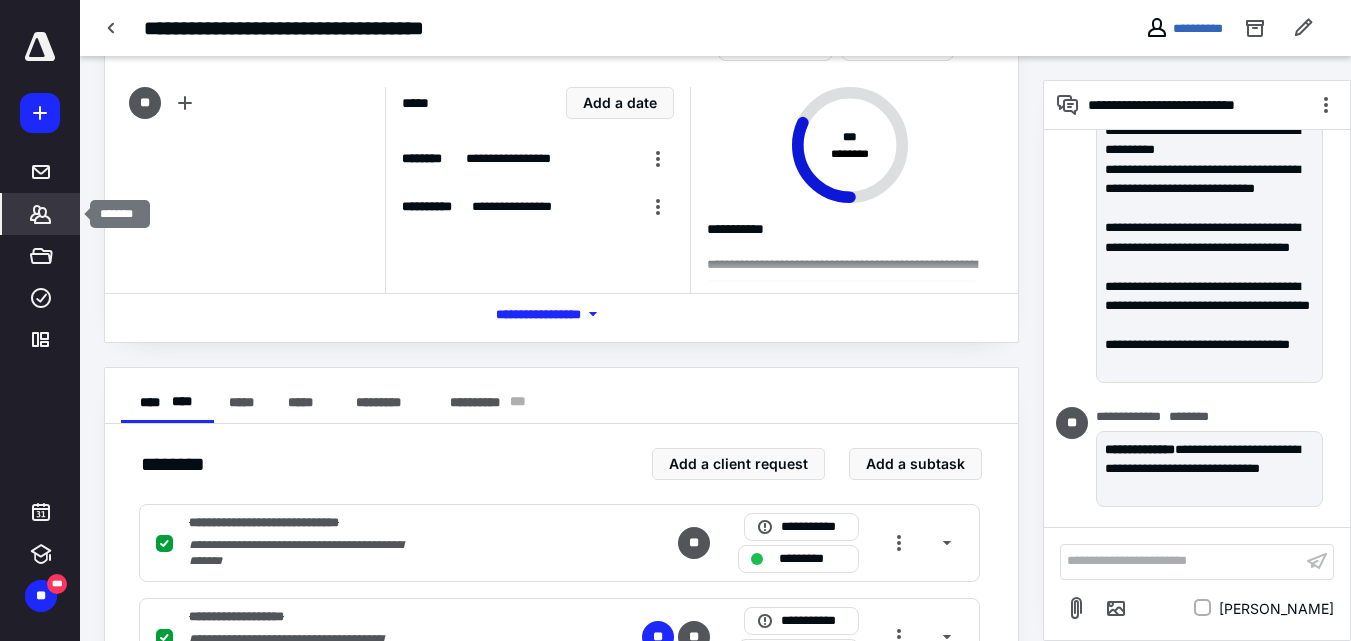 click 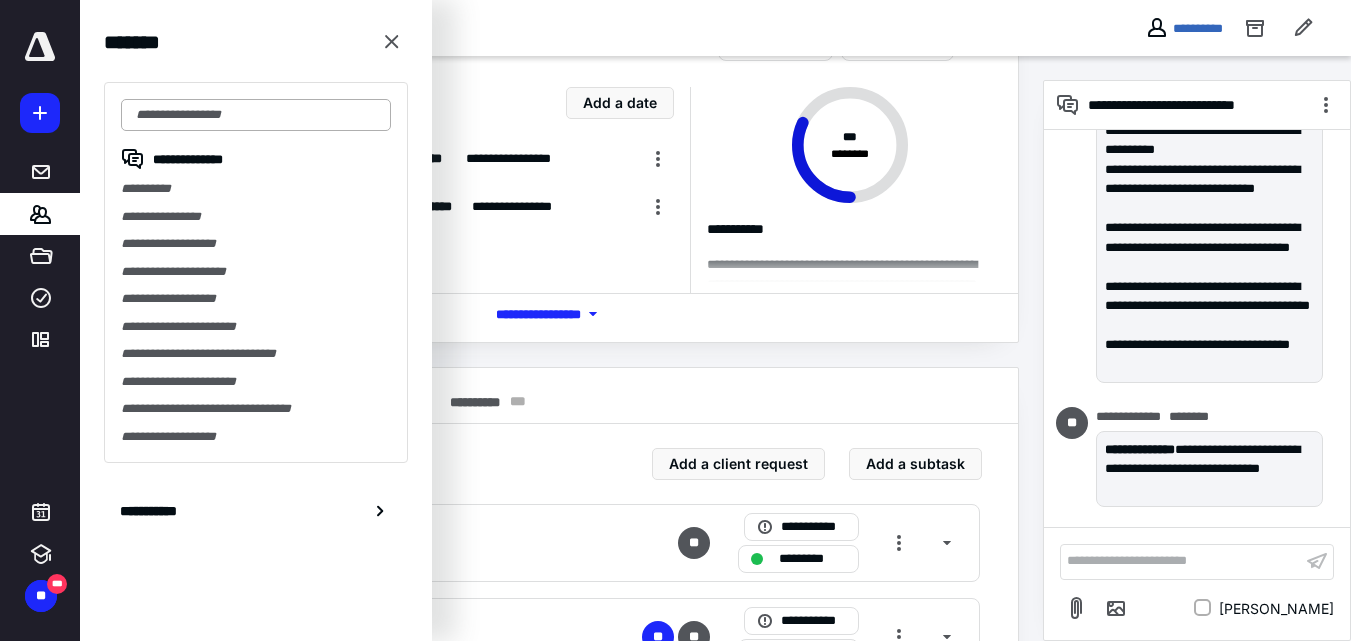 click at bounding box center (256, 115) 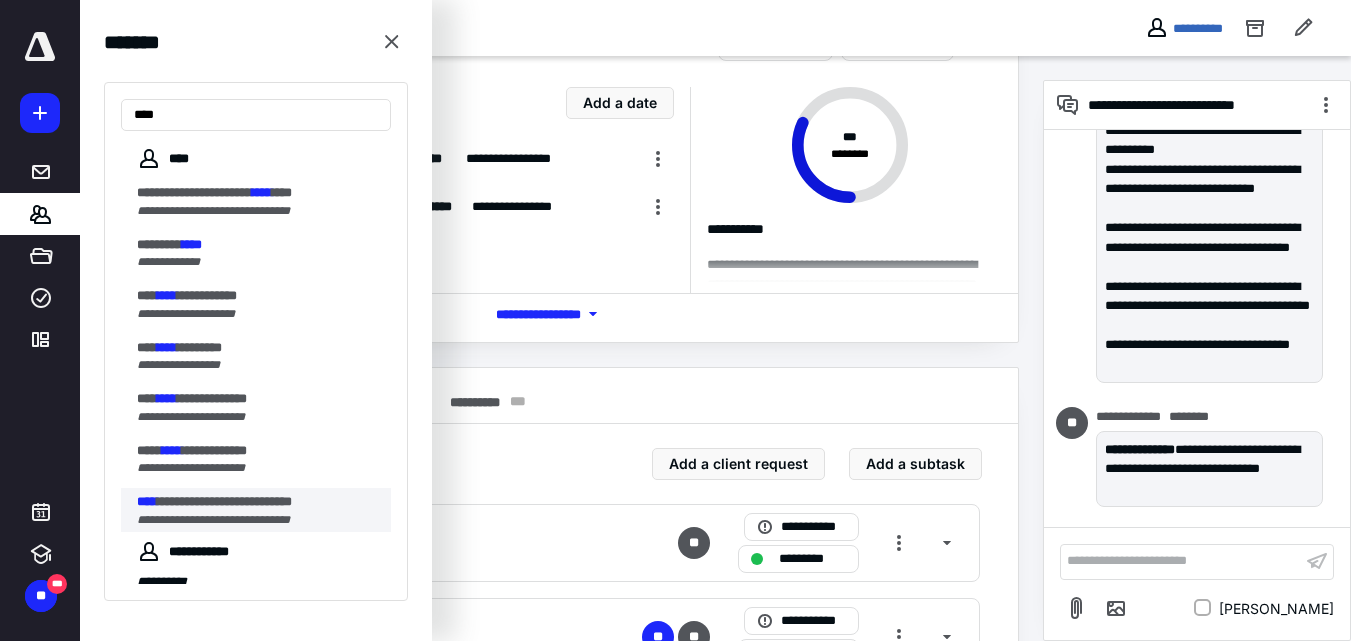 type on "****" 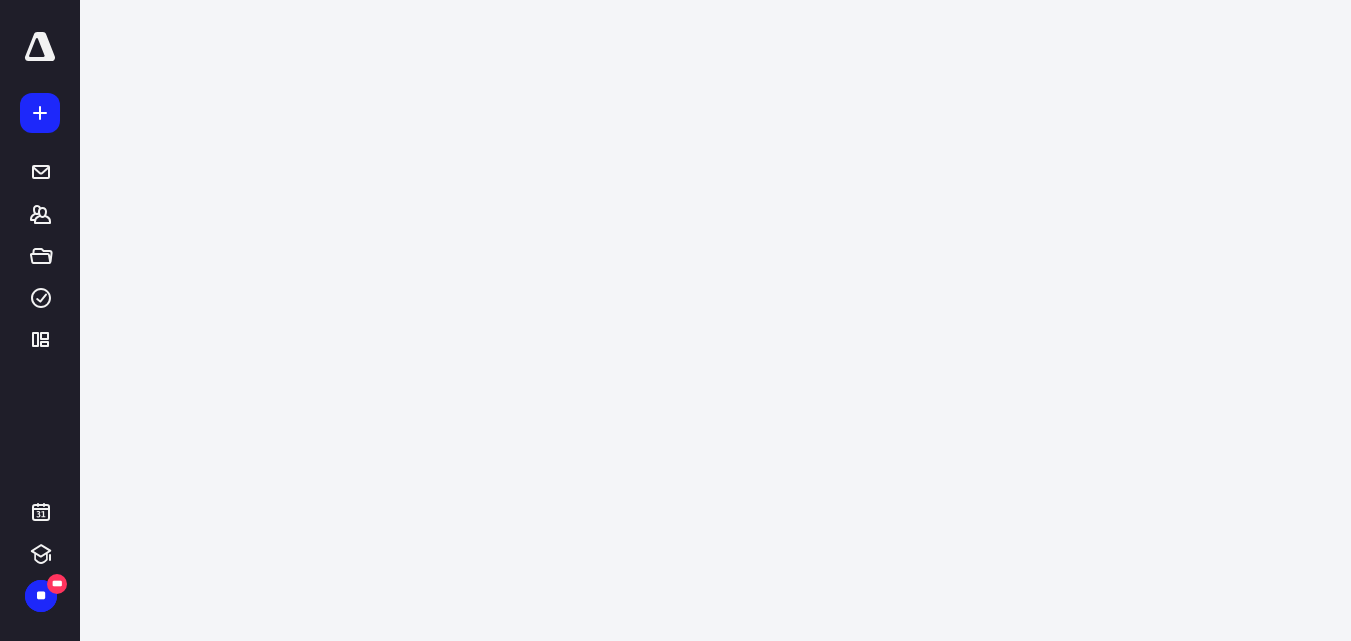 click on "**********" at bounding box center (683, 320) 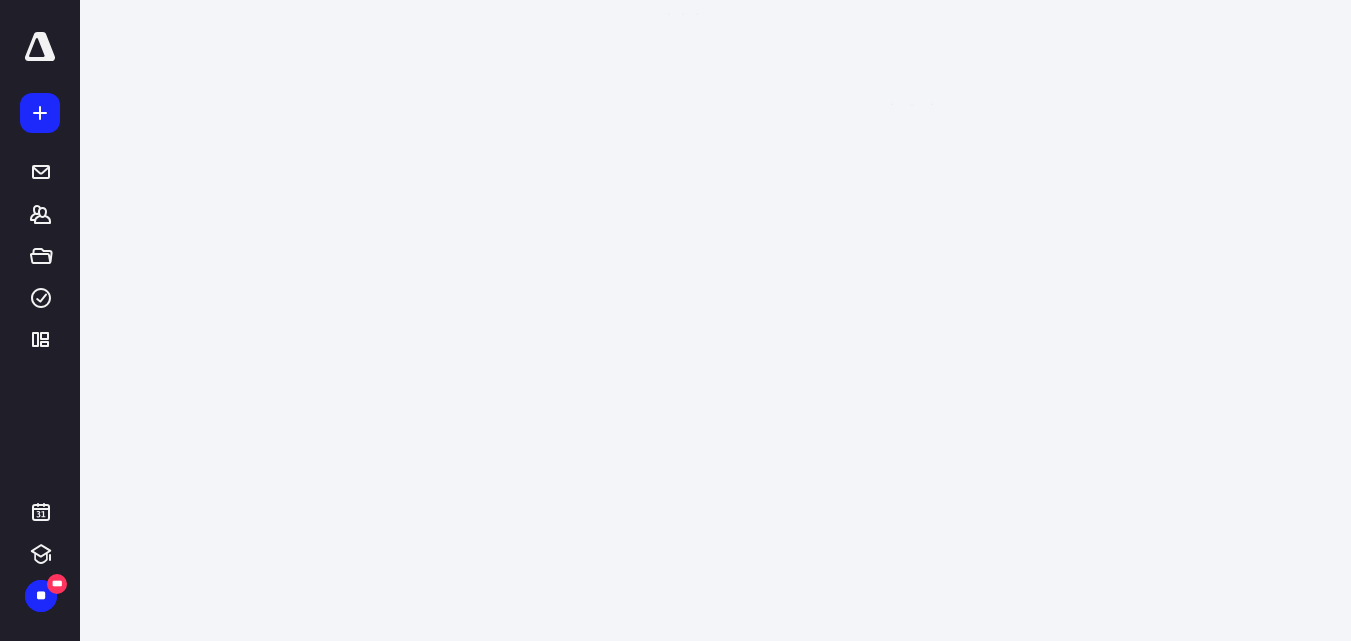 scroll, scrollTop: 0, scrollLeft: 0, axis: both 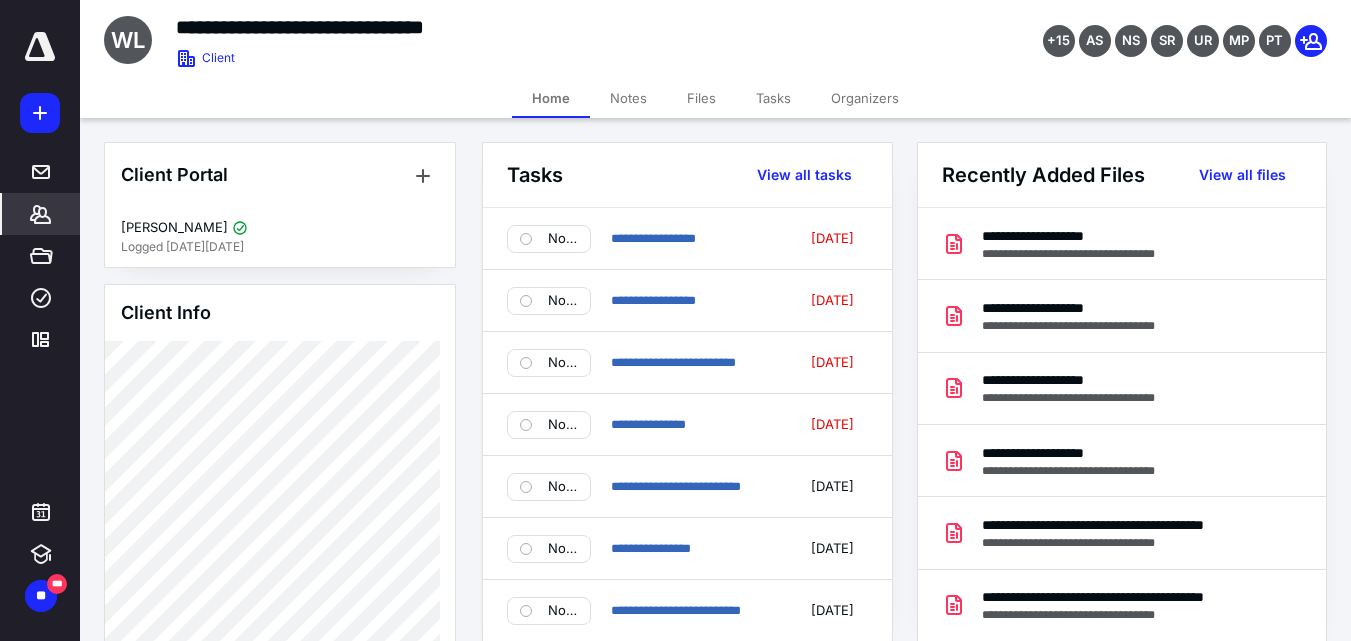 click on "Files" at bounding box center [701, 98] 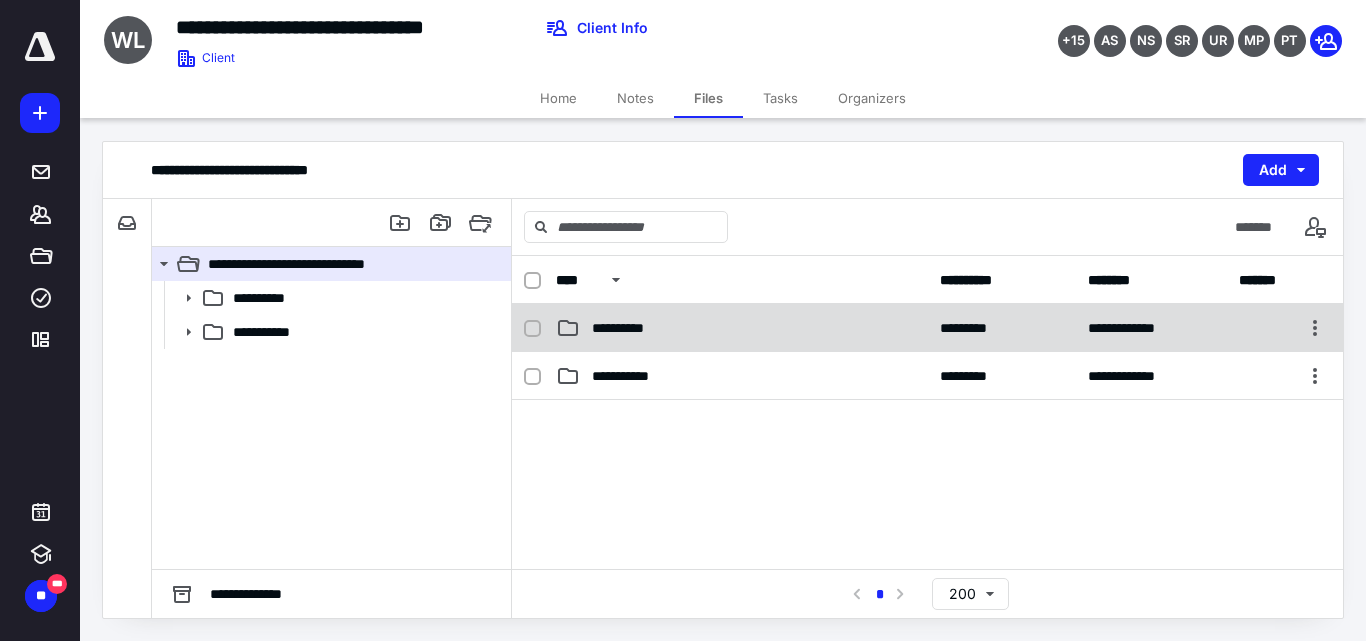 click on "**********" at bounding box center (927, 328) 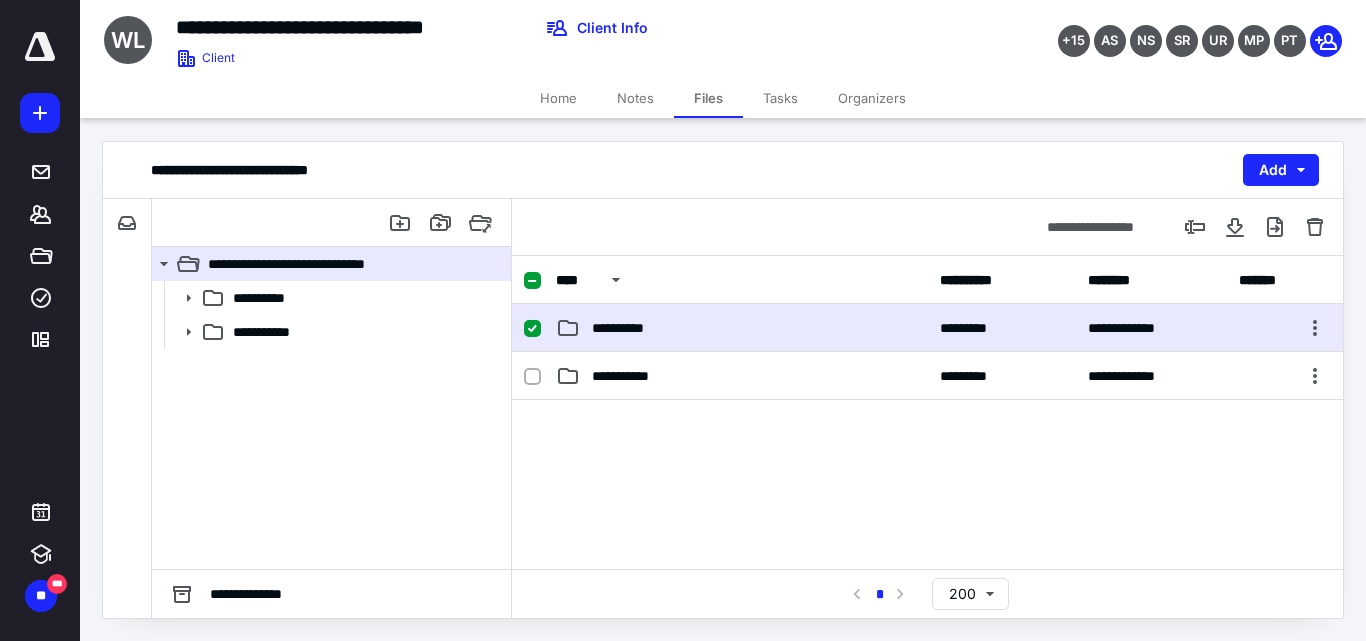 click on "**********" at bounding box center (927, 328) 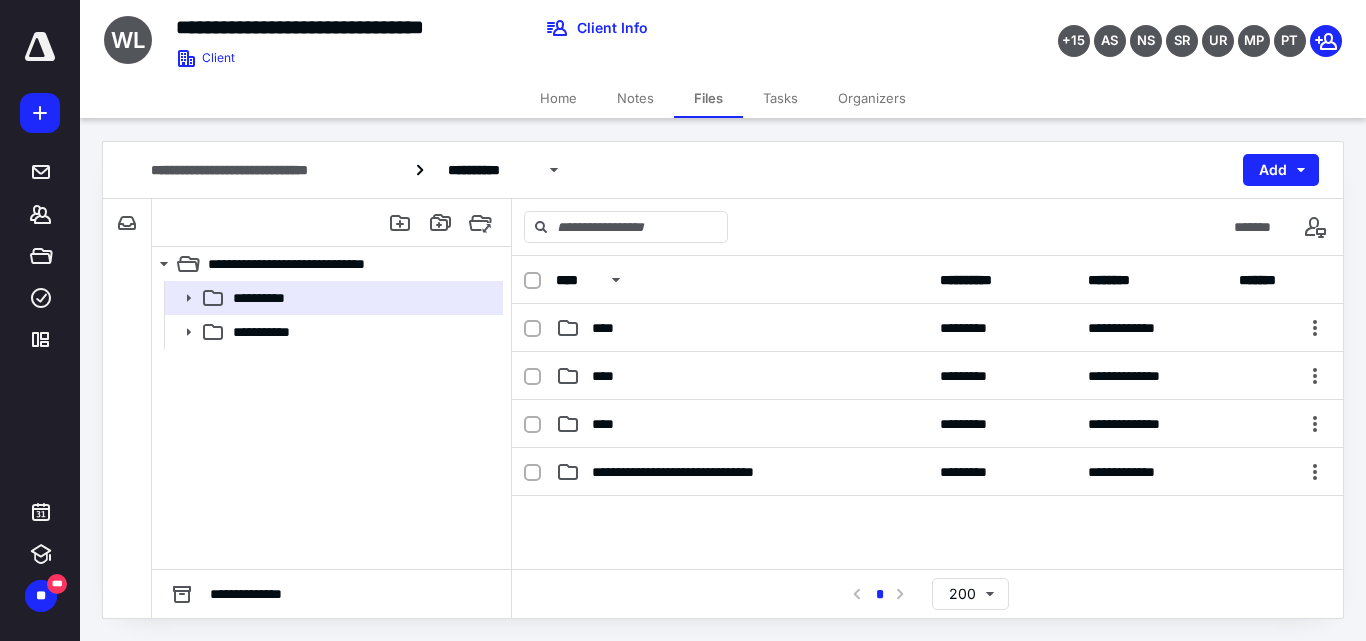 click on "Tasks" at bounding box center (780, 98) 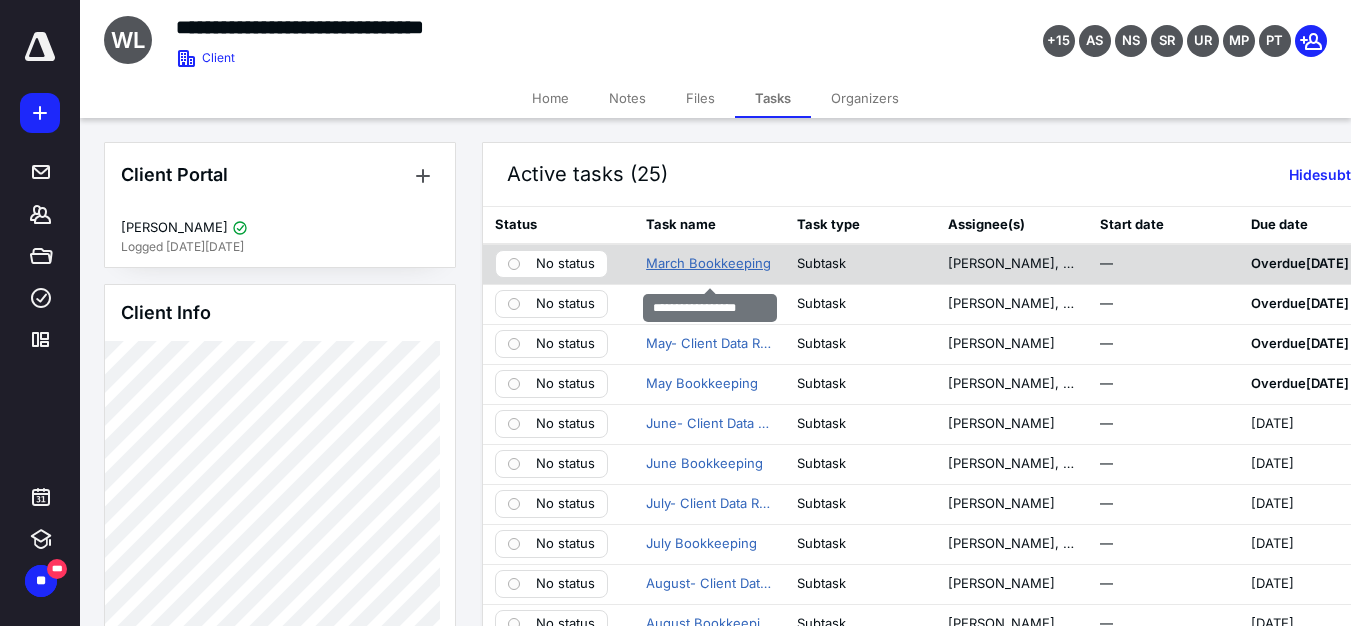 click on "March Bookkeeping" at bounding box center (708, 264) 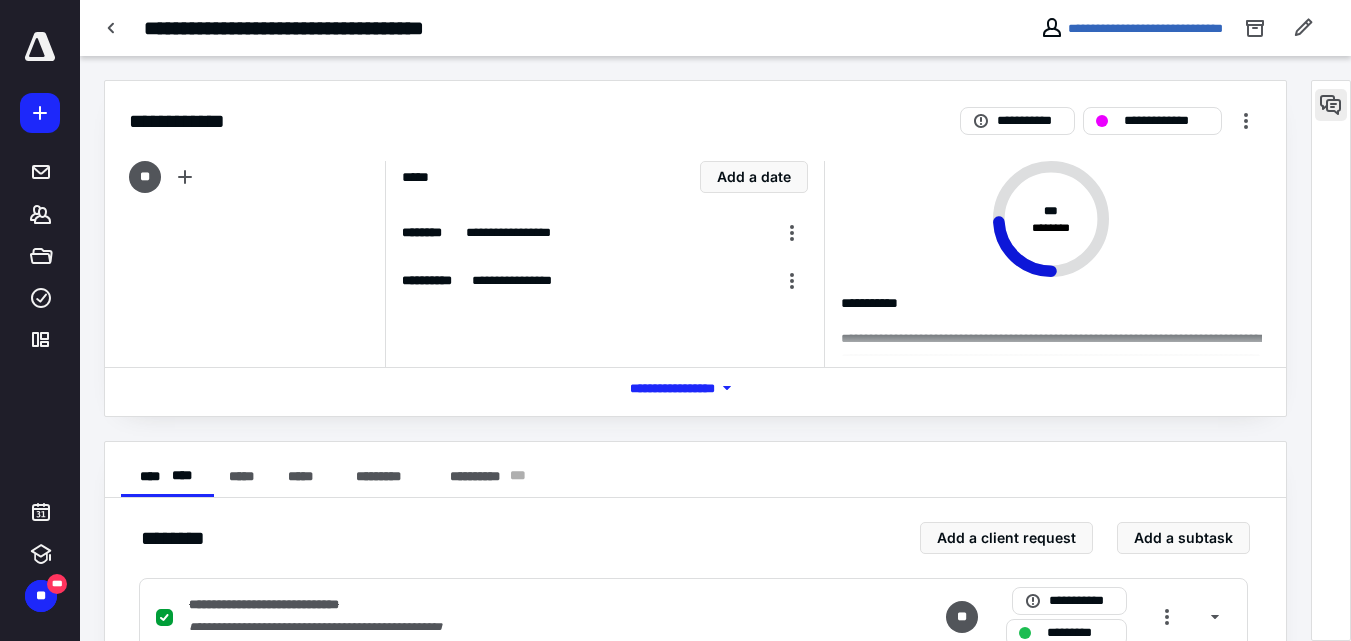 click at bounding box center (1331, 105) 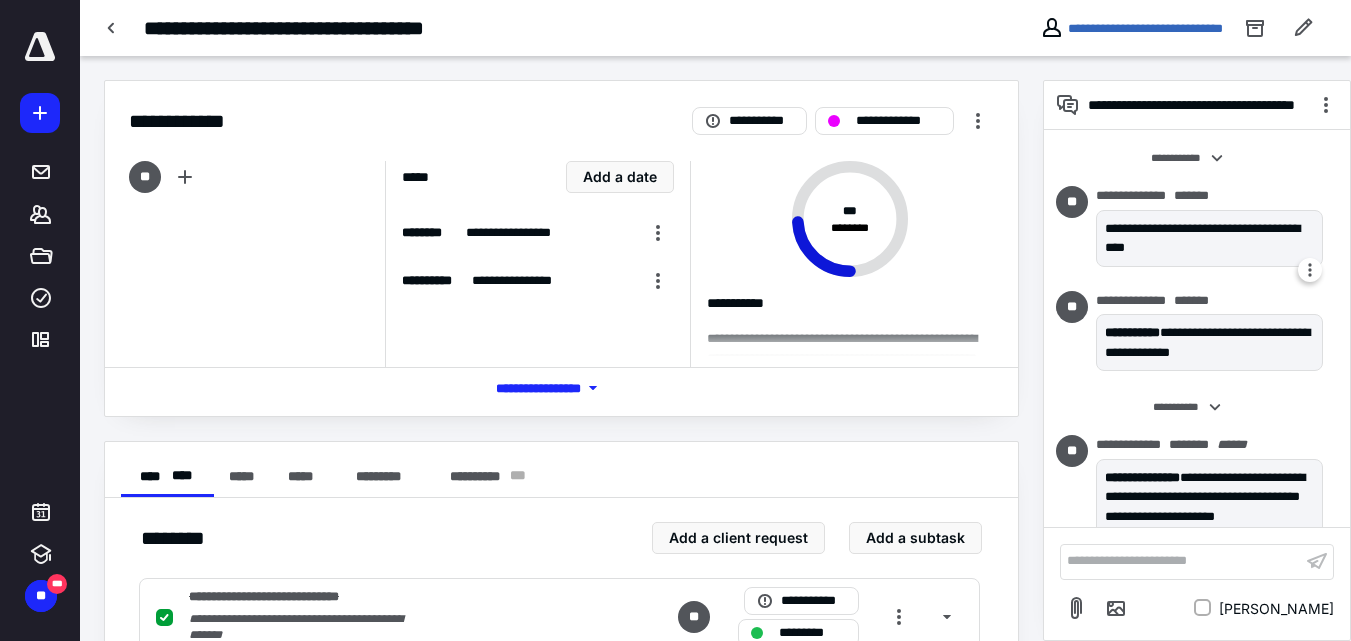 scroll, scrollTop: 87, scrollLeft: 0, axis: vertical 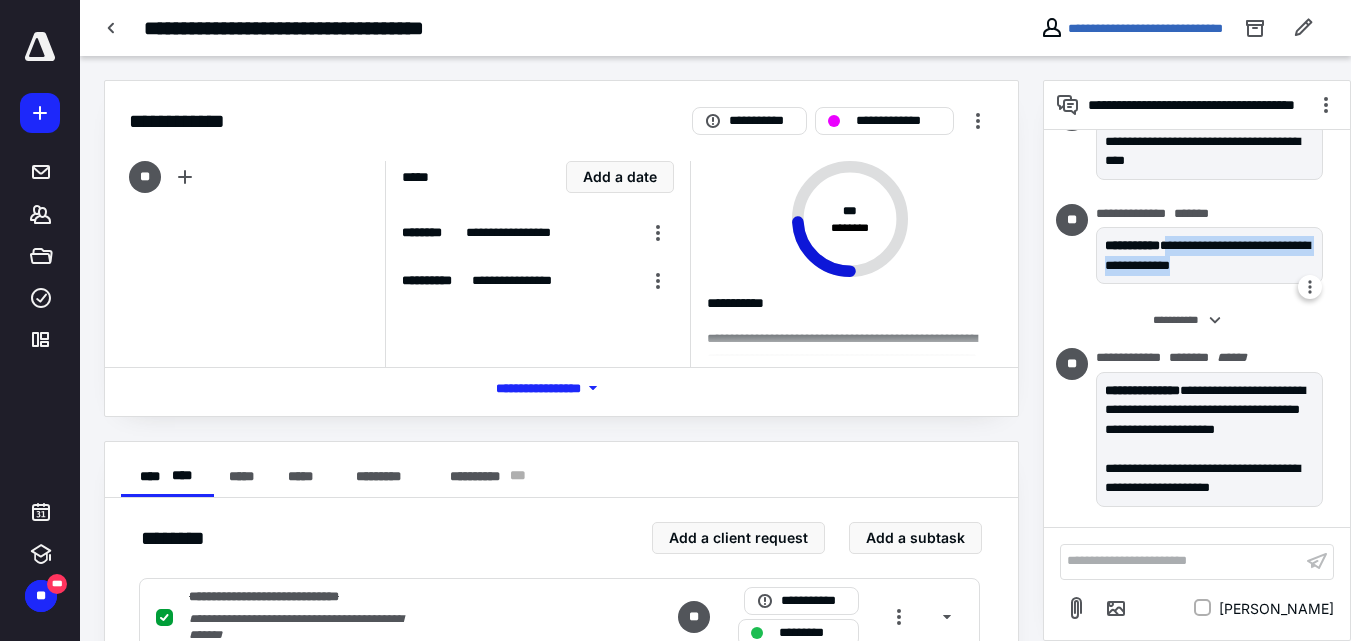 drag, startPoint x: 1192, startPoint y: 242, endPoint x: 1295, endPoint y: 265, distance: 105.53672 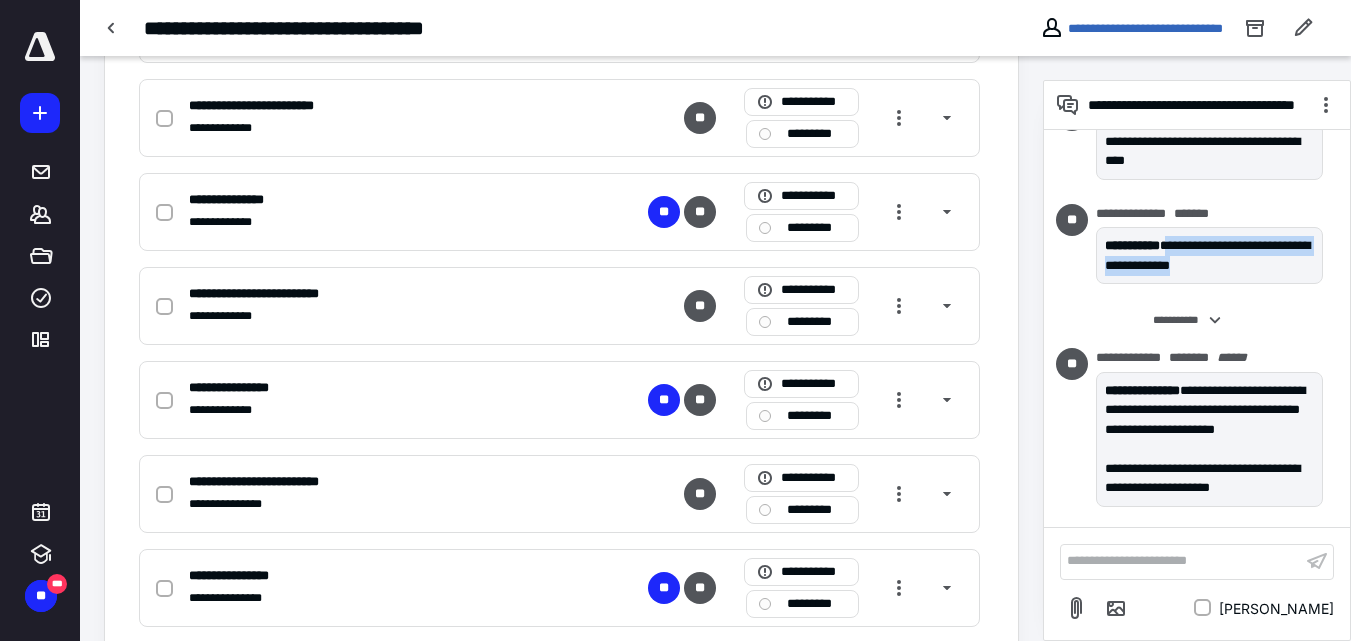 scroll, scrollTop: 1600, scrollLeft: 0, axis: vertical 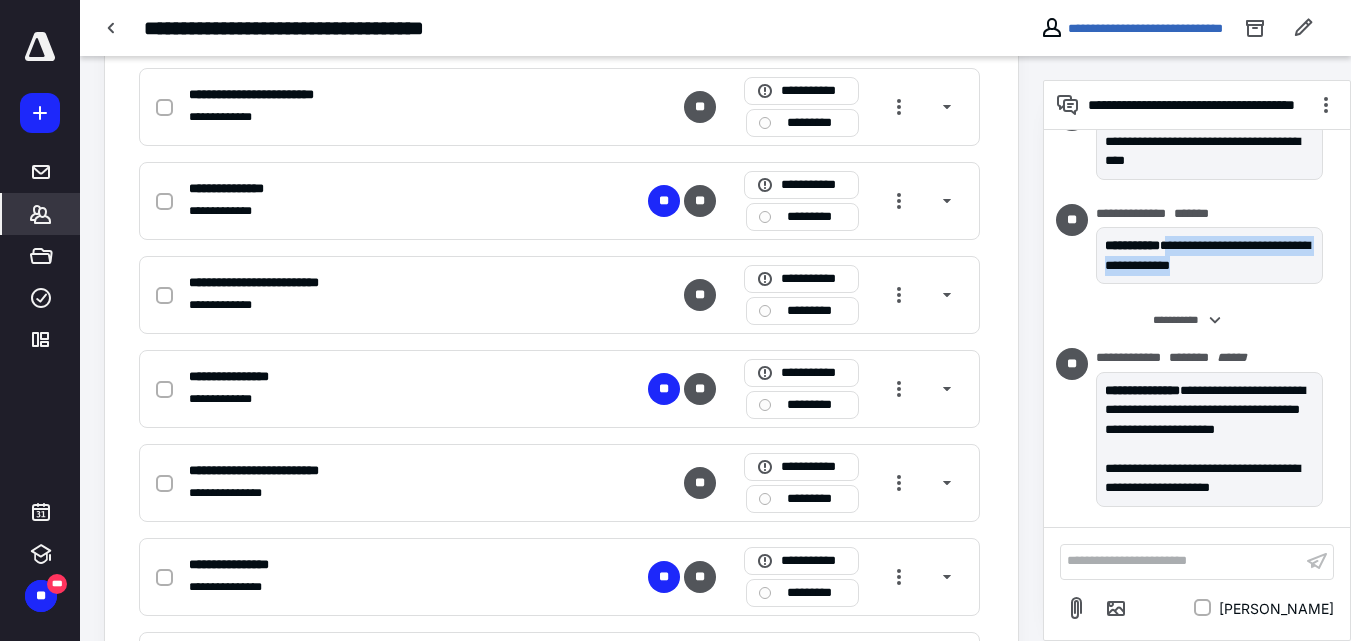 click 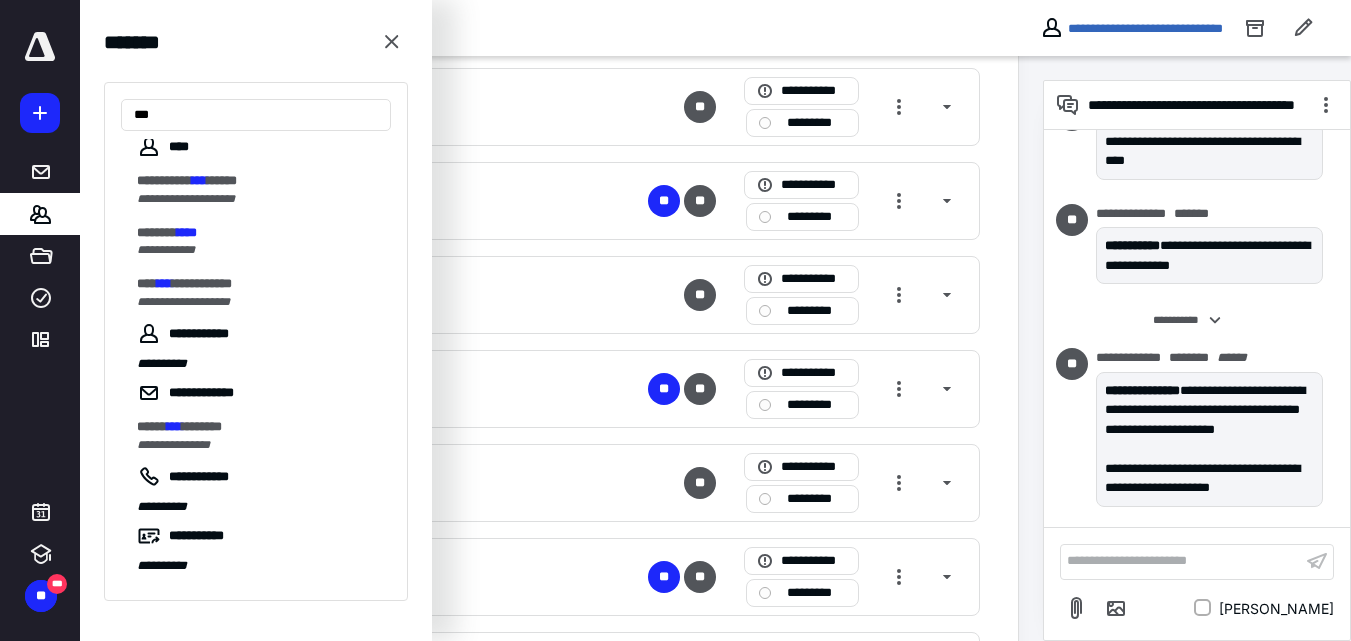 scroll, scrollTop: 0, scrollLeft: 0, axis: both 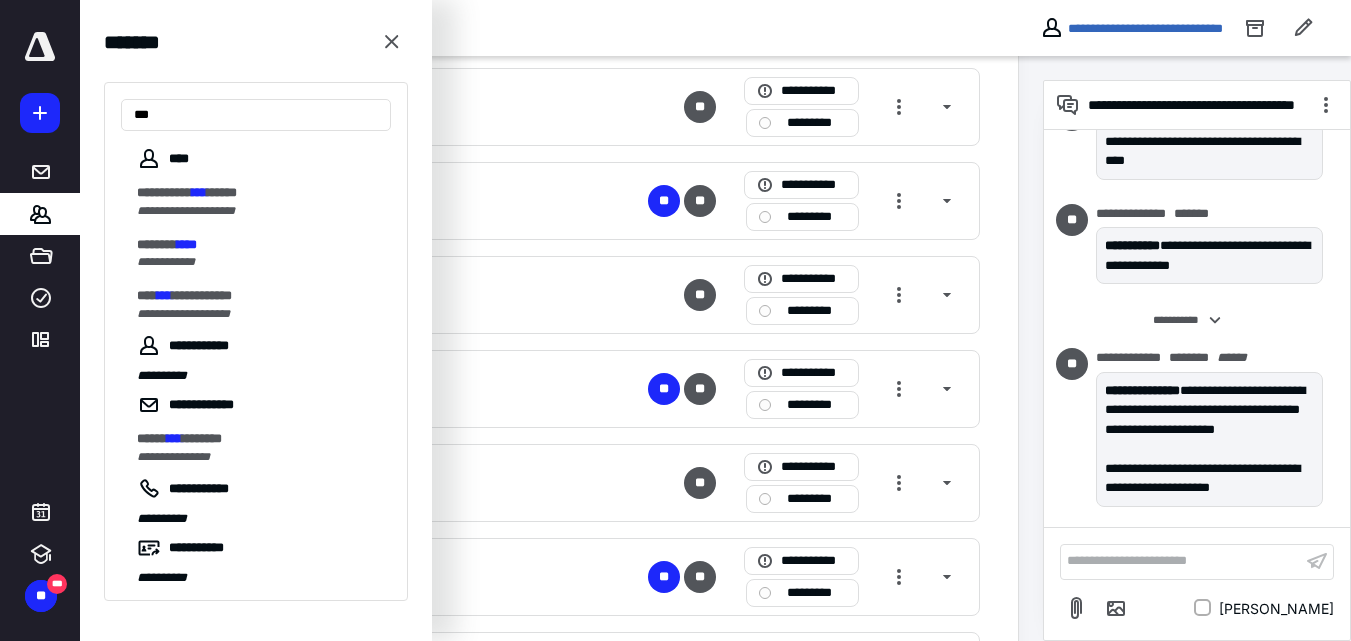 type on "***" 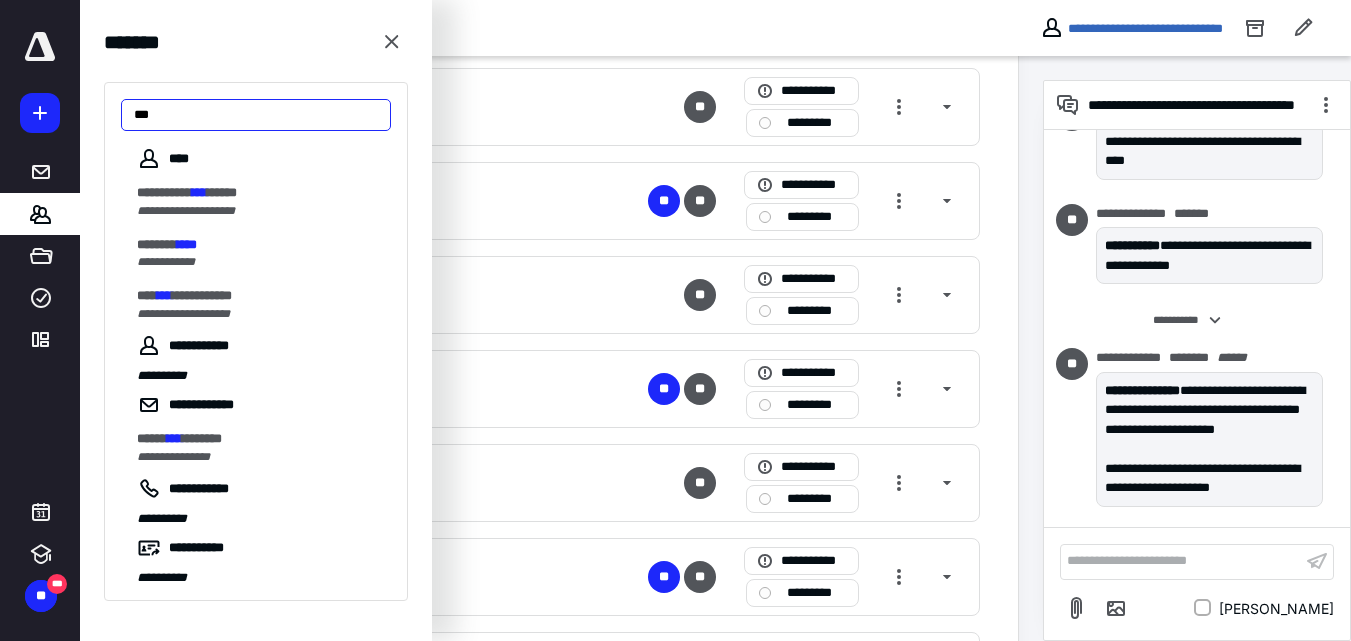 click on "**********" at bounding box center [675, 1715] 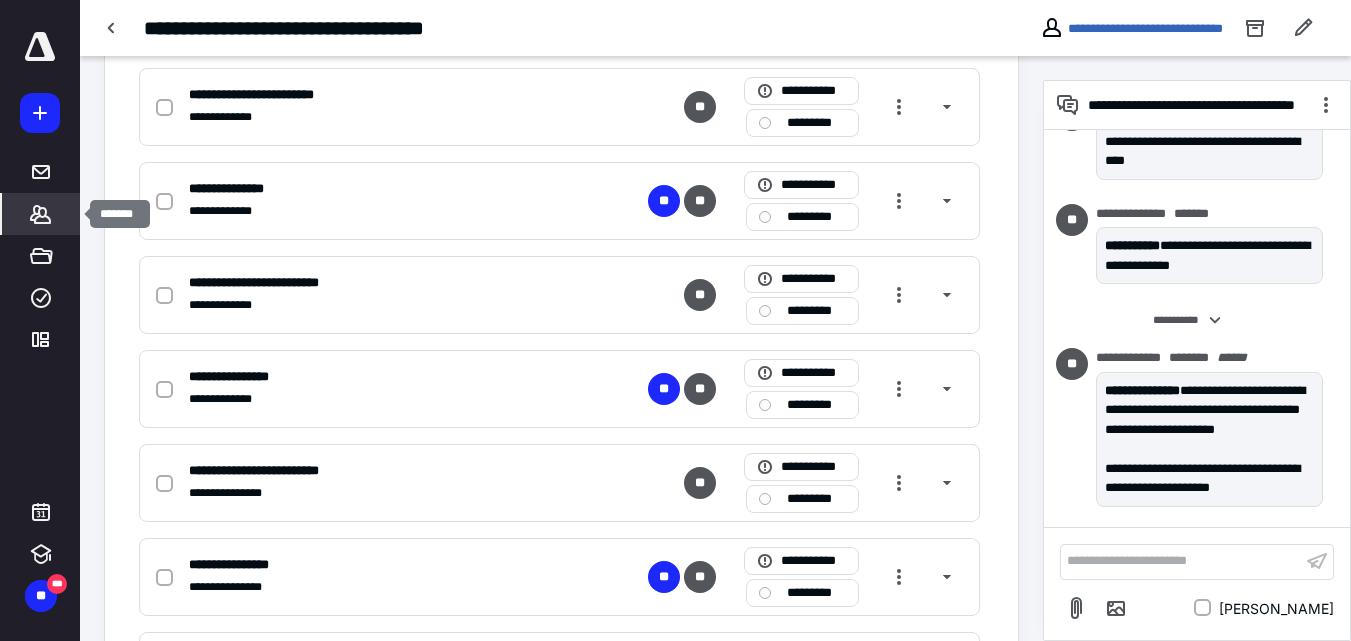click 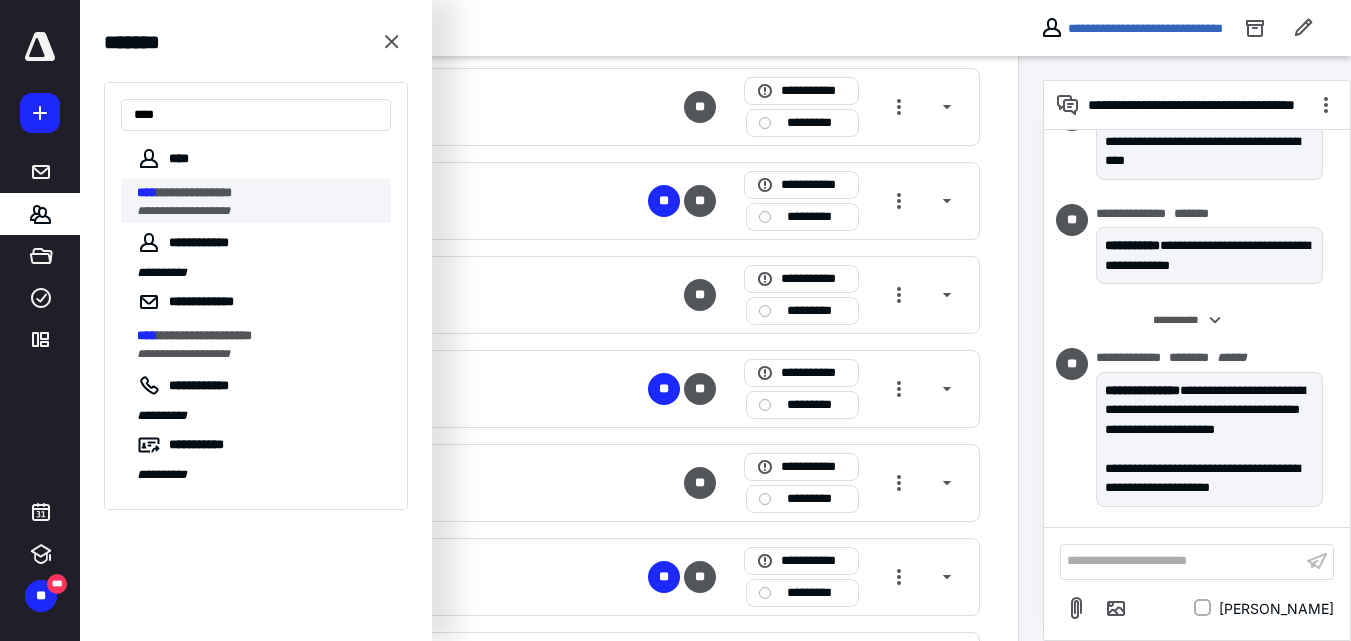 type on "****" 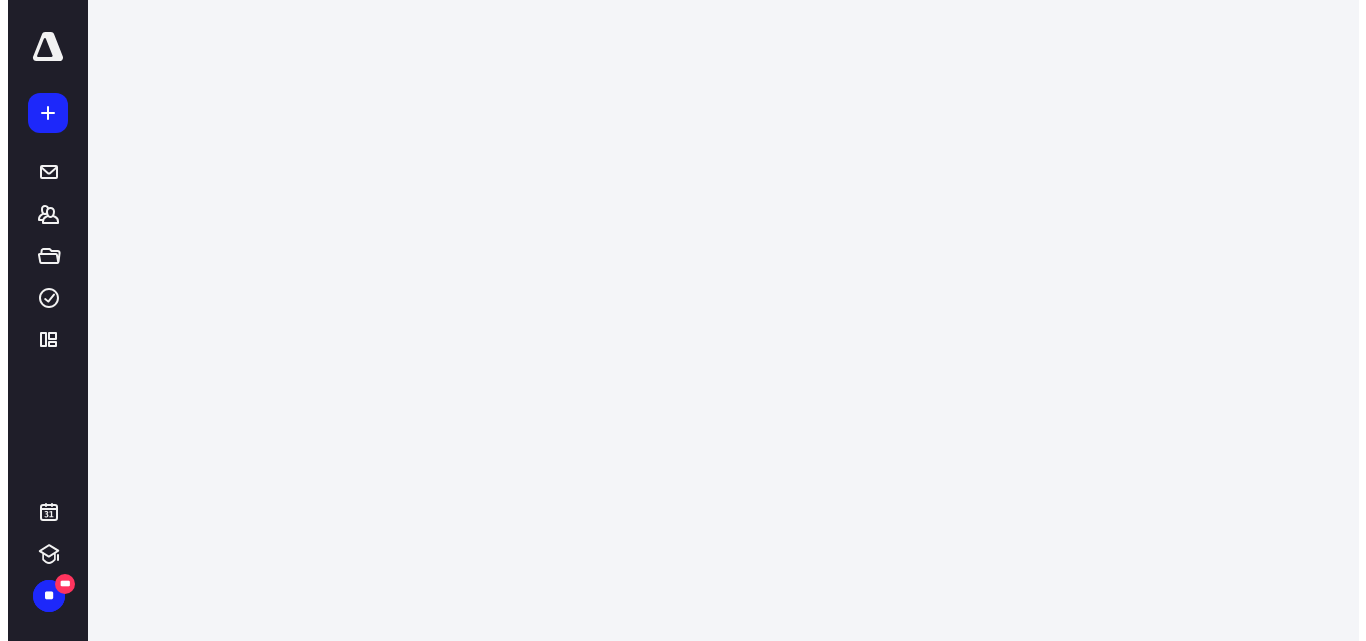 scroll, scrollTop: 0, scrollLeft: 0, axis: both 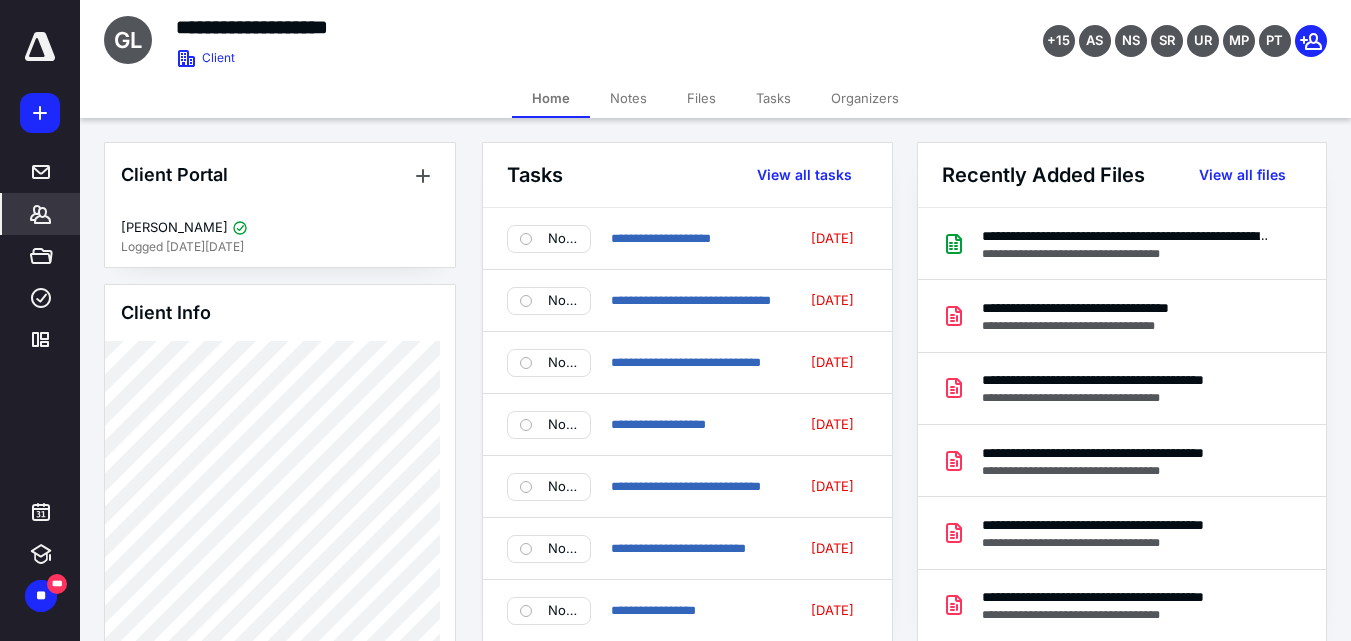 click on "Files" at bounding box center (701, 98) 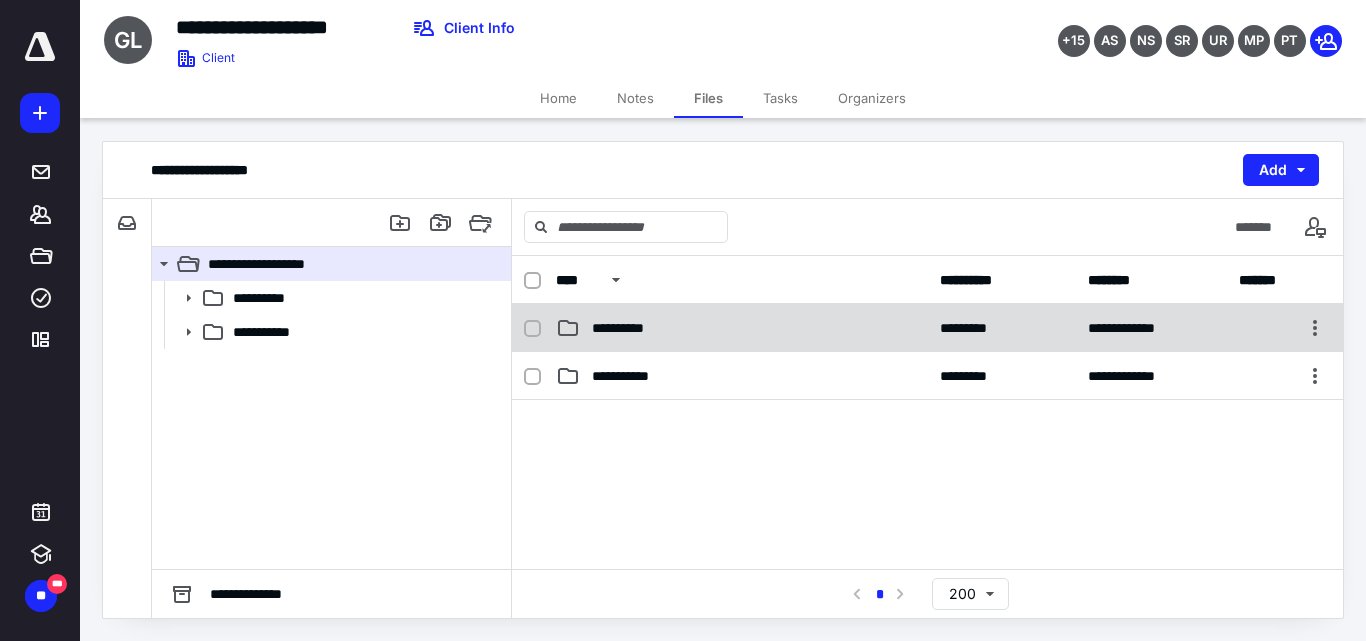 click on "**********" at bounding box center (742, 328) 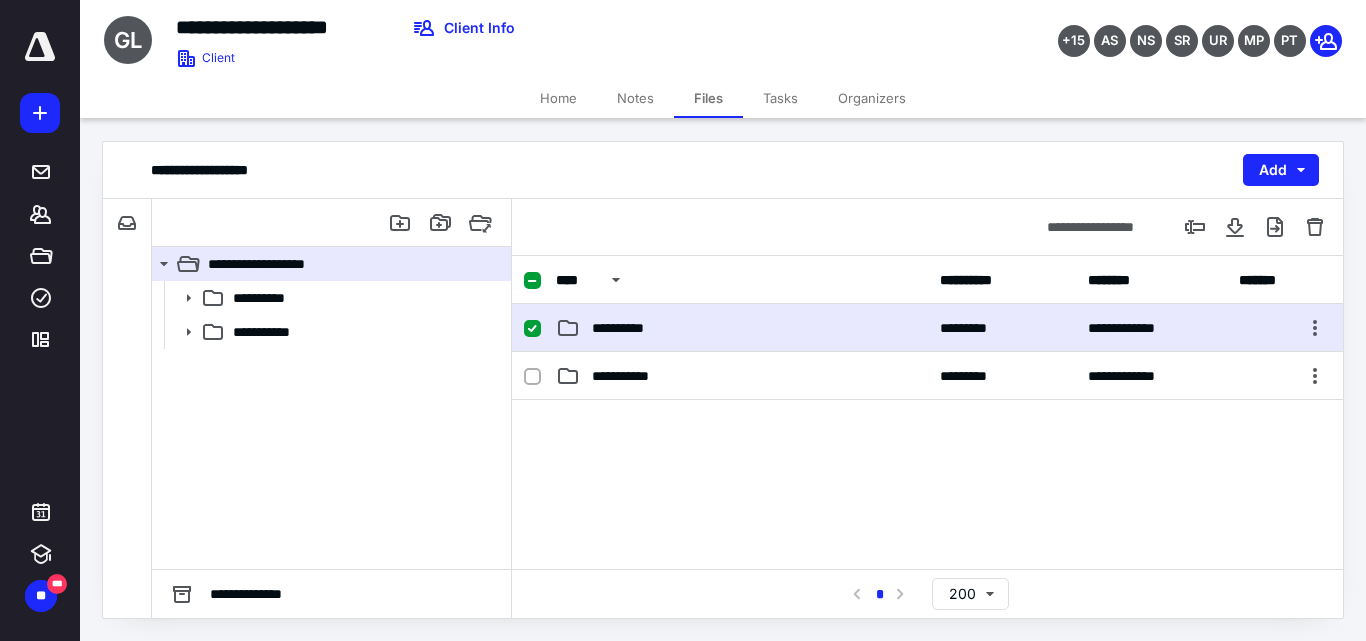 click on "**********" at bounding box center (742, 328) 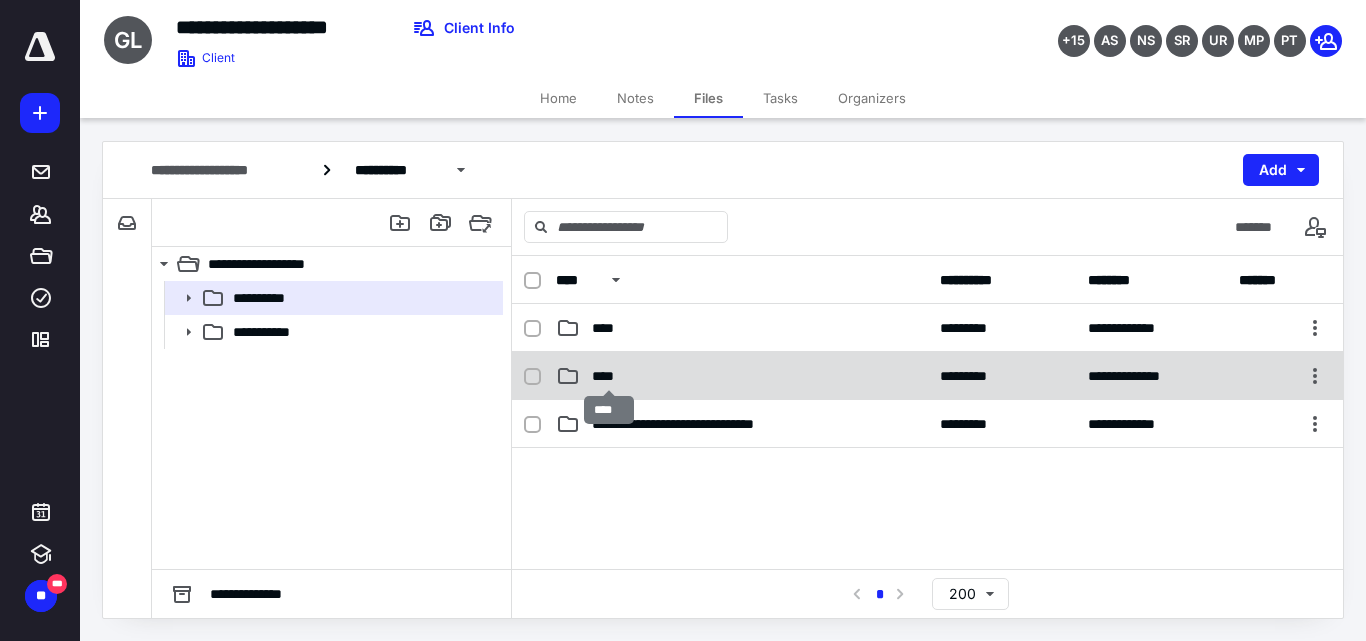 click on "****" at bounding box center (609, 376) 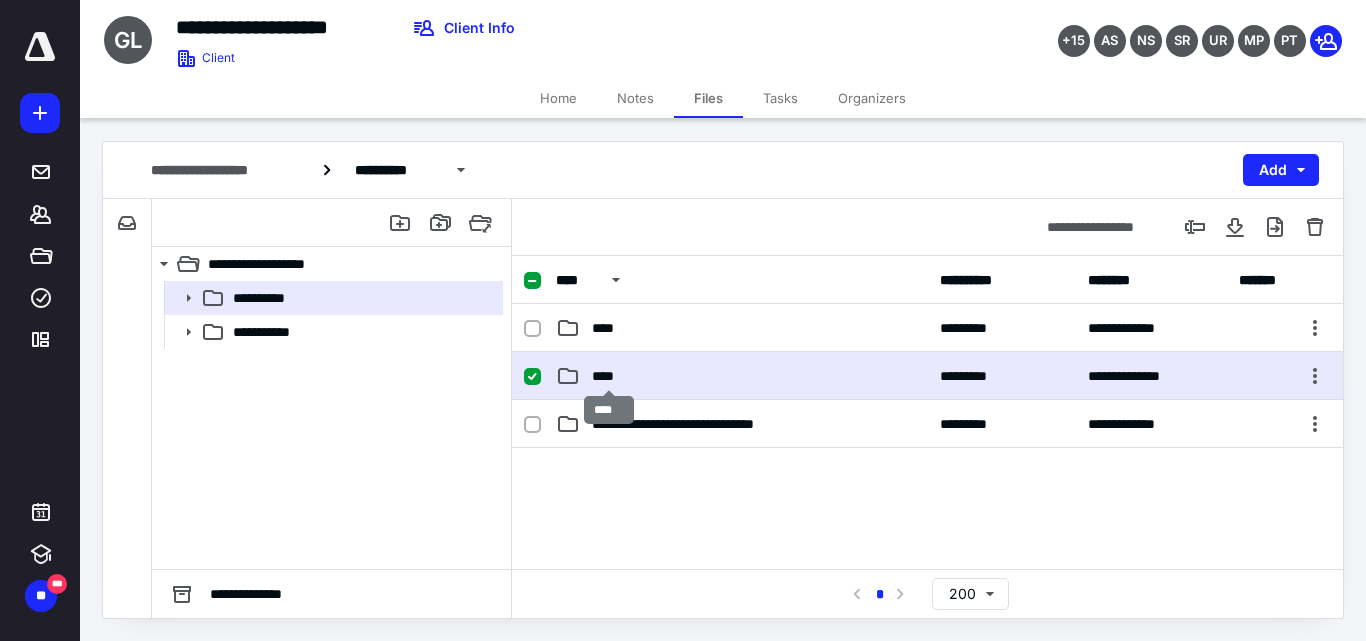 click on "****" at bounding box center (609, 376) 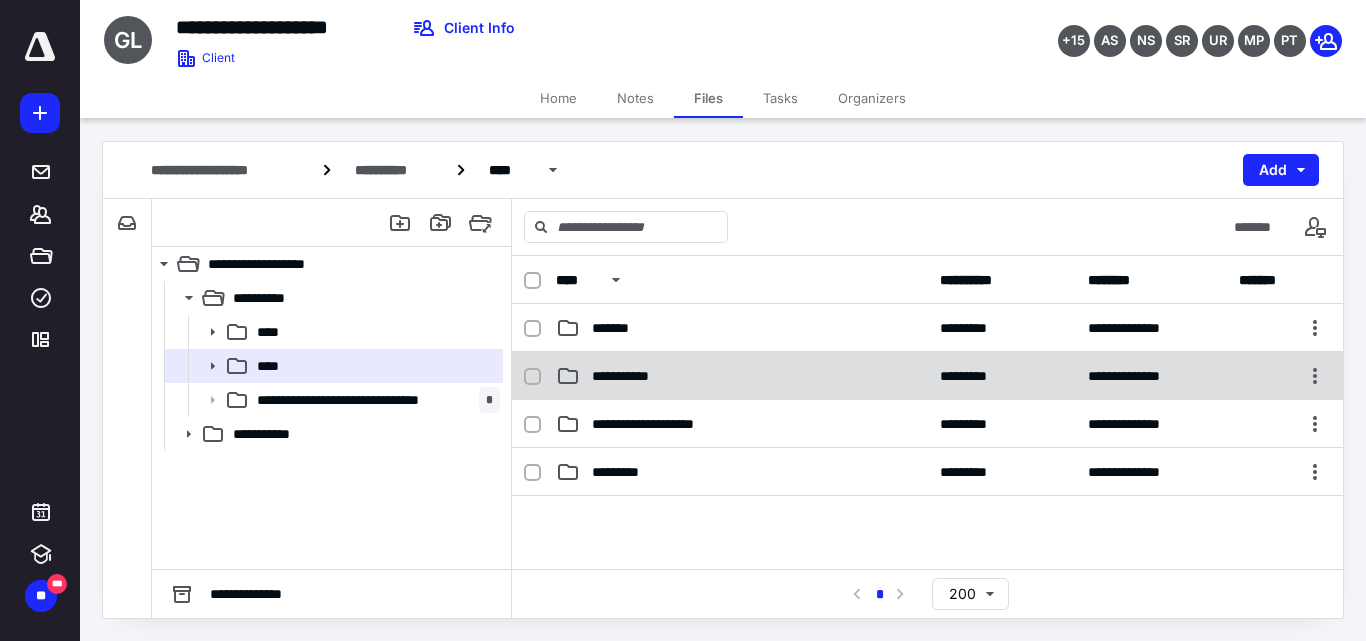 click on "**********" at bounding box center [635, 376] 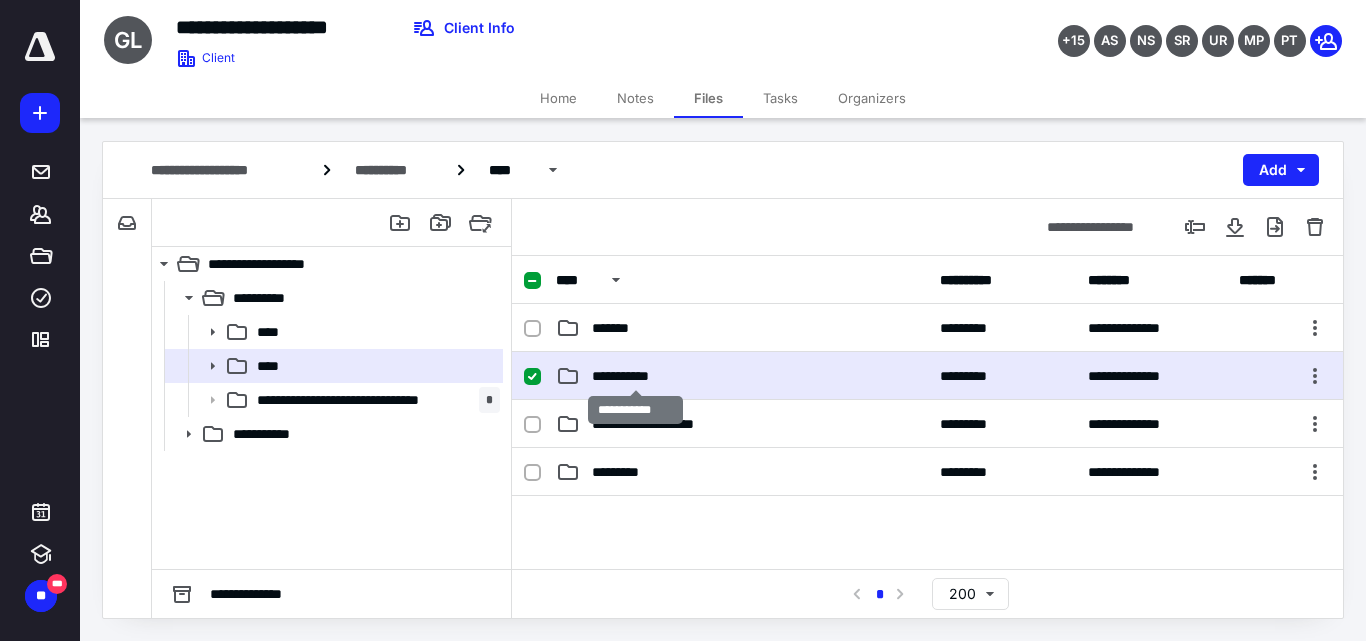 click on "**********" at bounding box center [635, 376] 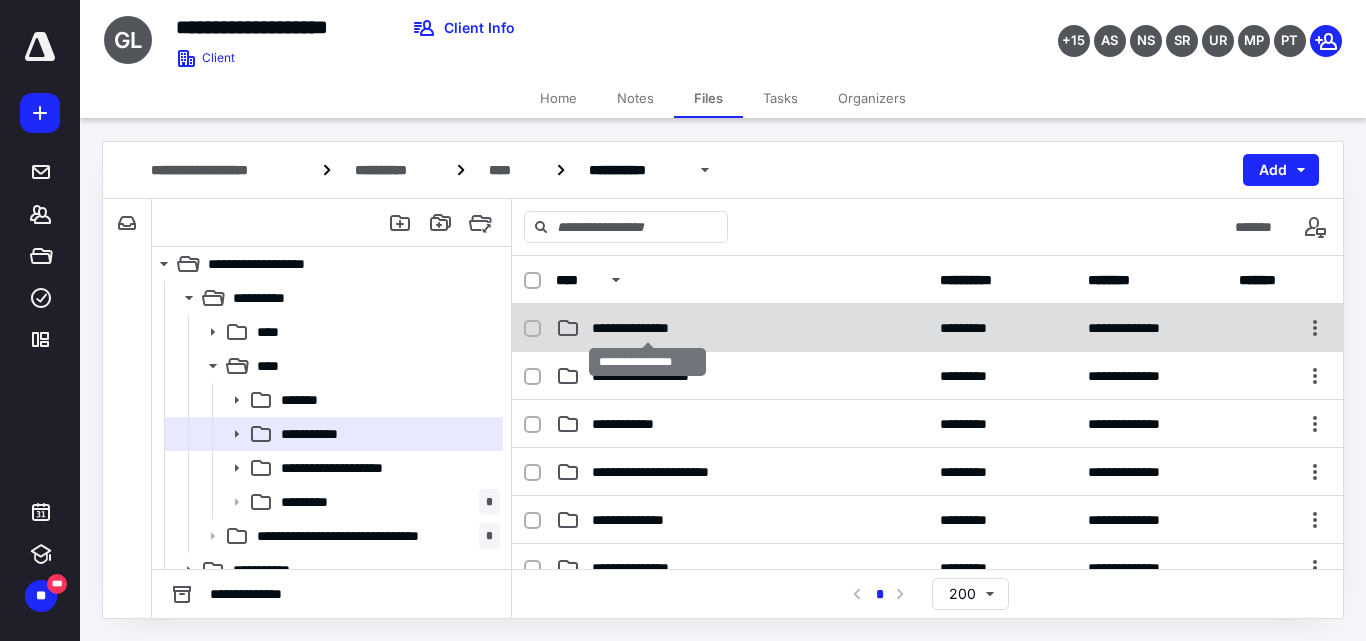 click on "**********" at bounding box center (648, 328) 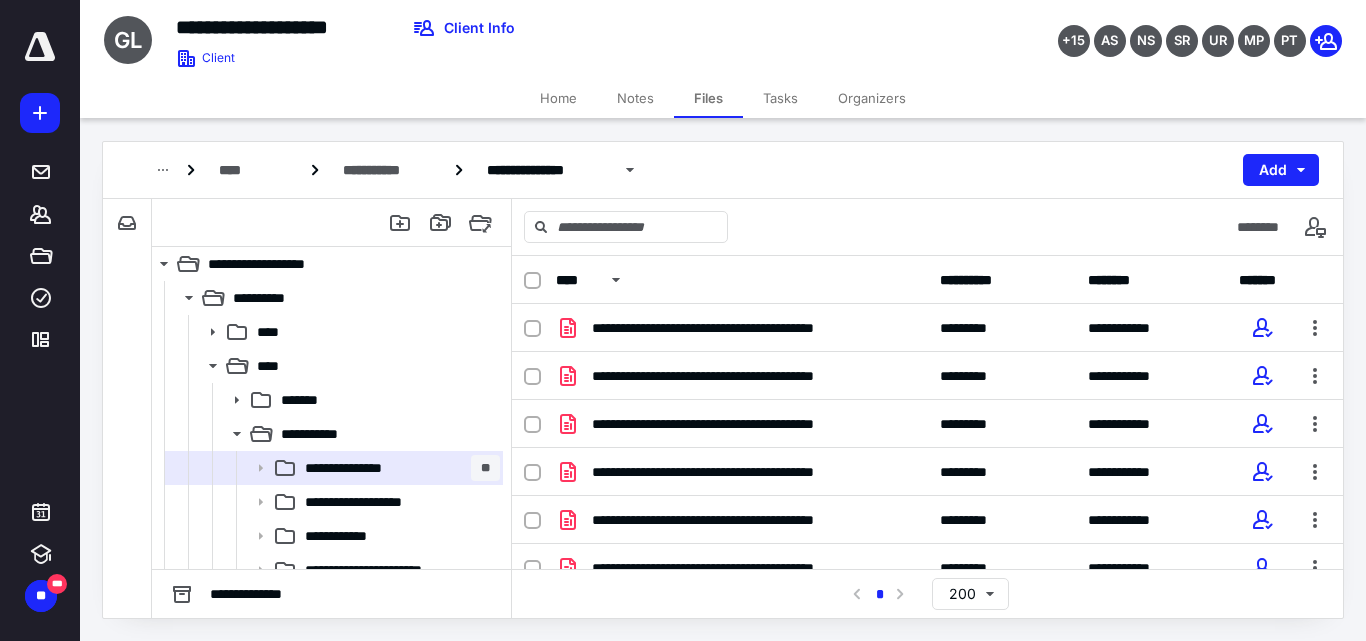 scroll, scrollTop: 311, scrollLeft: 0, axis: vertical 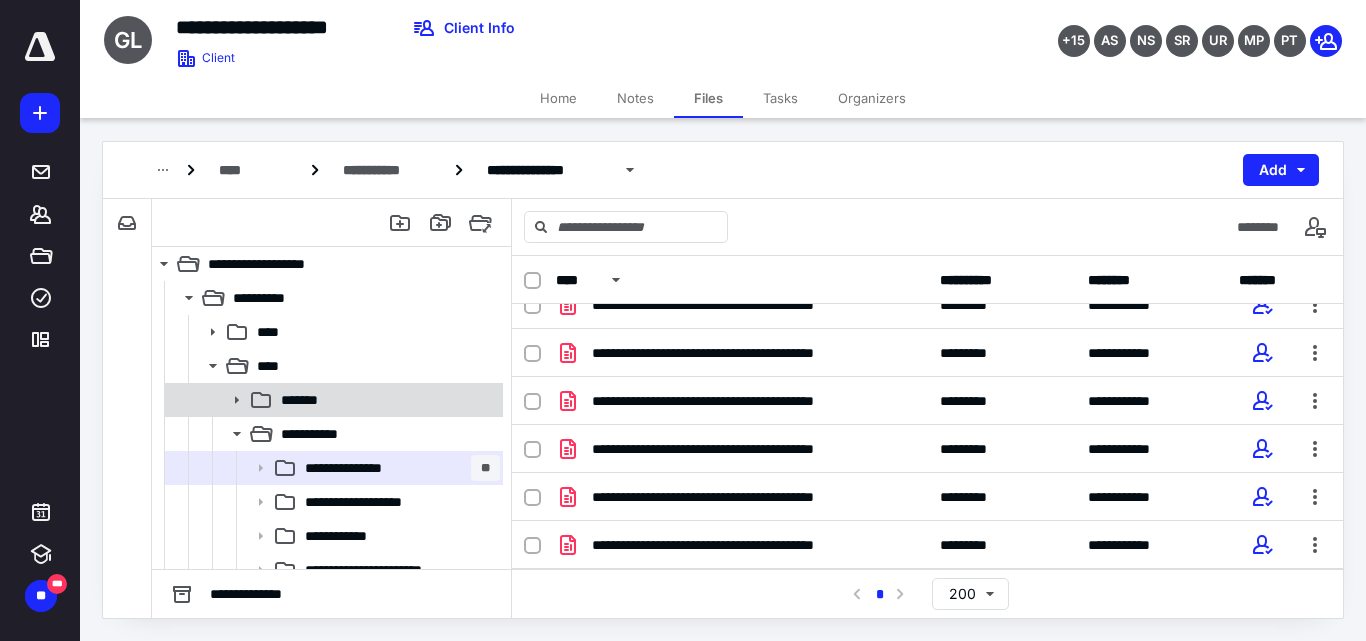 click on "*******" at bounding box center [386, 400] 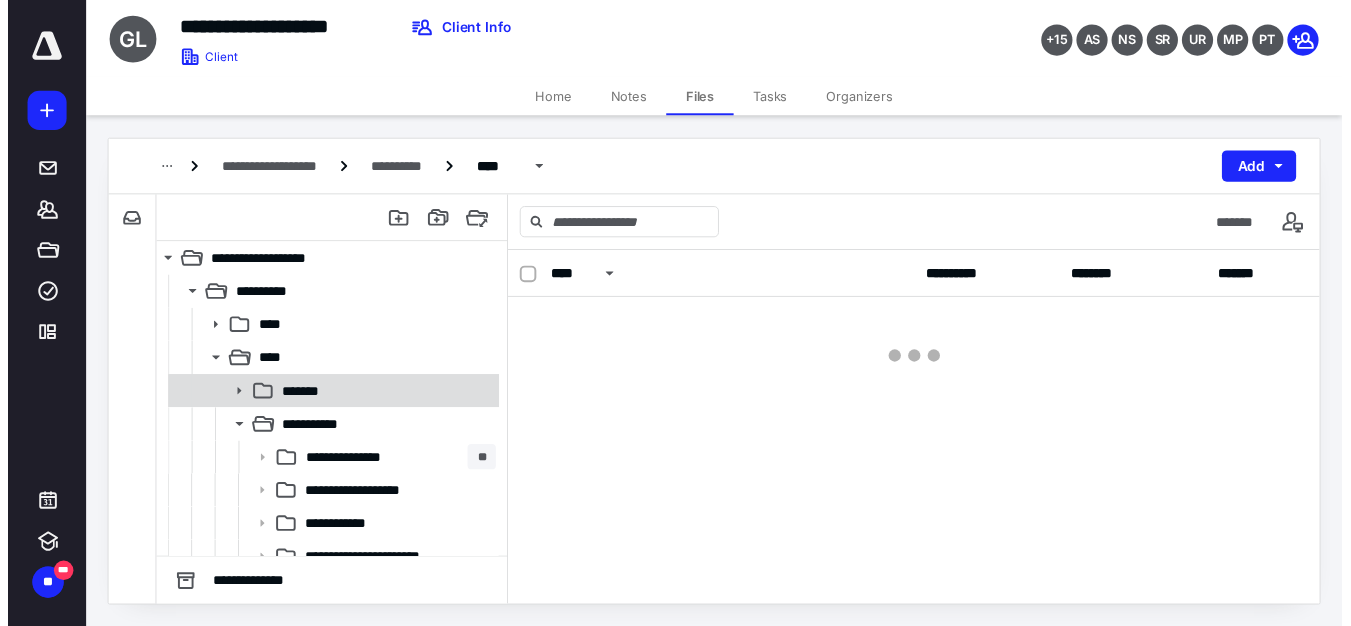 scroll, scrollTop: 0, scrollLeft: 0, axis: both 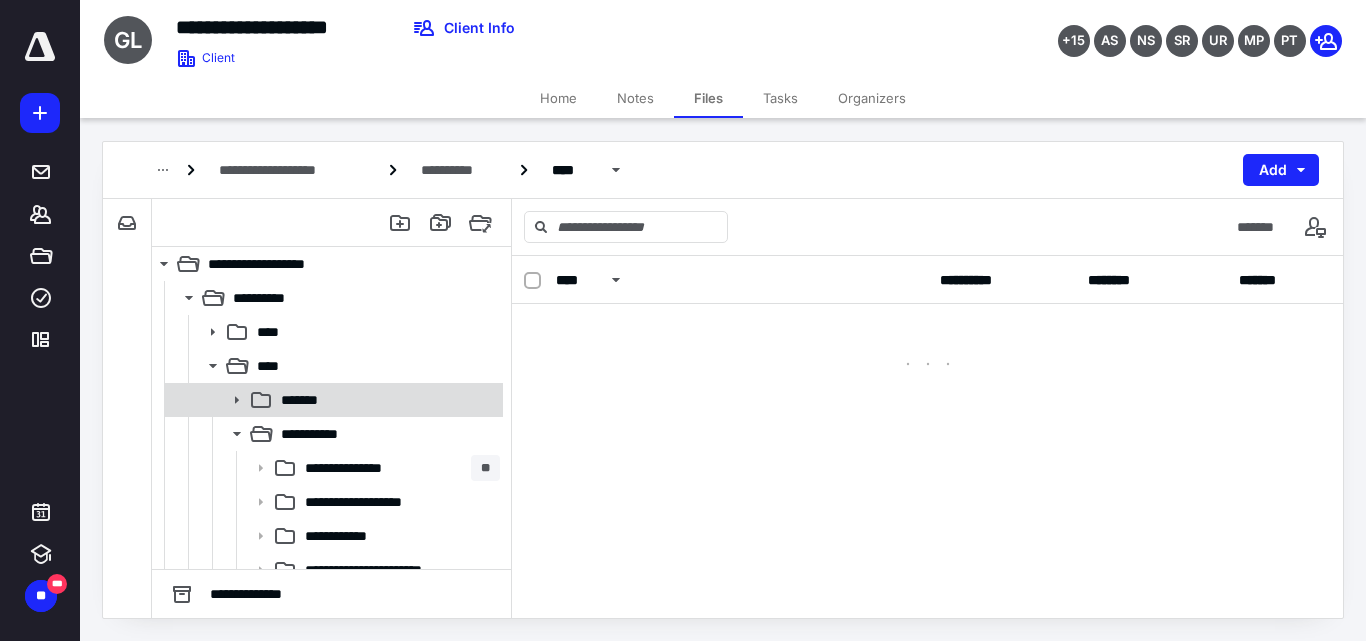 click on "*******" at bounding box center [386, 400] 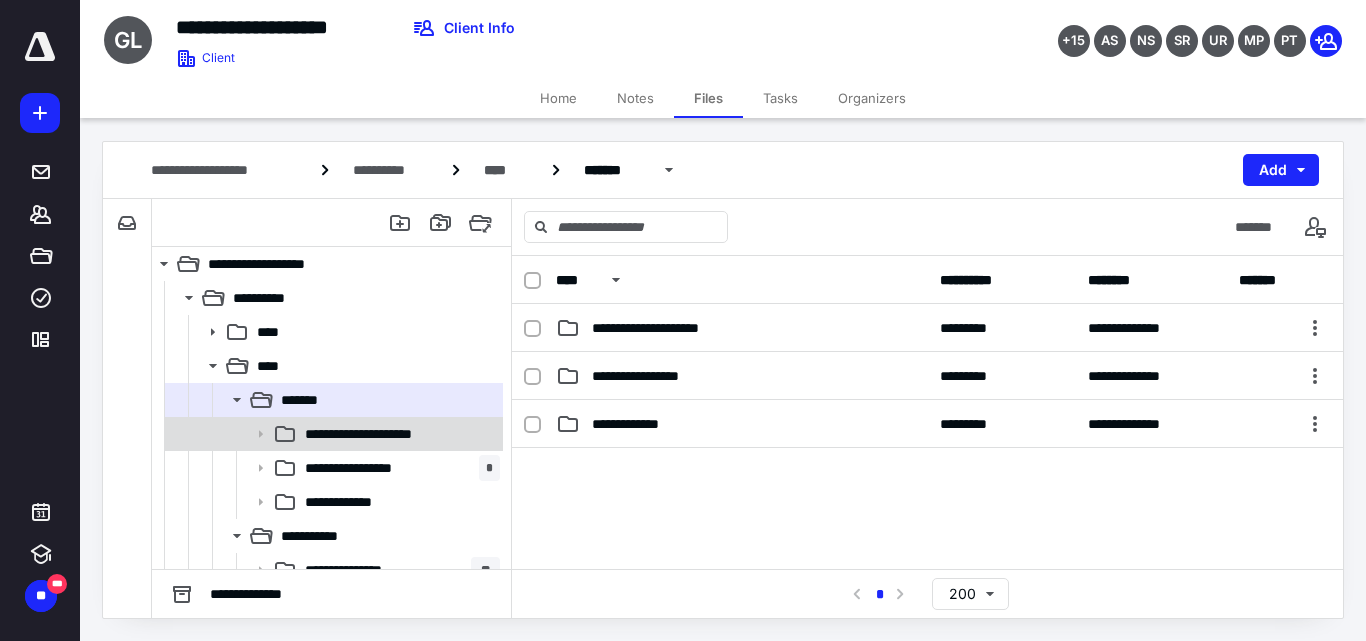 click on "**********" at bounding box center (377, 434) 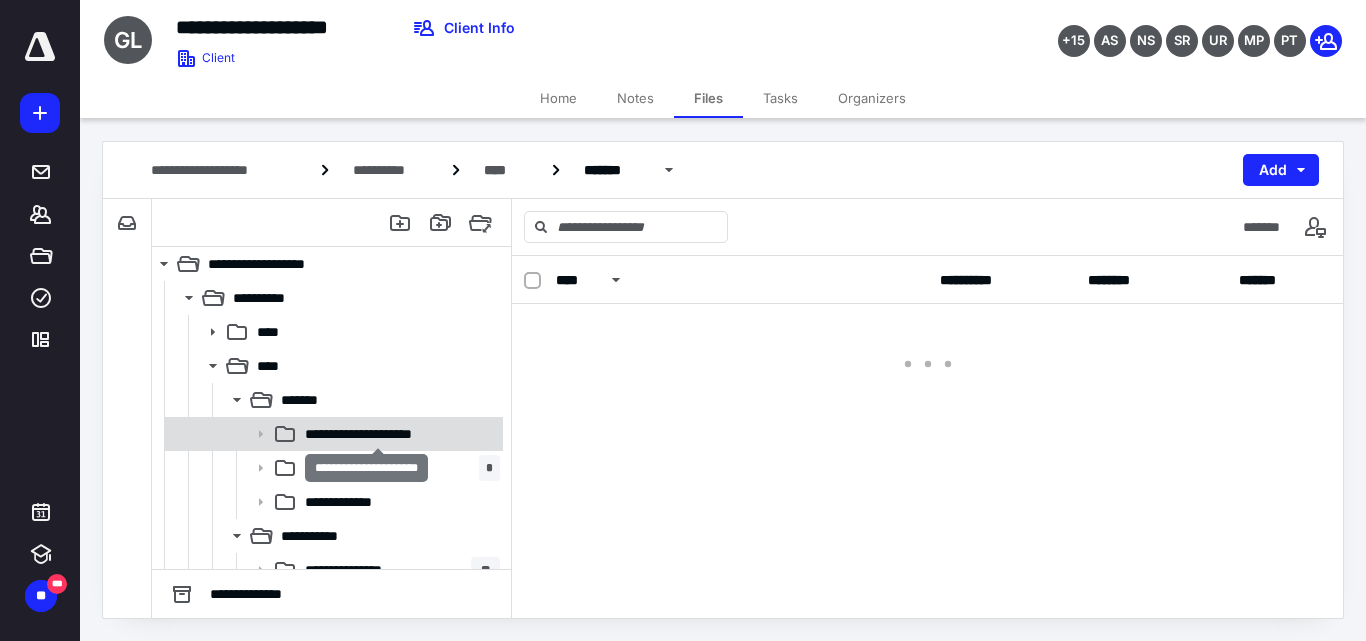 click on "**********" at bounding box center (377, 434) 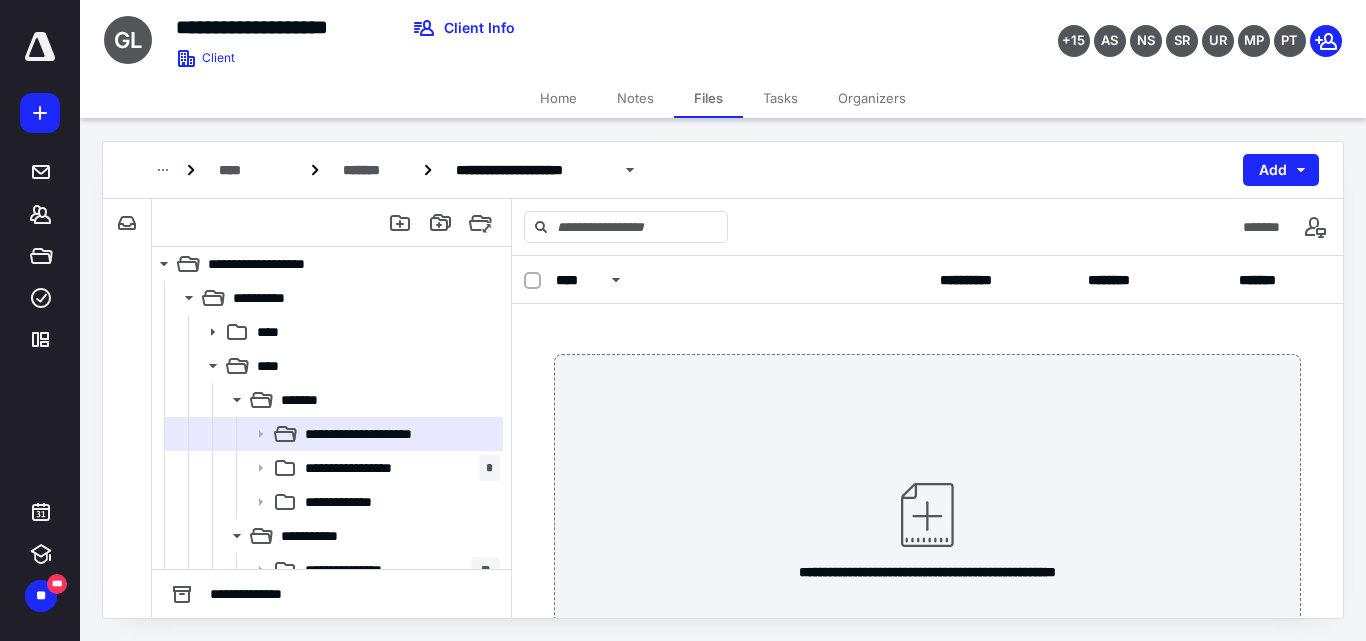 click on "Tasks" at bounding box center [780, 98] 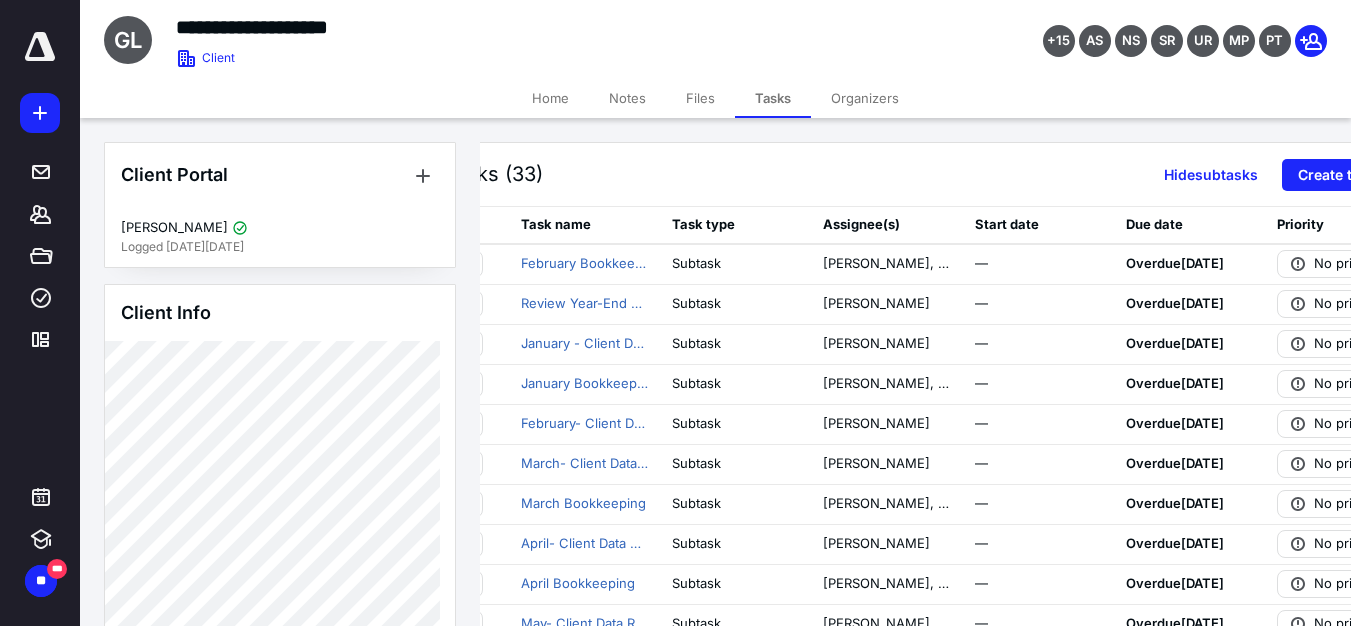 scroll, scrollTop: 0, scrollLeft: 130, axis: horizontal 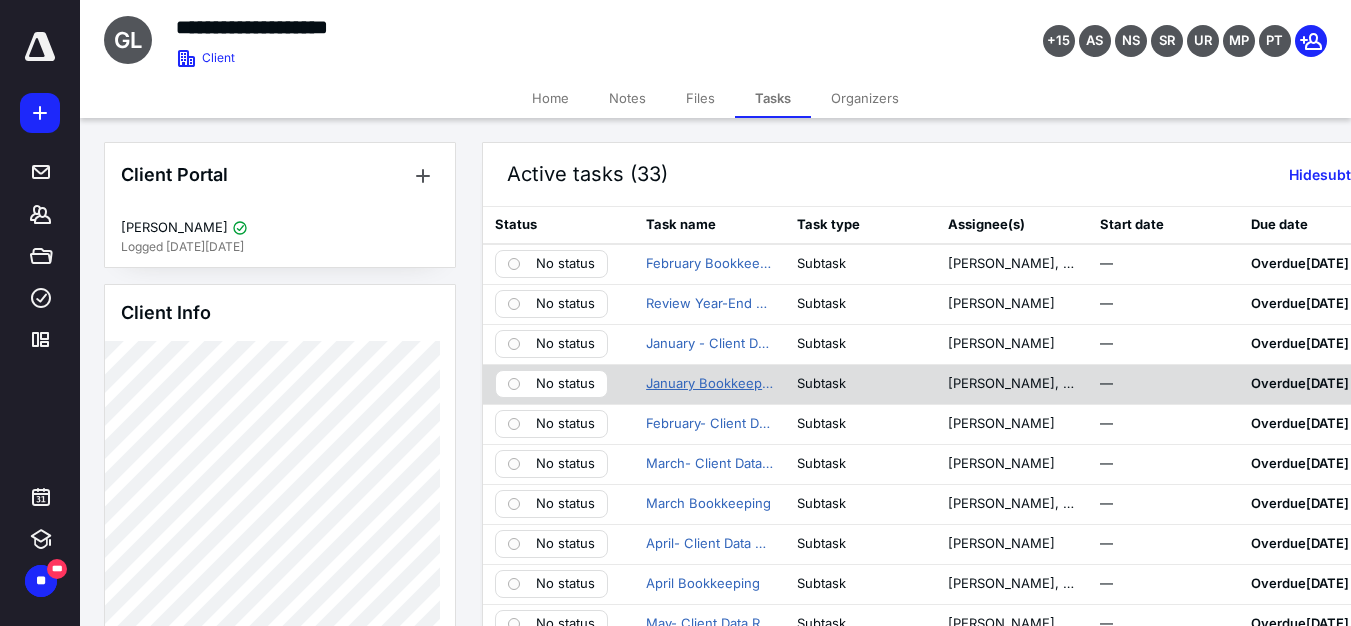 click on "January Bookkeeping" at bounding box center [709, 384] 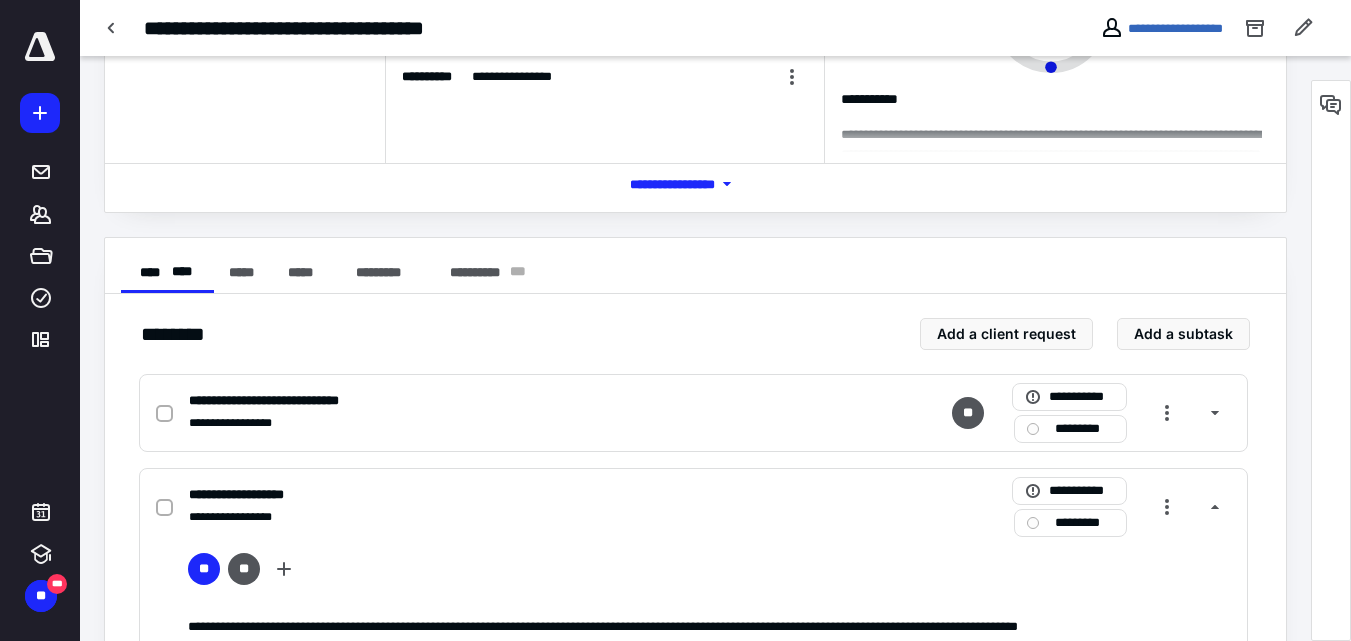 scroll, scrollTop: 200, scrollLeft: 0, axis: vertical 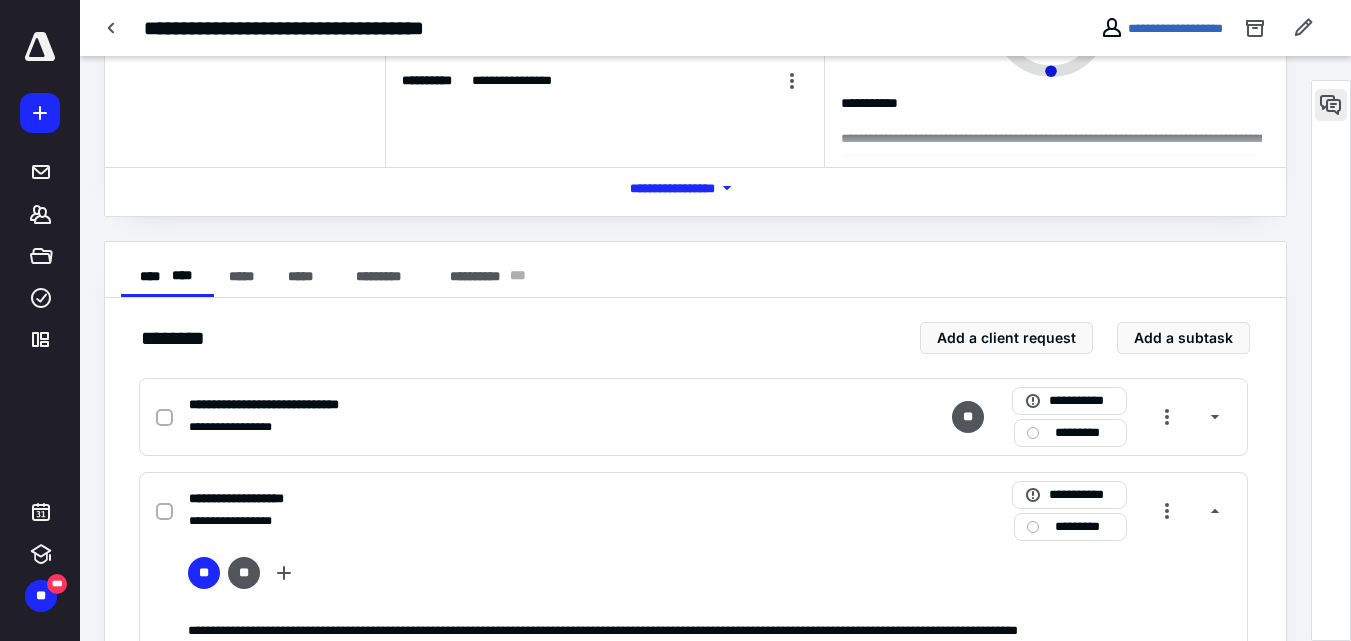 click at bounding box center (1331, 105) 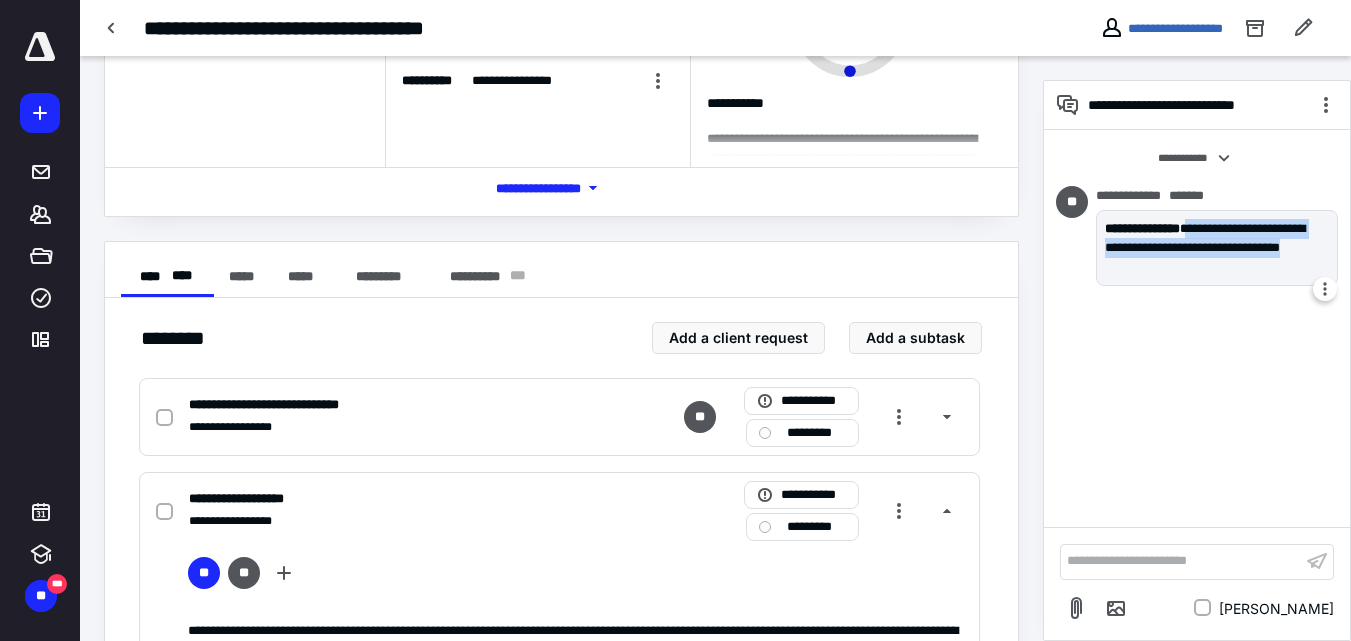 drag, startPoint x: 1216, startPoint y: 230, endPoint x: 1230, endPoint y: 262, distance: 34.928497 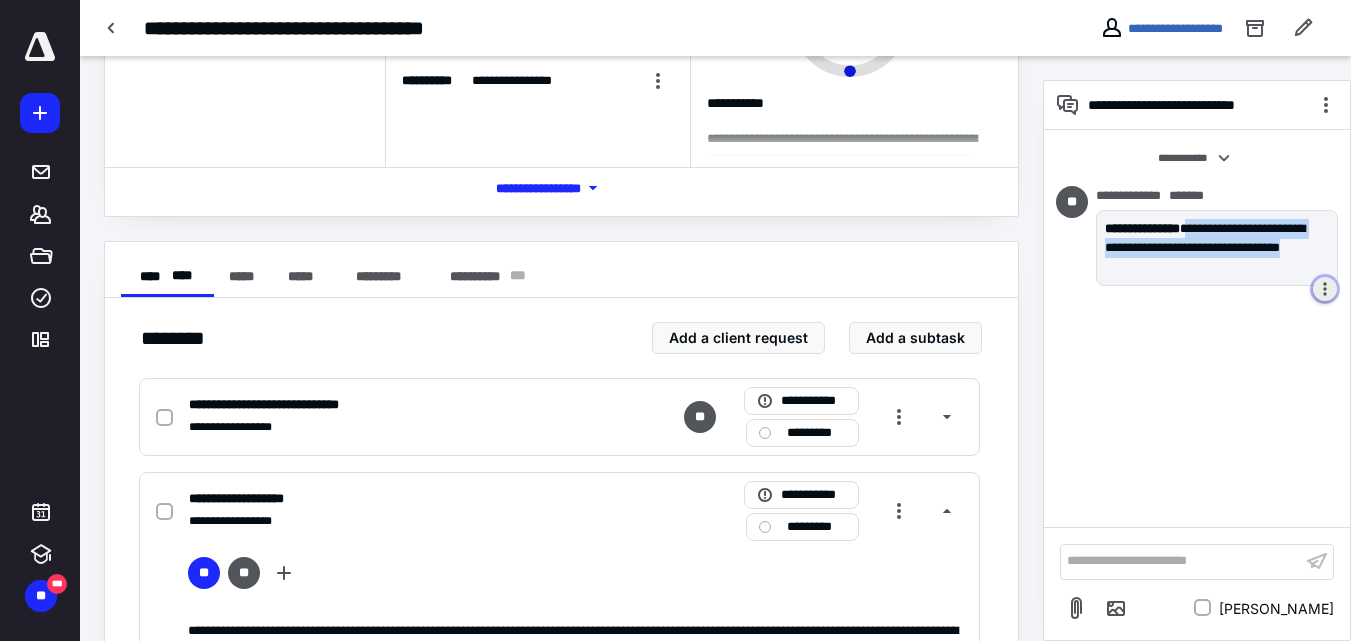click at bounding box center [1325, 289] 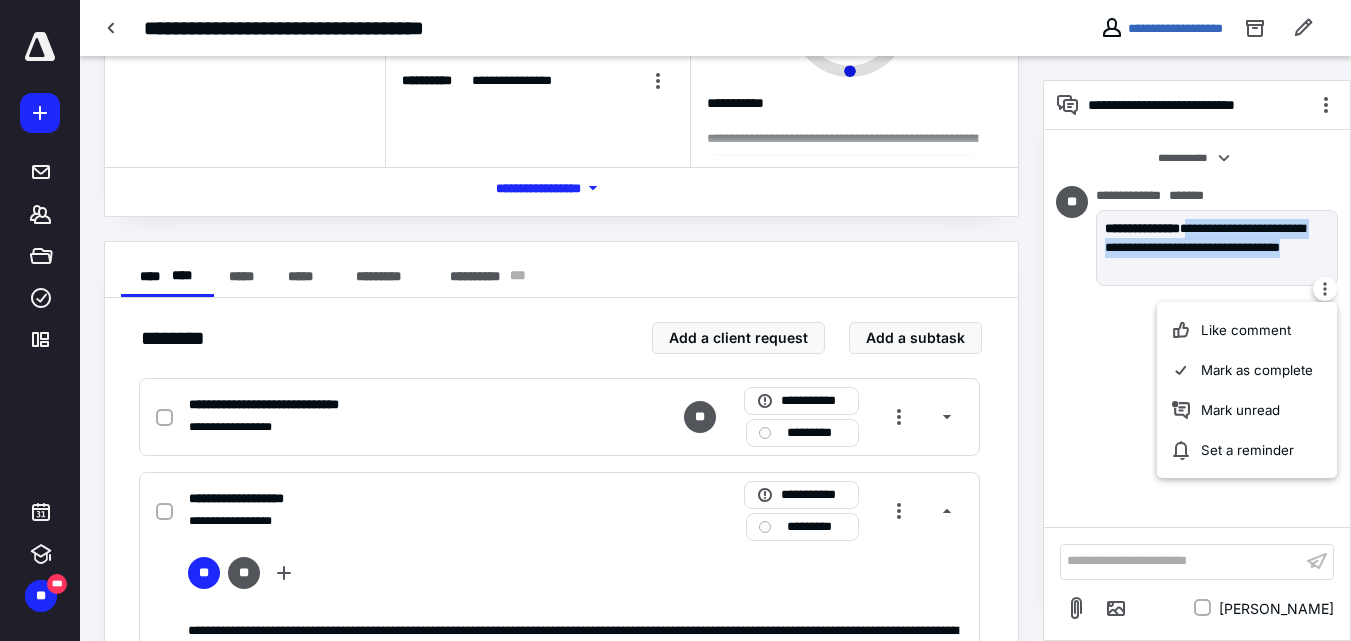 click on "**********" at bounding box center (1197, 328) 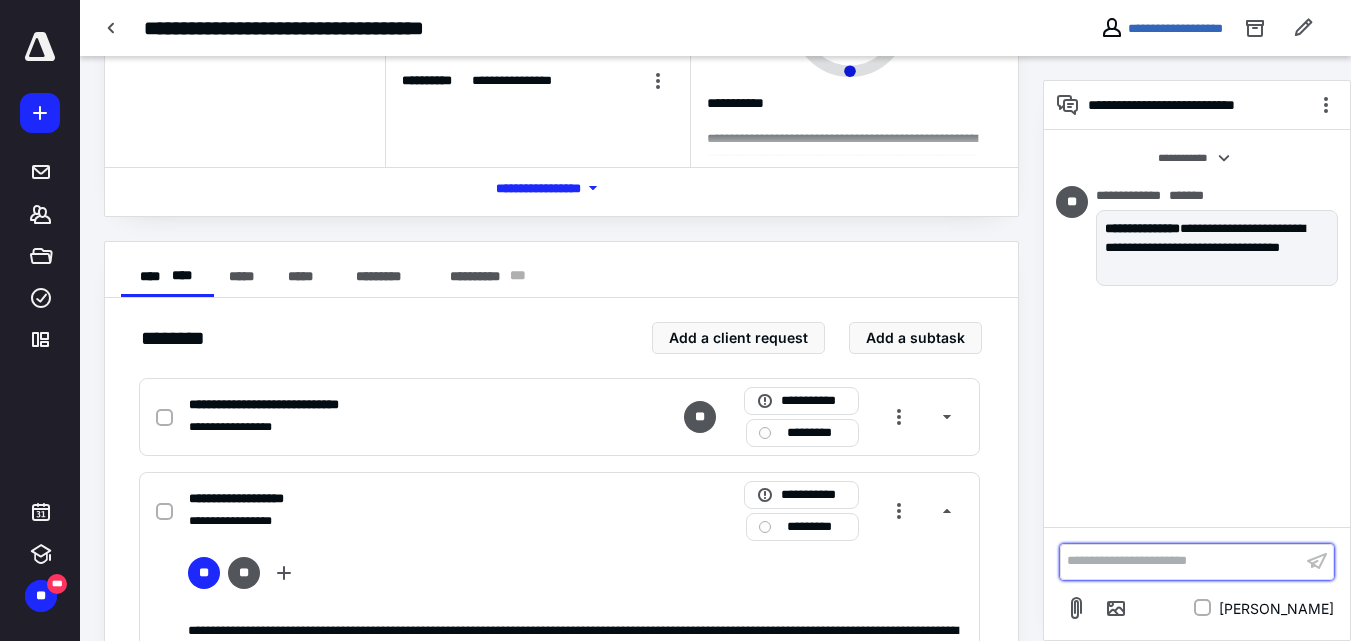 click on "**********" at bounding box center (1181, 561) 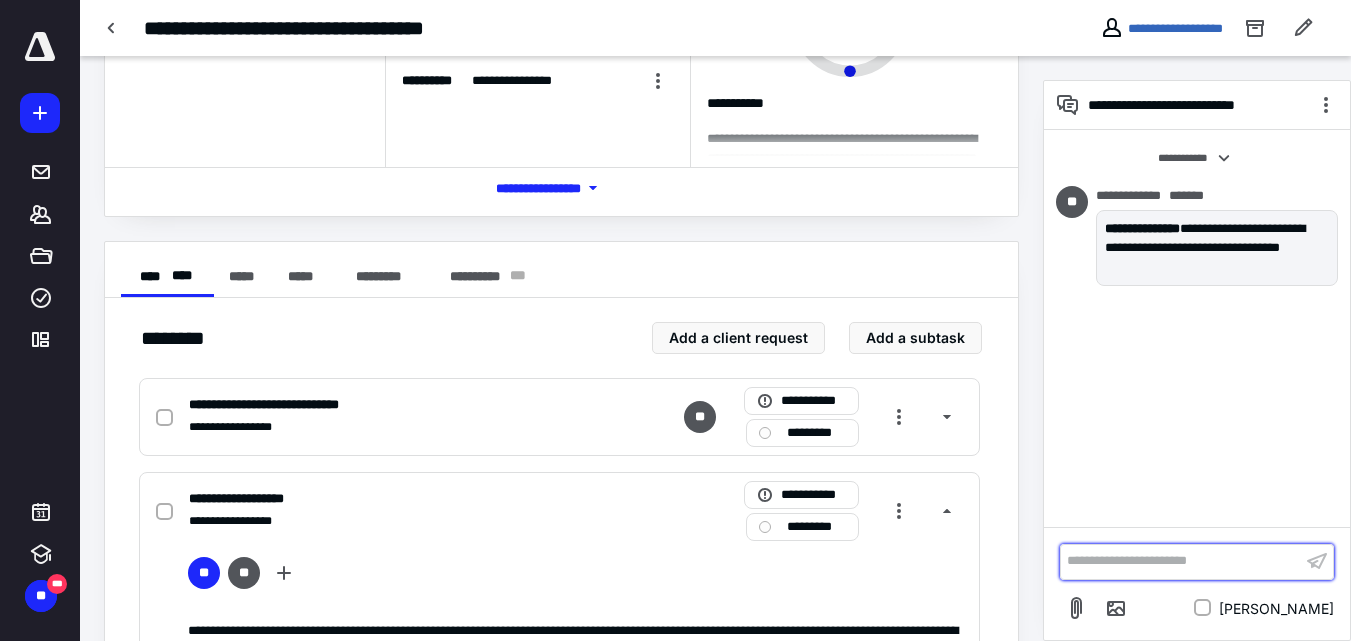 click on "**********" at bounding box center (1181, 561) 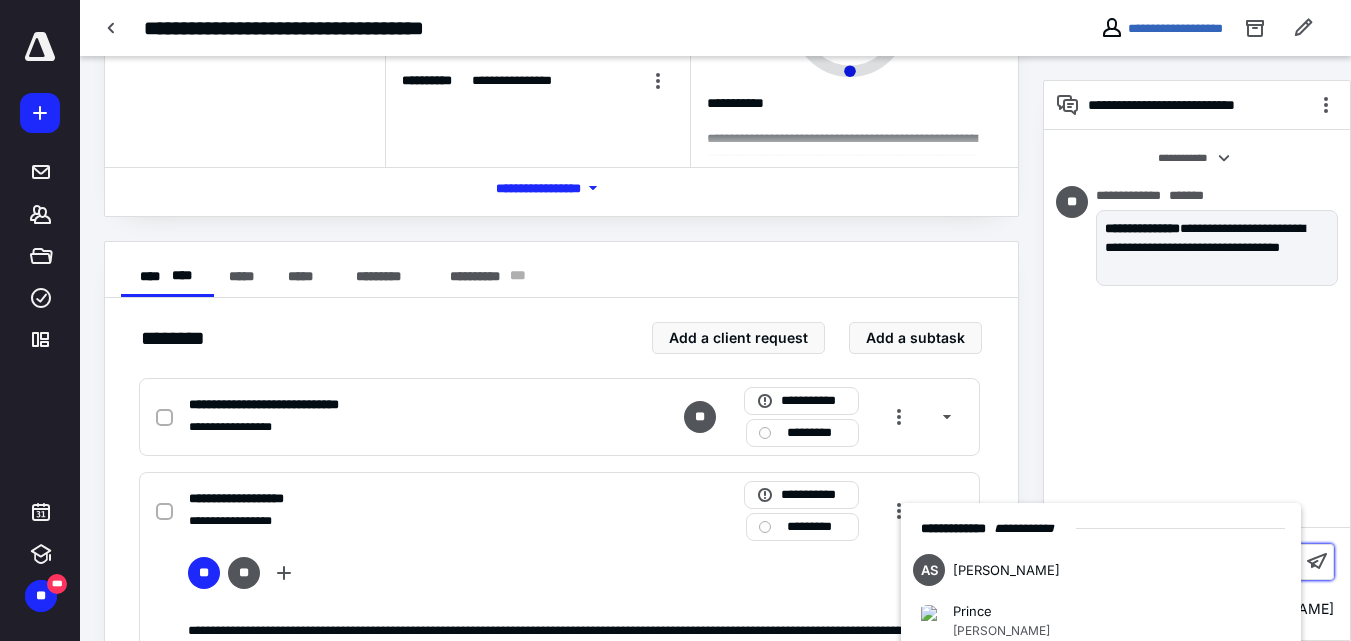 scroll, scrollTop: 440, scrollLeft: 0, axis: vertical 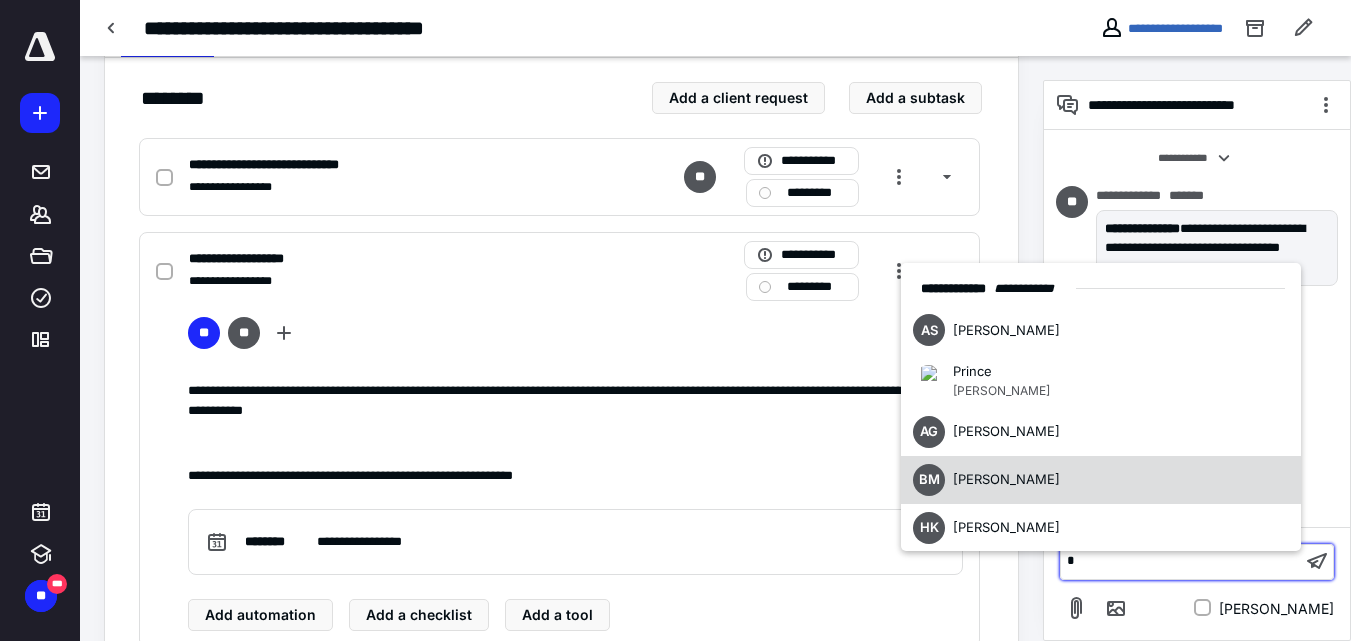 click on "[PERSON_NAME]" at bounding box center [1006, 479] 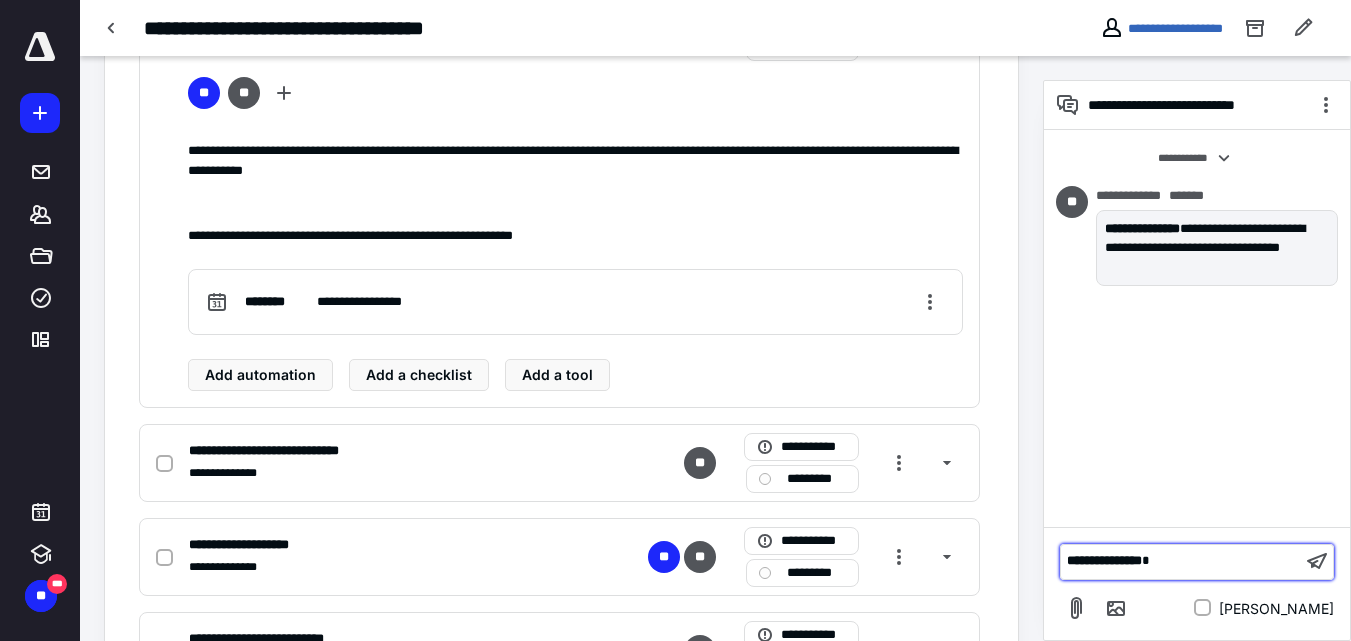 scroll, scrollTop: 922, scrollLeft: 0, axis: vertical 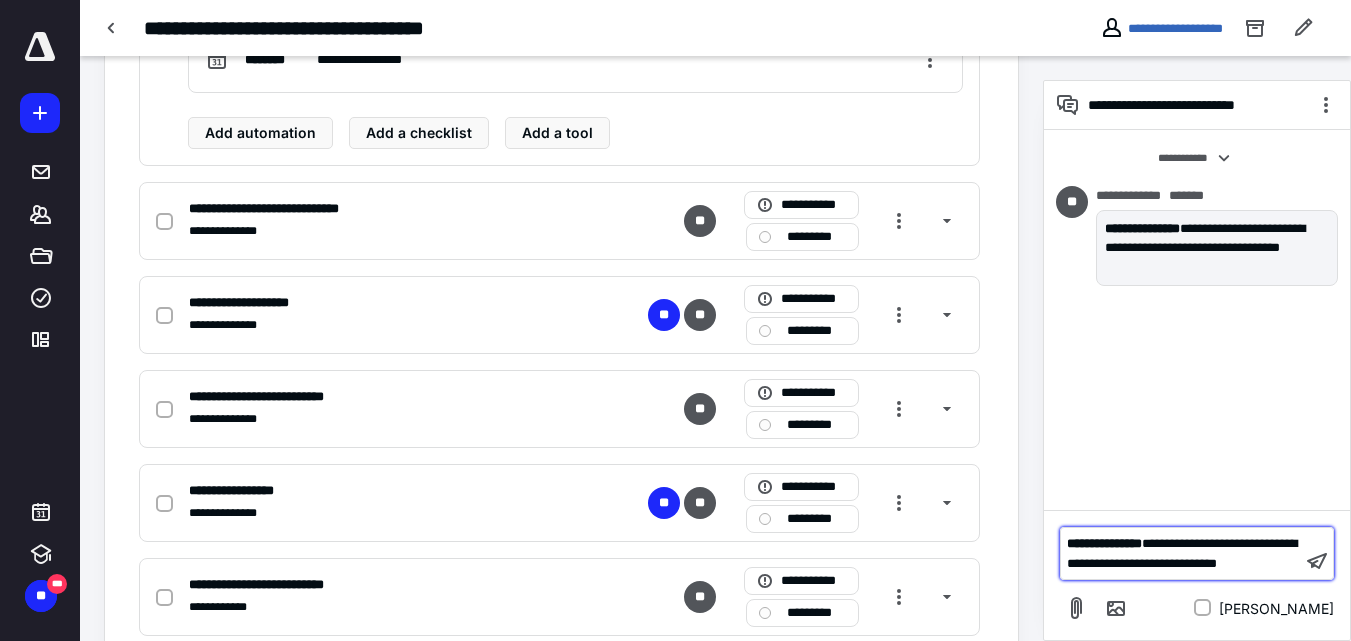 click on "**********" at bounding box center [1182, 553] 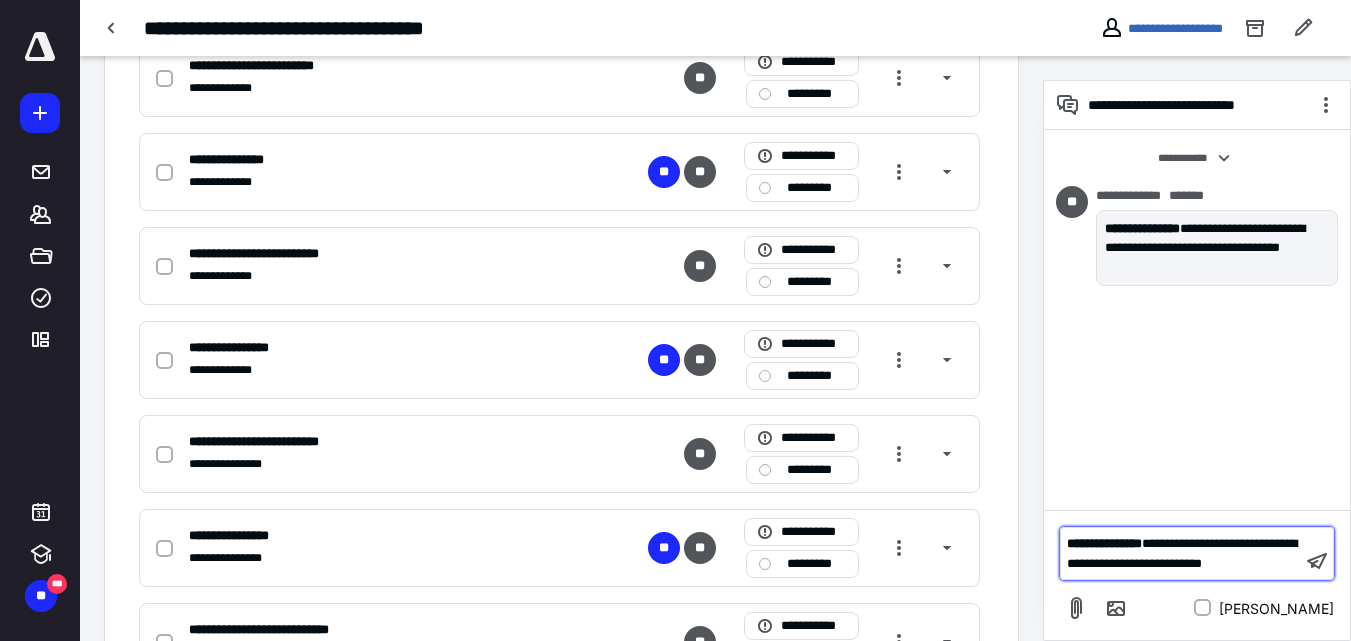 scroll, scrollTop: 1852, scrollLeft: 0, axis: vertical 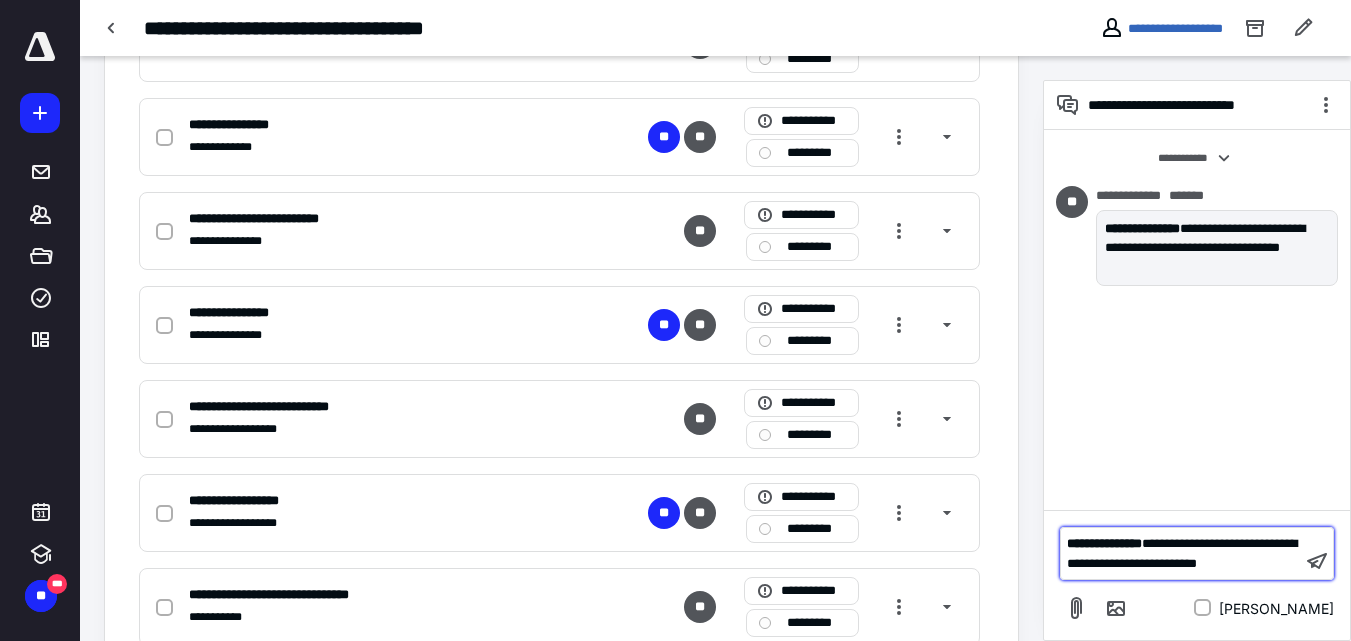type 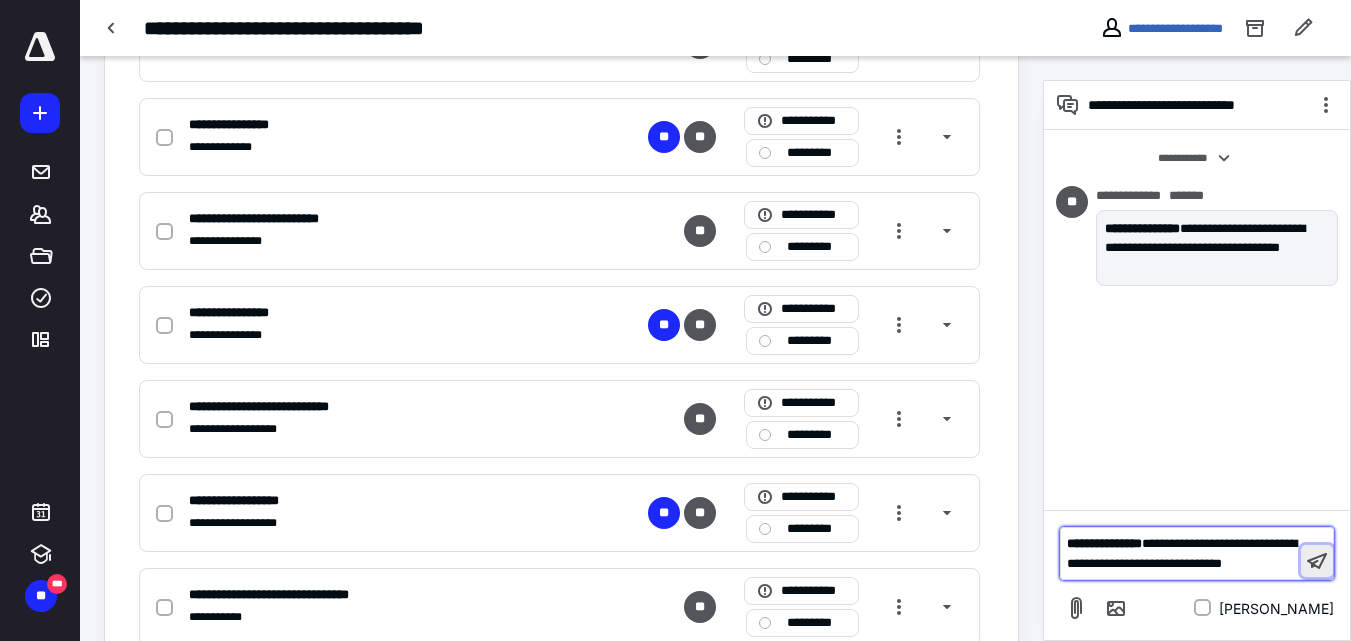 click at bounding box center (1317, 561) 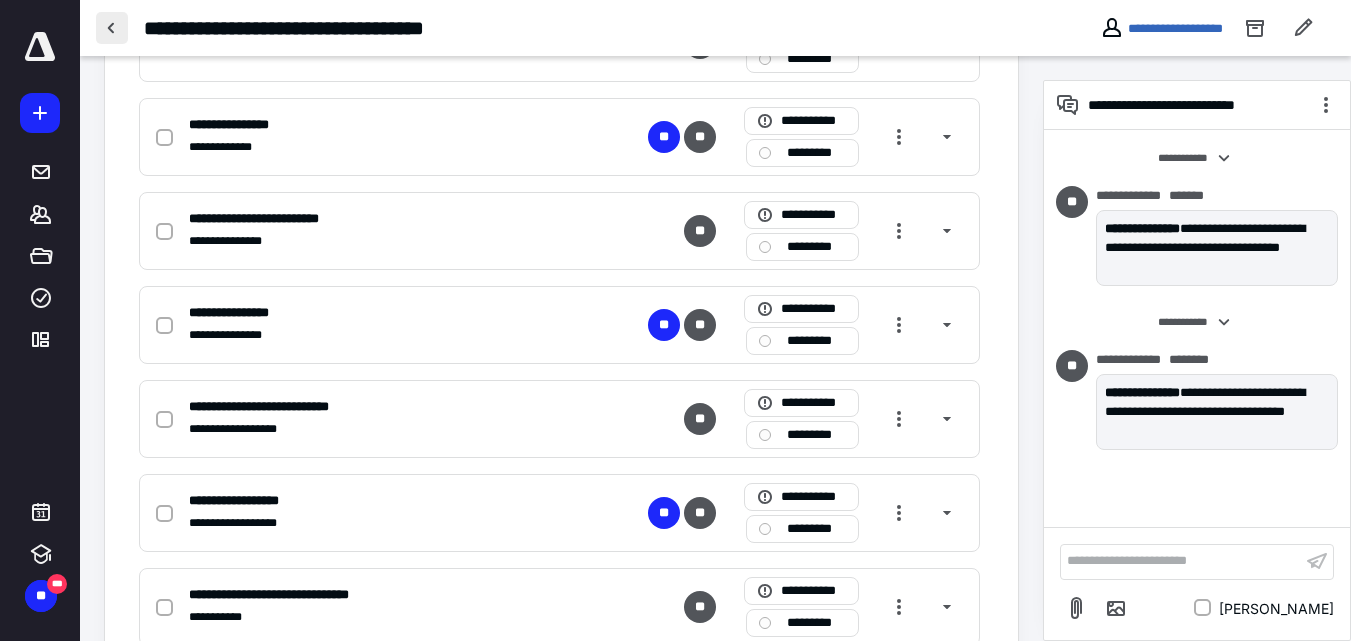 click at bounding box center [112, 28] 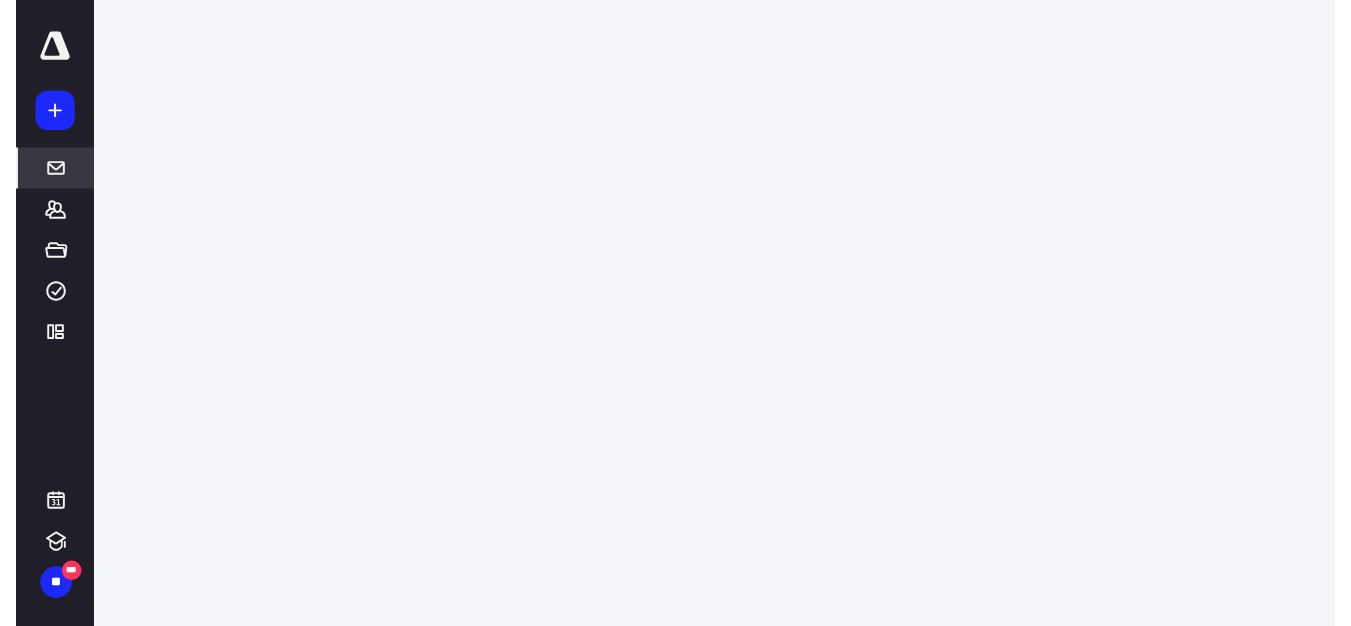 scroll, scrollTop: 0, scrollLeft: 0, axis: both 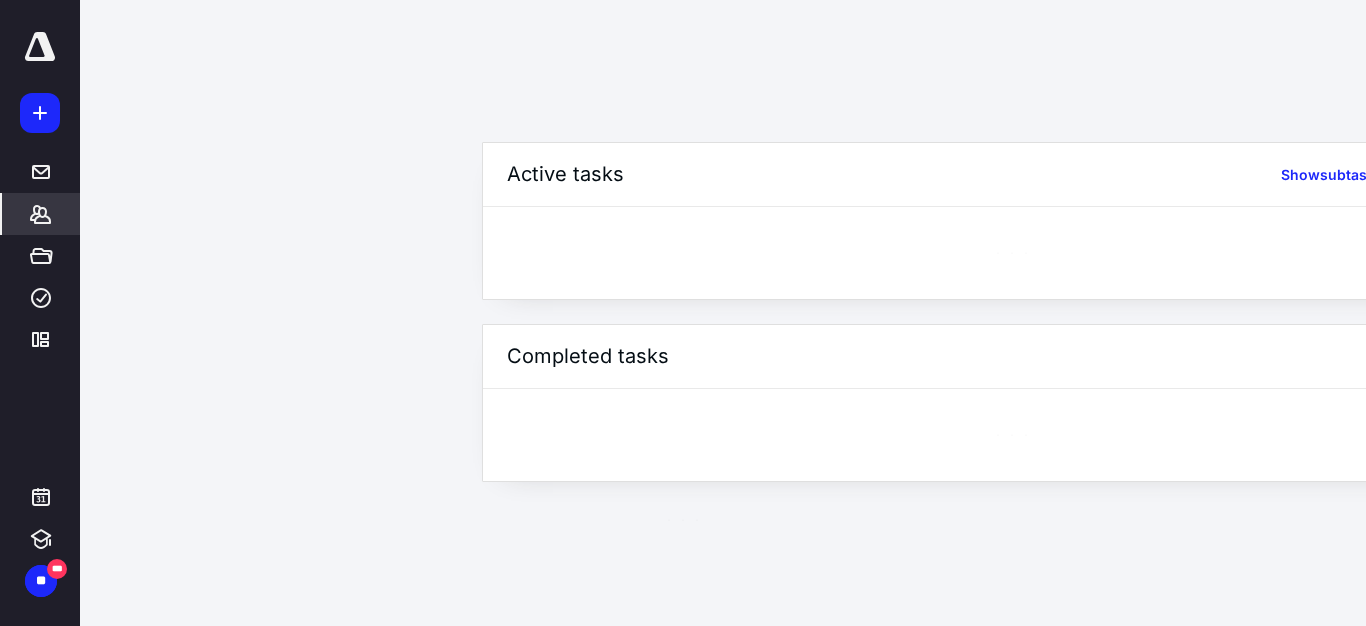 click 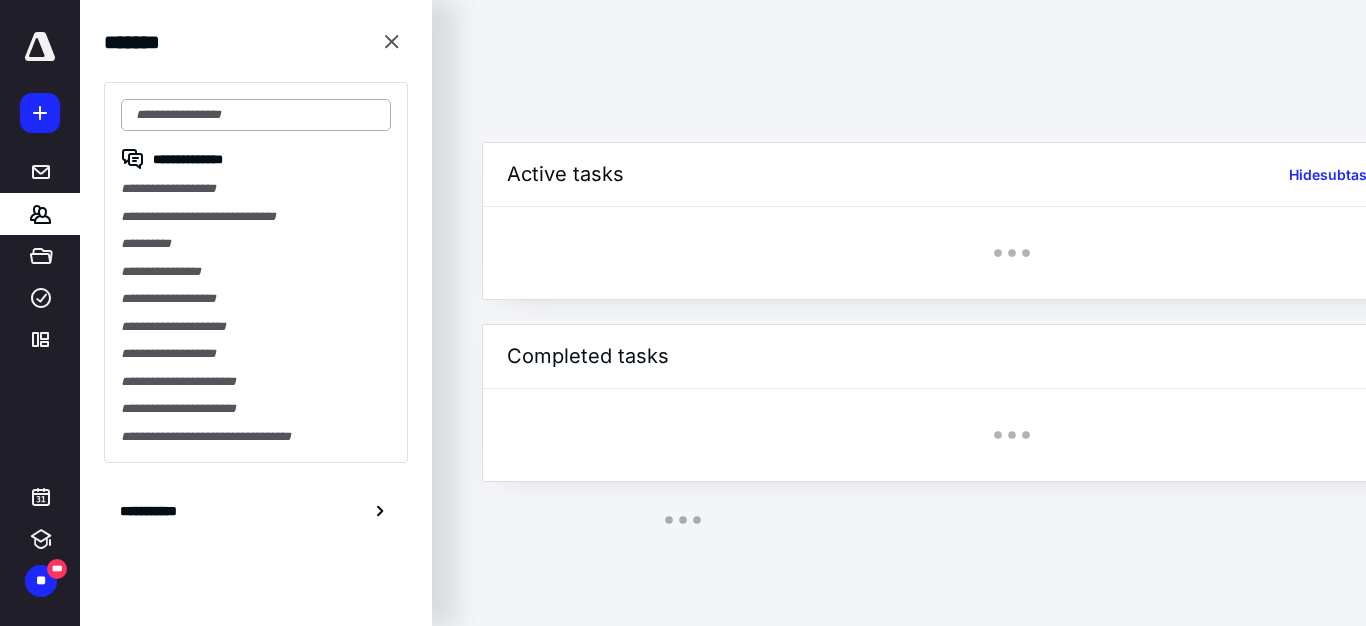click at bounding box center [256, 115] 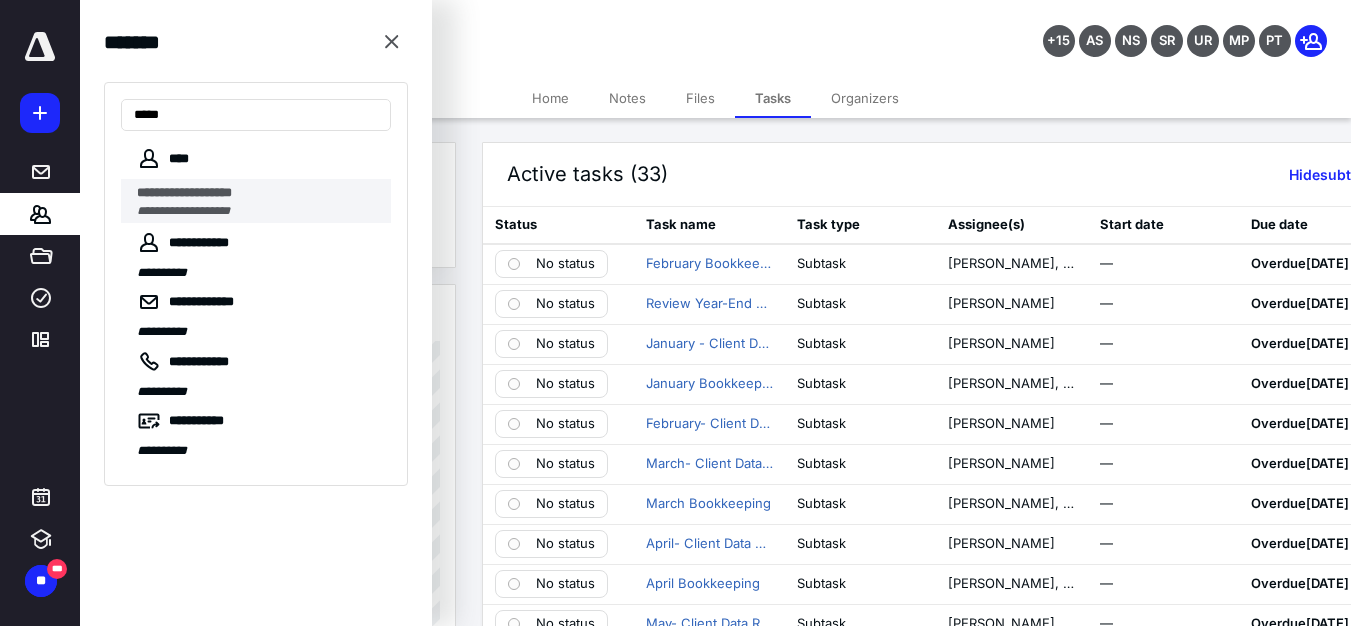 type on "****" 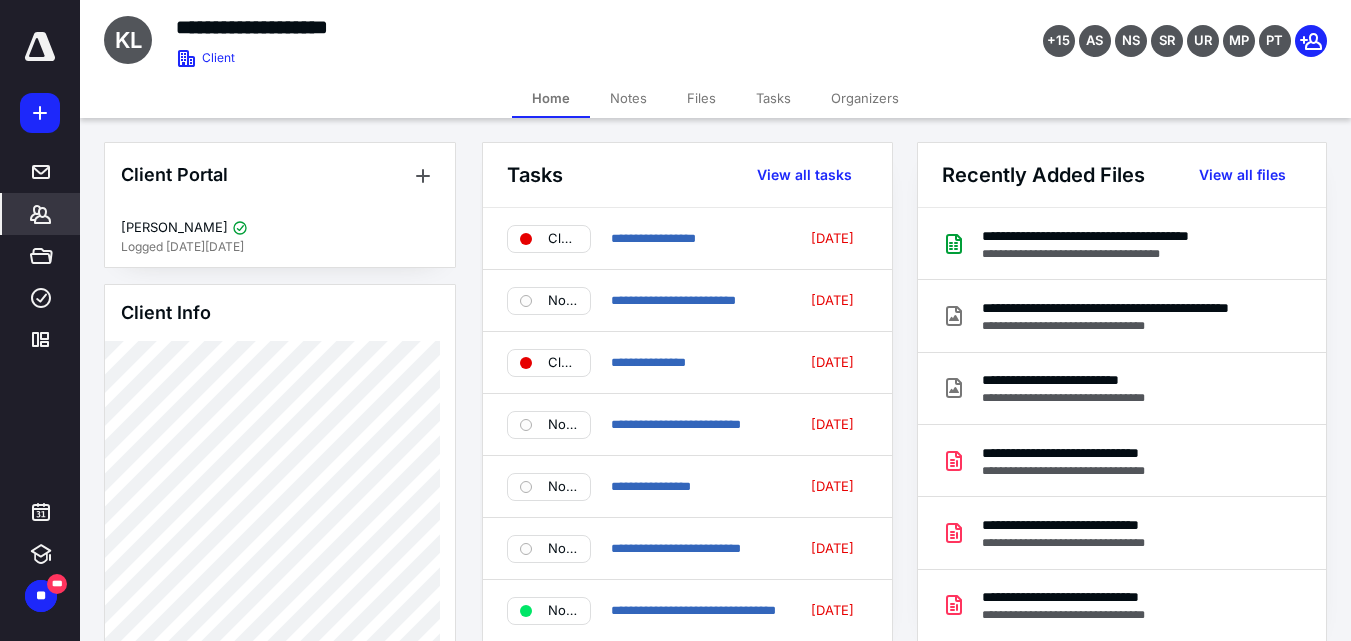 click on "Files" at bounding box center [701, 98] 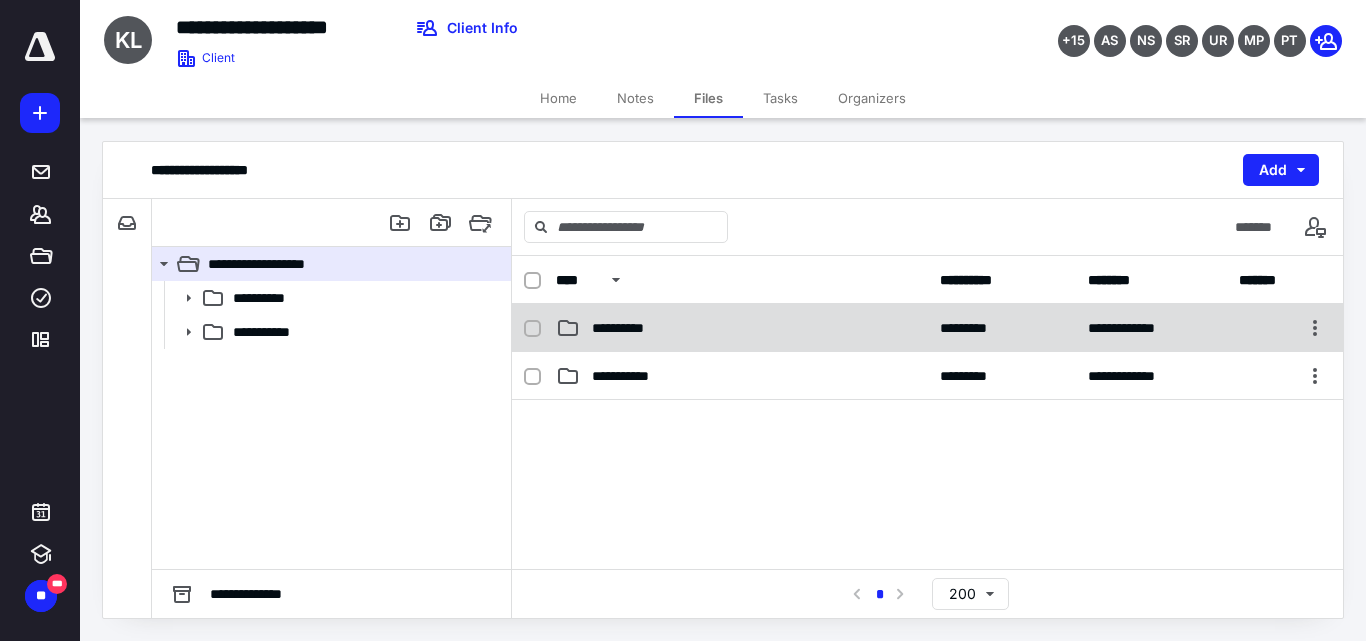 click on "**********" at bounding box center (927, 328) 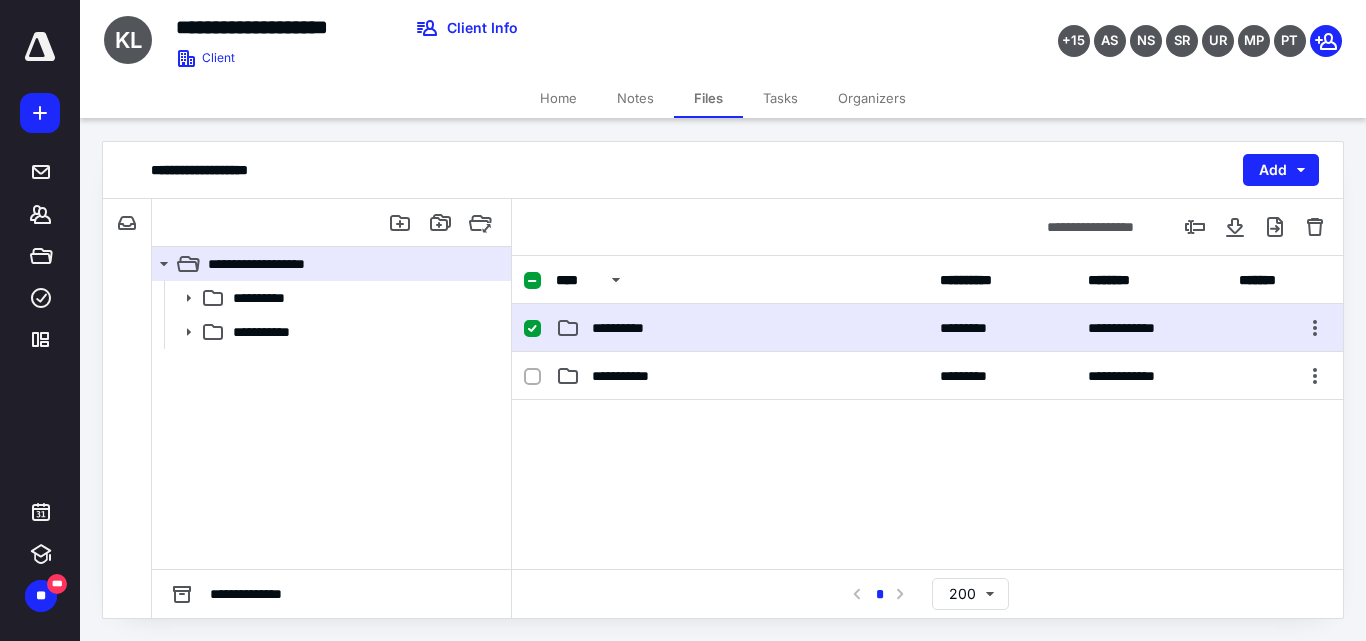 click on "**********" at bounding box center (927, 328) 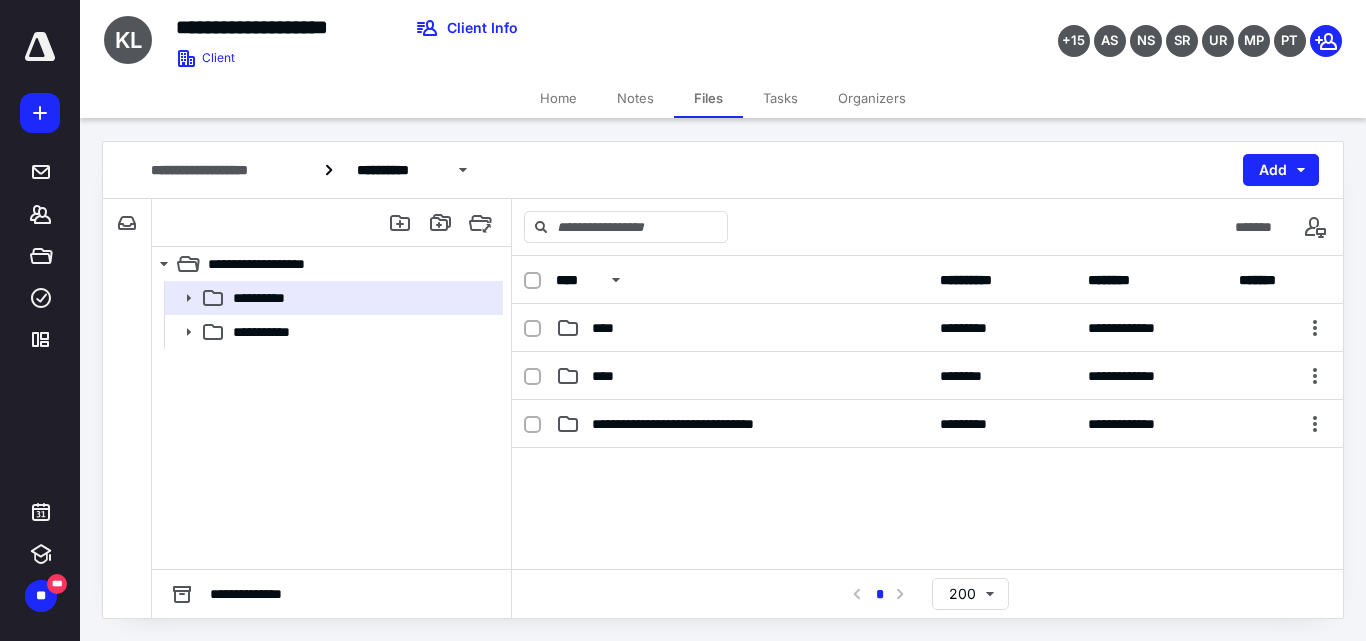 click on "Tasks" at bounding box center [780, 98] 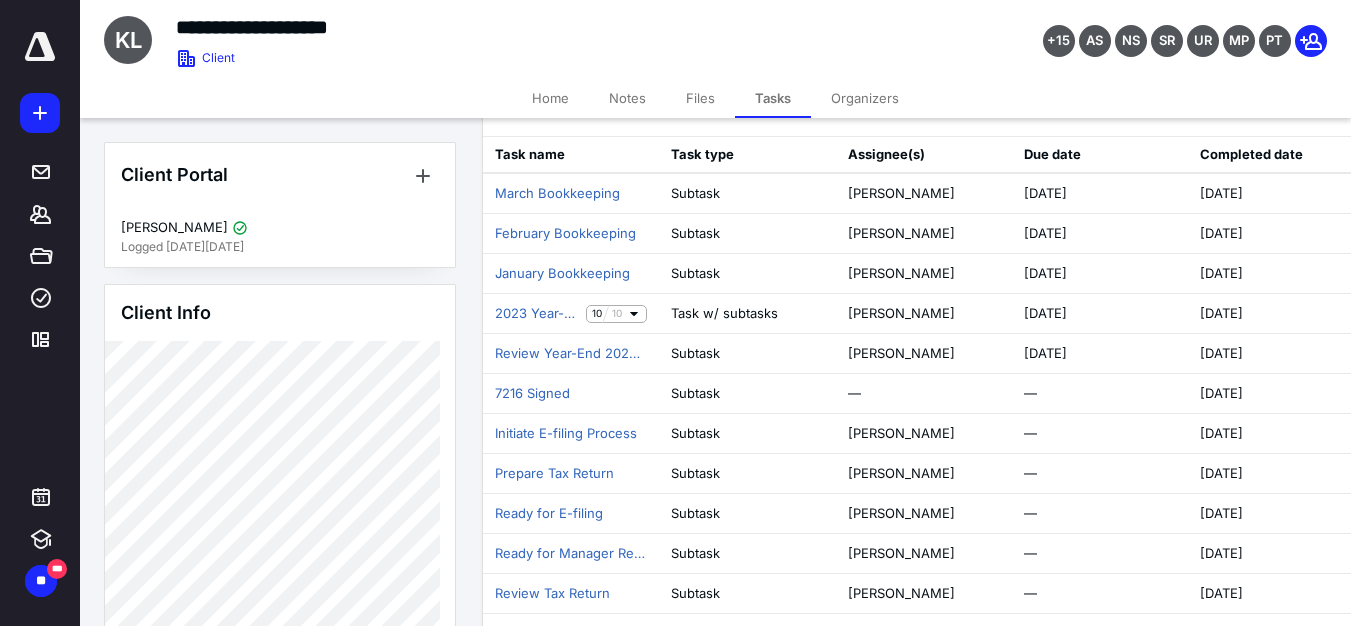 scroll, scrollTop: 900, scrollLeft: 0, axis: vertical 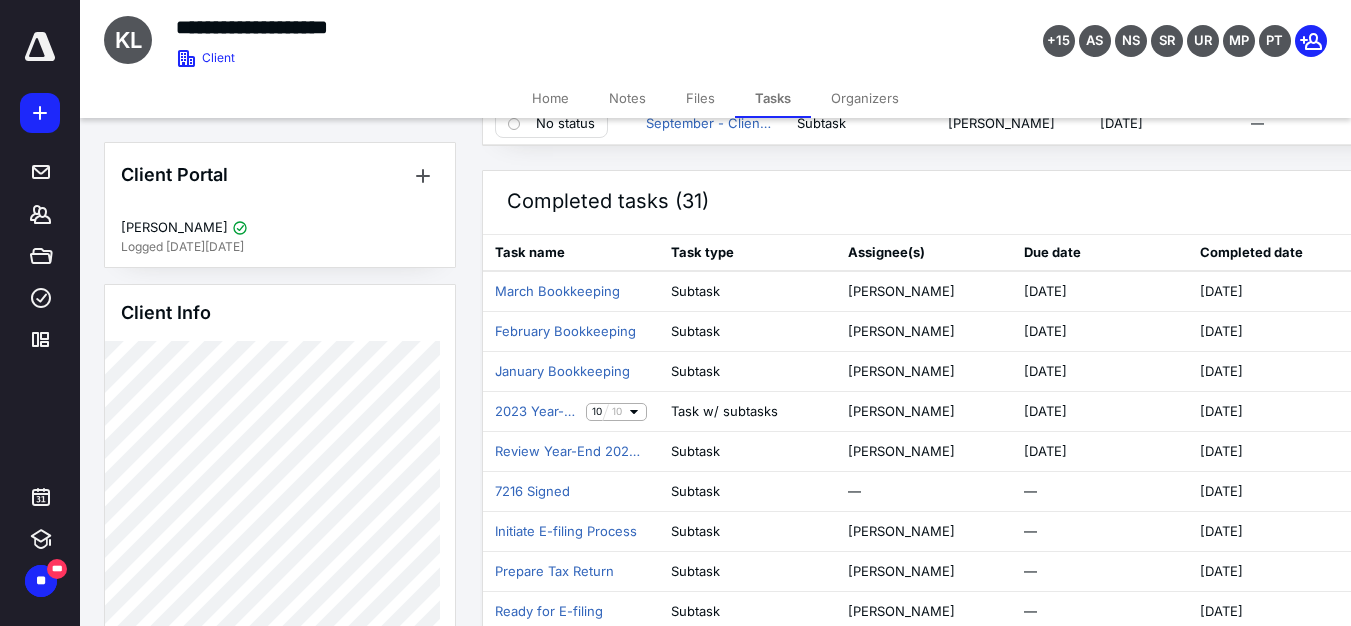 click on "Files" at bounding box center [700, 98] 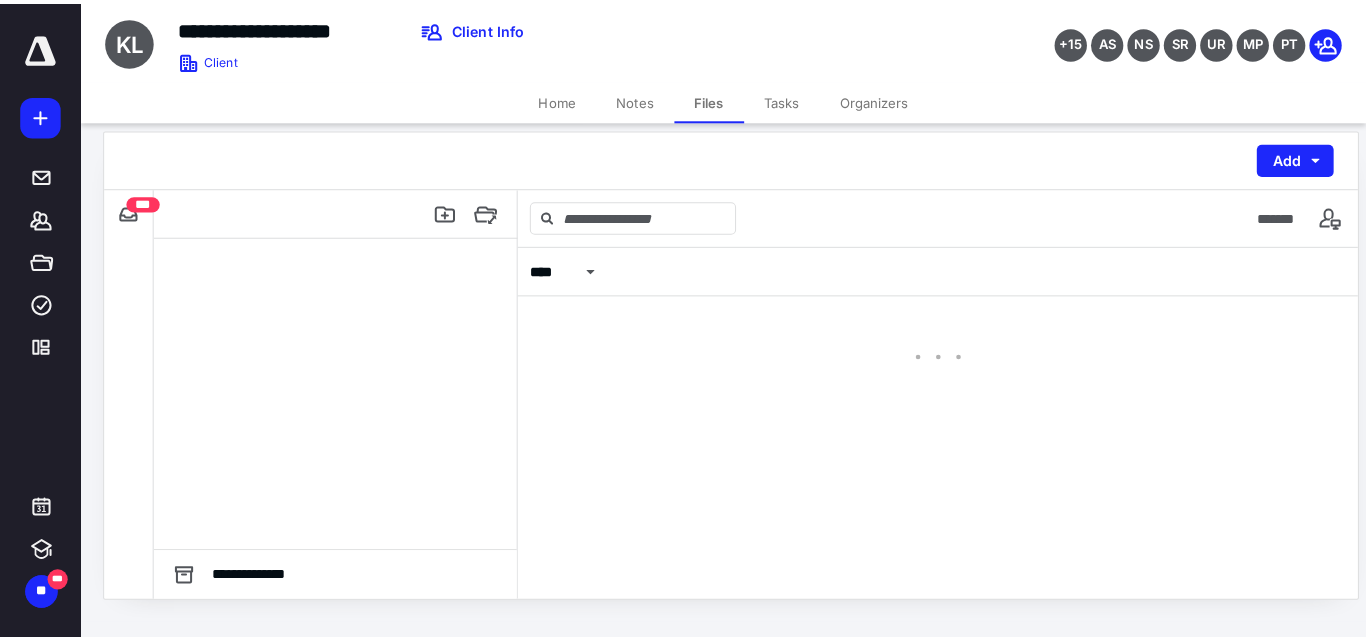 scroll, scrollTop: 0, scrollLeft: 0, axis: both 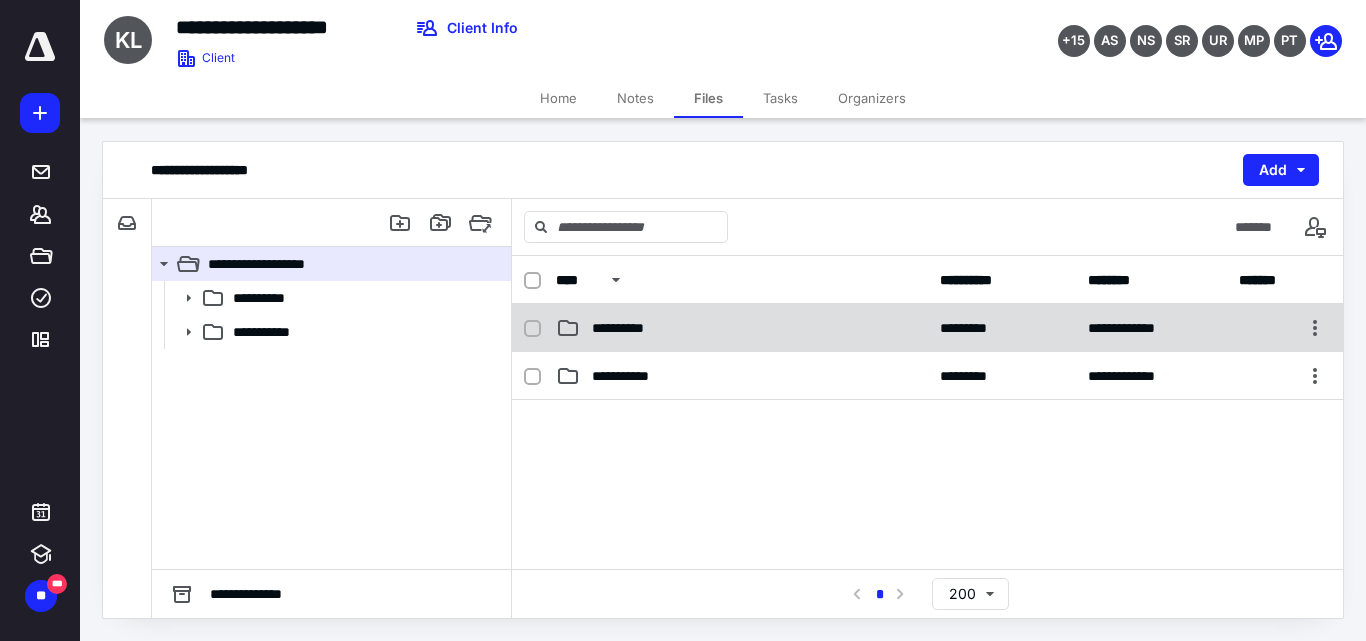 click on "**********" at bounding box center (629, 328) 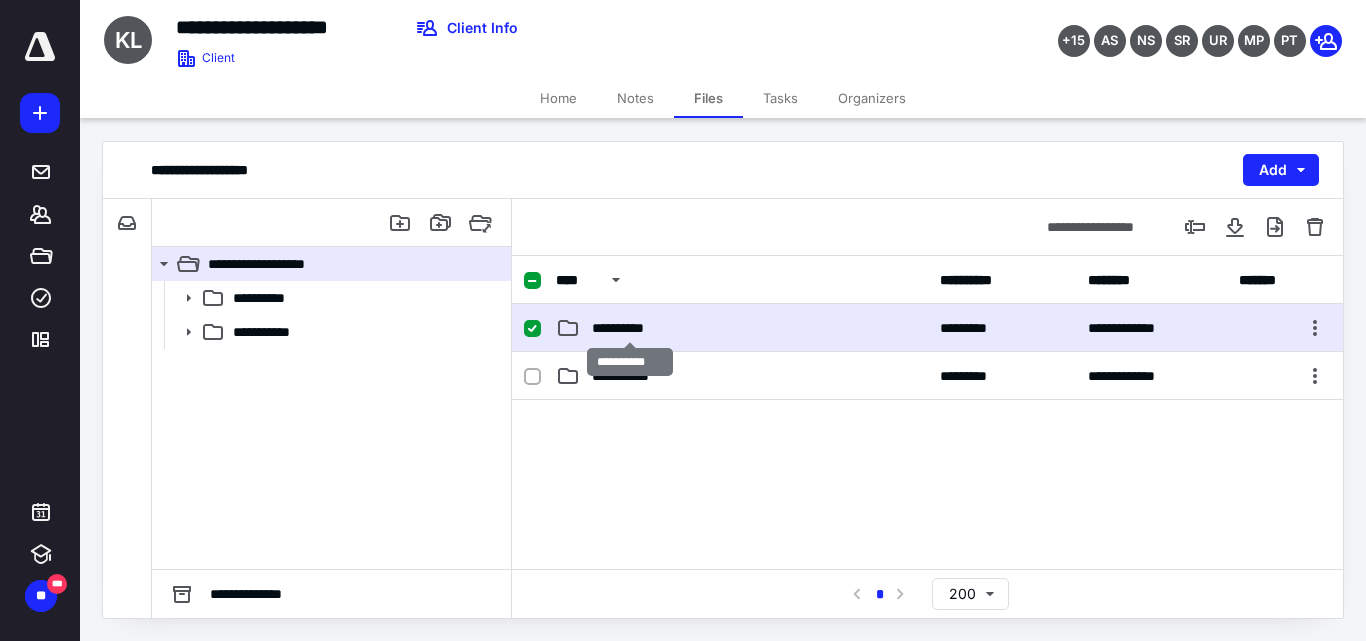 click on "**********" at bounding box center [629, 328] 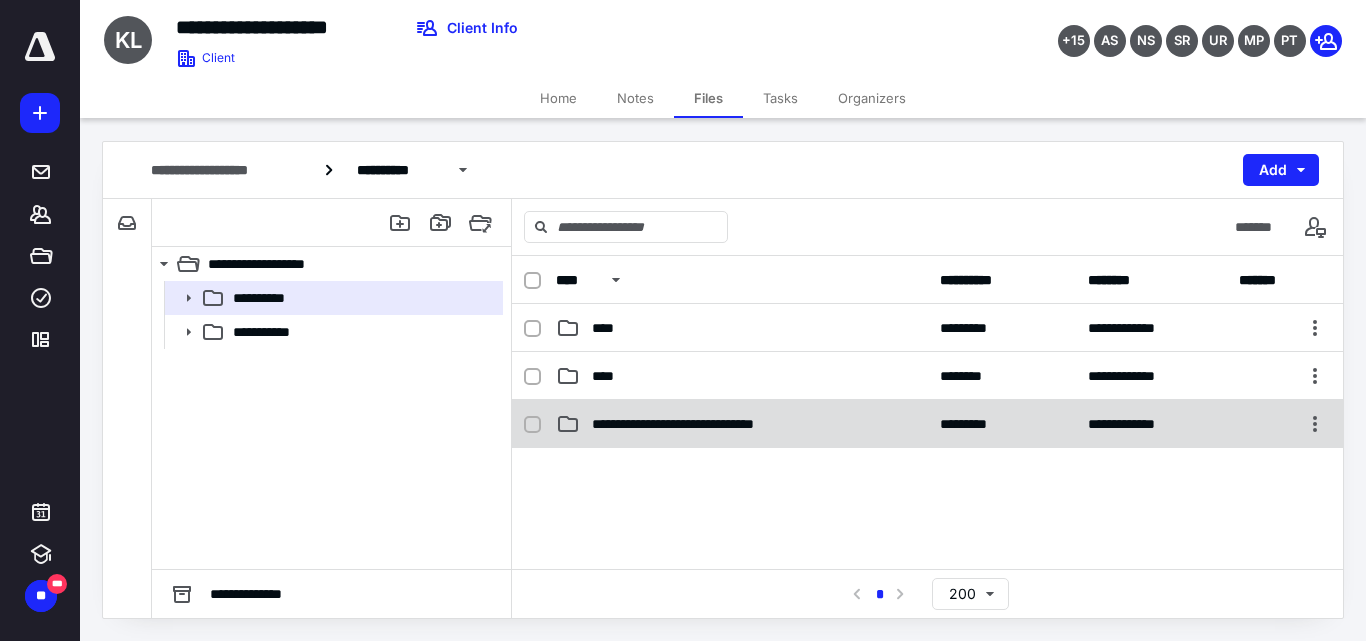 click on "**********" at bounding box center [927, 424] 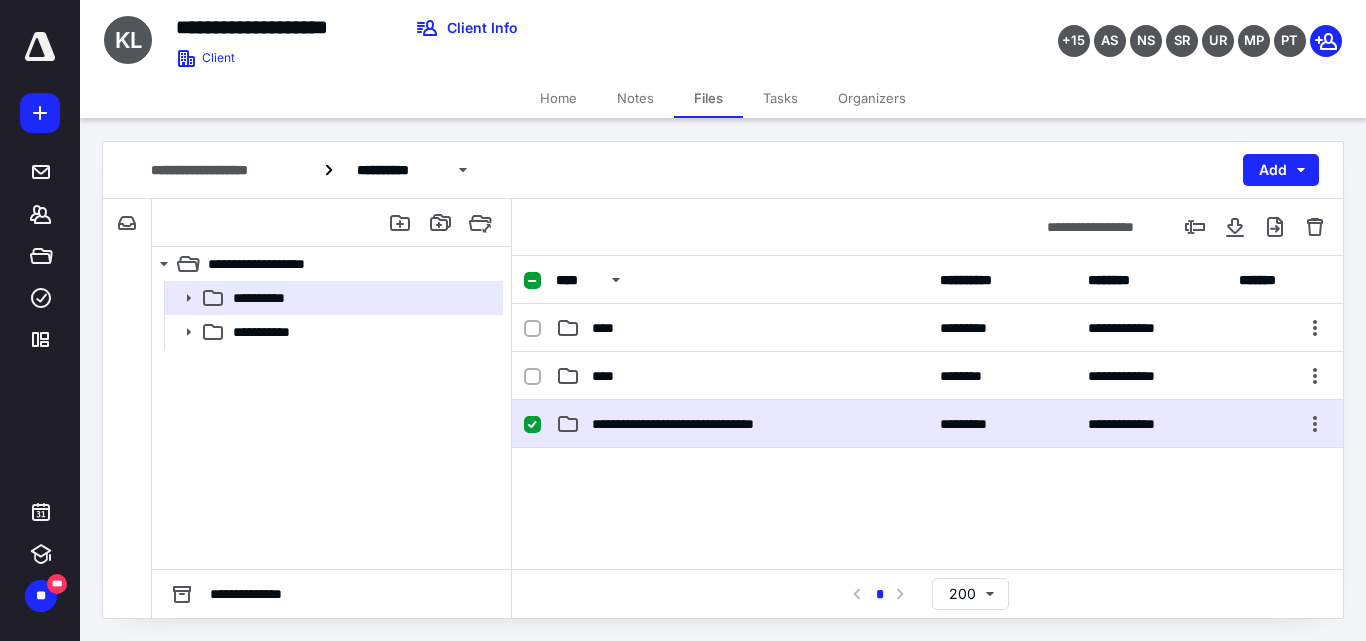 click on "**********" at bounding box center (927, 424) 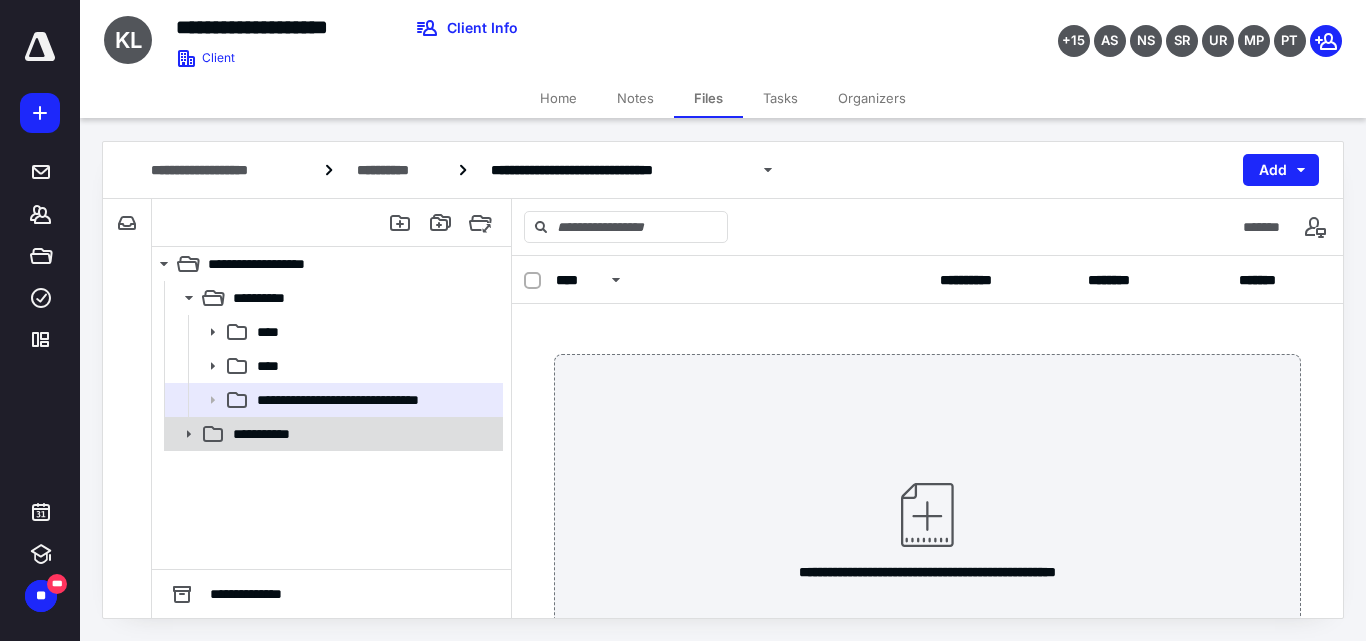 click on "**********" at bounding box center (269, 434) 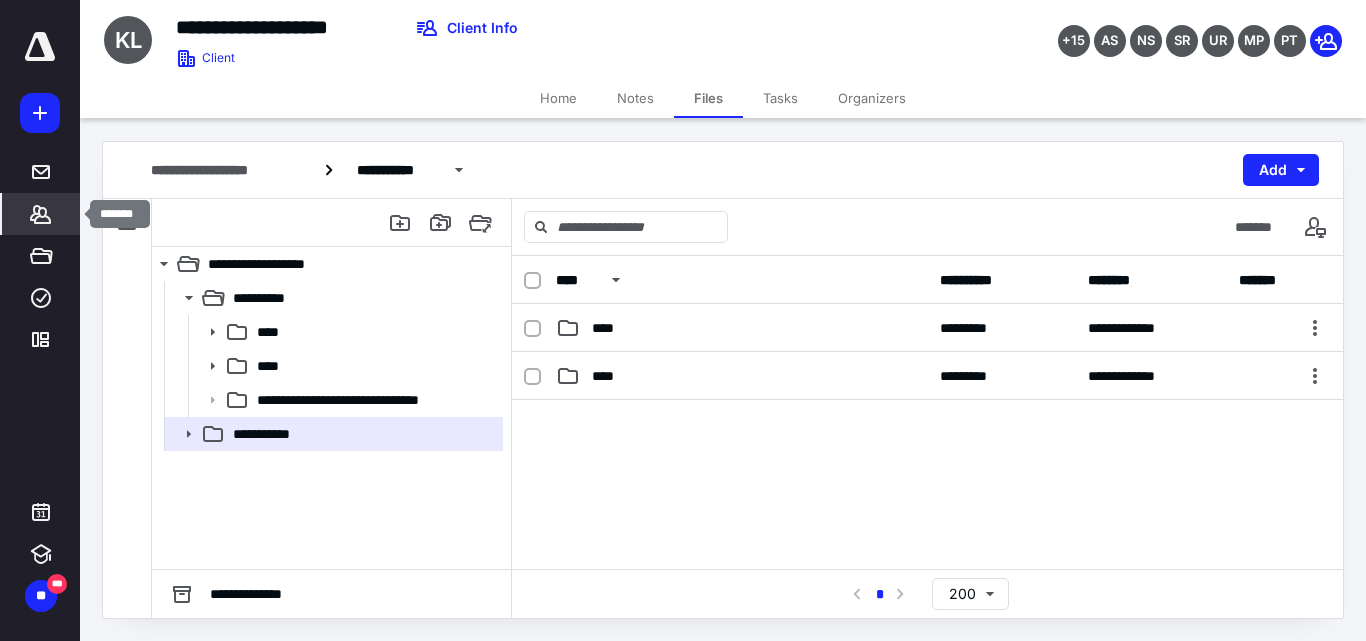 click 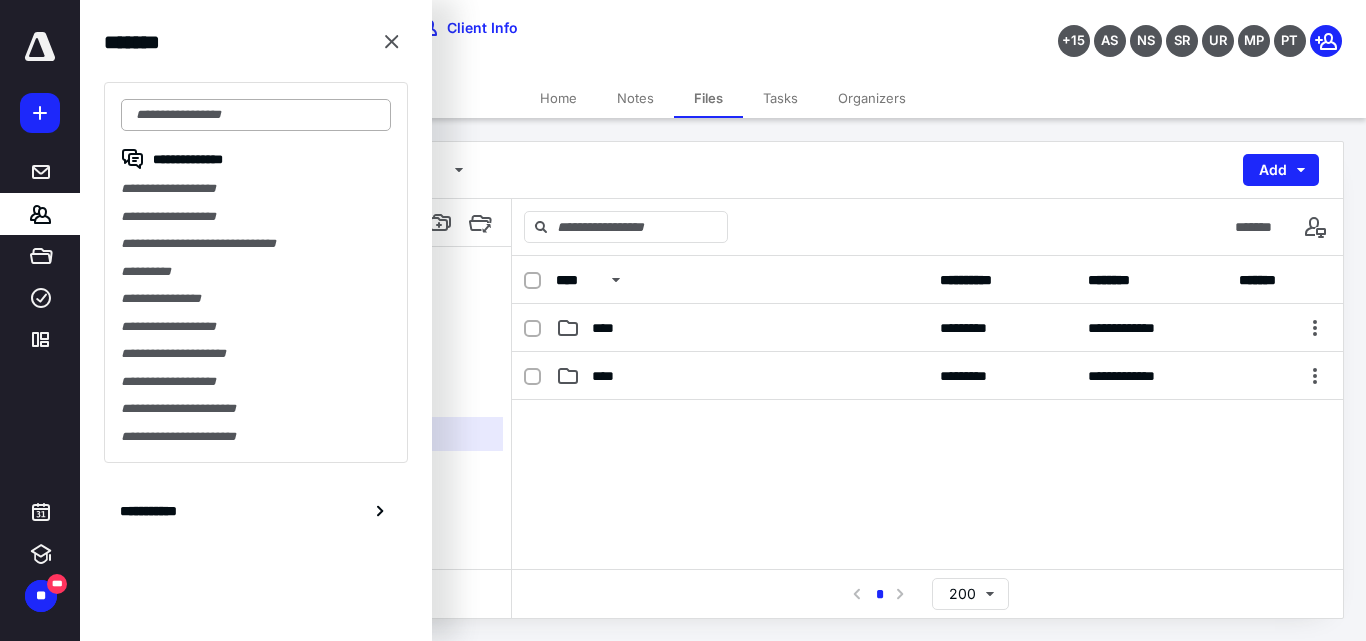 click at bounding box center [256, 115] 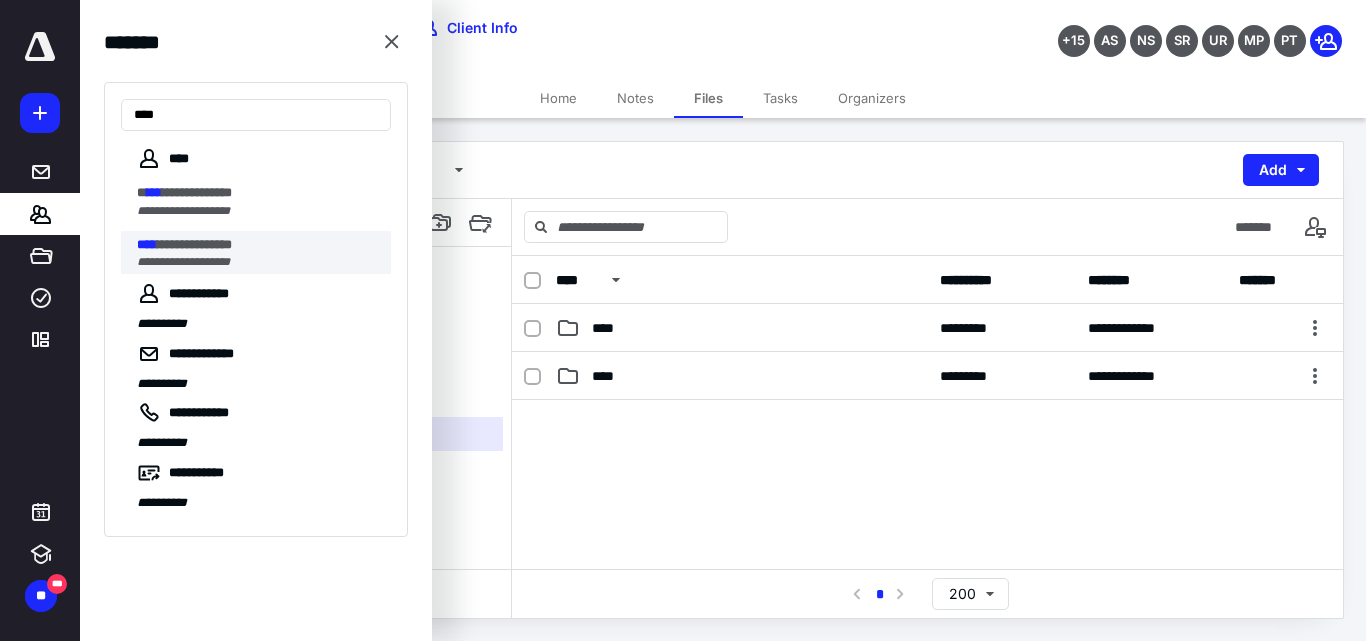type on "****" 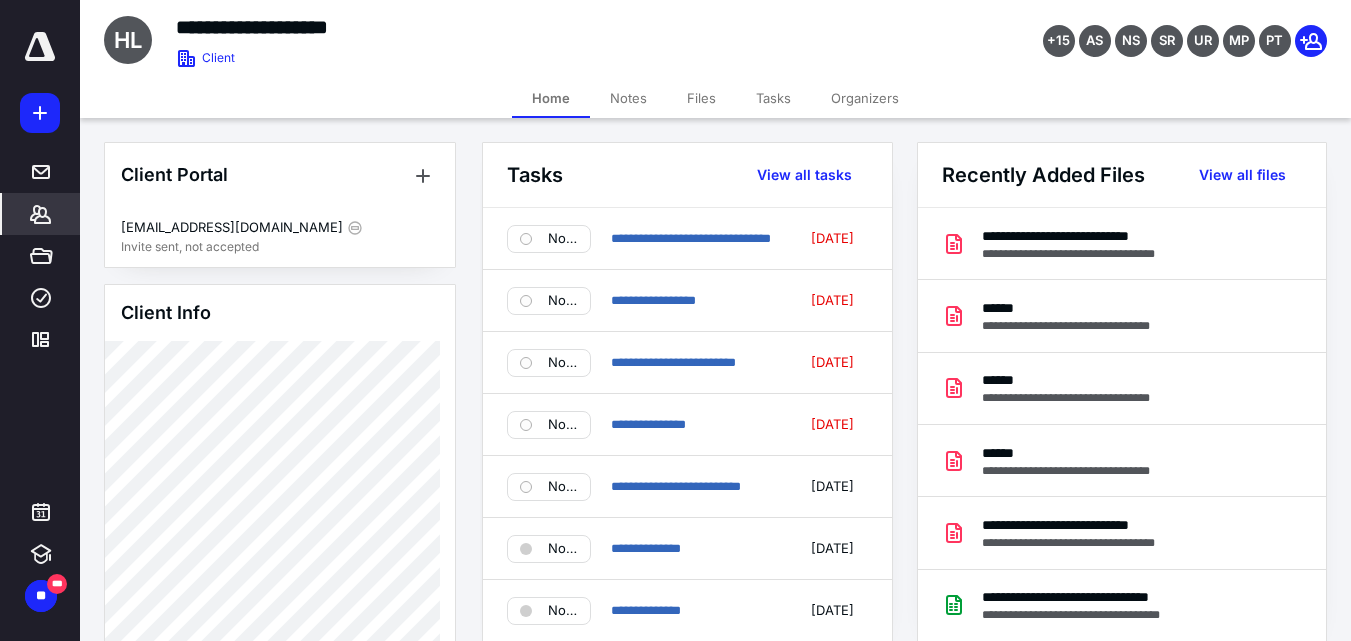 click on "Files" at bounding box center [701, 98] 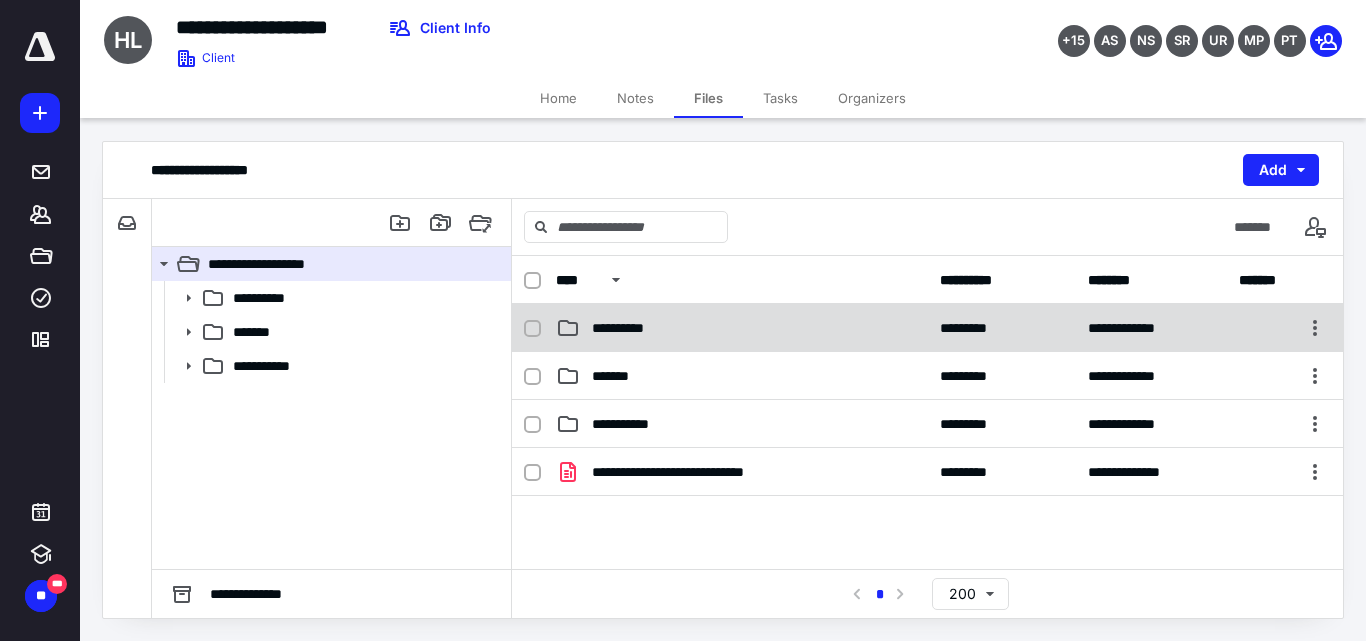 click on "**********" at bounding box center (629, 328) 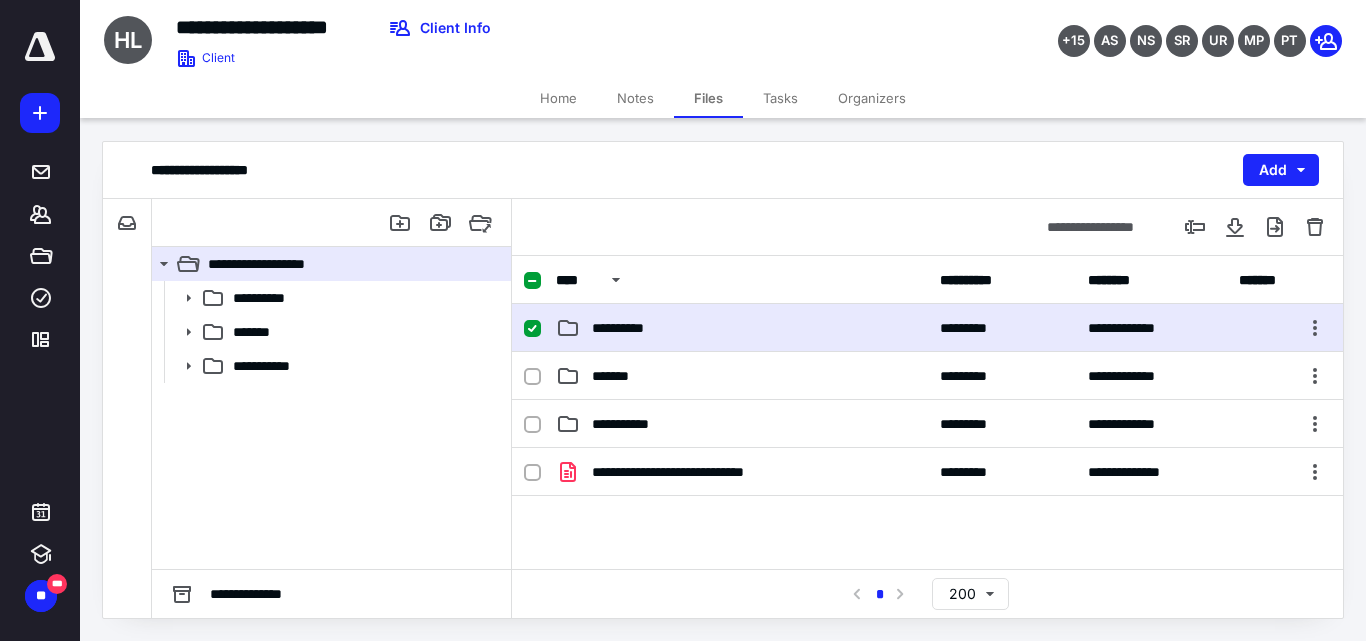 click on "**********" at bounding box center [629, 328] 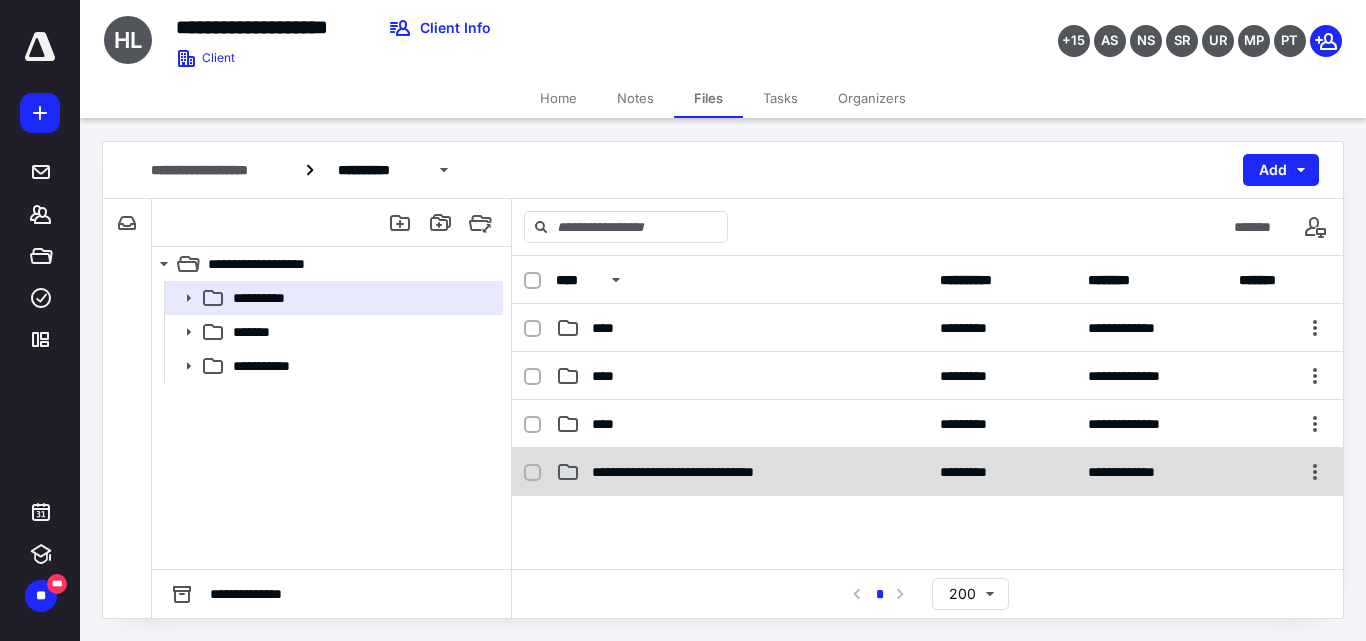 click on "**********" at bounding box center (927, 472) 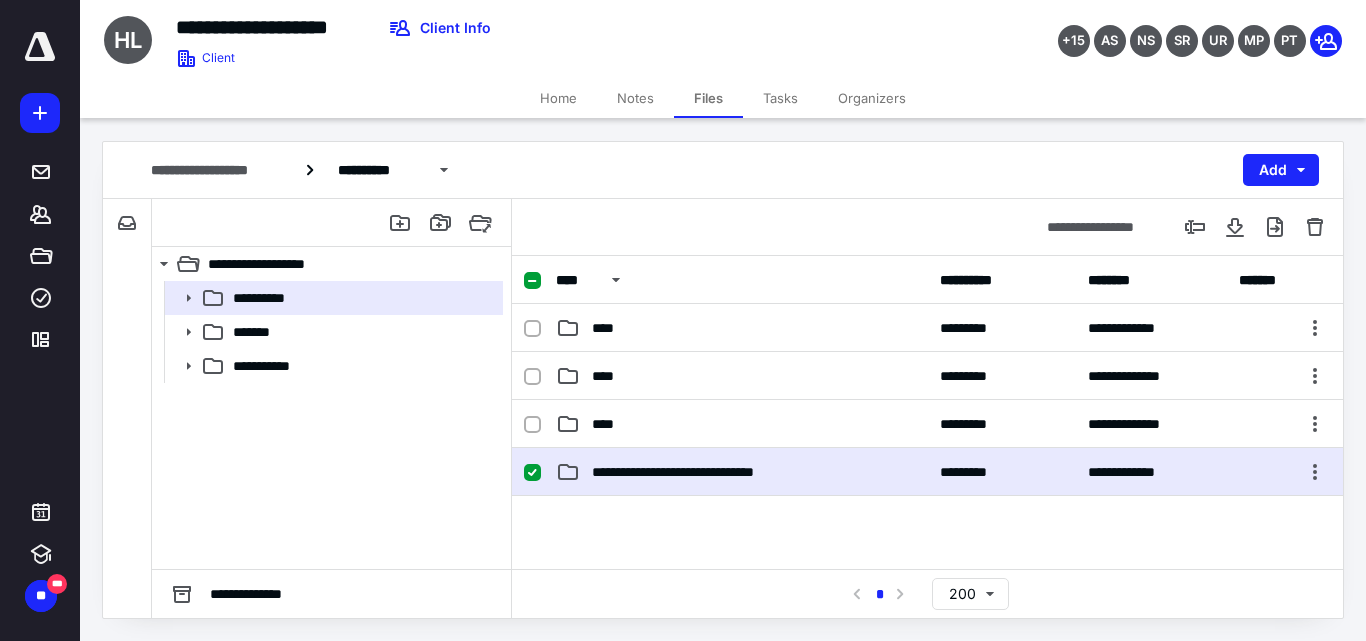 click on "**********" at bounding box center (927, 472) 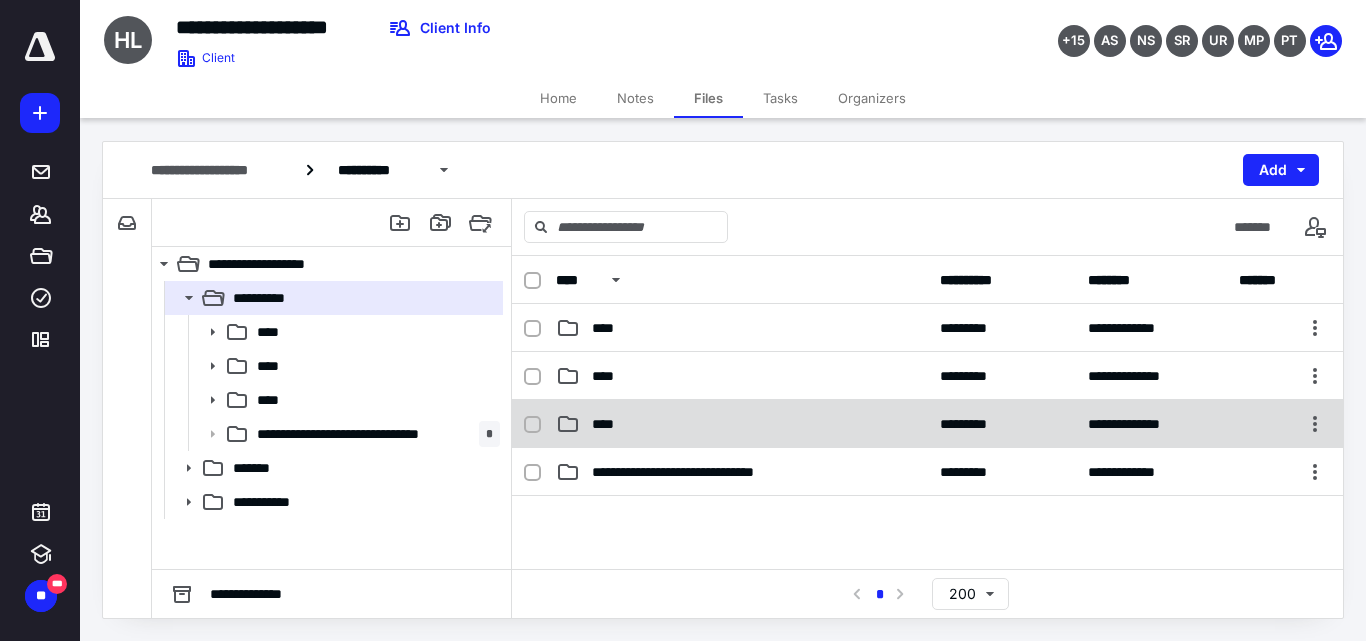 click on "****" at bounding box center (742, 424) 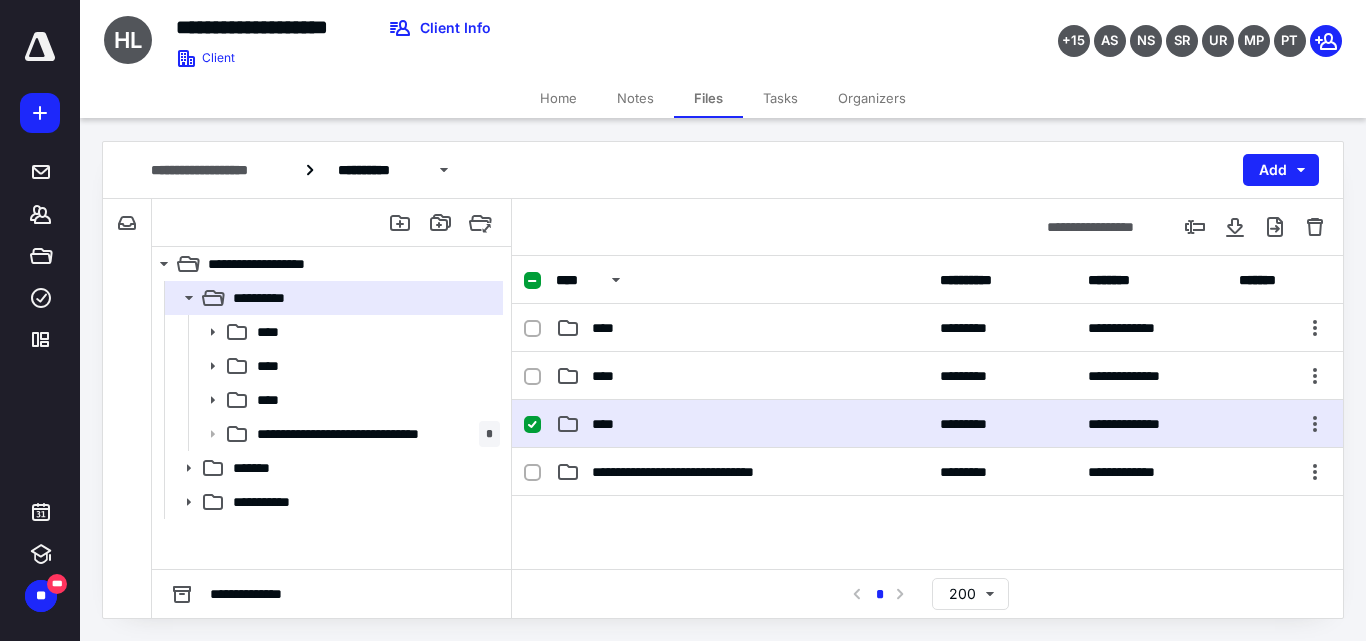 click on "****" at bounding box center [742, 424] 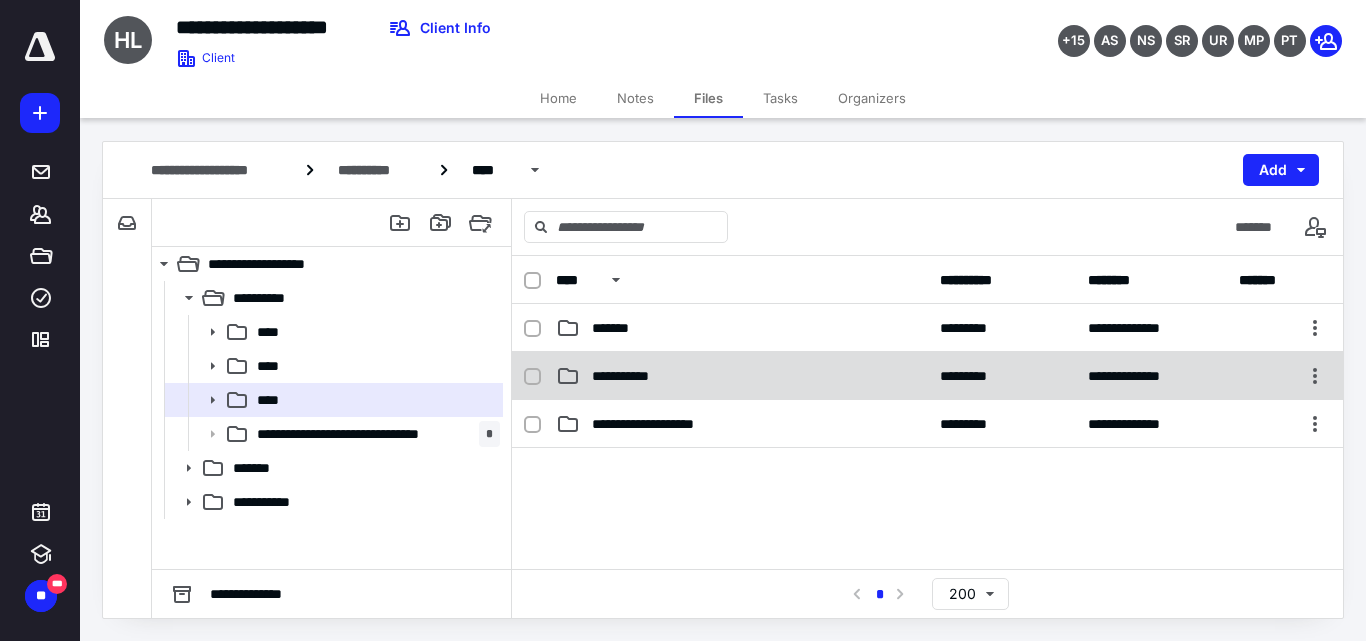 click on "**********" at bounding box center [742, 376] 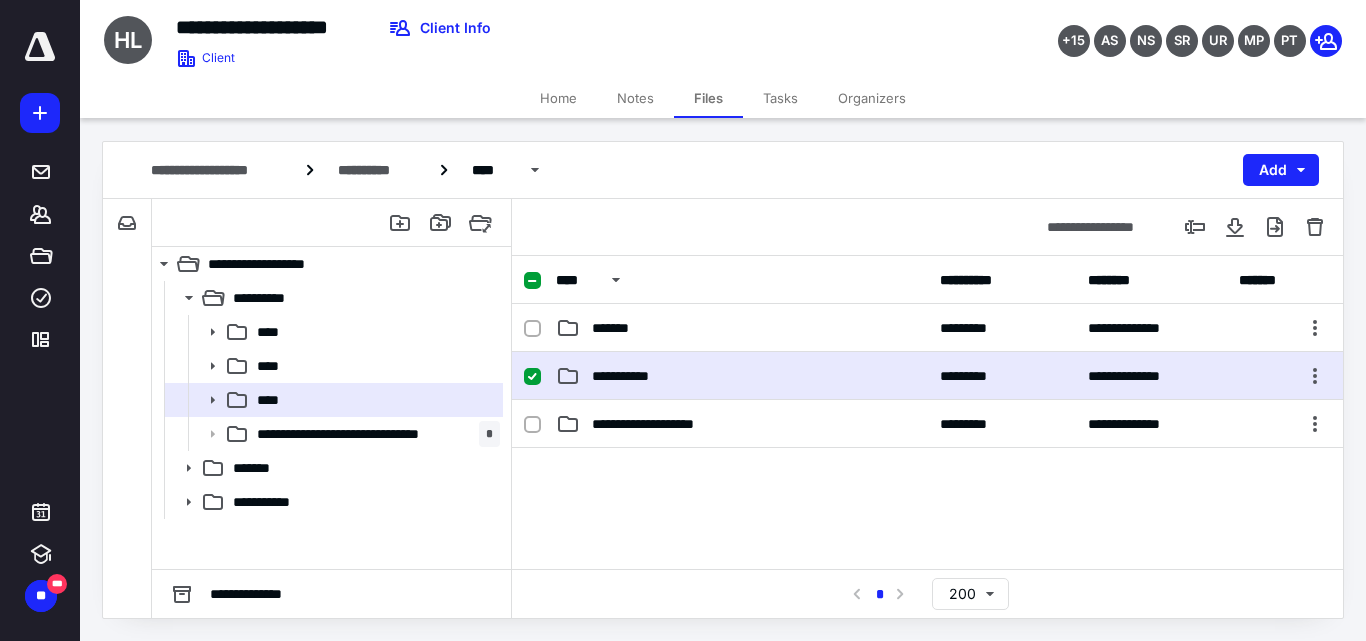 click on "**********" at bounding box center [742, 376] 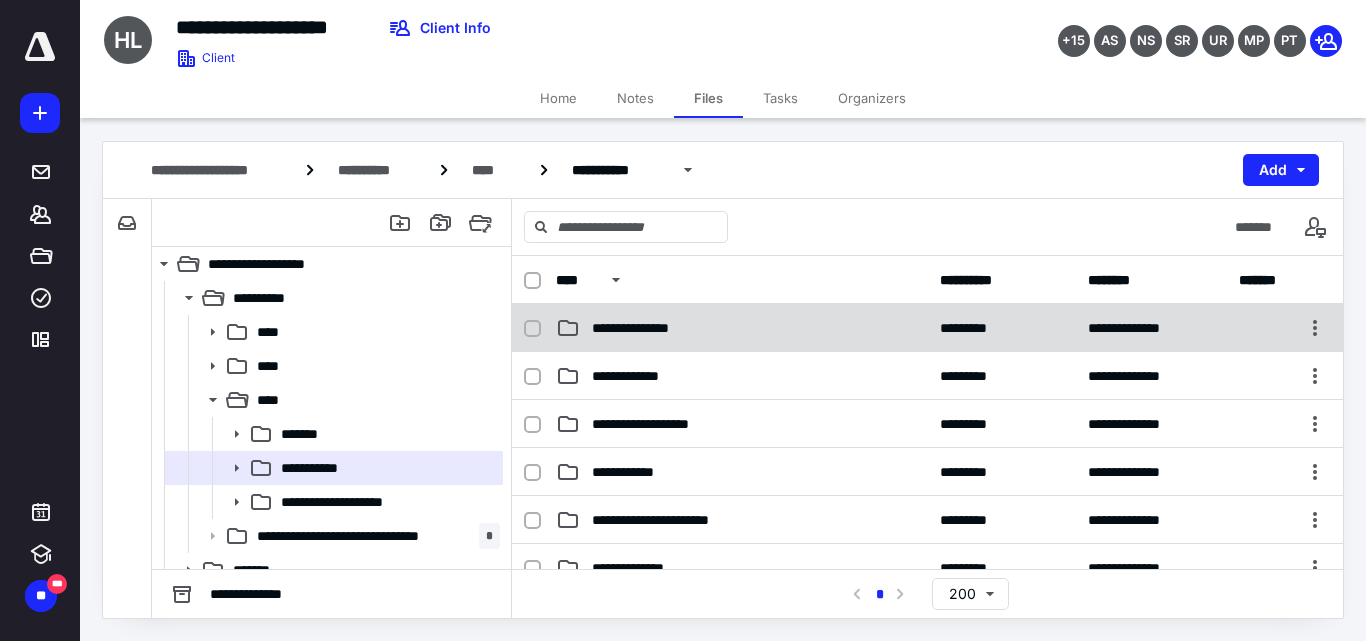 click on "**********" at bounding box center (927, 328) 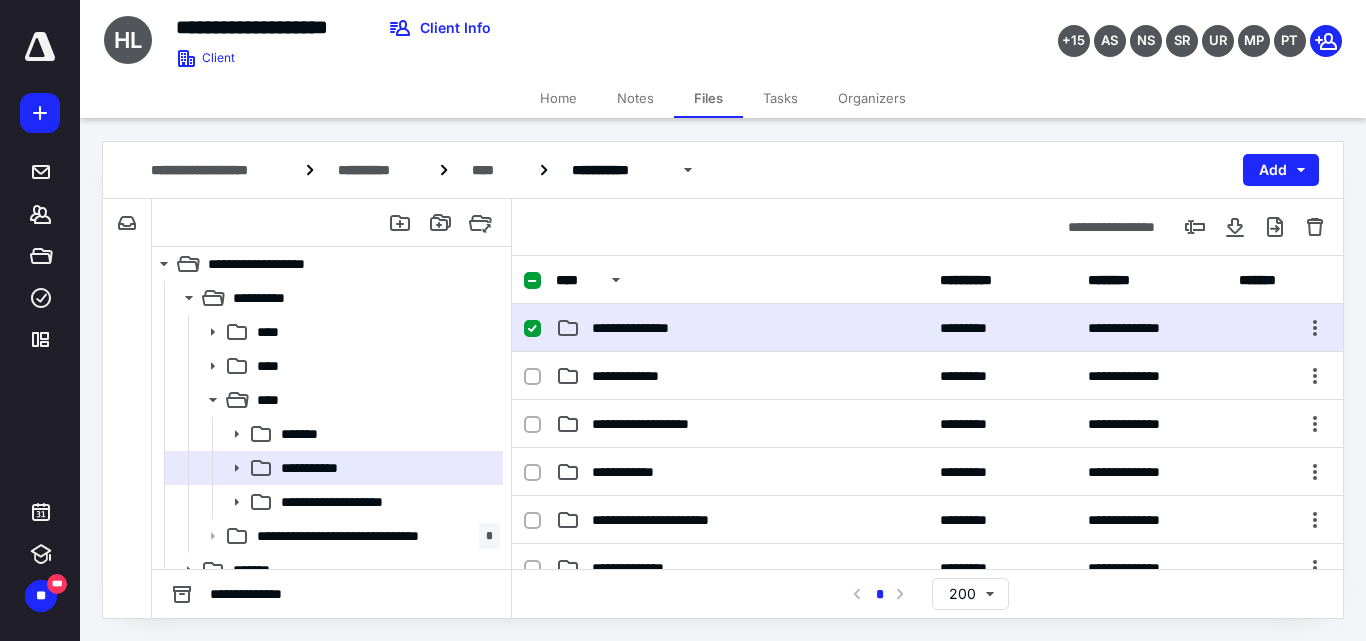 click on "**********" at bounding box center (927, 328) 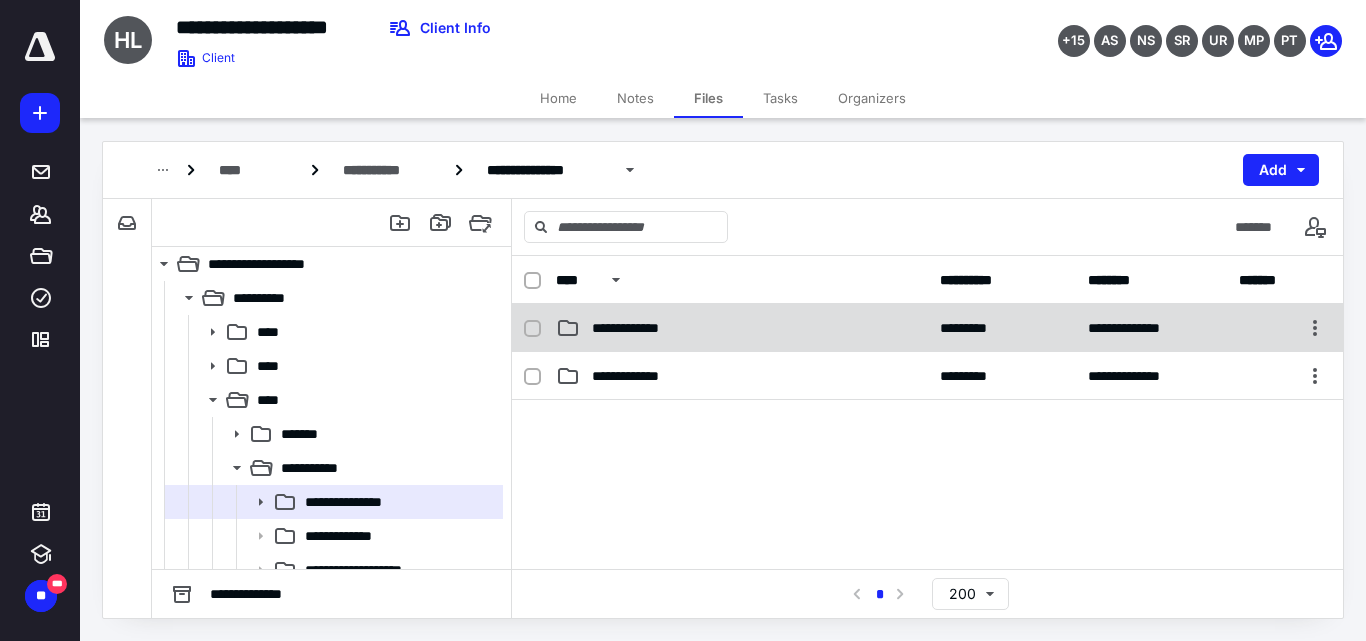 click on "**********" at bounding box center [646, 328] 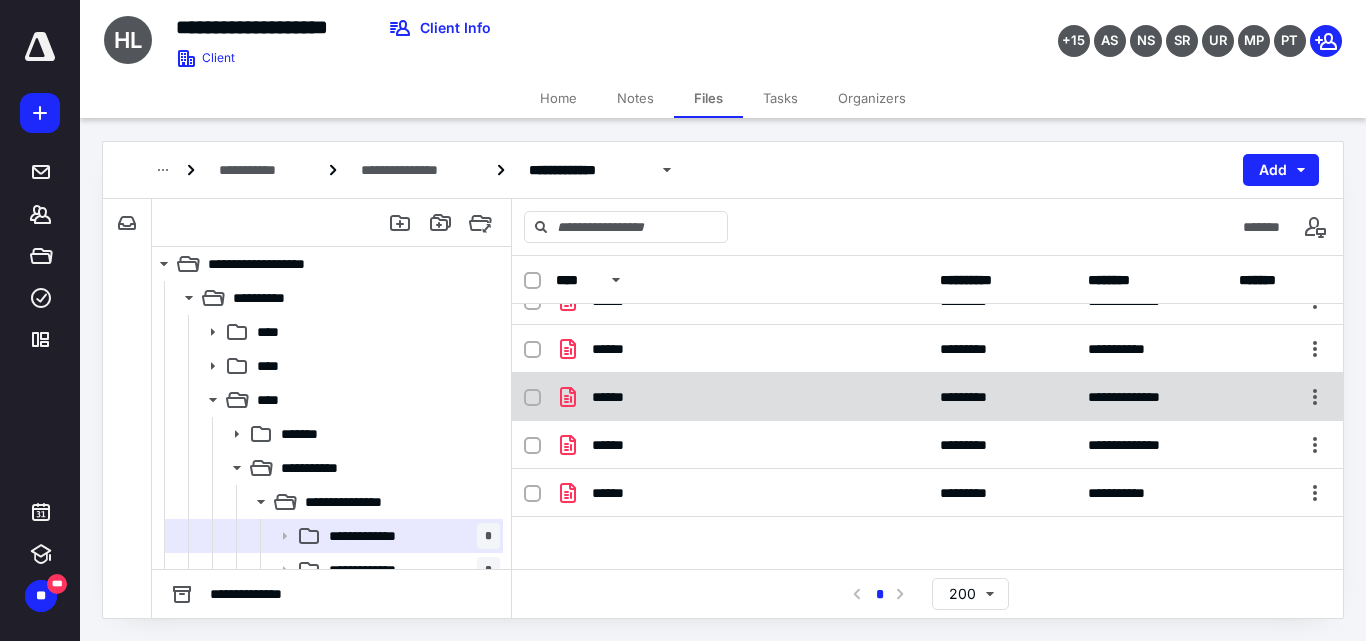 scroll, scrollTop: 35, scrollLeft: 0, axis: vertical 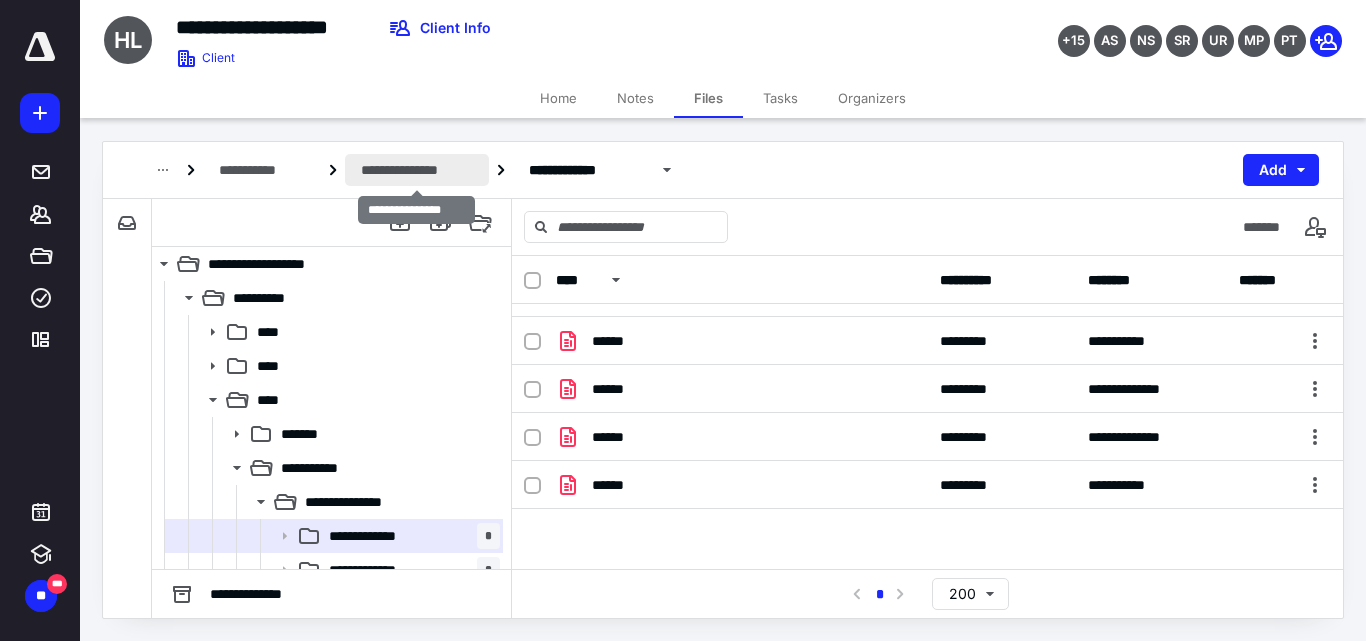 click on "**********" at bounding box center [417, 170] 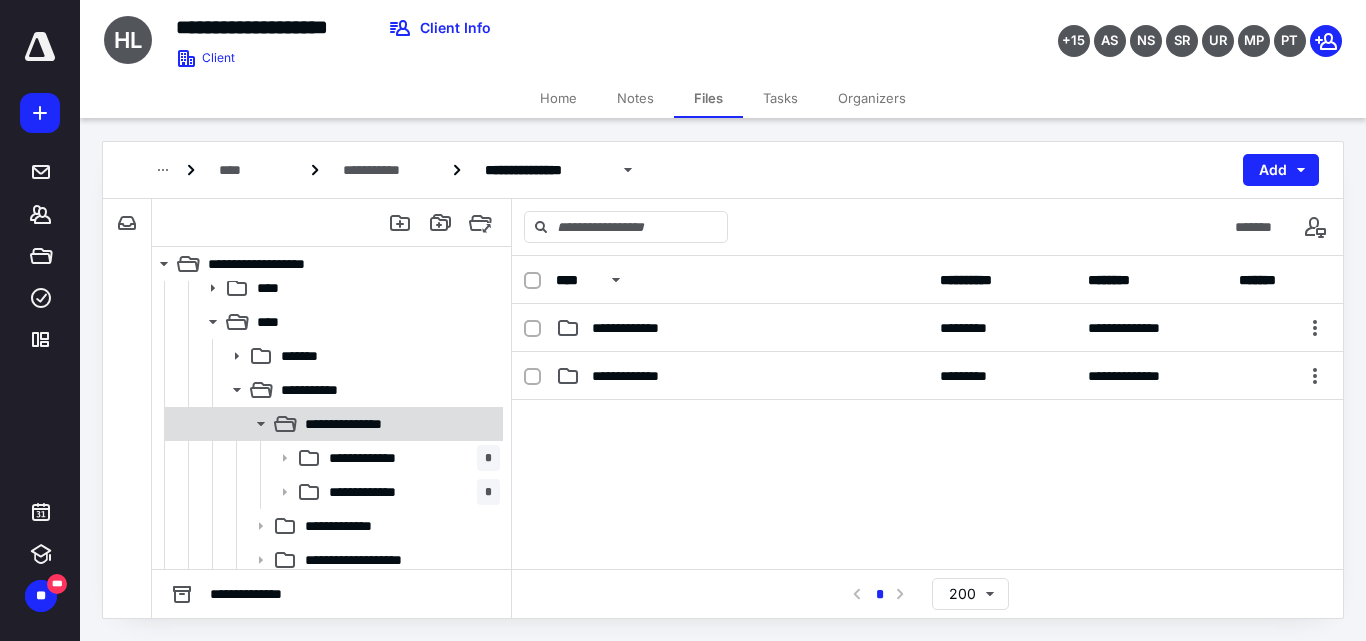 scroll, scrollTop: 100, scrollLeft: 0, axis: vertical 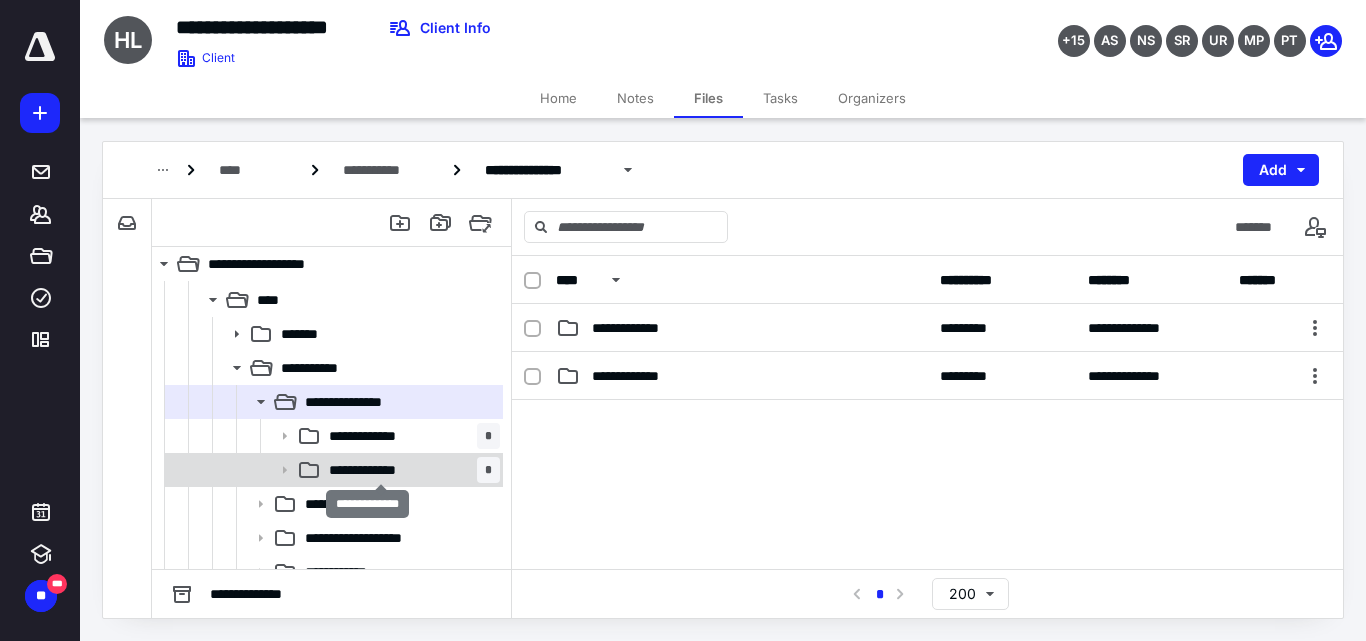 click on "**********" at bounding box center [381, 470] 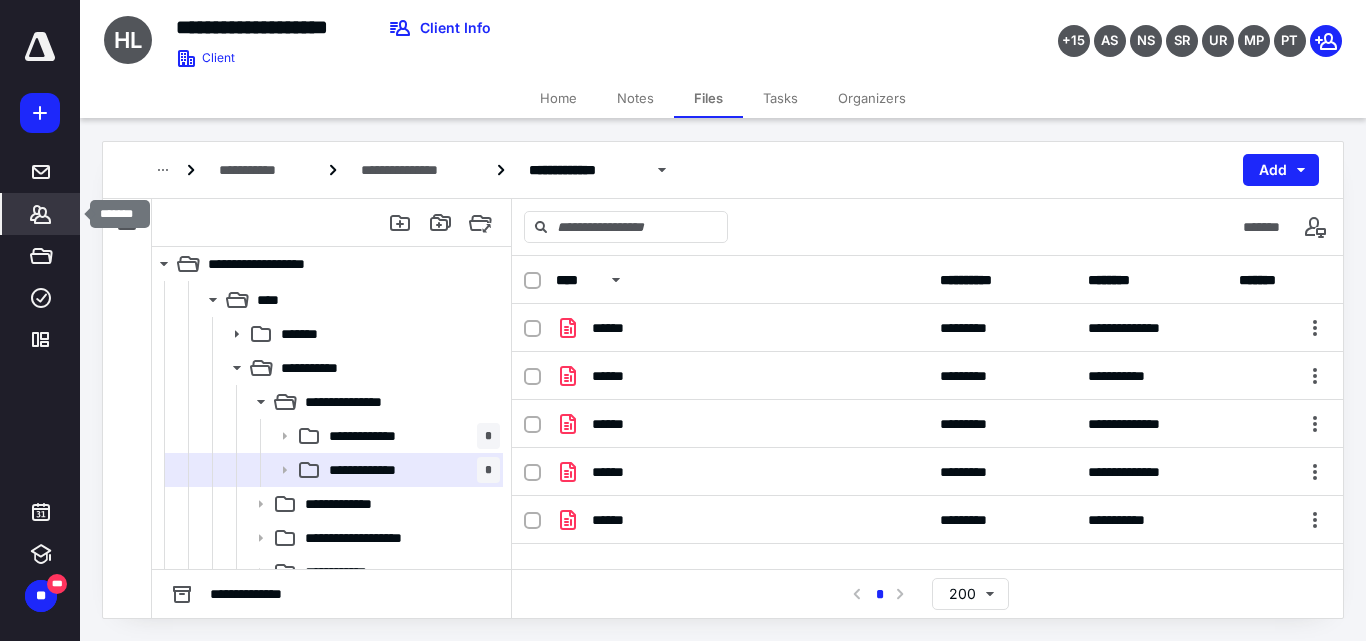 click on "*******" at bounding box center (41, 214) 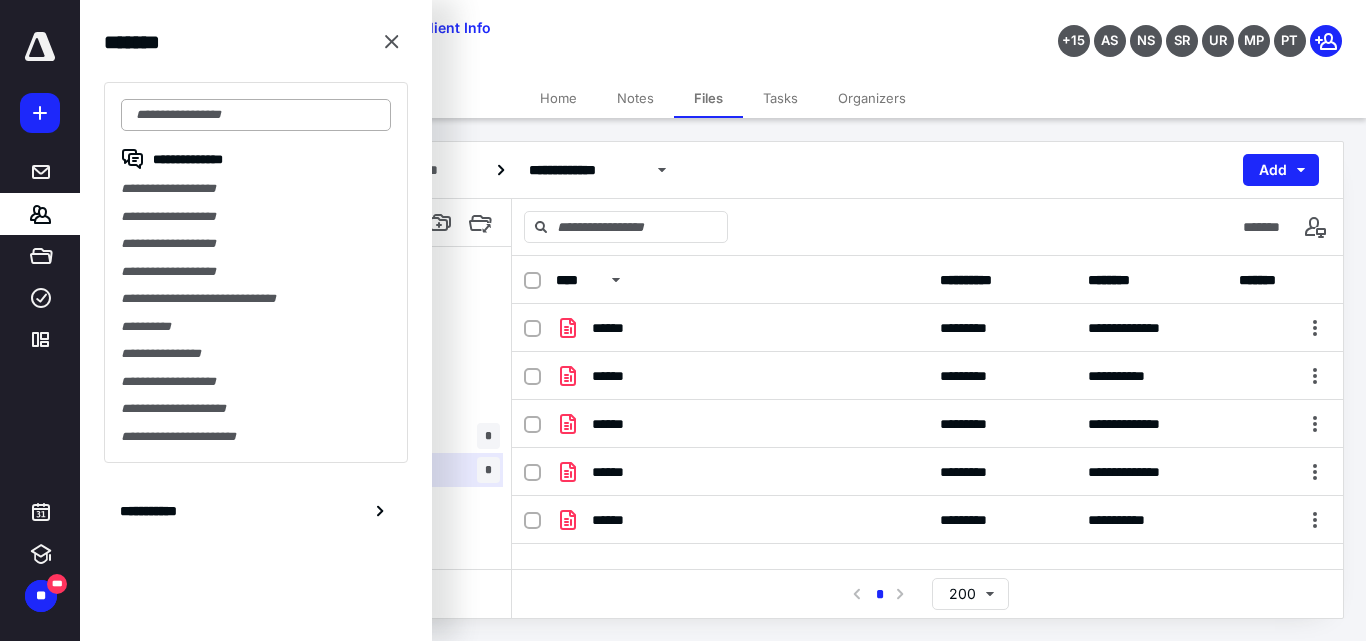 click at bounding box center [256, 115] 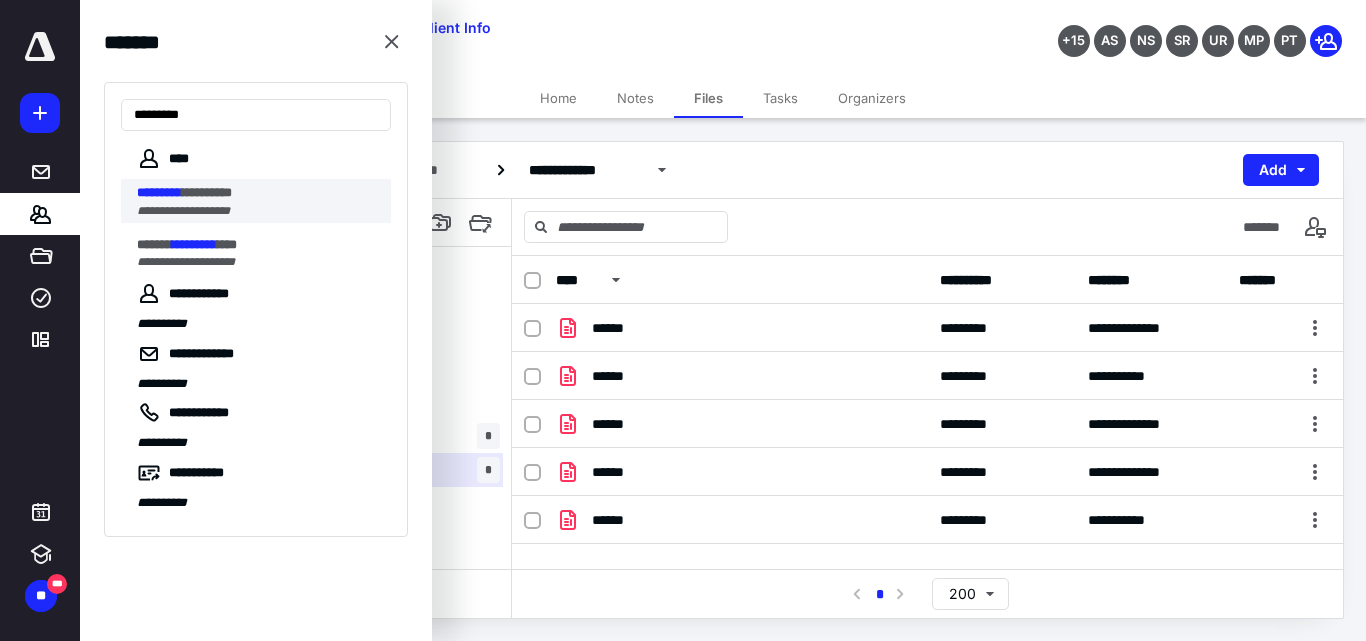 type on "*********" 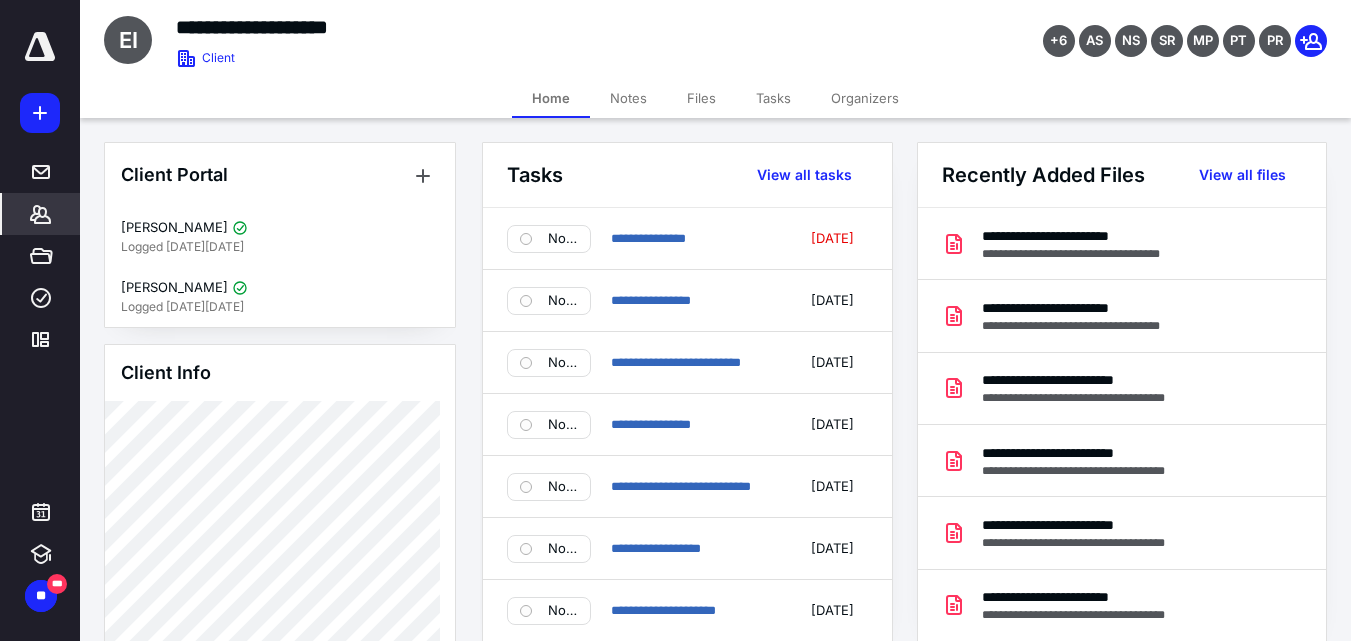 click on "Files" at bounding box center (701, 98) 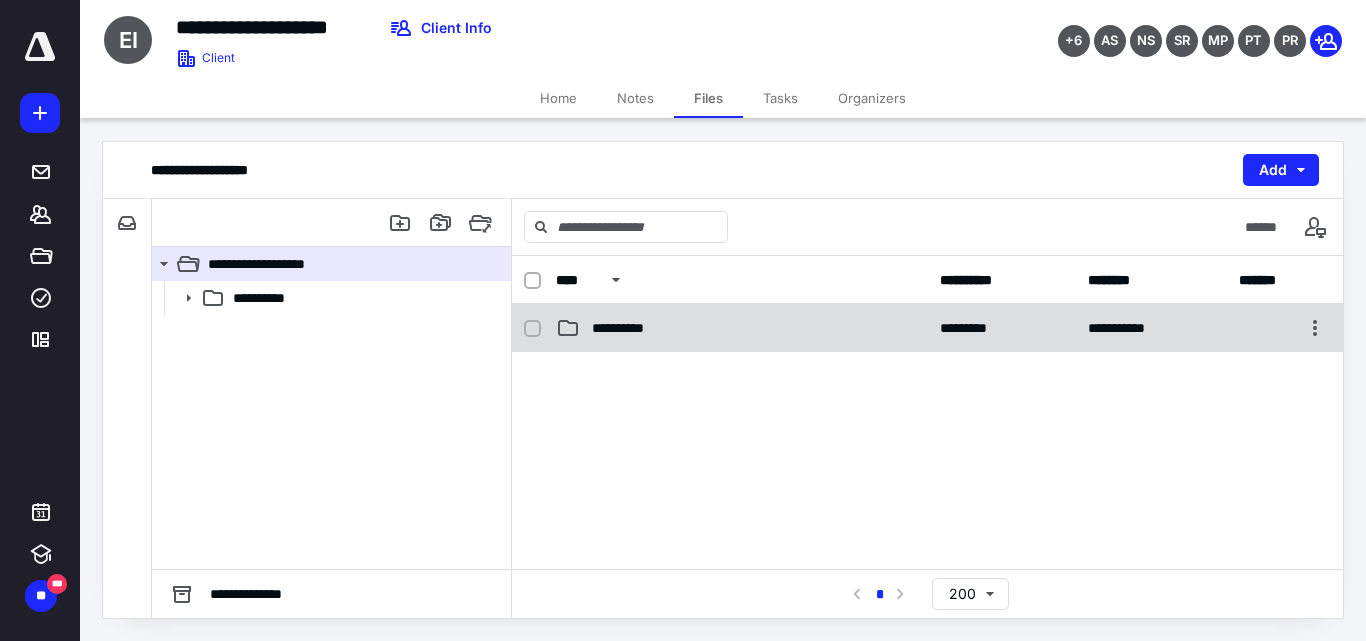 click on "**********" at bounding box center (742, 328) 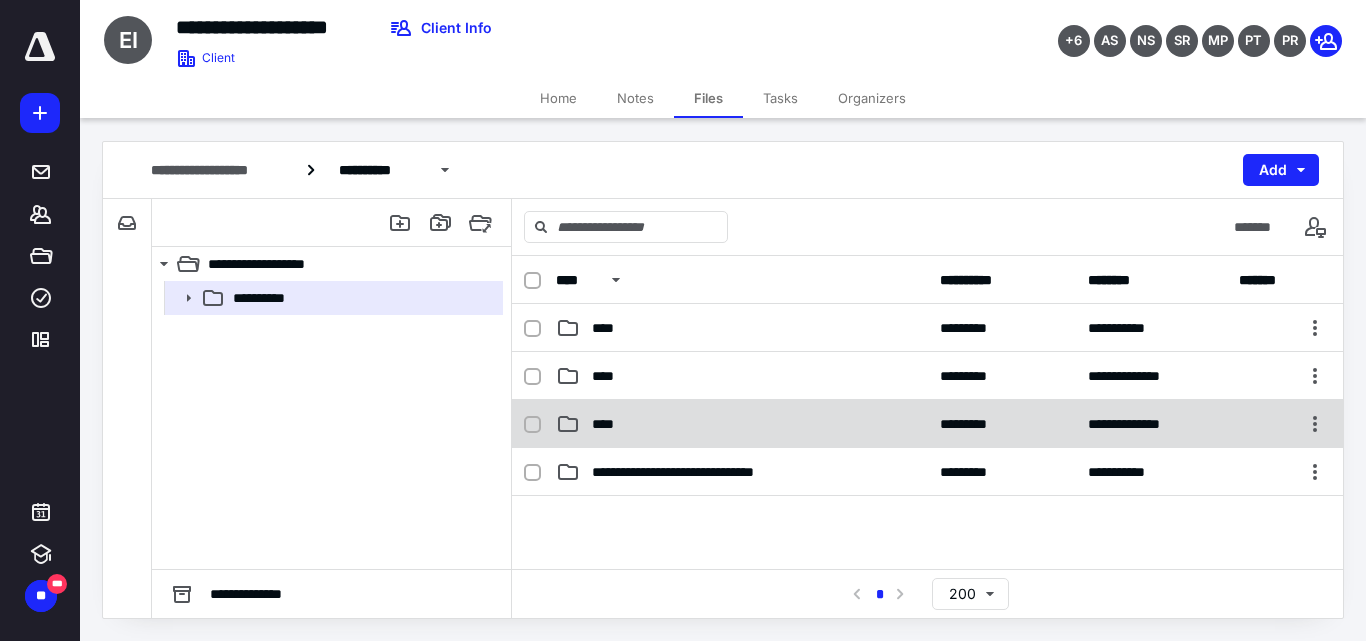 click on "**********" at bounding box center (927, 424) 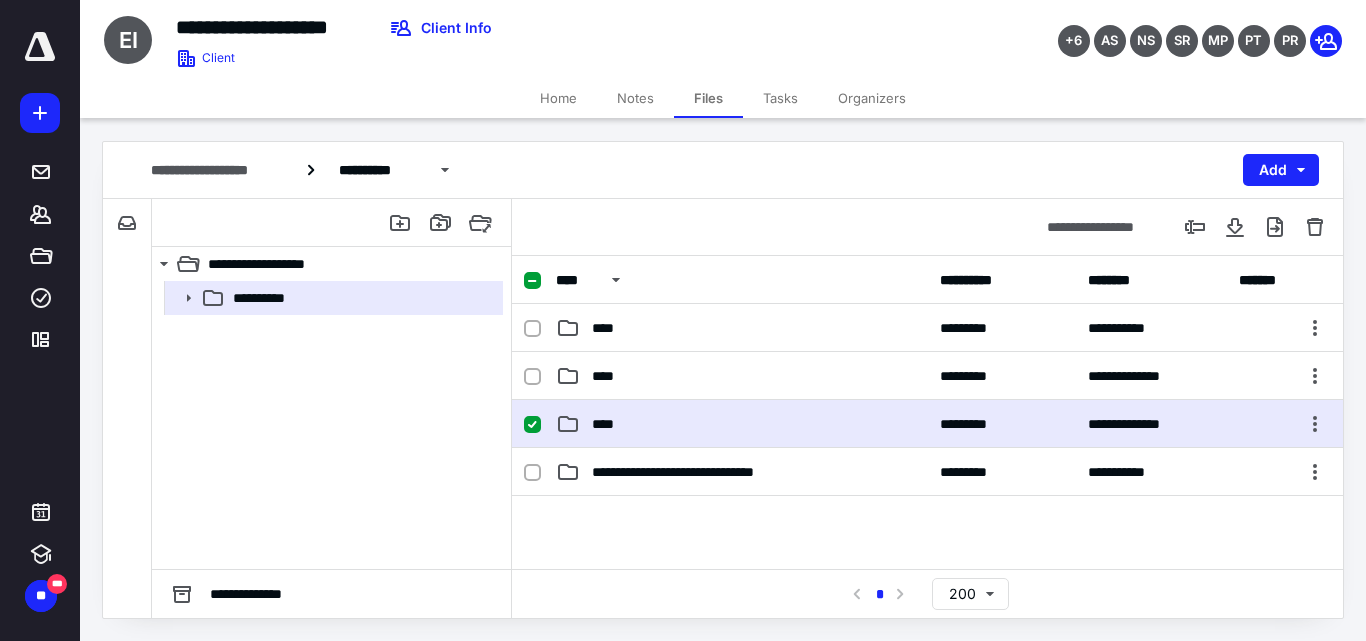 click on "**********" at bounding box center [927, 424] 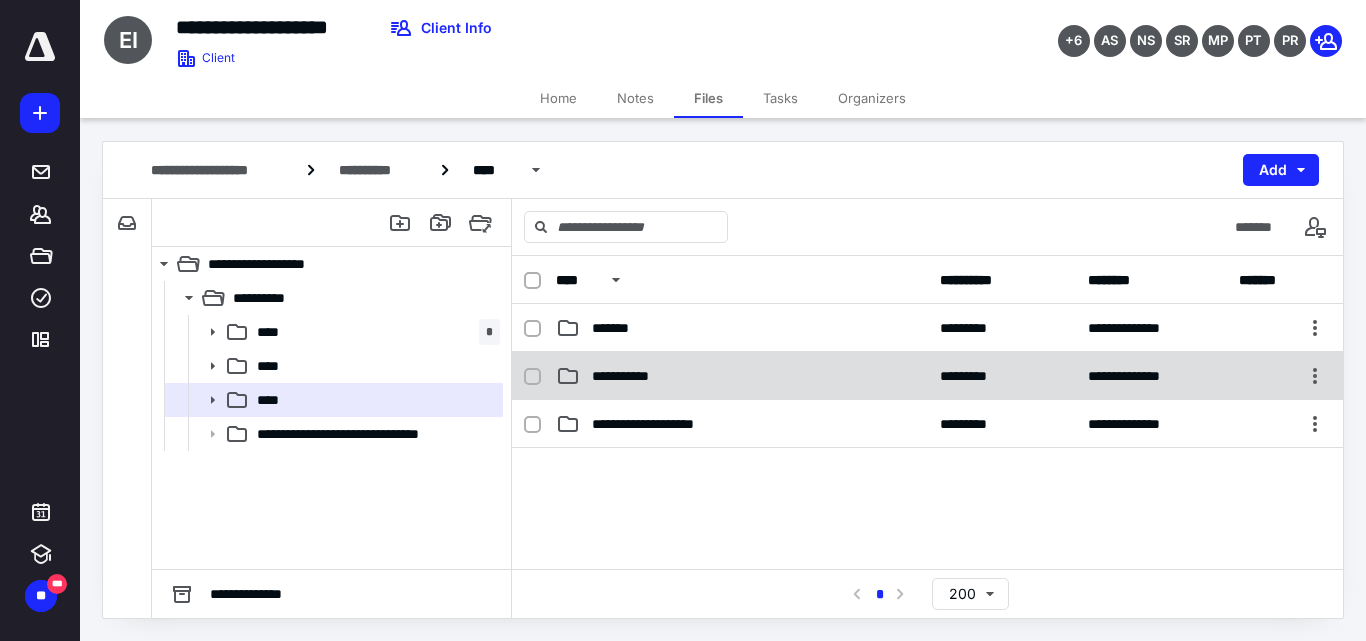click on "**********" at bounding box center (742, 376) 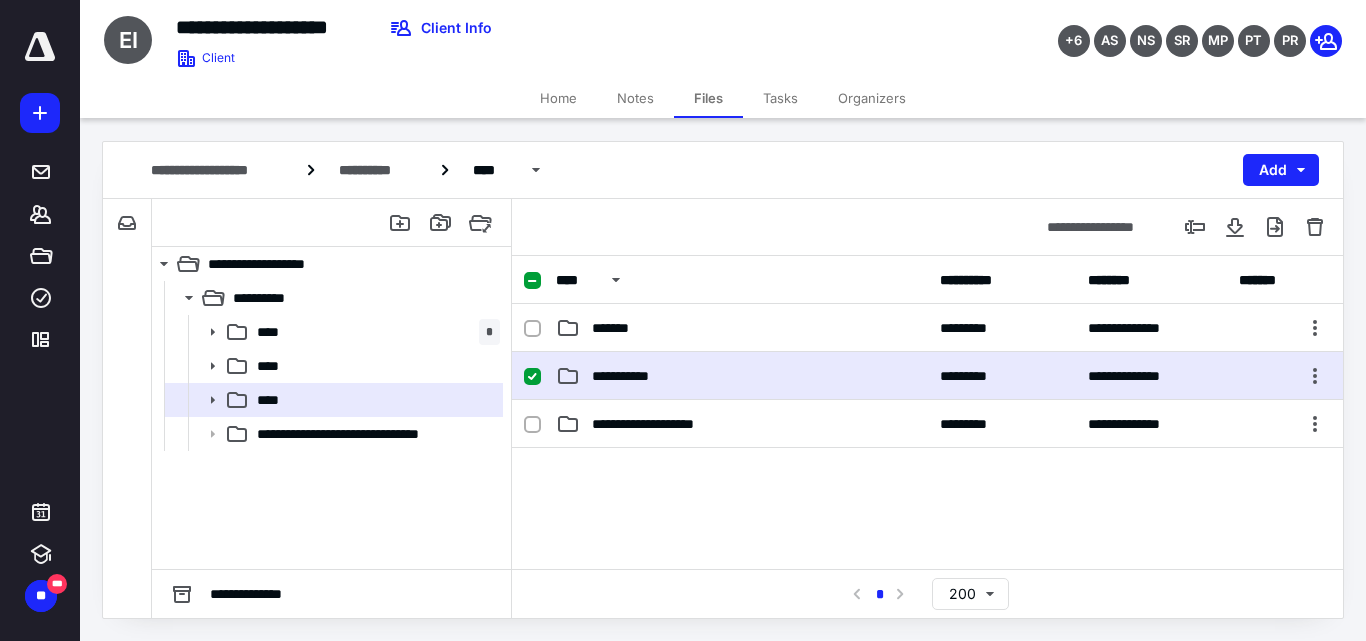 click on "**********" at bounding box center [742, 376] 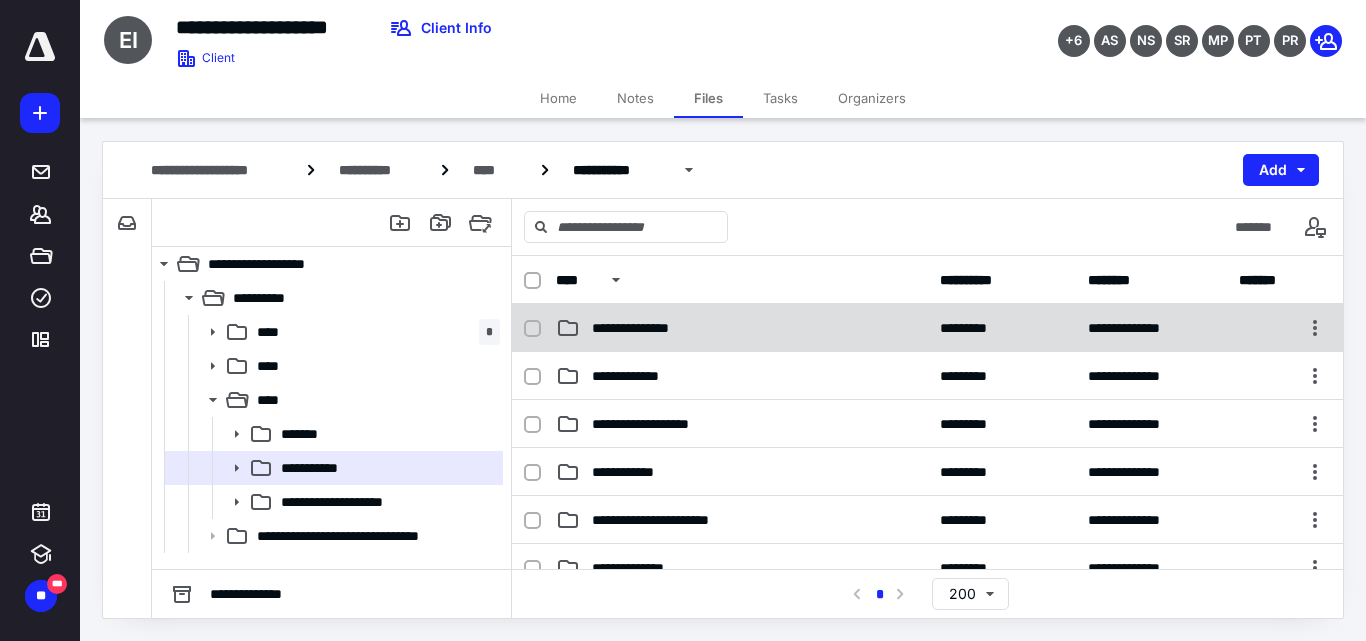 click on "**********" at bounding box center (648, 328) 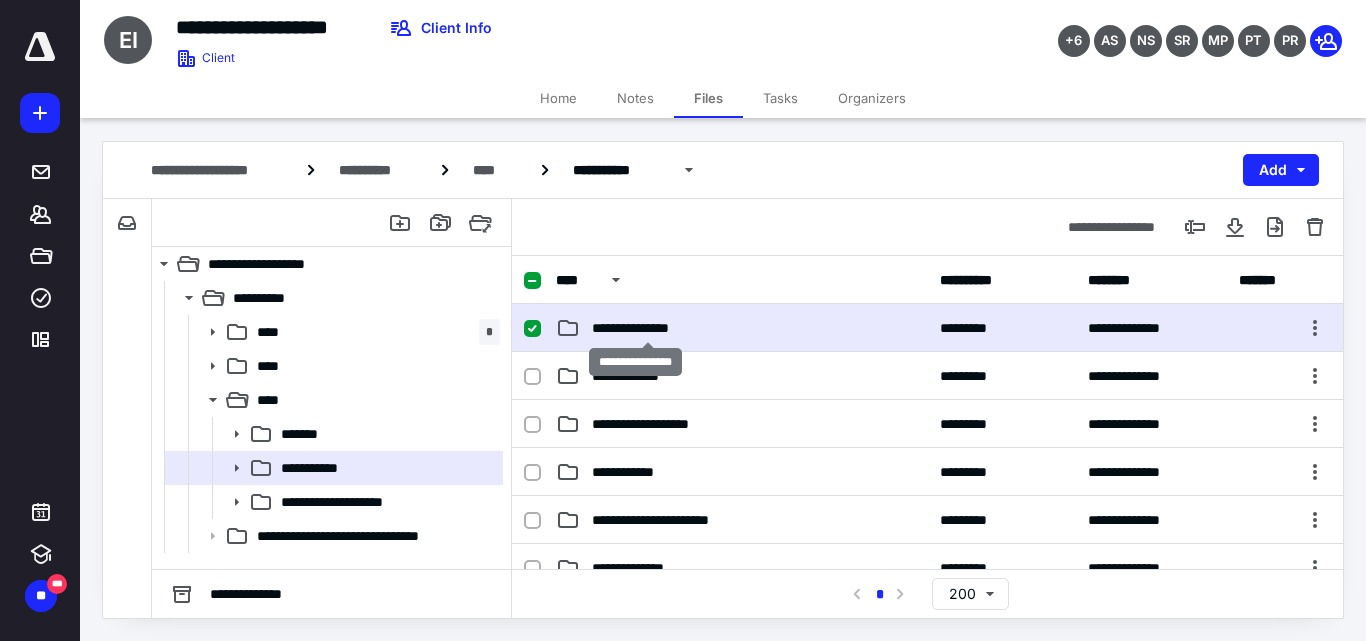 click on "**********" at bounding box center [648, 328] 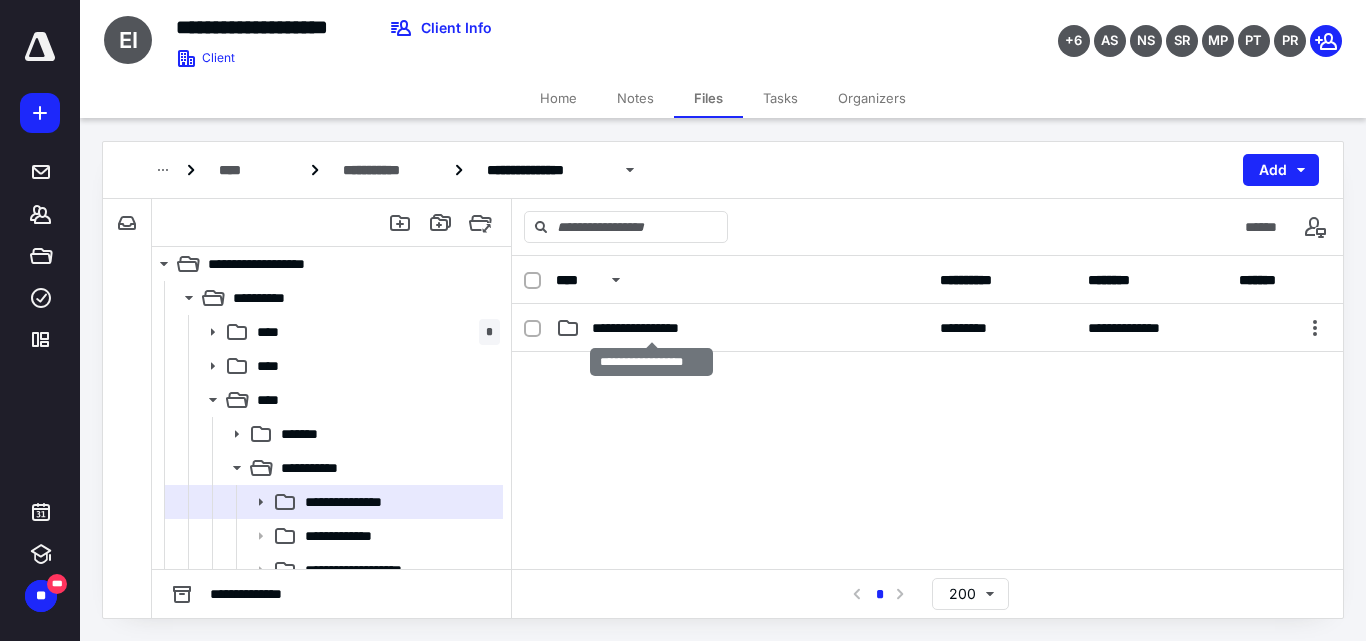 click on "**********" at bounding box center (651, 328) 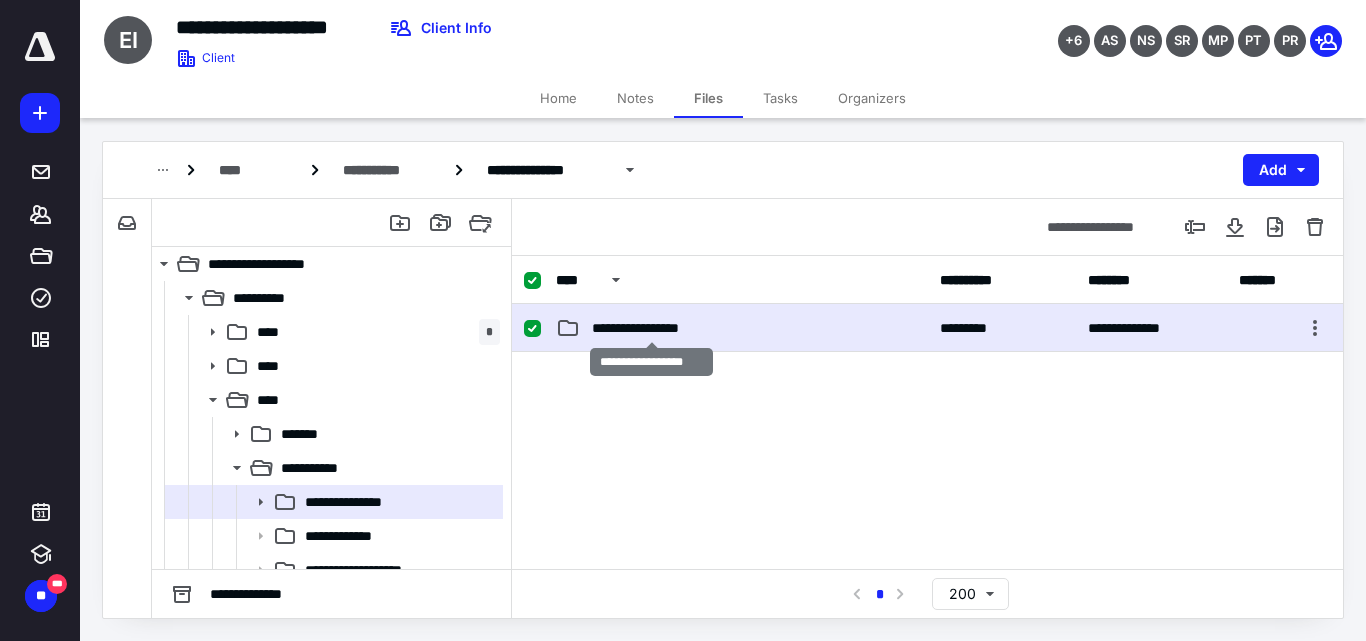 click on "**********" at bounding box center [651, 328] 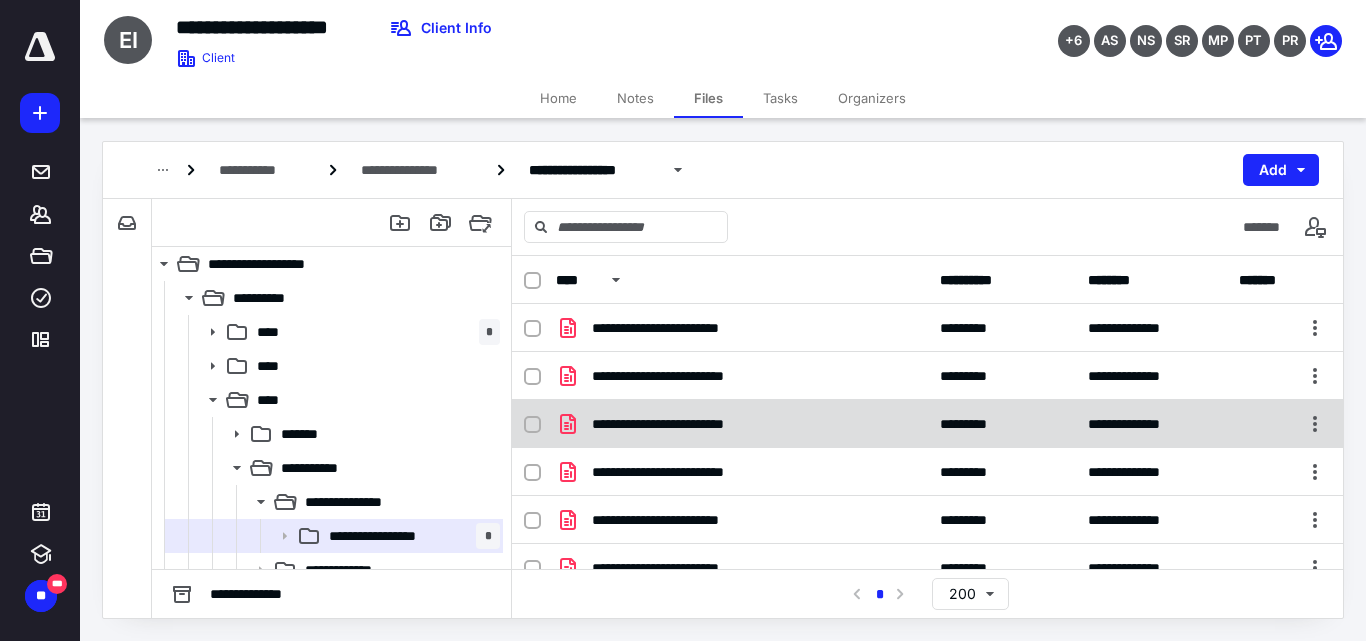 scroll, scrollTop: 35, scrollLeft: 0, axis: vertical 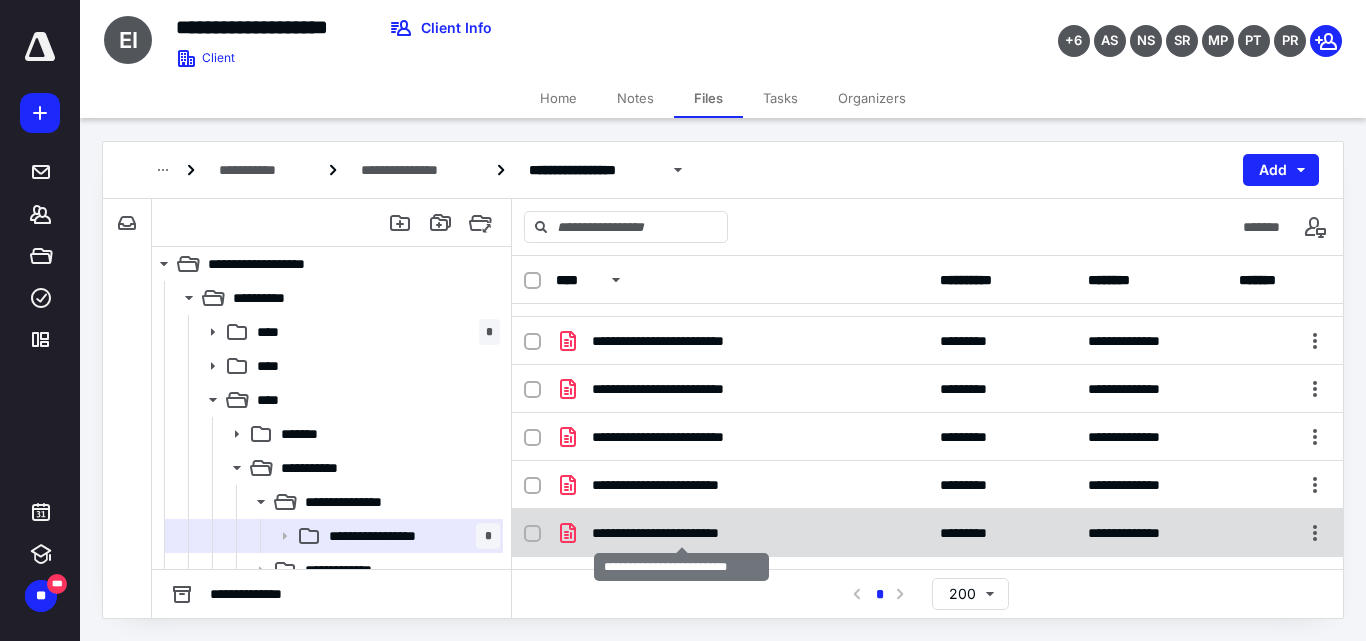 click on "**********" at bounding box center (681, 533) 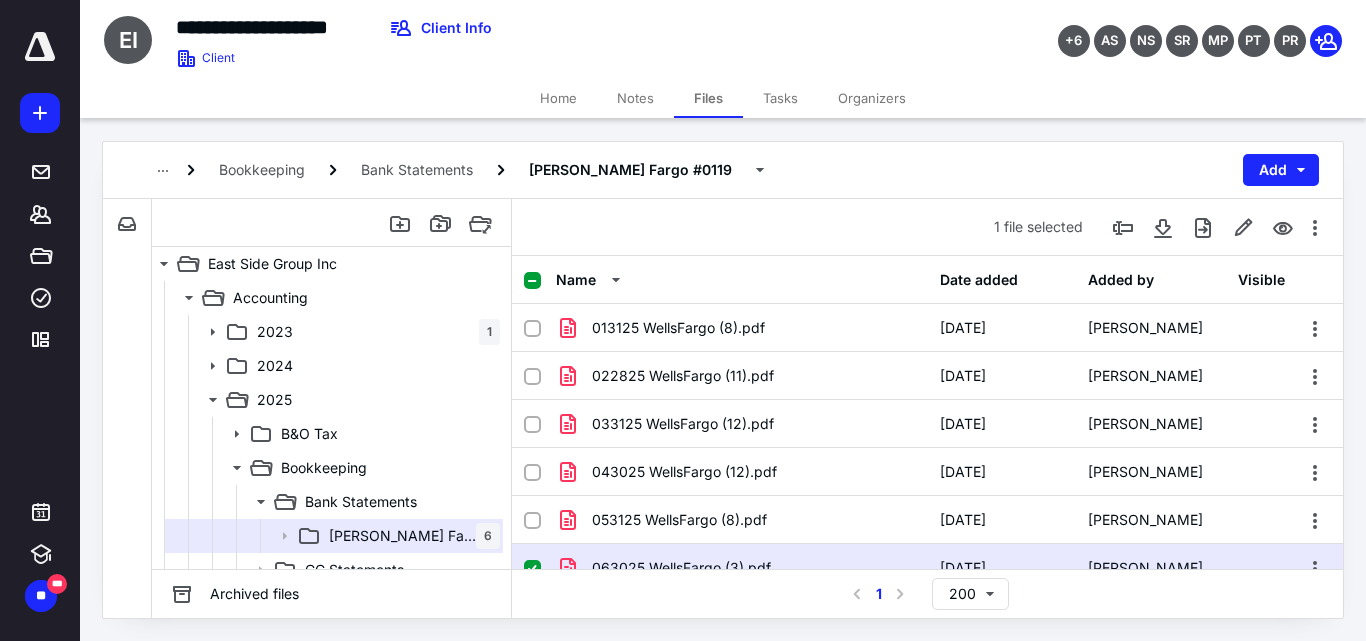 scroll, scrollTop: 35, scrollLeft: 0, axis: vertical 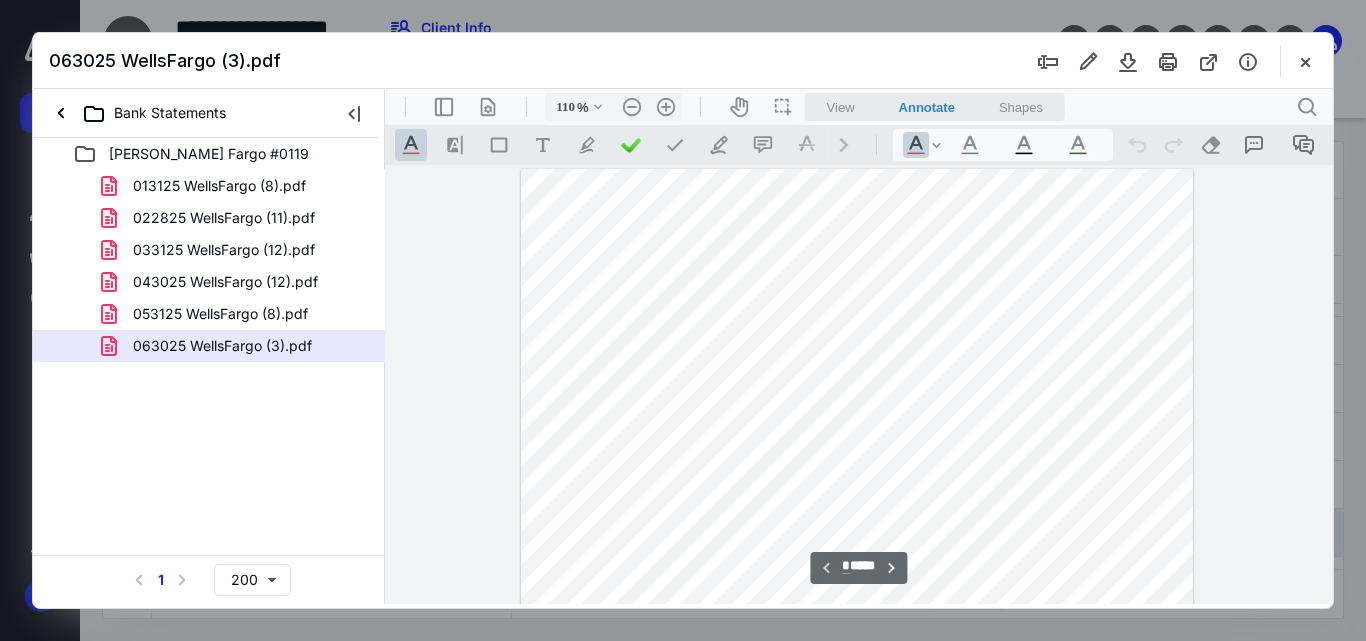 type on "135" 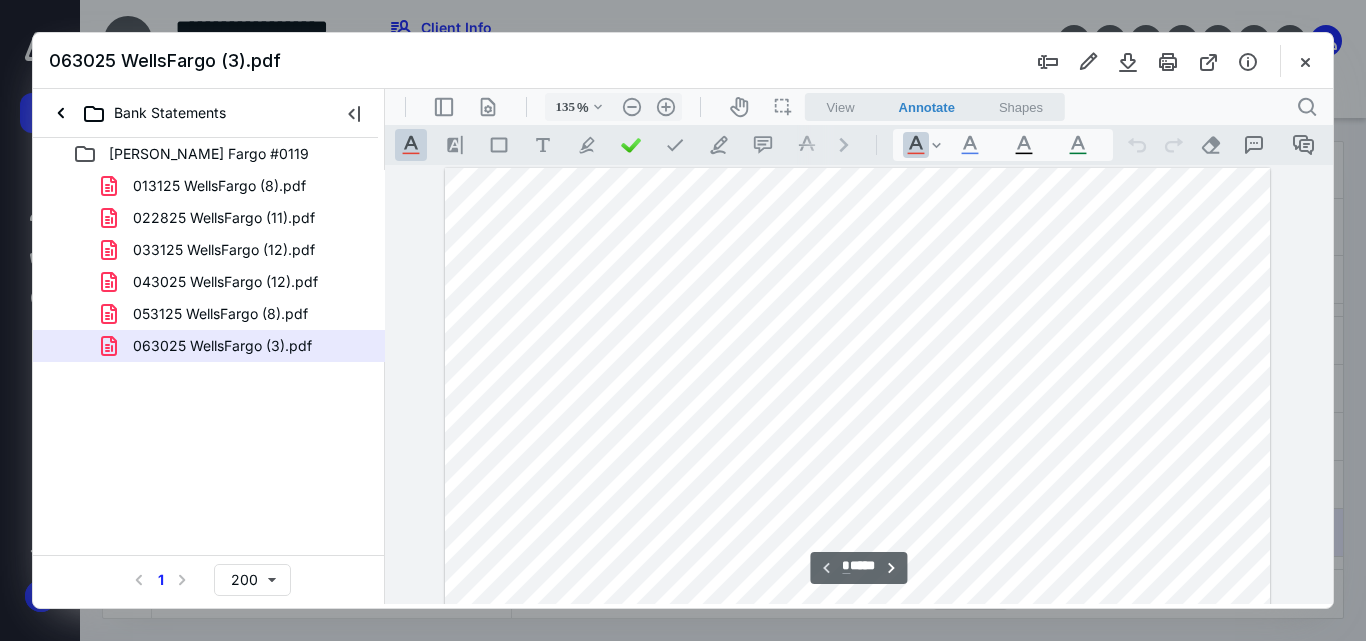scroll, scrollTop: 0, scrollLeft: 0, axis: both 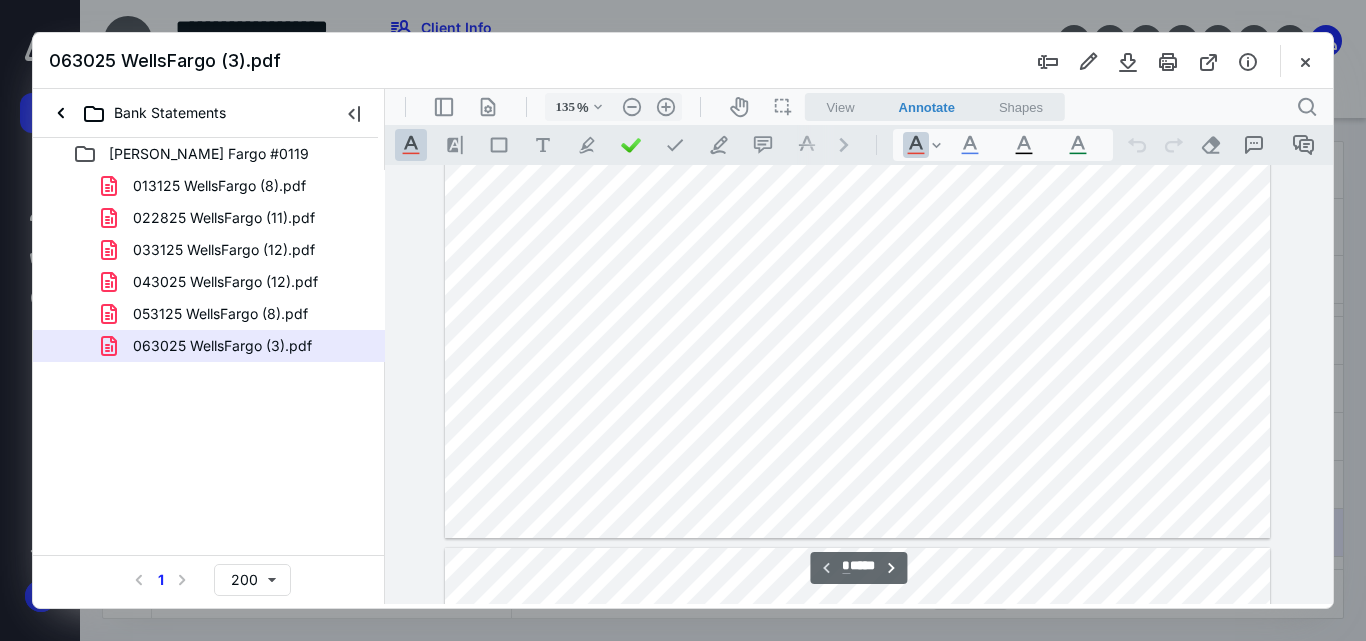 type on "*" 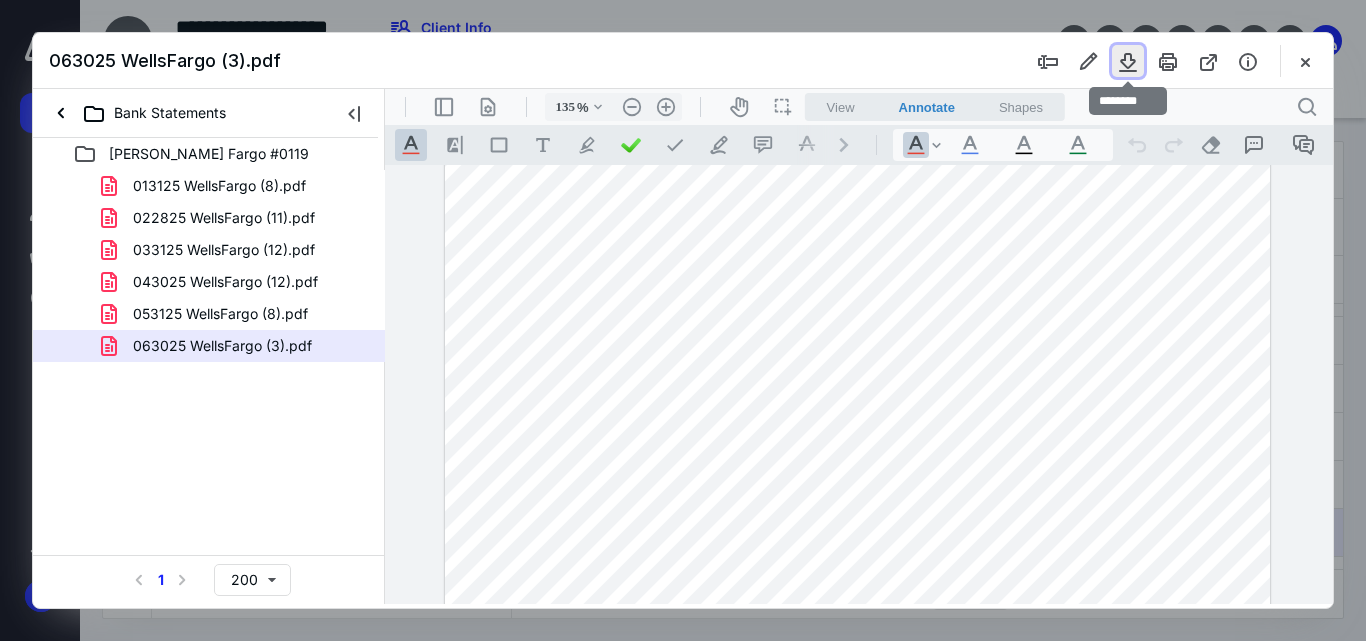 click at bounding box center [1128, 61] 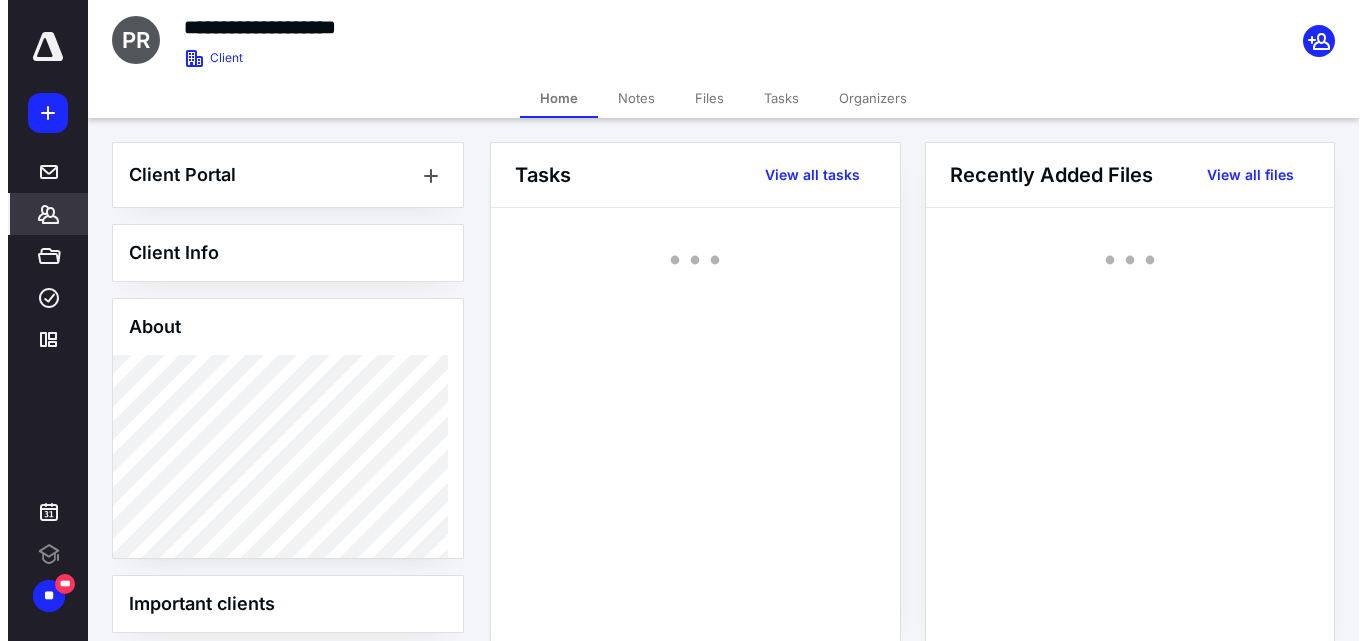 scroll, scrollTop: 0, scrollLeft: 0, axis: both 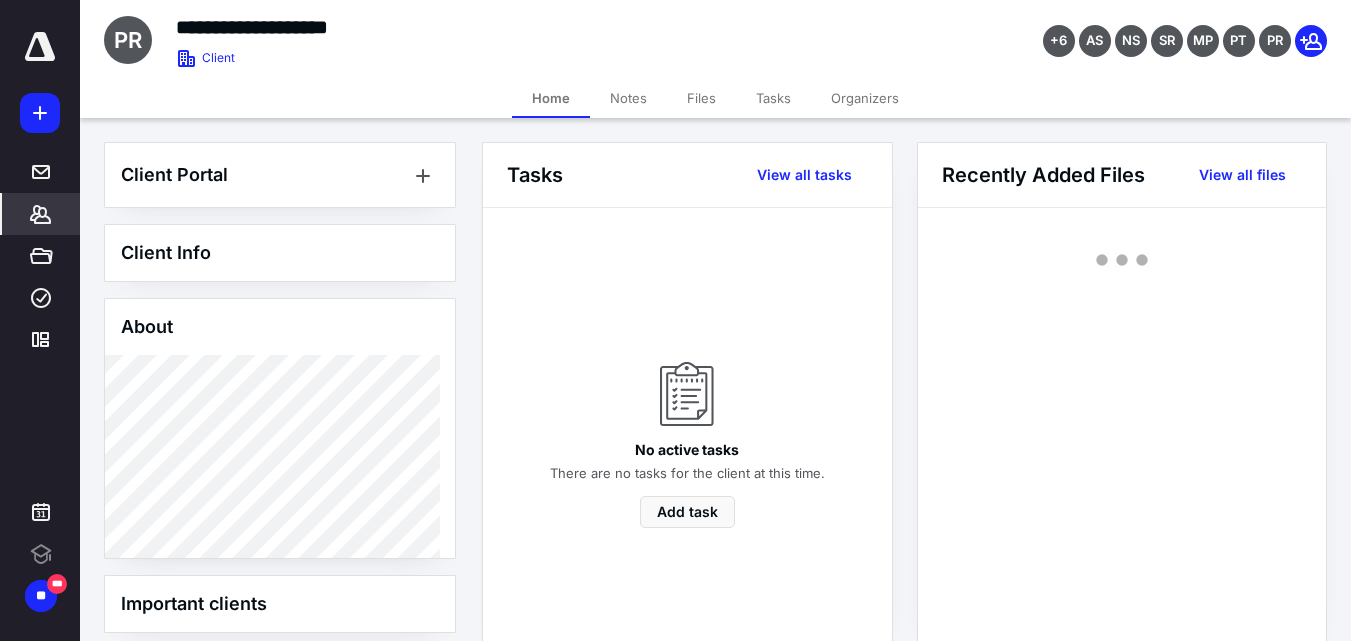 click on "Files" at bounding box center [701, 98] 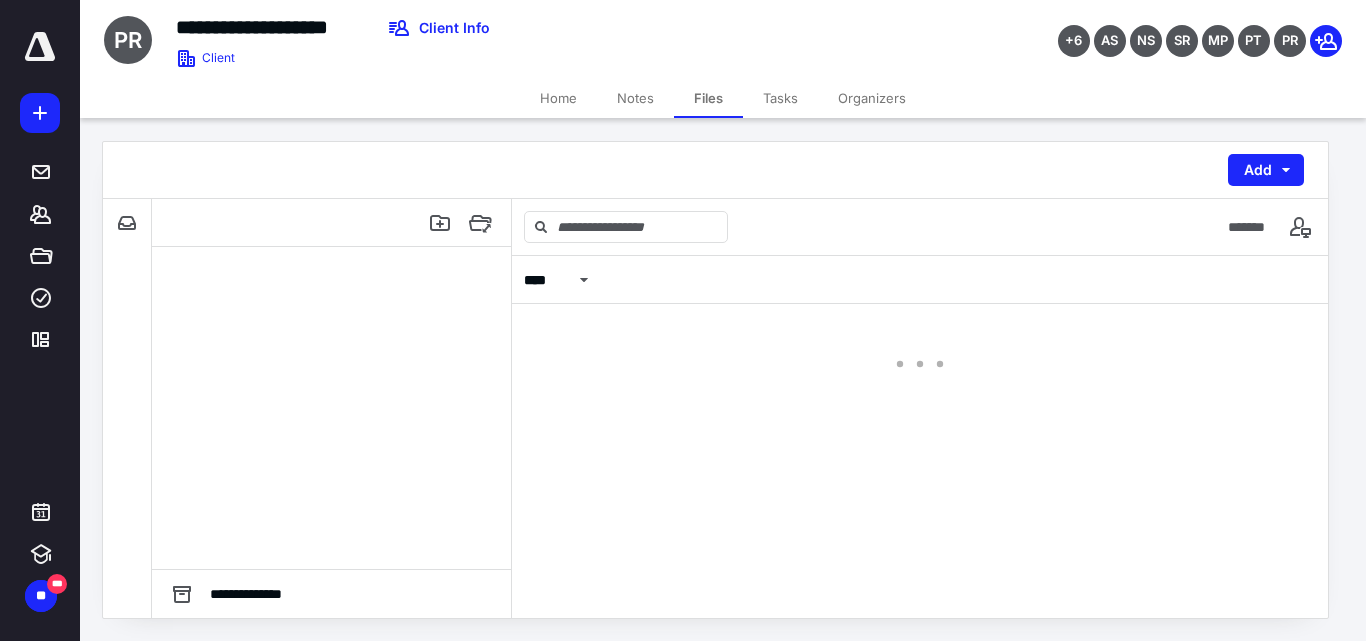 scroll, scrollTop: 0, scrollLeft: 0, axis: both 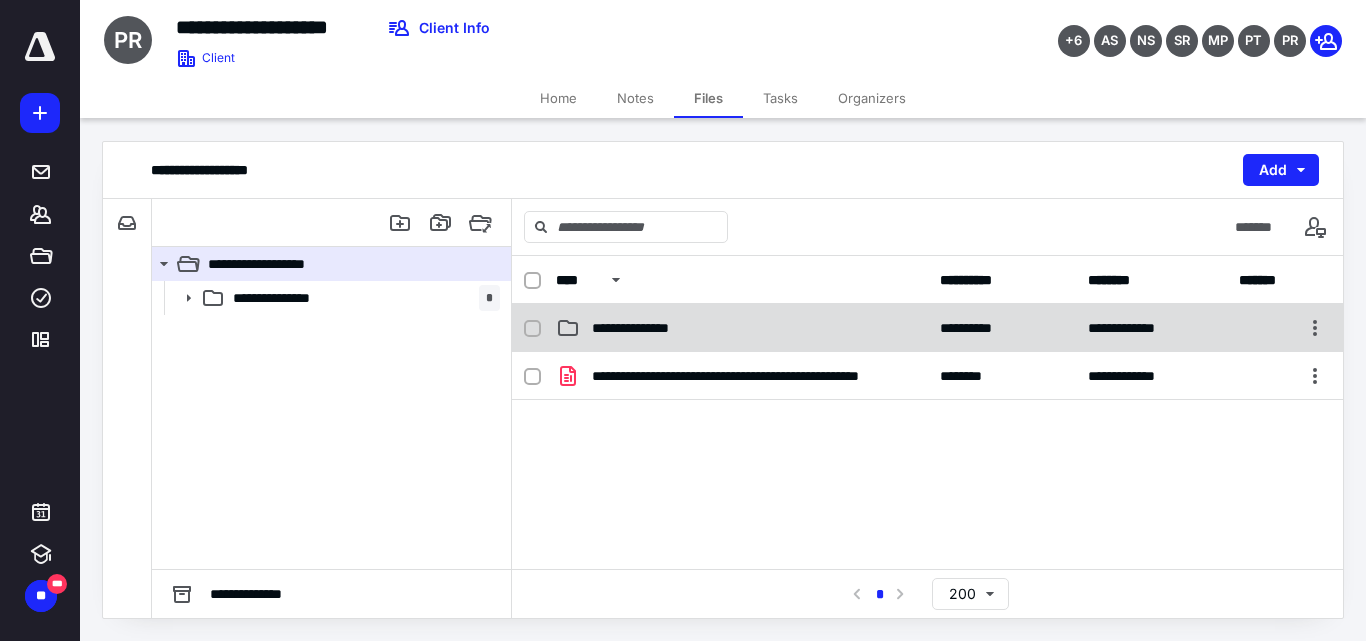 click on "**********" at bounding box center (642, 328) 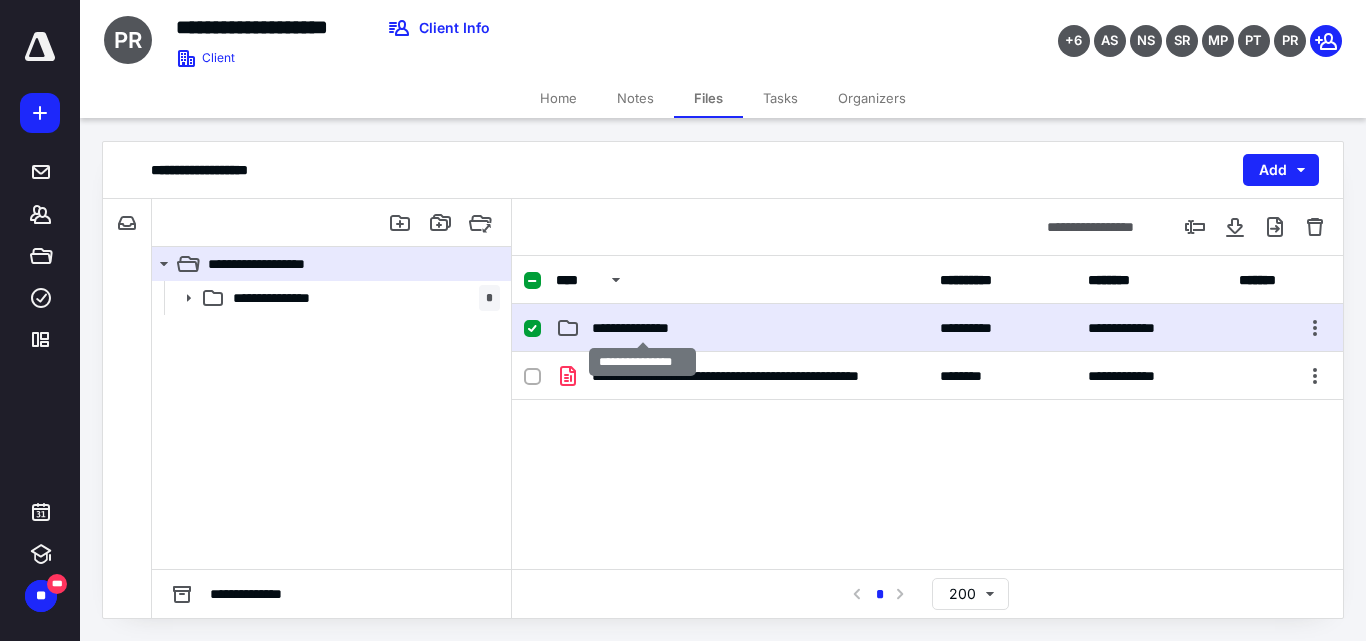 click on "**********" at bounding box center (642, 328) 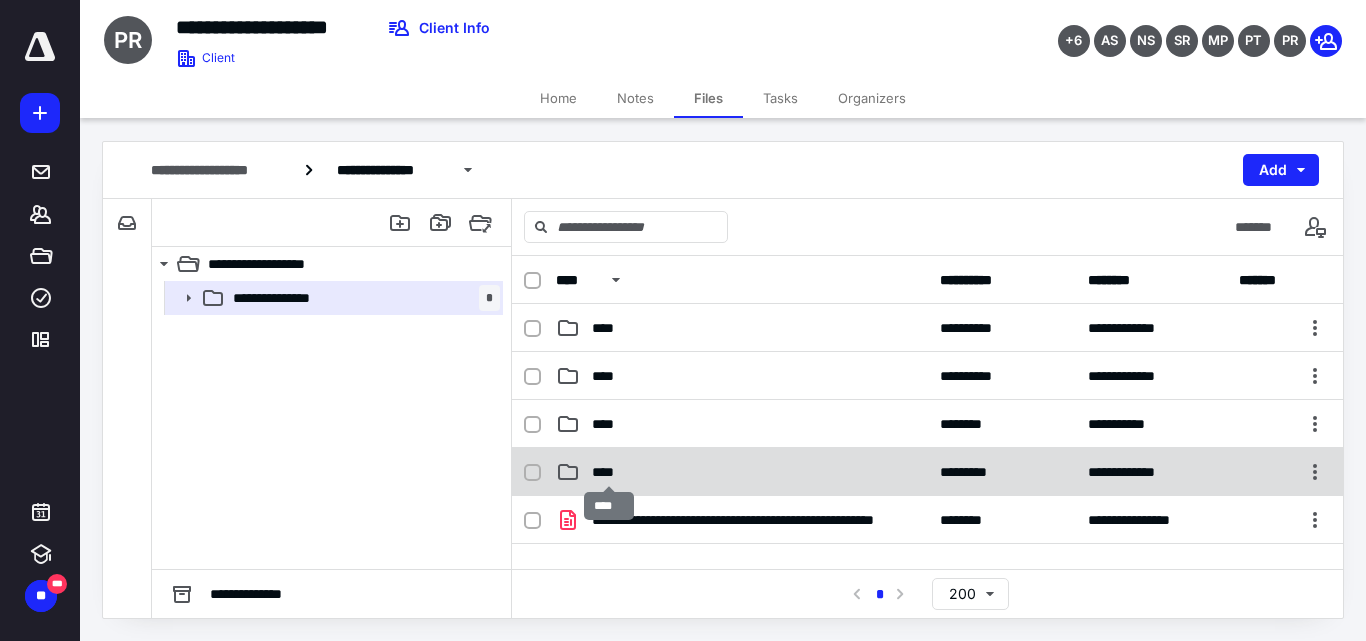 click on "****" at bounding box center (609, 472) 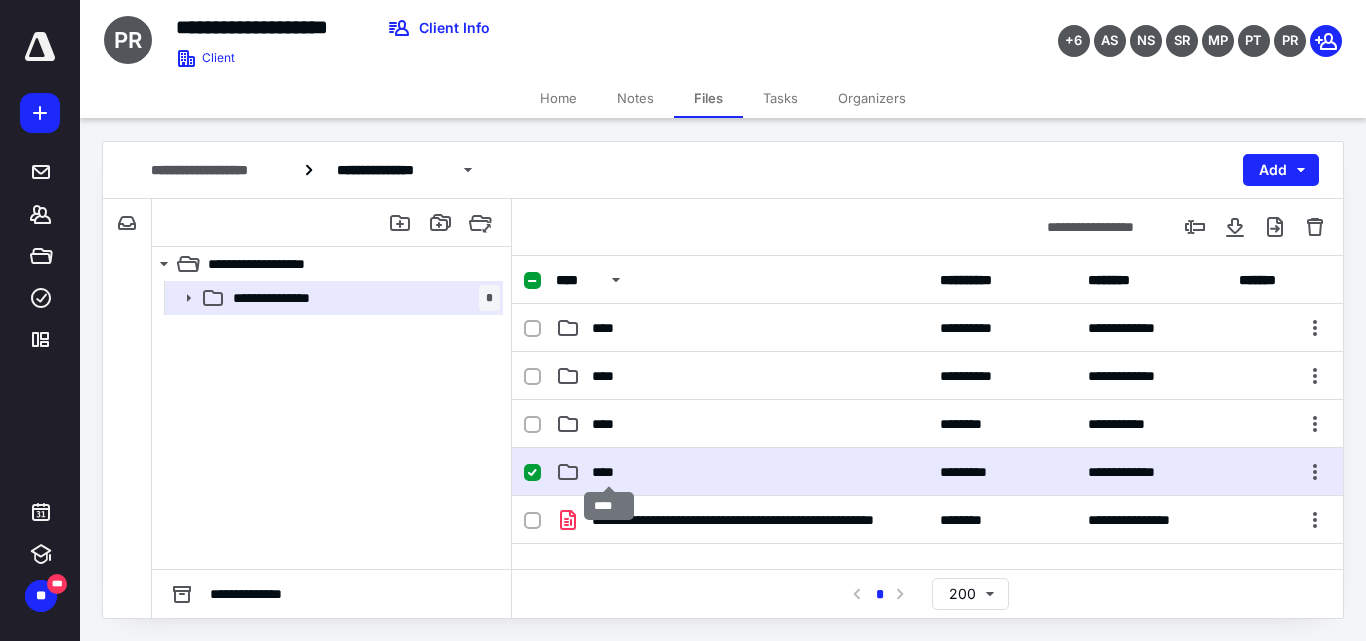 click on "****" at bounding box center [609, 472] 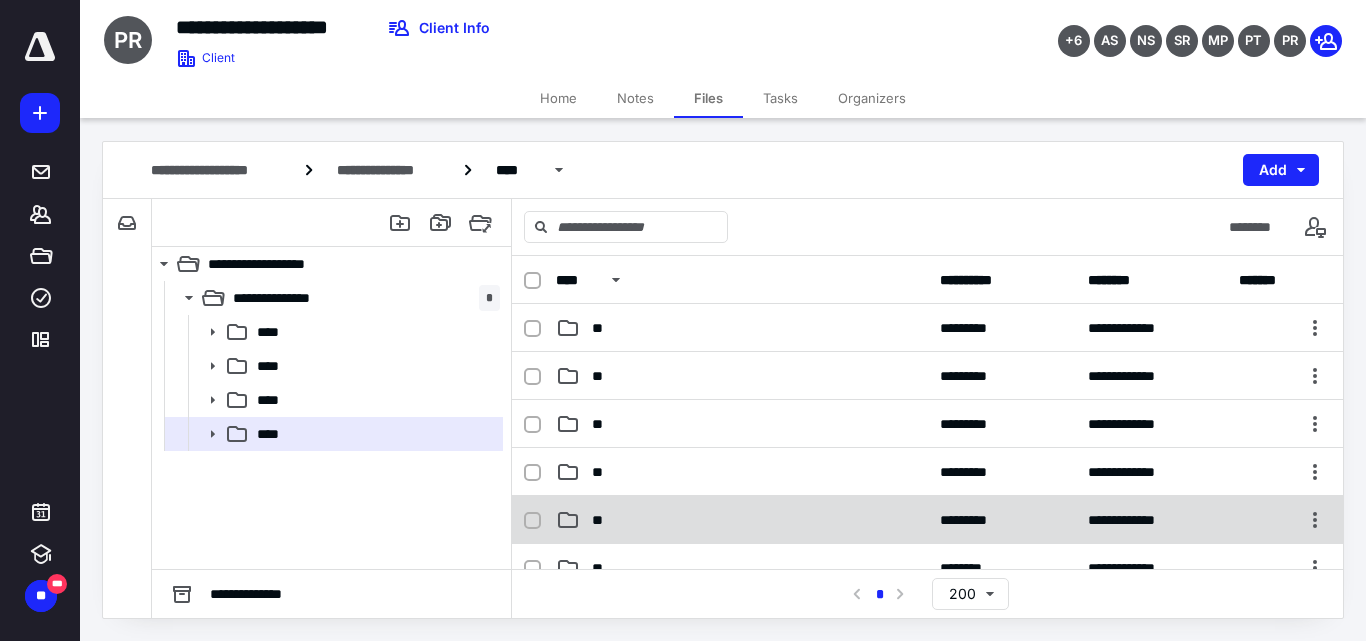 click on "**" at bounding box center (742, 520) 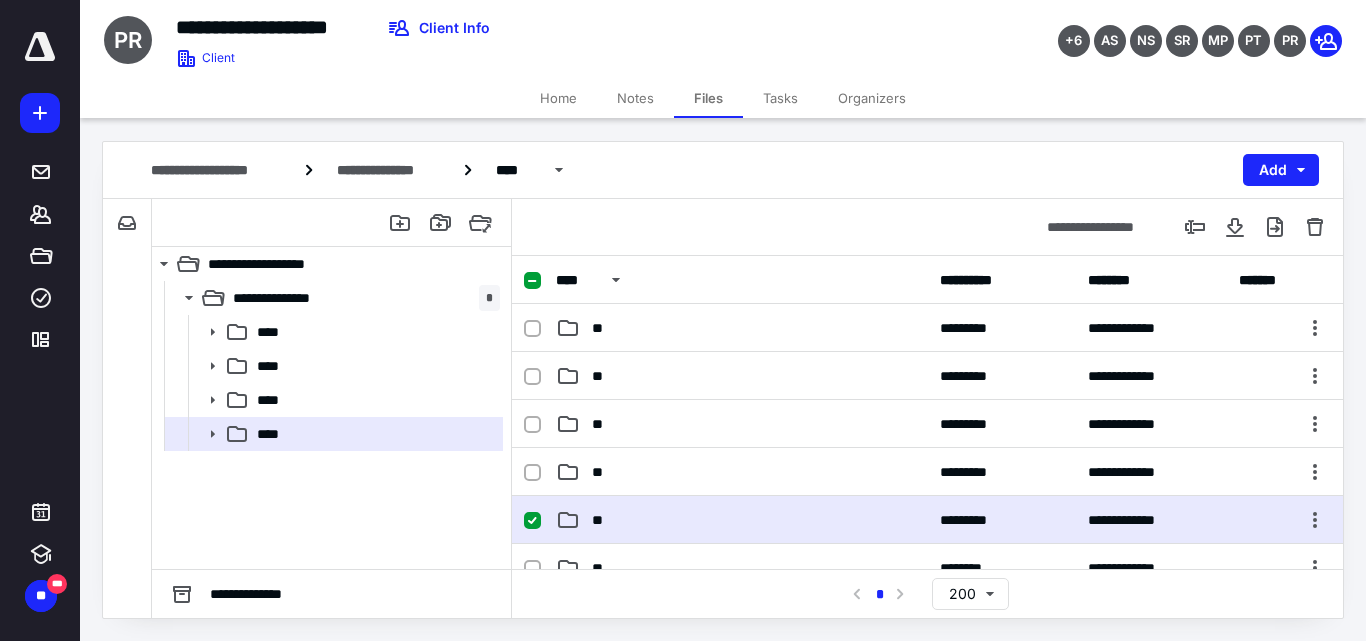 click on "**" at bounding box center [742, 520] 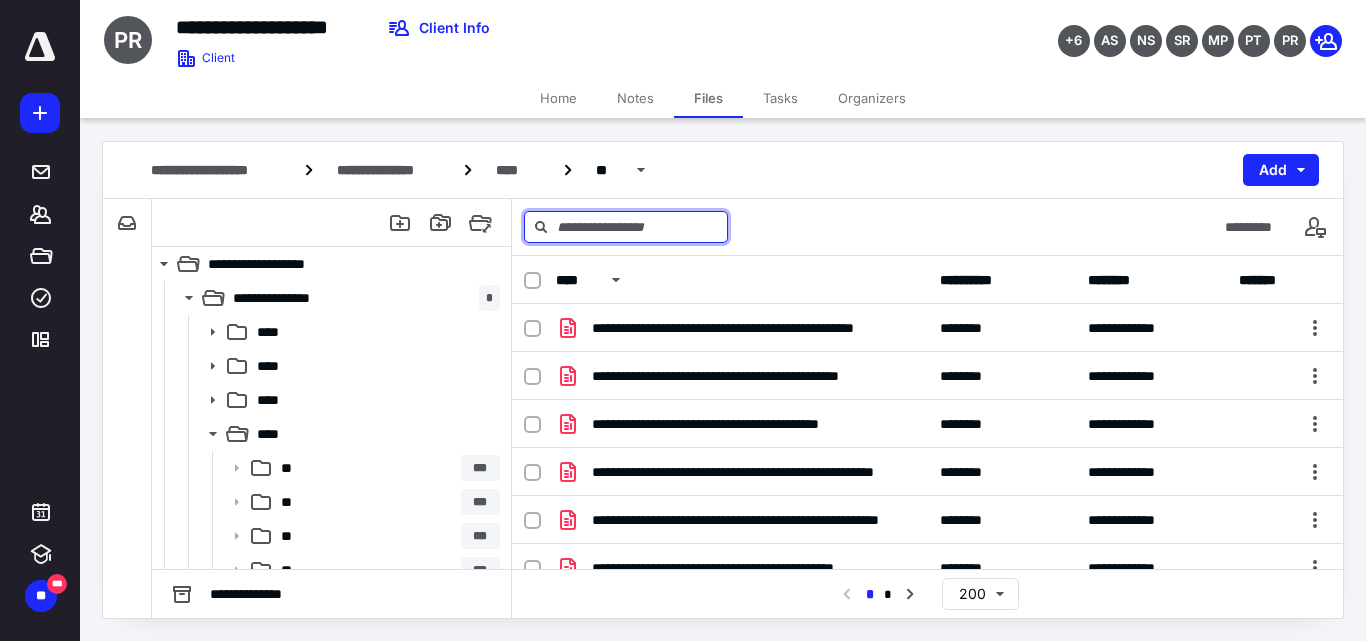 click at bounding box center (626, 227) 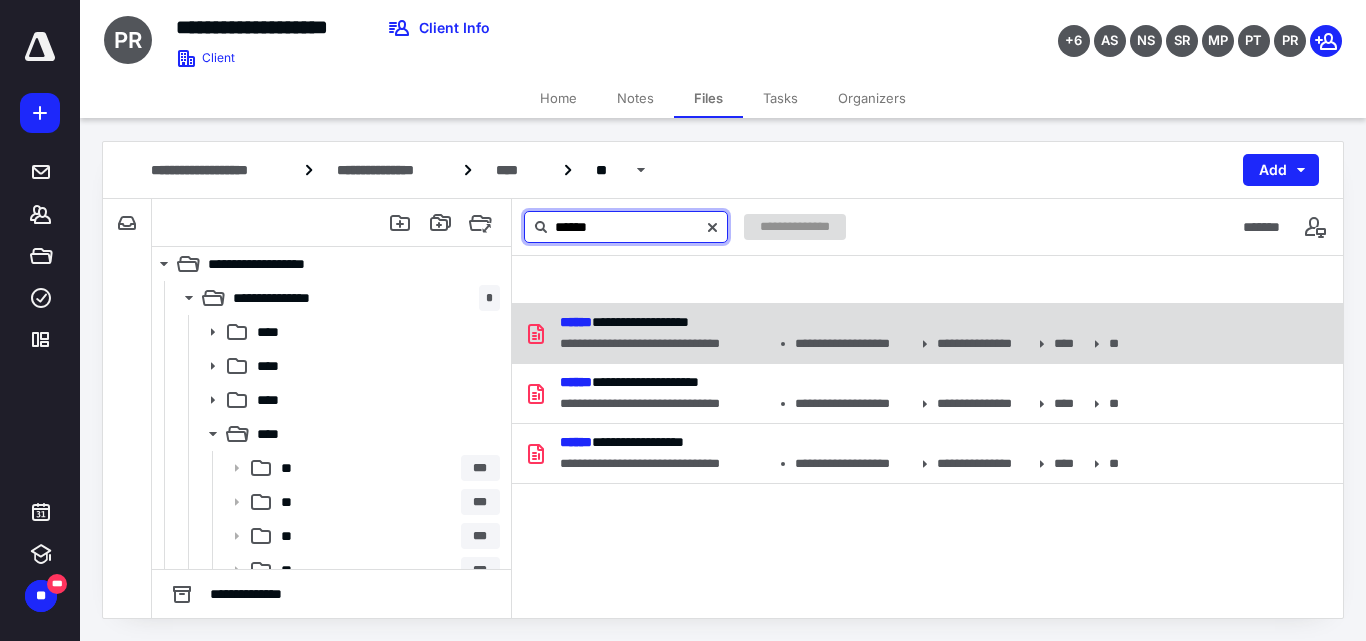 type on "******" 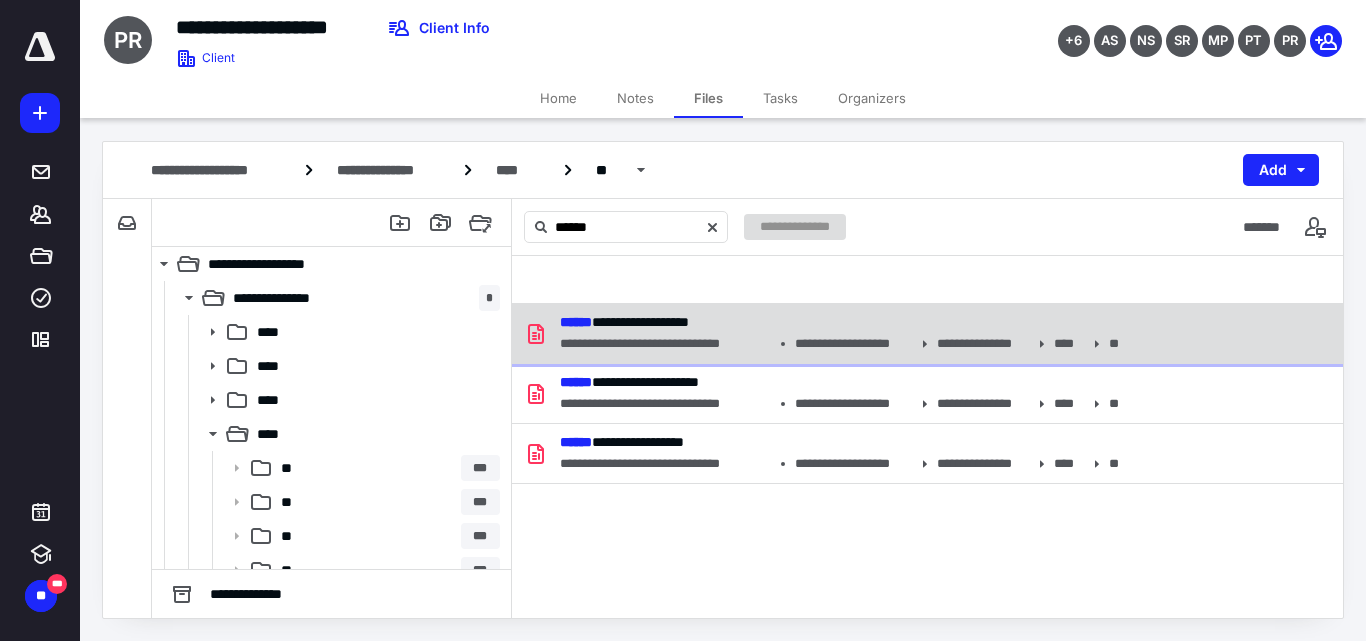 click on "**********" at bounding box center (665, 344) 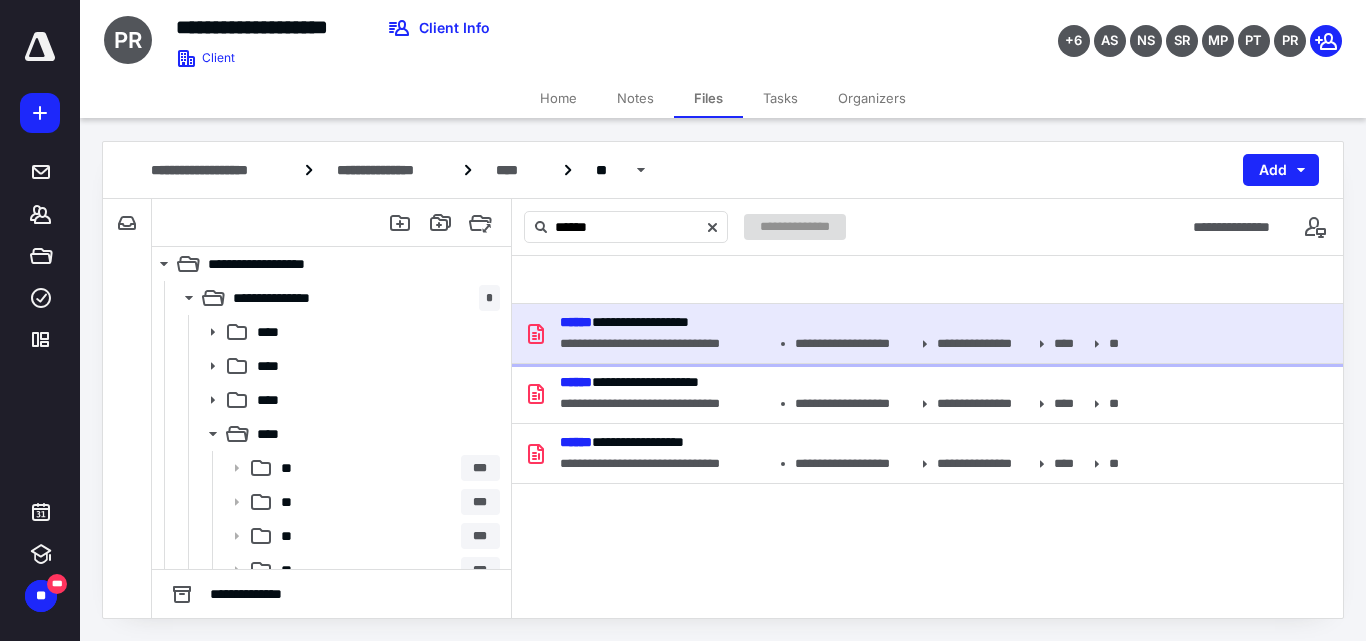 click on "**********" at bounding box center (665, 344) 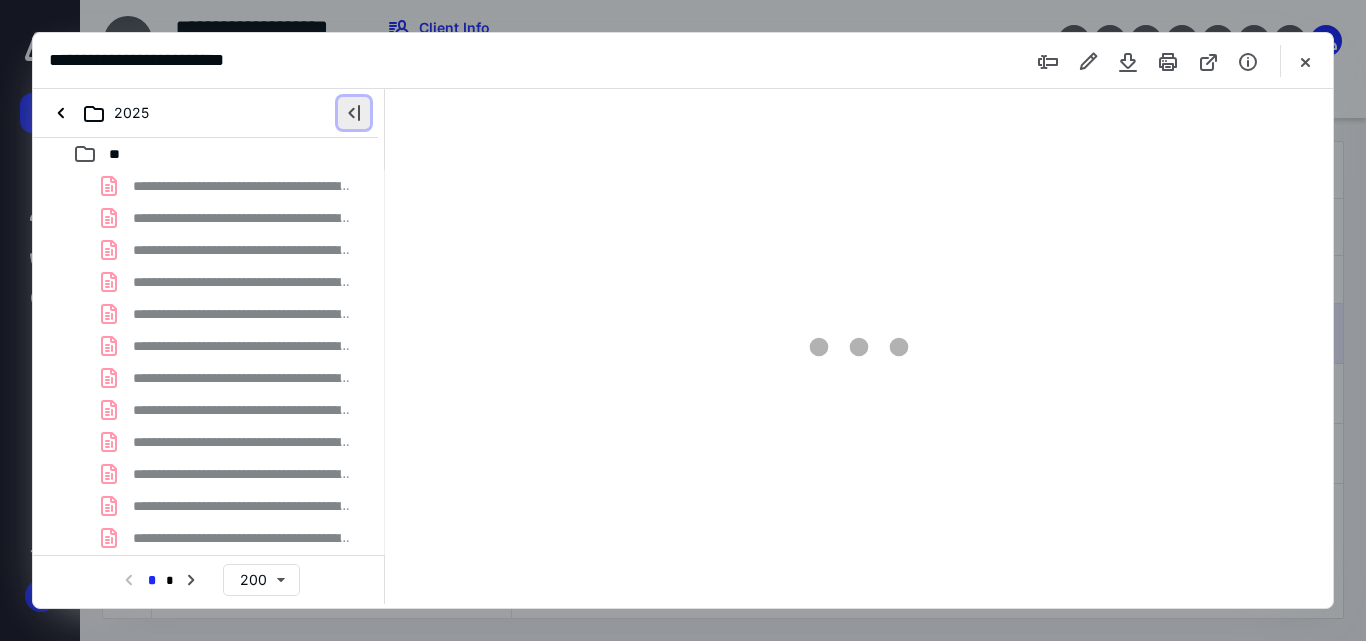 scroll, scrollTop: 0, scrollLeft: 0, axis: both 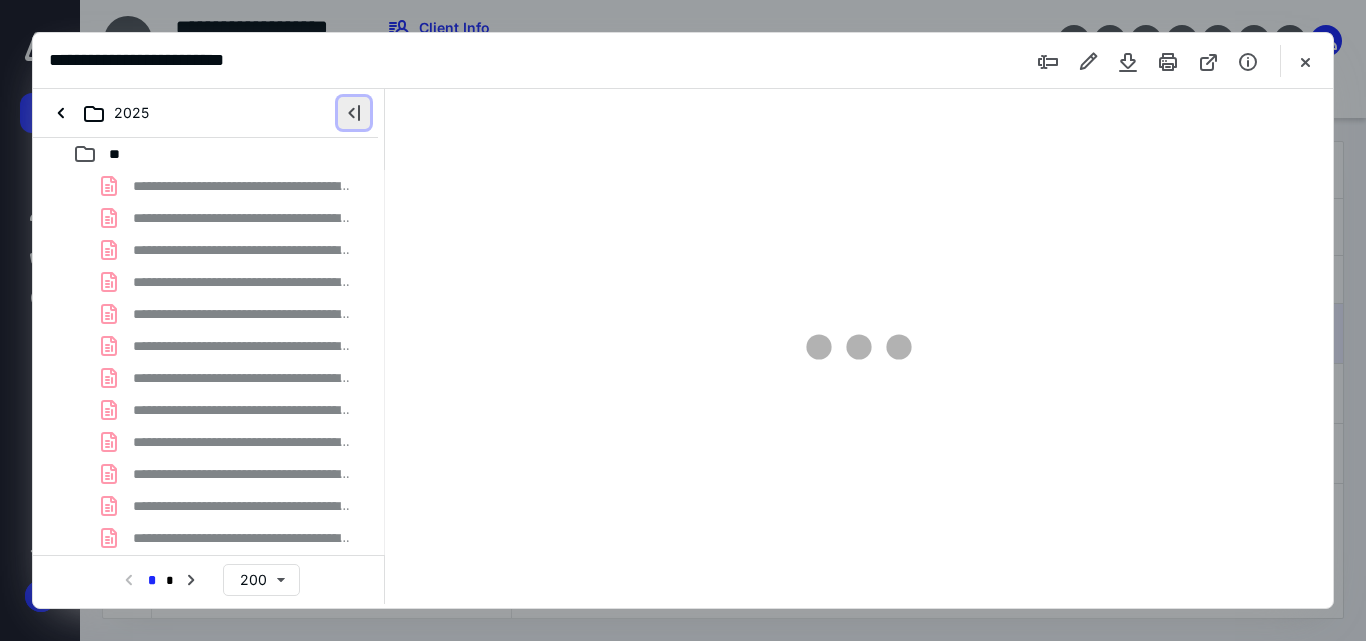 click at bounding box center [354, 113] 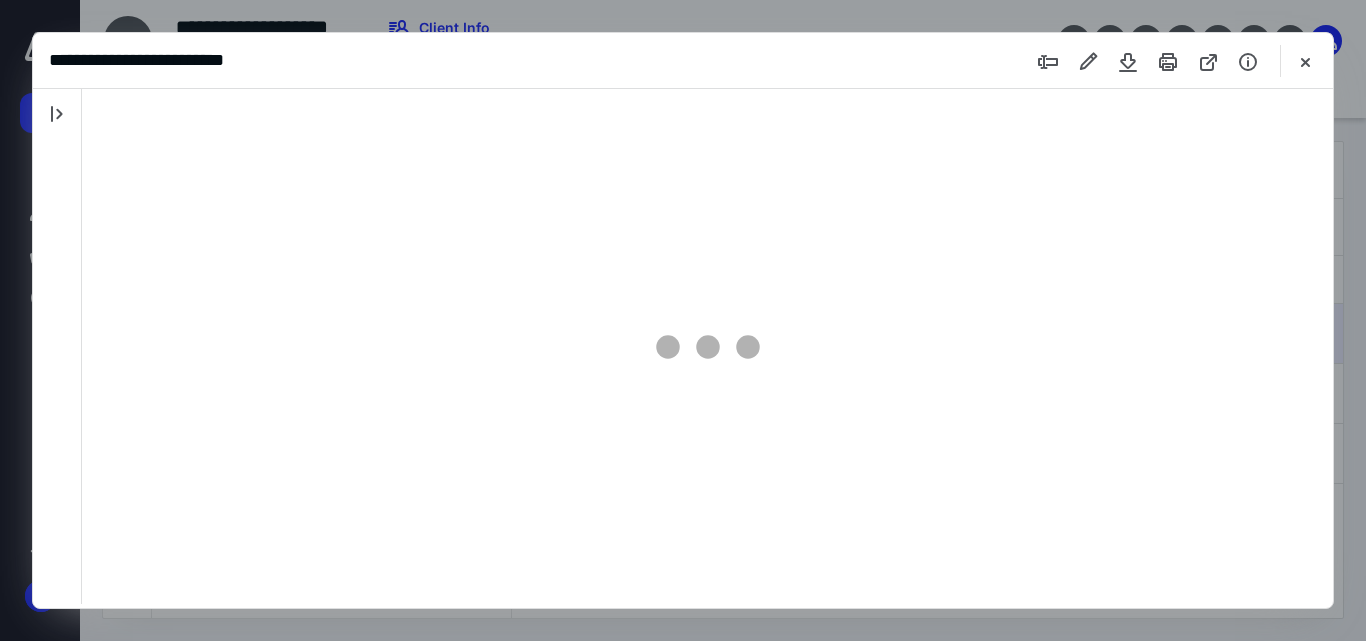 scroll, scrollTop: 0, scrollLeft: 0, axis: both 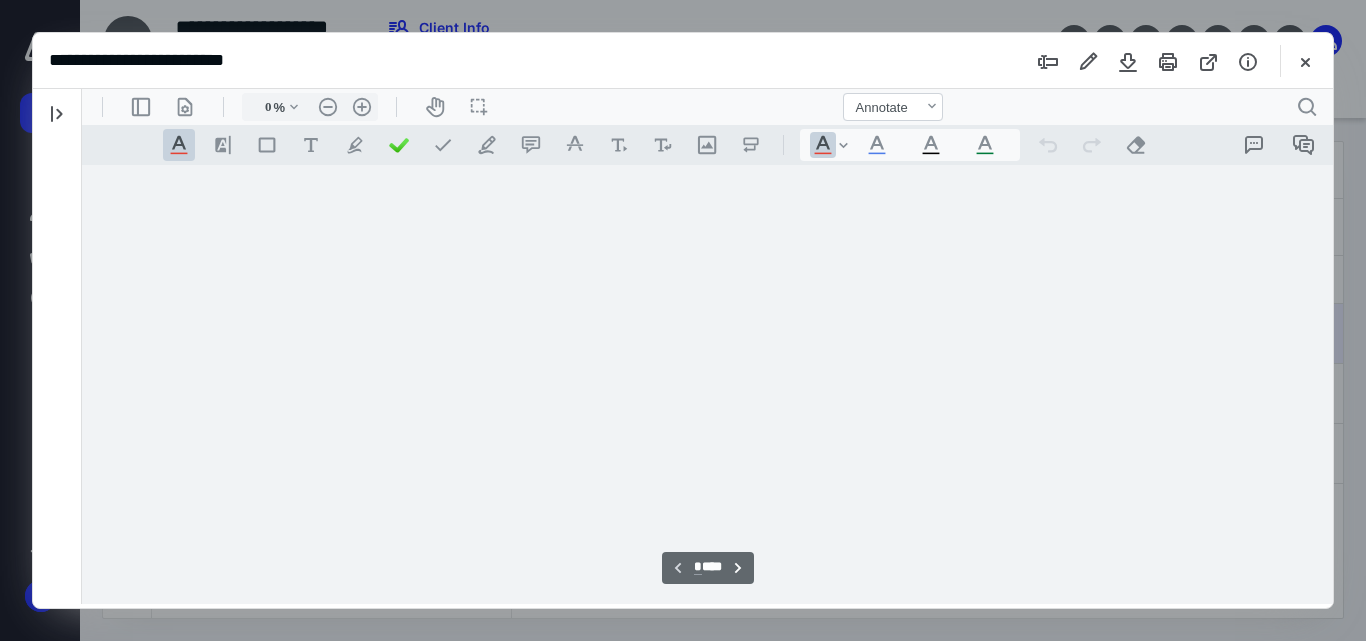 type on "71" 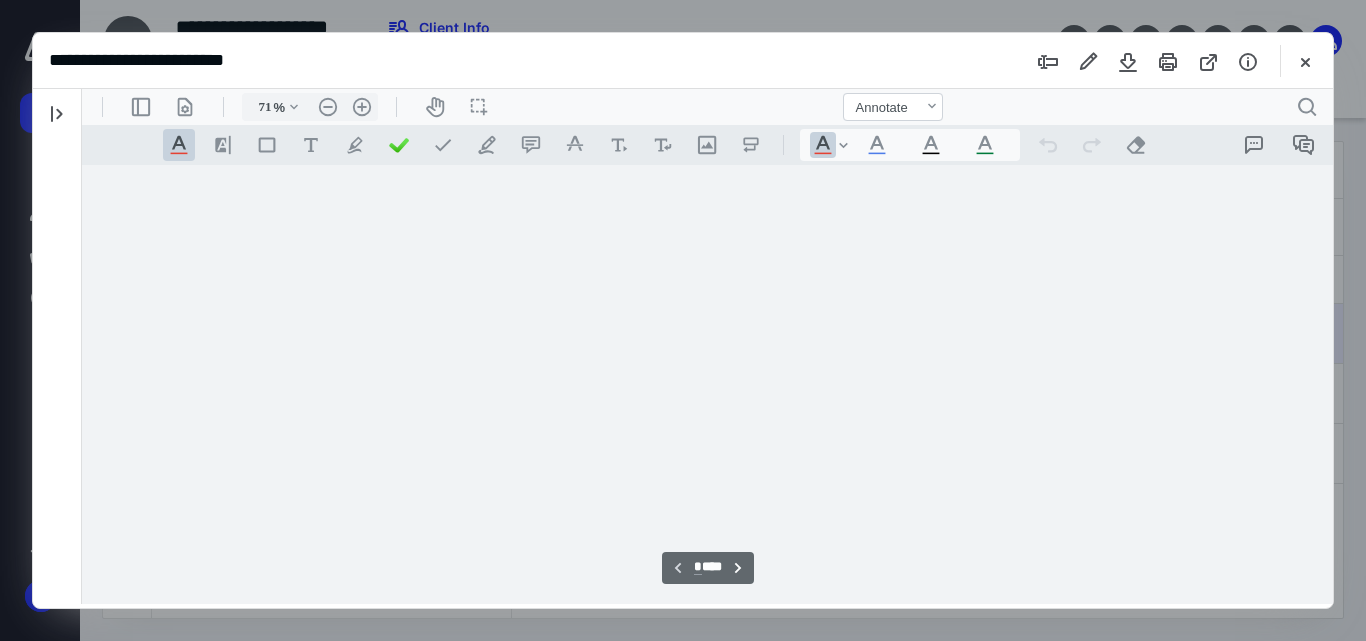 scroll, scrollTop: 79, scrollLeft: 0, axis: vertical 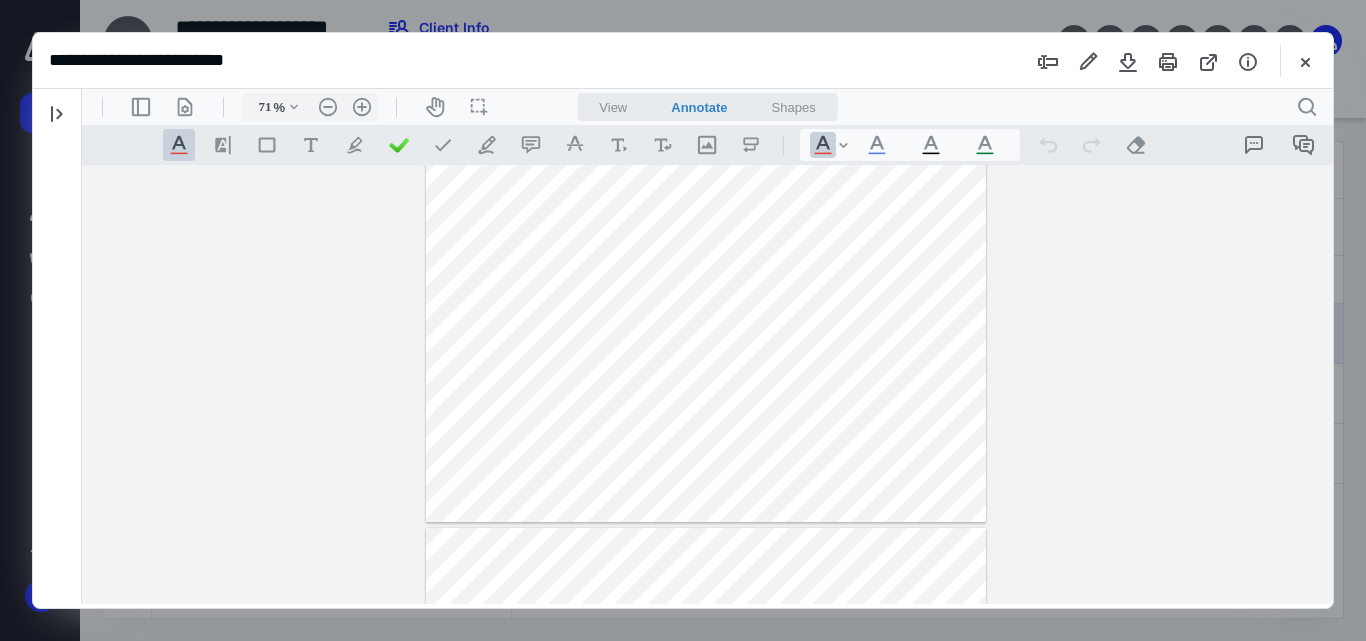 type on "*" 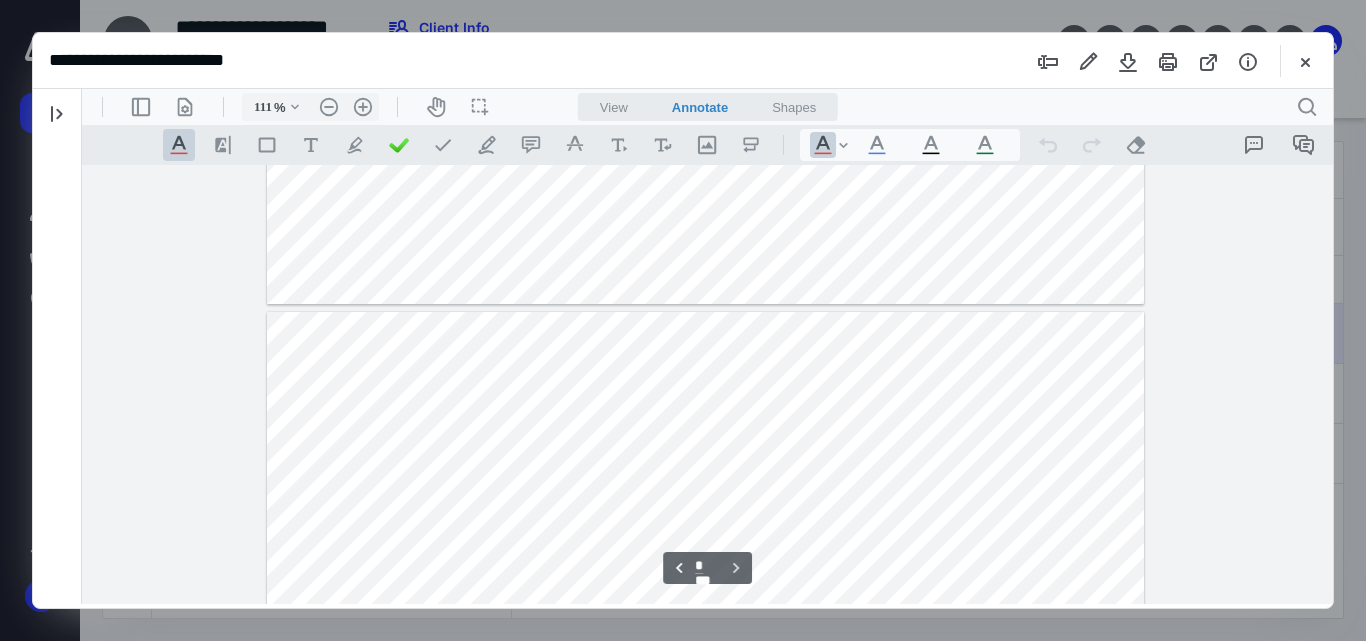 scroll, scrollTop: 533, scrollLeft: 0, axis: vertical 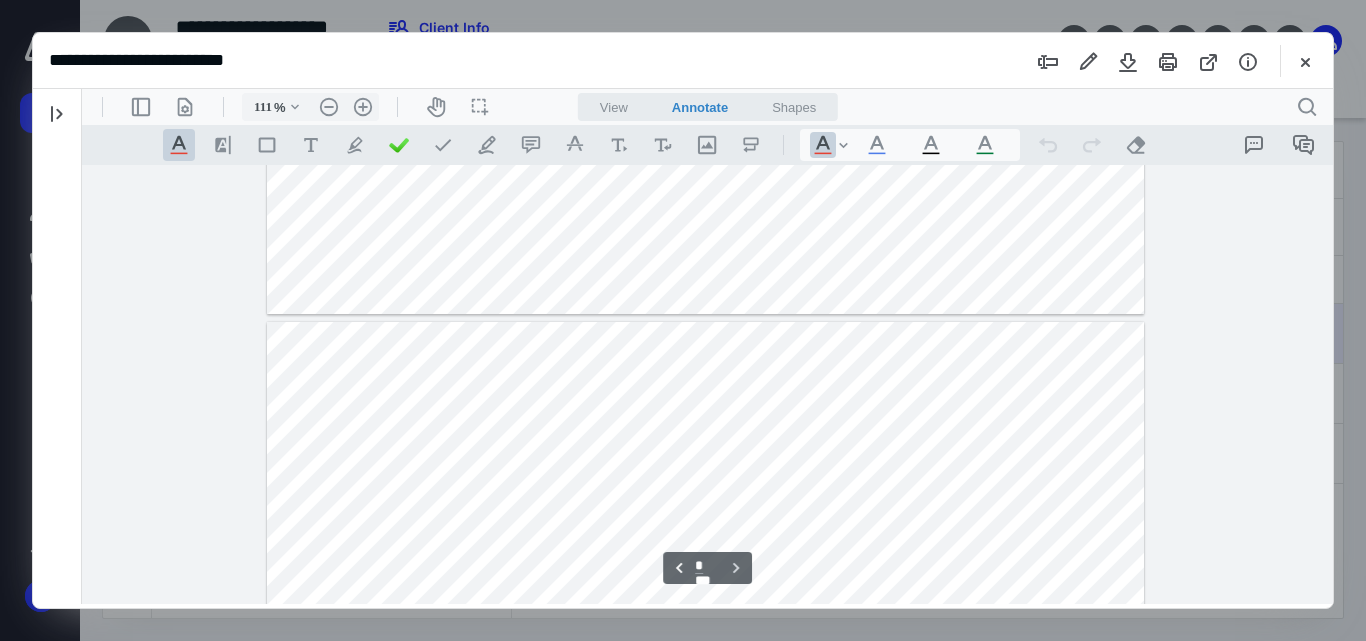 type on "136" 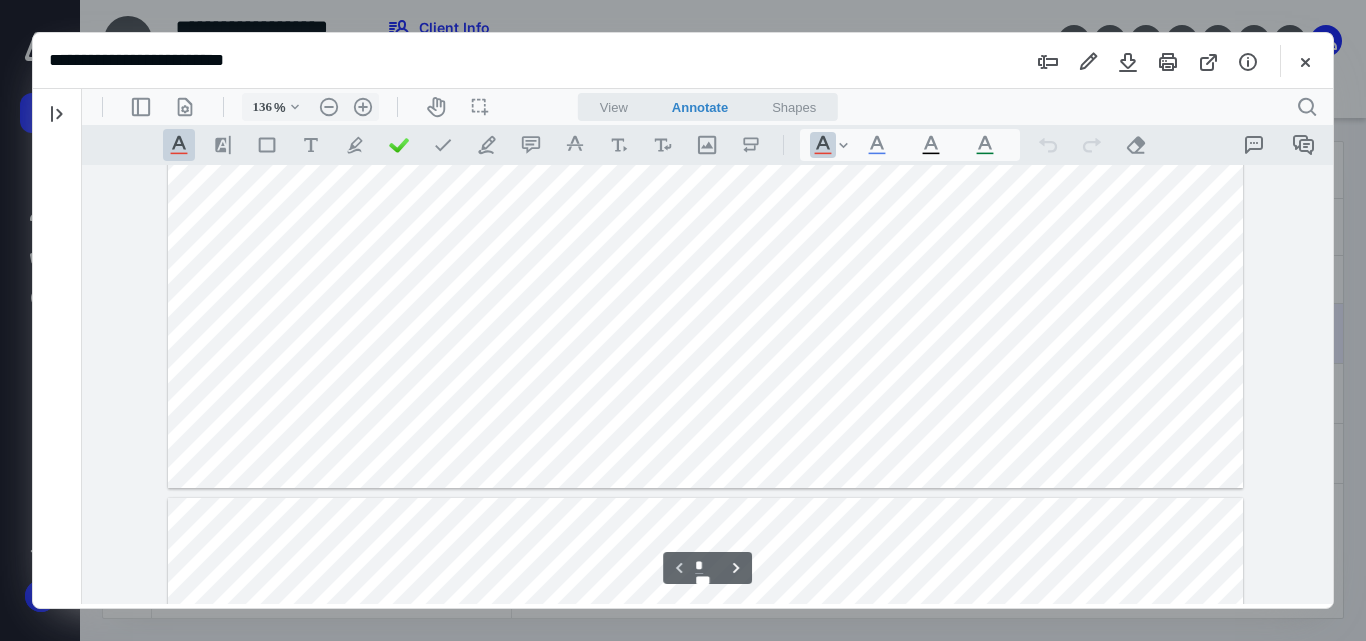 scroll, scrollTop: 505, scrollLeft: 0, axis: vertical 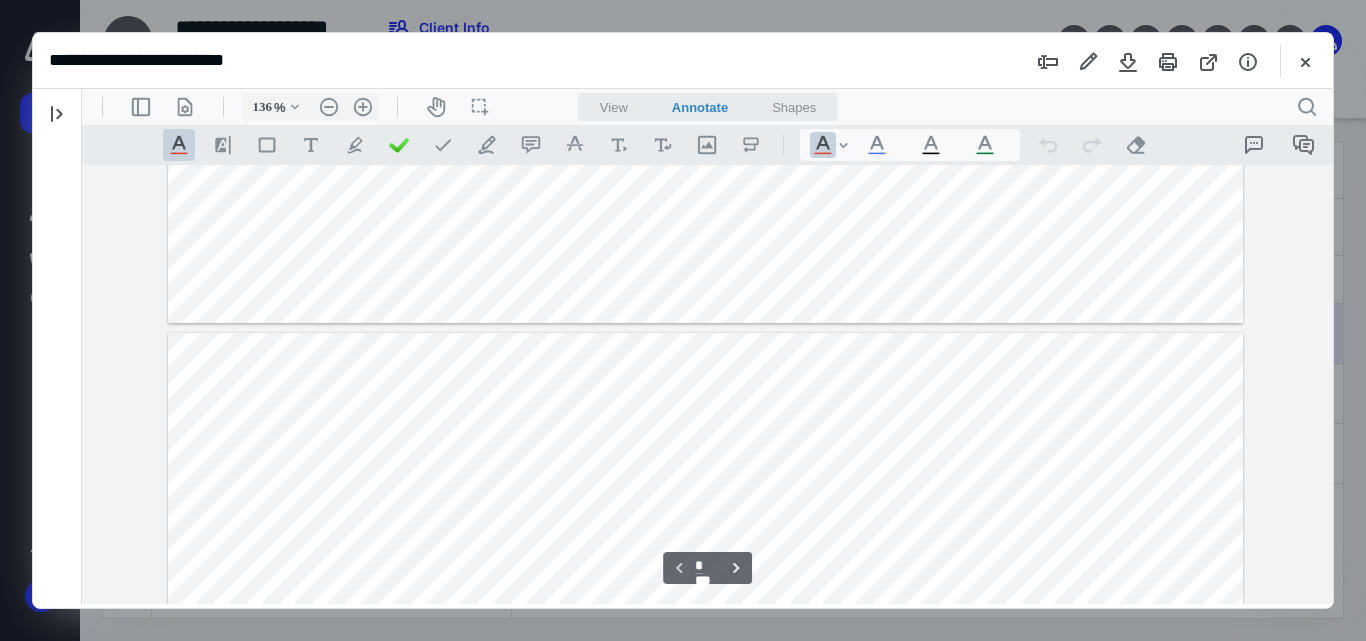 type on "*" 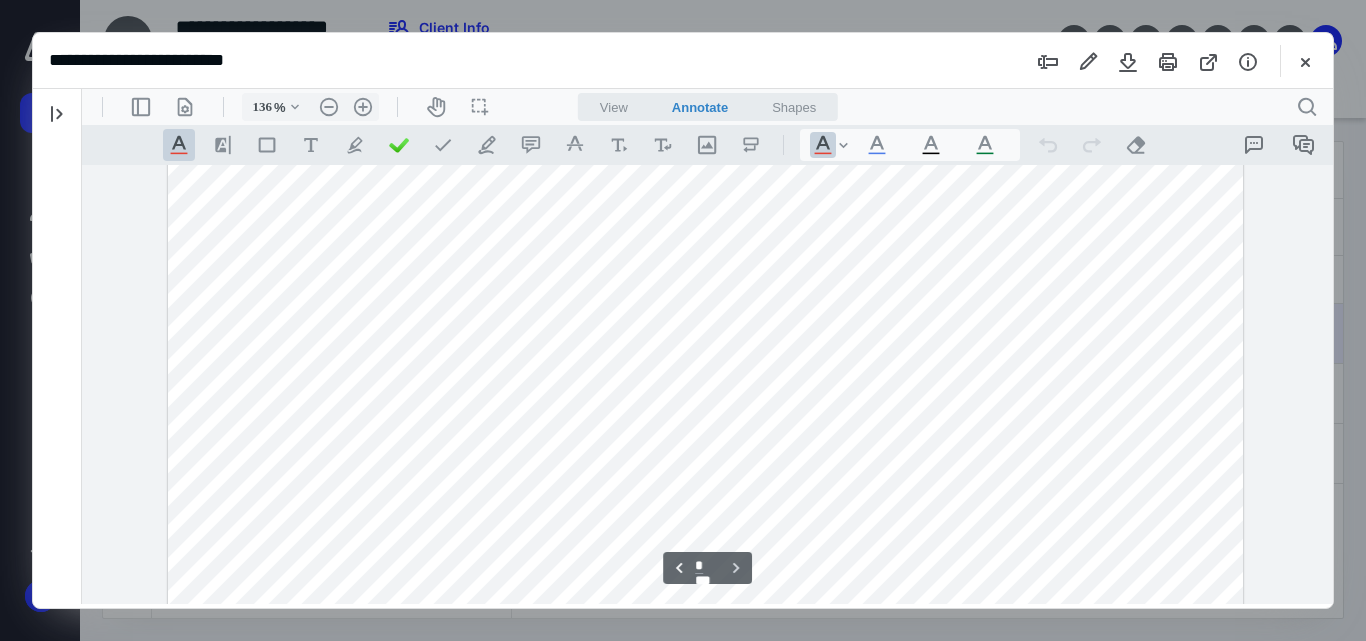 scroll, scrollTop: 843, scrollLeft: 0, axis: vertical 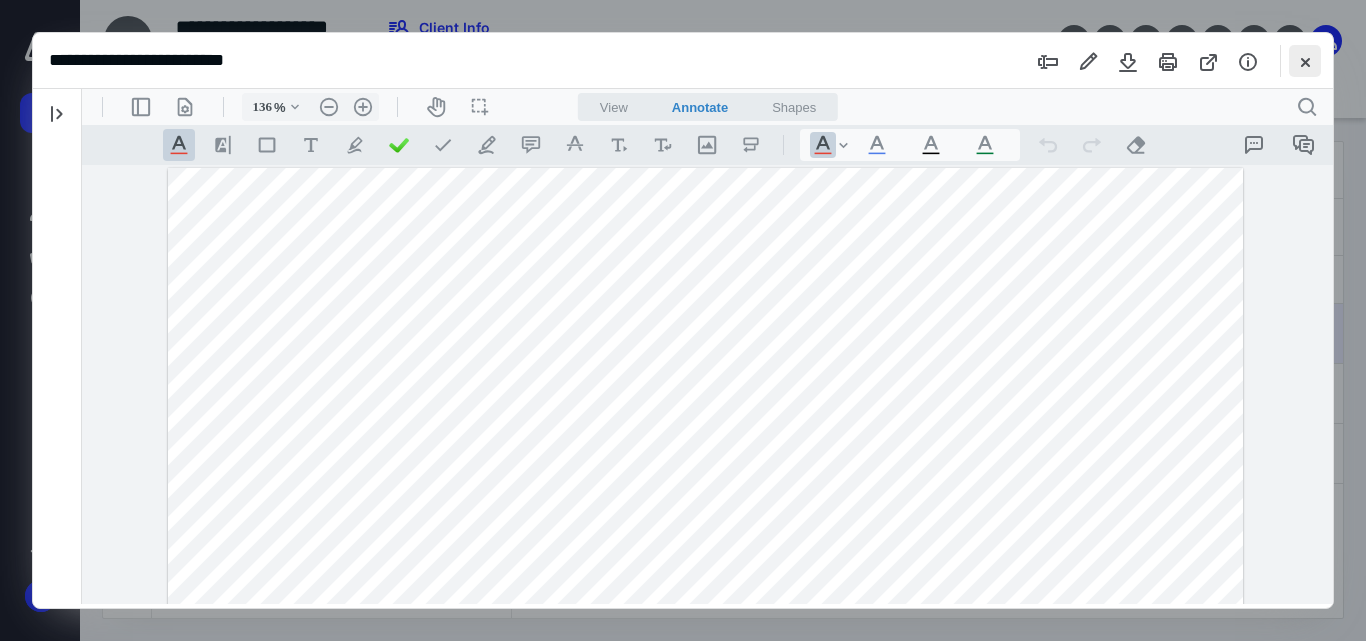 click at bounding box center [1305, 61] 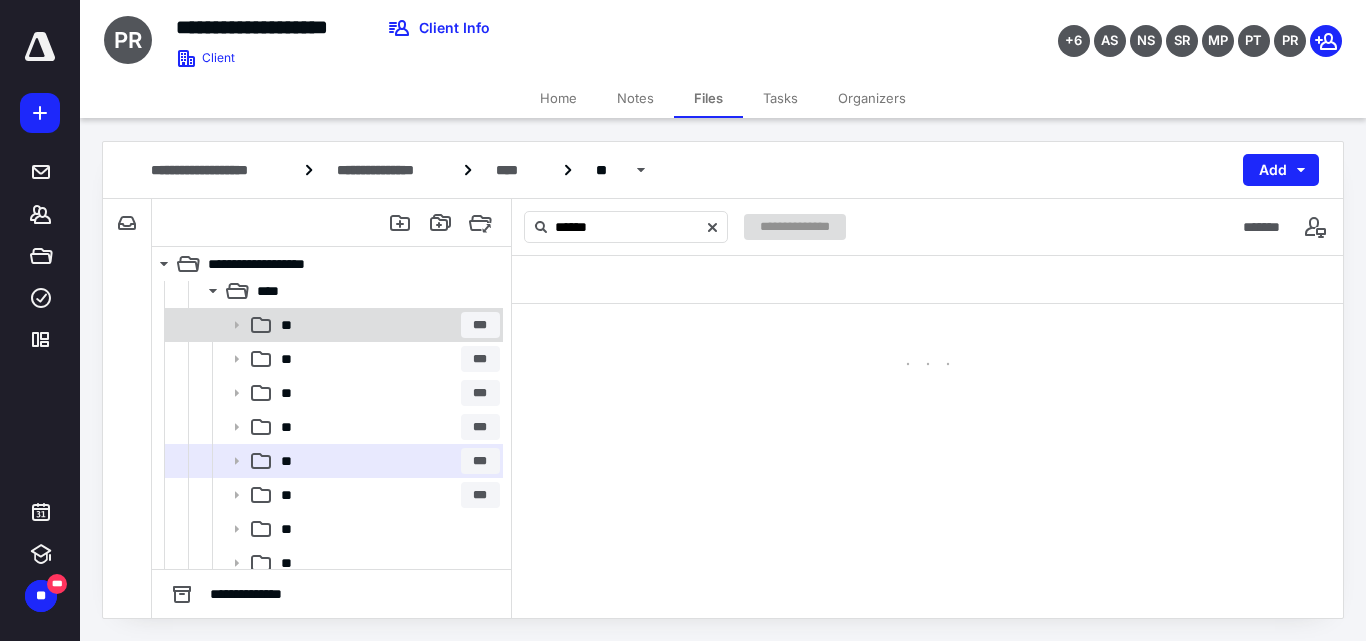 scroll, scrollTop: 200, scrollLeft: 0, axis: vertical 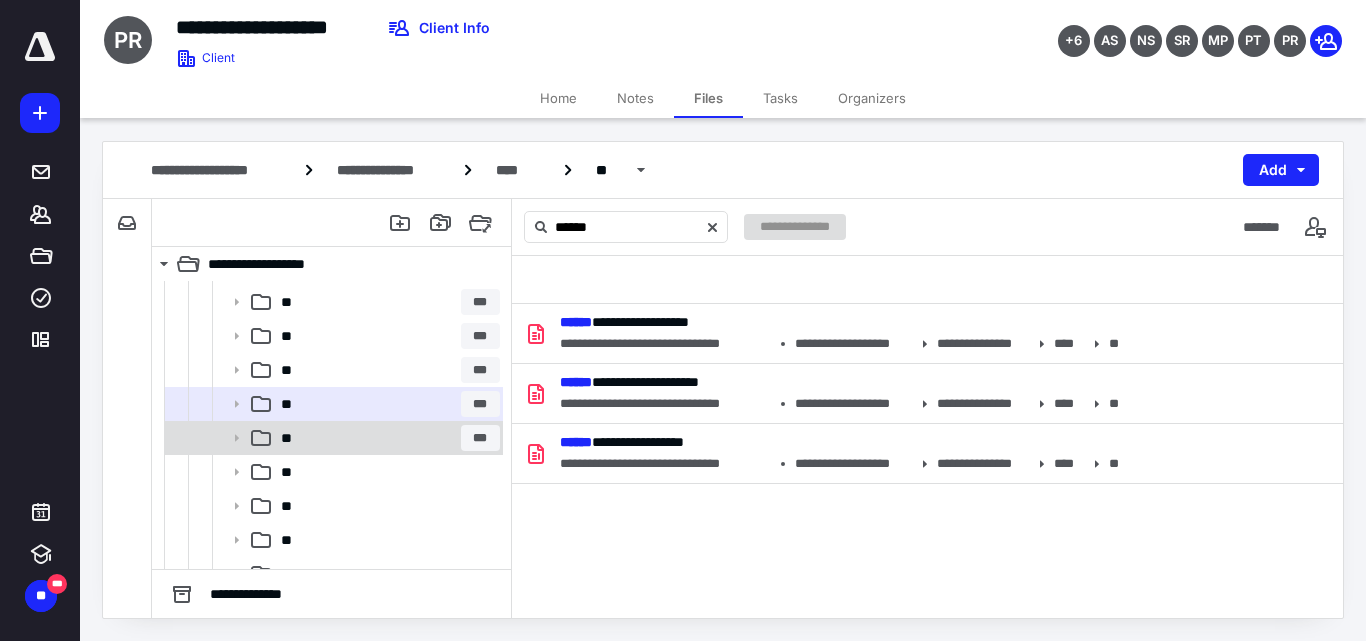 click on "** ***" at bounding box center (386, 438) 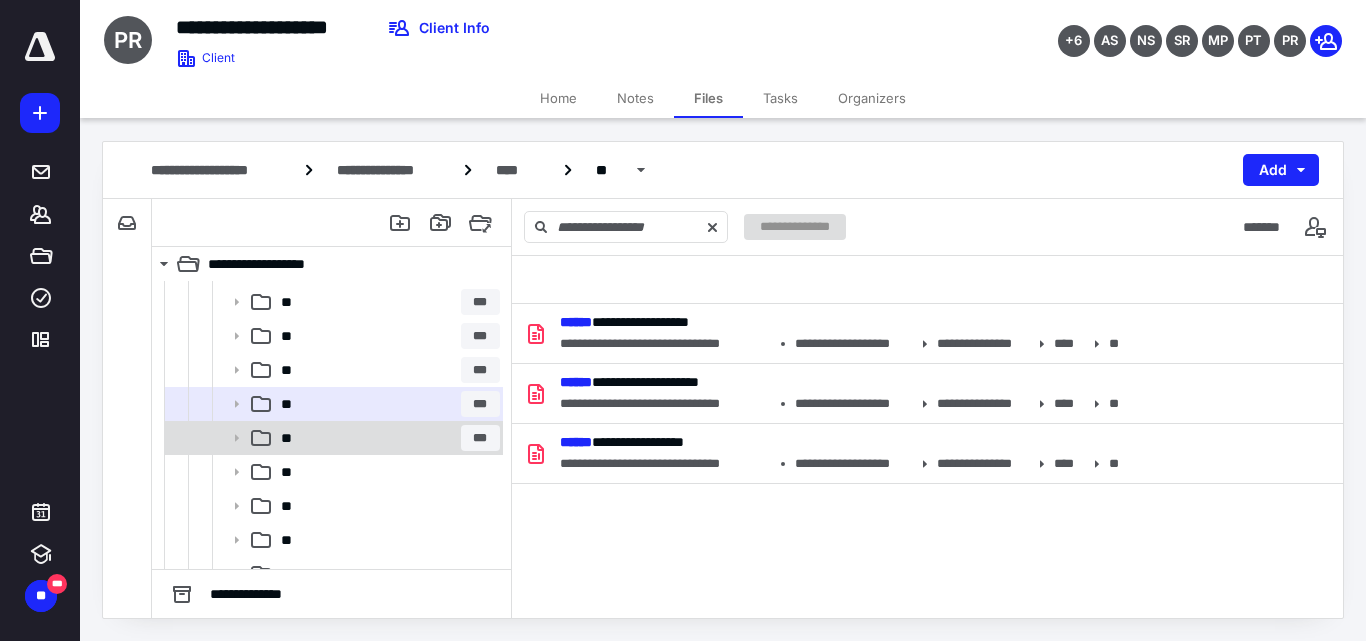 click on "** ***" at bounding box center [386, 438] 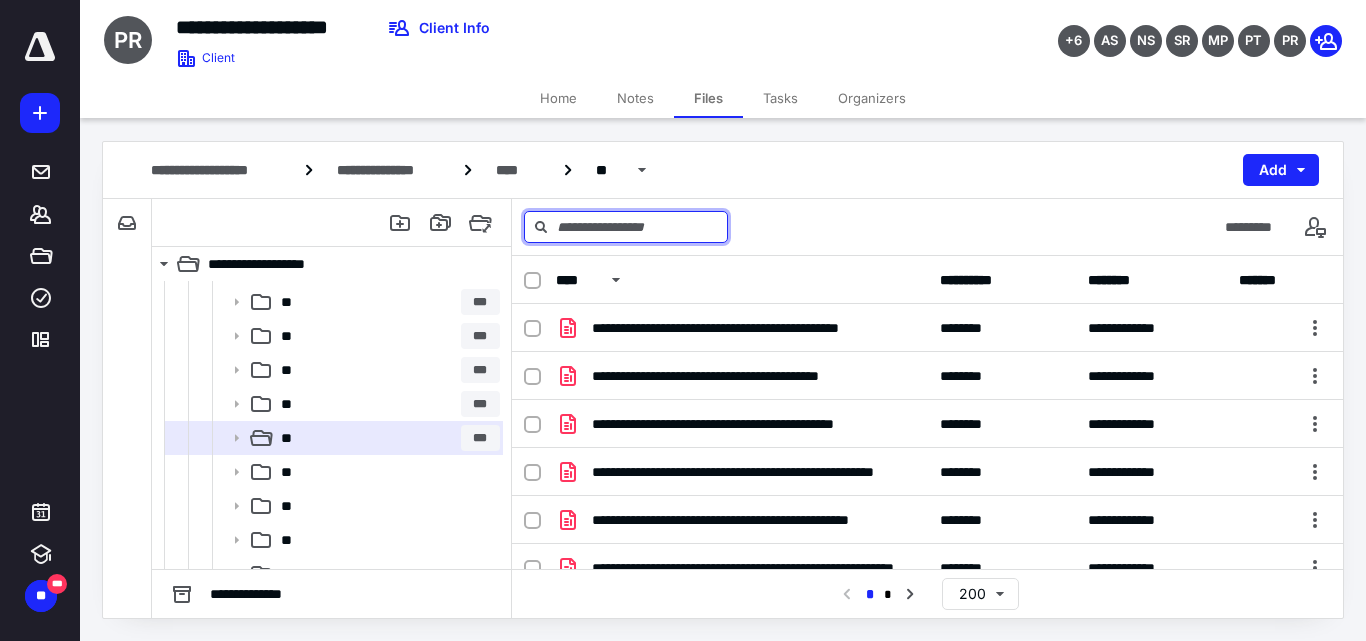 click at bounding box center (626, 227) 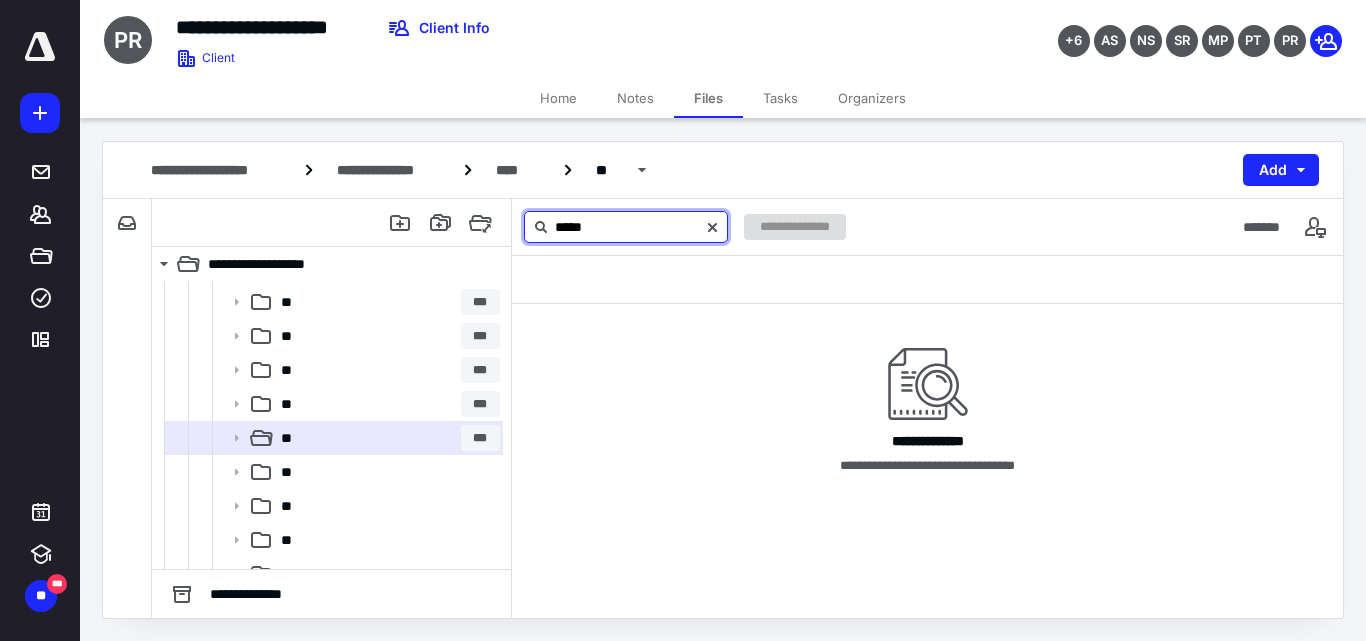 type on "*****" 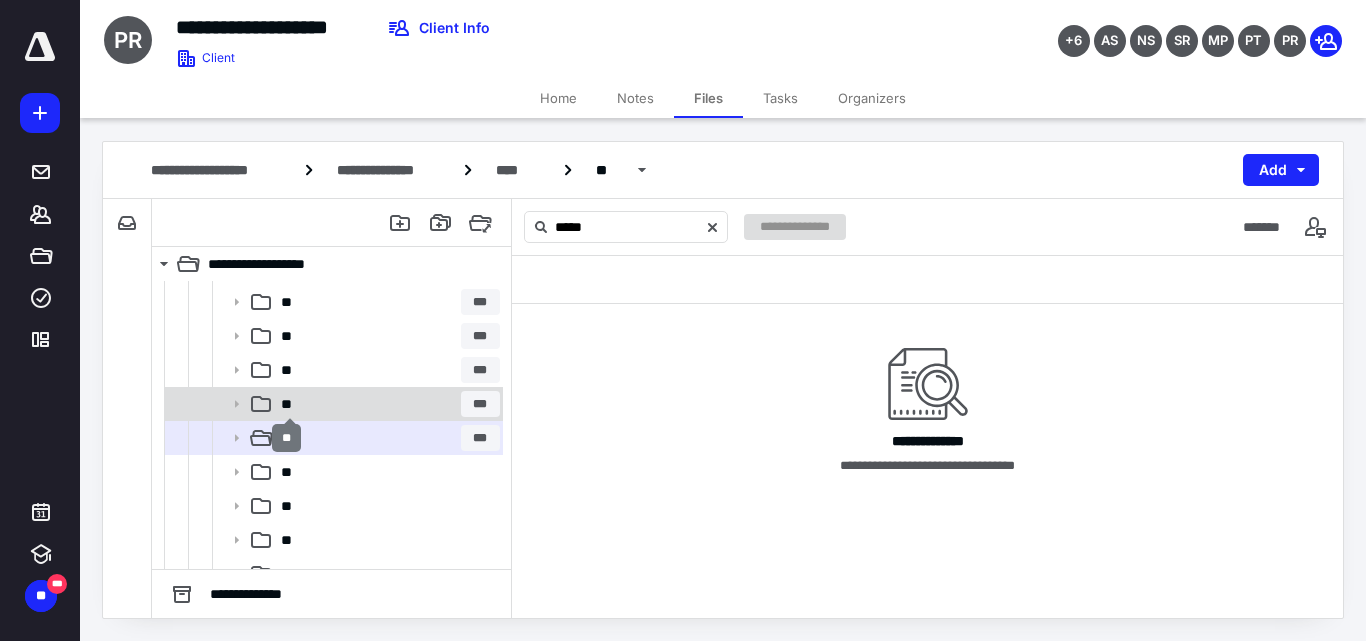 click on "**" at bounding box center [289, 404] 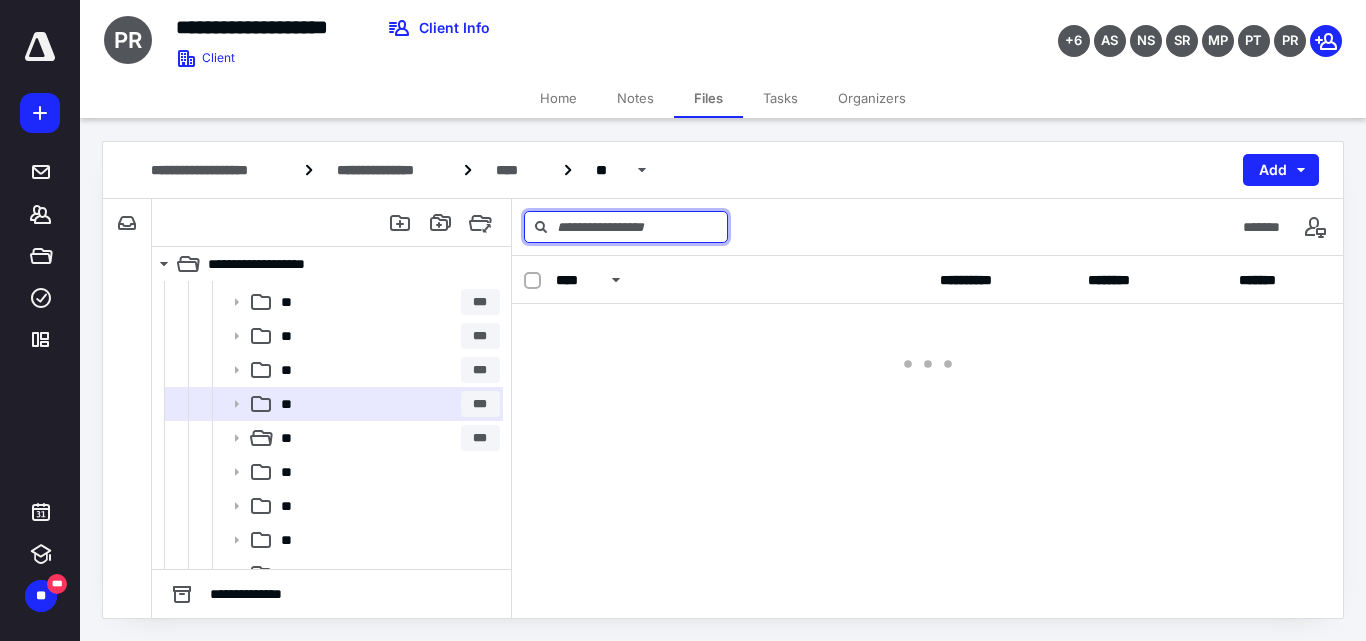 click at bounding box center [626, 227] 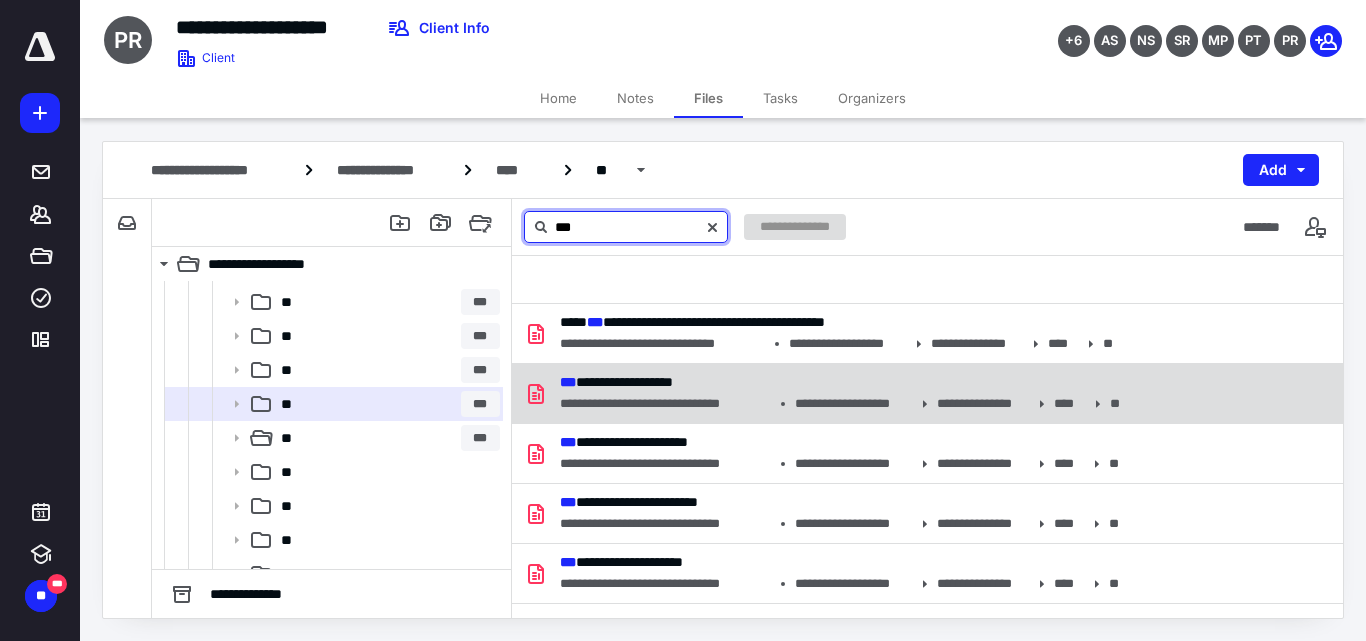 type on "***" 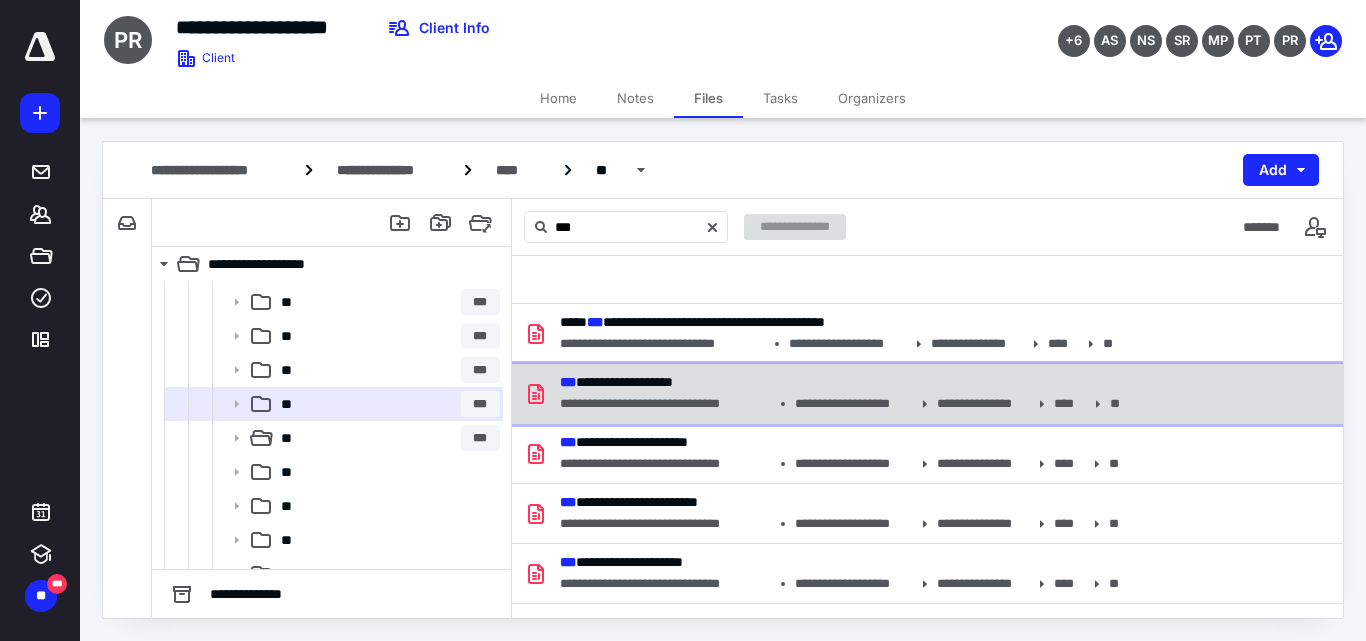 click on "**********" at bounding box center (616, 382) 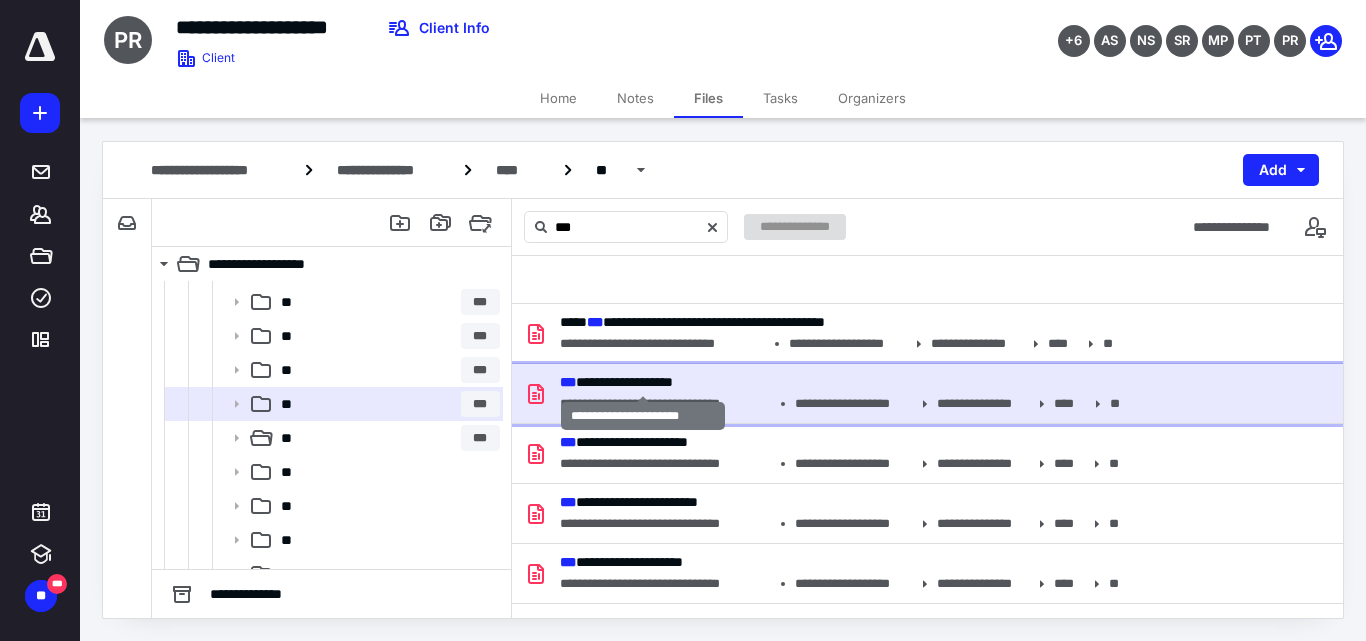 click on "**********" at bounding box center [616, 382] 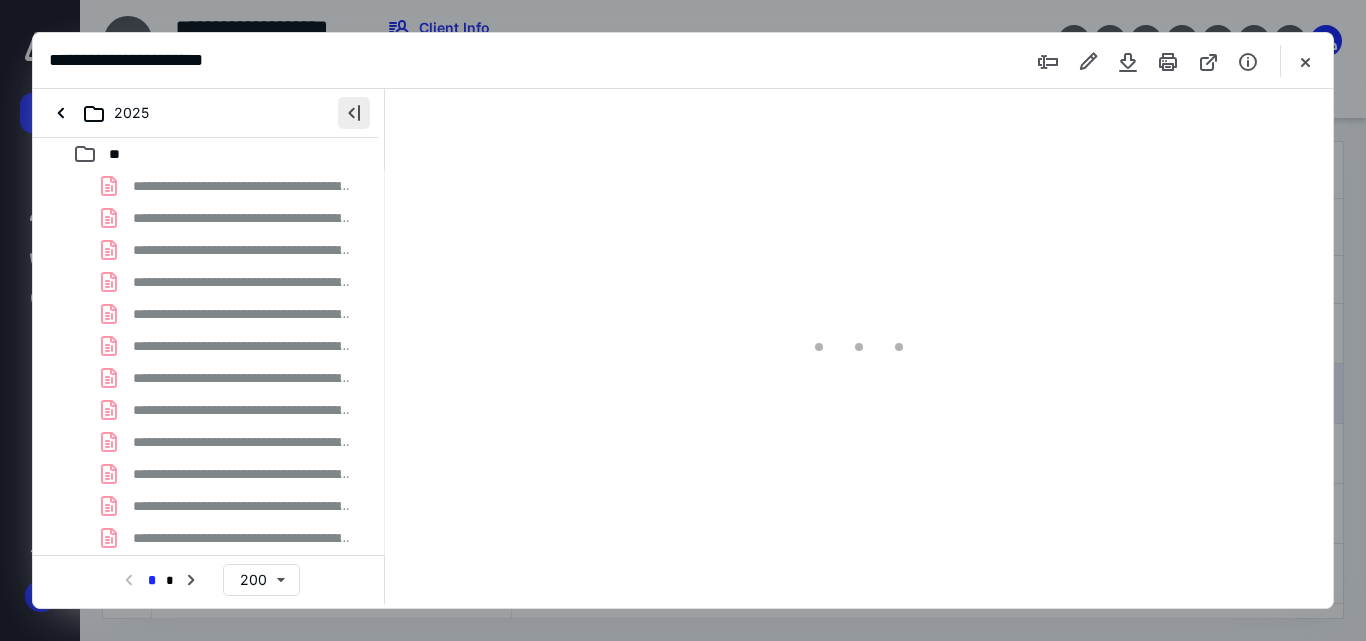 scroll, scrollTop: 0, scrollLeft: 0, axis: both 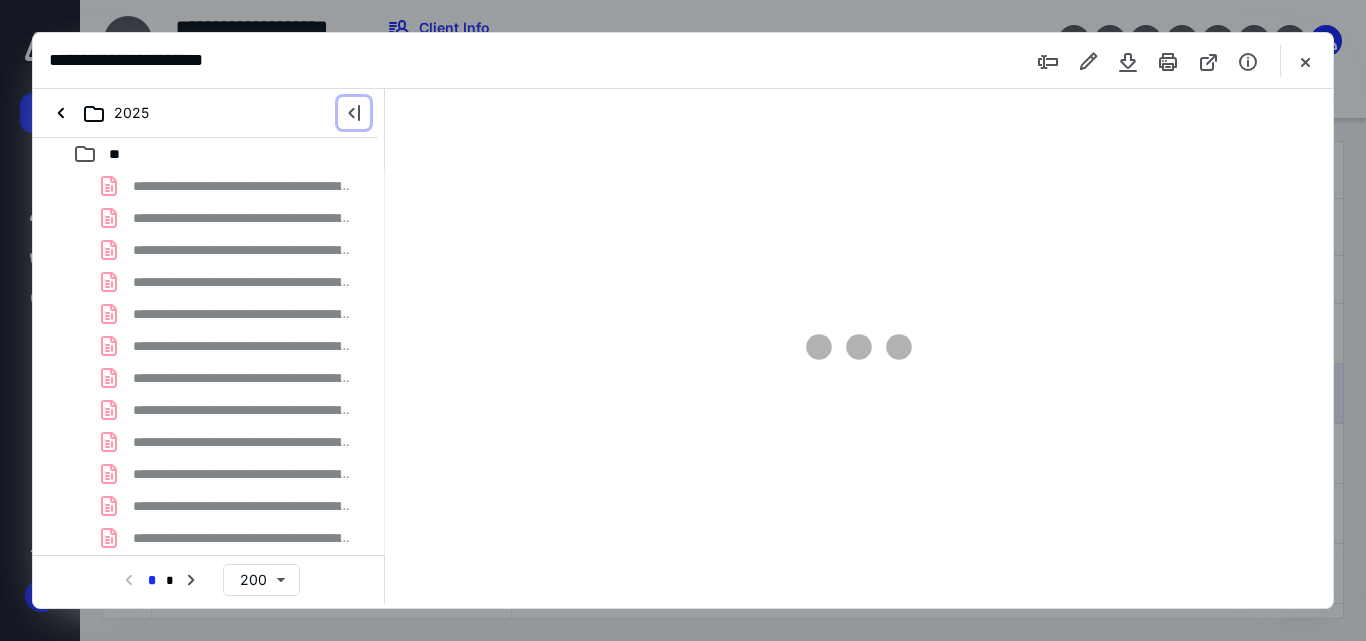 click at bounding box center [354, 113] 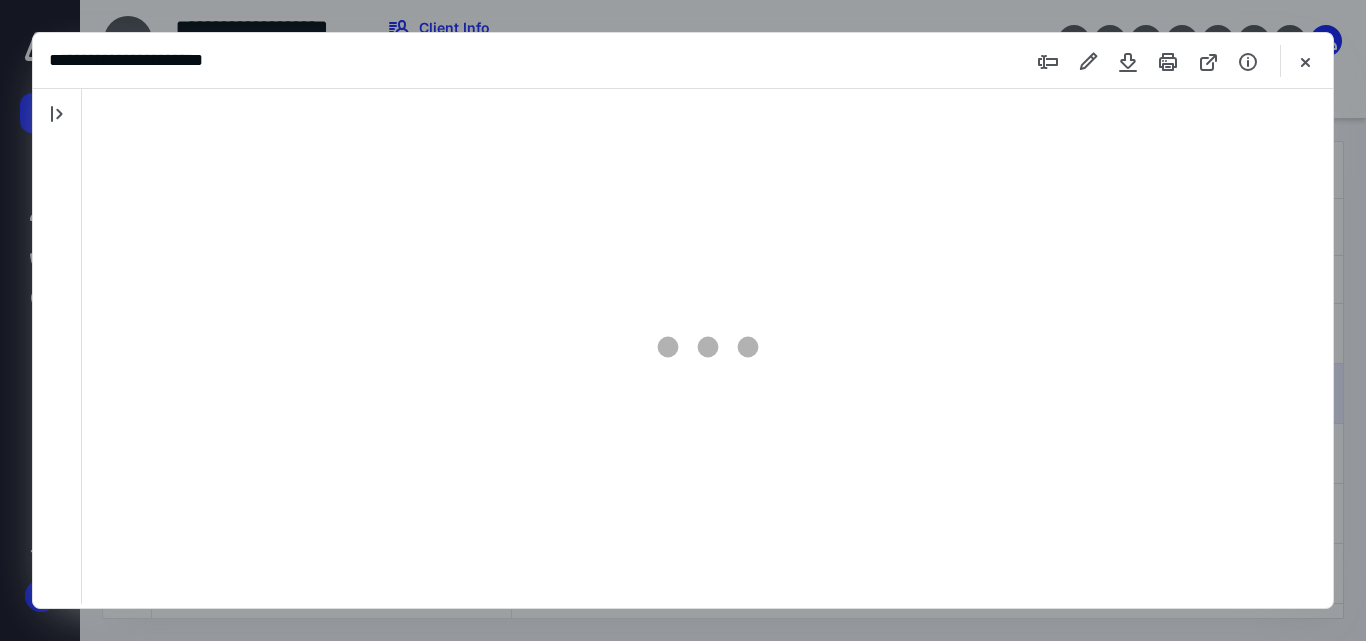 scroll, scrollTop: 0, scrollLeft: 0, axis: both 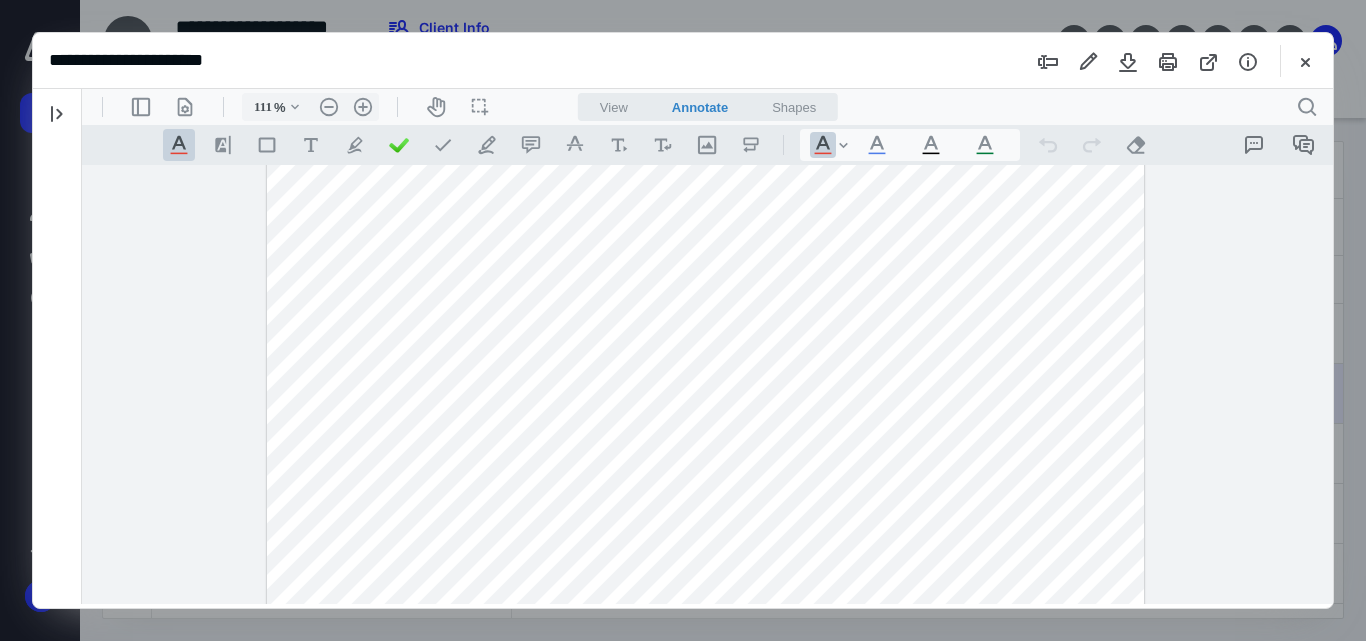 type on "161" 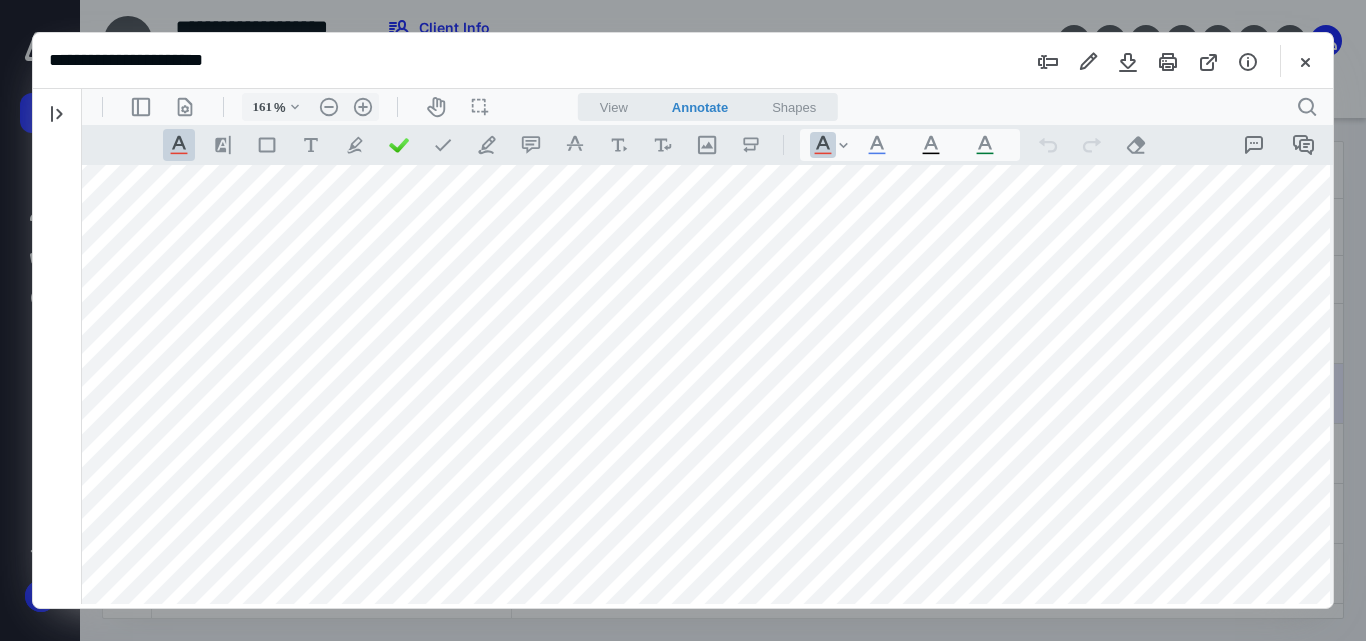 scroll, scrollTop: 464, scrollLeft: 15, axis: both 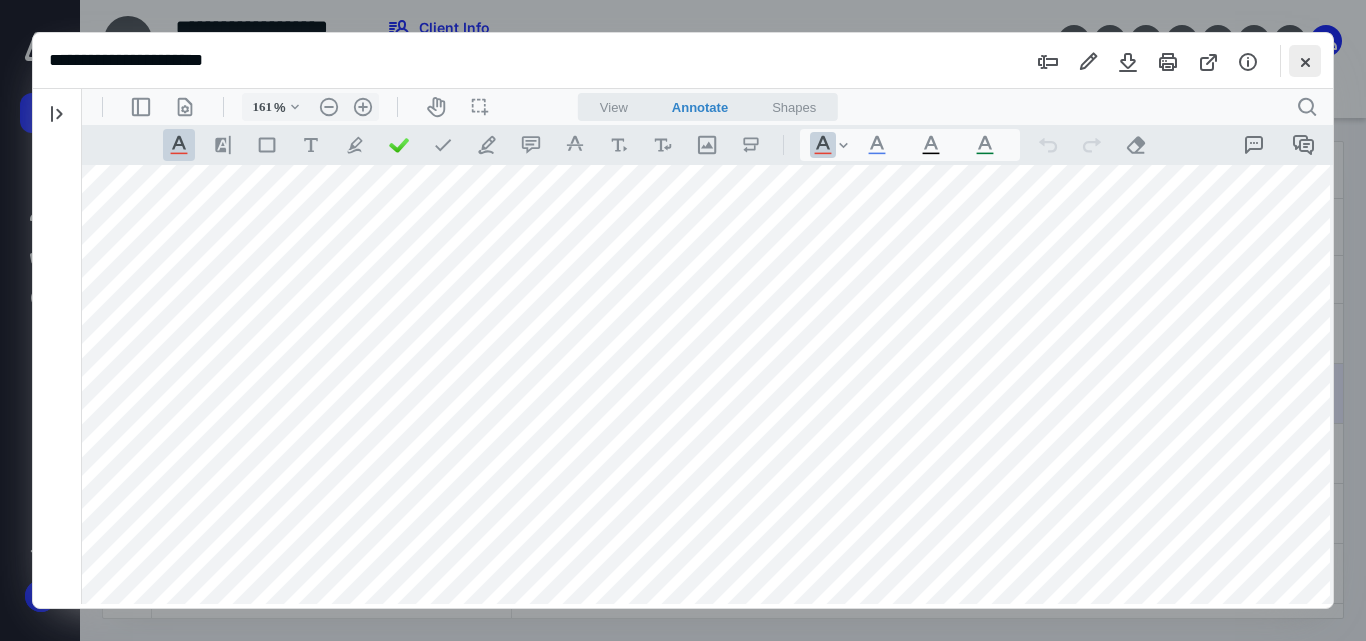 click at bounding box center [1305, 61] 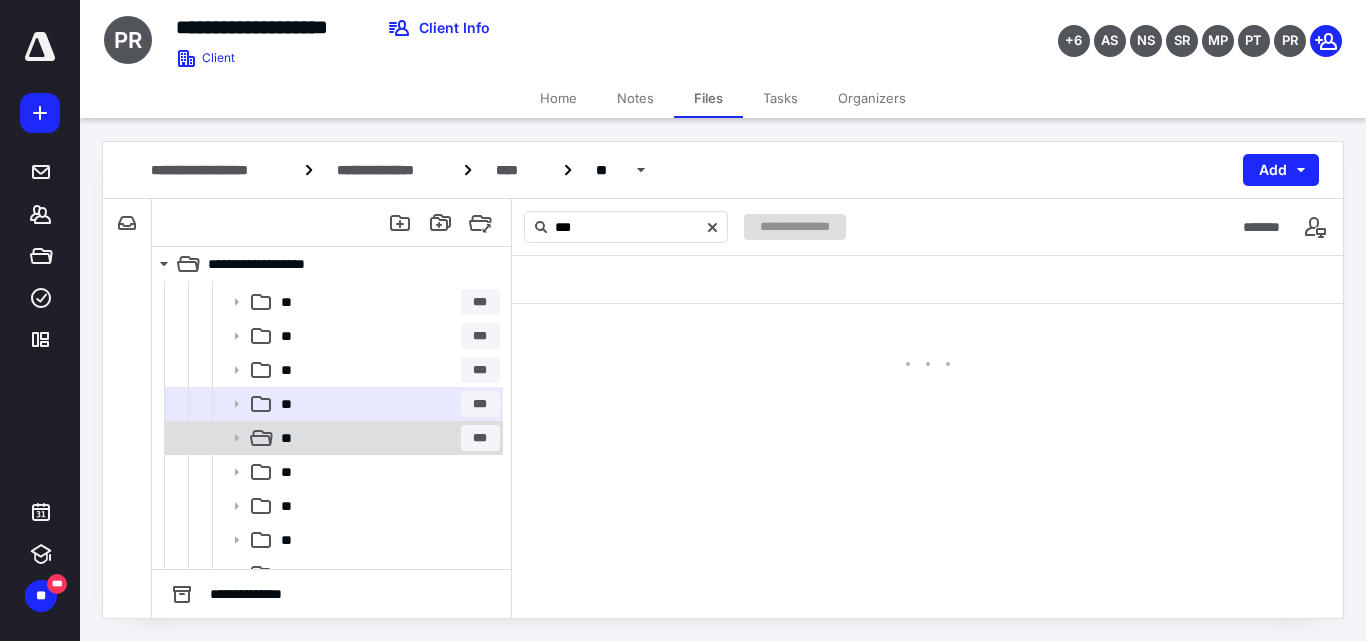 click on "**" at bounding box center (290, 438) 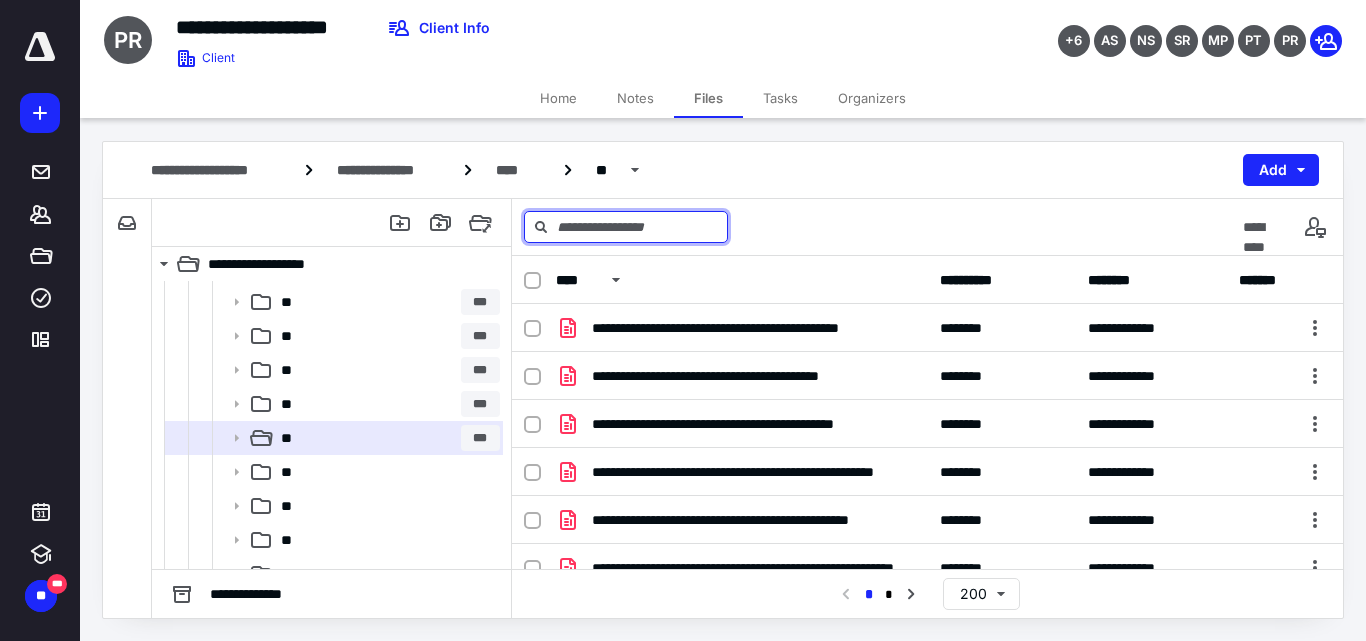 click at bounding box center [626, 227] 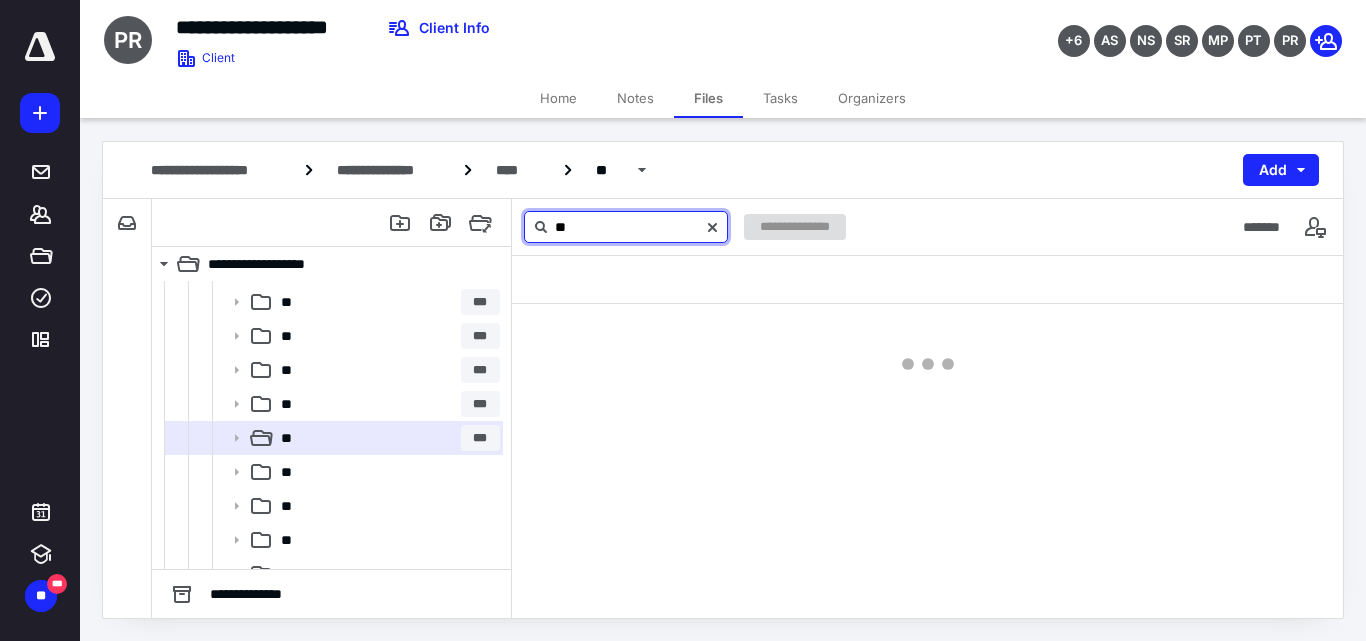 type on "*" 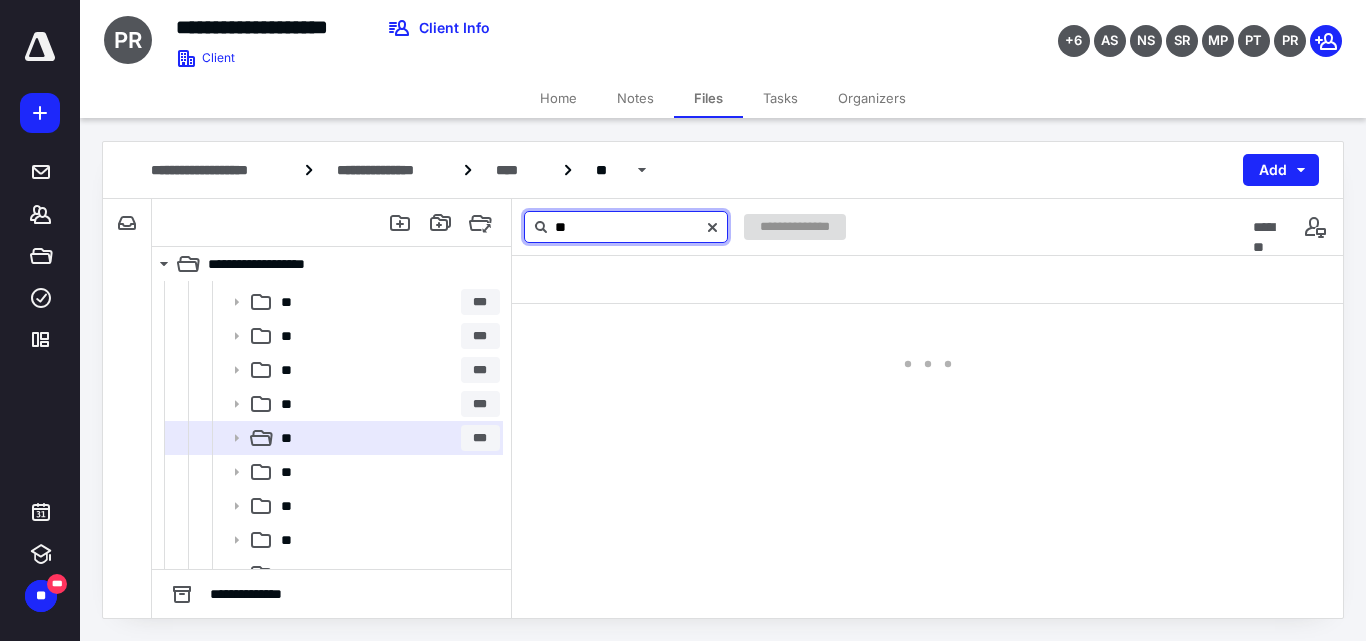 type on "*" 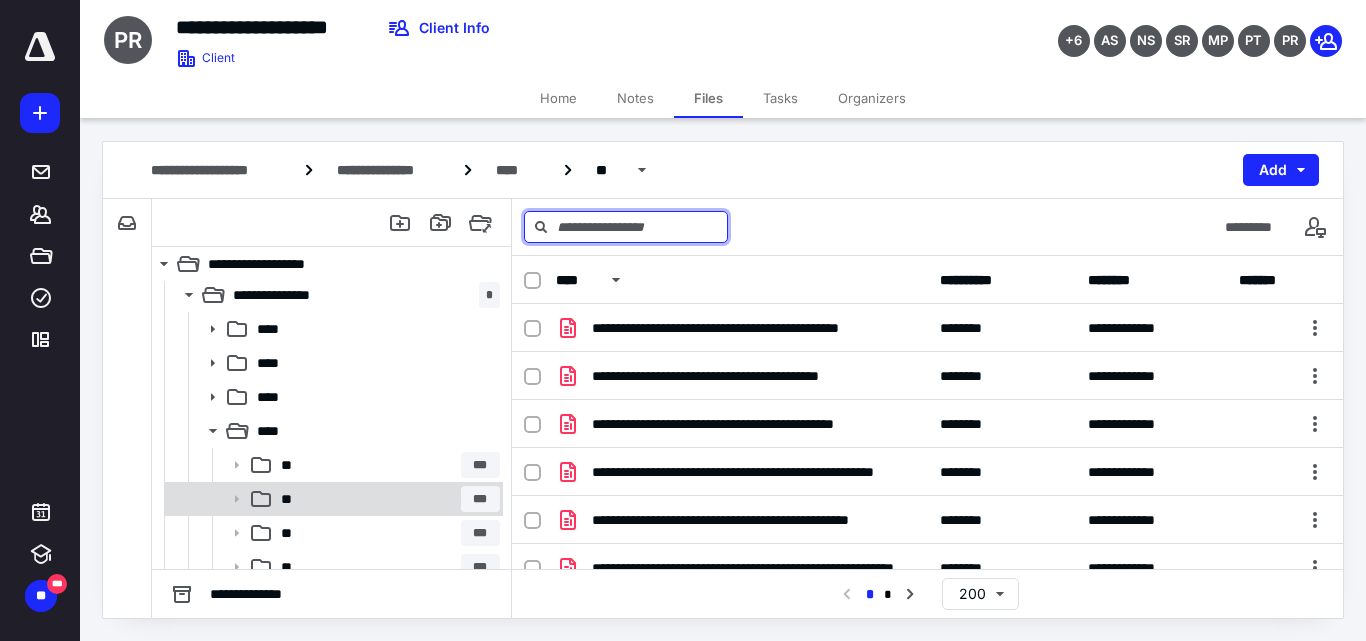 scroll, scrollTop: 0, scrollLeft: 0, axis: both 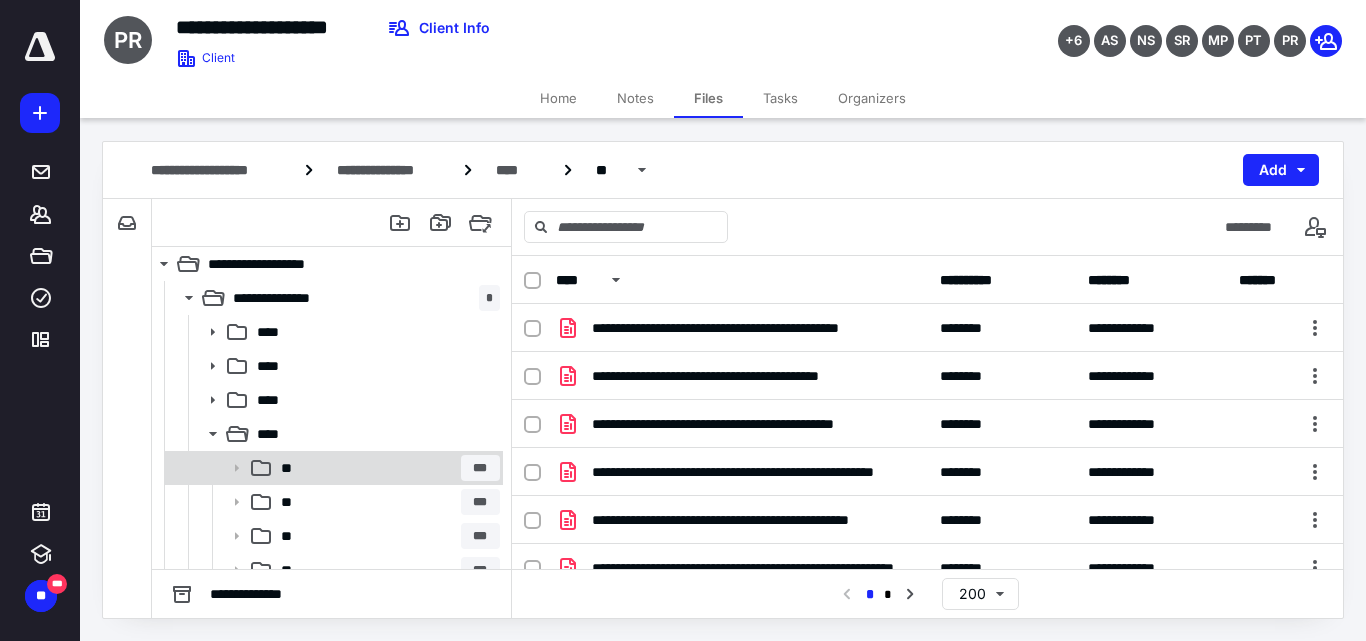 click on "** ***" at bounding box center (332, 468) 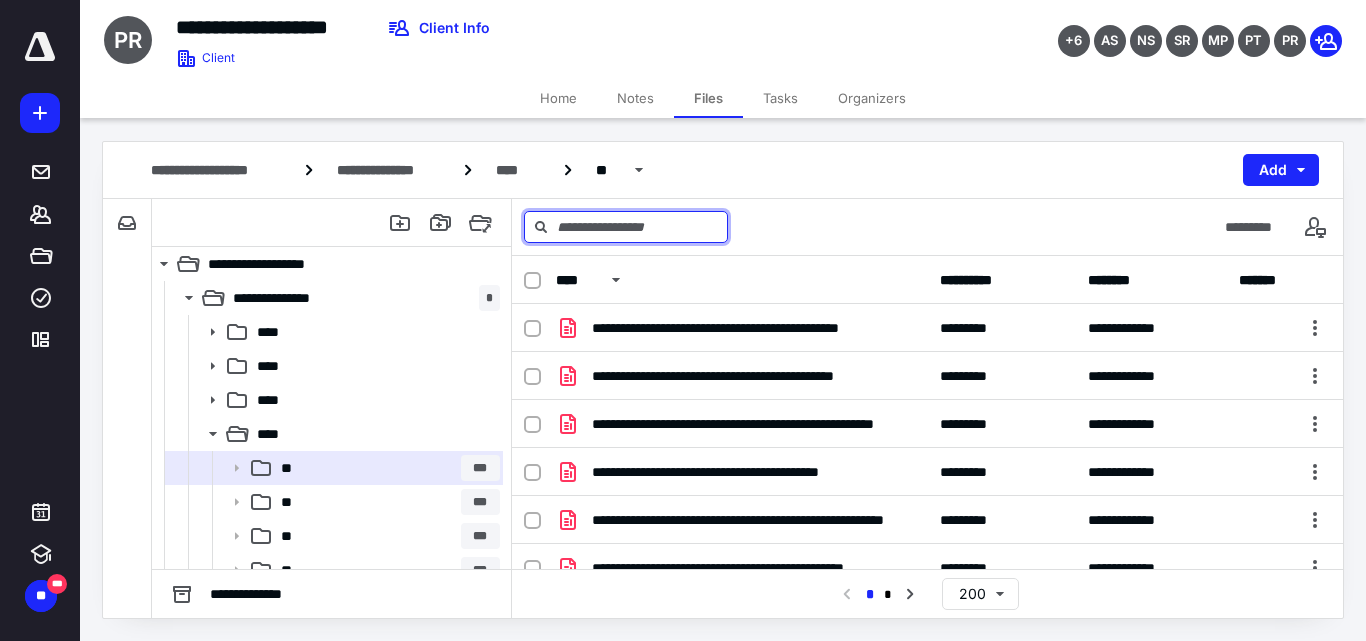 click at bounding box center (626, 227) 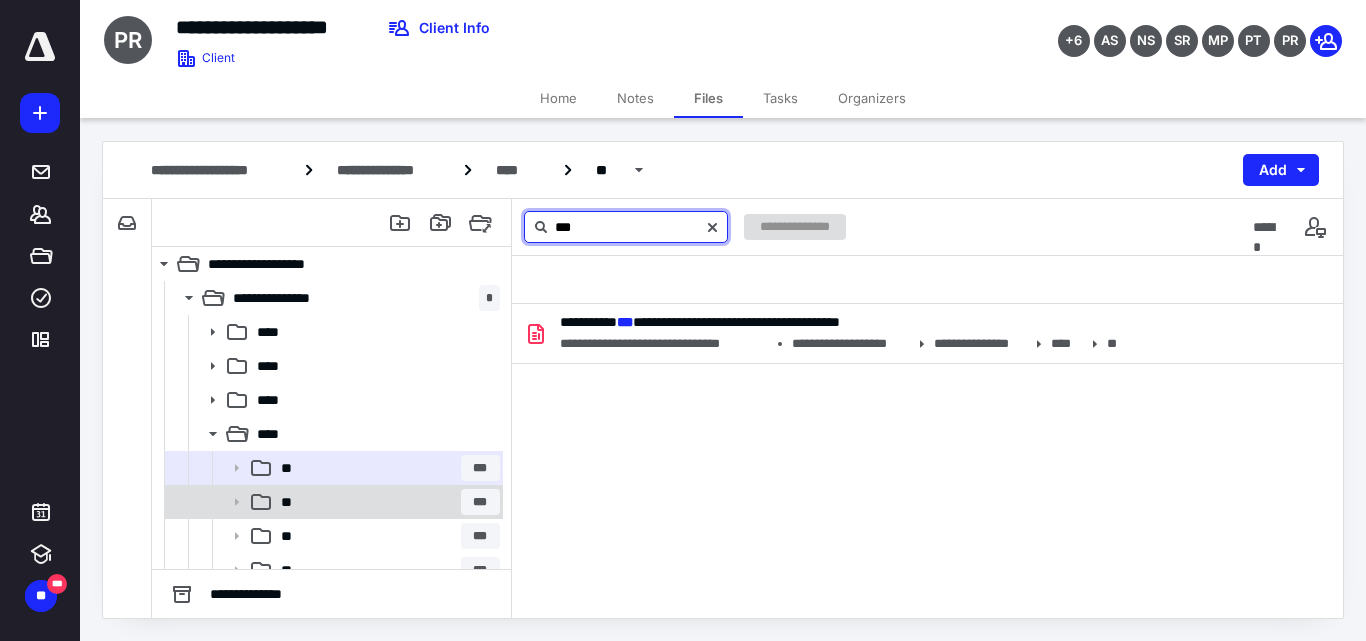 type on "***" 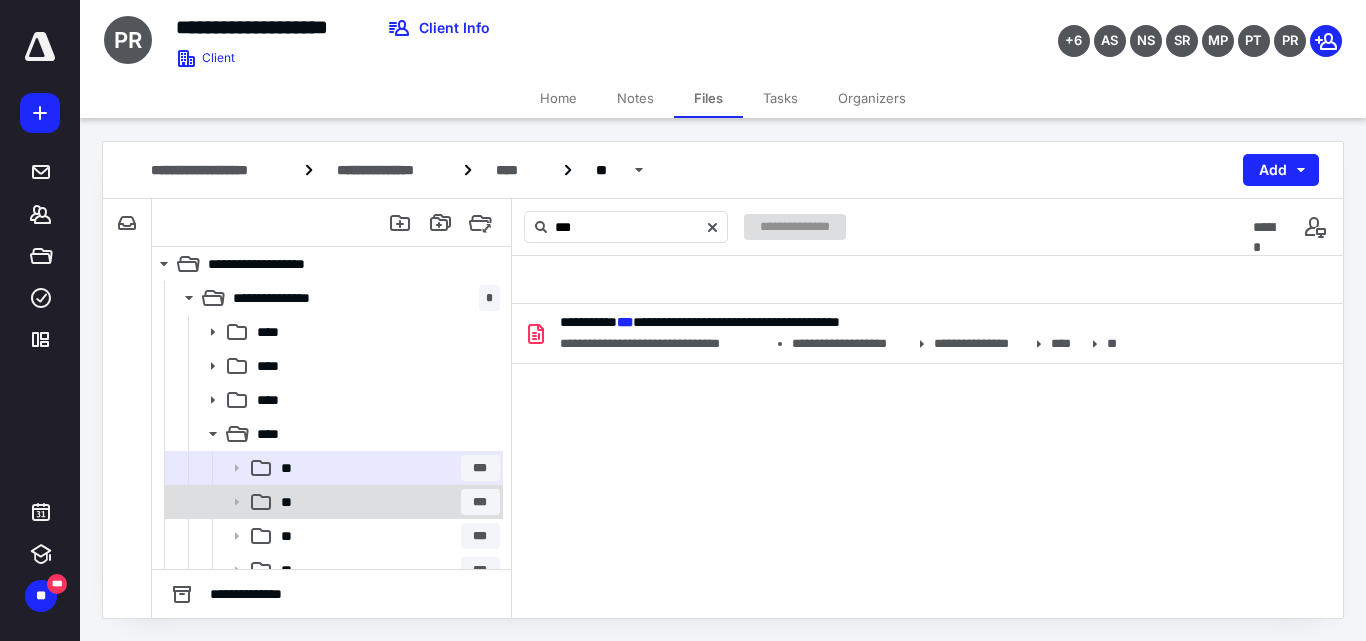click on "** ***" at bounding box center [386, 502] 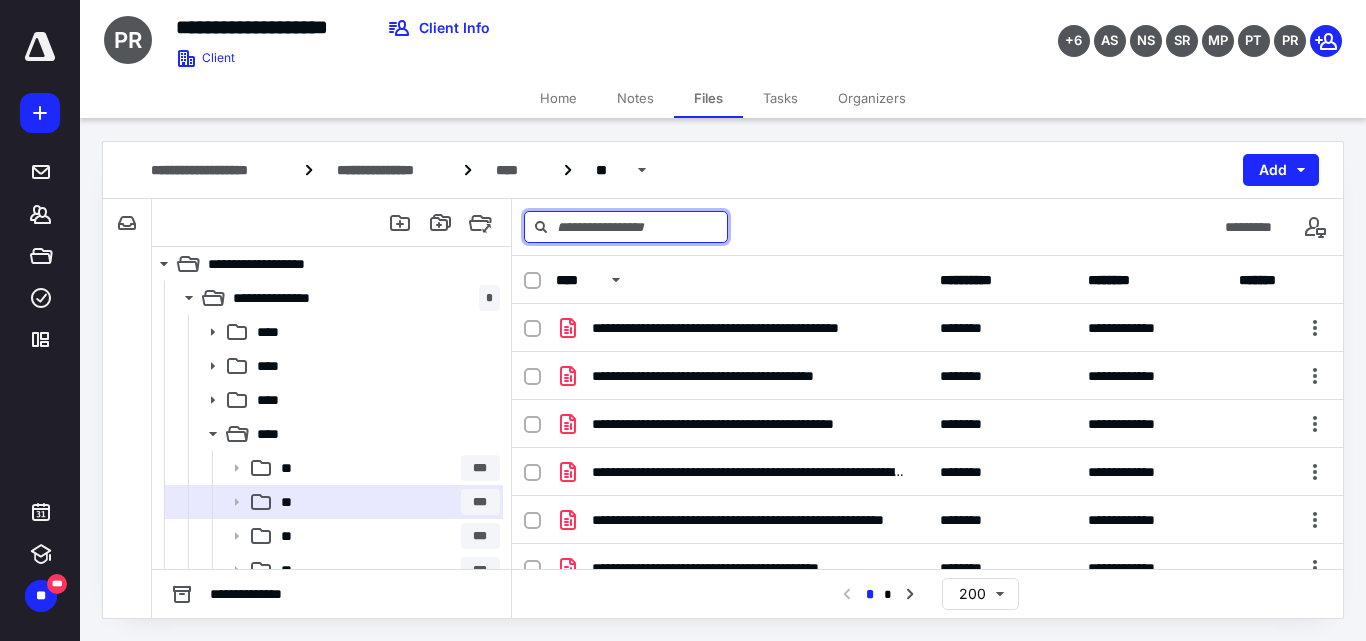 click at bounding box center [626, 227] 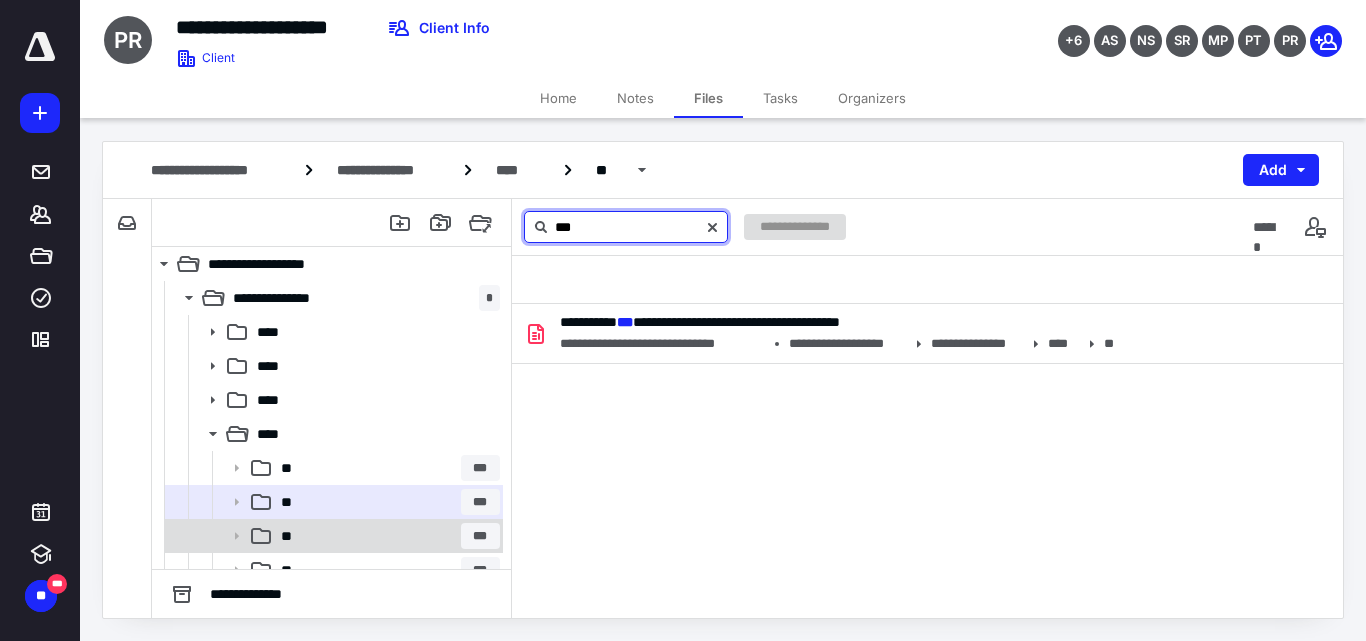 type on "***" 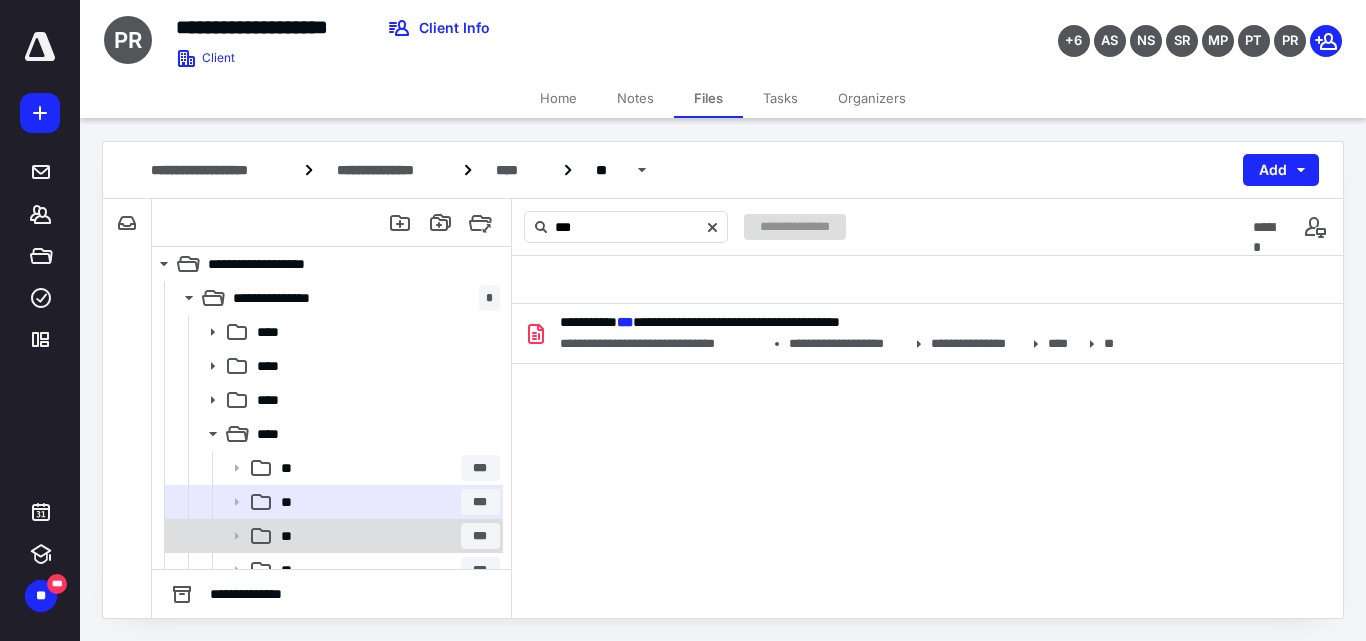 click on "** ***" at bounding box center (386, 536) 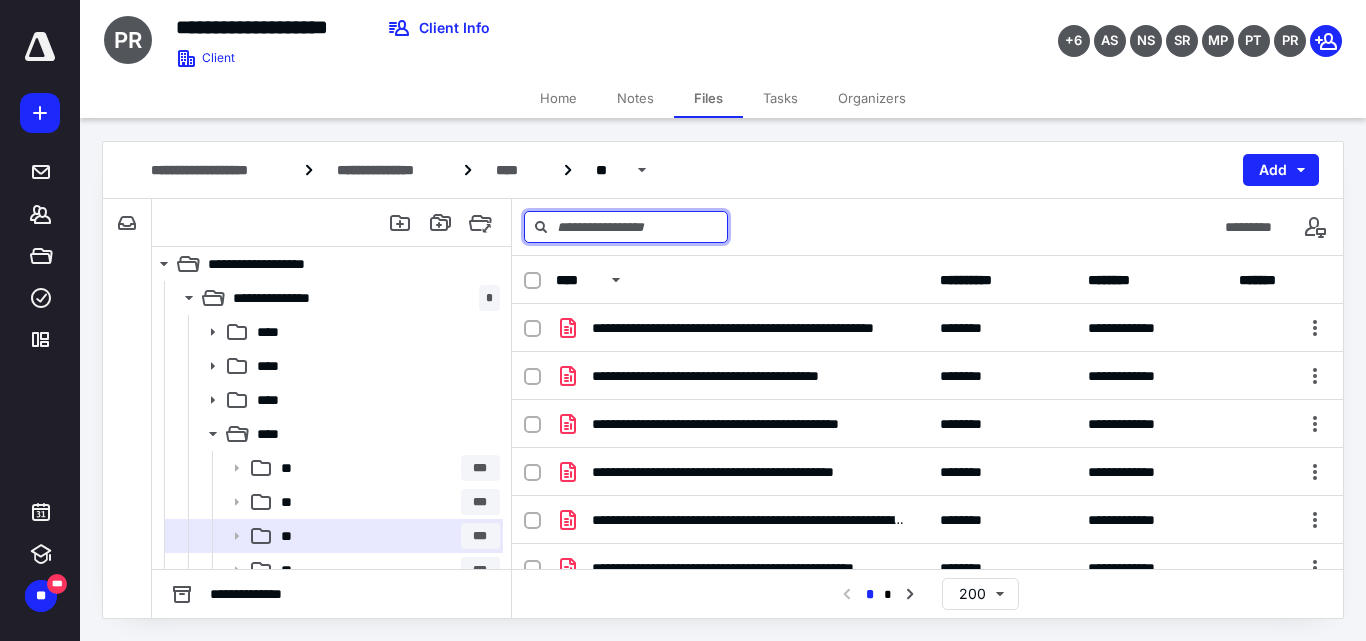 click at bounding box center [626, 227] 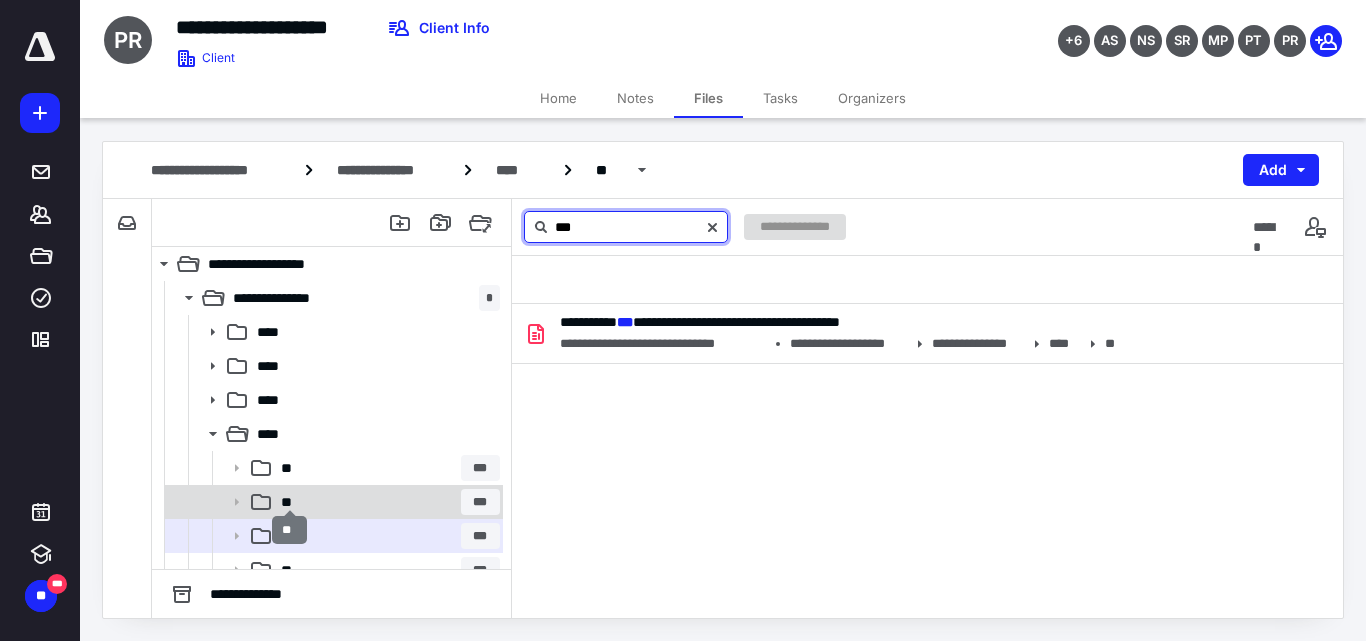 scroll, scrollTop: 100, scrollLeft: 0, axis: vertical 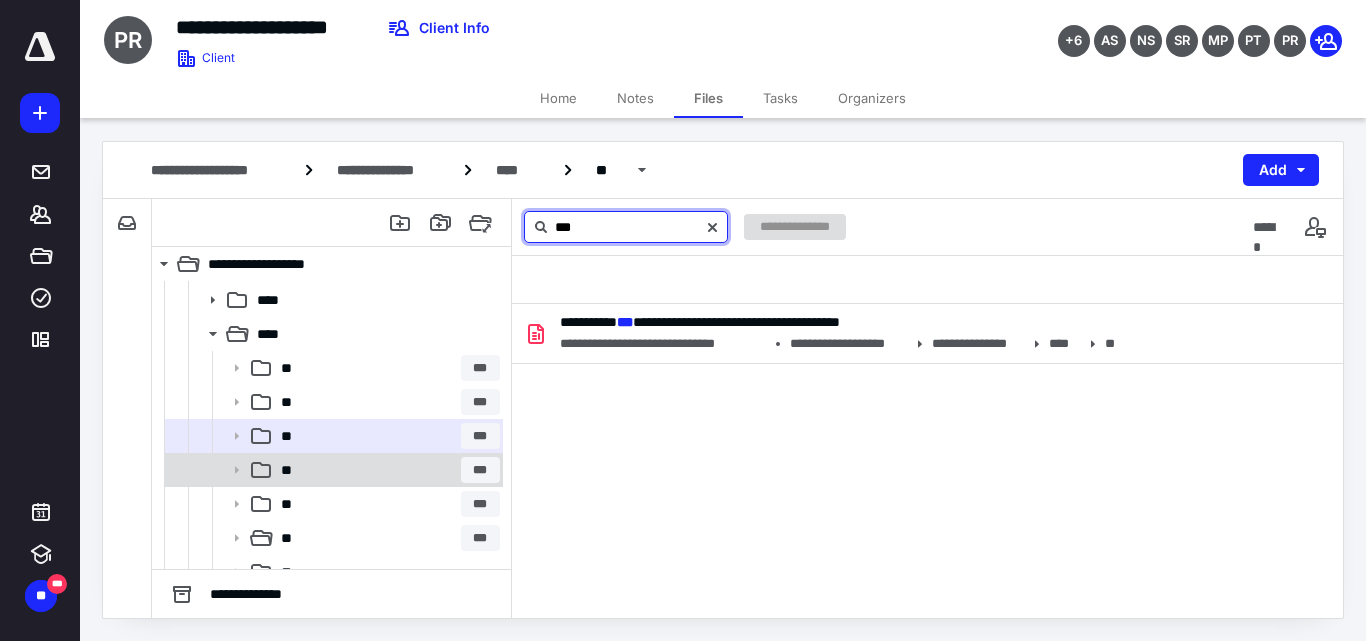 type on "***" 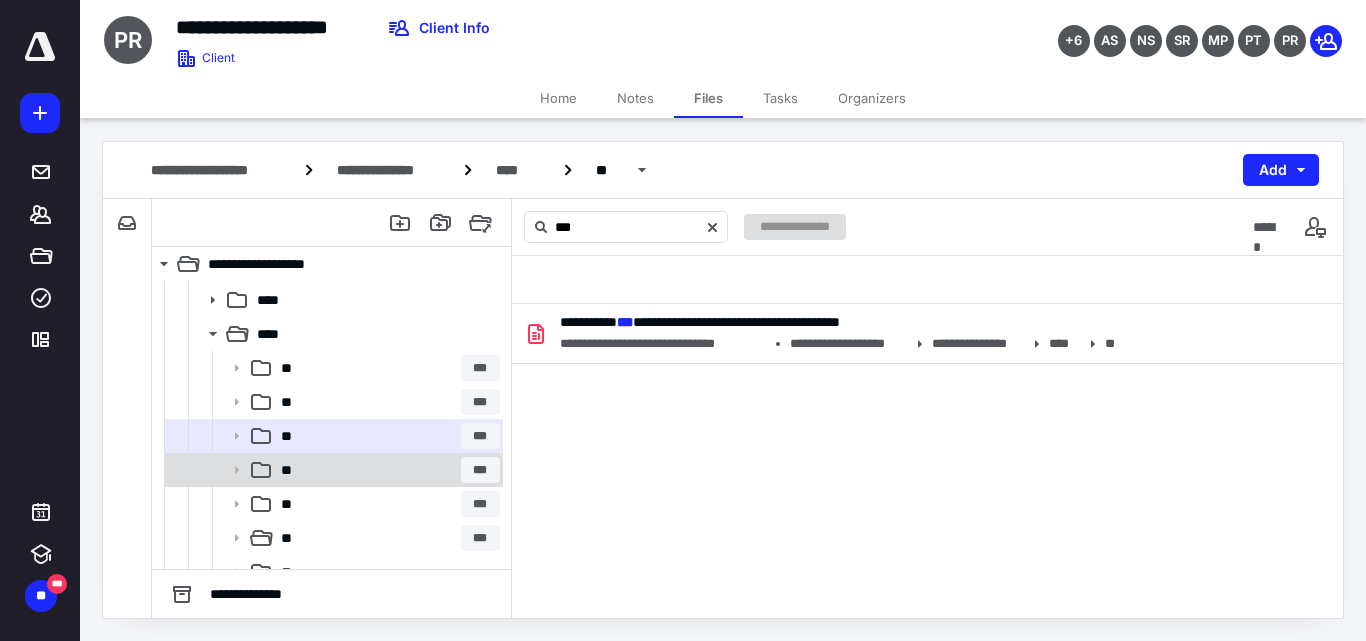 click on "** ***" at bounding box center [386, 470] 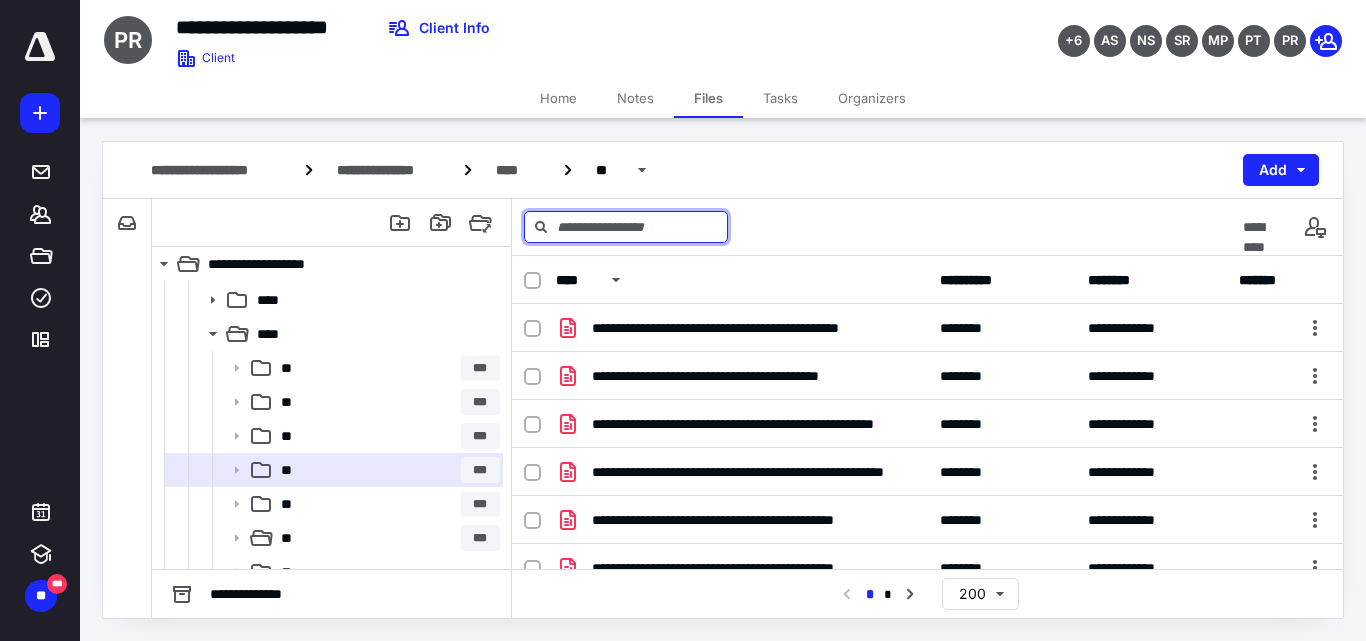 click at bounding box center [626, 227] 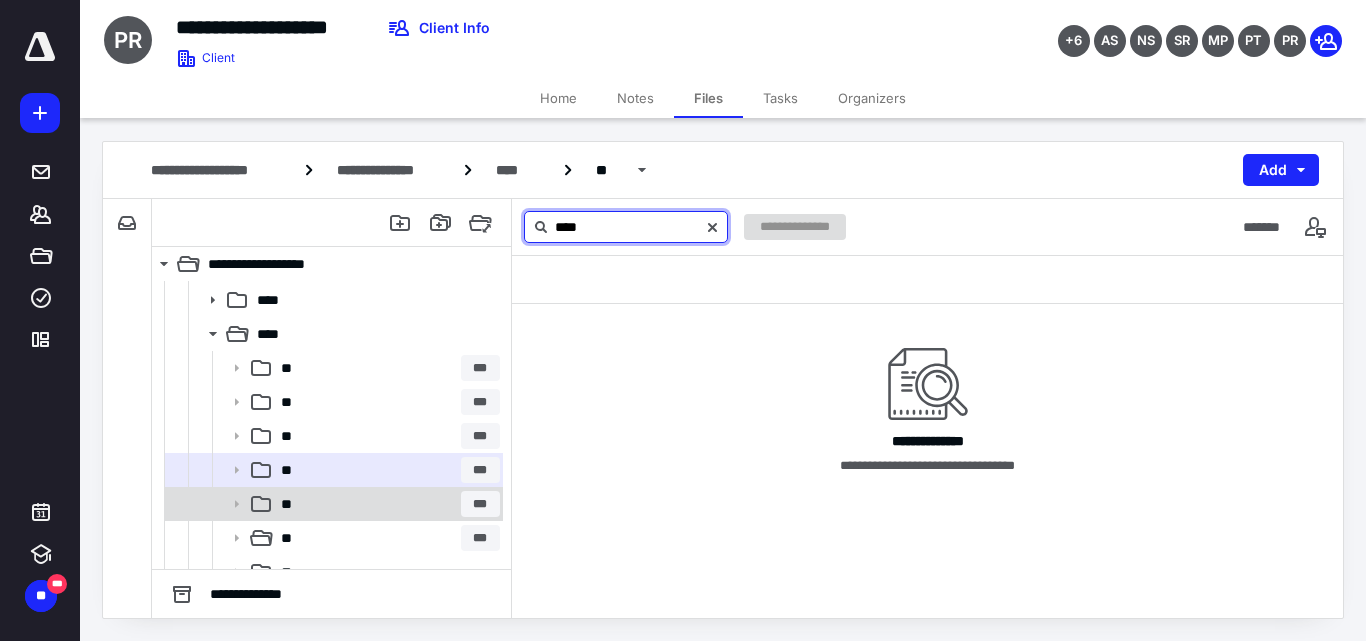 type on "****" 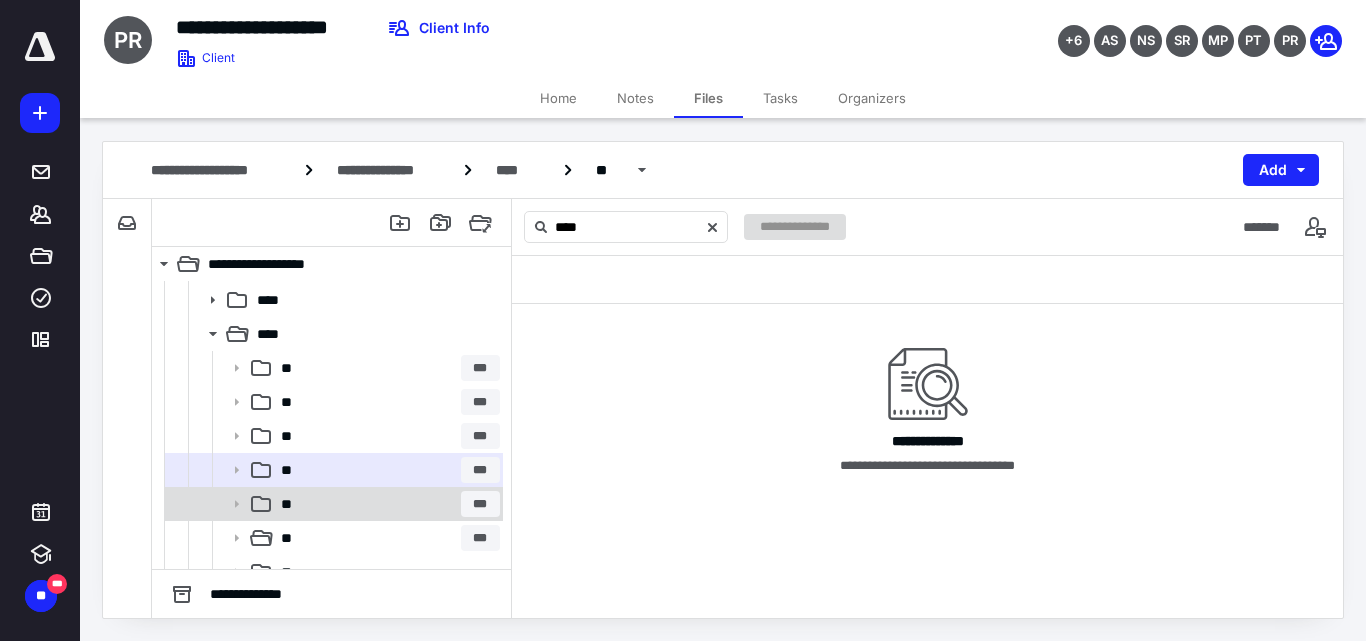 click on "** ***" at bounding box center (386, 504) 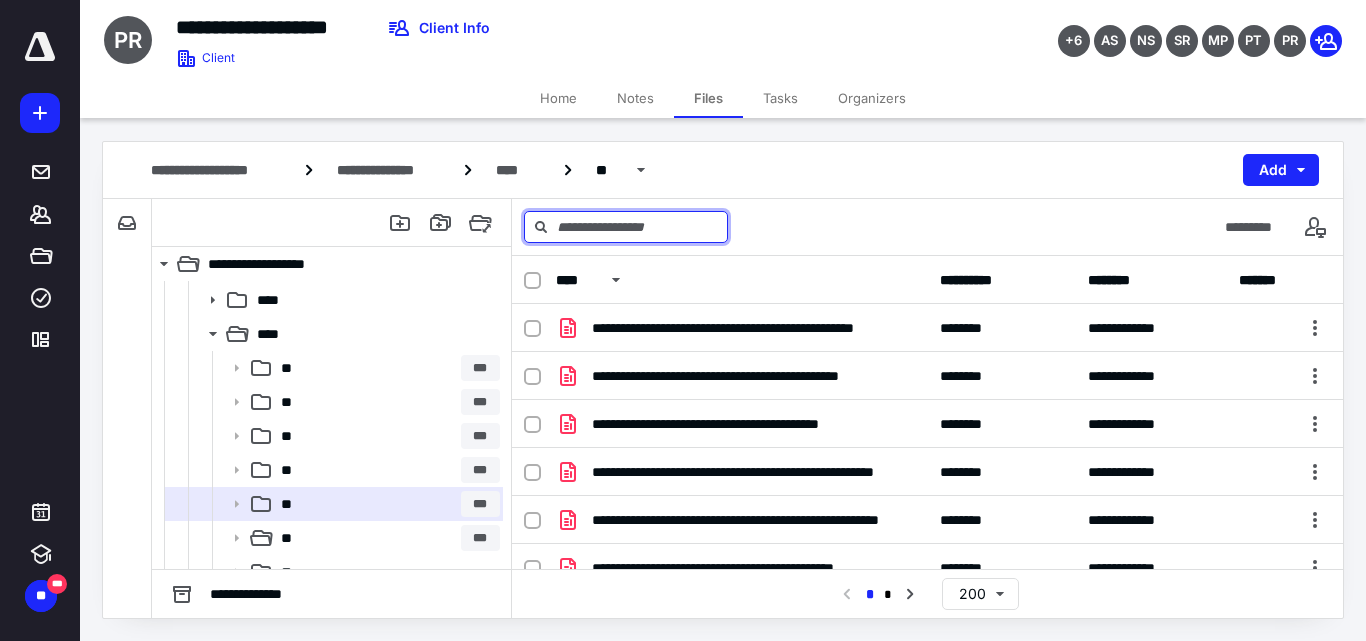 click at bounding box center [626, 227] 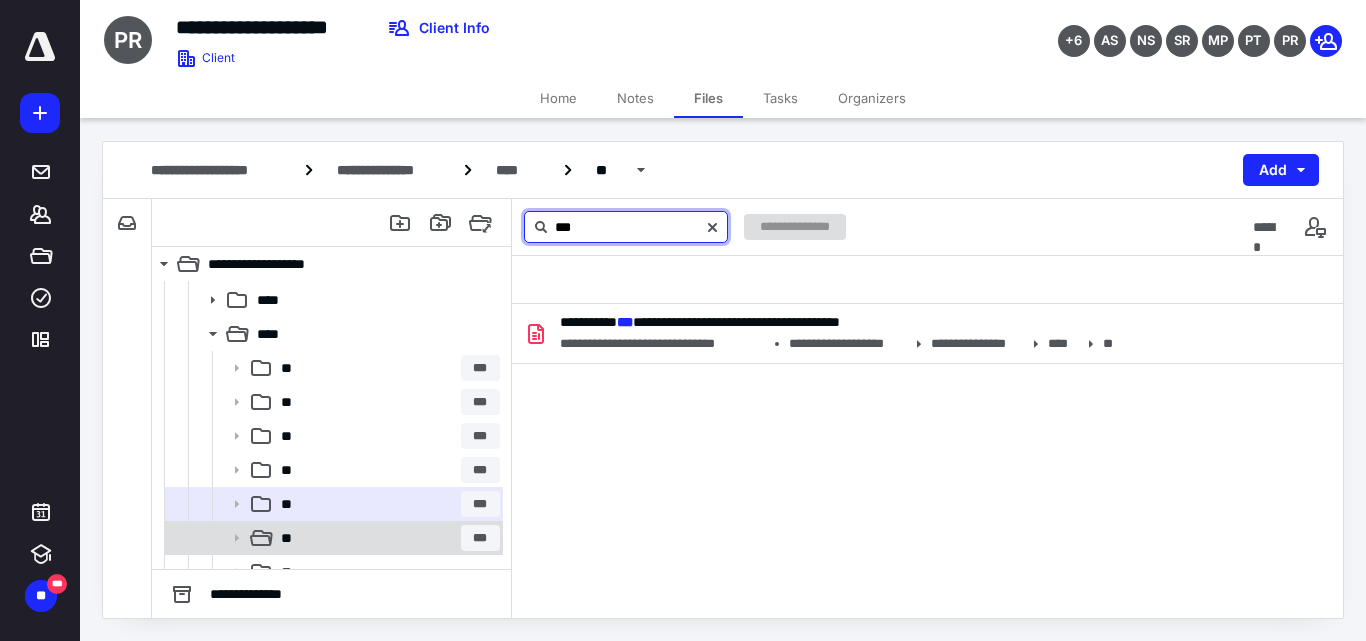 type on "***" 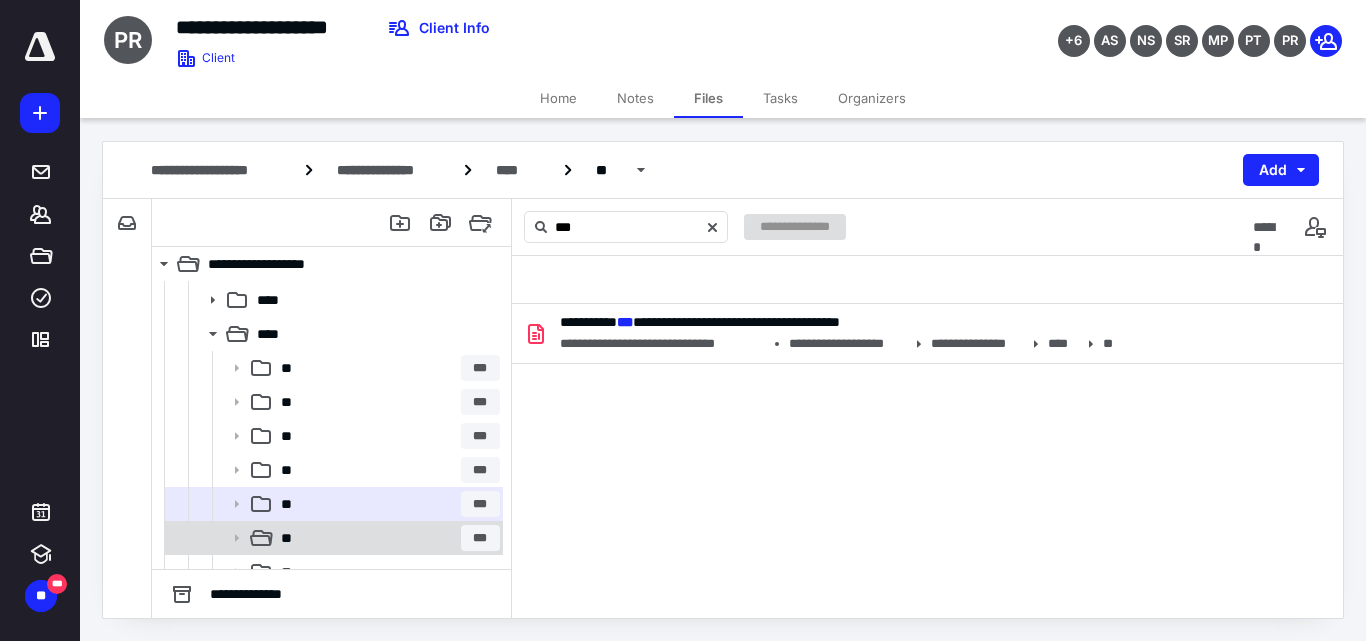 click on "** ***" at bounding box center [386, 538] 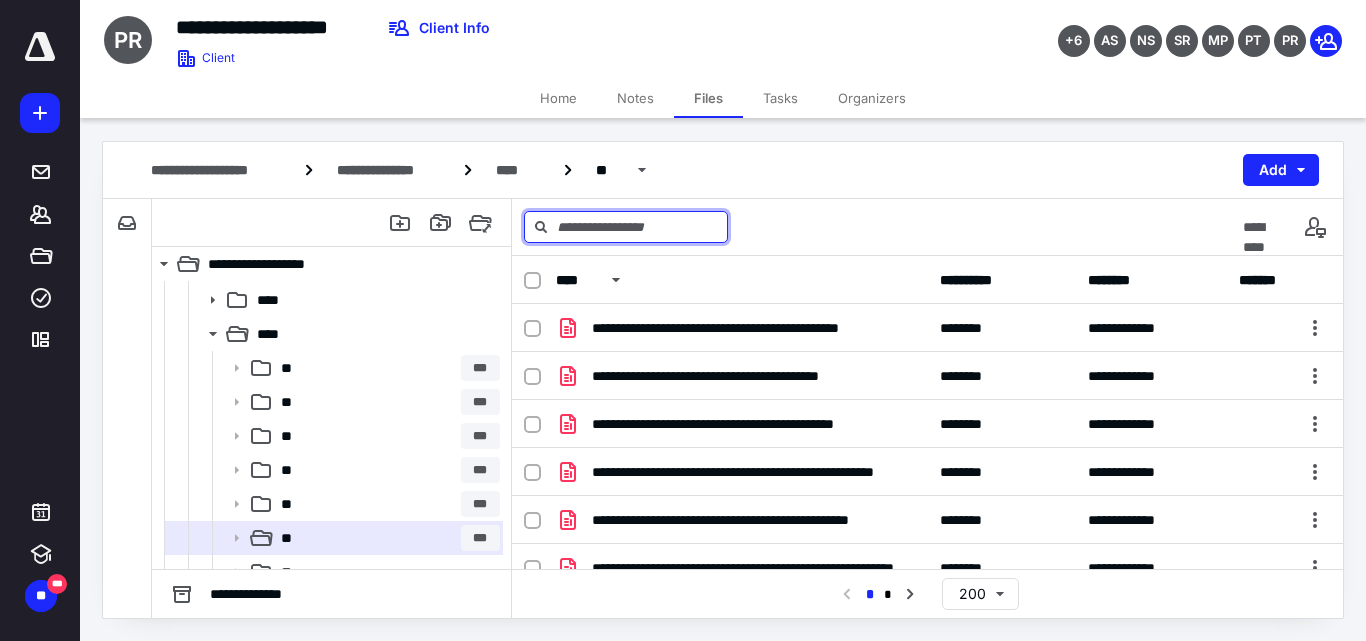 click at bounding box center [626, 227] 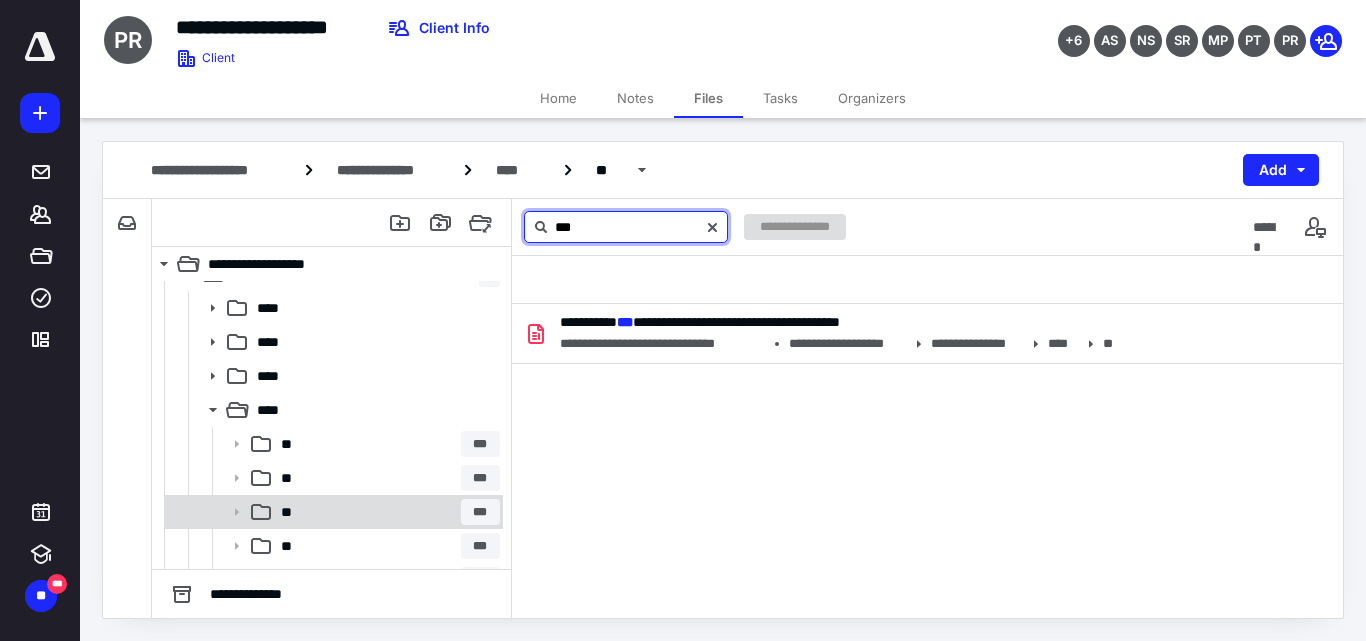 scroll, scrollTop: 0, scrollLeft: 0, axis: both 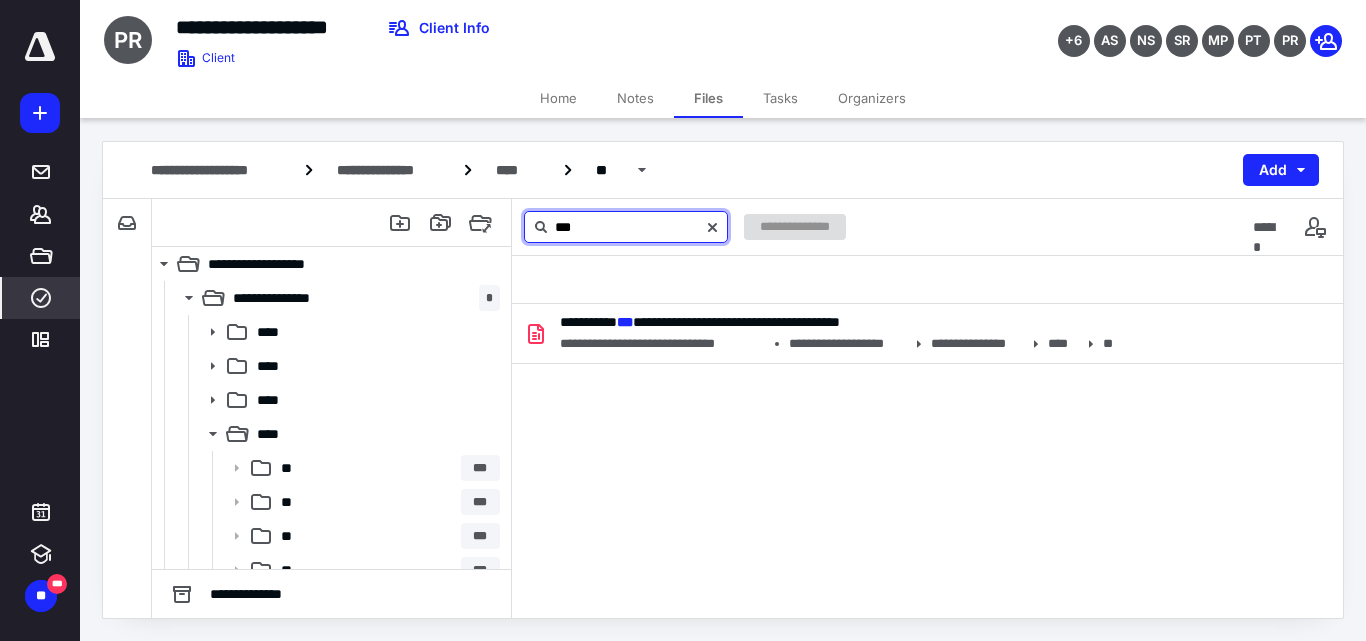 type on "***" 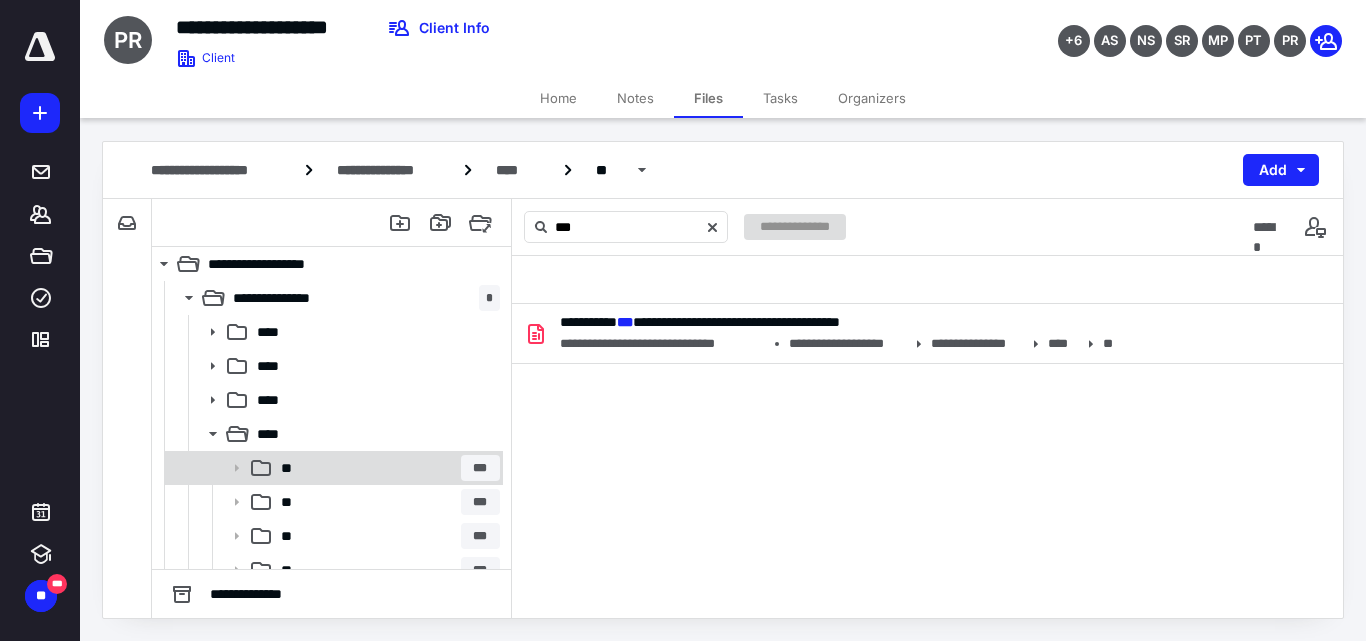 scroll, scrollTop: 0, scrollLeft: 0, axis: both 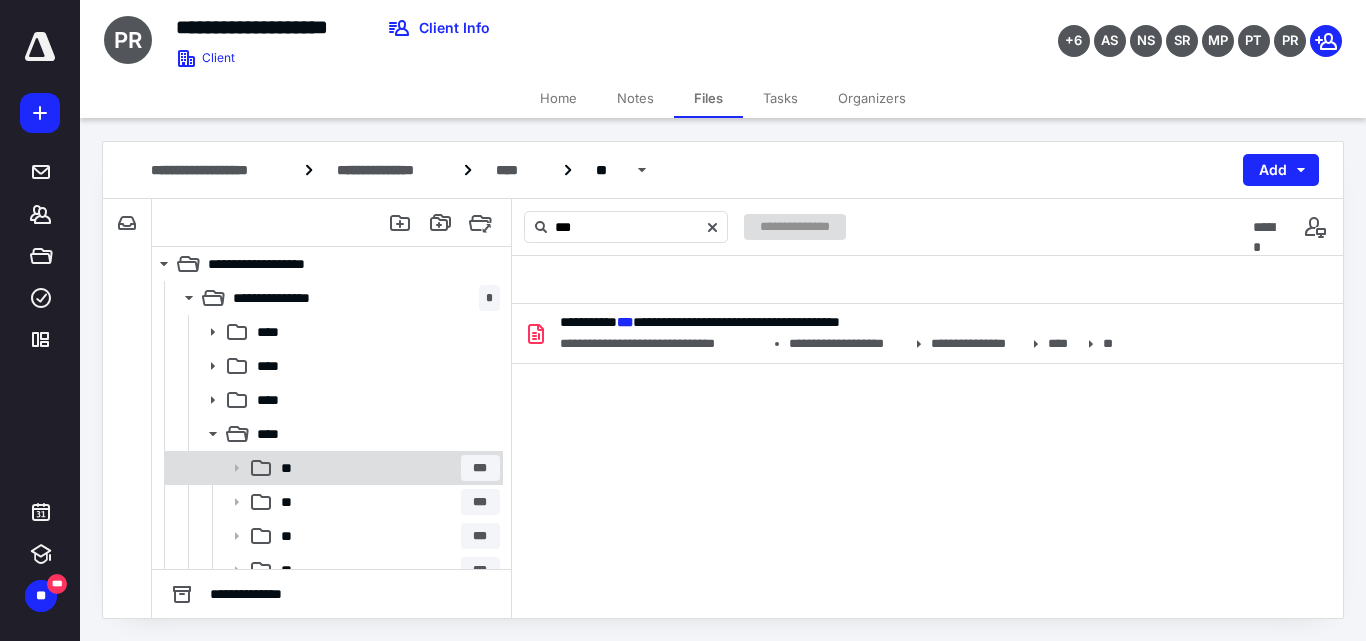 click on "**" at bounding box center [288, 468] 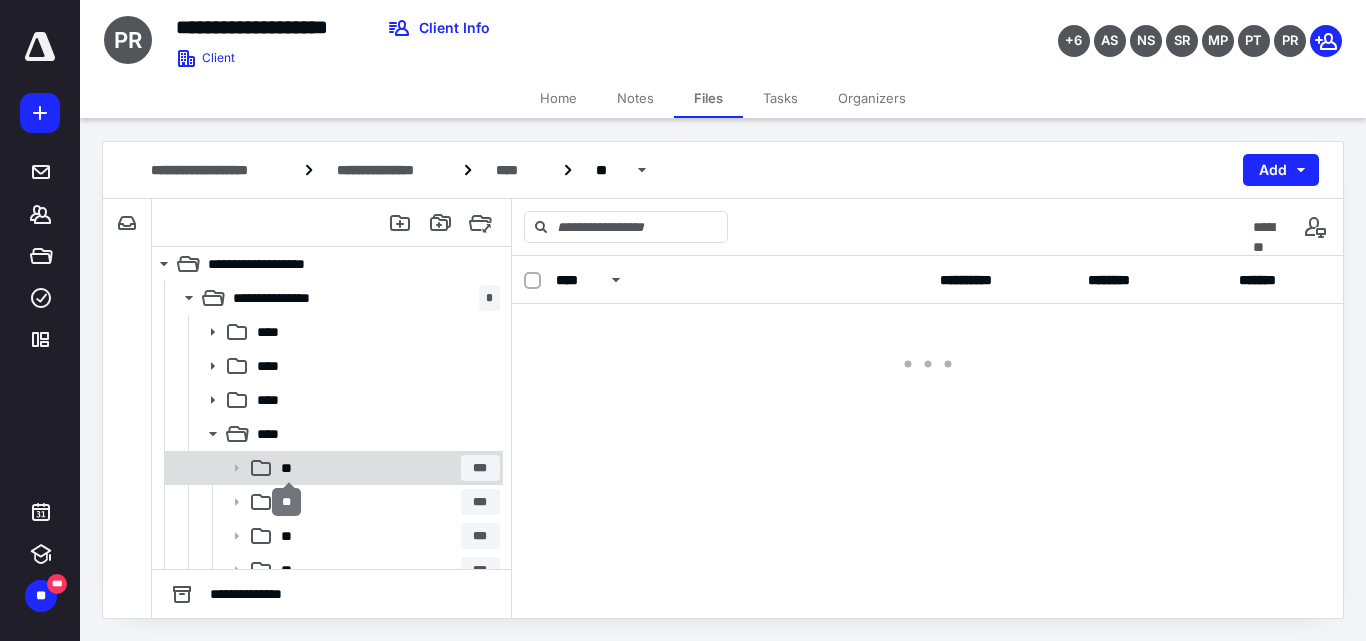scroll, scrollTop: 0, scrollLeft: 0, axis: both 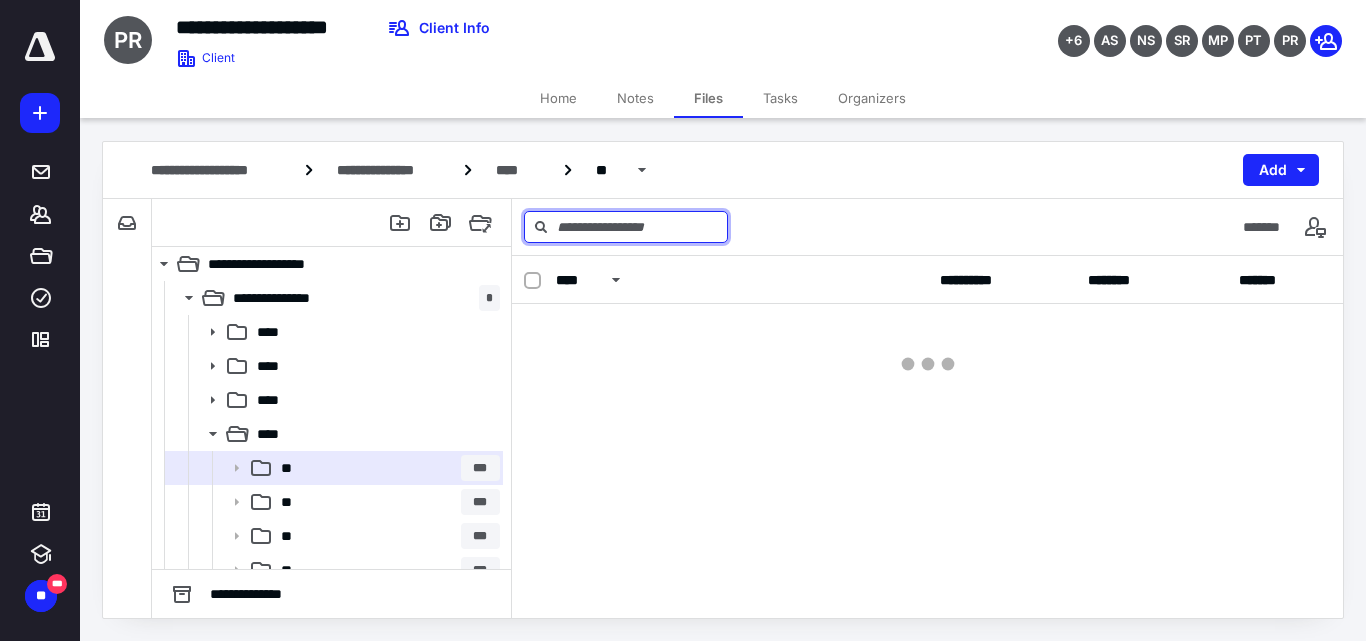 click at bounding box center [626, 227] 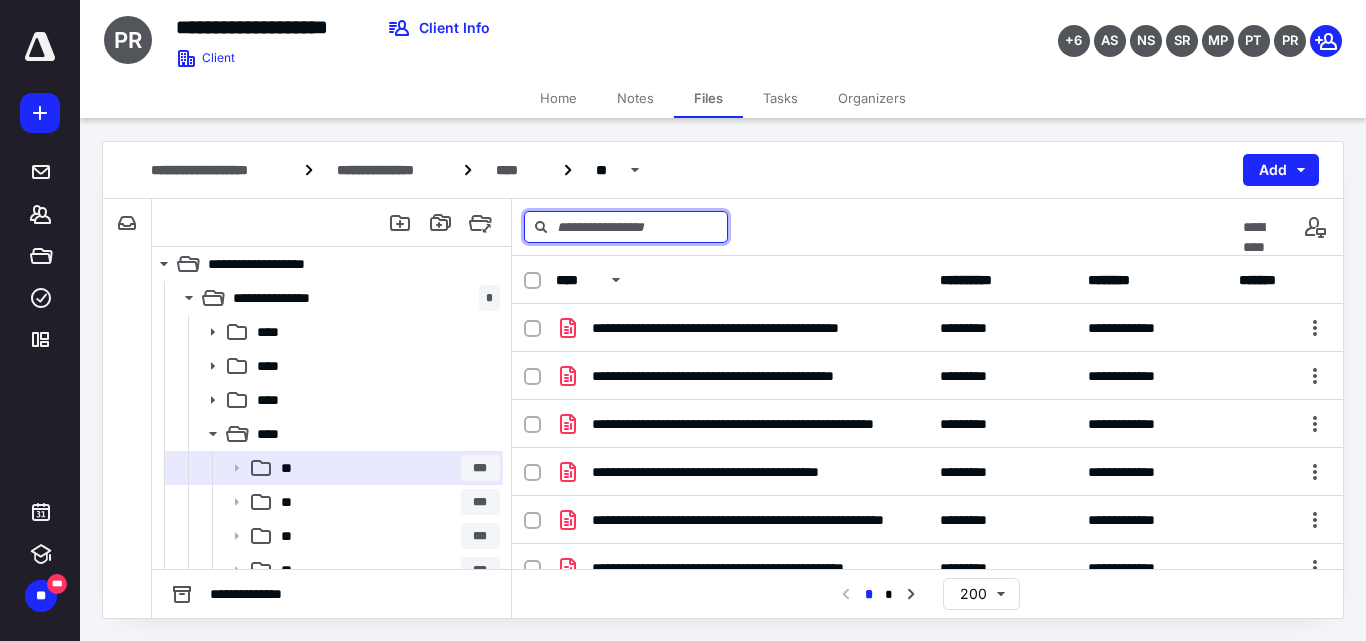 click at bounding box center [626, 227] 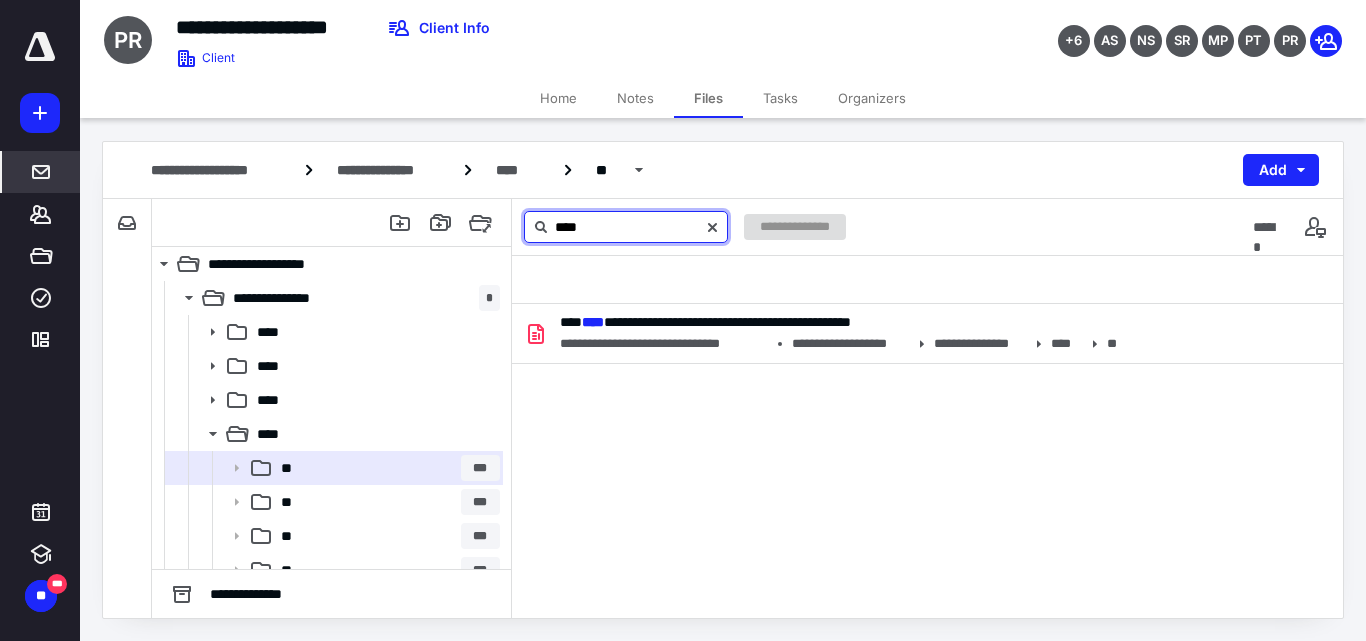 type on "****" 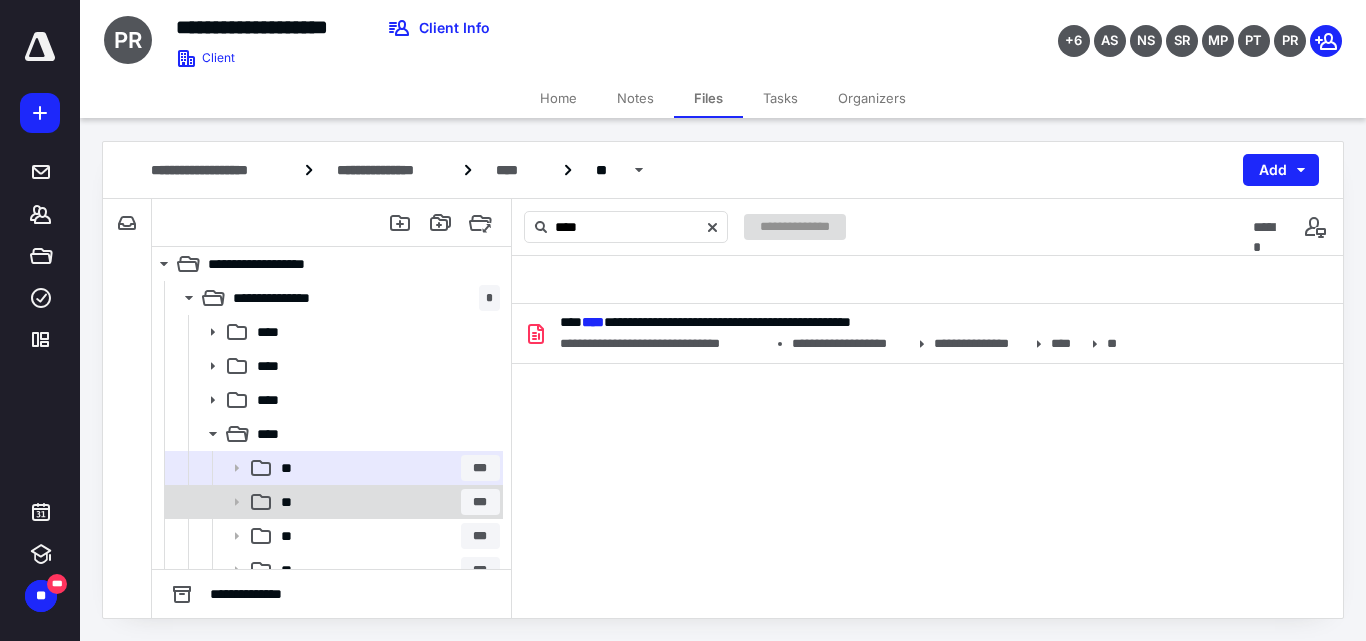 click on "** ***" at bounding box center (386, 502) 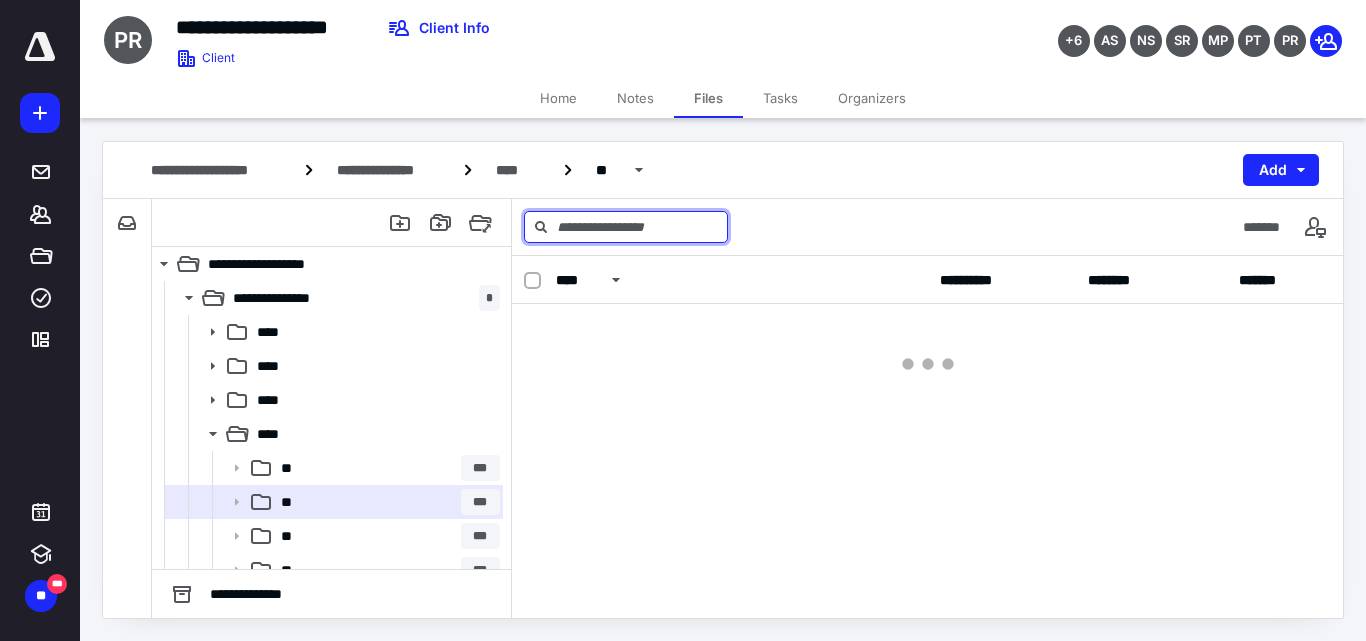 click at bounding box center [626, 227] 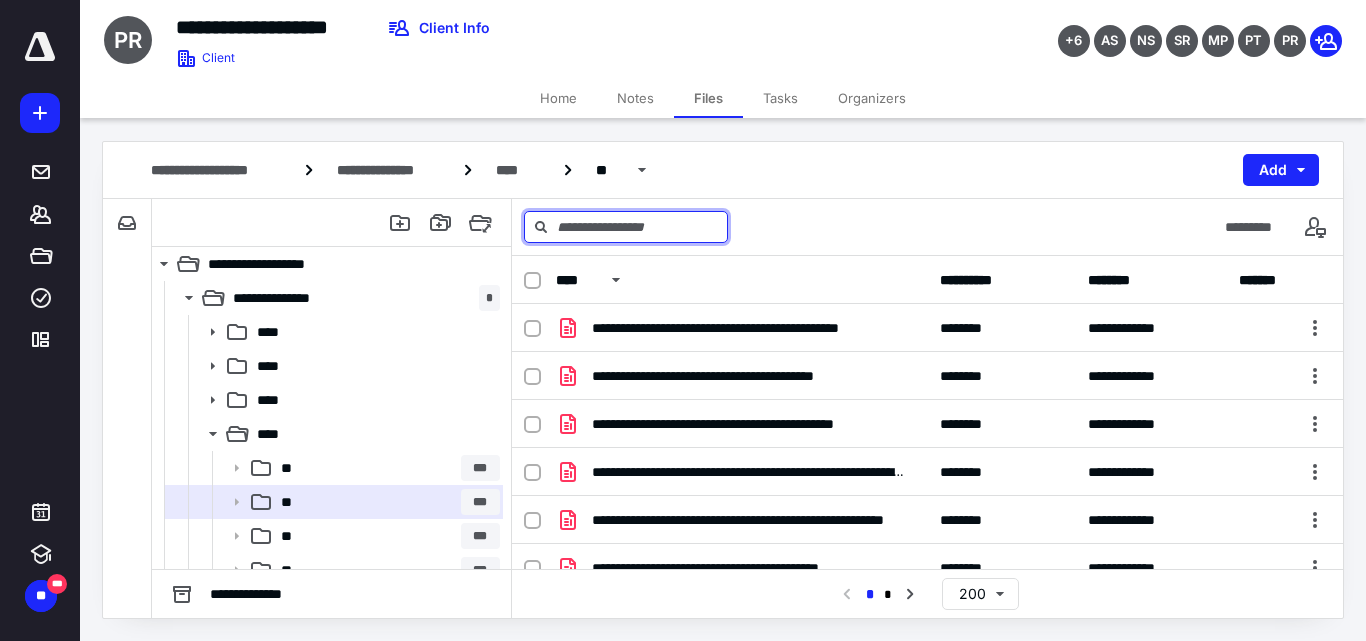 click at bounding box center [626, 227] 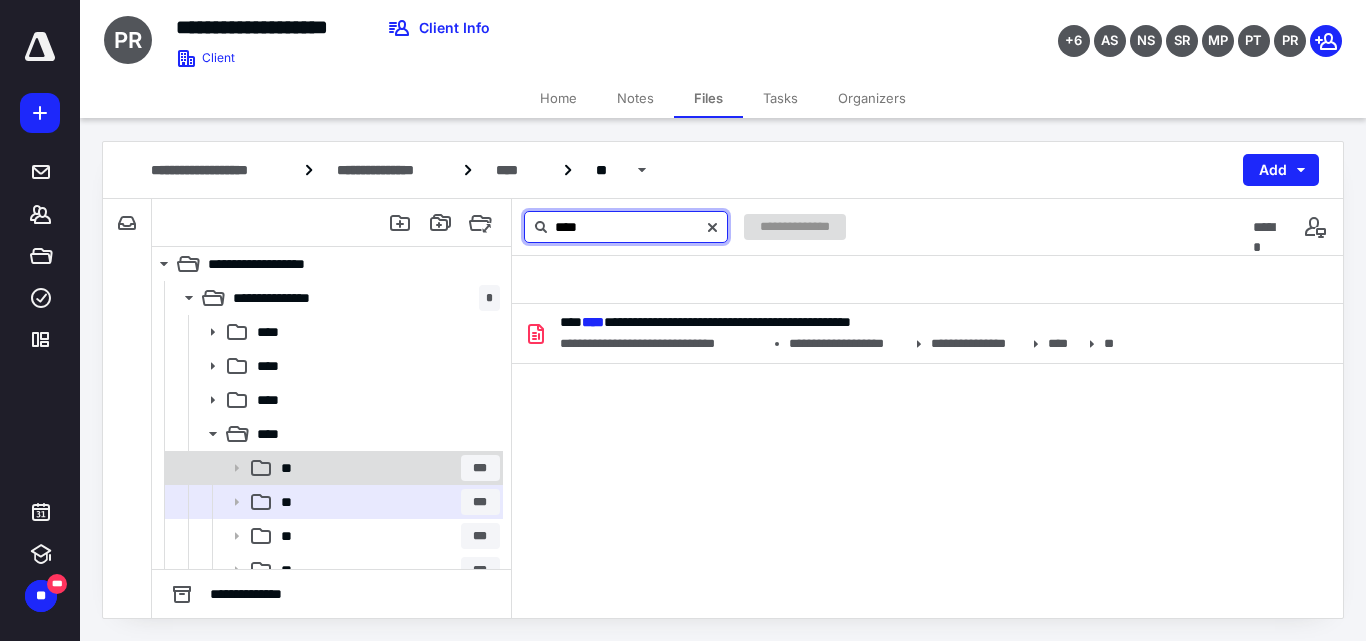 type on "****" 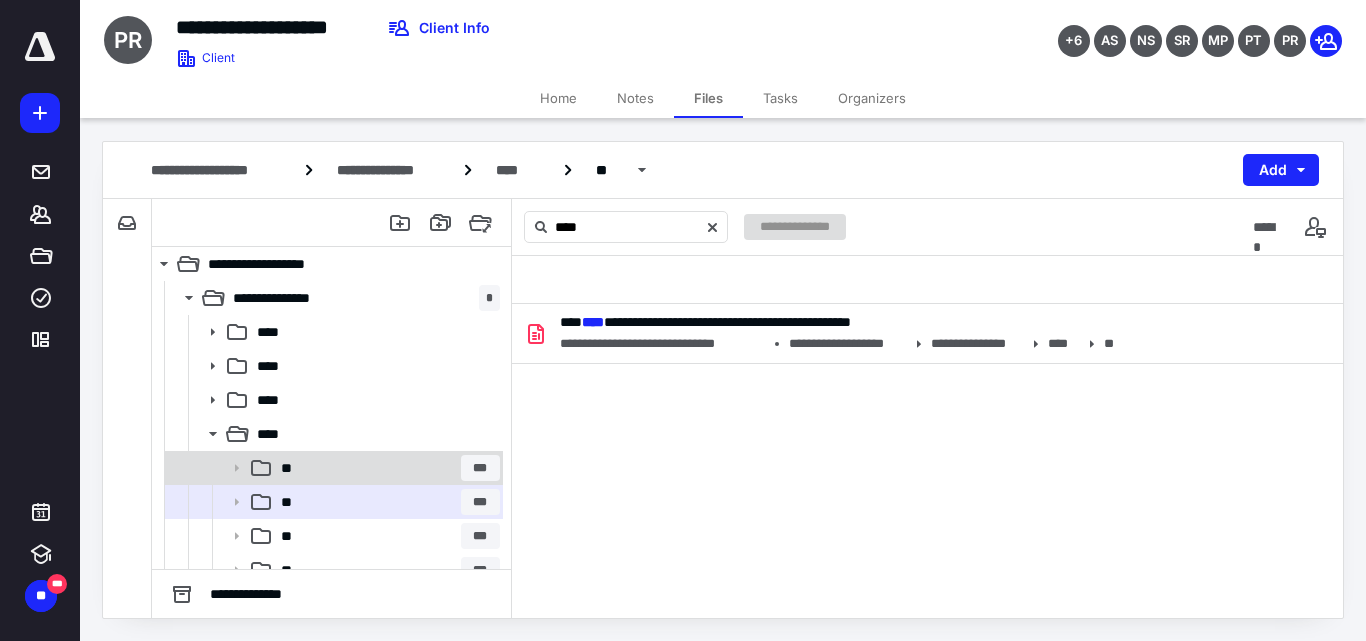 click on "**" at bounding box center (288, 468) 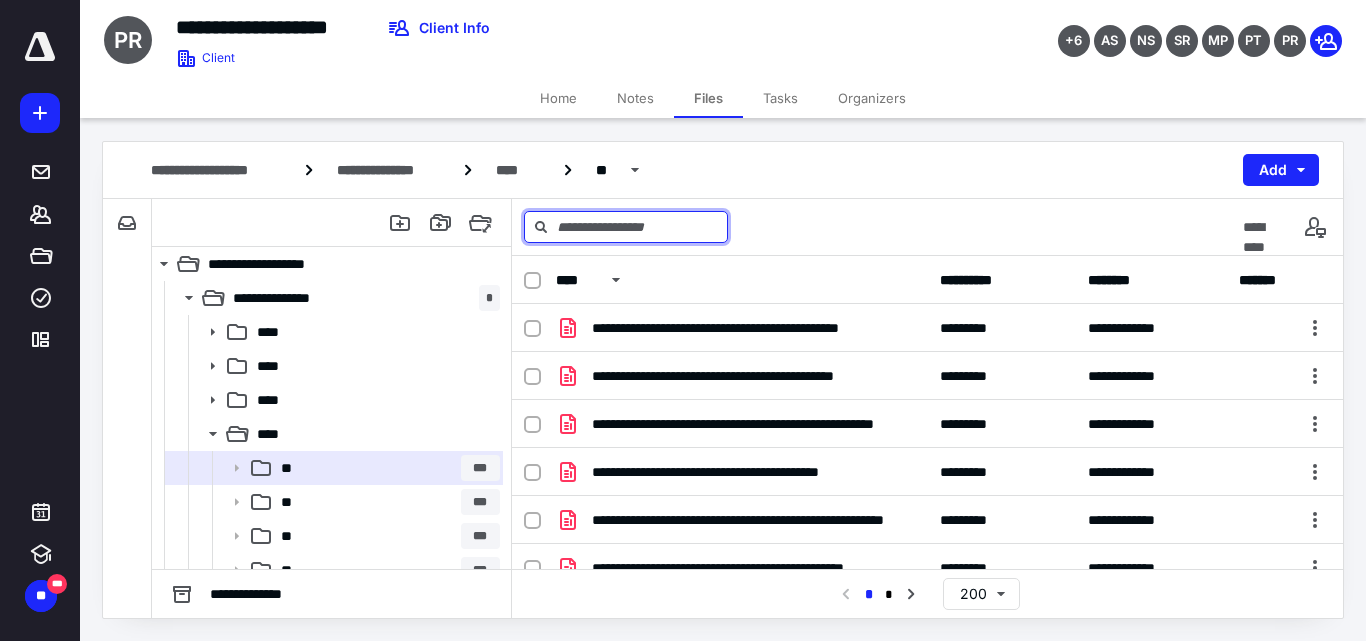 click at bounding box center (626, 227) 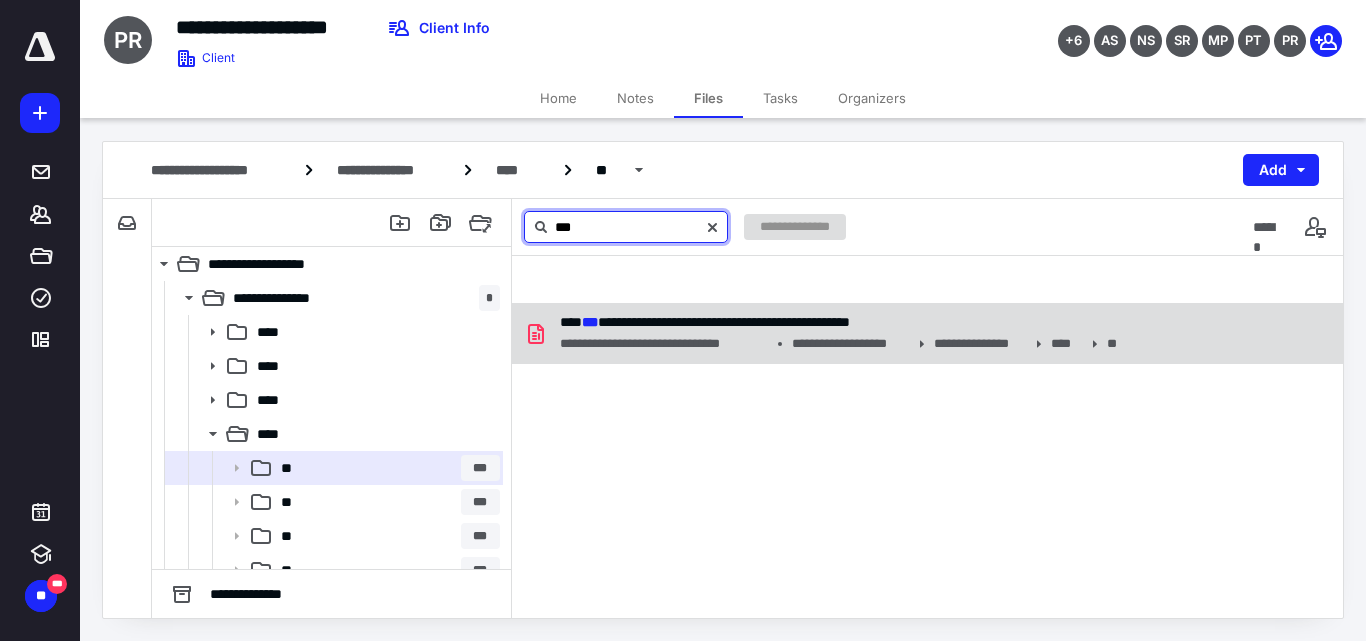 type on "***" 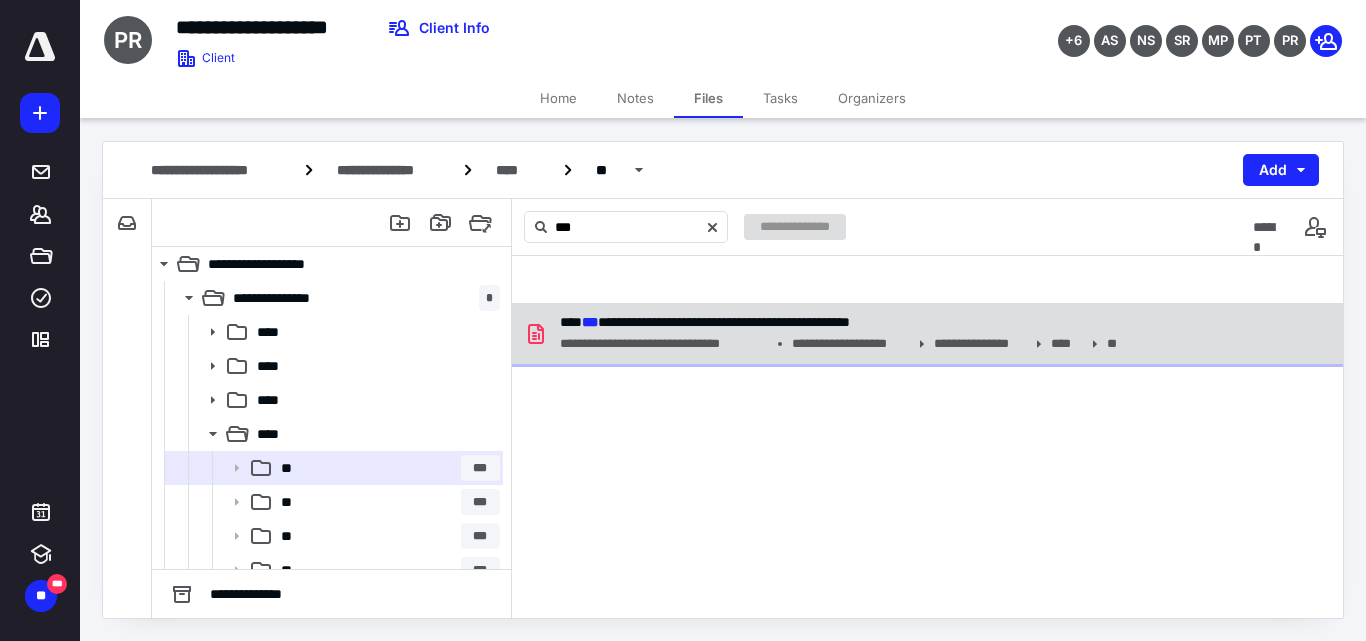 click on "**********" at bounding box center (664, 344) 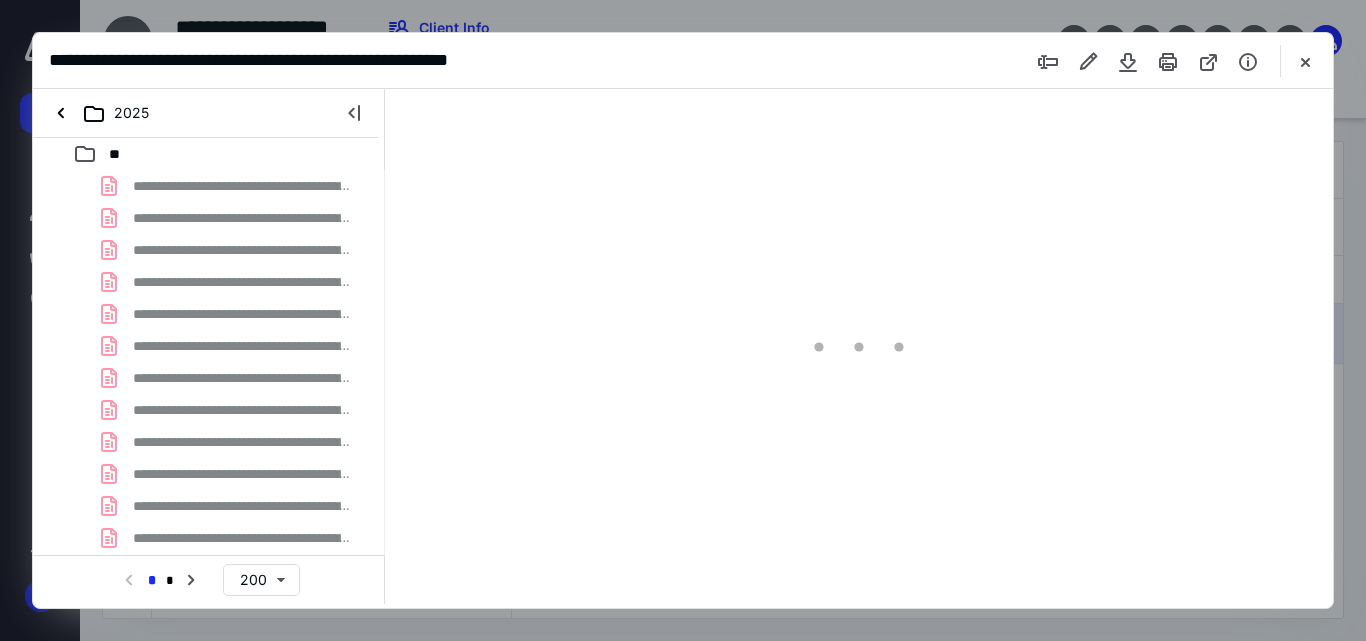 scroll, scrollTop: 0, scrollLeft: 0, axis: both 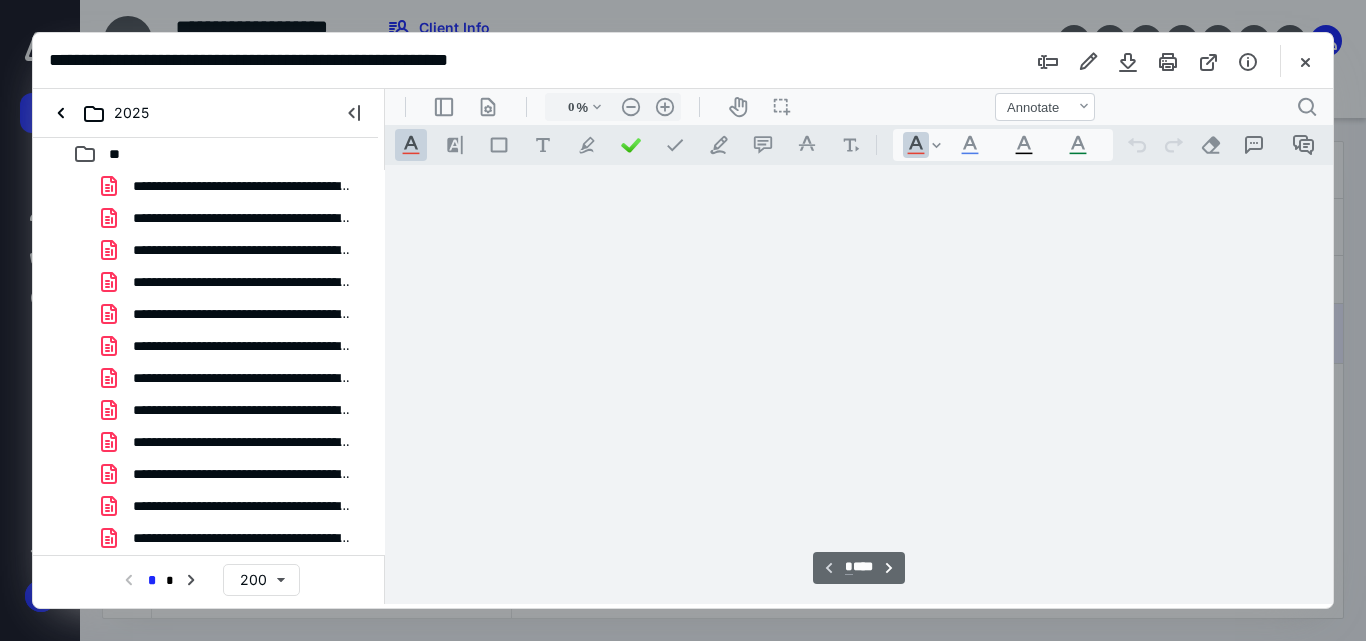 type on "71" 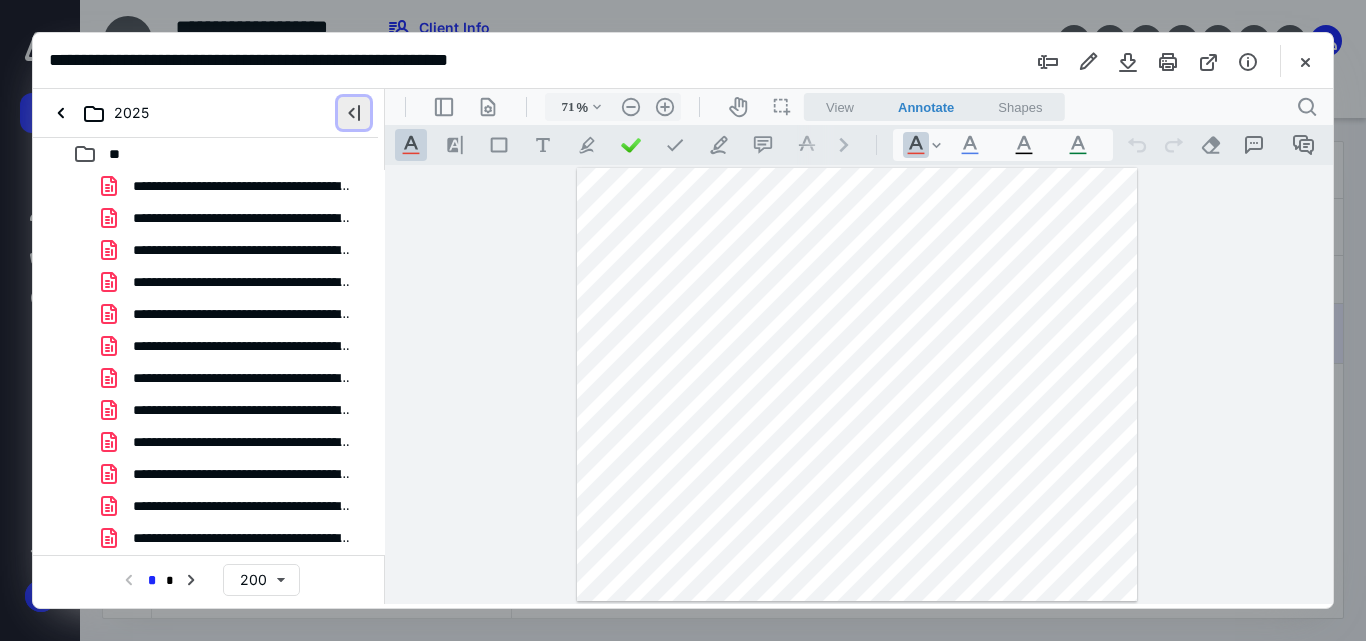 click at bounding box center [354, 113] 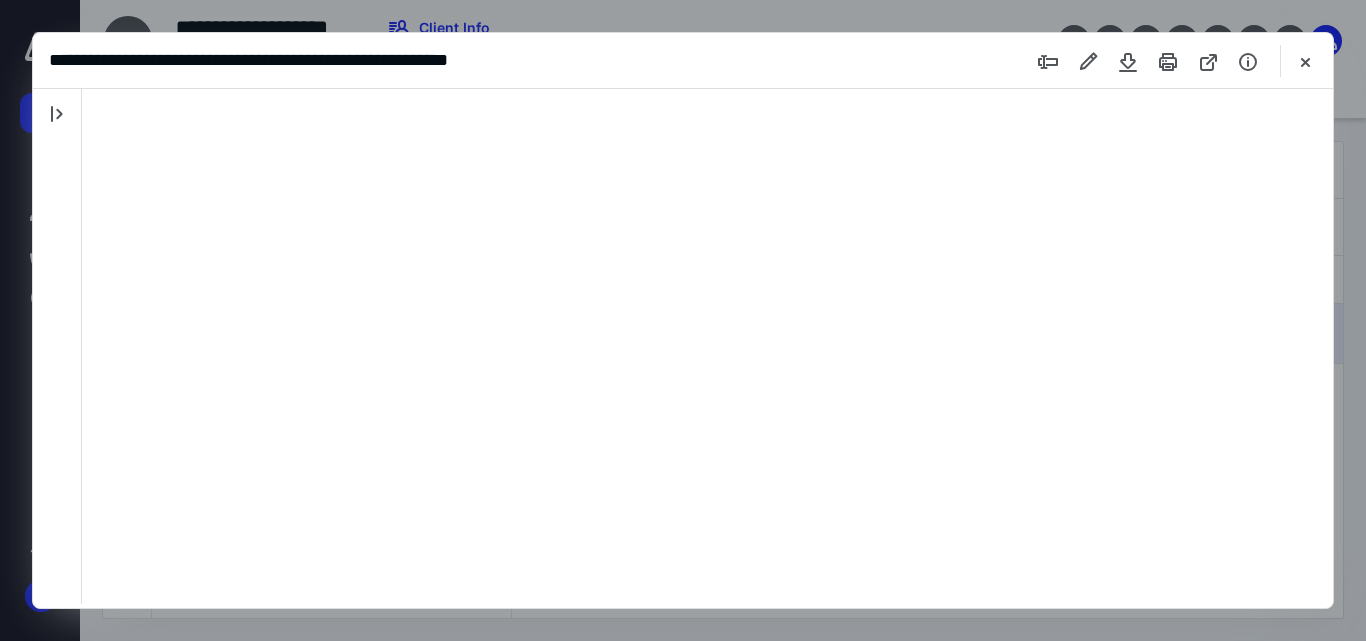 type 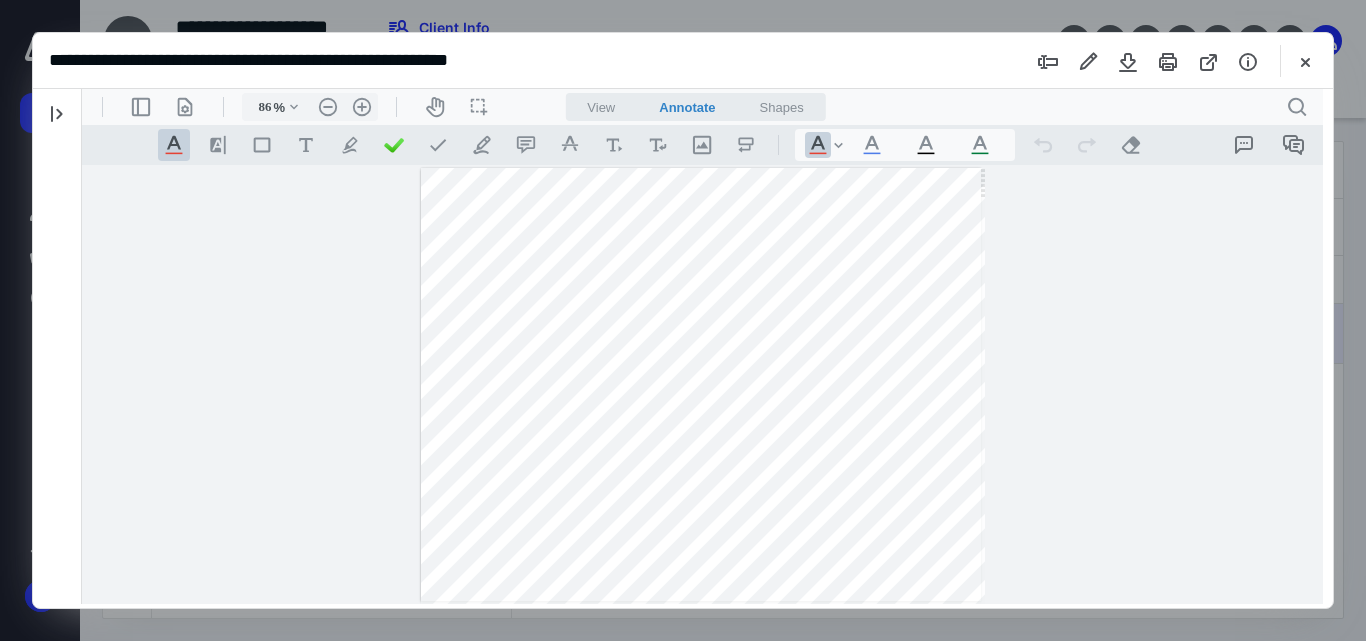 scroll, scrollTop: 0, scrollLeft: 0, axis: both 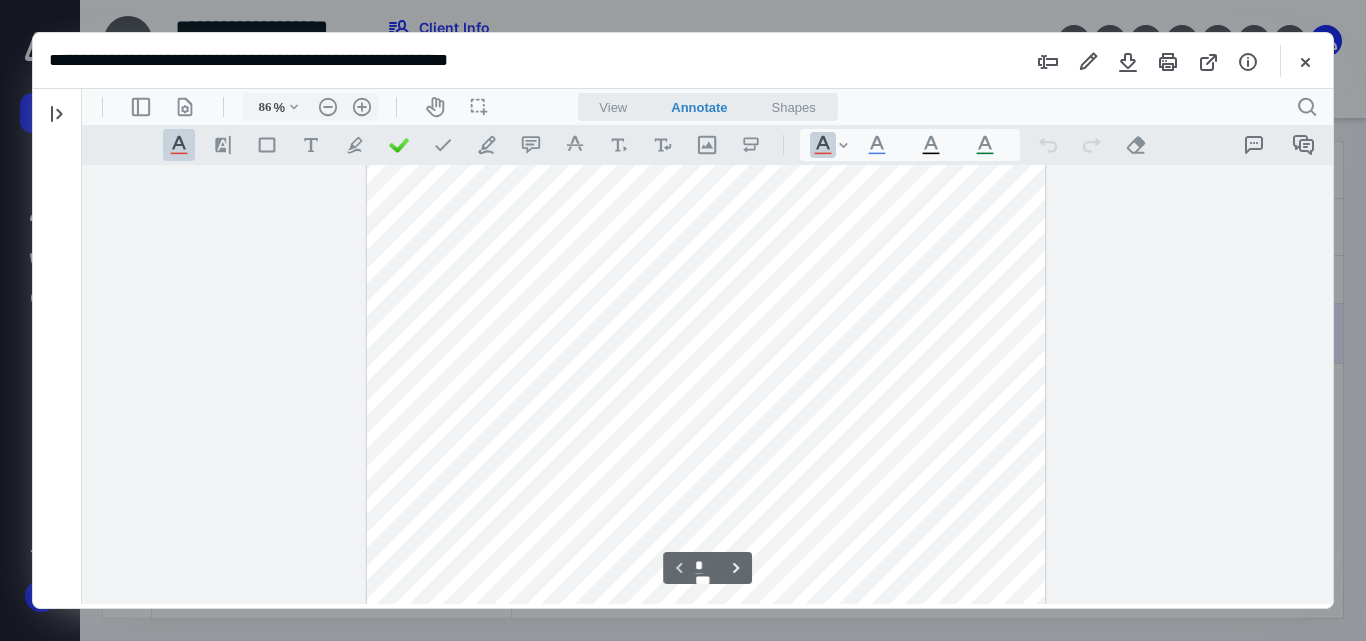 type on "136" 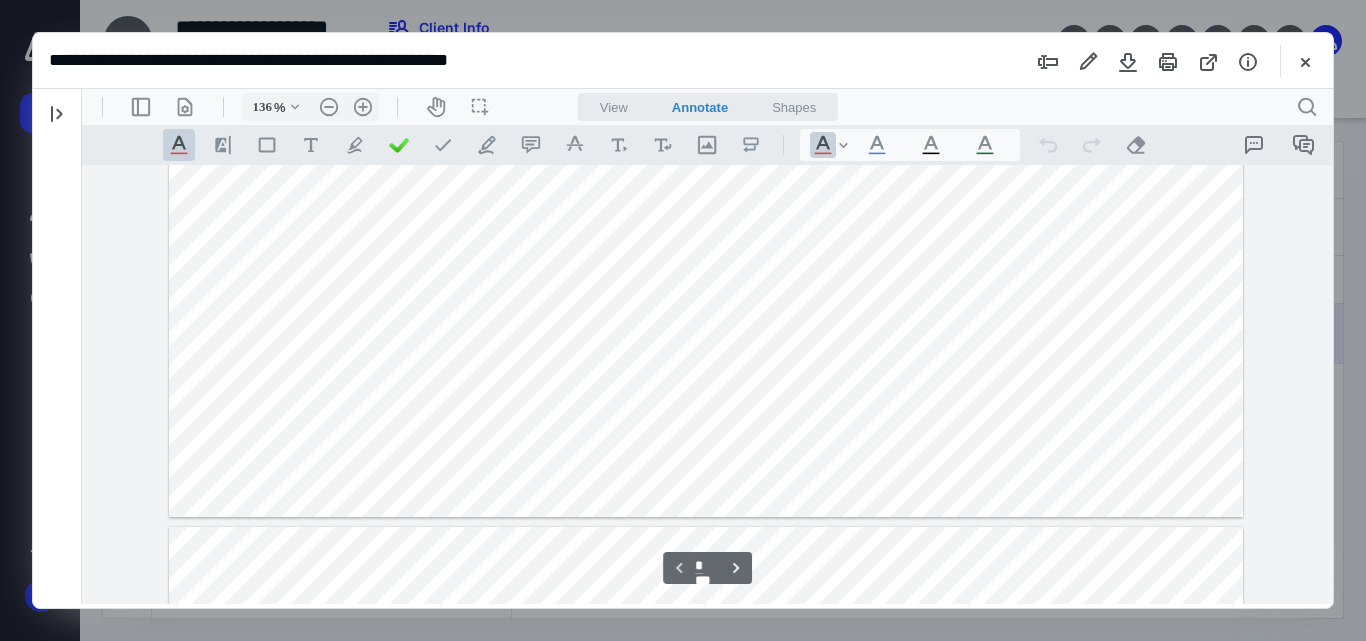 type on "*" 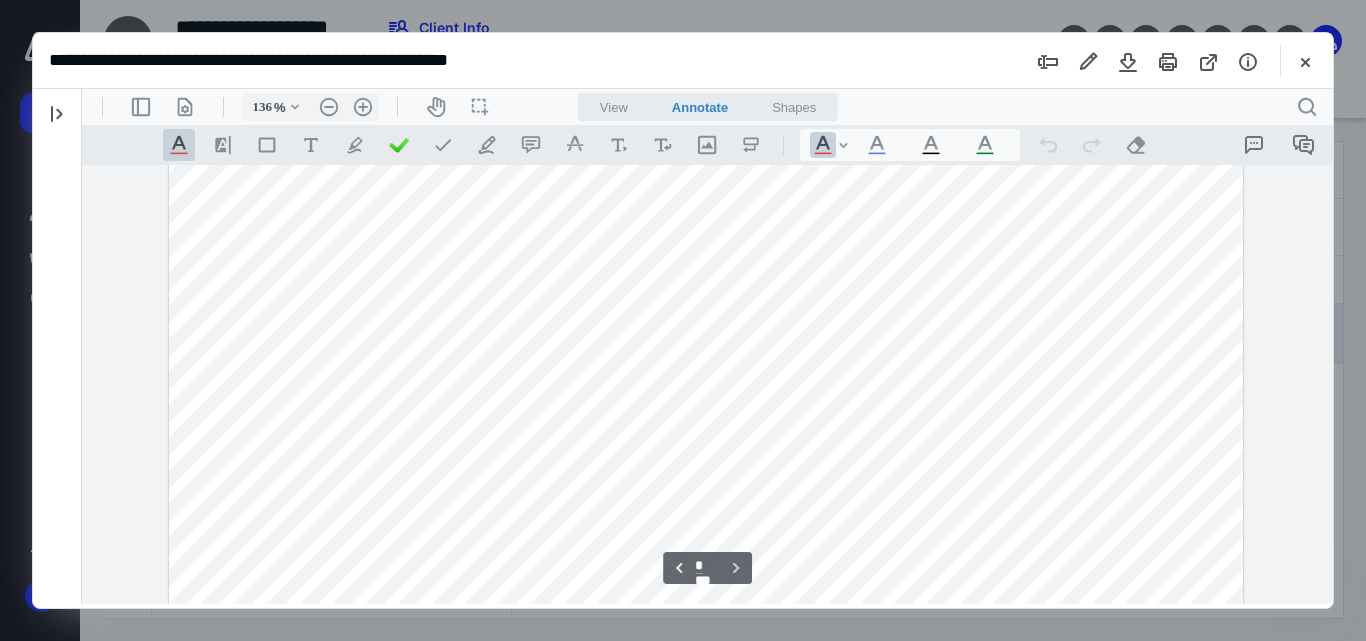 scroll, scrollTop: 816, scrollLeft: 0, axis: vertical 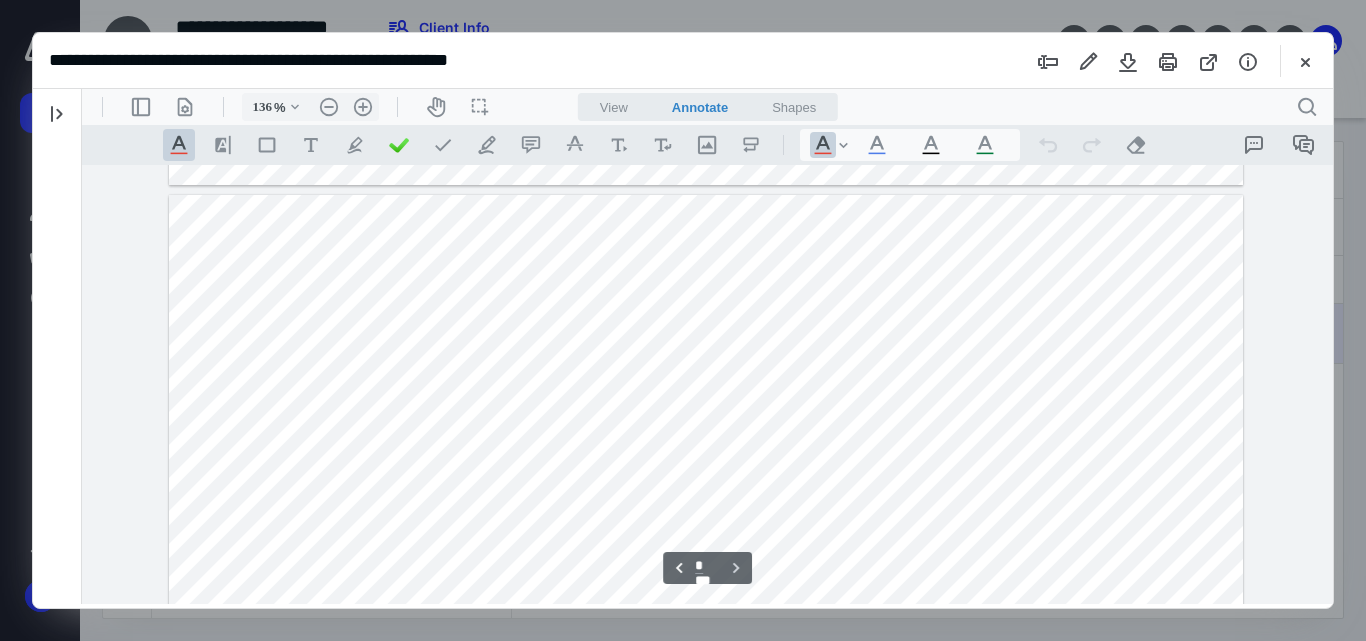 type on "161" 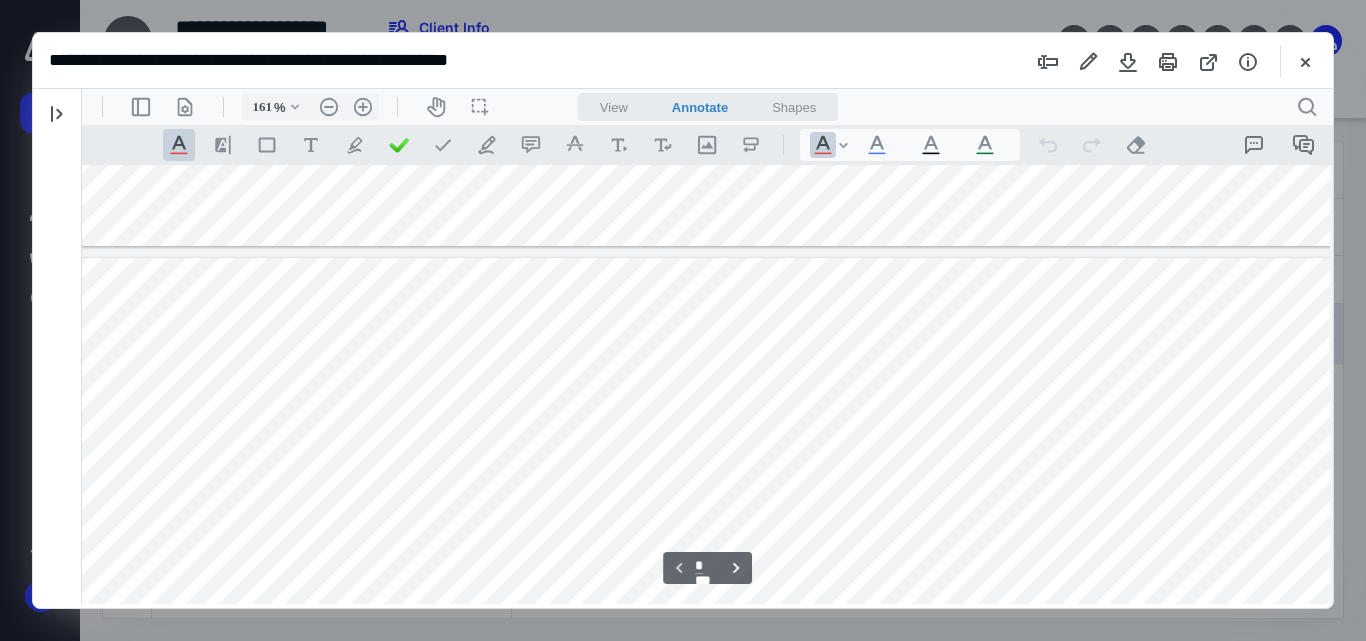 scroll, scrollTop: 509, scrollLeft: 19, axis: both 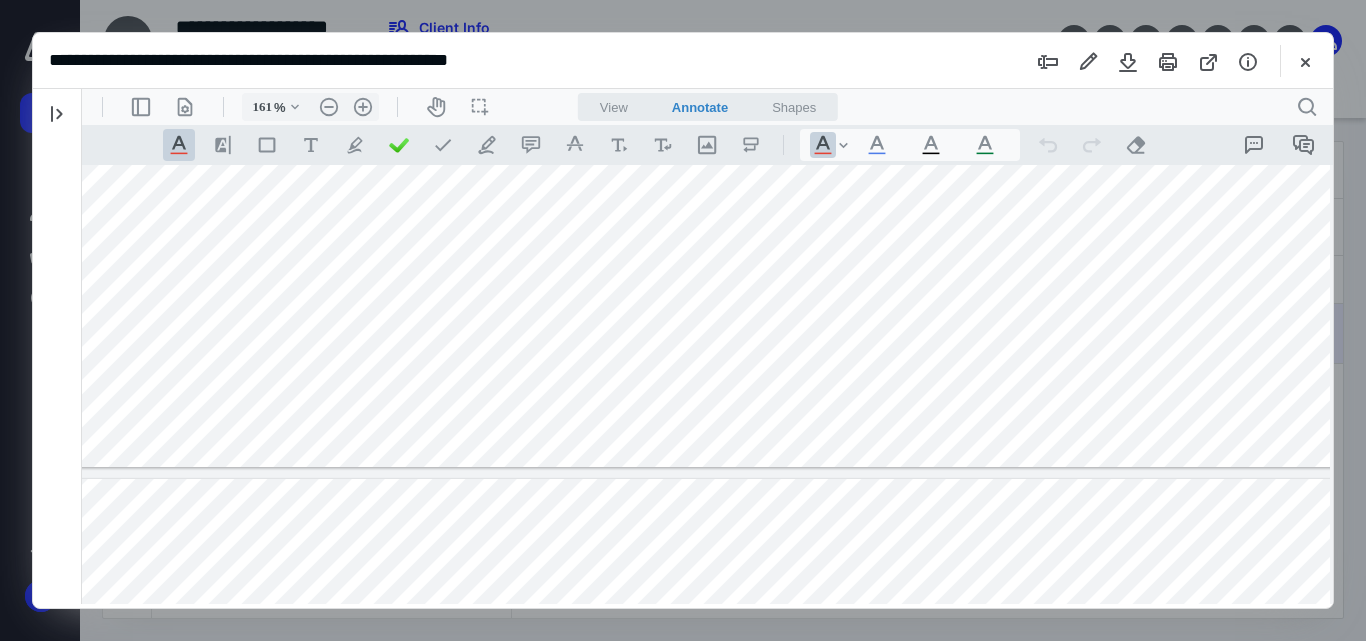 type on "*" 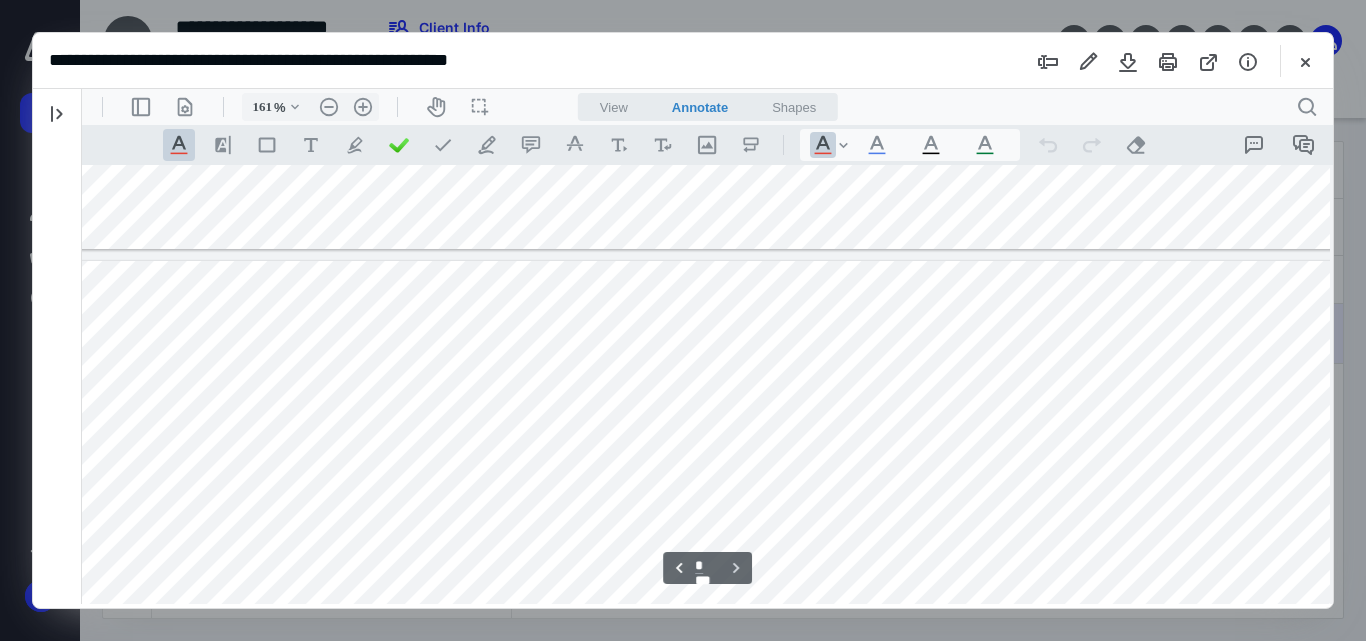 scroll, scrollTop: 909, scrollLeft: 19, axis: both 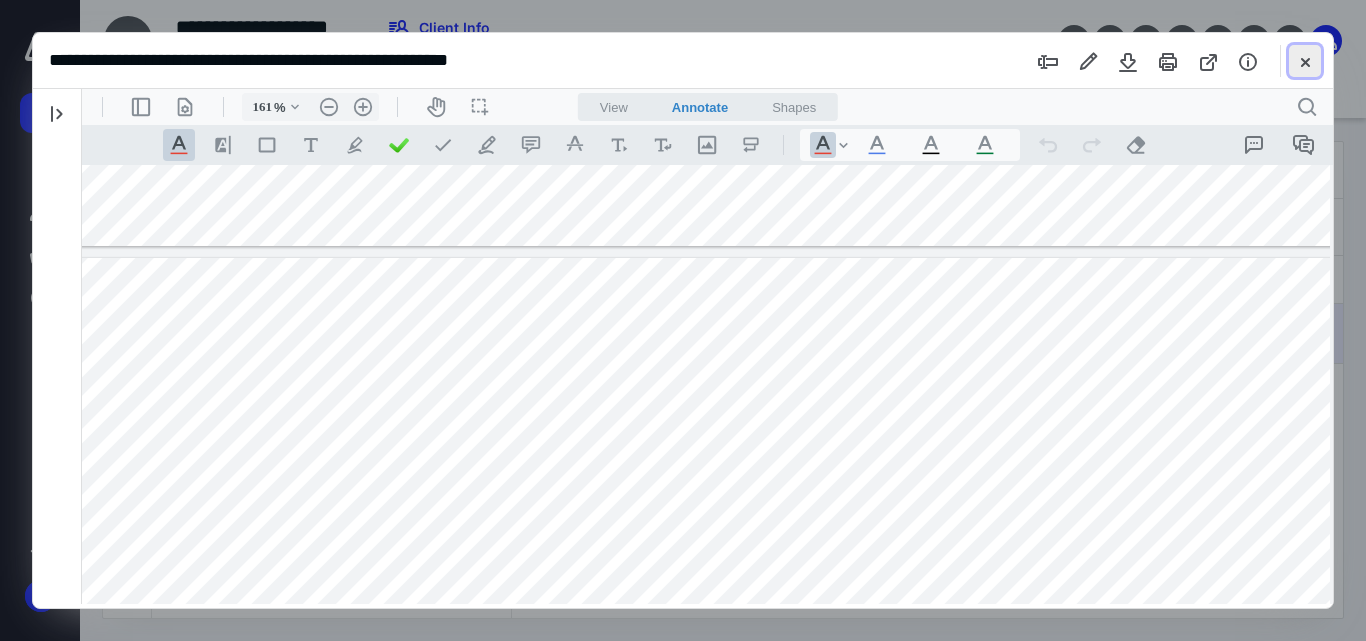 click at bounding box center [1305, 61] 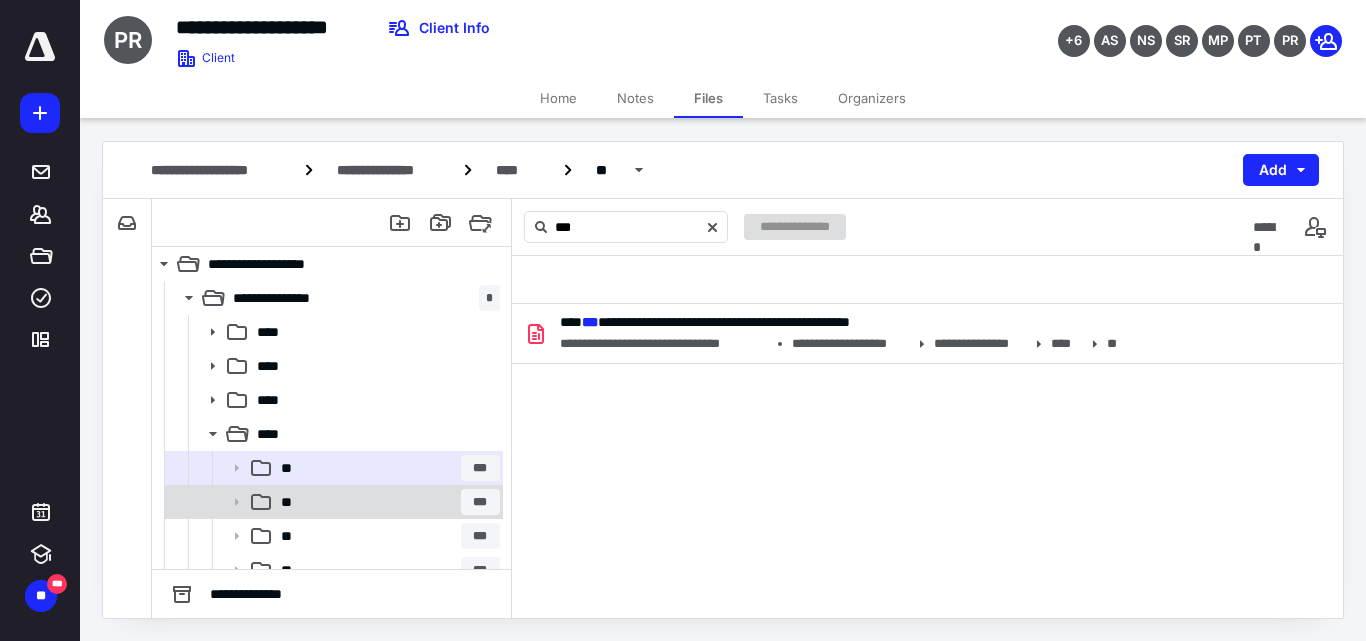 click on "** ***" at bounding box center [386, 502] 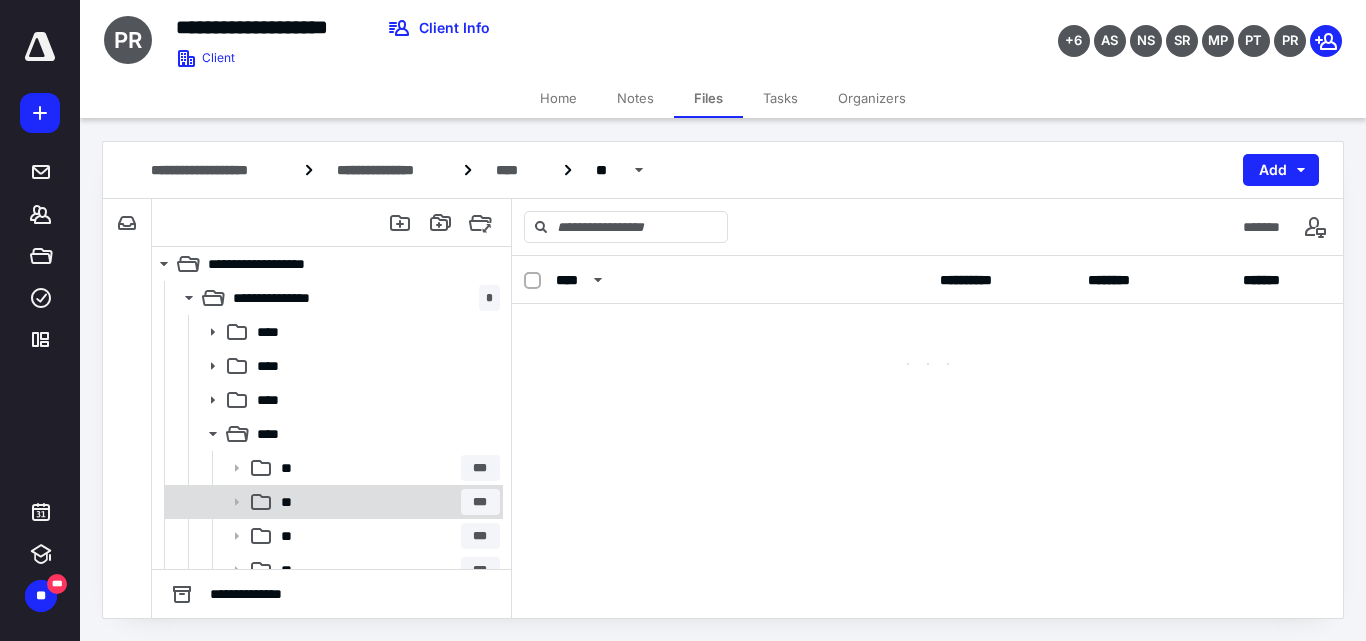 click on "** ***" at bounding box center [386, 502] 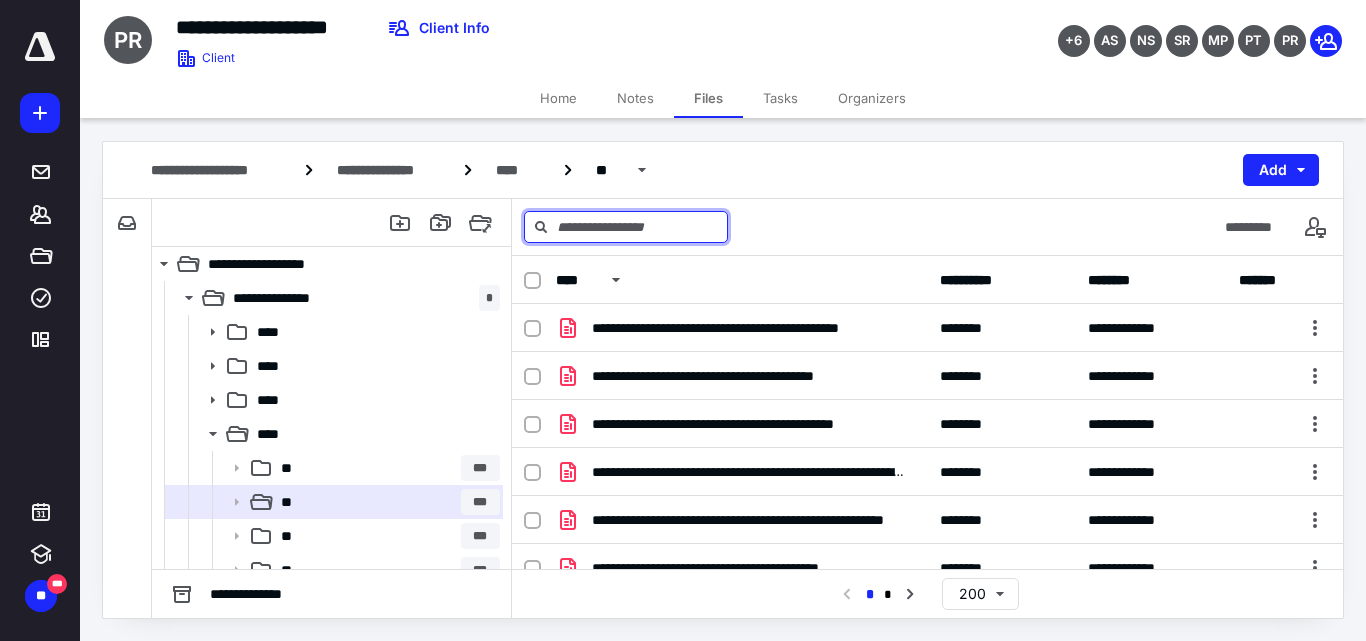 click at bounding box center (626, 227) 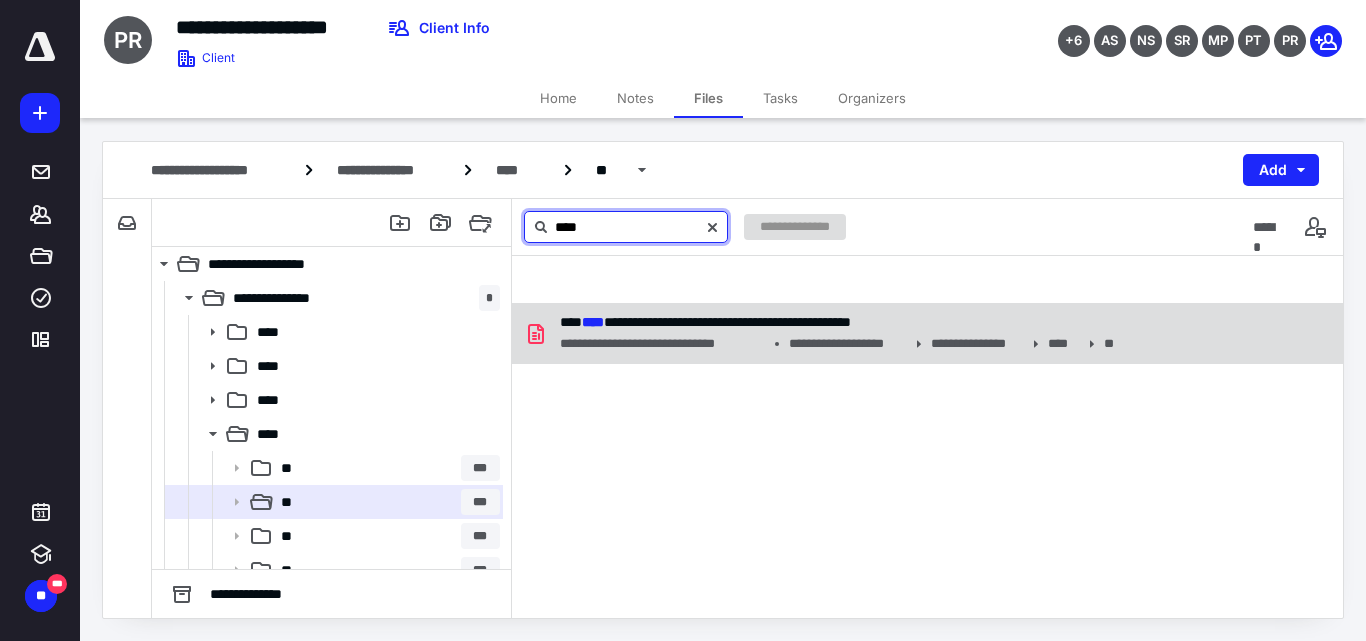 type on "****" 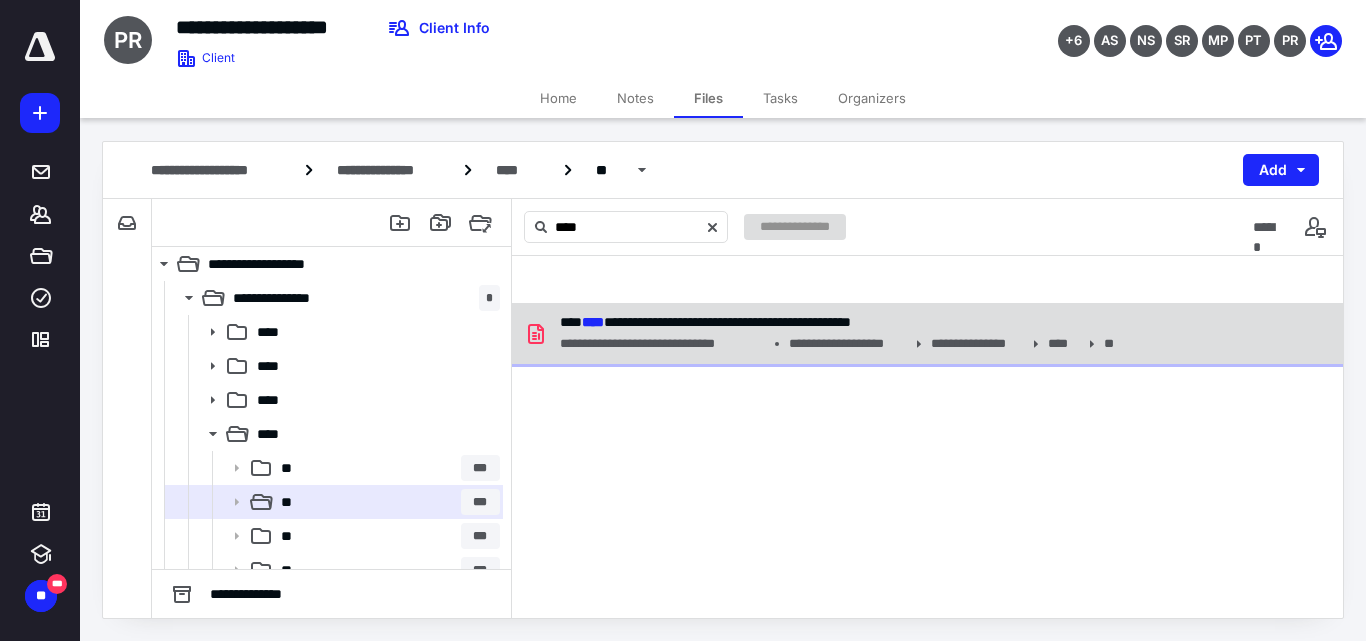 click on "**********" at bounding box center (834, 344) 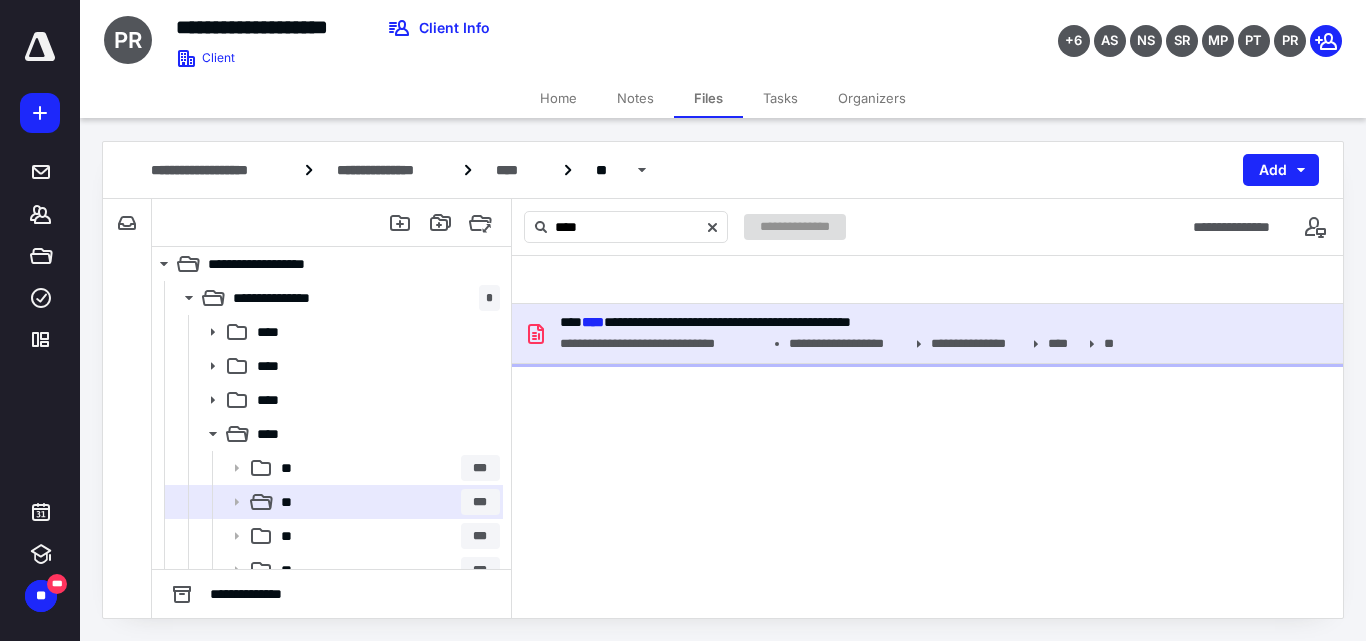 click on "**********" at bounding box center [662, 344] 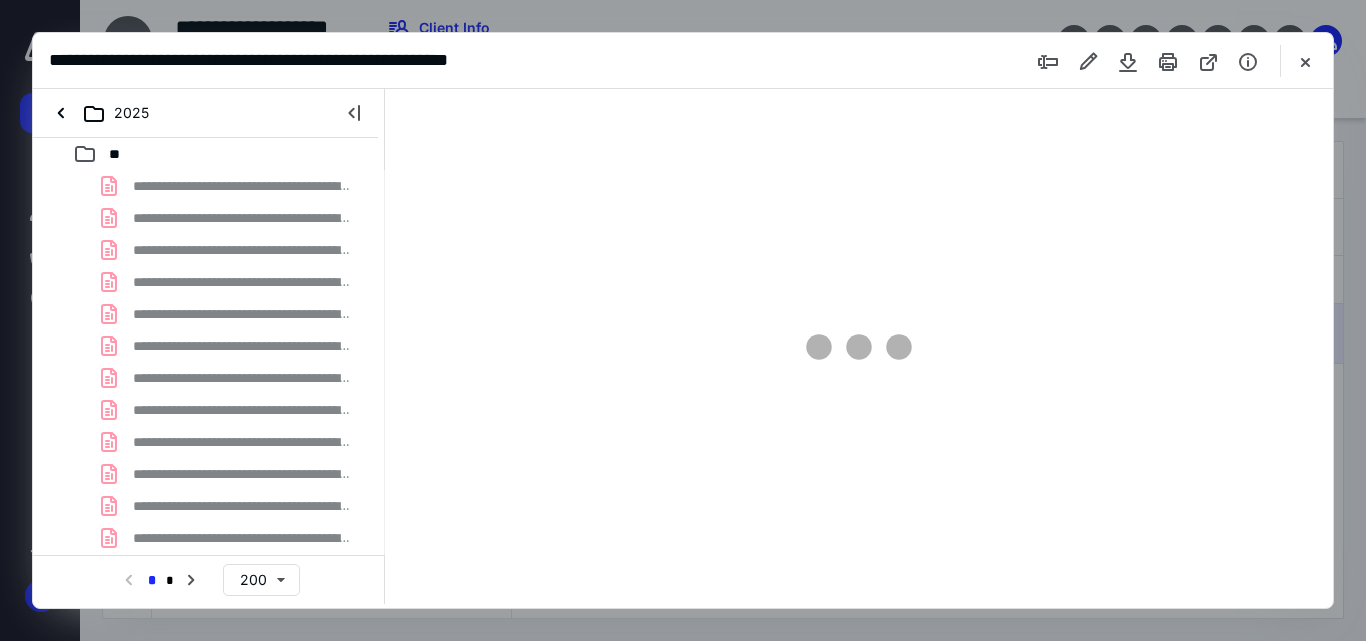 scroll, scrollTop: 0, scrollLeft: 0, axis: both 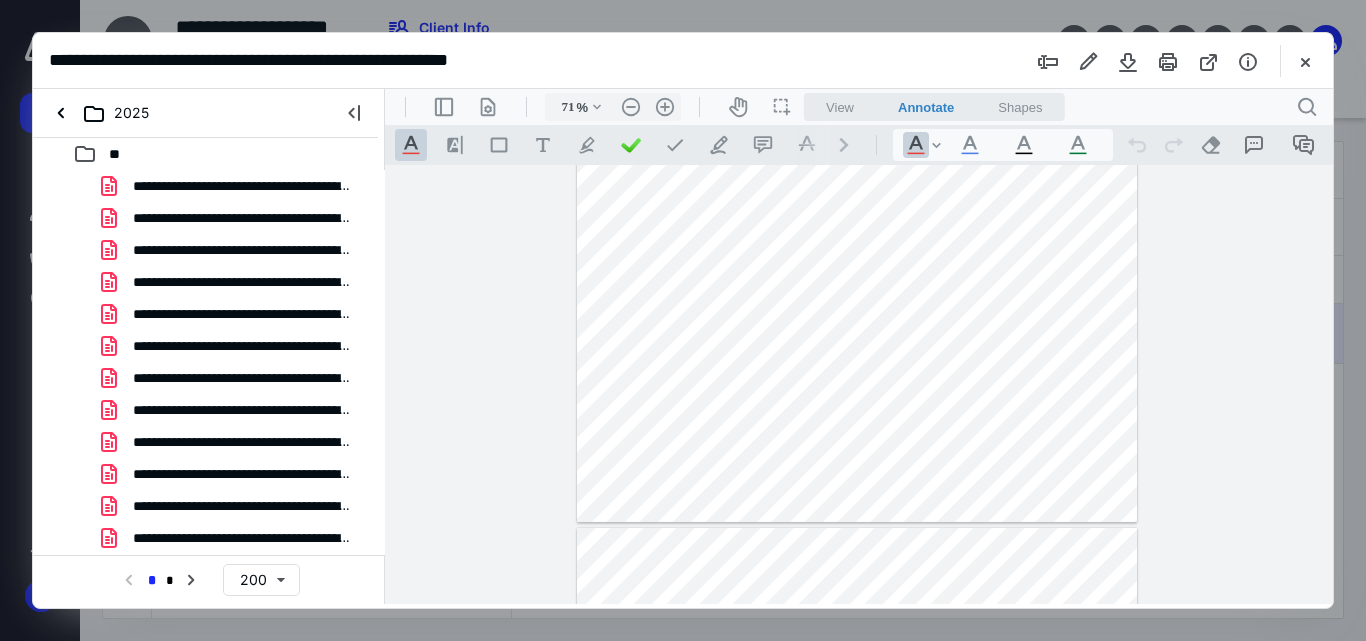 type on "111" 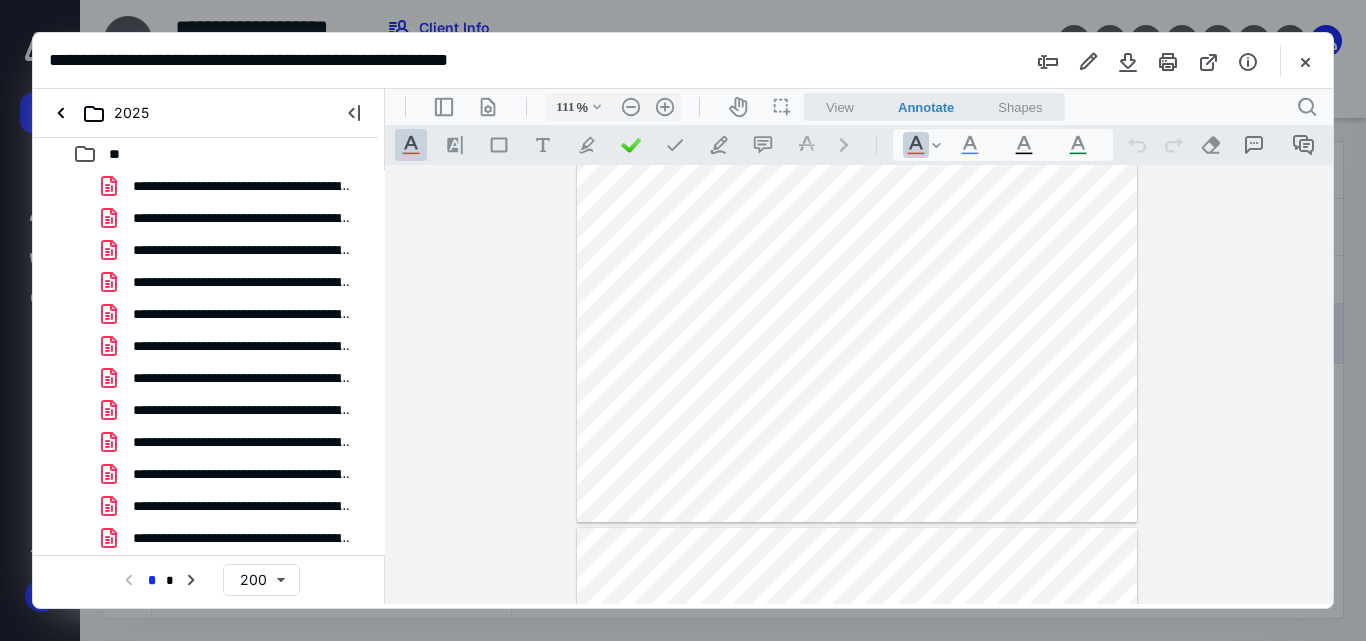 scroll, scrollTop: 217, scrollLeft: 0, axis: vertical 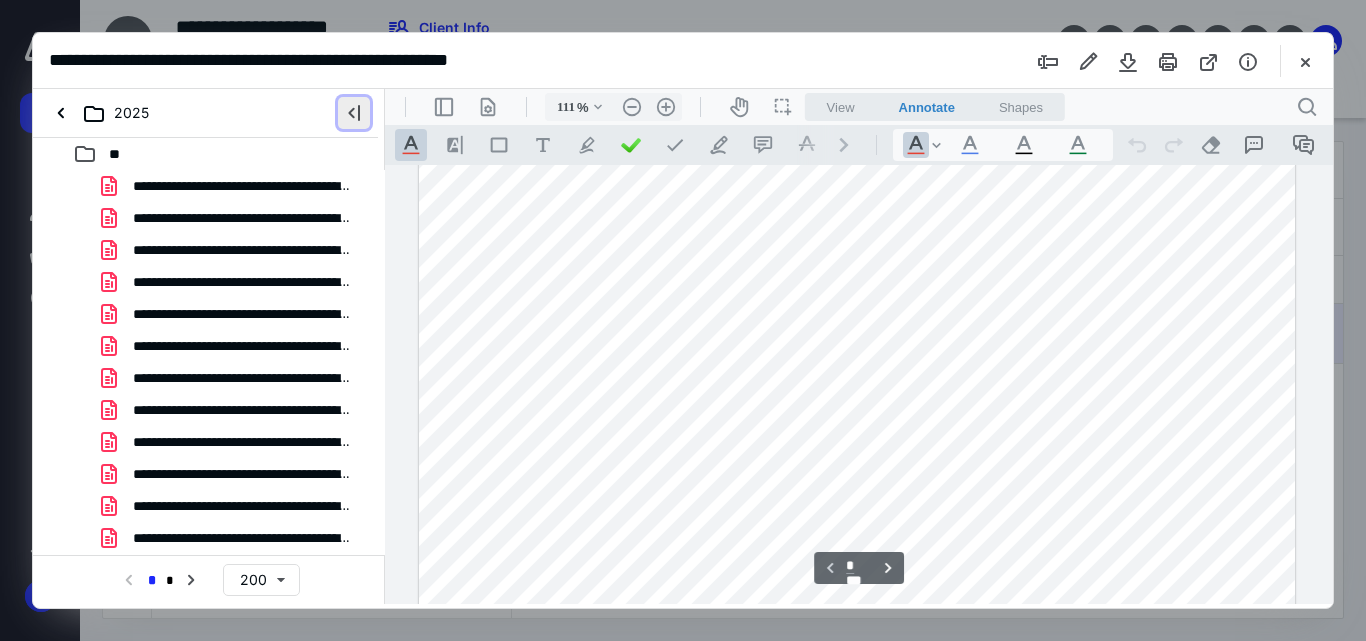 click at bounding box center [354, 113] 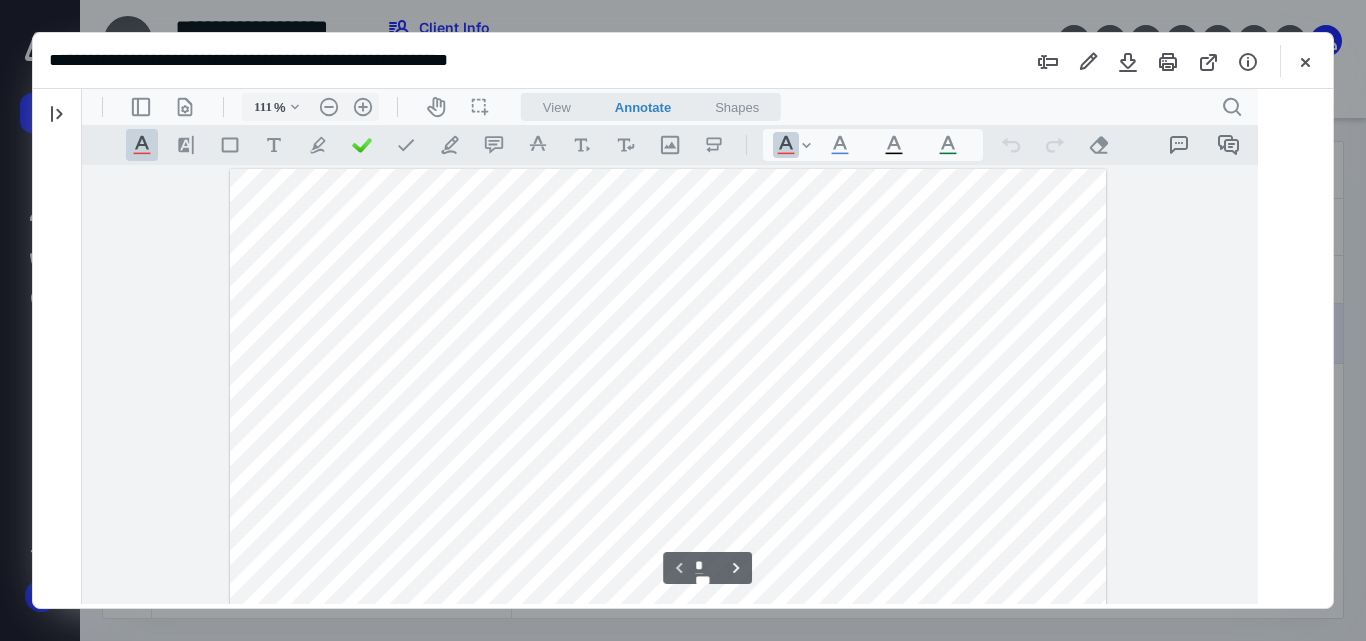 scroll, scrollTop: 0, scrollLeft: 0, axis: both 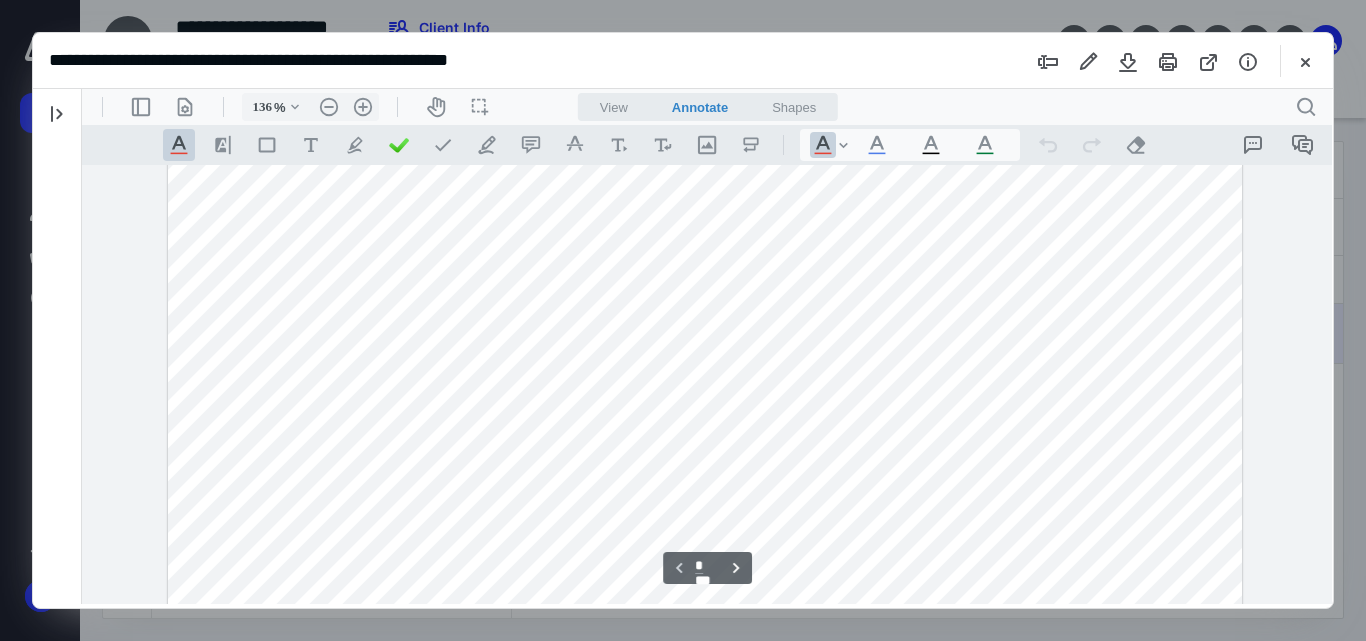 type on "136" 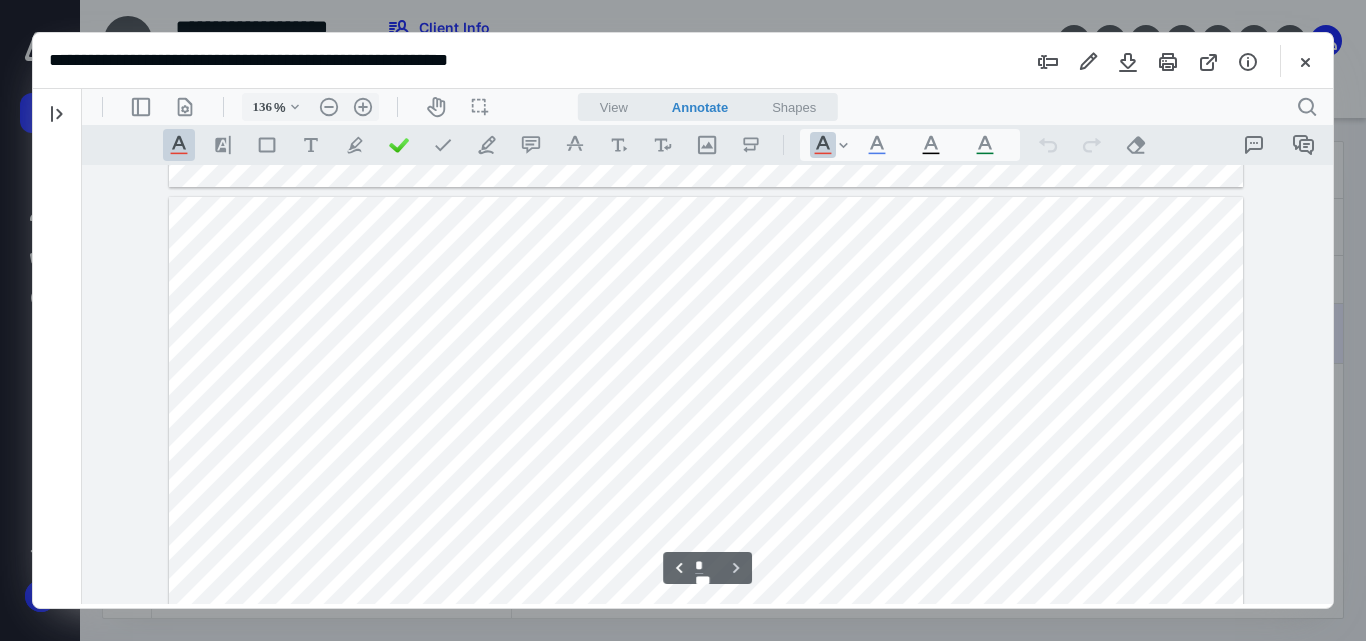 scroll, scrollTop: 1243, scrollLeft: 0, axis: vertical 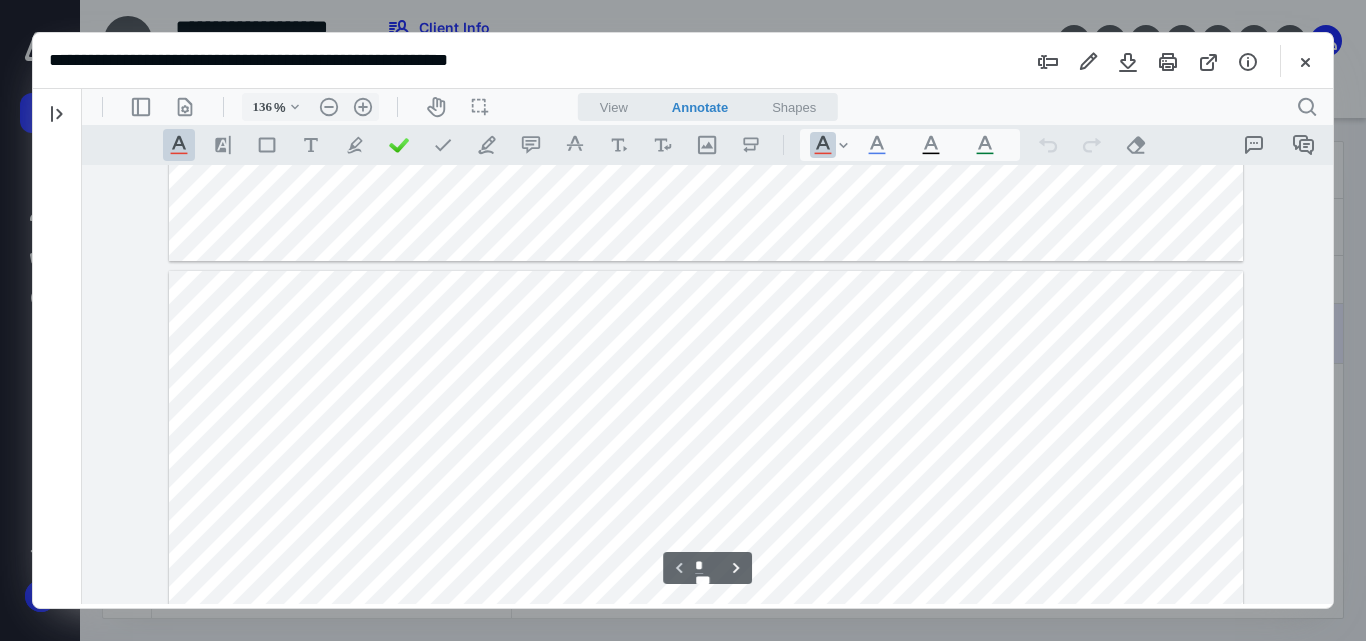 type on "*" 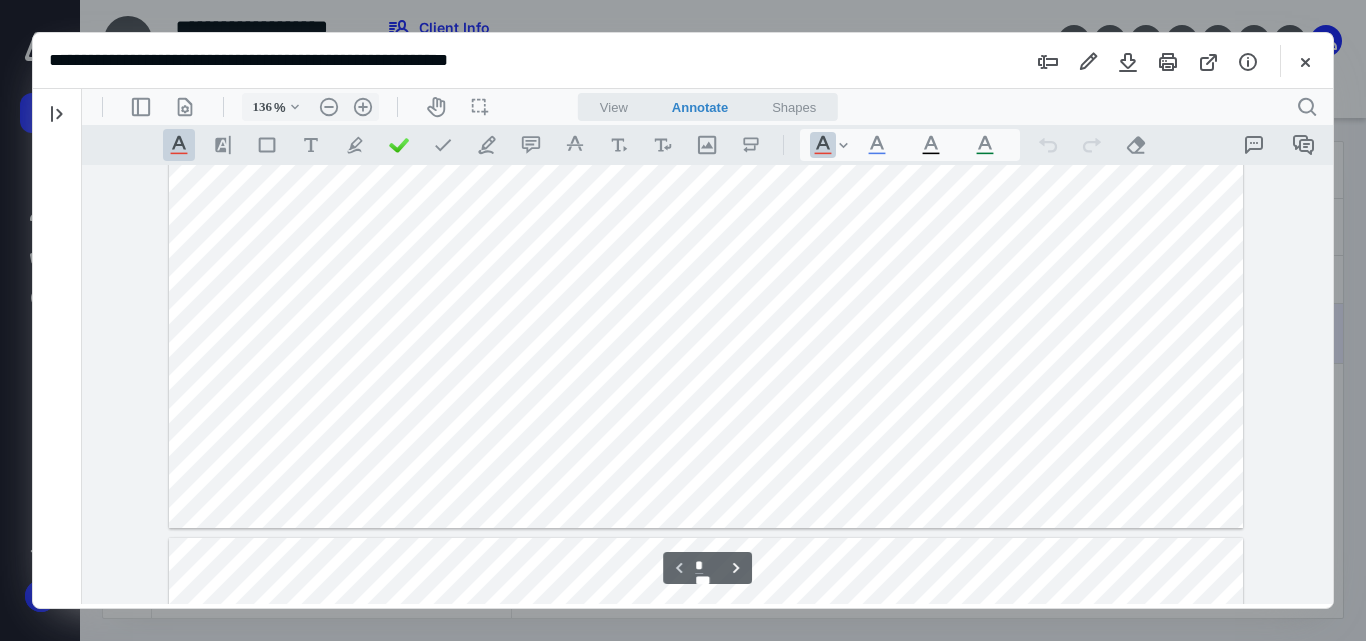 scroll, scrollTop: 443, scrollLeft: 0, axis: vertical 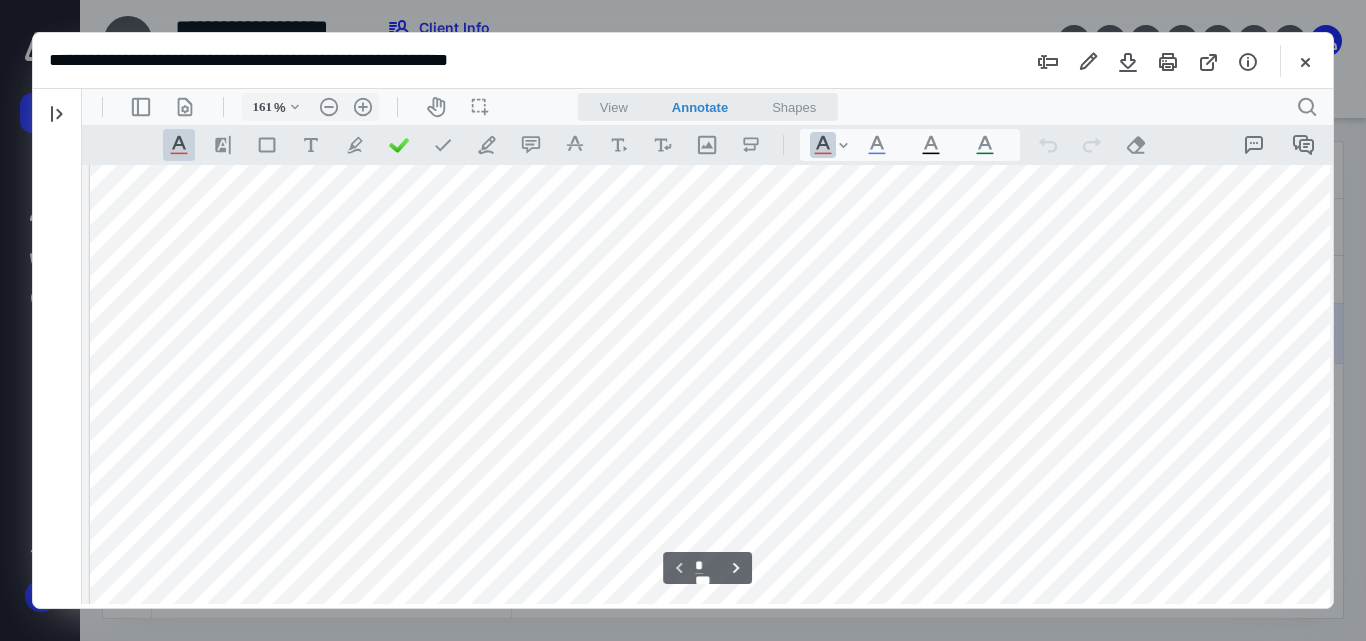 type on "211" 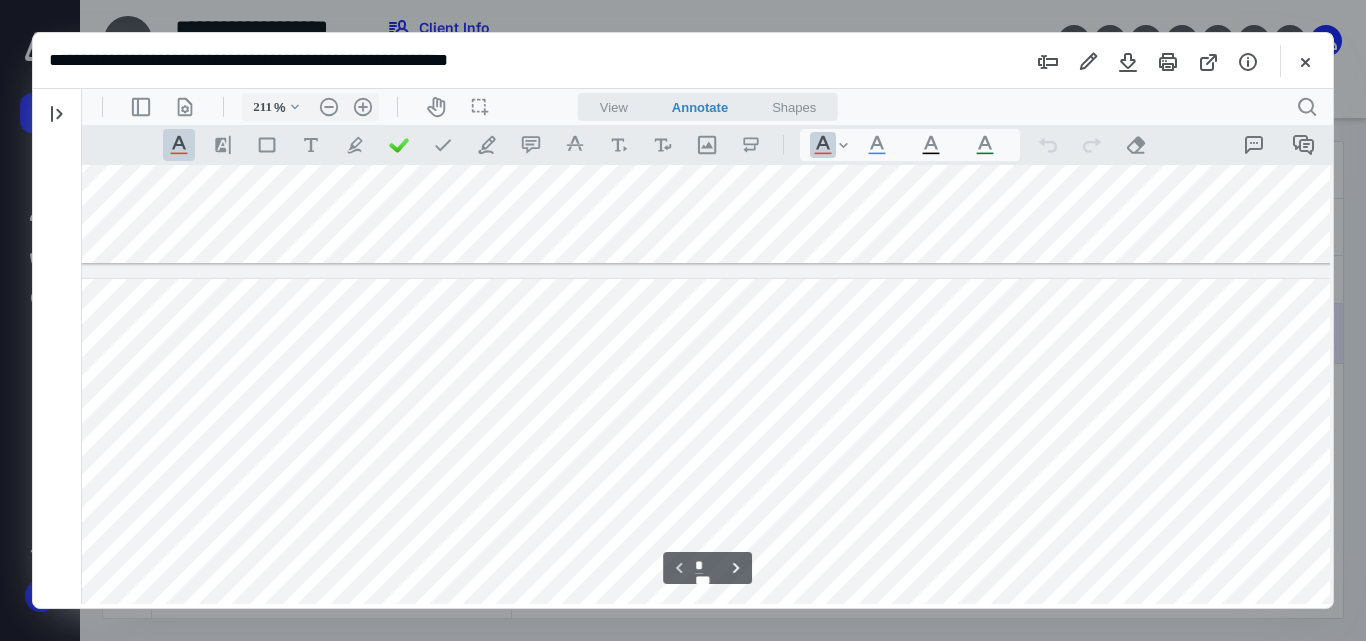scroll, scrollTop: 1227, scrollLeft: 62, axis: both 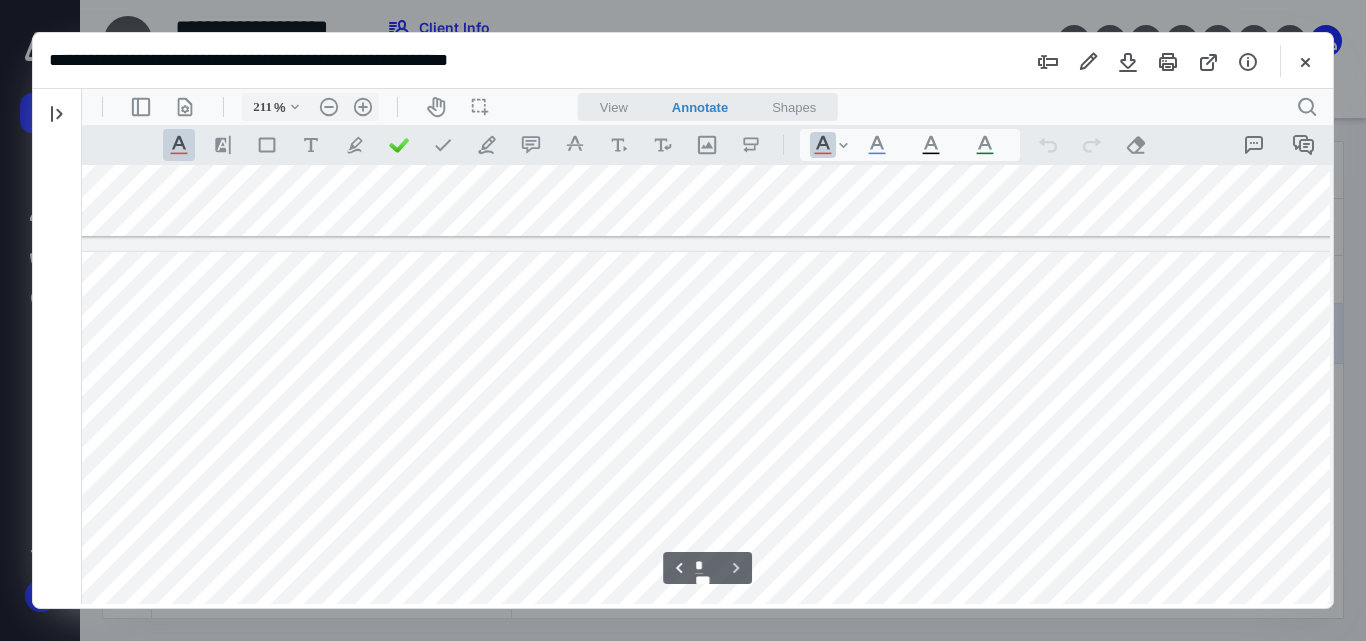 drag, startPoint x: 995, startPoint y: 601, endPoint x: 1143, endPoint y: 599, distance: 148.01352 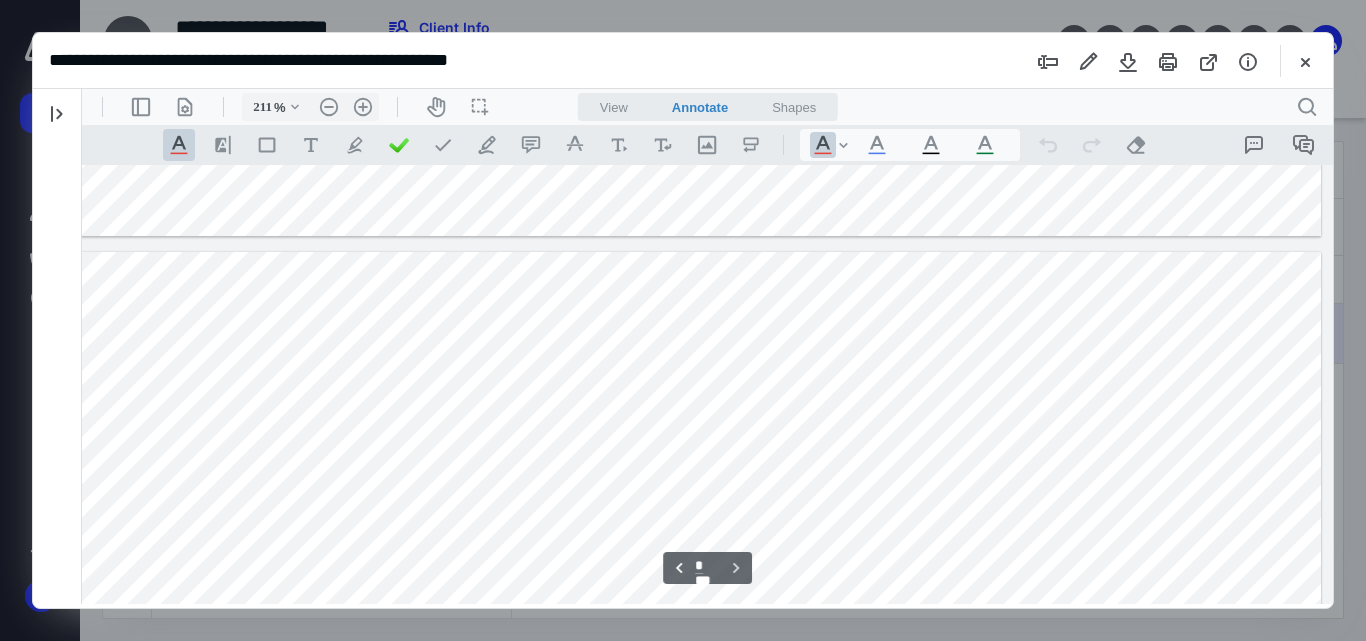 type on "*" 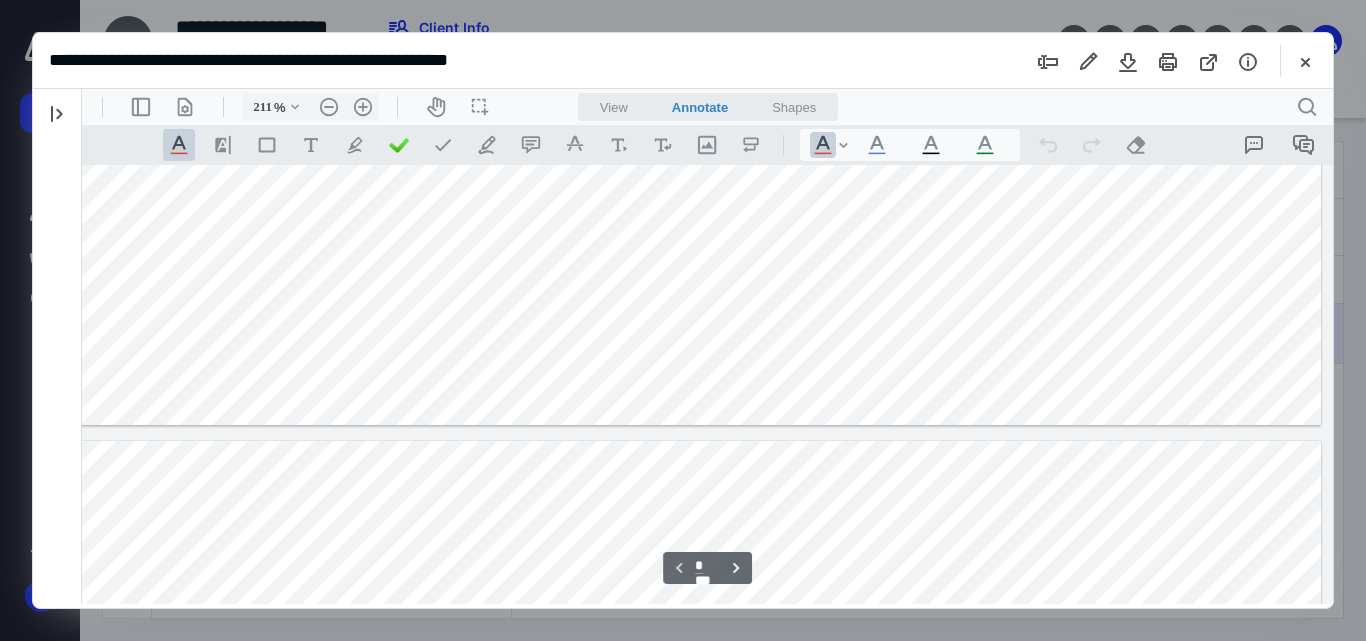 scroll, scrollTop: 827, scrollLeft: 443, axis: both 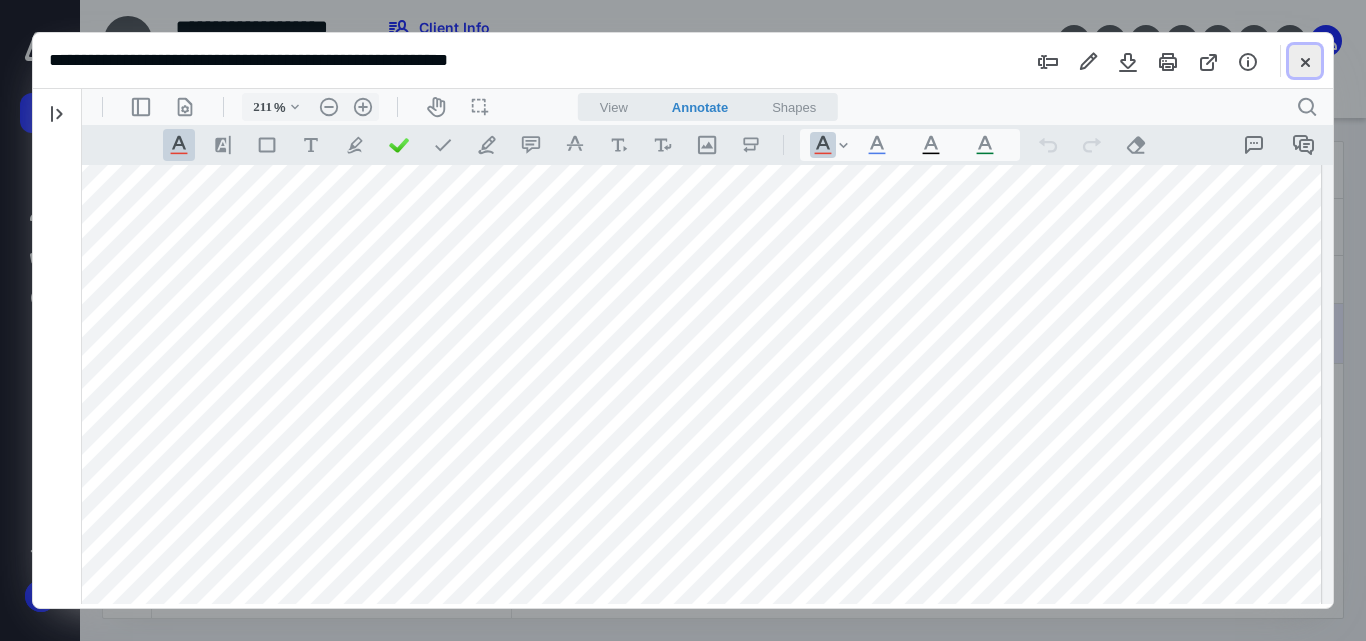 click at bounding box center (1305, 61) 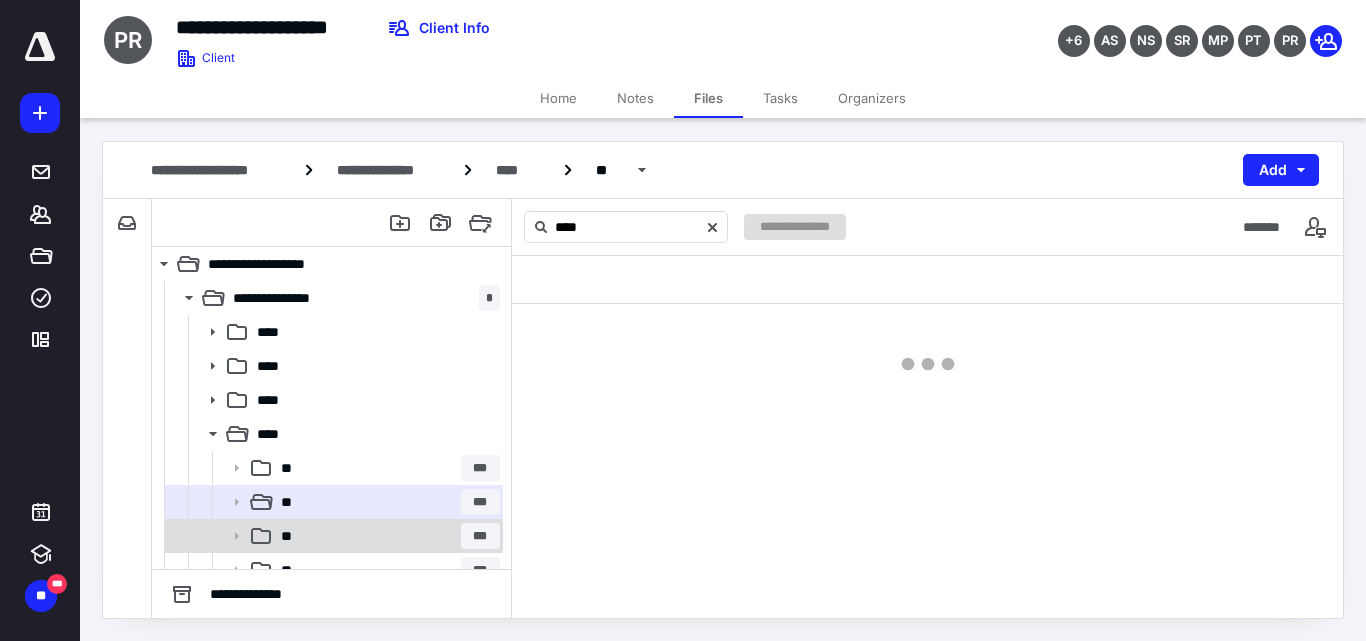 click on "** ***" at bounding box center (386, 536) 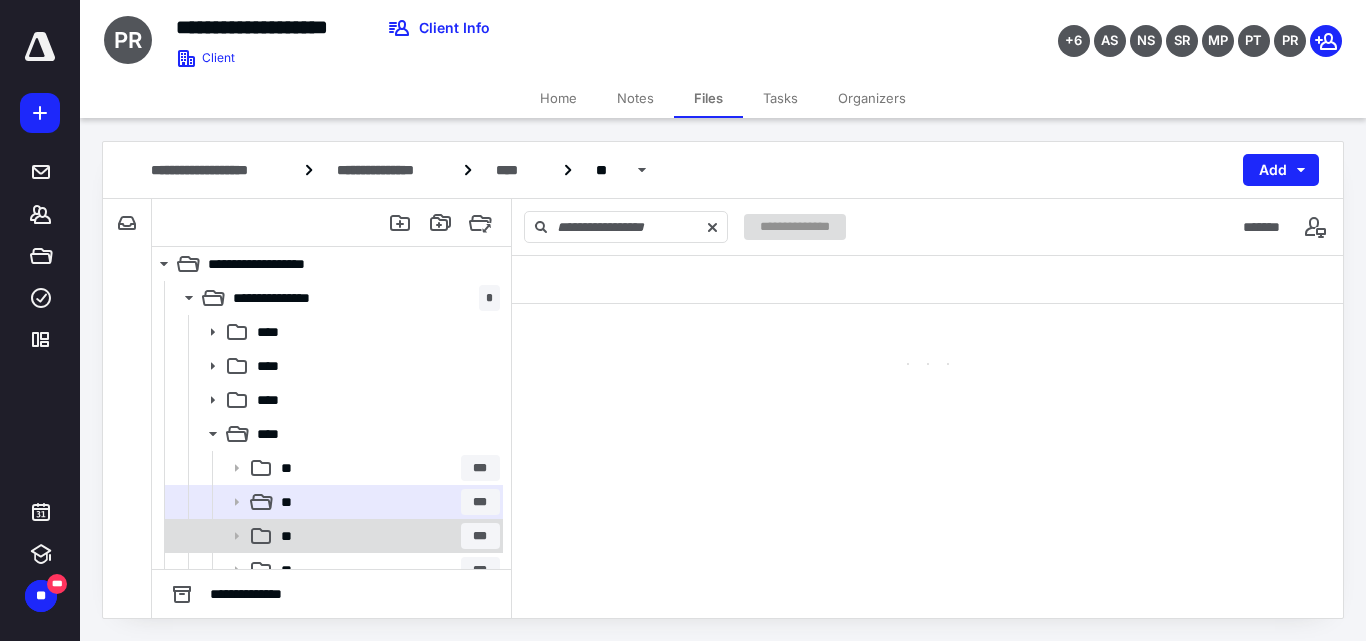 click on "** ***" at bounding box center [386, 536] 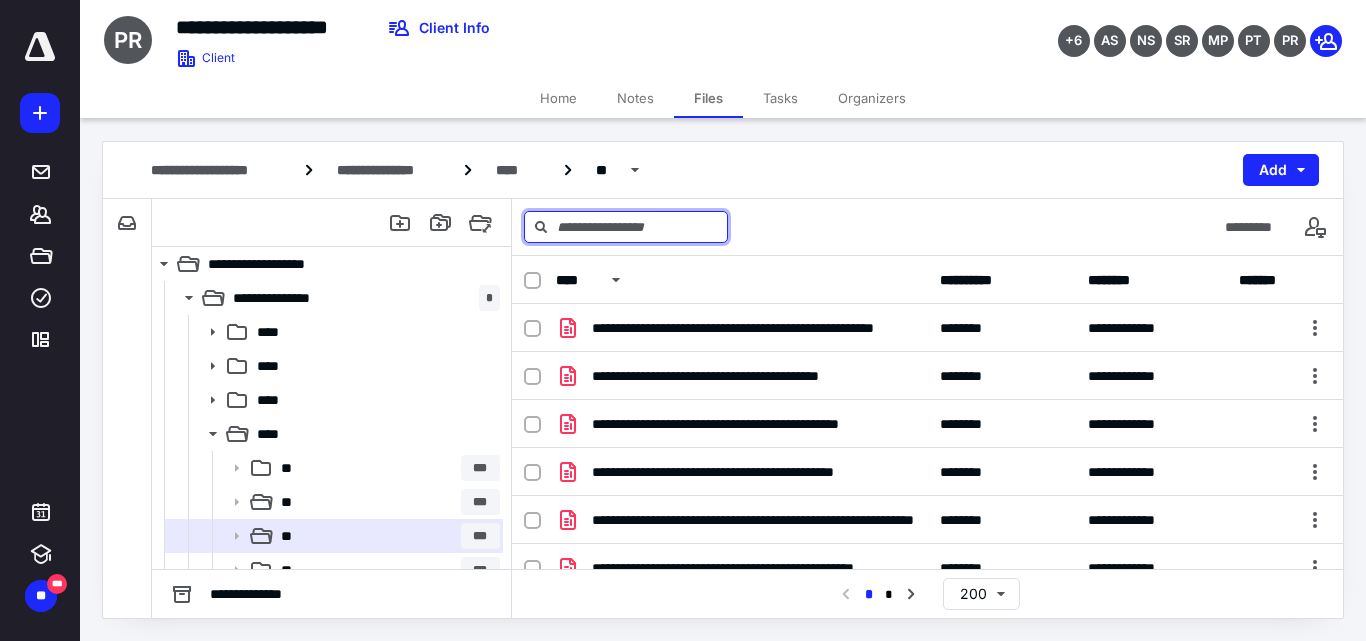 click at bounding box center (626, 227) 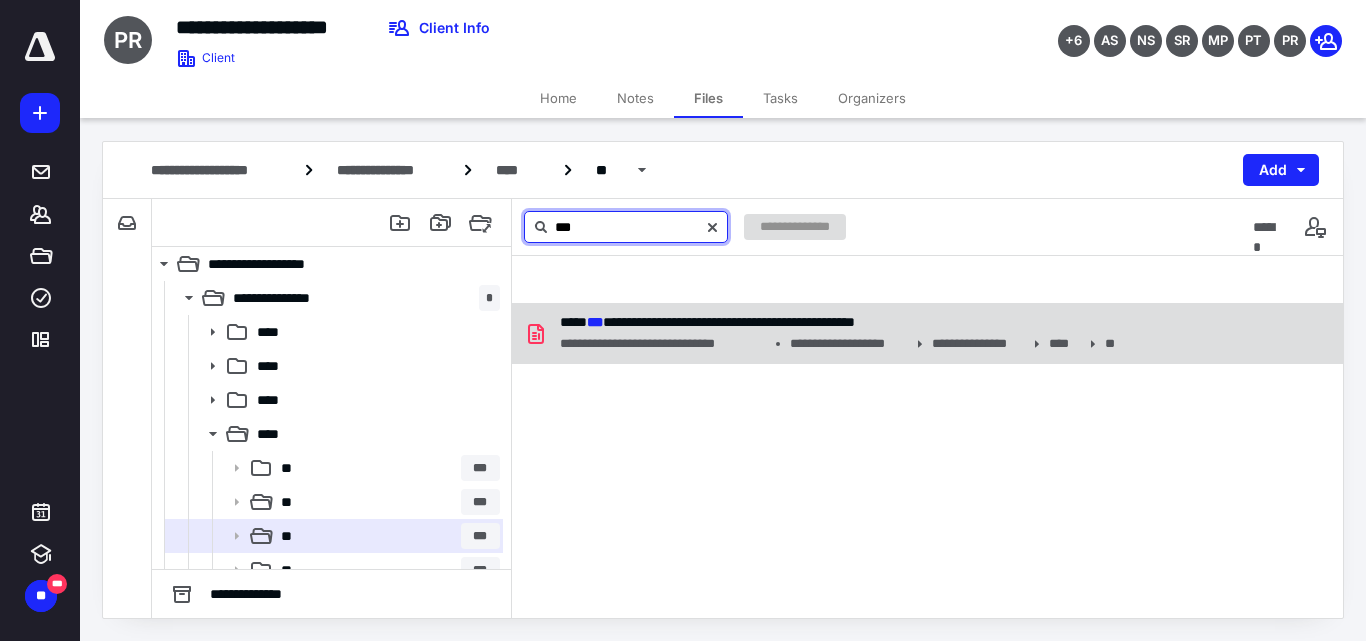 type on "***" 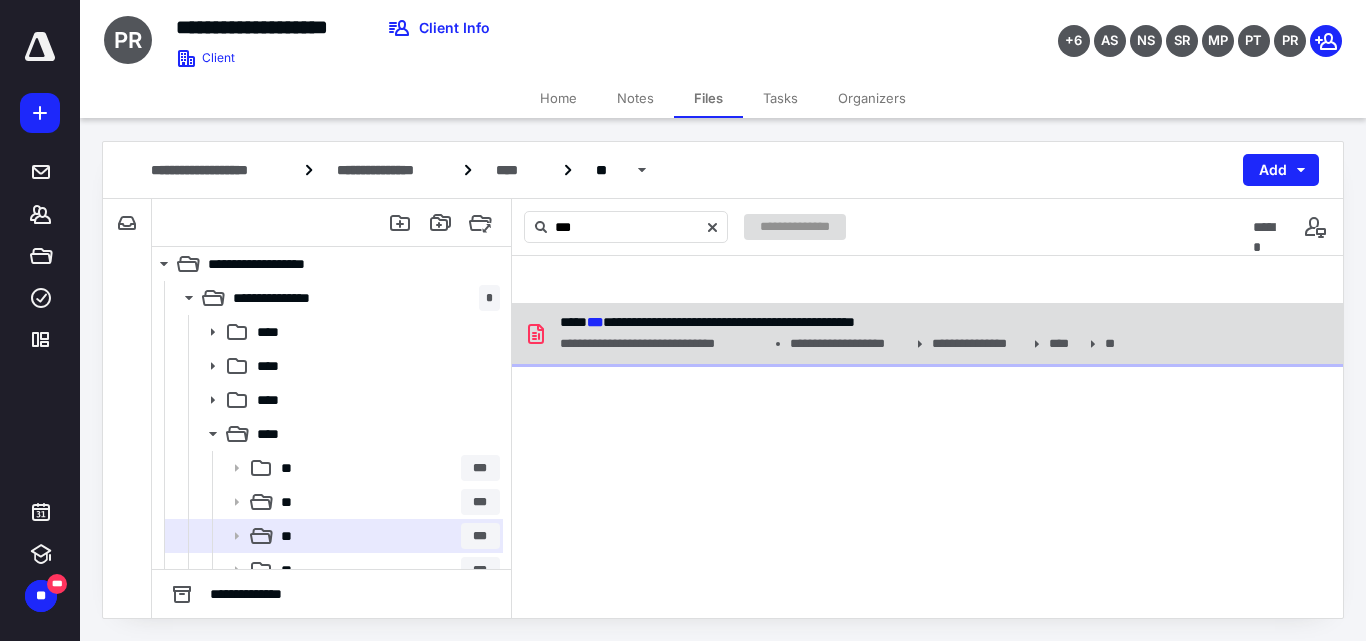 click on "**********" at bounding box center [927, 334] 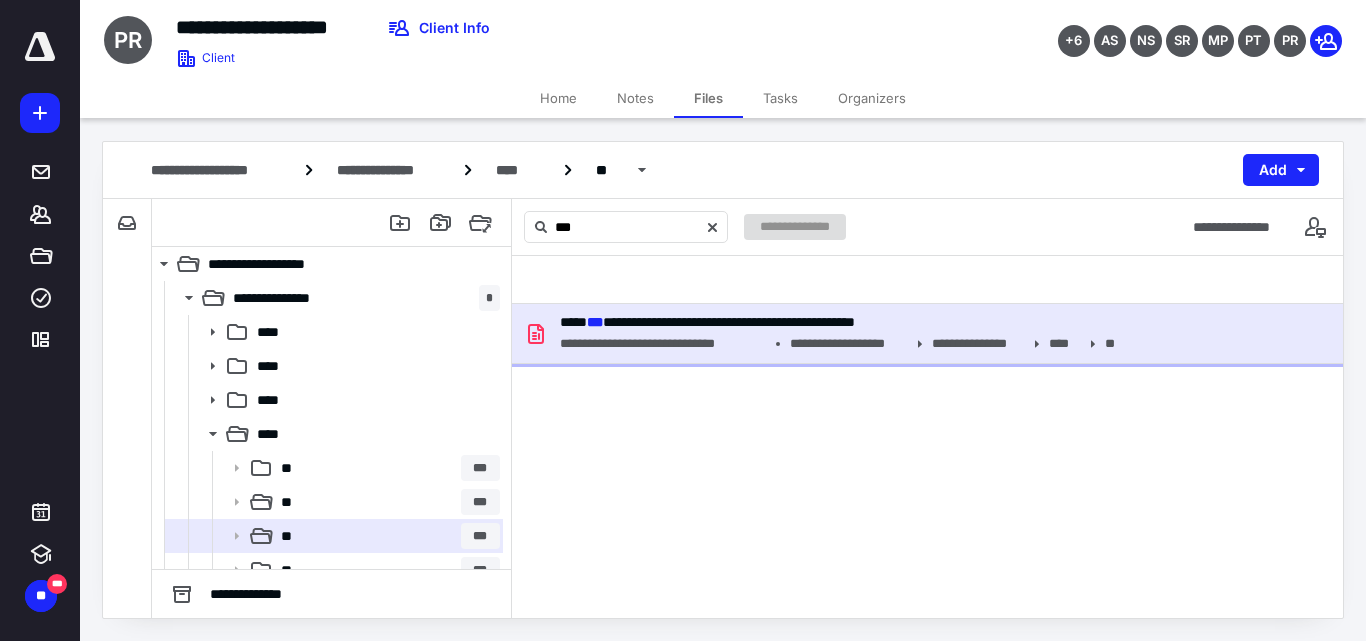 click on "**********" at bounding box center [927, 334] 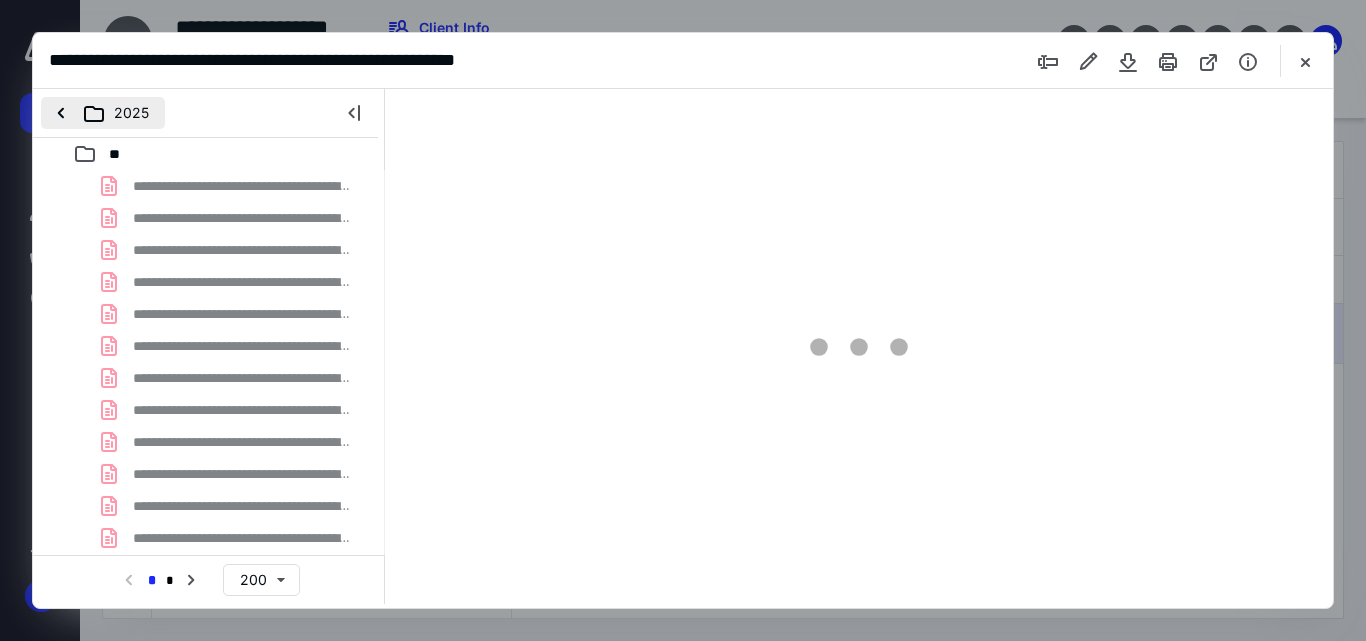 scroll, scrollTop: 0, scrollLeft: 0, axis: both 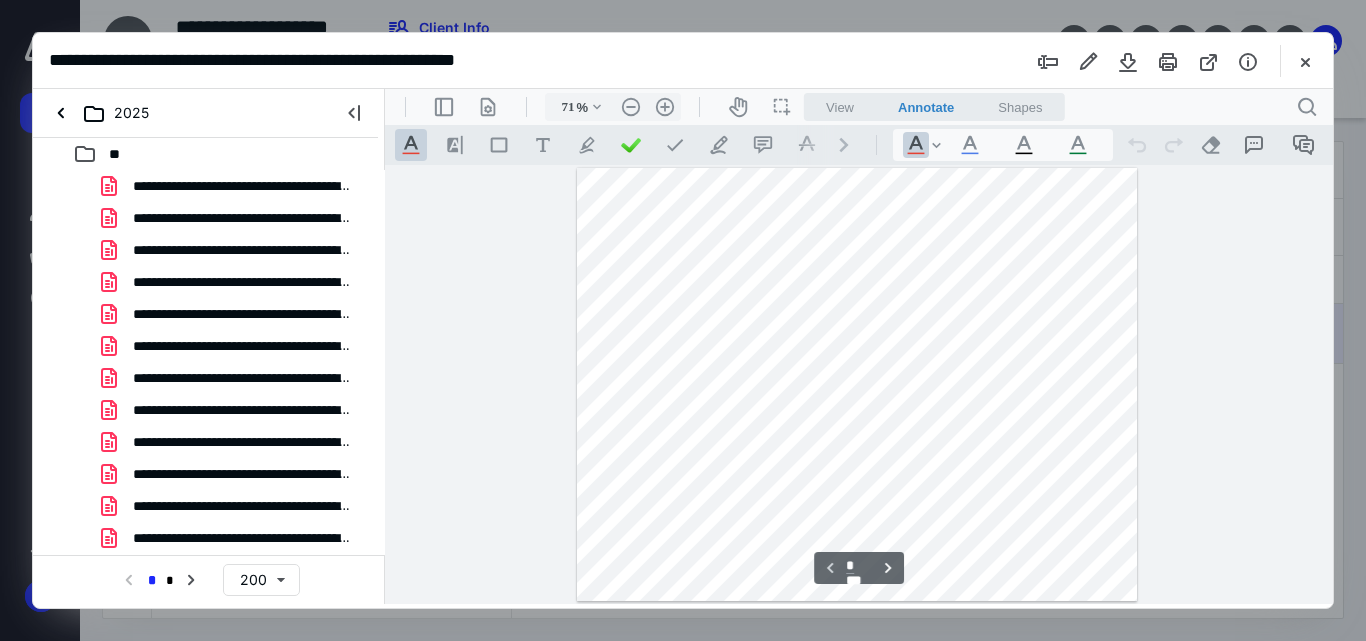 type on "111" 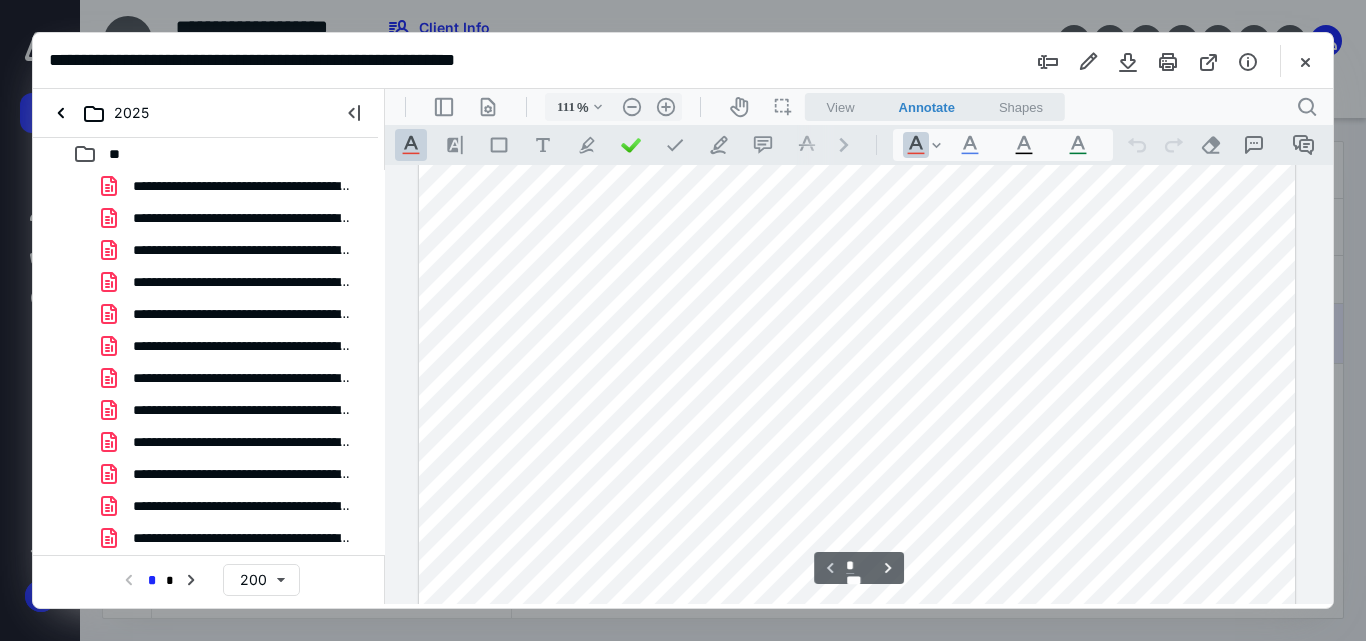 scroll, scrollTop: 622, scrollLeft: 0, axis: vertical 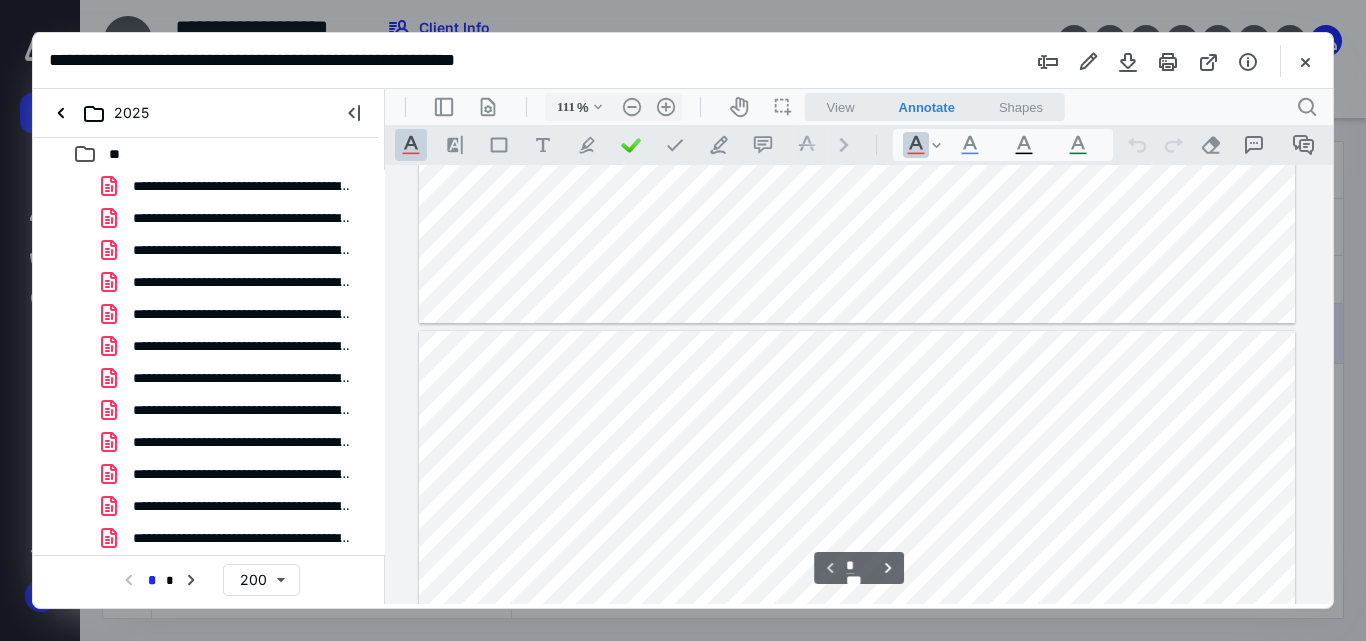 type on "*" 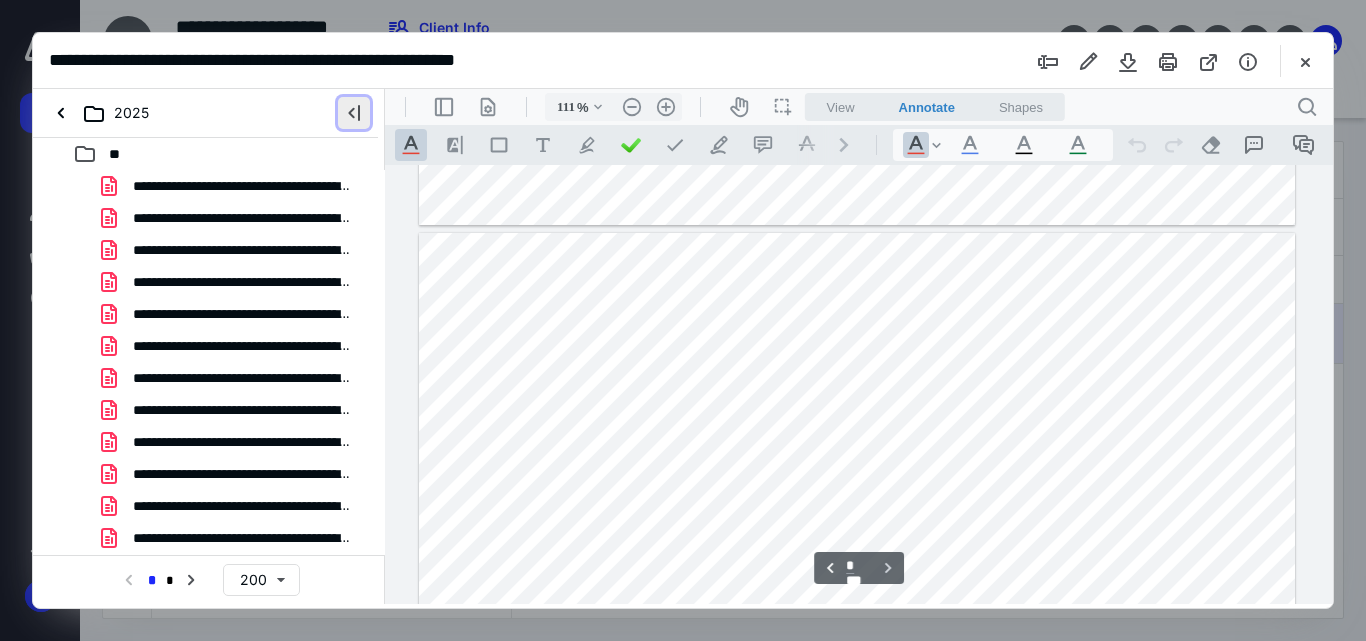 click at bounding box center [354, 113] 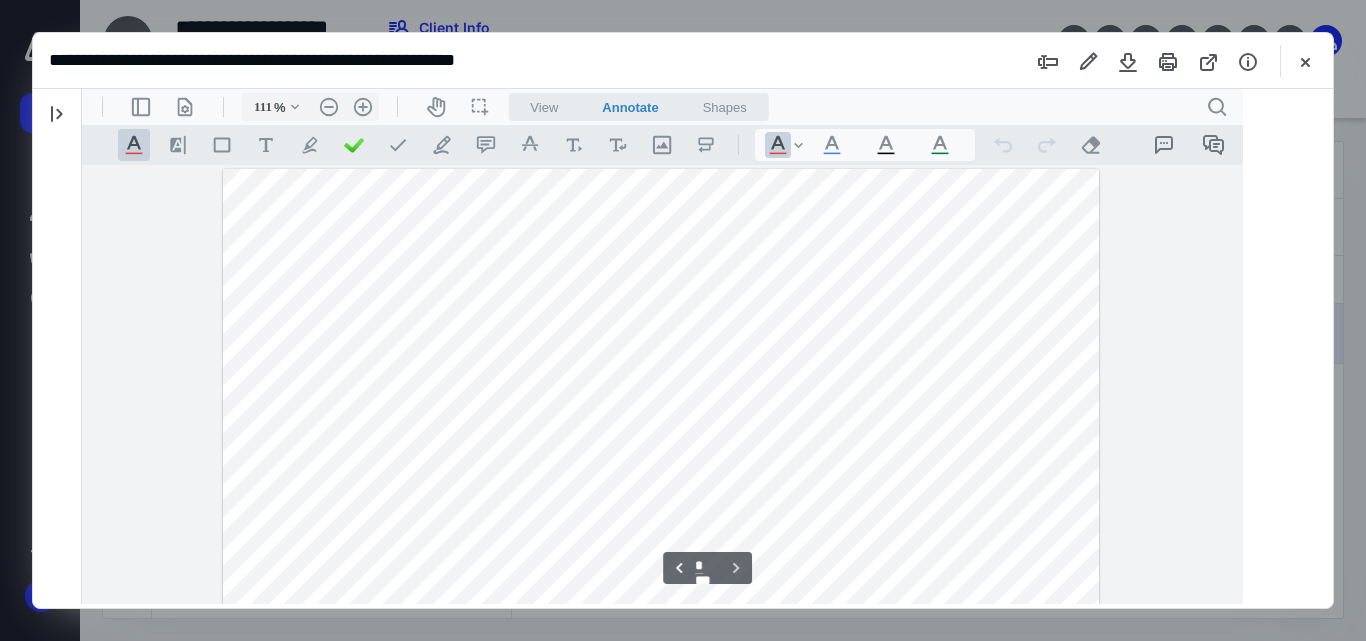 scroll, scrollTop: 0, scrollLeft: 0, axis: both 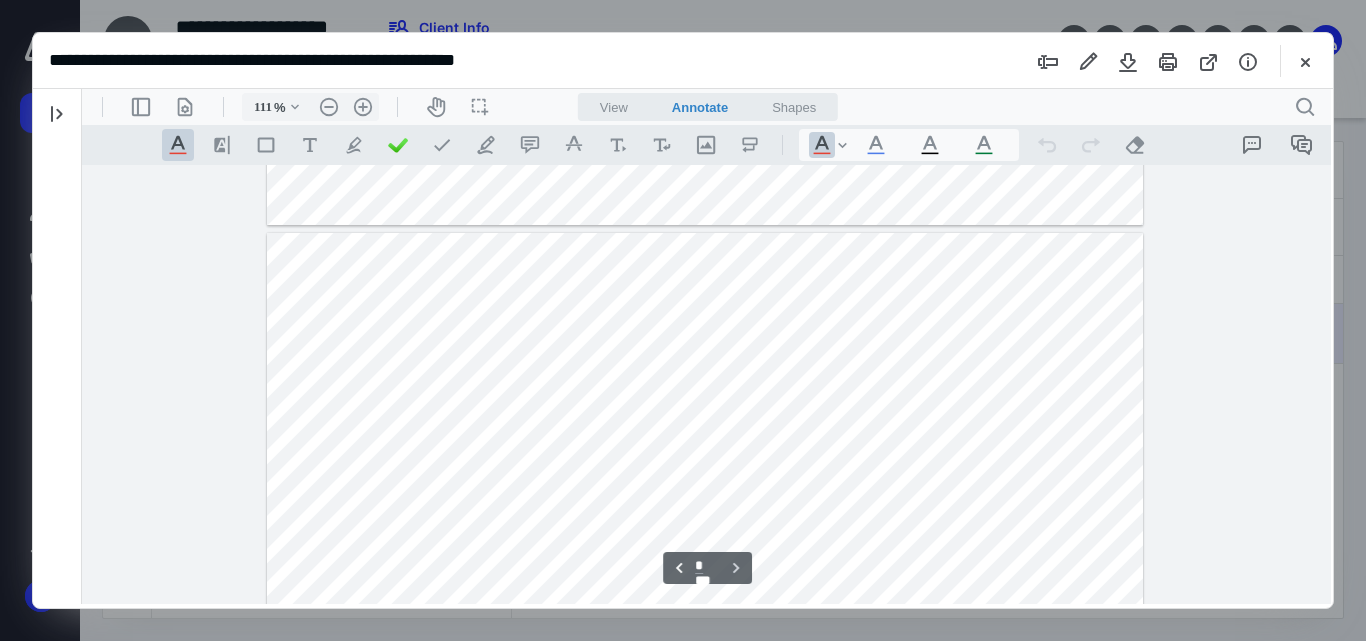 type on "*" 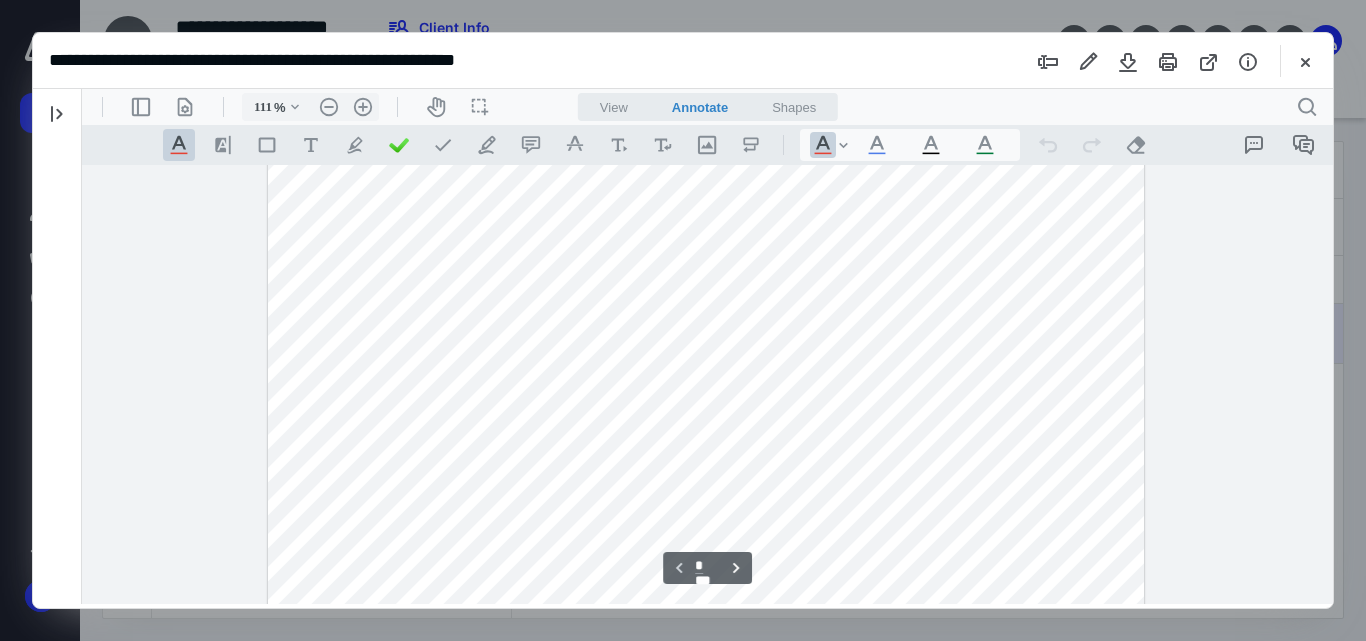 type 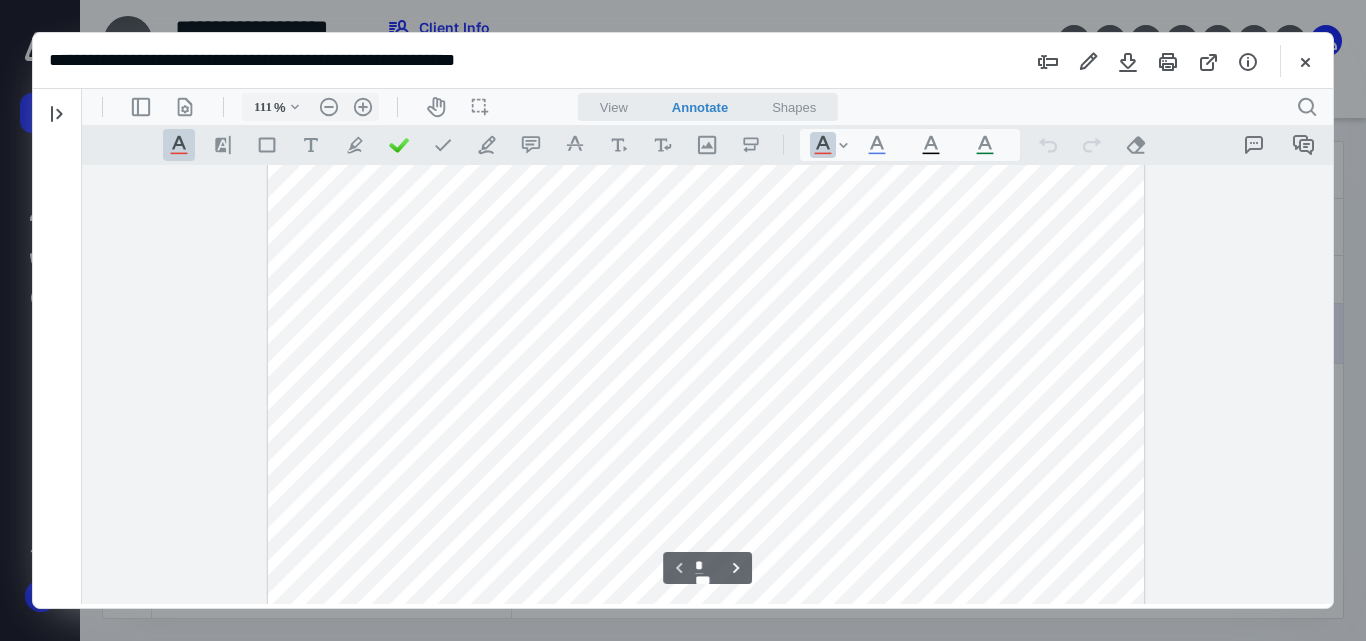 type on "136" 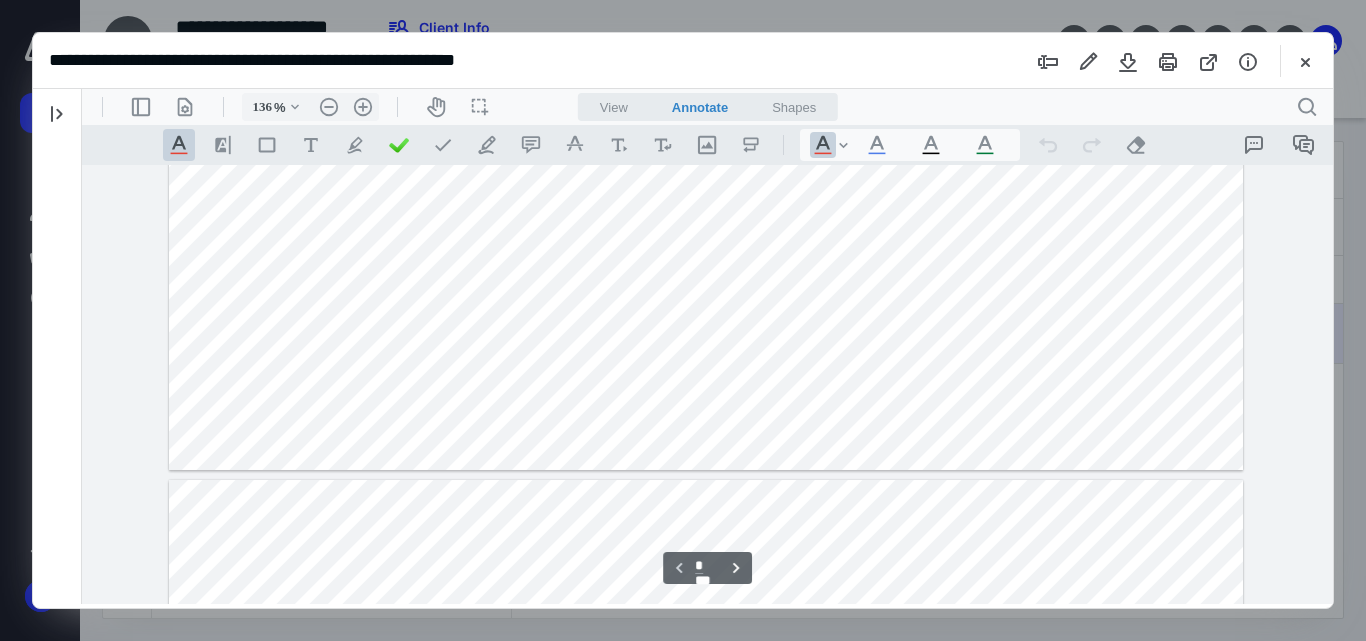scroll, scrollTop: 514, scrollLeft: 0, axis: vertical 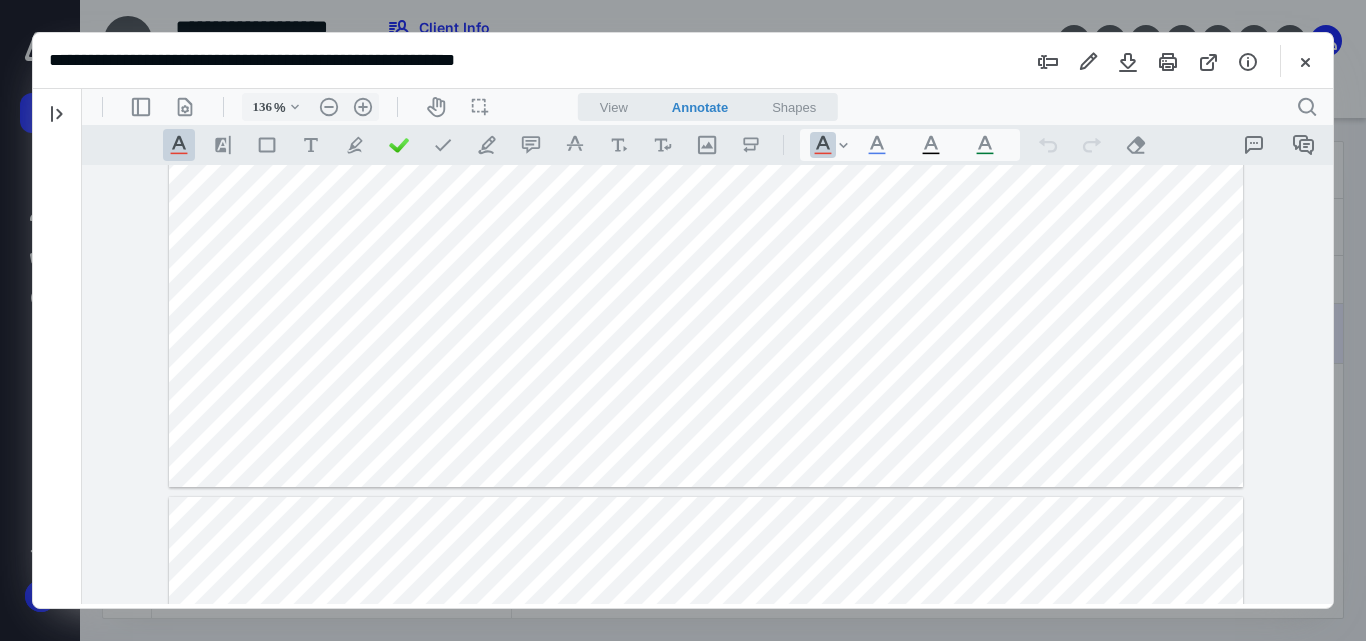 type on "*" 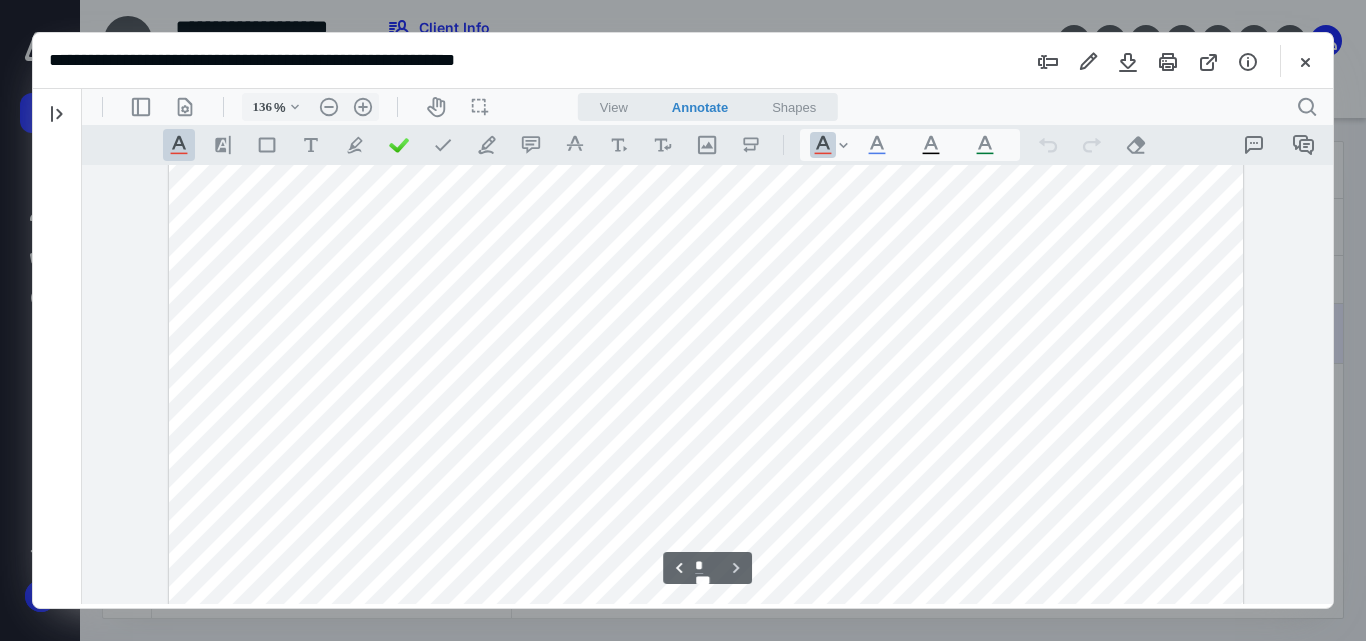 scroll, scrollTop: 714, scrollLeft: 0, axis: vertical 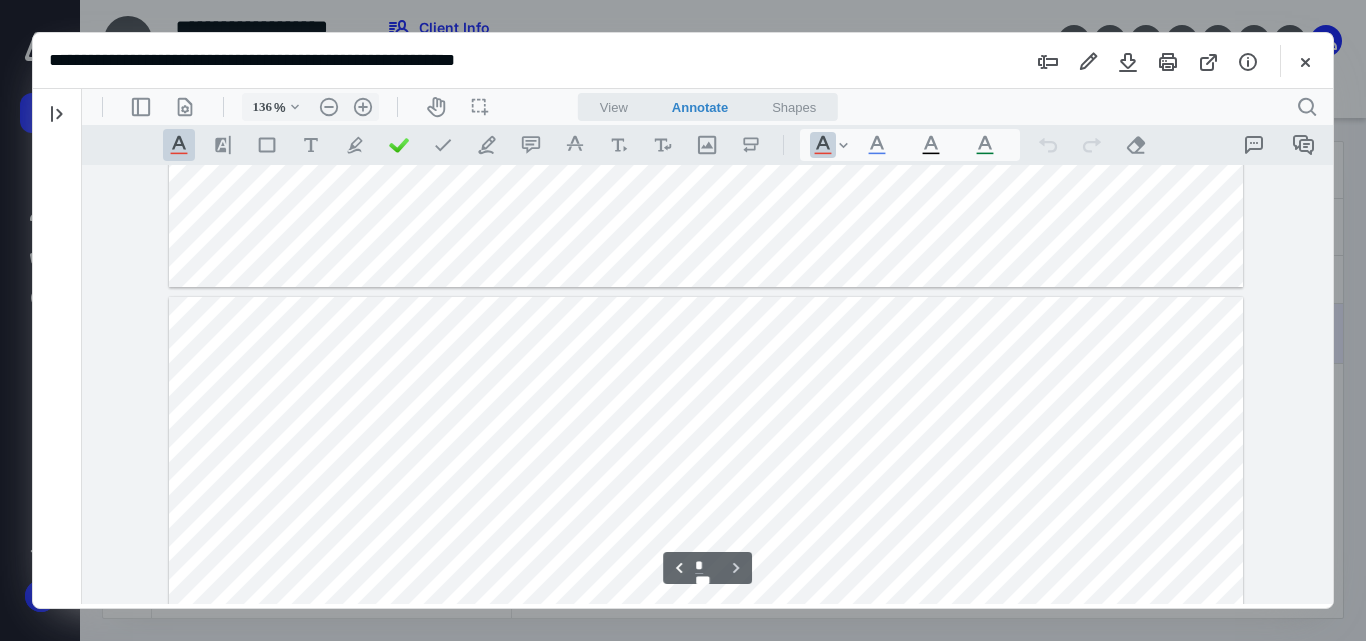 type on "161" 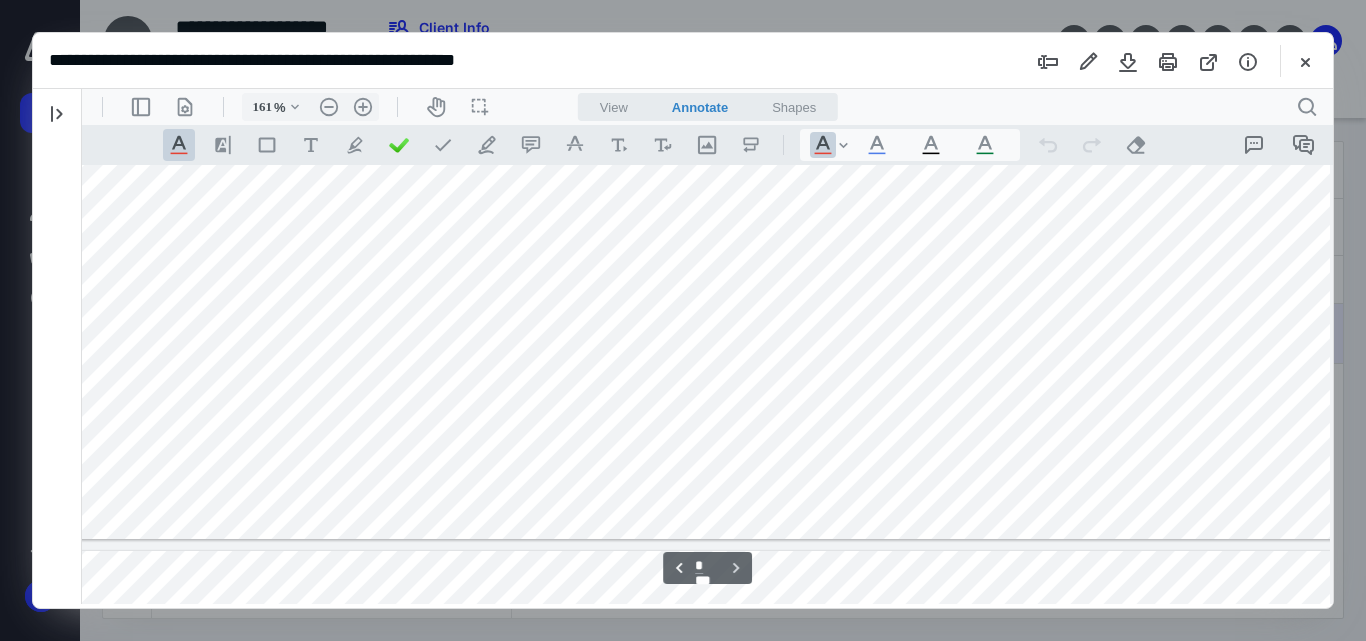scroll, scrollTop: 600, scrollLeft: 21, axis: both 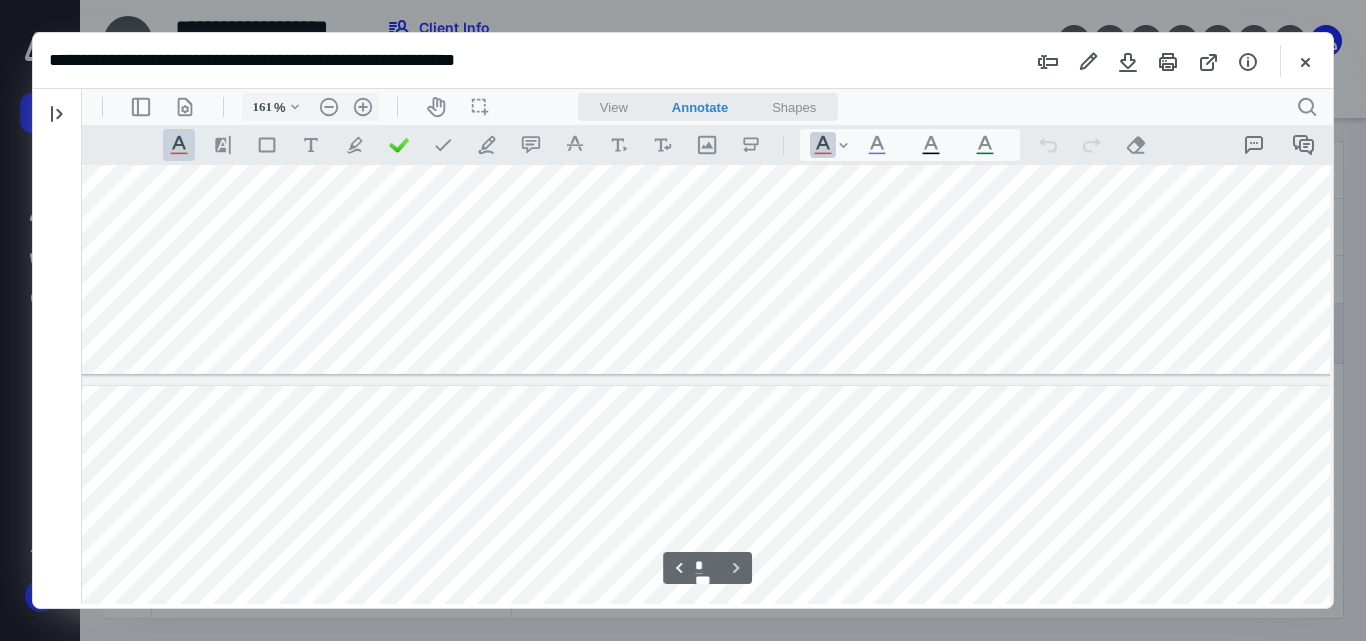 type on "*" 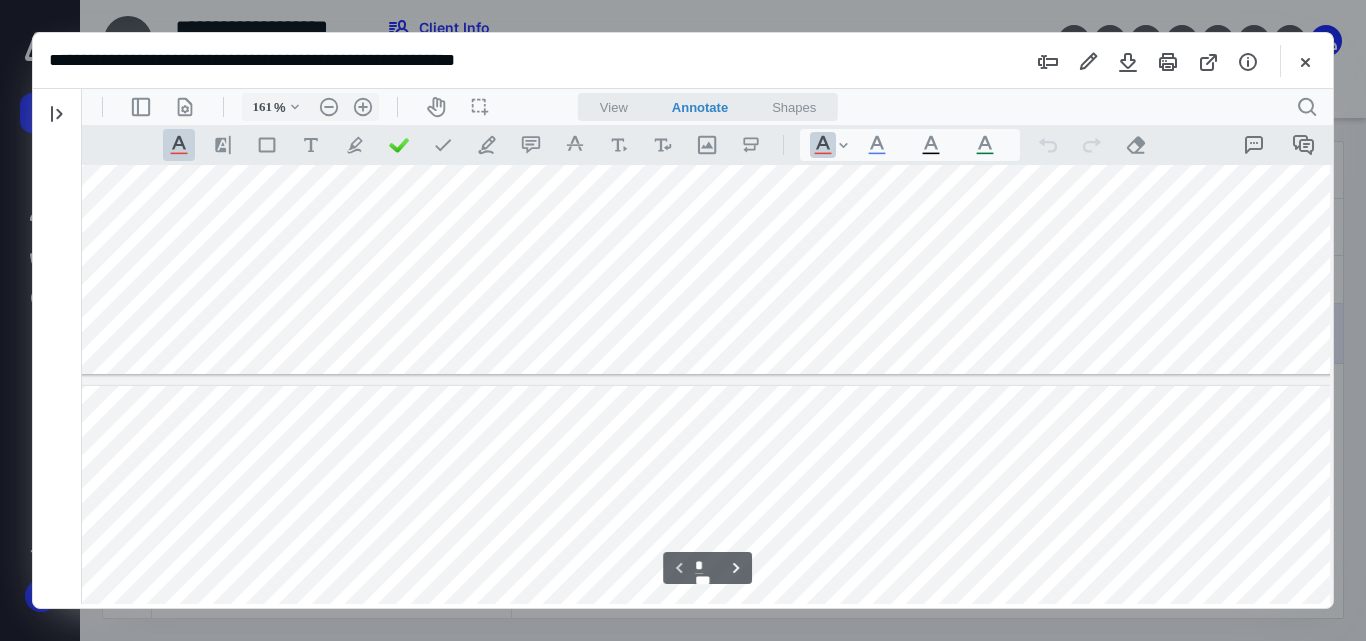 scroll, scrollTop: 700, scrollLeft: 21, axis: both 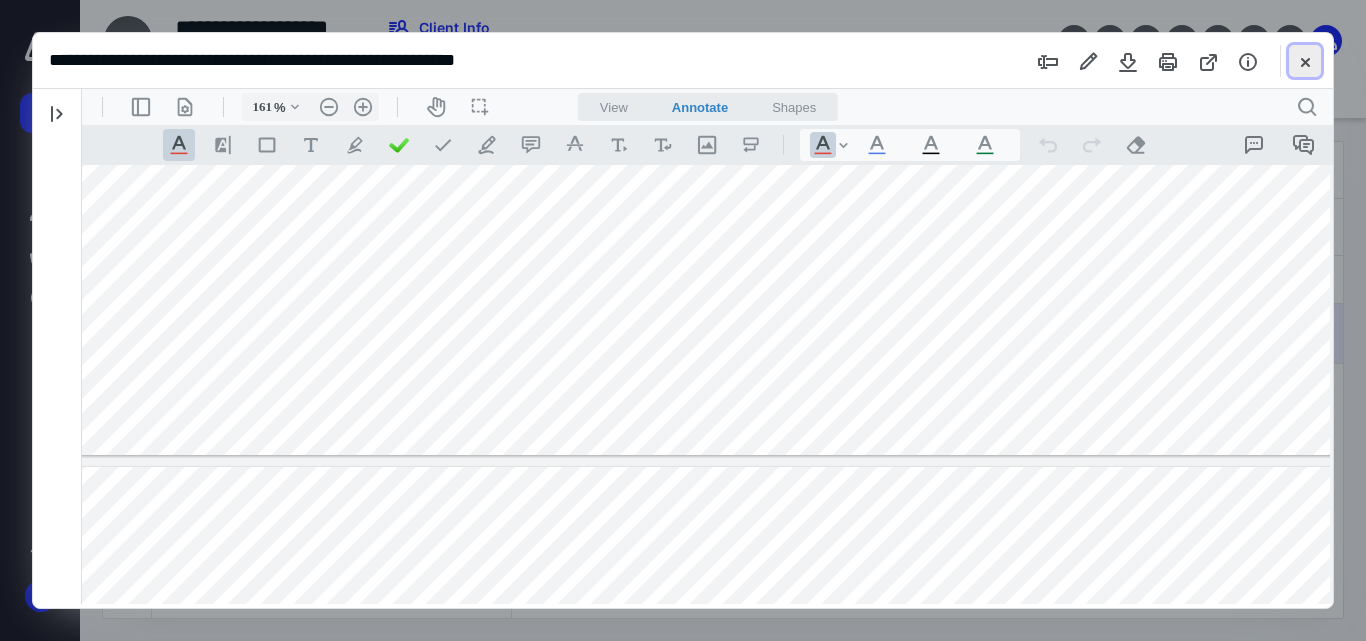 click at bounding box center (1305, 61) 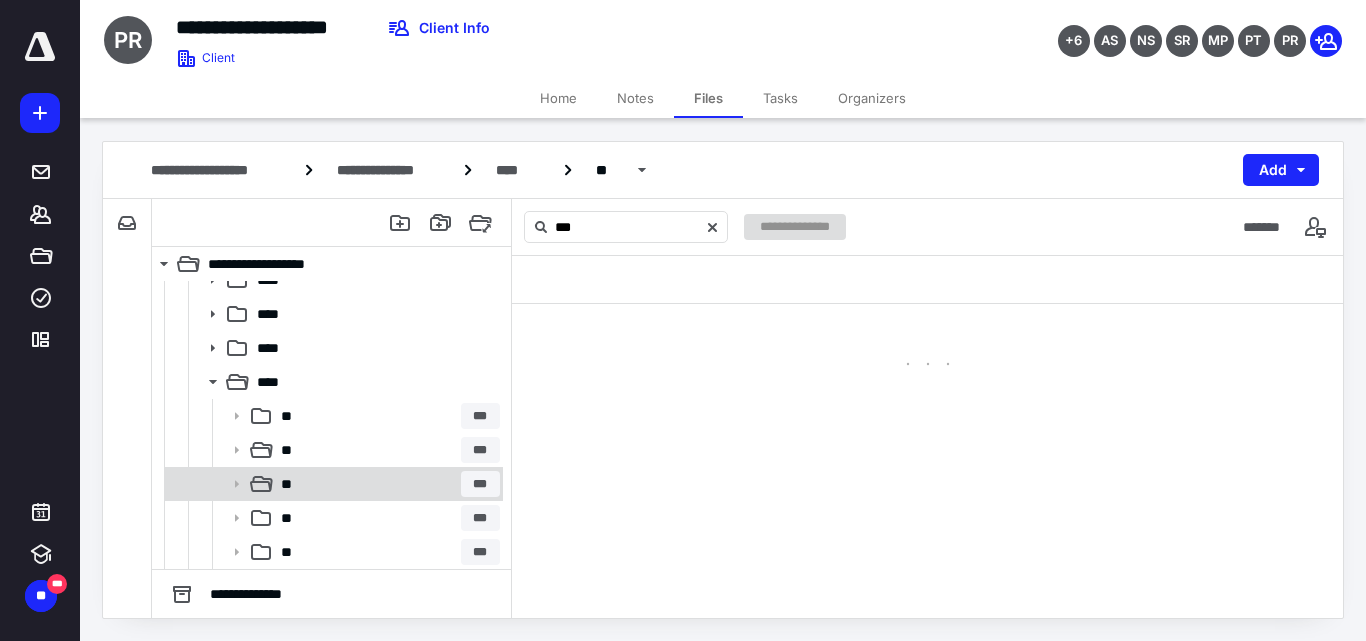 scroll, scrollTop: 100, scrollLeft: 0, axis: vertical 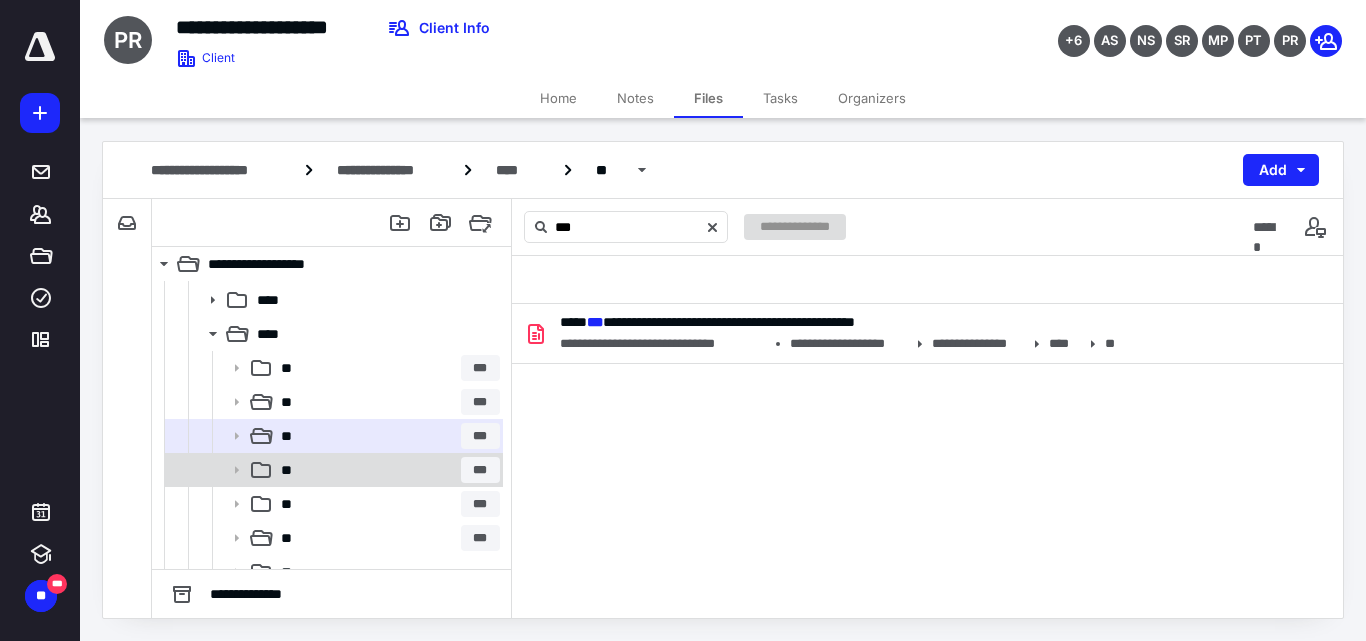 click on "** ***" at bounding box center (386, 470) 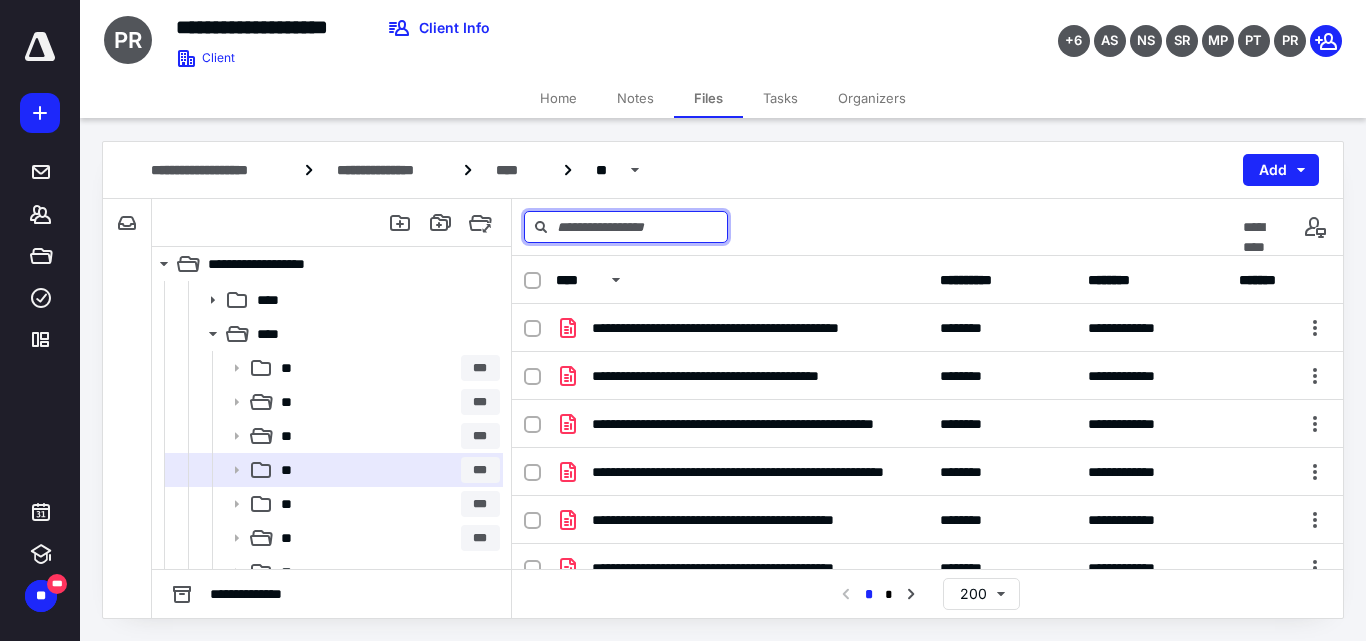 click at bounding box center [626, 227] 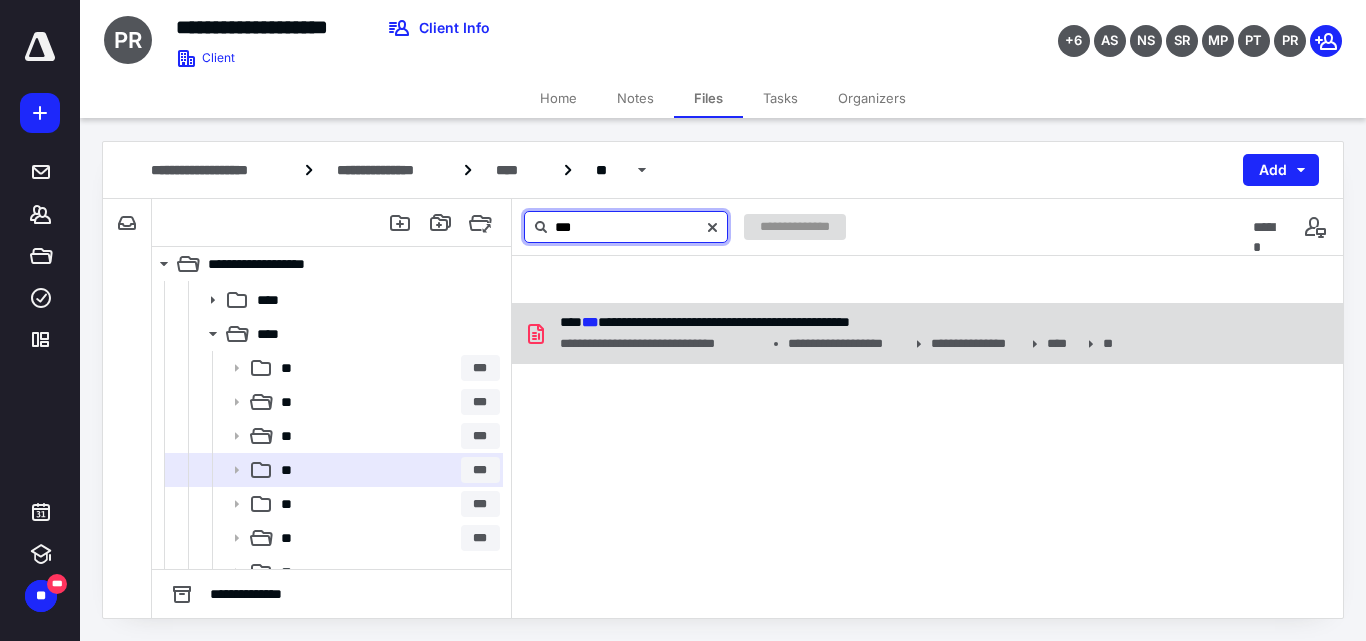 type on "***" 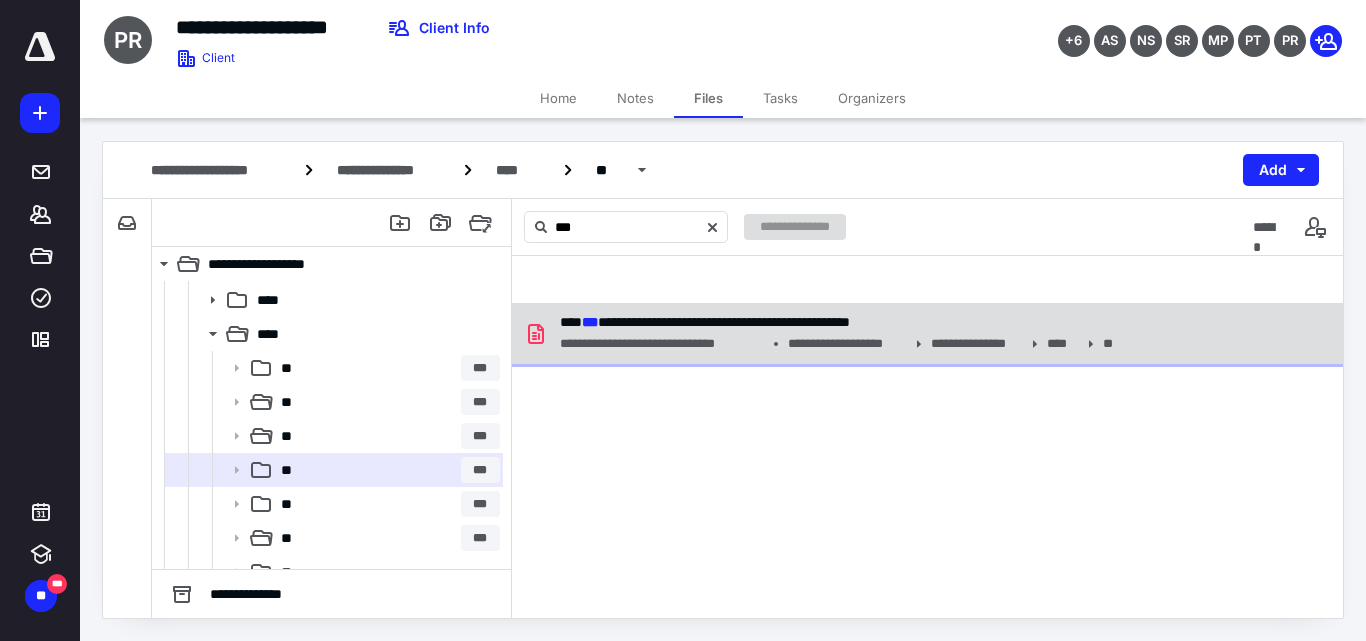 click on "**********" at bounding box center [662, 344] 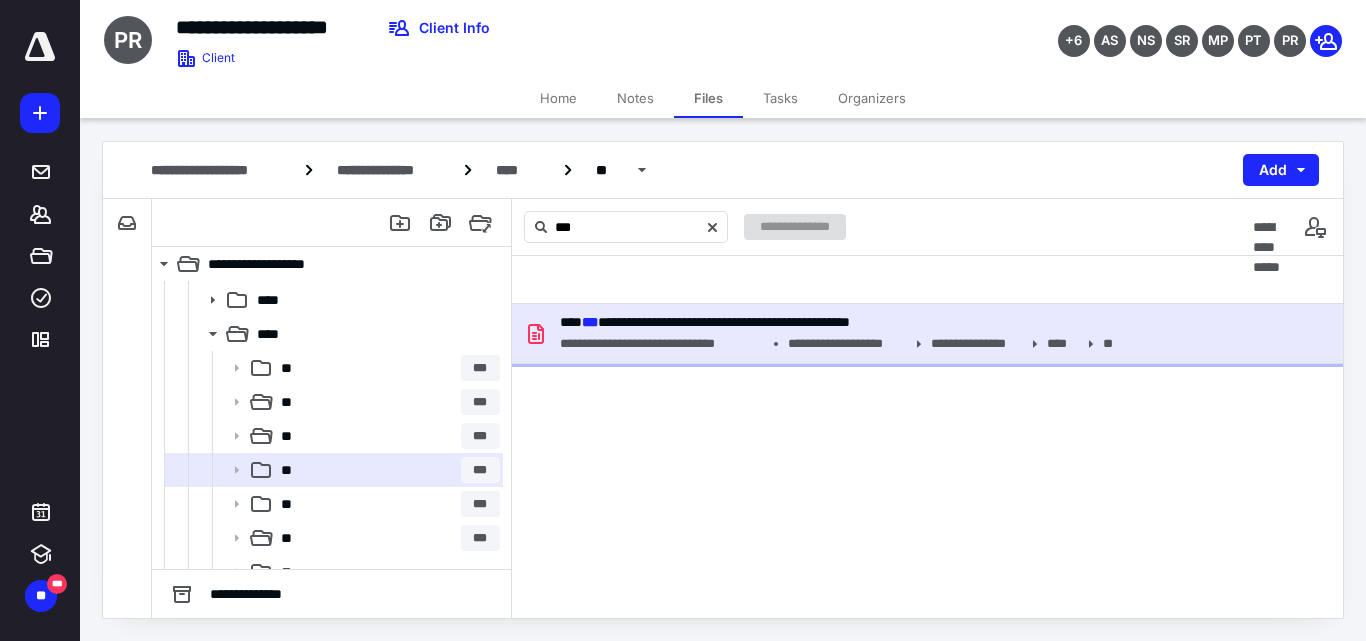 click on "**********" at bounding box center (662, 344) 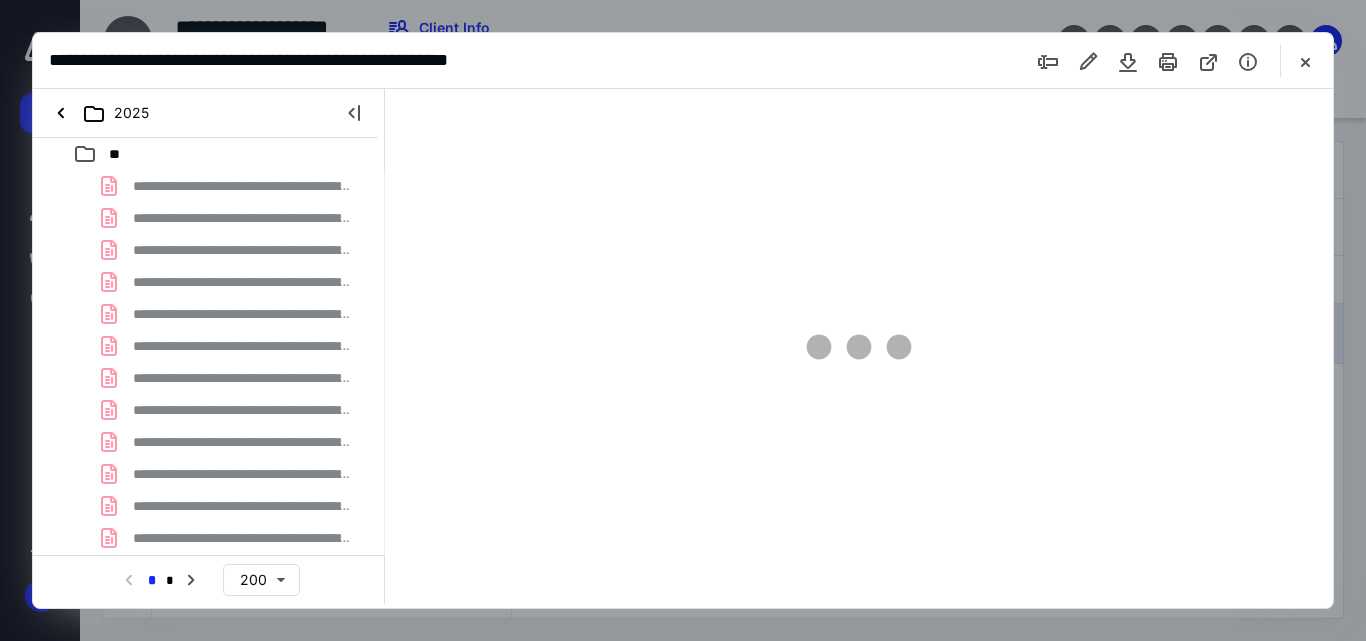 scroll, scrollTop: 0, scrollLeft: 0, axis: both 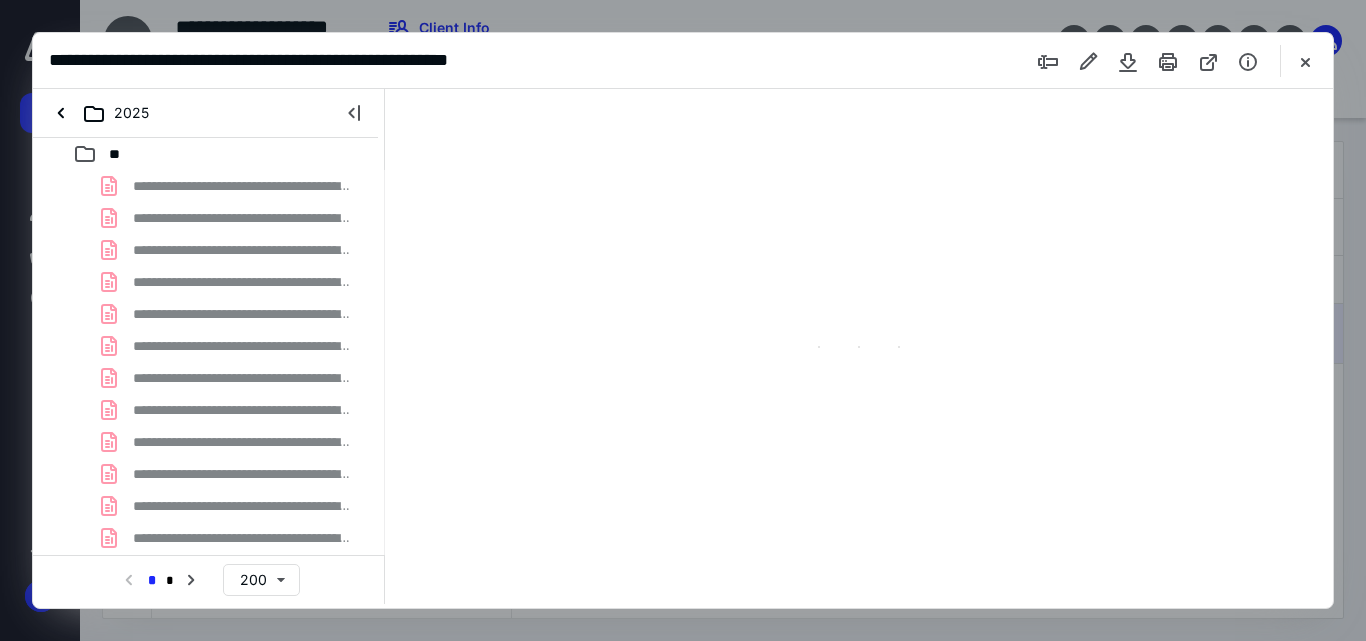 type on "71" 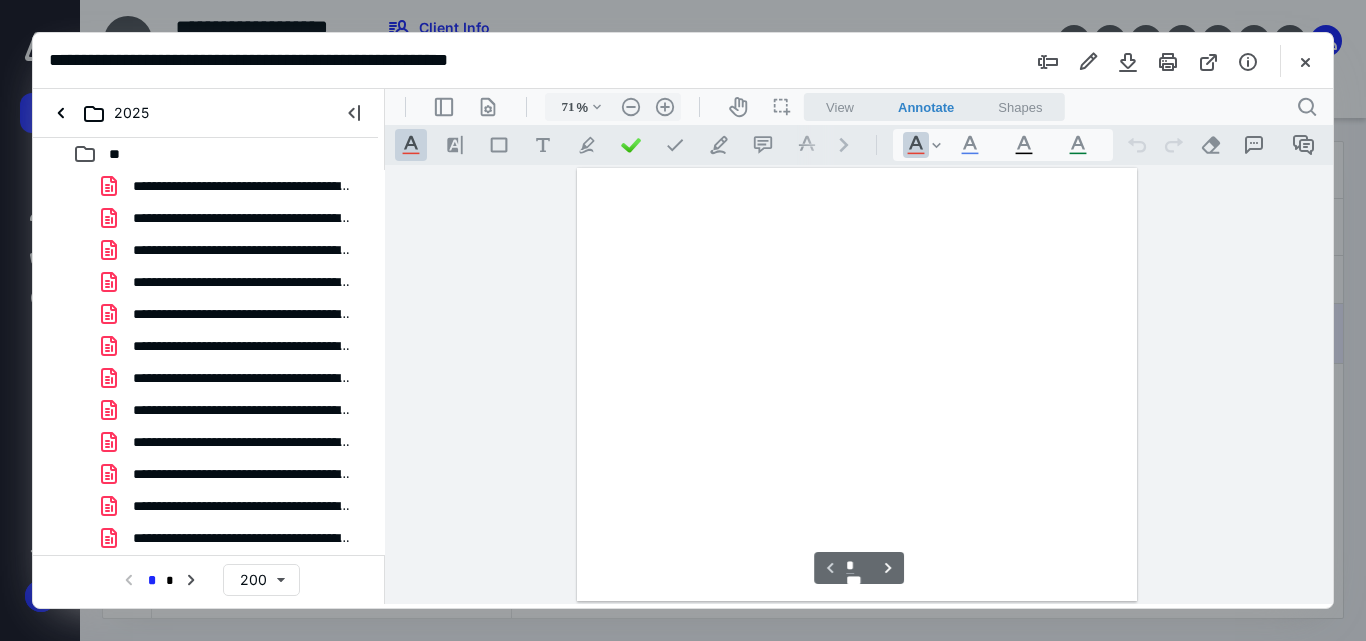 scroll, scrollTop: 79, scrollLeft: 0, axis: vertical 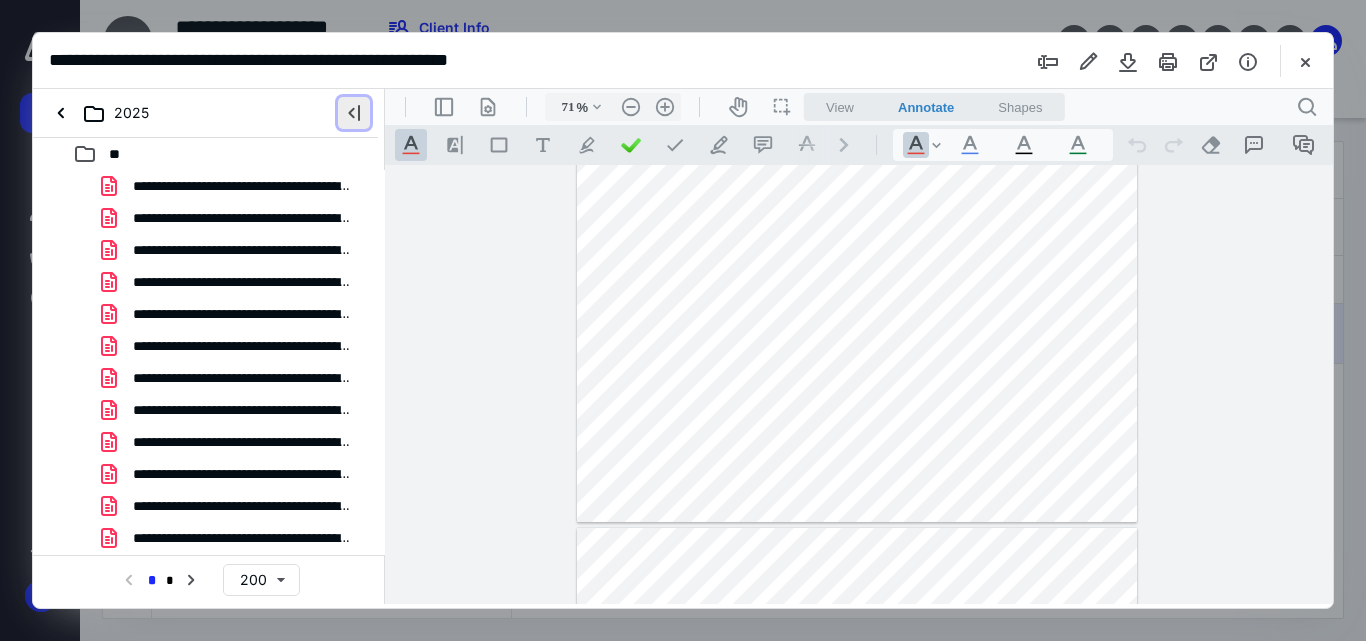 click at bounding box center (354, 113) 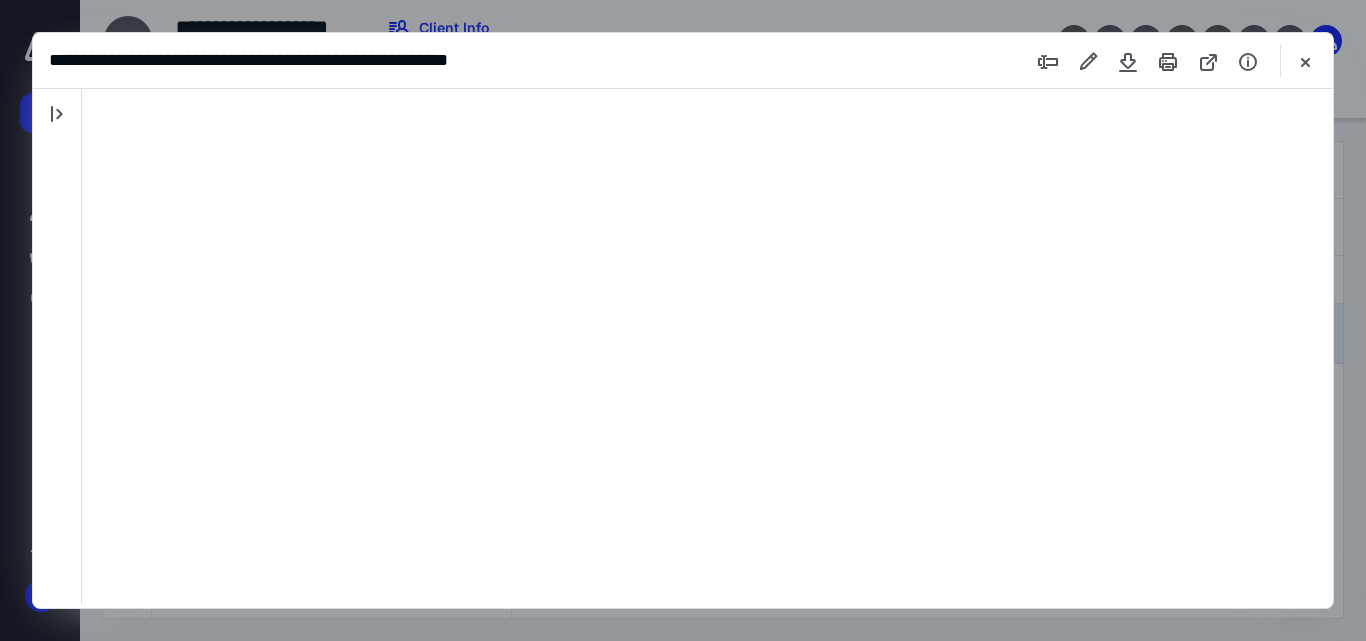 type 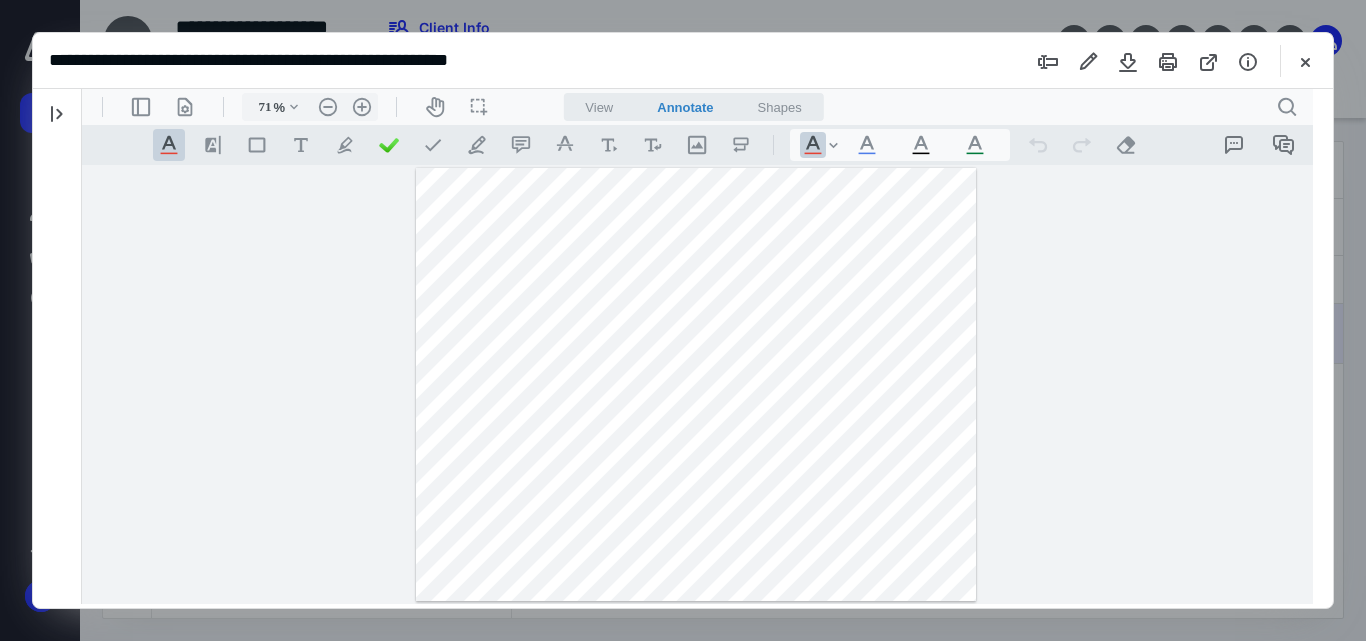scroll, scrollTop: 0, scrollLeft: 0, axis: both 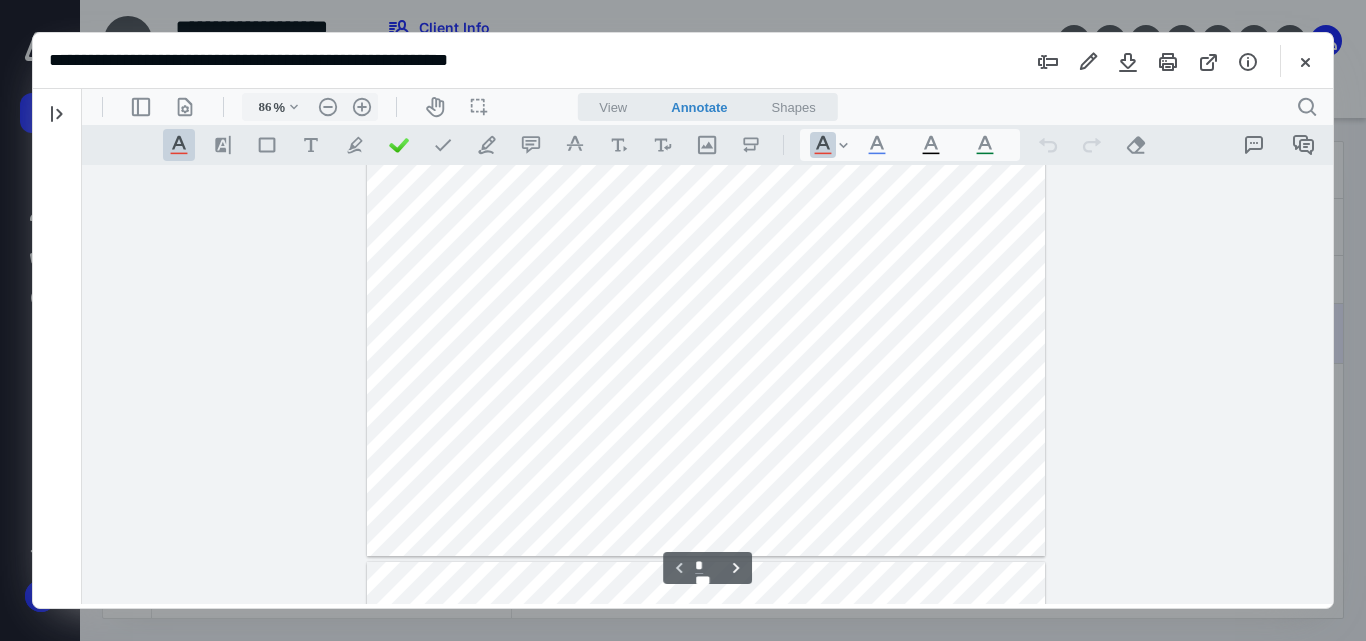 type on "136" 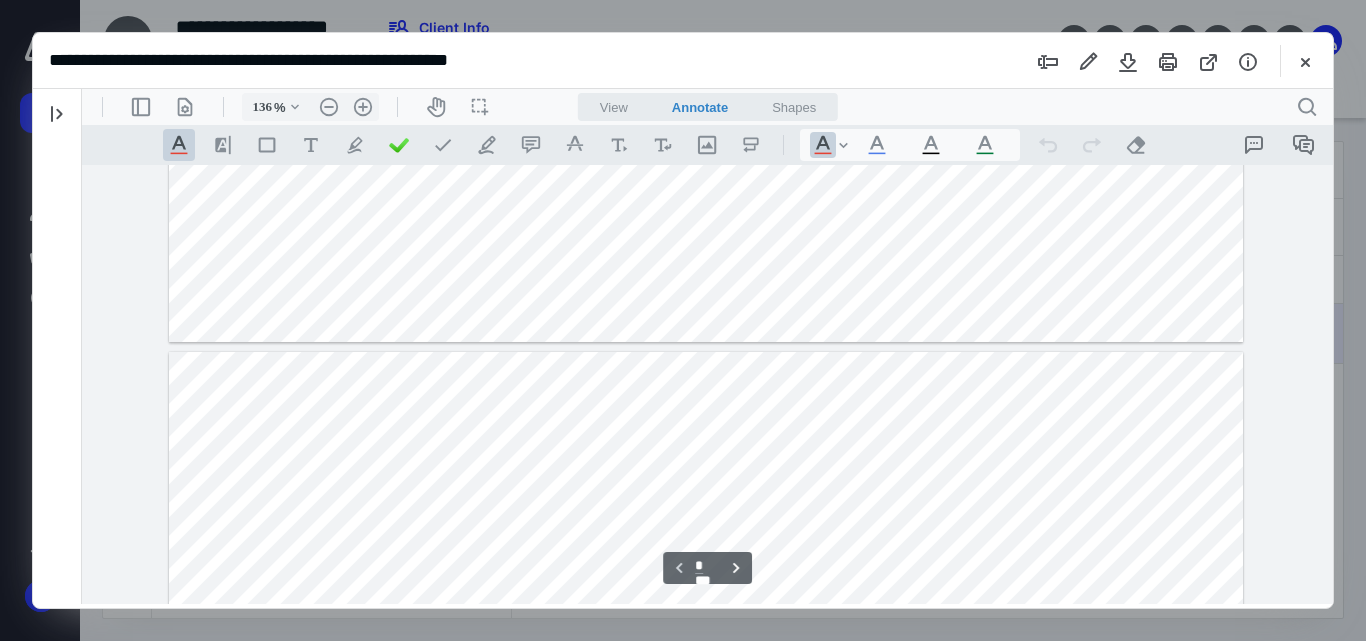 type on "*" 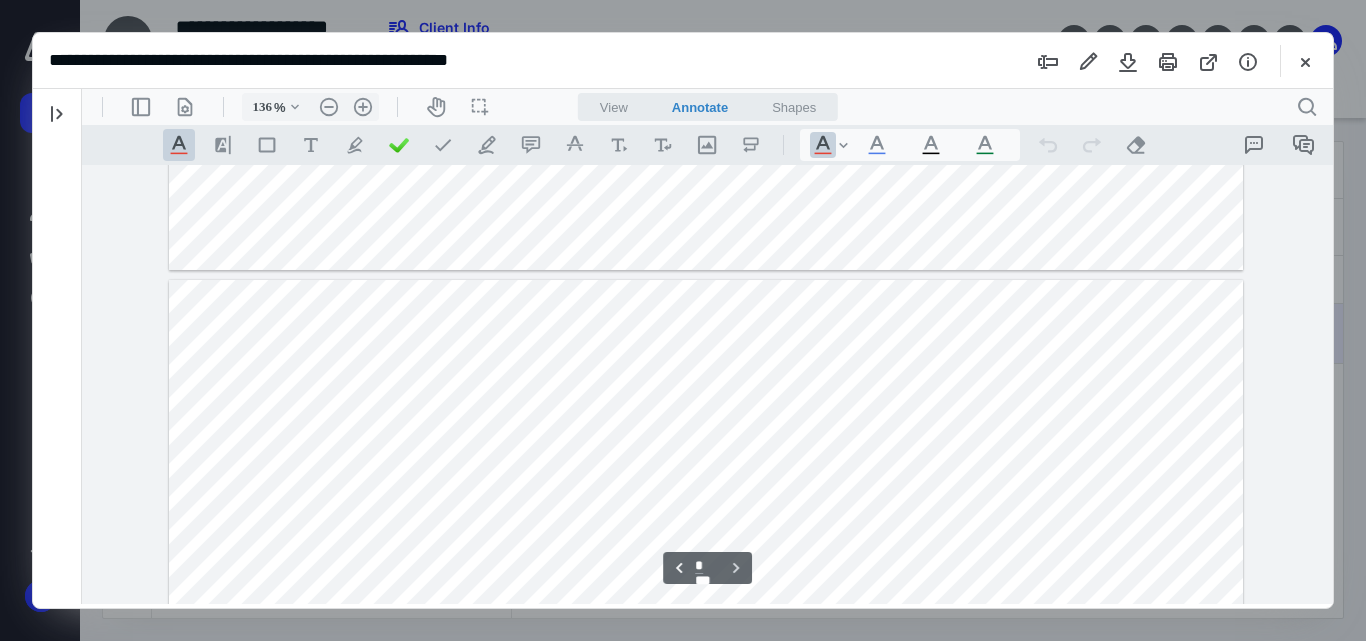 scroll, scrollTop: 1031, scrollLeft: 0, axis: vertical 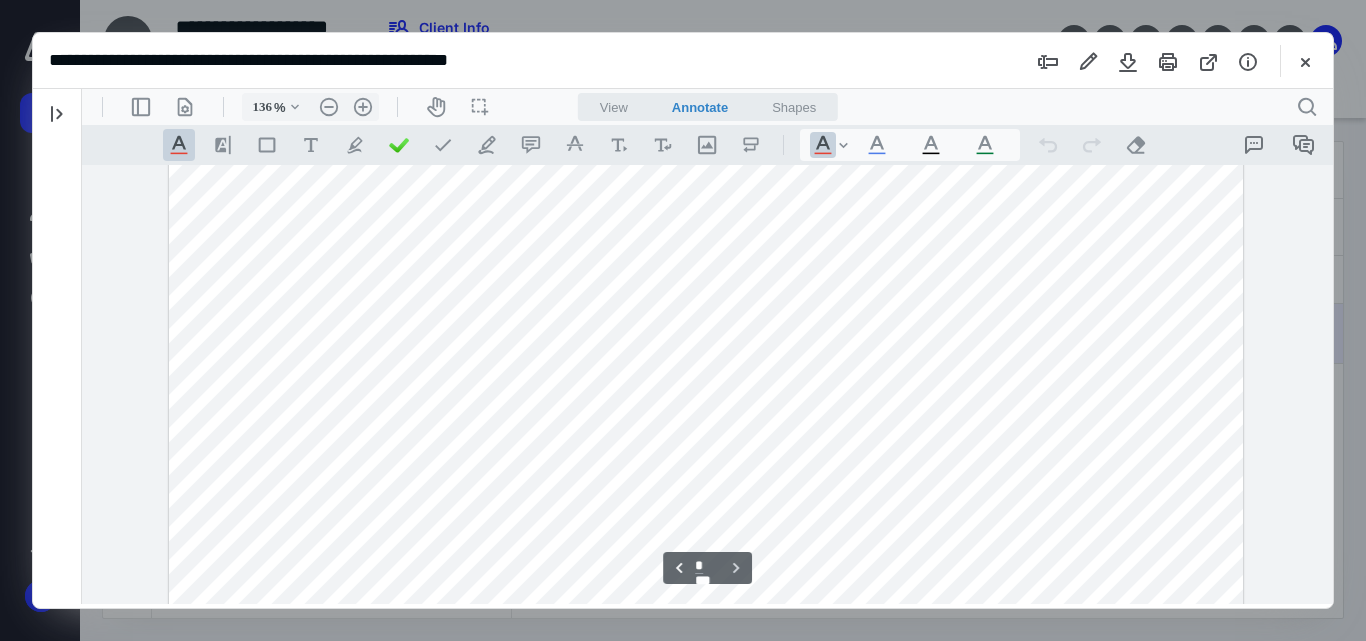 type on "161" 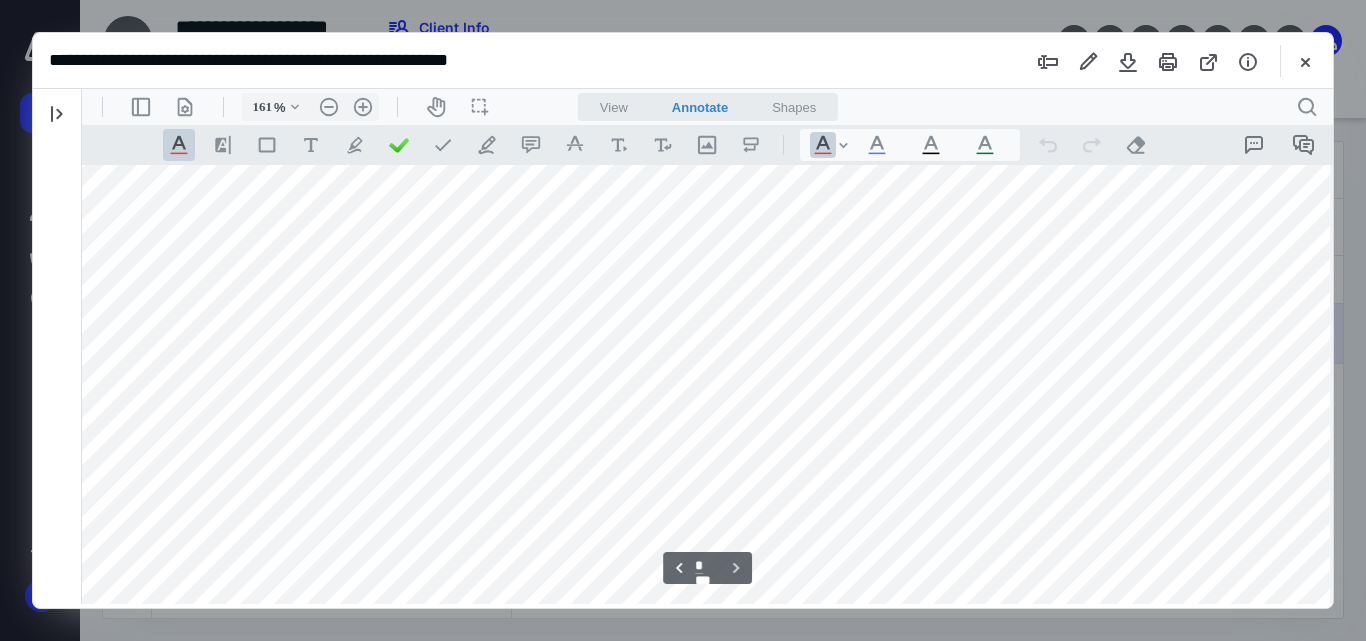 scroll, scrollTop: 857, scrollLeft: 13, axis: both 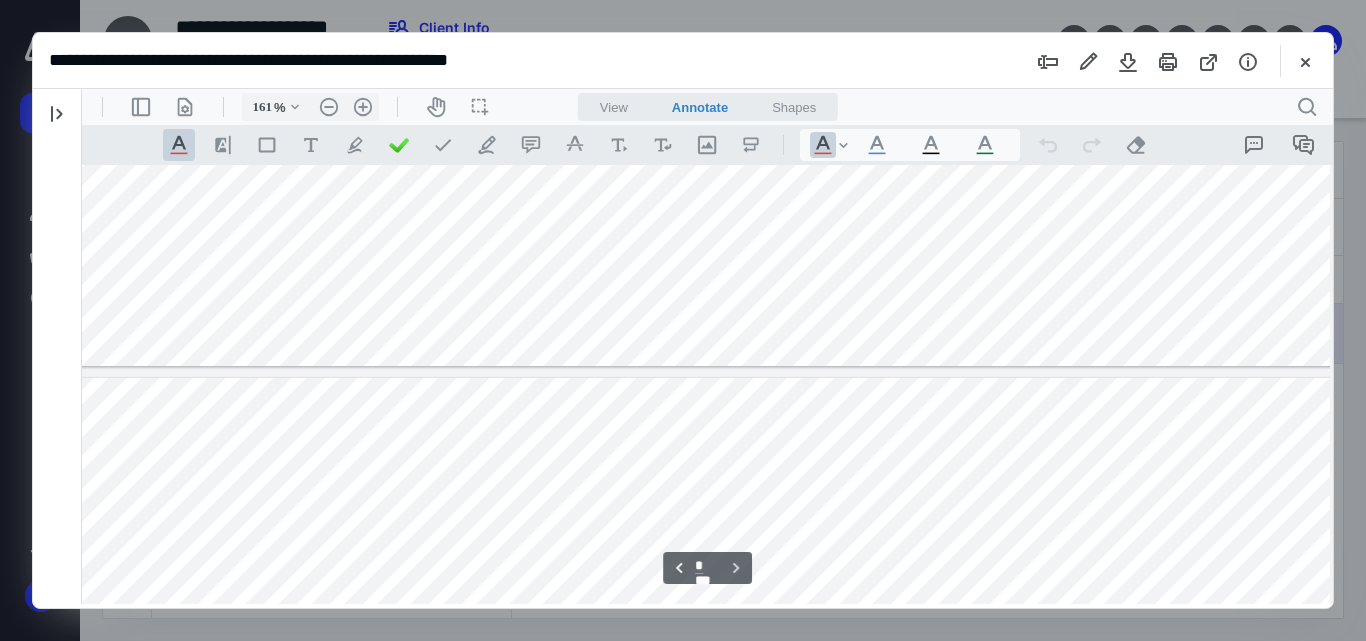 type on "*" 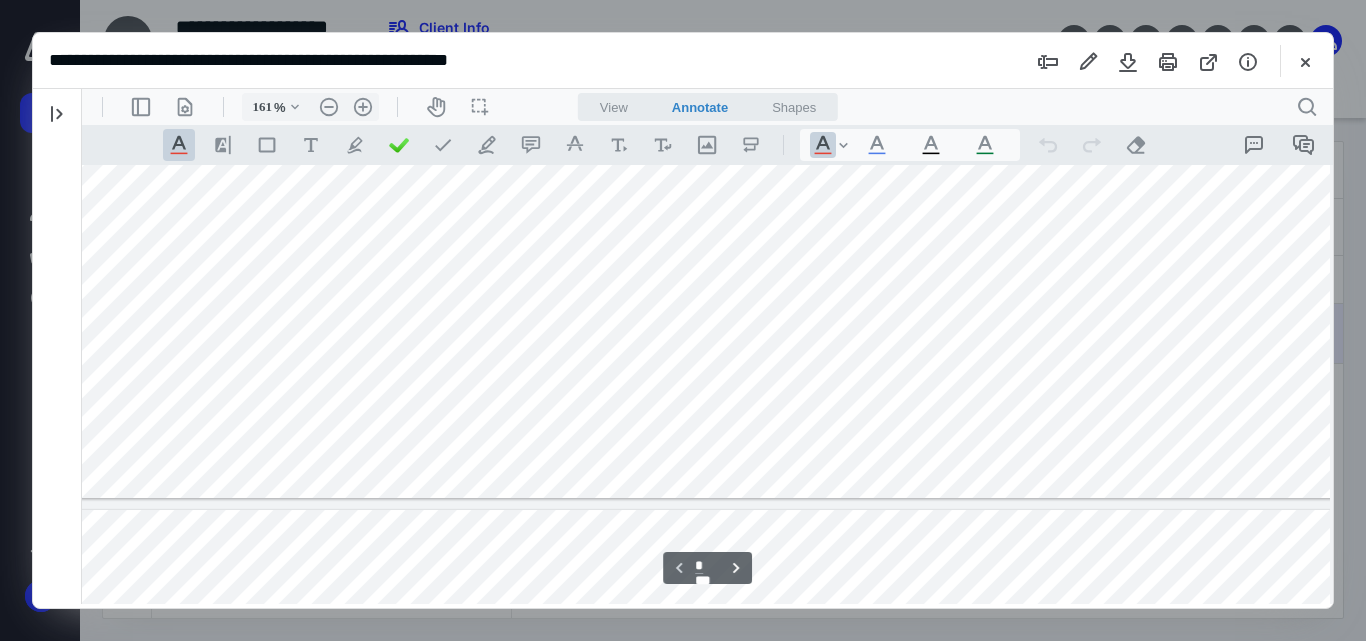 scroll, scrollTop: 557, scrollLeft: 13, axis: both 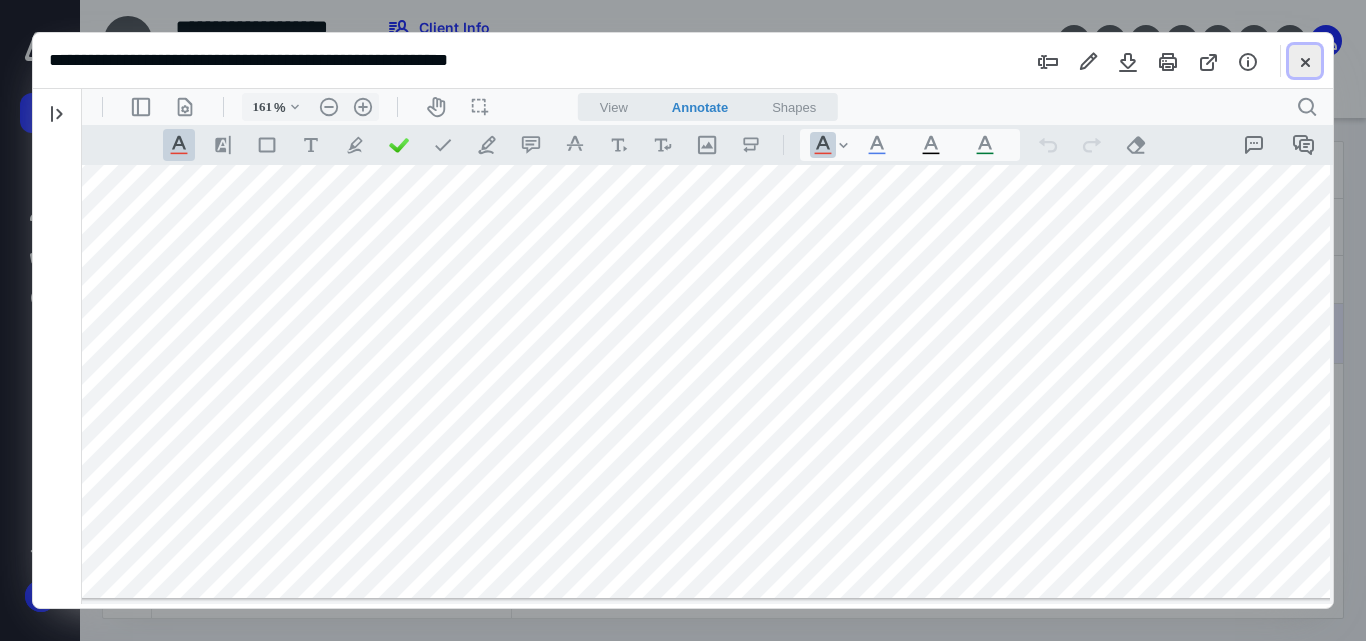 click at bounding box center (1305, 61) 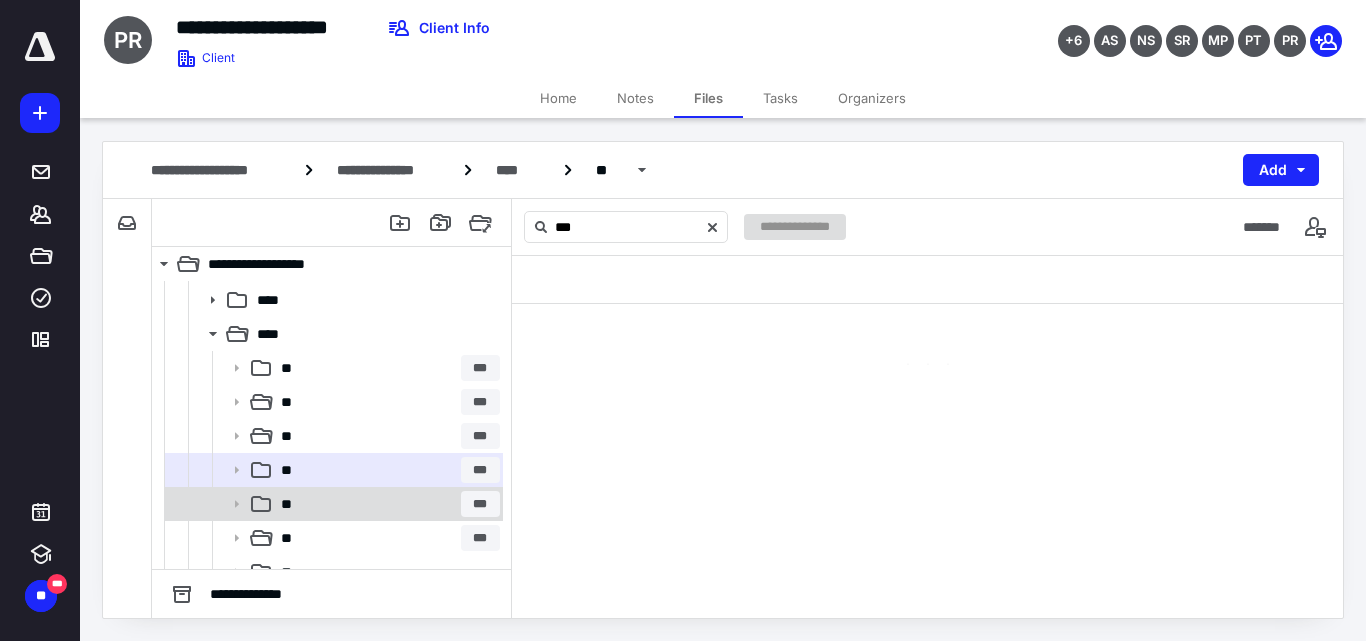 click on "** ***" at bounding box center (386, 504) 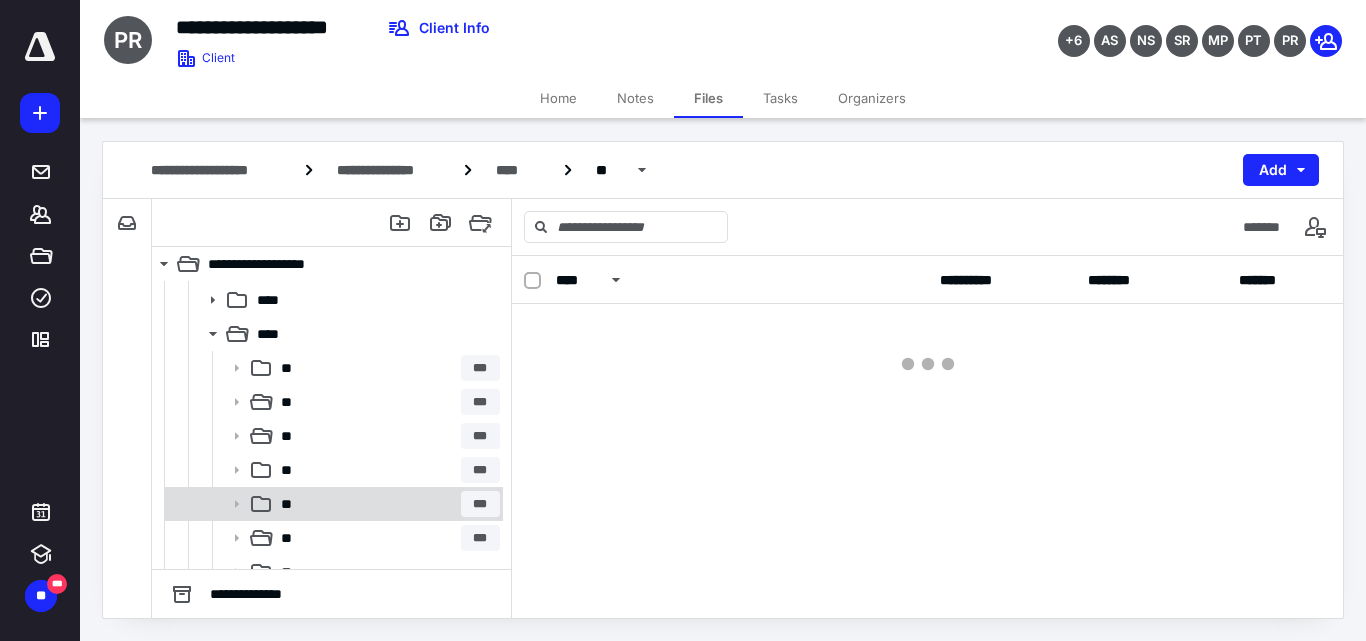 click on "** ***" at bounding box center (386, 504) 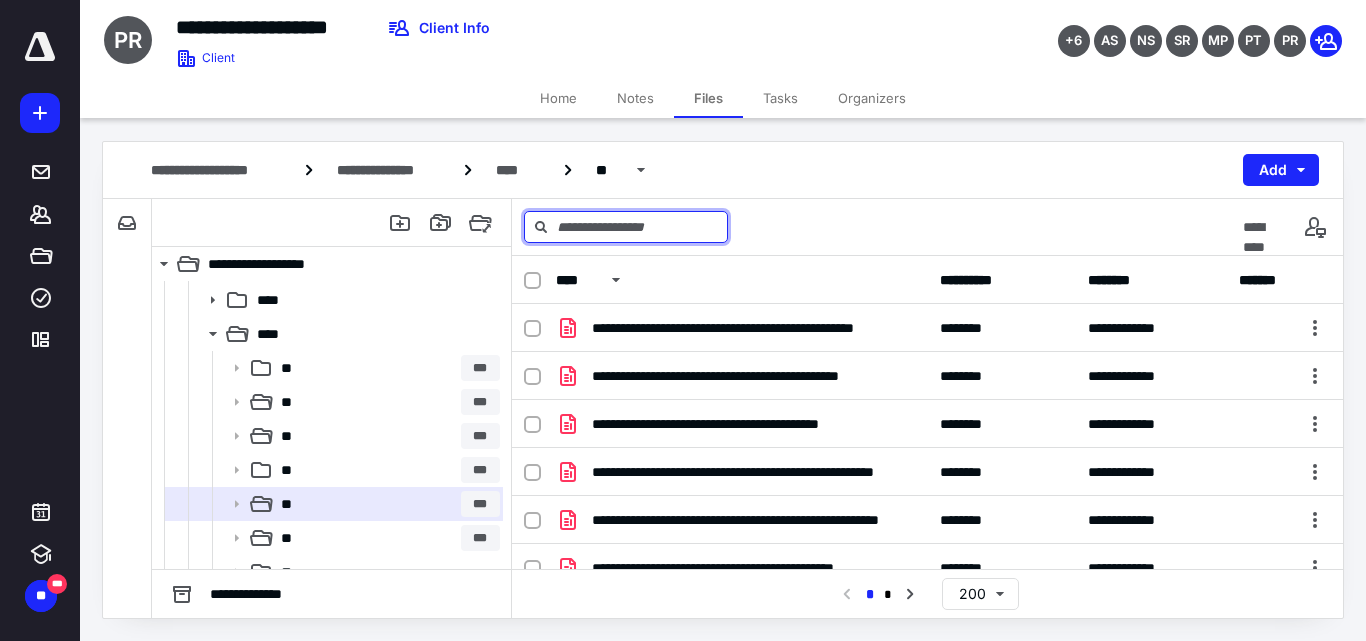 click at bounding box center (626, 227) 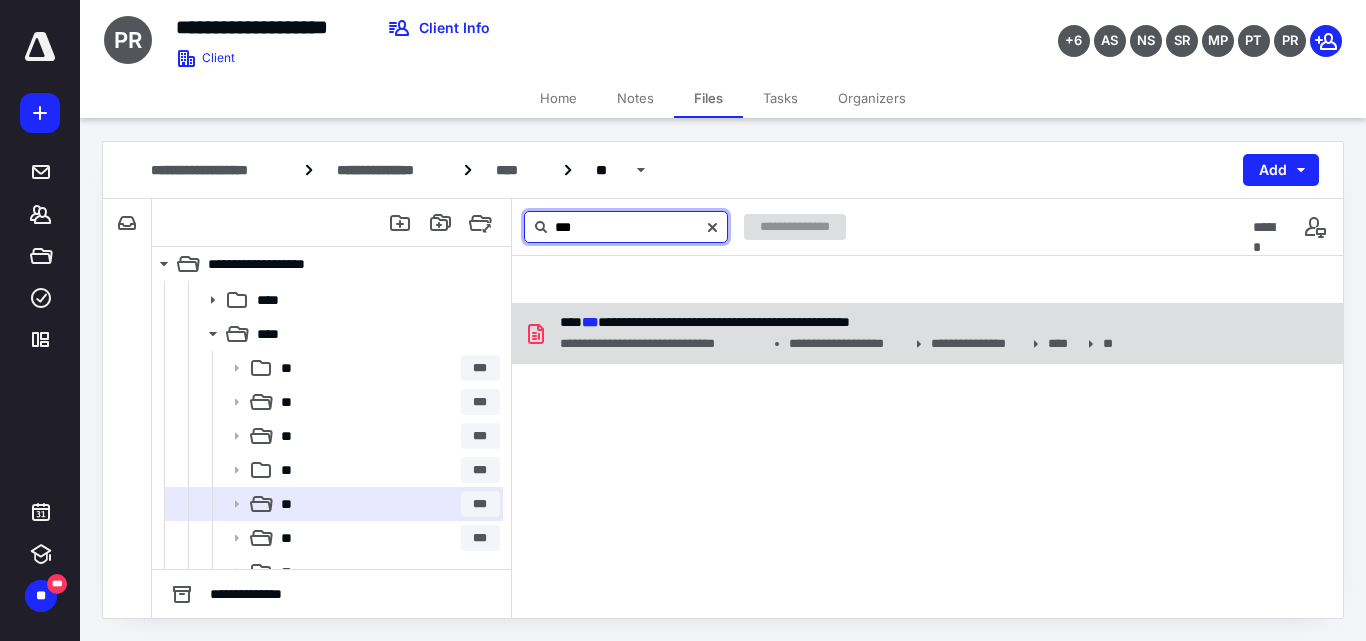type on "***" 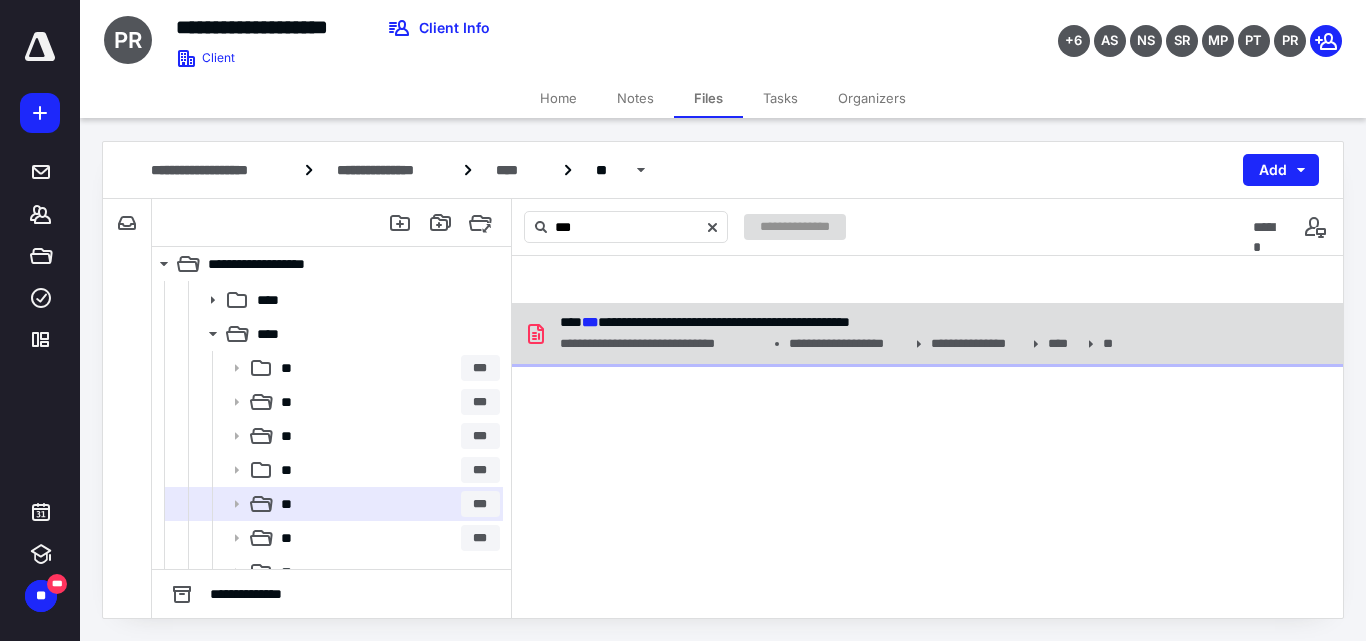 click on "**********" at bounding box center (705, 322) 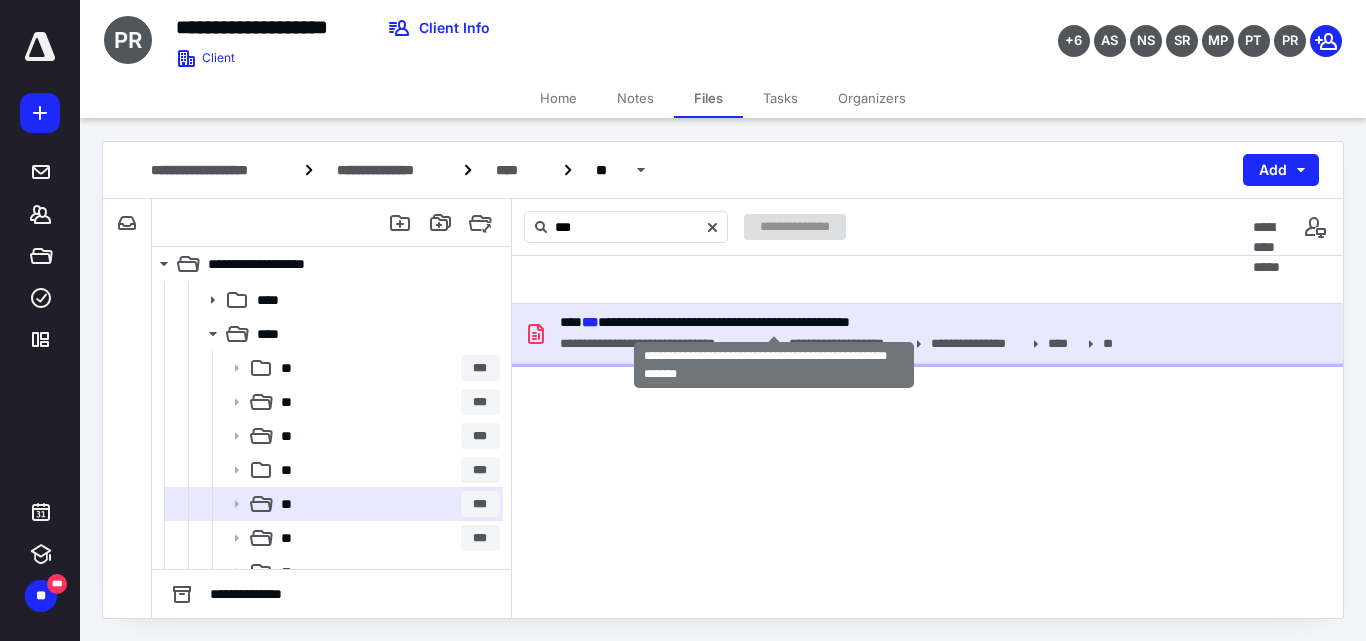 click on "**********" at bounding box center [705, 322] 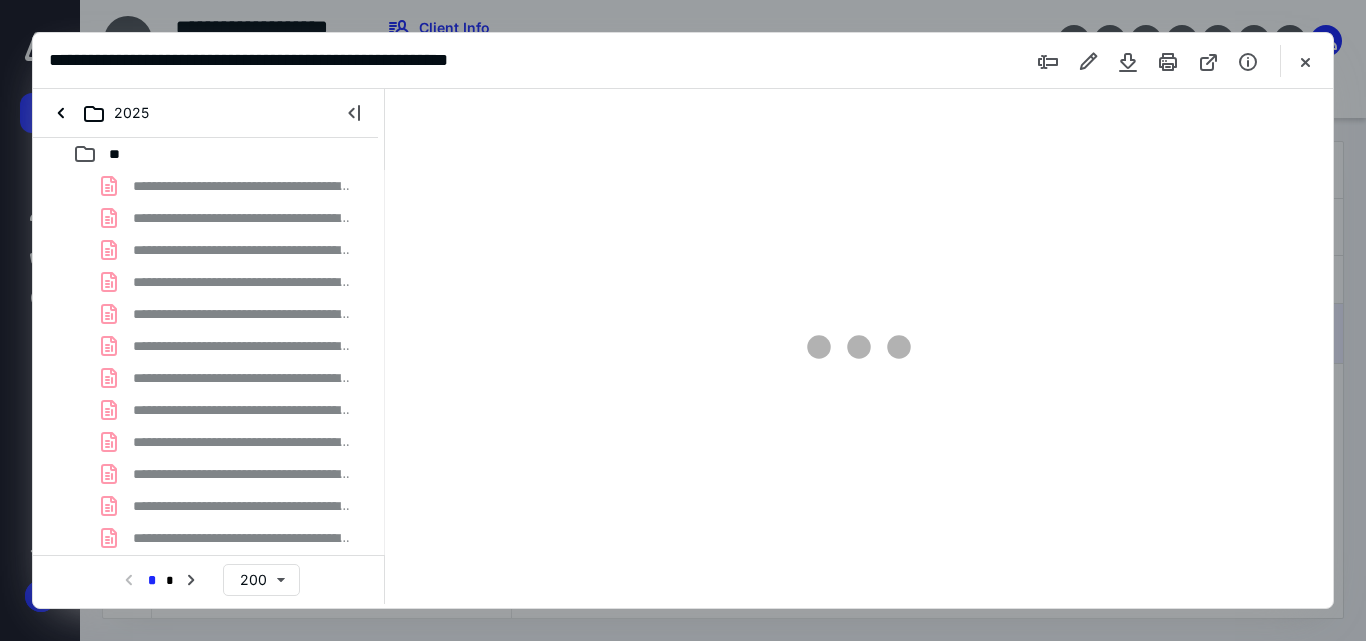 scroll, scrollTop: 0, scrollLeft: 0, axis: both 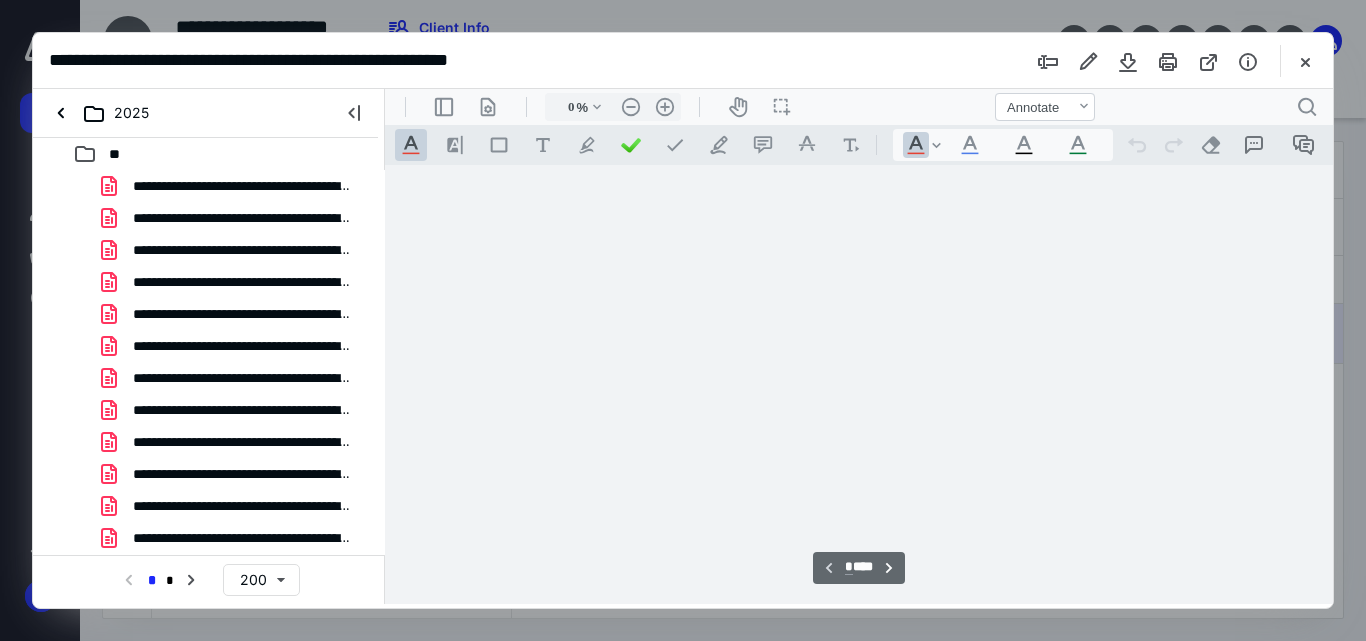 type on "71" 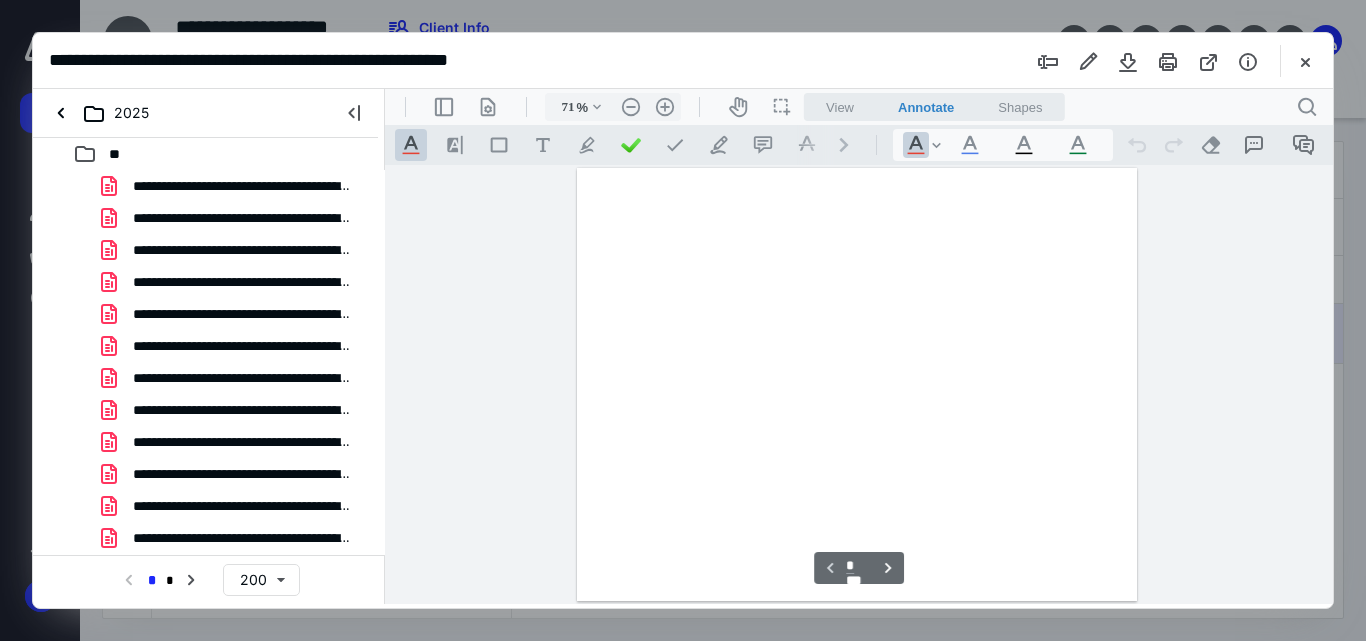 scroll, scrollTop: 79, scrollLeft: 0, axis: vertical 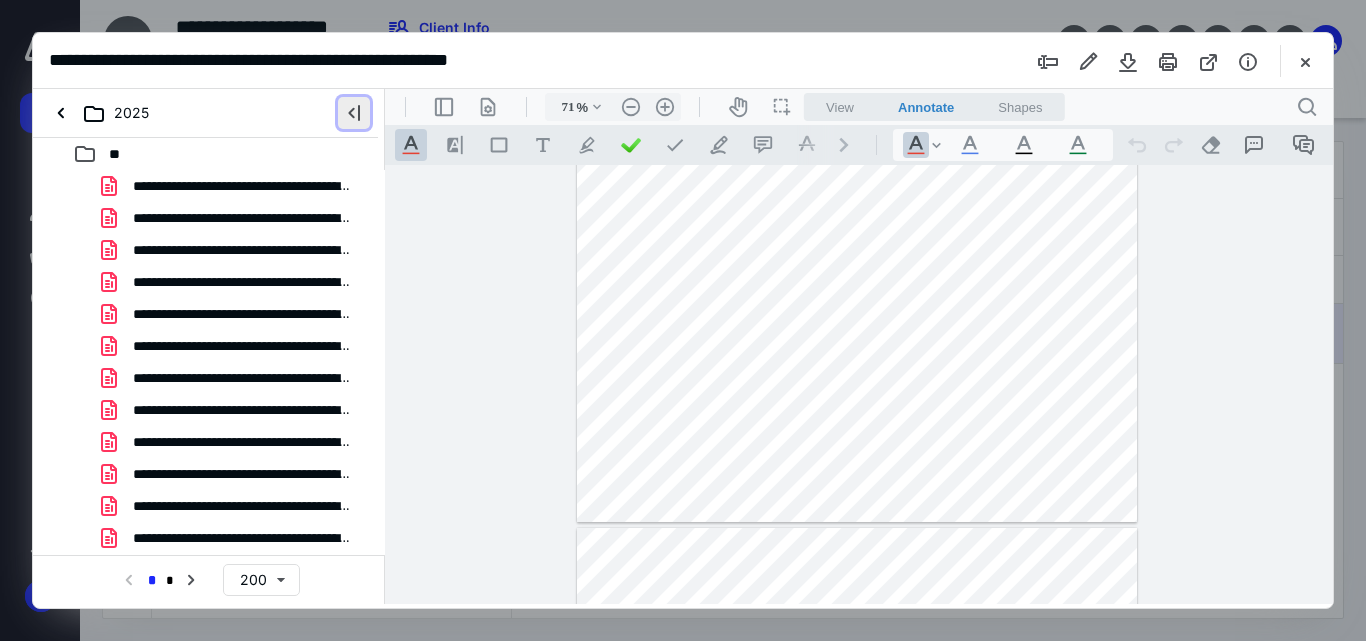 click at bounding box center (354, 113) 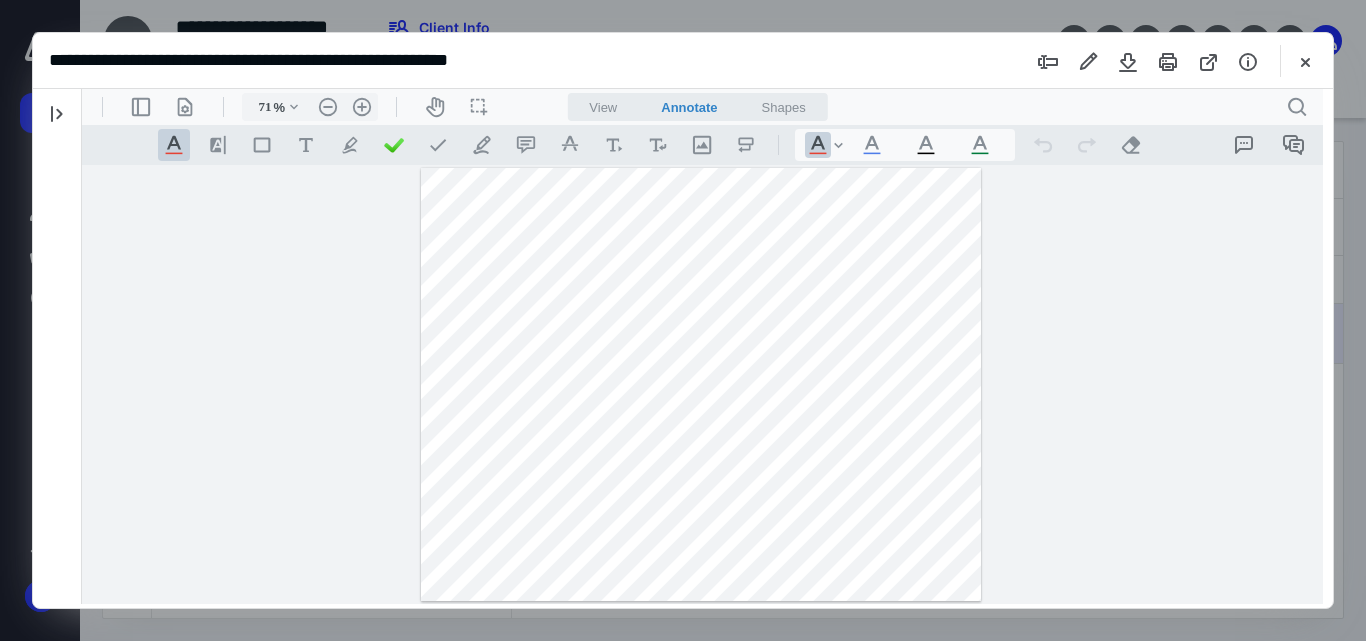 scroll, scrollTop: 0, scrollLeft: 0, axis: both 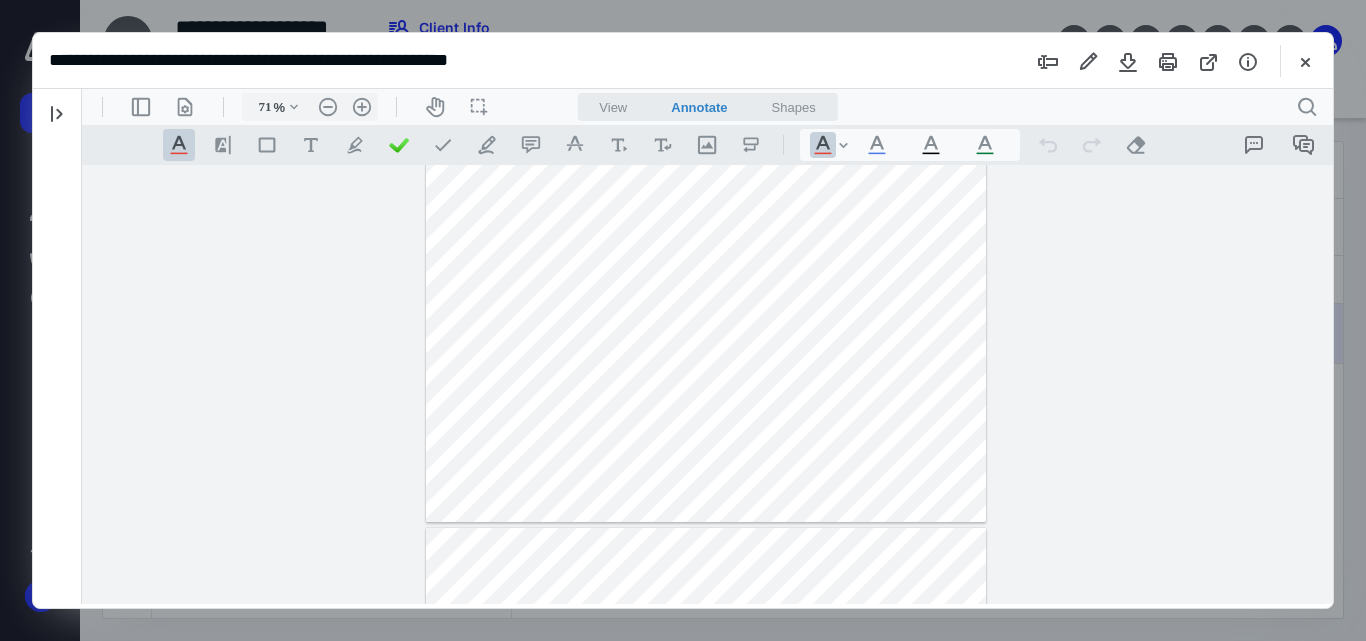 type 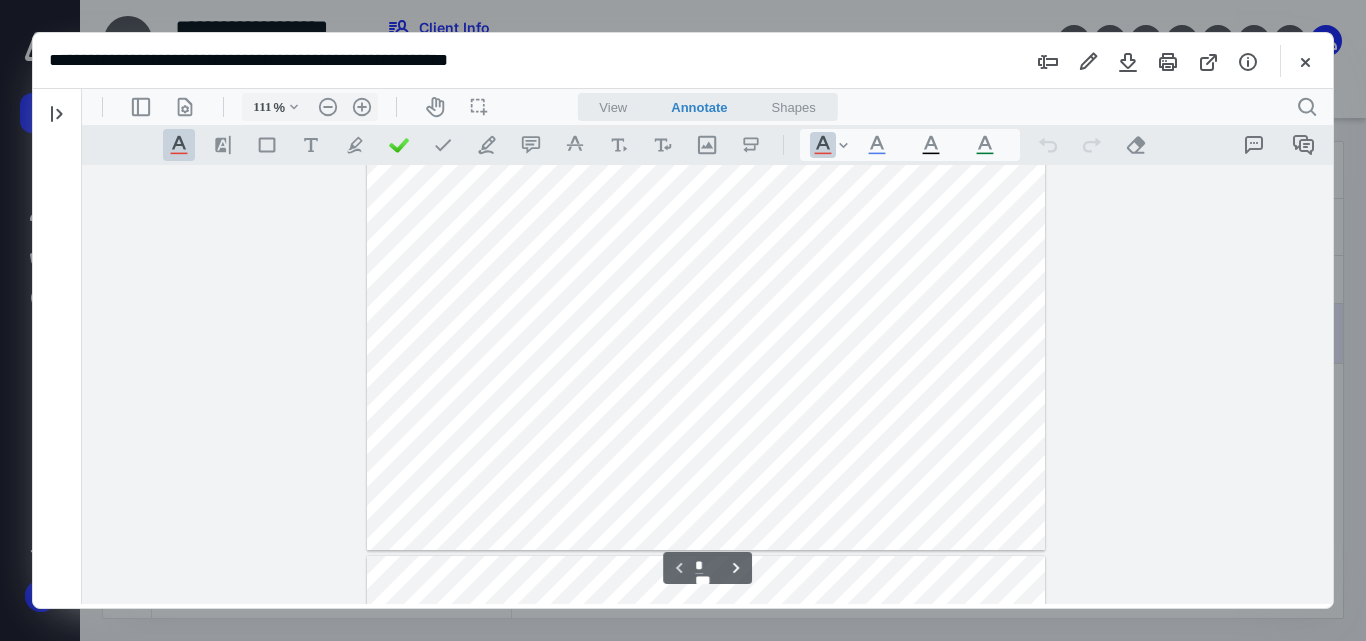 type on "136" 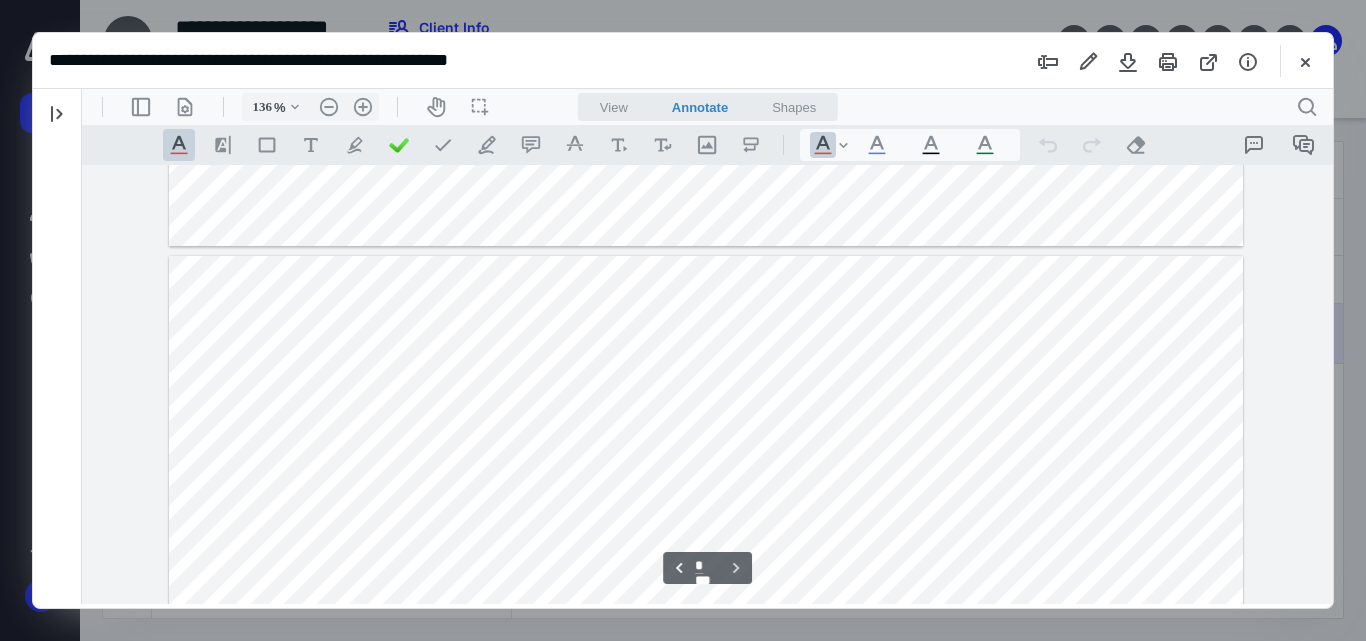 type on "*" 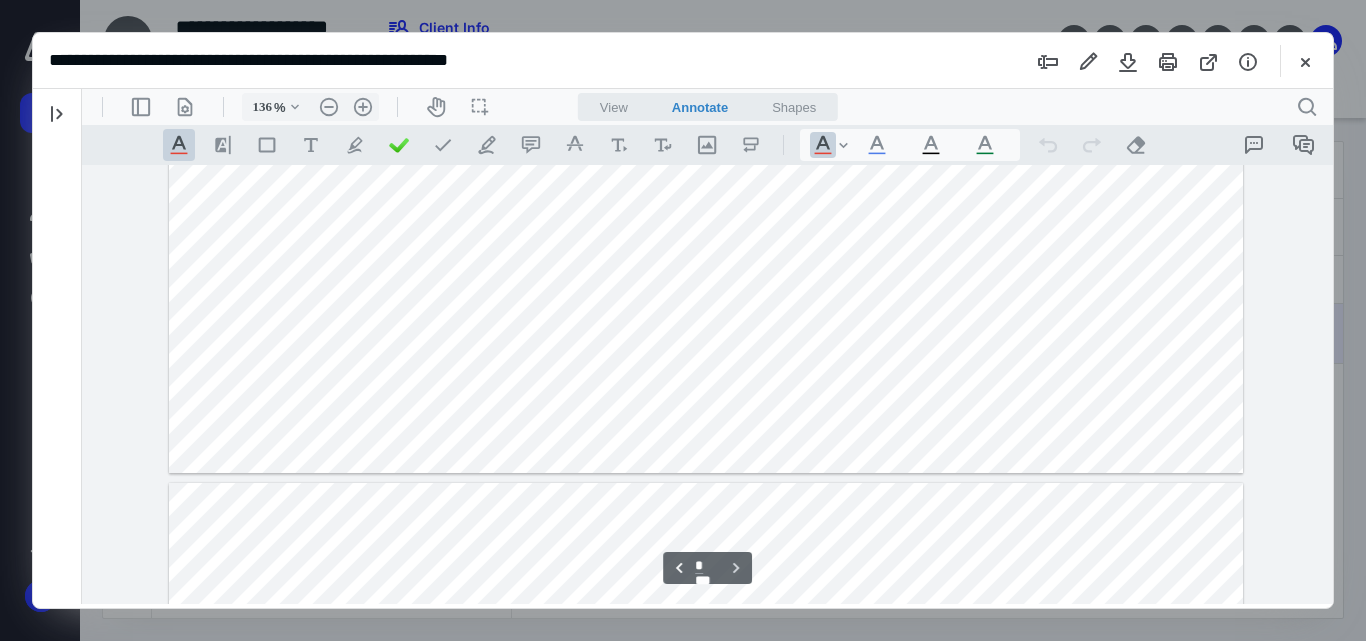 scroll, scrollTop: 355, scrollLeft: 0, axis: vertical 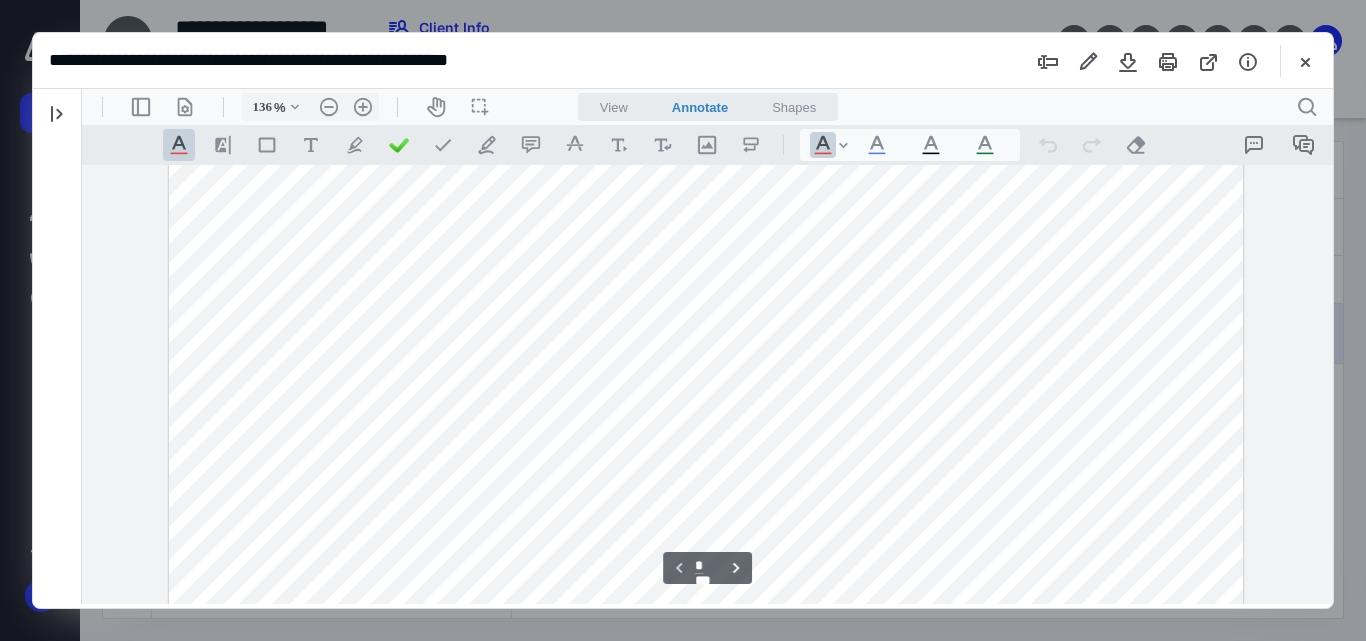 type on "161" 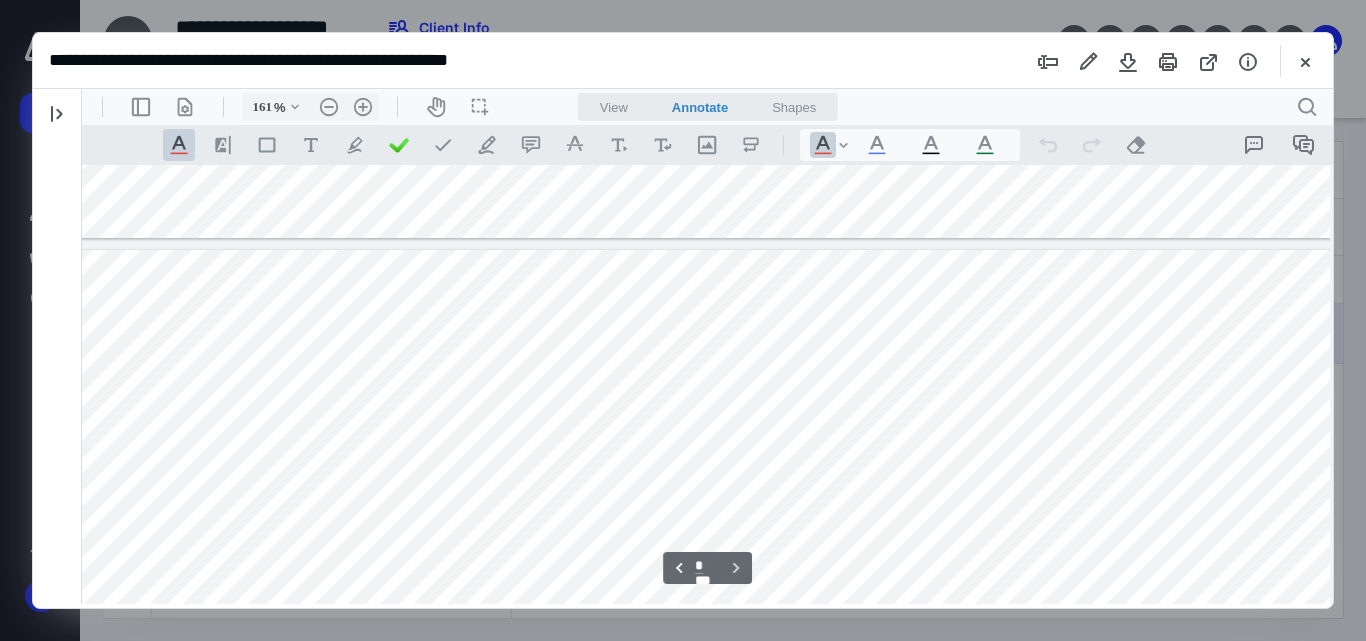 scroll, scrollTop: 958, scrollLeft: 14, axis: both 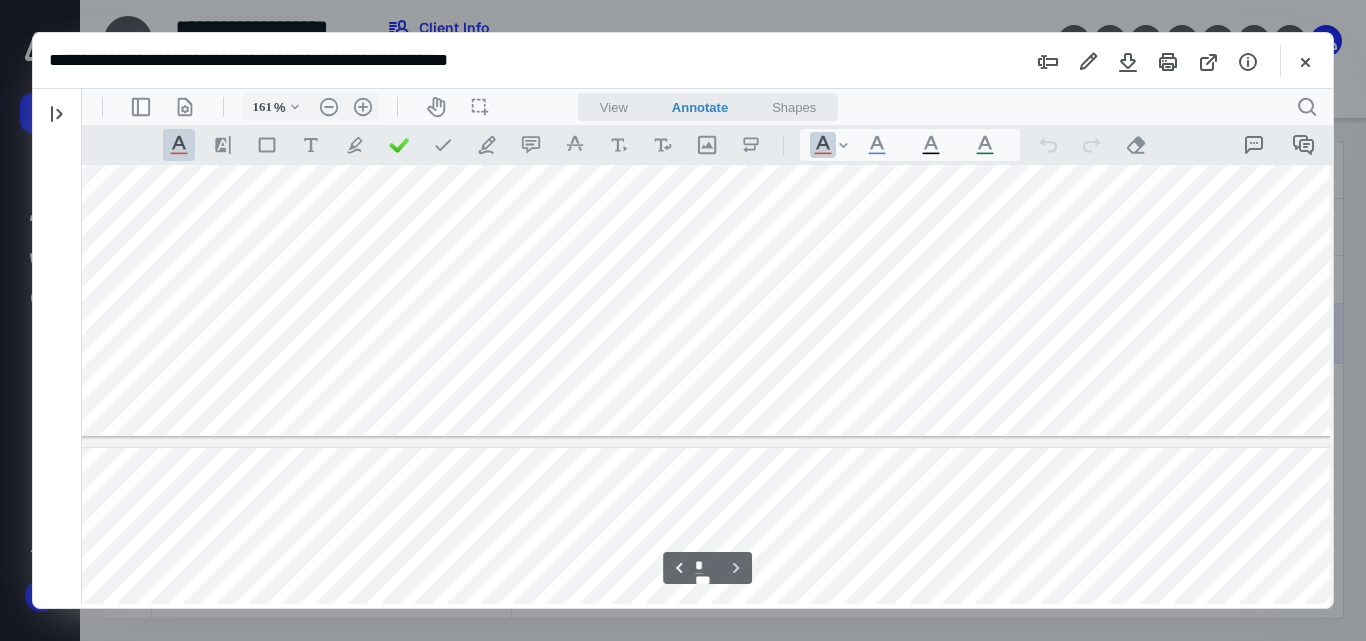 type on "*" 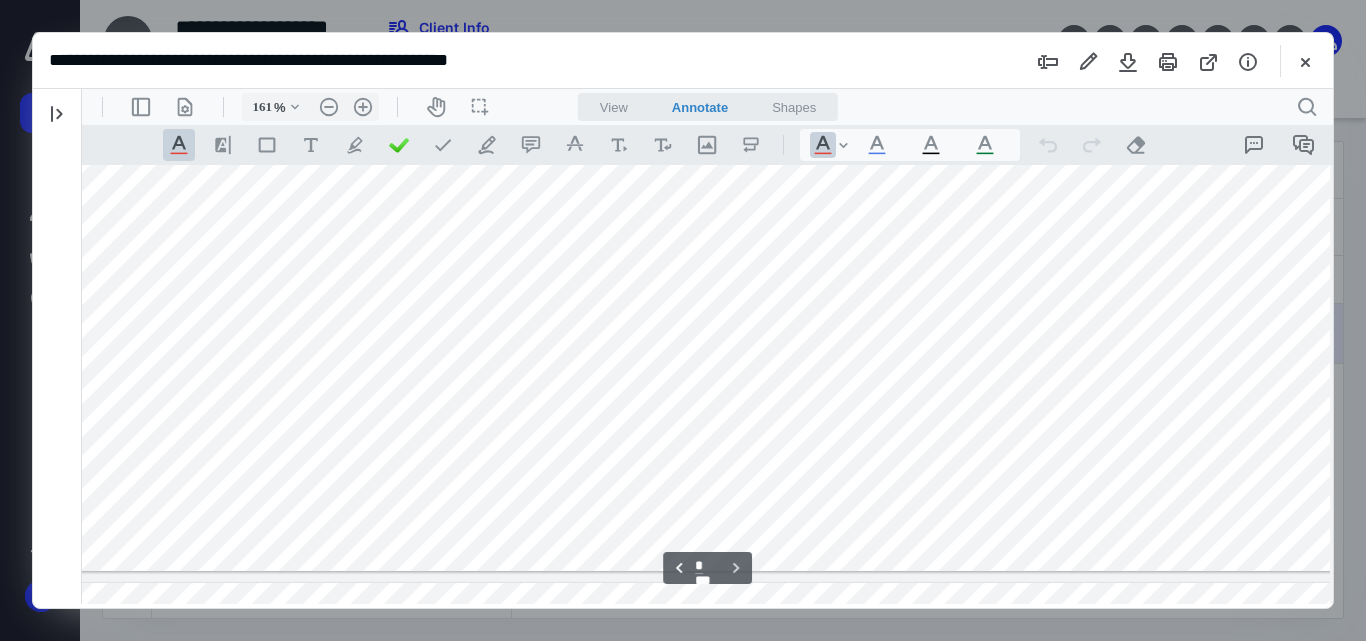scroll, scrollTop: 558, scrollLeft: 14, axis: both 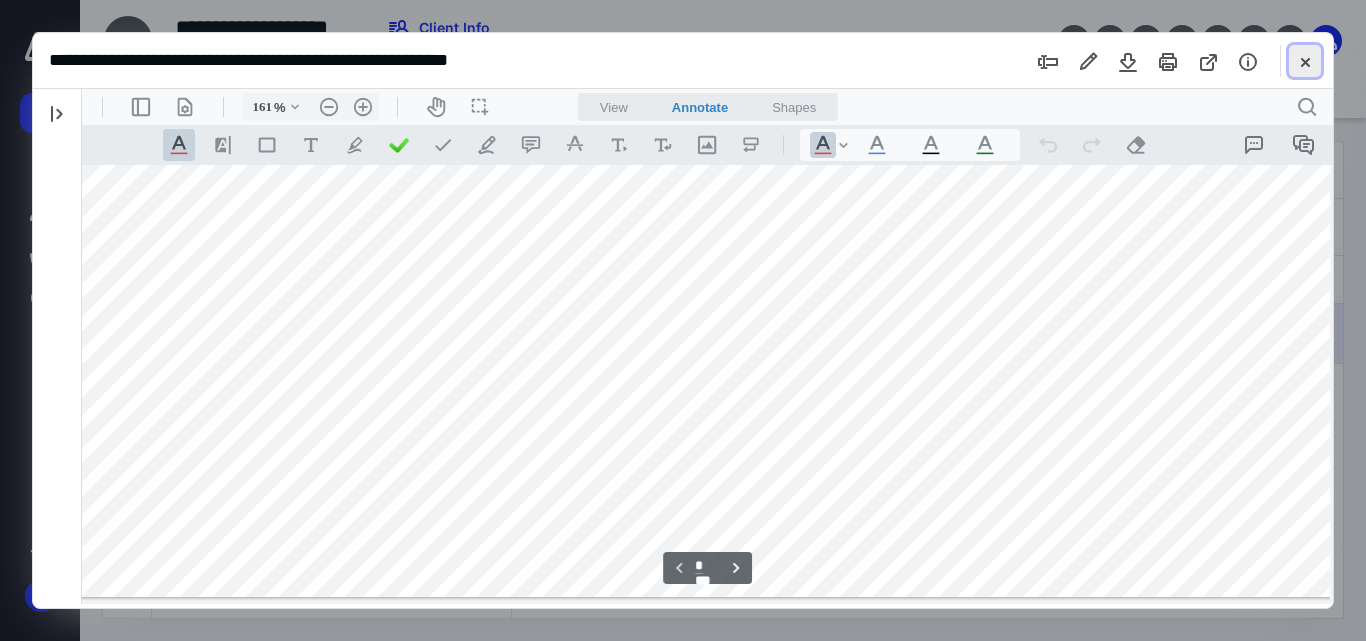 click at bounding box center (1305, 61) 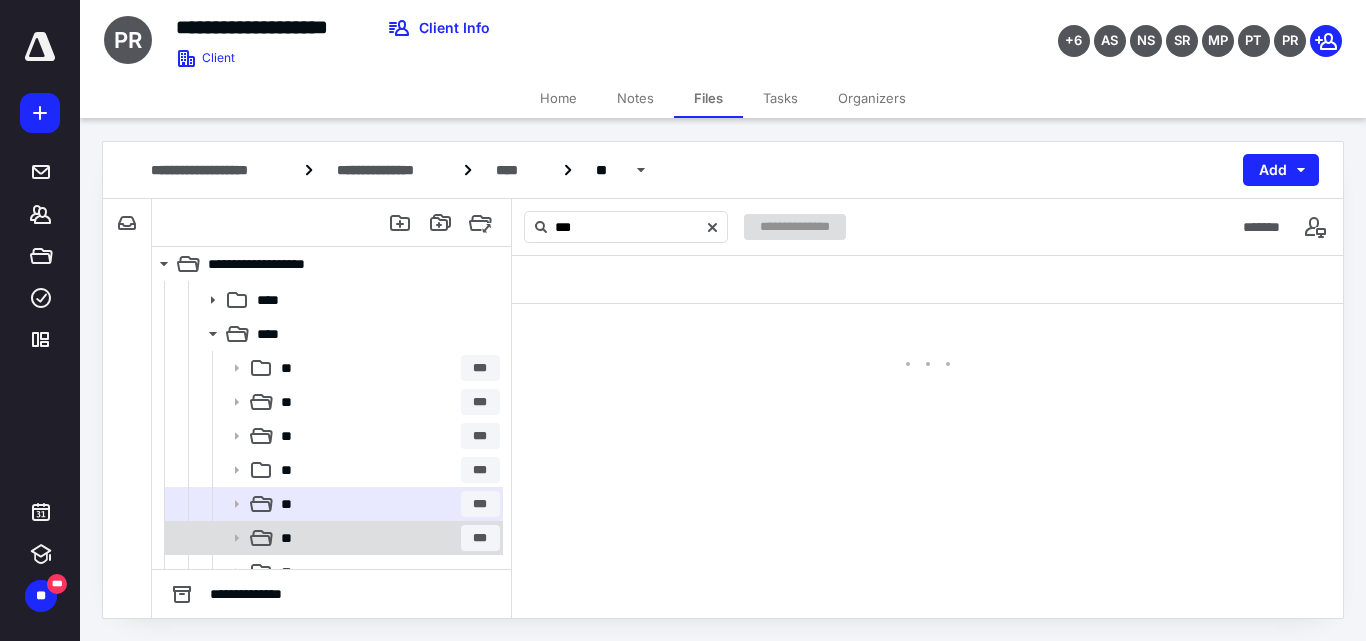 click on "** ***" at bounding box center (386, 538) 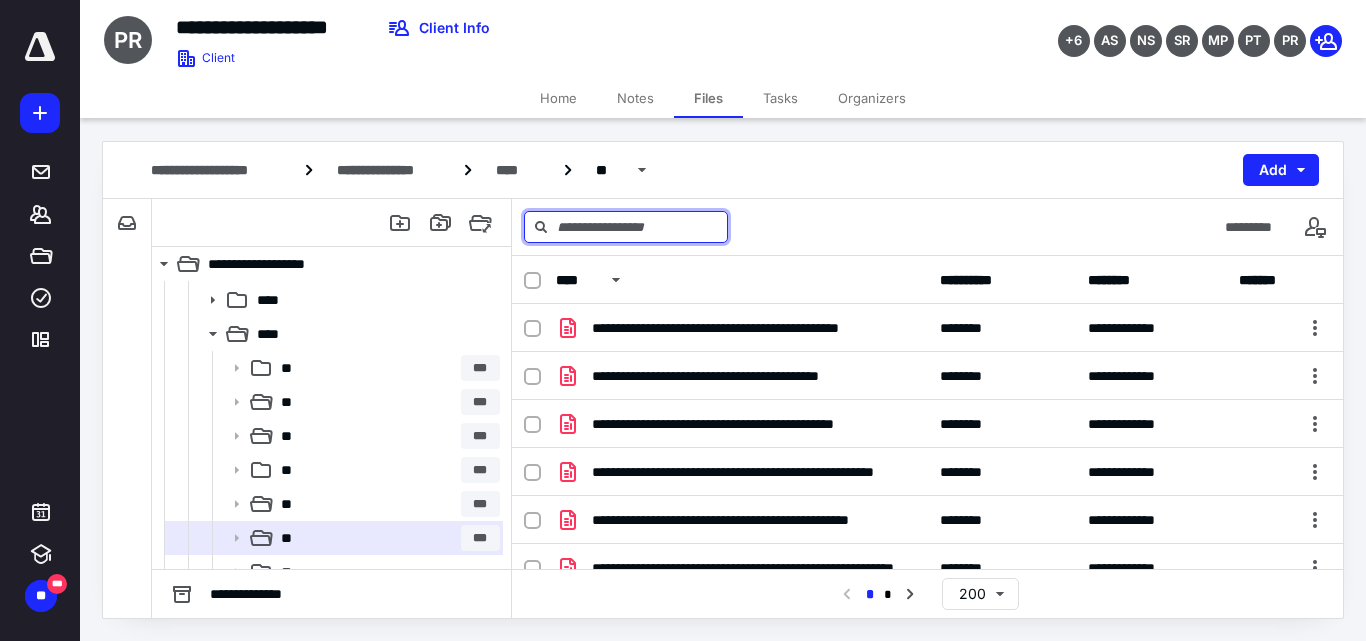 click at bounding box center [626, 227] 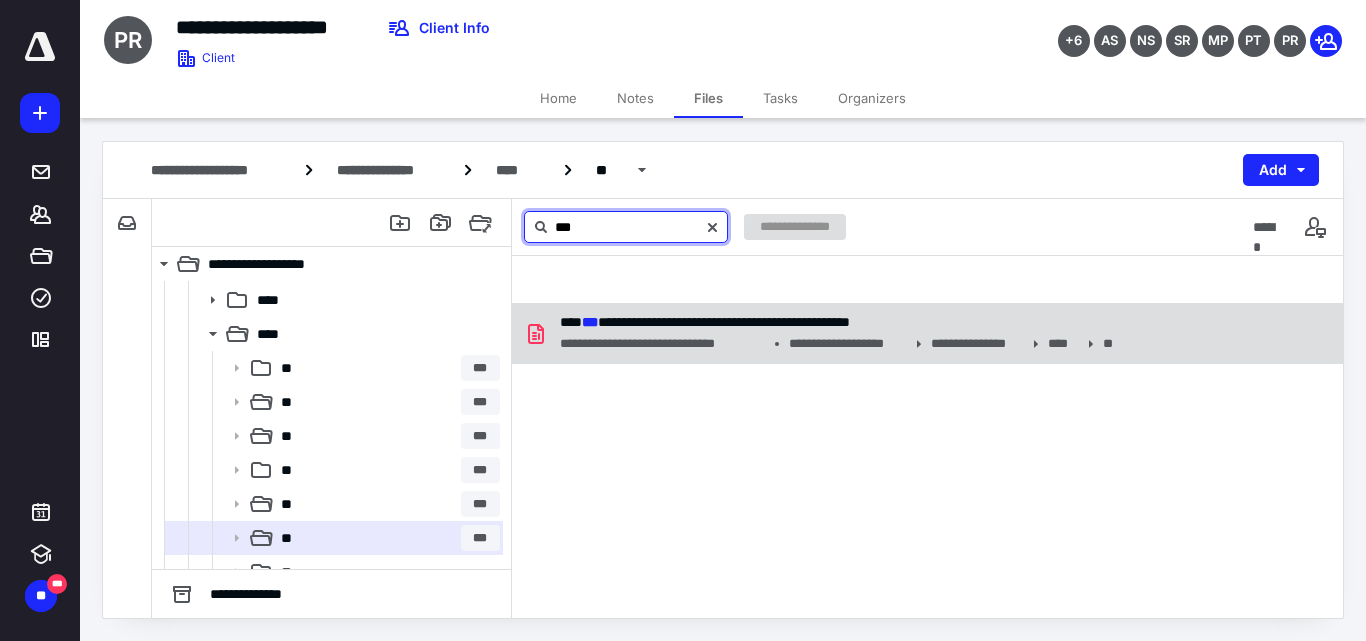 type on "***" 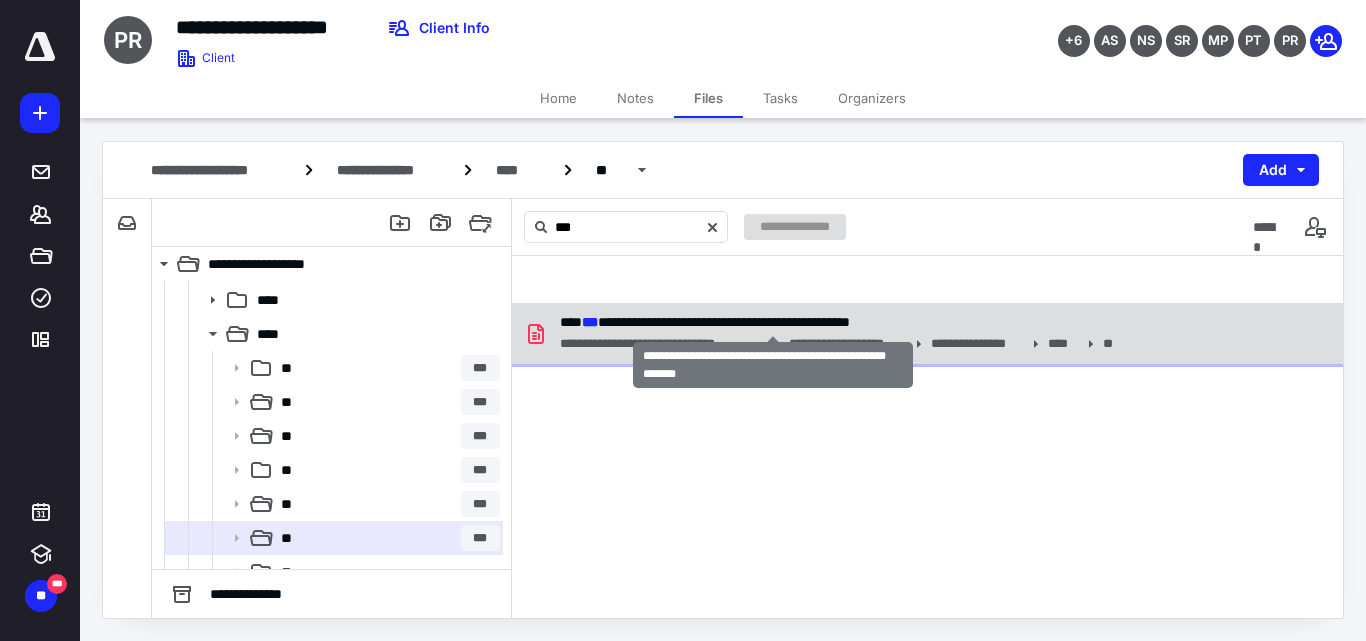 click on "**********" at bounding box center (705, 322) 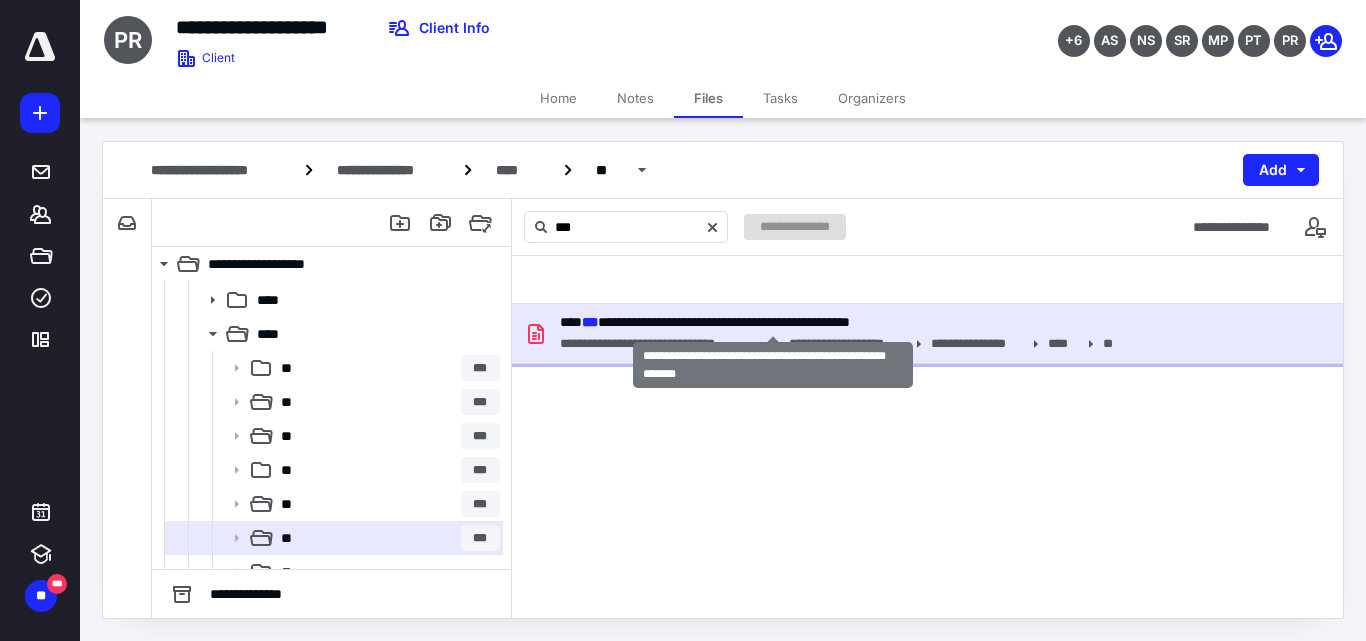 click on "**********" at bounding box center [705, 322] 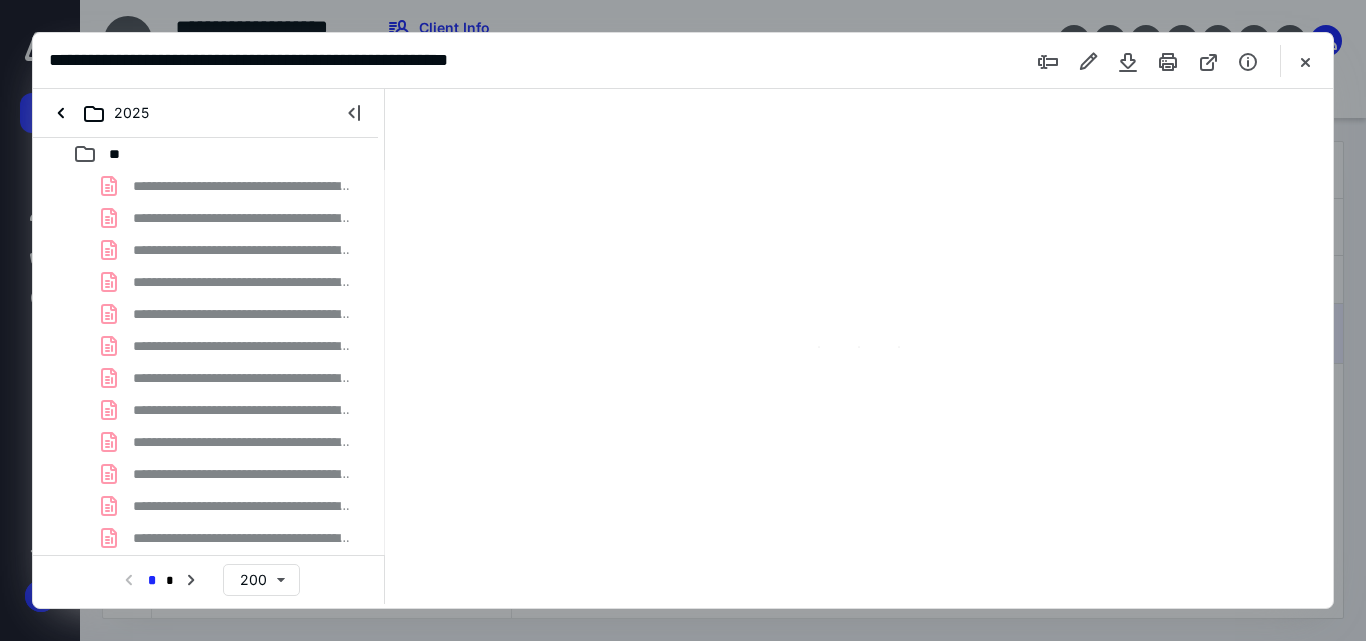 scroll, scrollTop: 0, scrollLeft: 0, axis: both 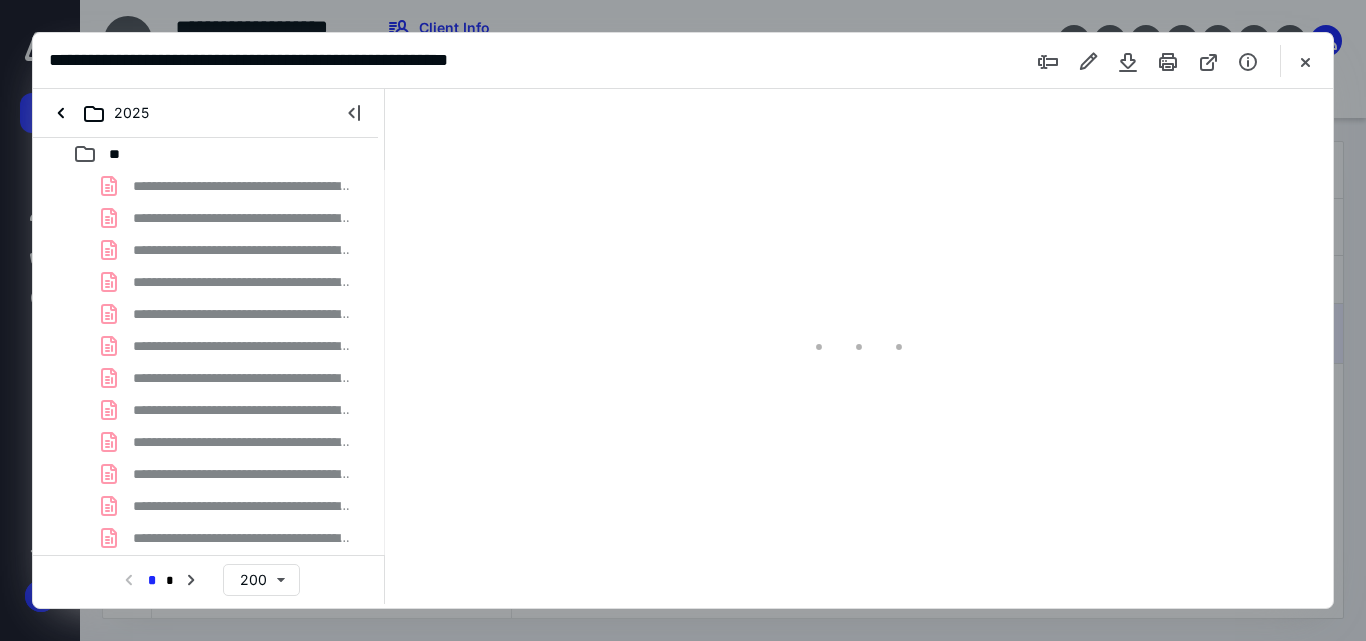 type on "71" 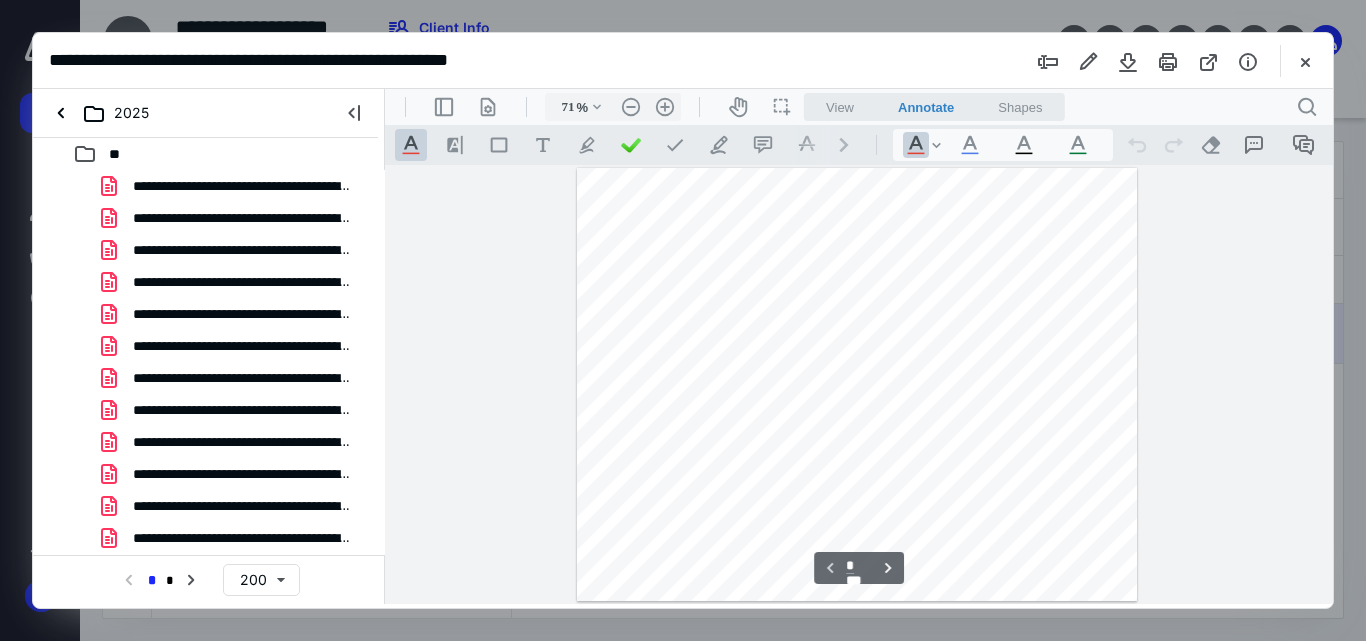 scroll, scrollTop: 79, scrollLeft: 0, axis: vertical 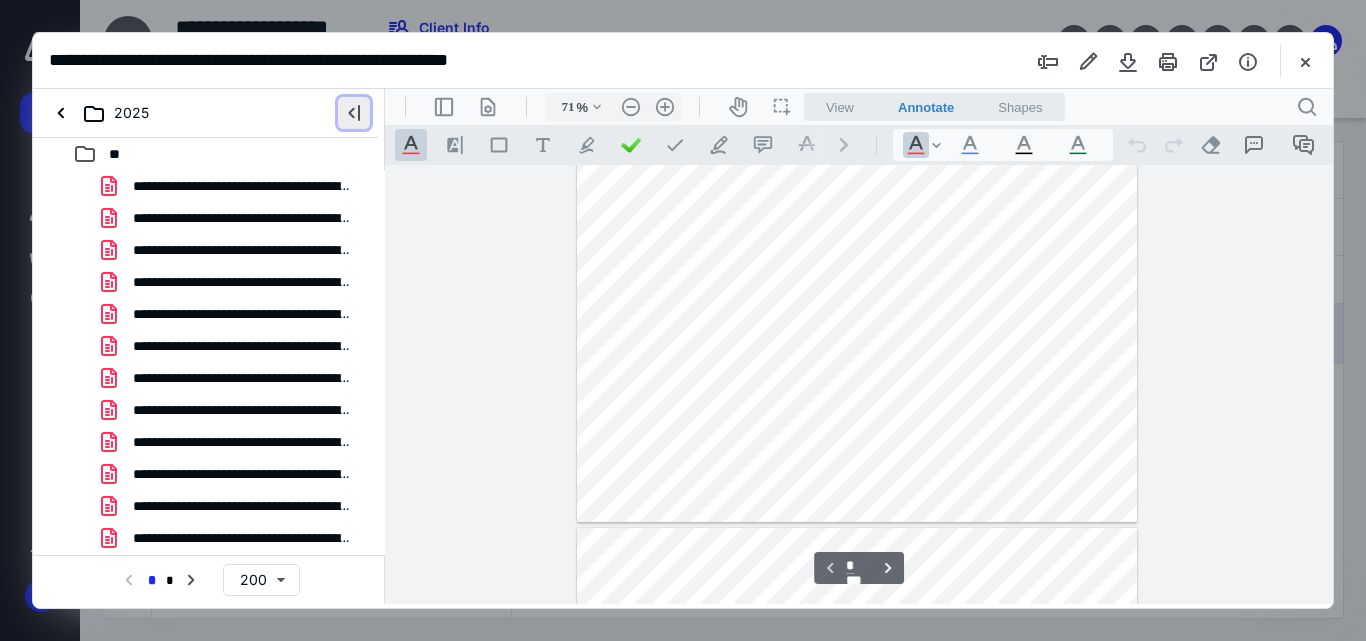 click at bounding box center (354, 113) 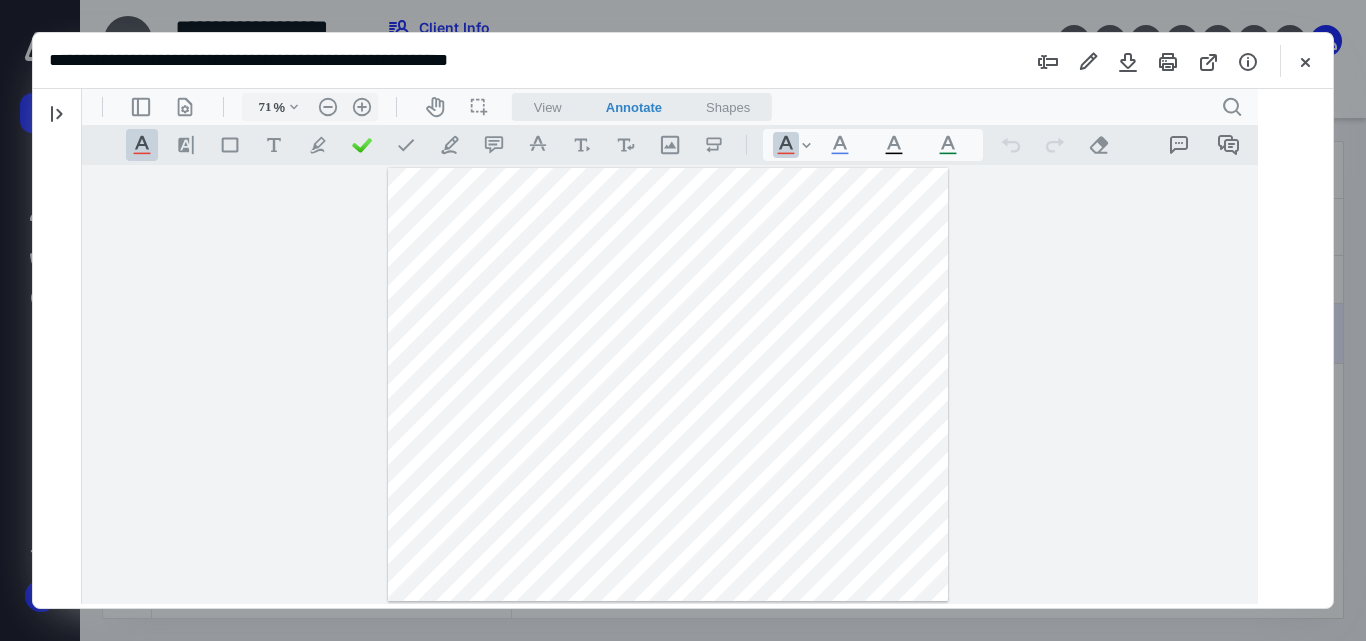type 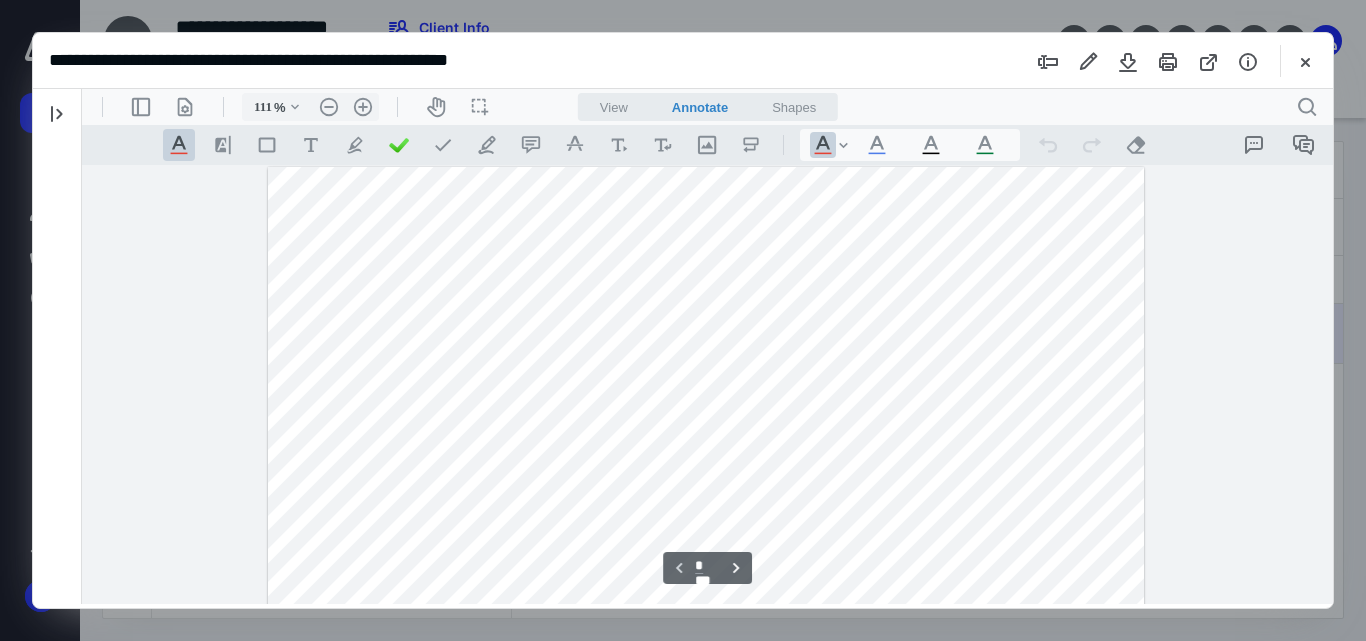 scroll, scrollTop: 0, scrollLeft: 0, axis: both 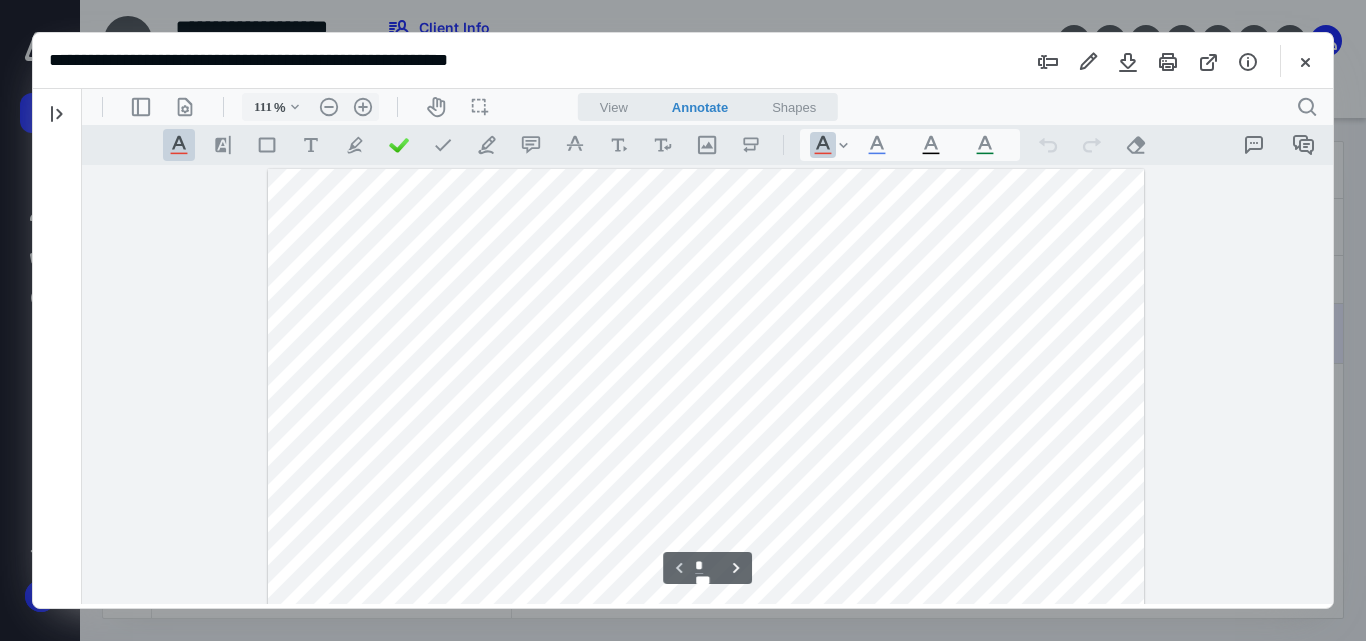 type on "136" 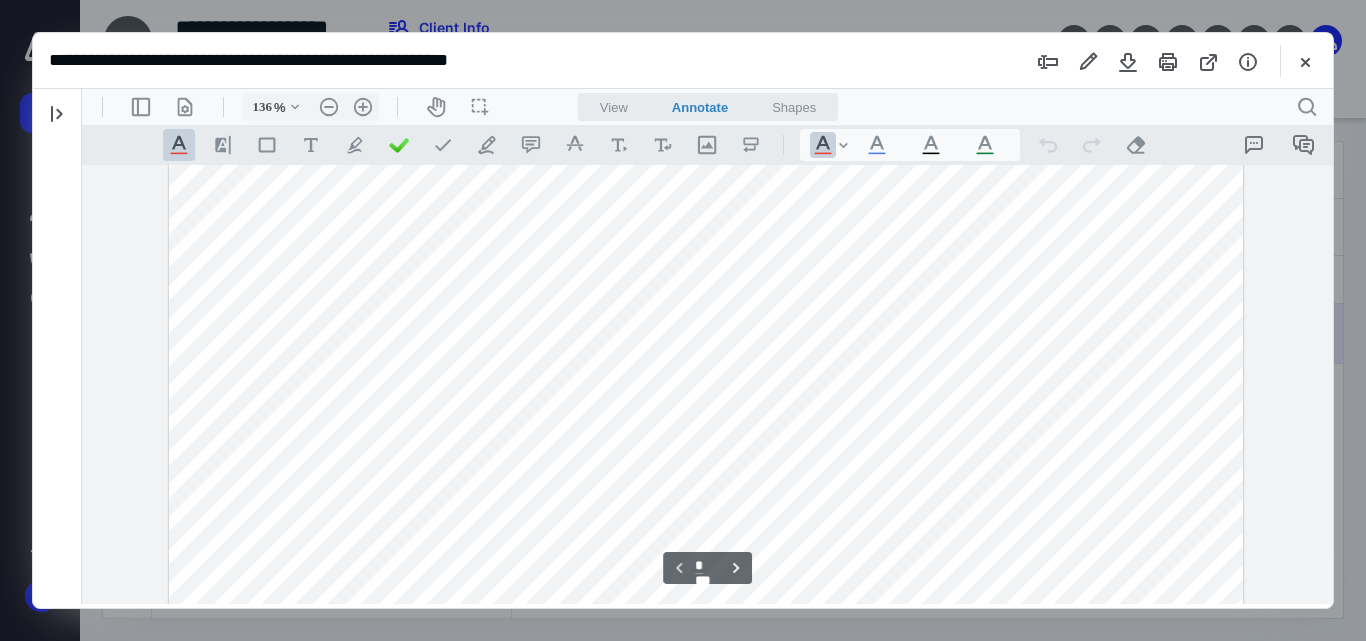 scroll, scrollTop: 0, scrollLeft: 0, axis: both 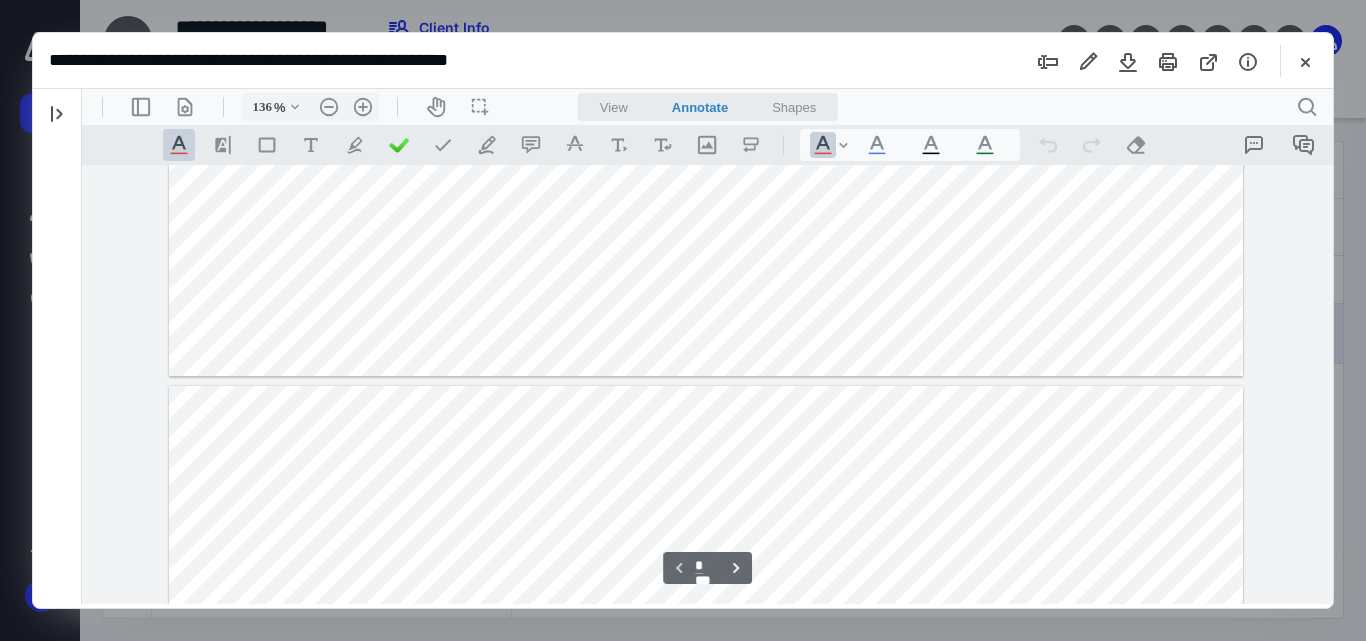 type on "*" 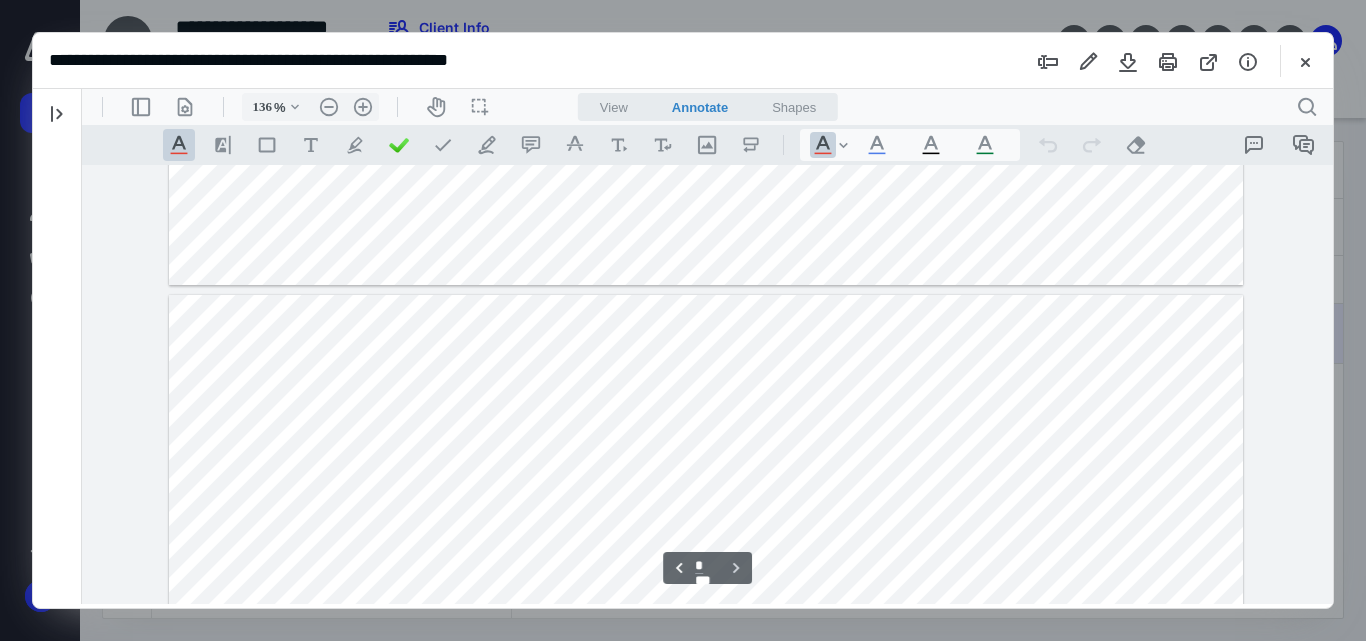 scroll, scrollTop: 643, scrollLeft: 0, axis: vertical 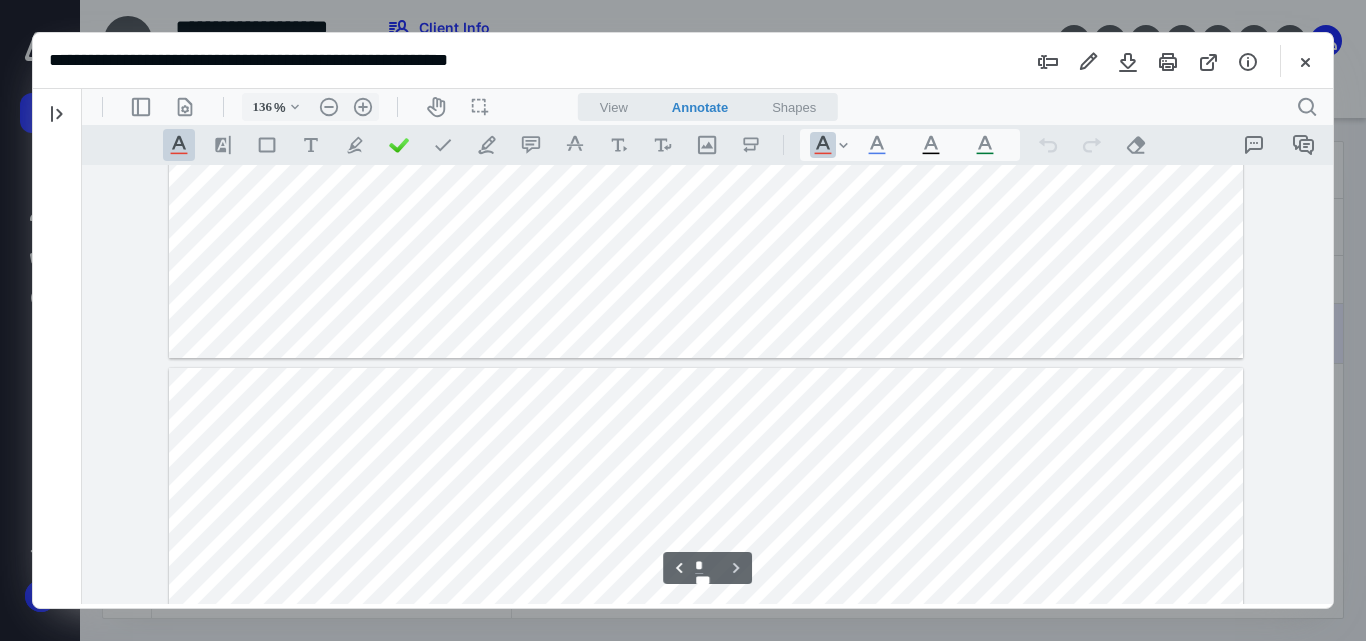 type on "211" 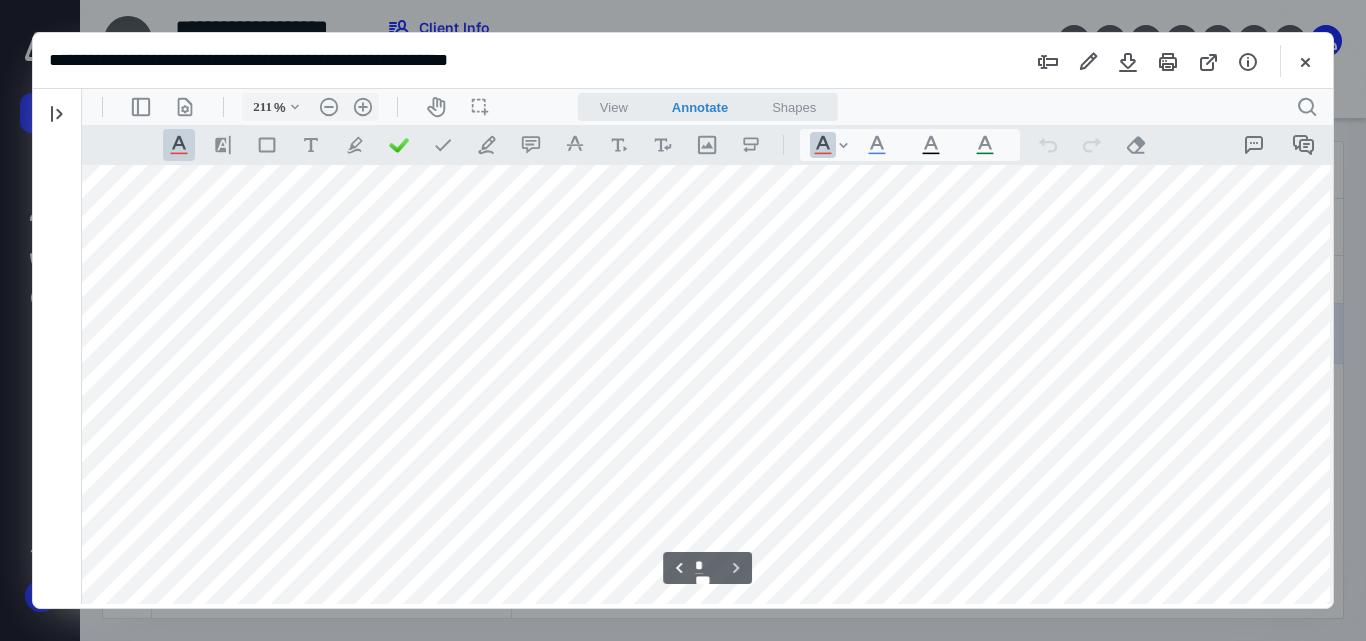 scroll, scrollTop: 1350, scrollLeft: 140, axis: both 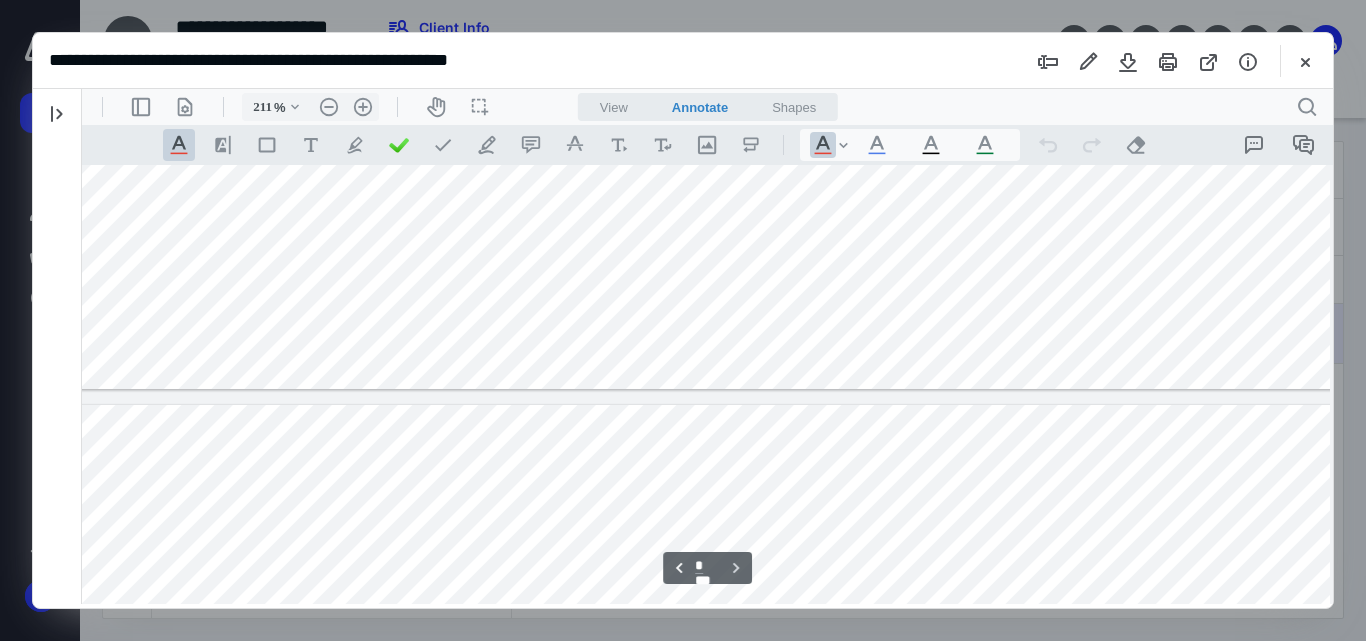 type on "*" 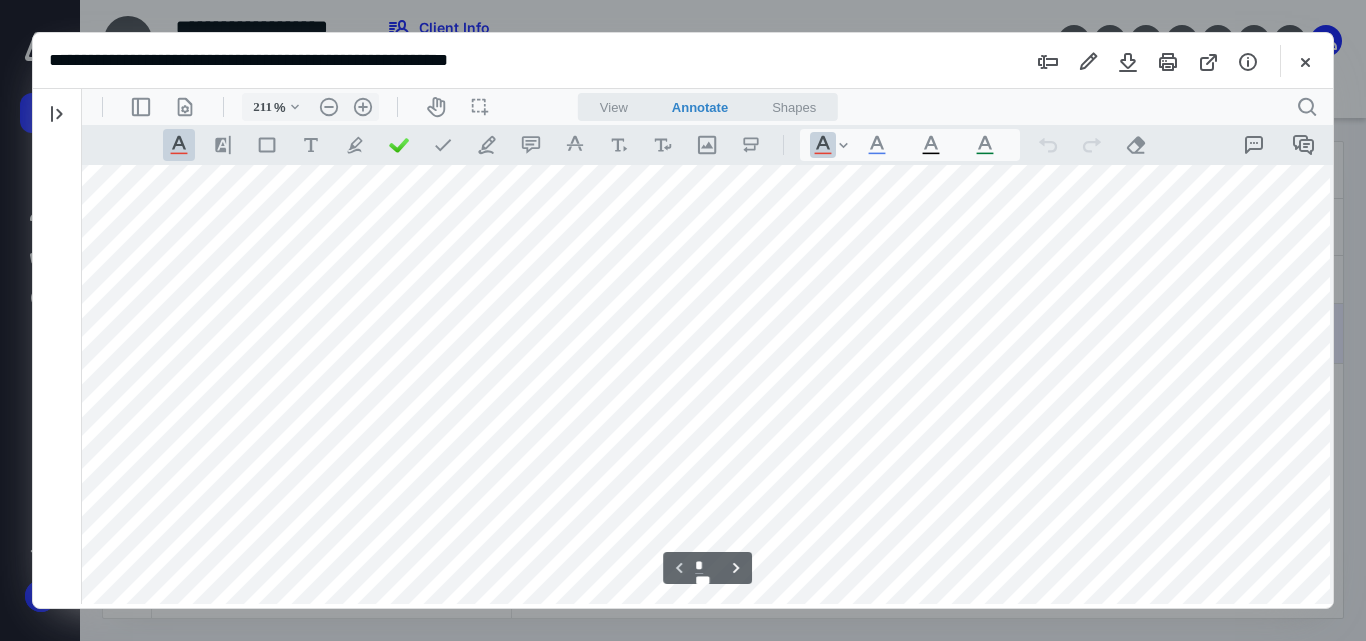 scroll, scrollTop: 950, scrollLeft: 140, axis: both 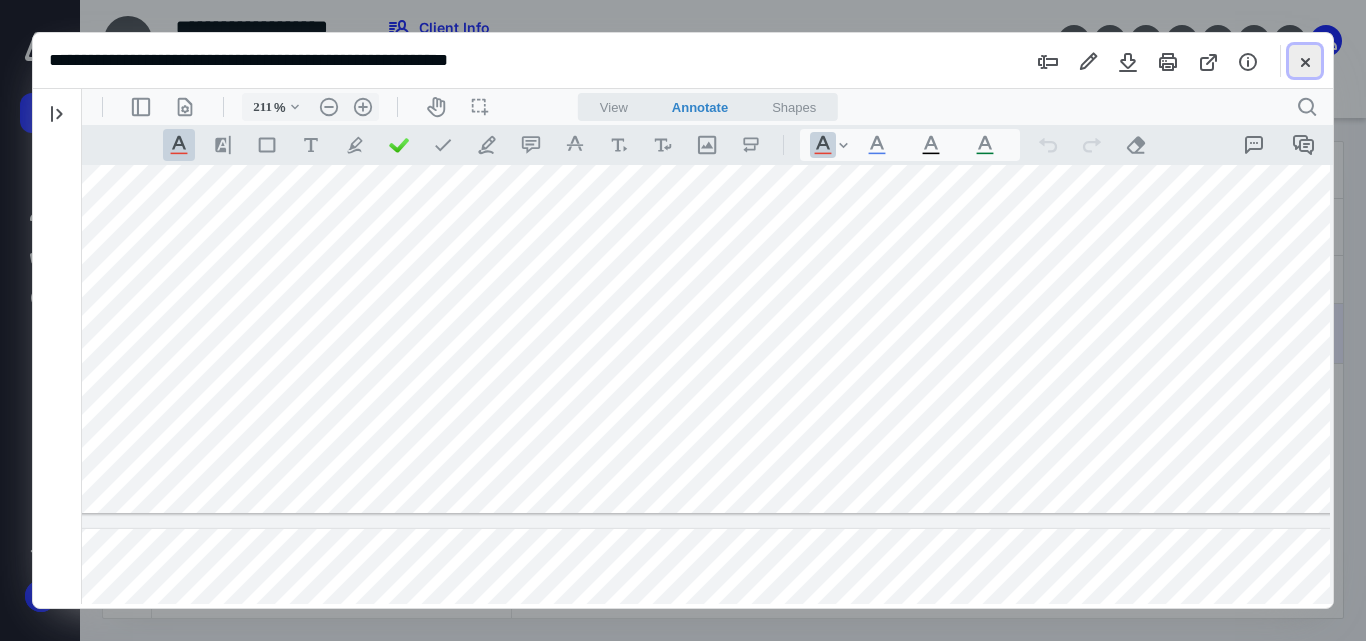 click at bounding box center [1305, 61] 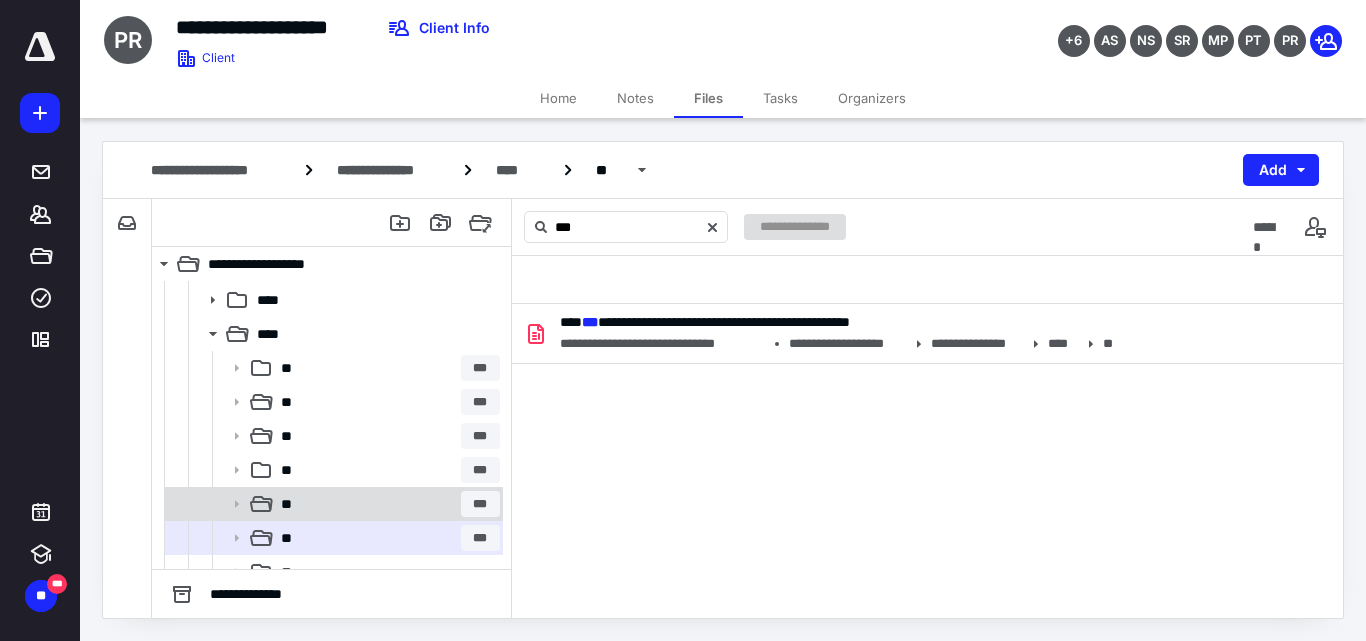 click on "**" at bounding box center (289, 504) 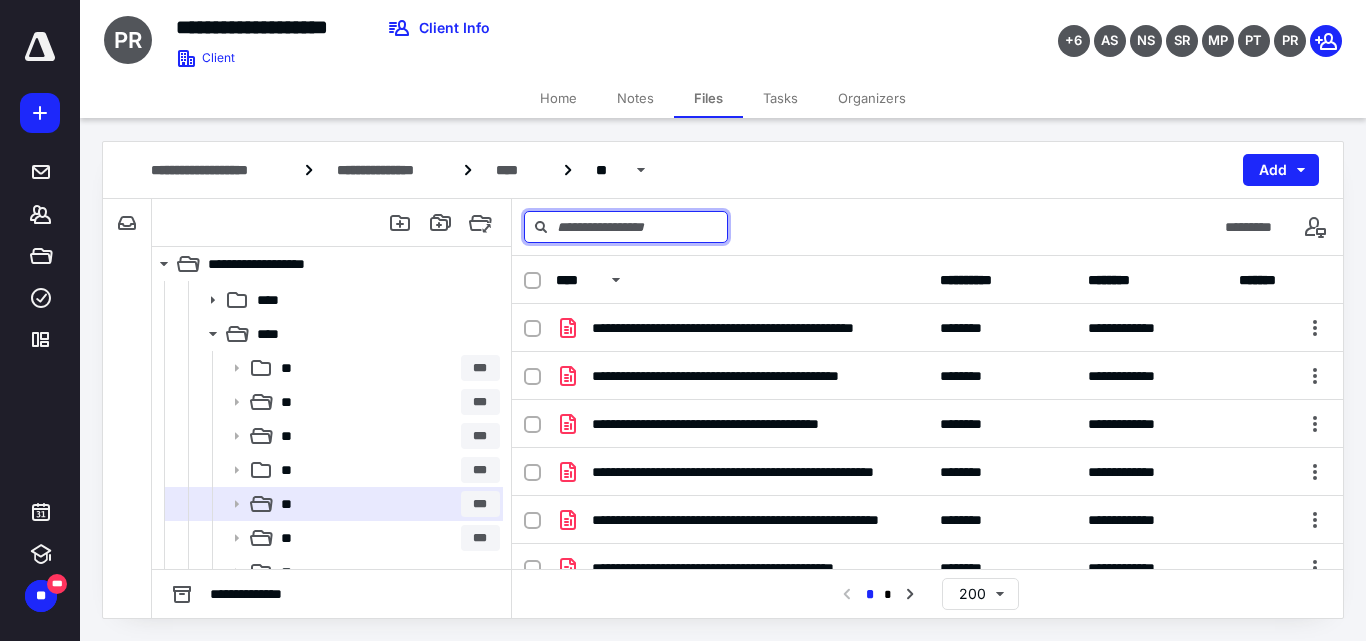 click at bounding box center [626, 227] 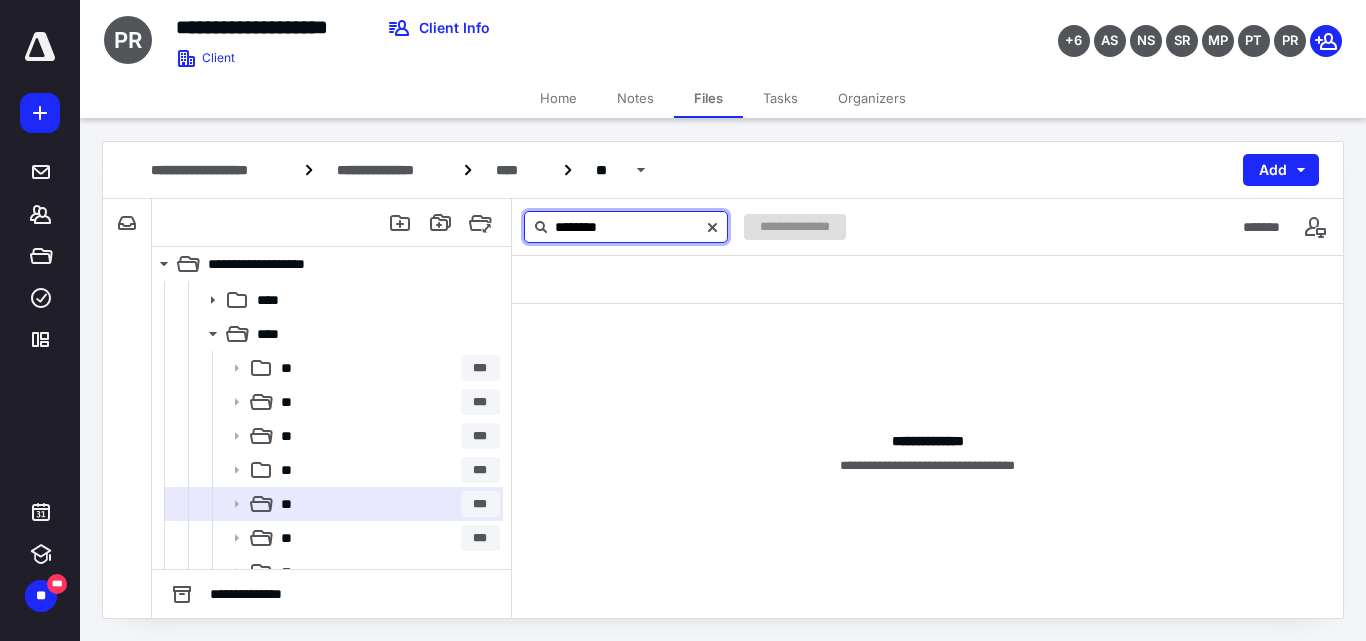 type on "********" 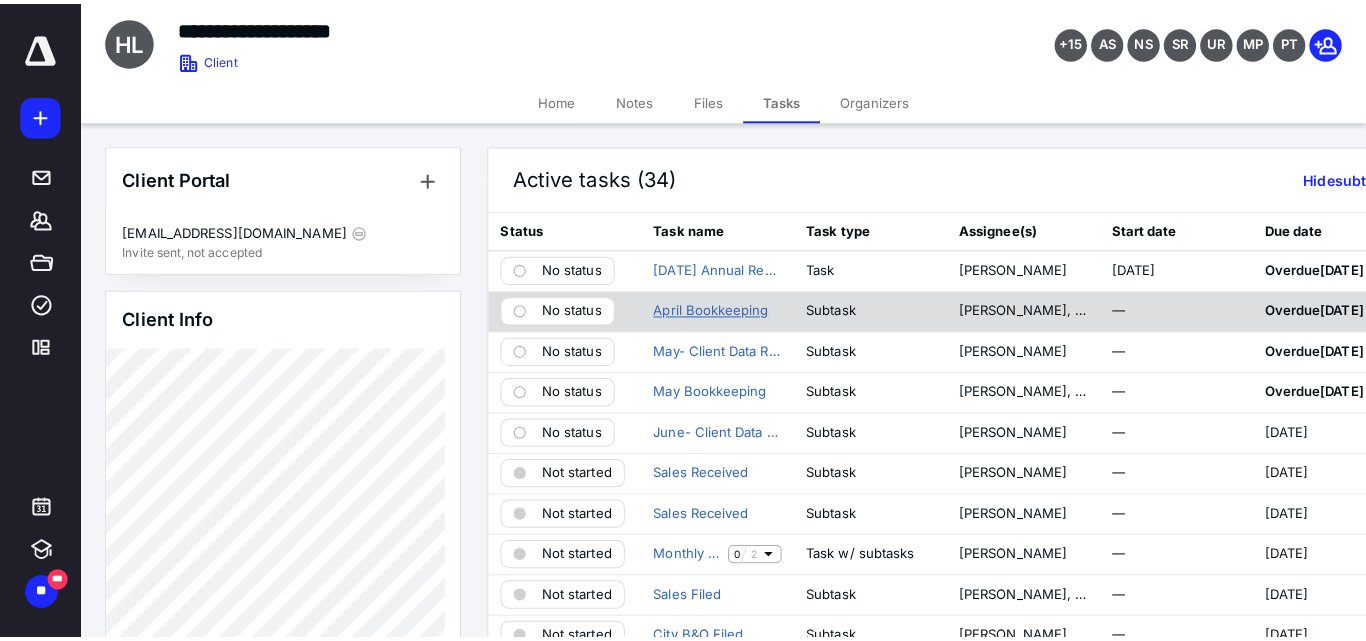 scroll, scrollTop: 0, scrollLeft: 0, axis: both 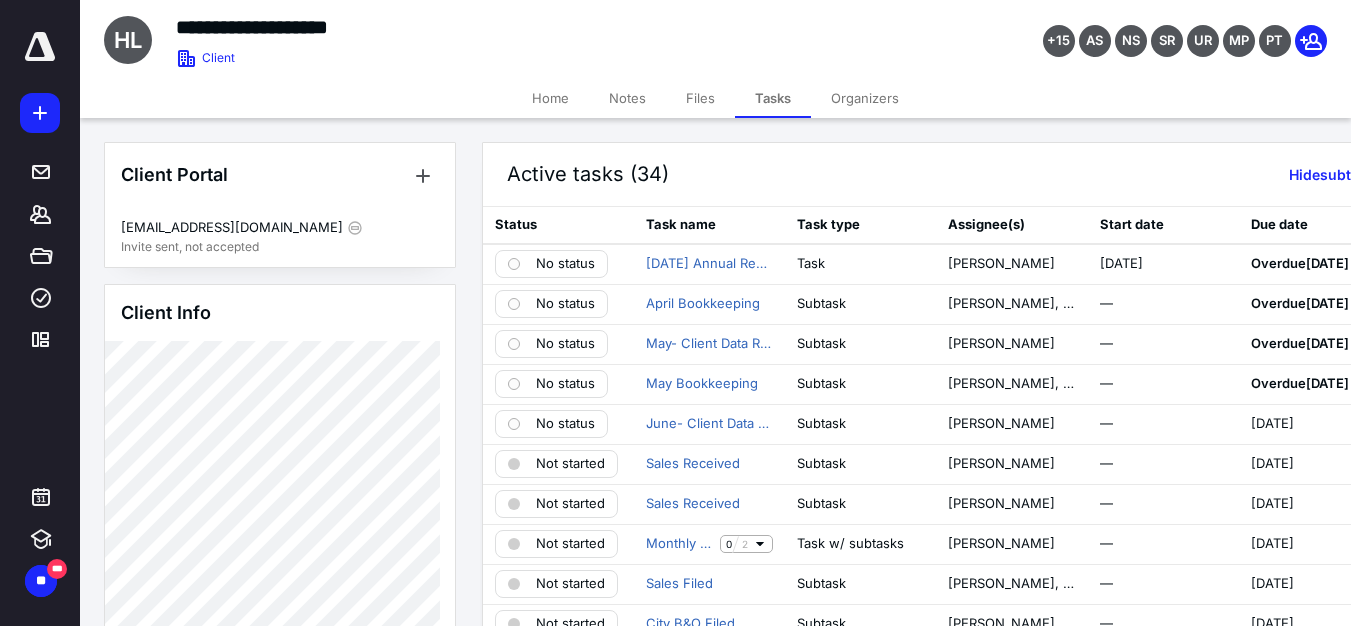 click on "Files" at bounding box center (700, 98) 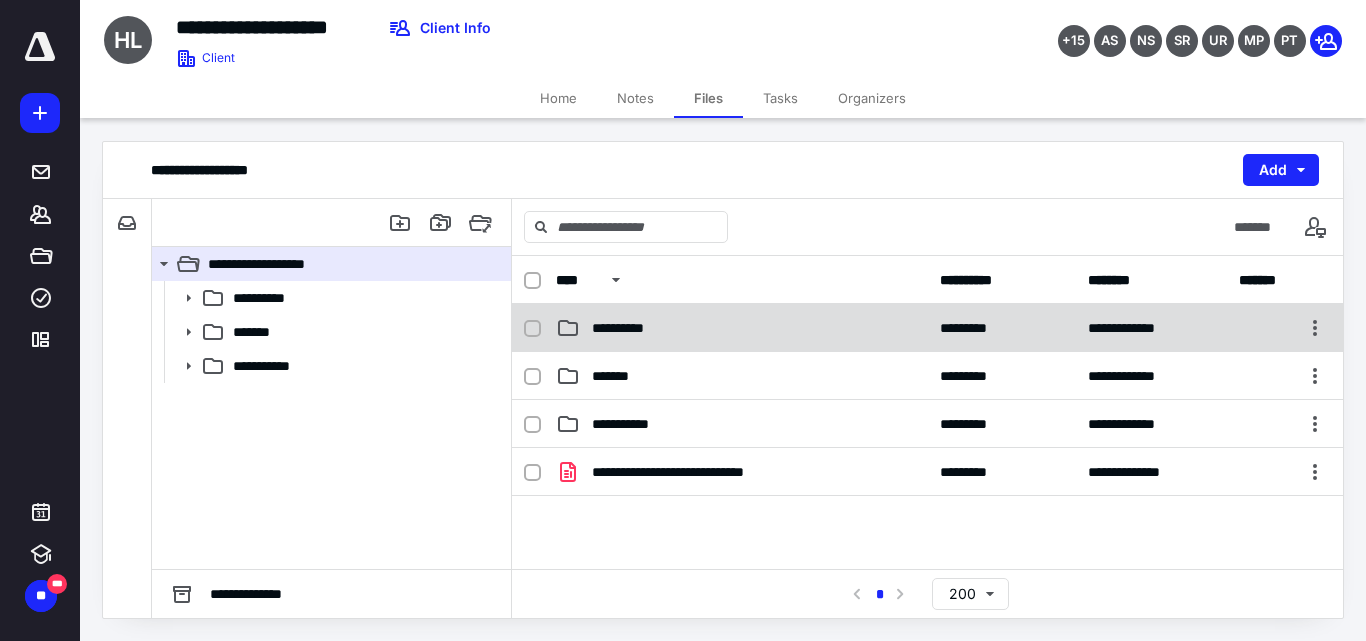 click on "**********" at bounding box center (629, 328) 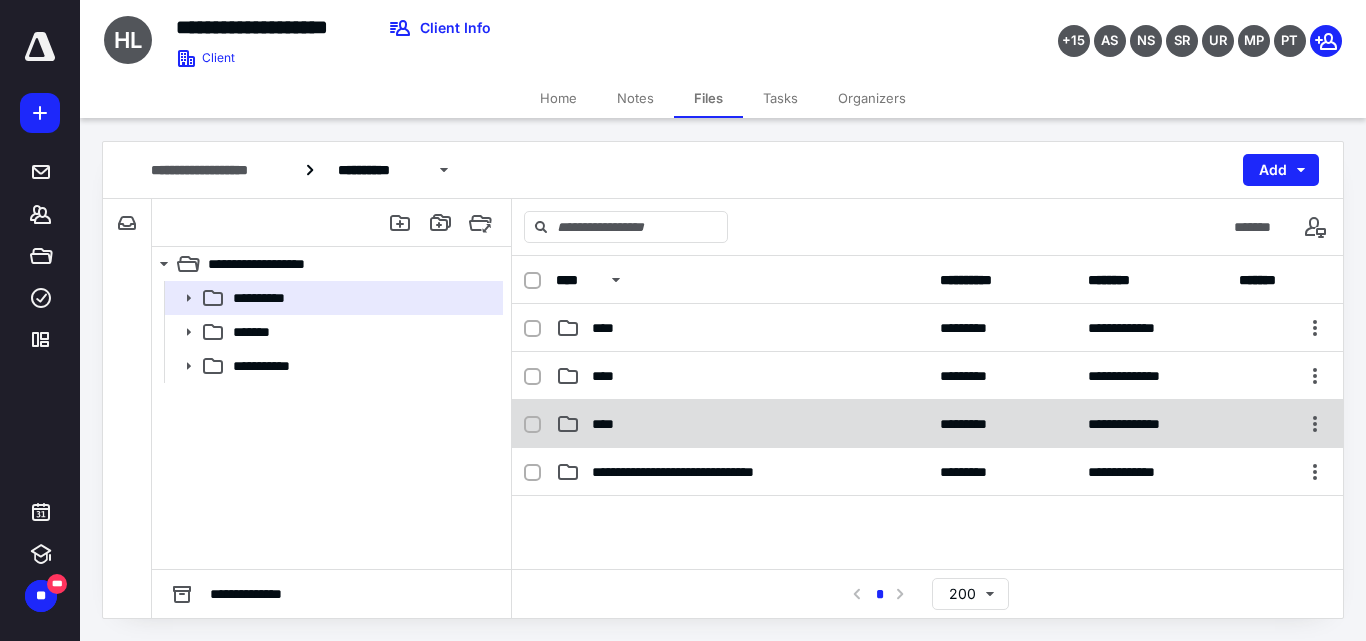 click on "****" at bounding box center [742, 424] 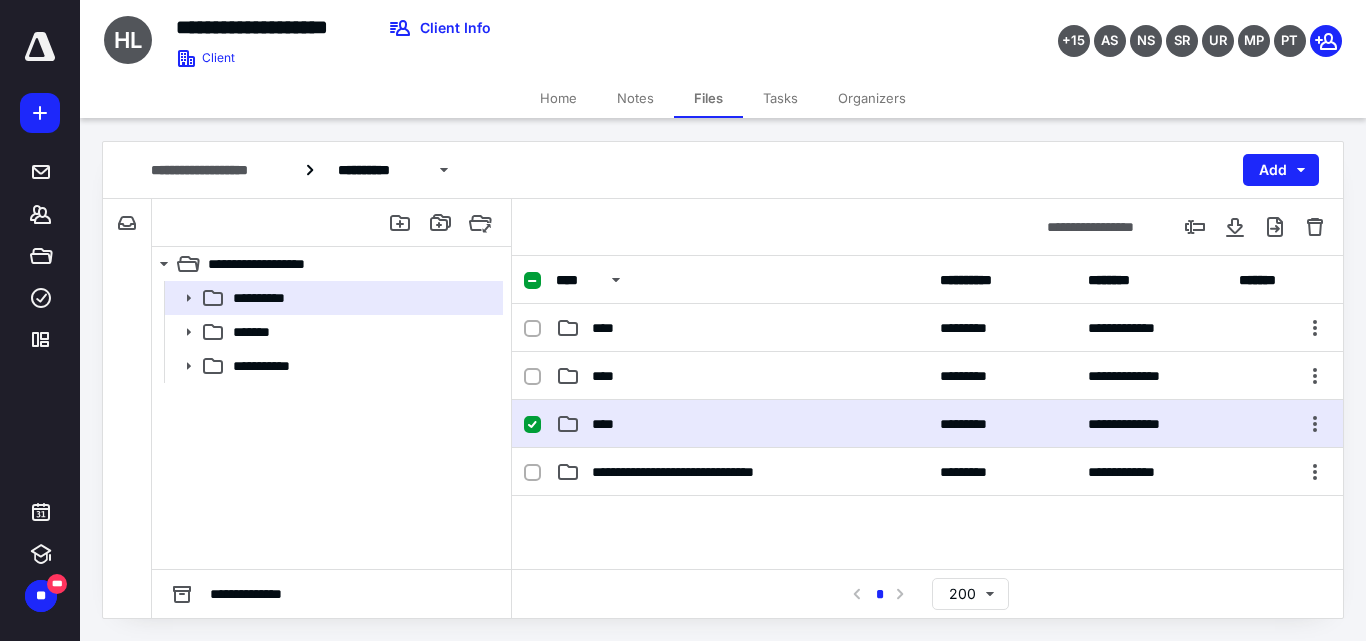 click on "****" at bounding box center [742, 424] 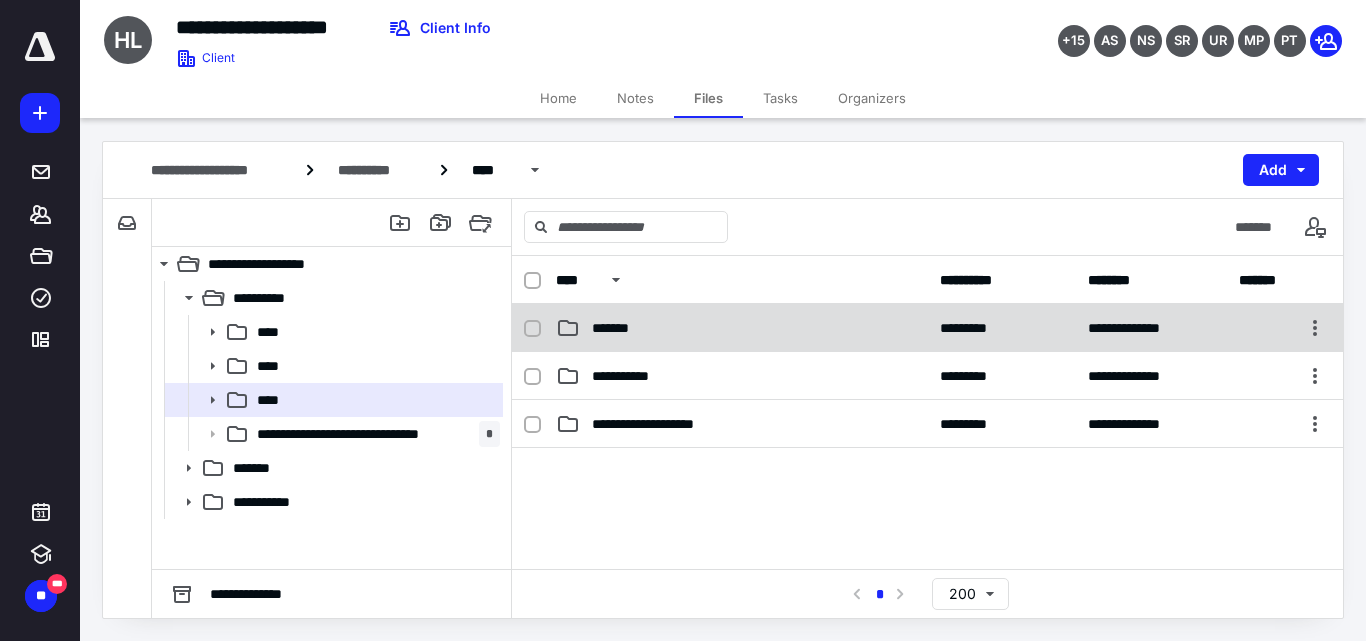 click on "*******" at bounding box center (620, 328) 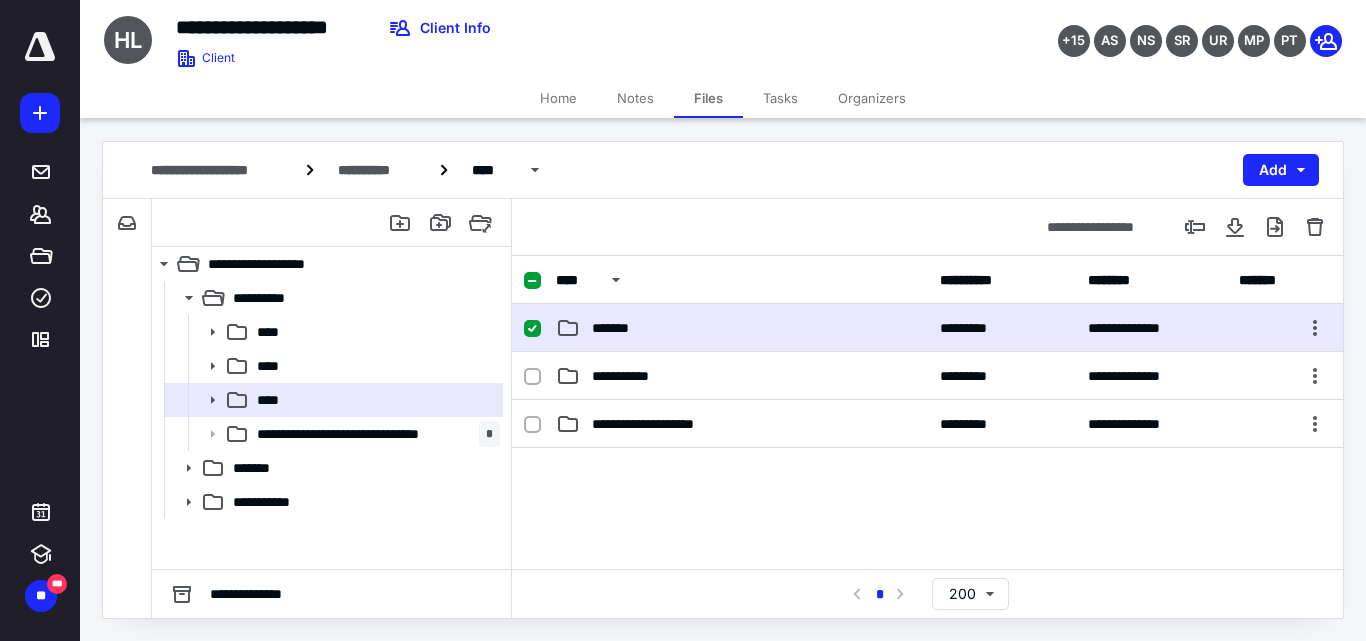 click on "*******" at bounding box center (620, 328) 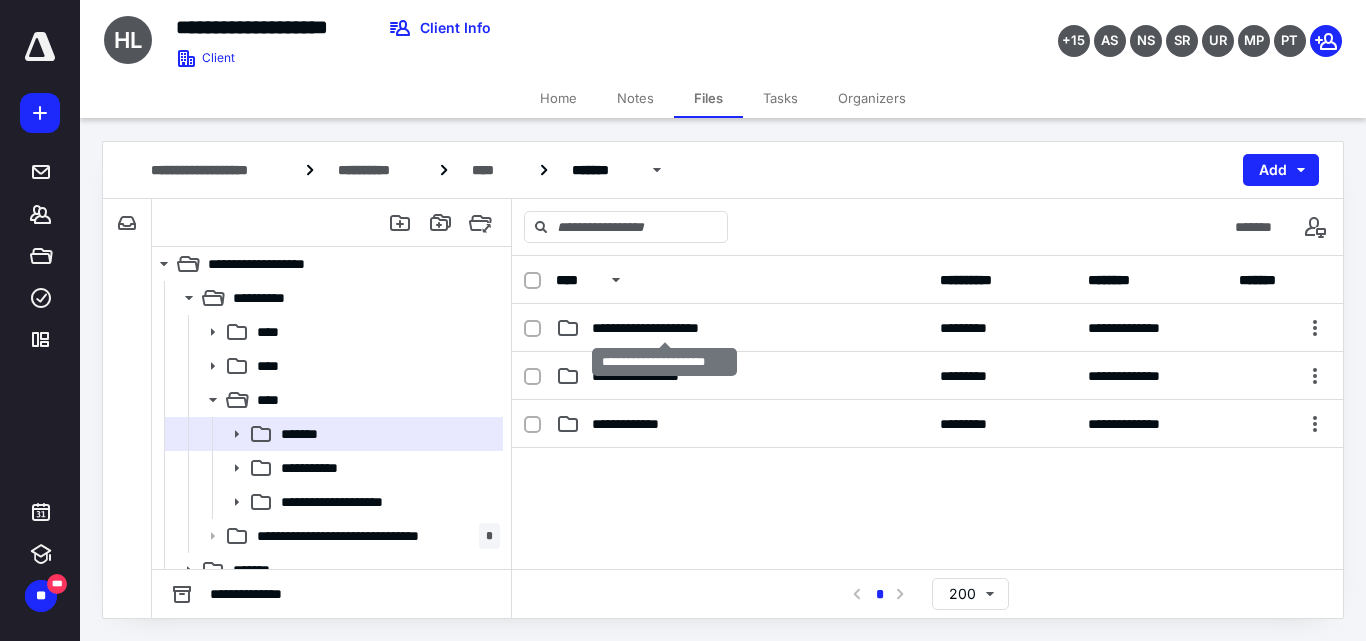 click on "**********" at bounding box center (664, 328) 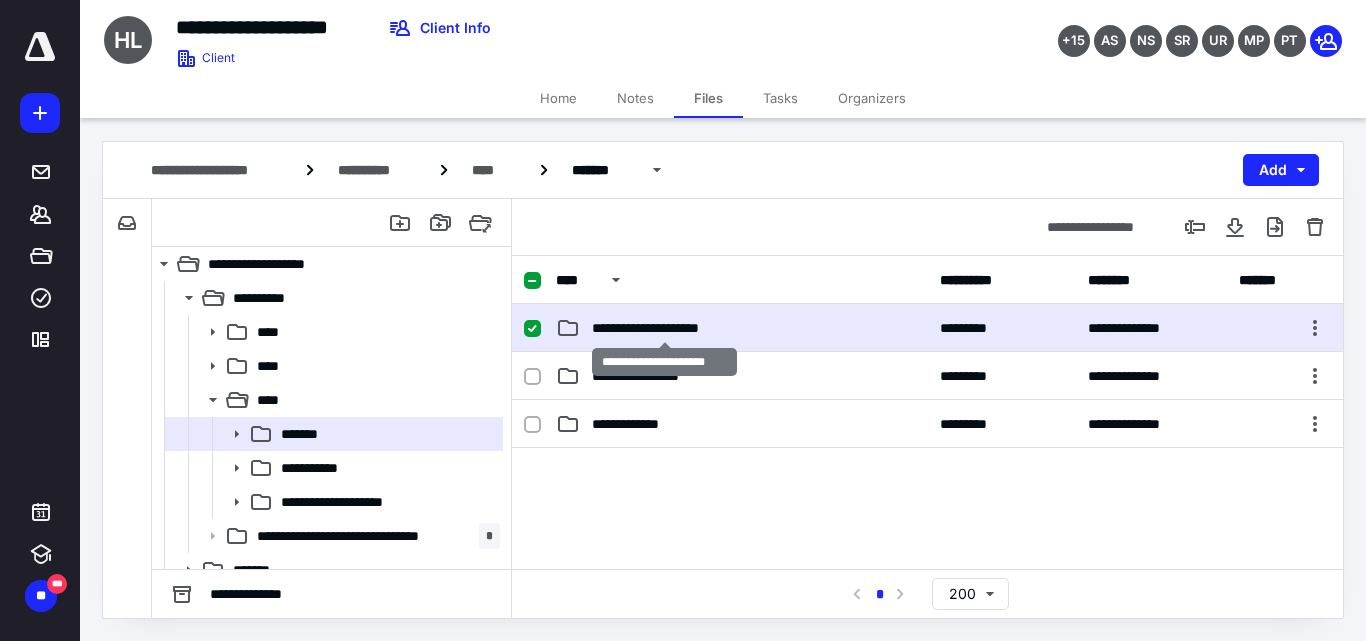 click on "**********" at bounding box center [664, 328] 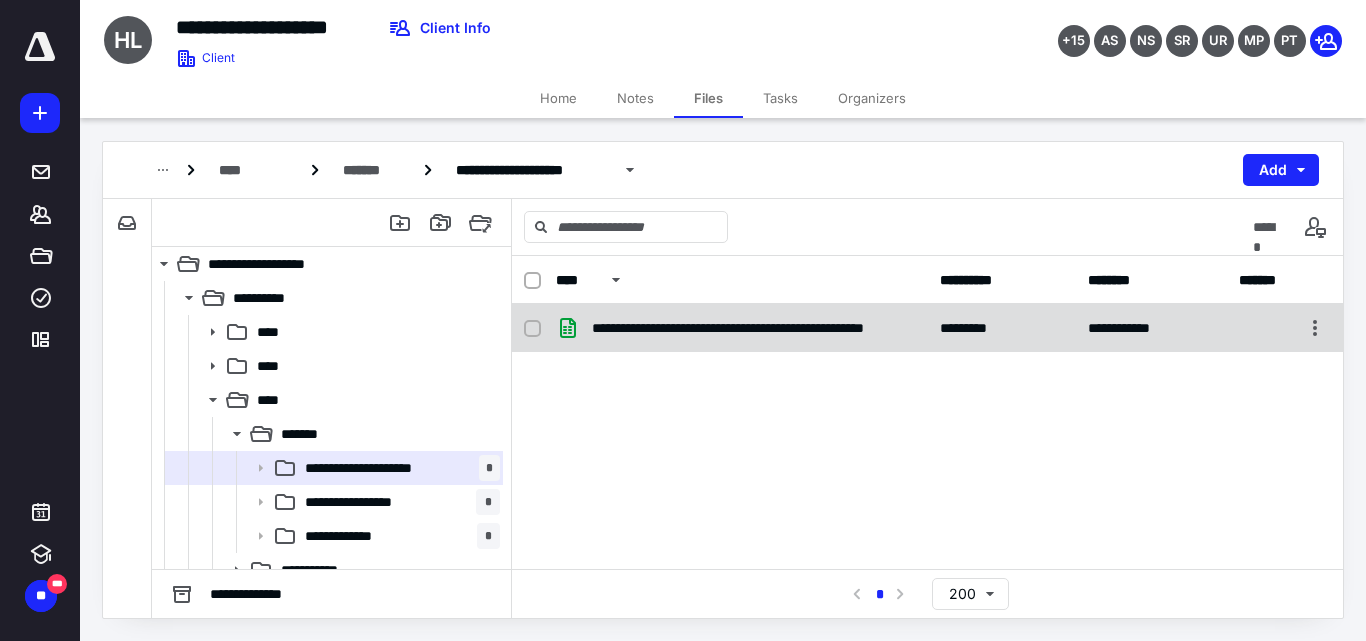 click on "**********" at bounding box center [742, 328] 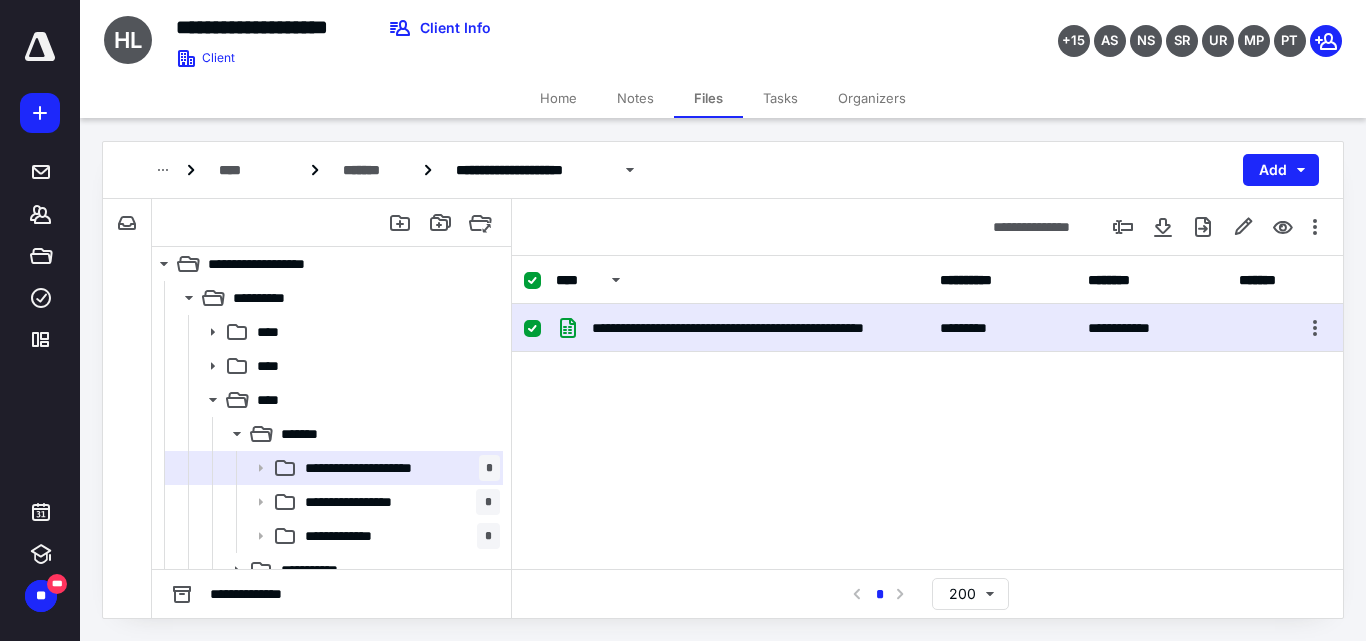 click on "**********" at bounding box center [742, 328] 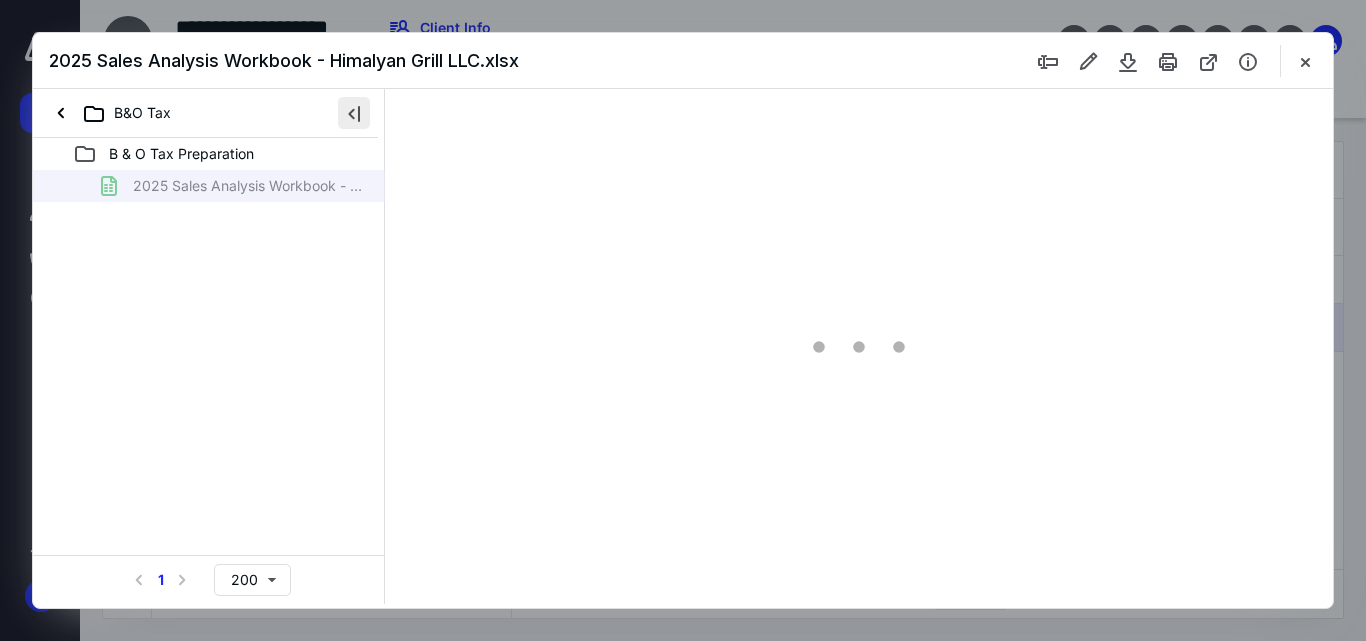 click at bounding box center [354, 113] 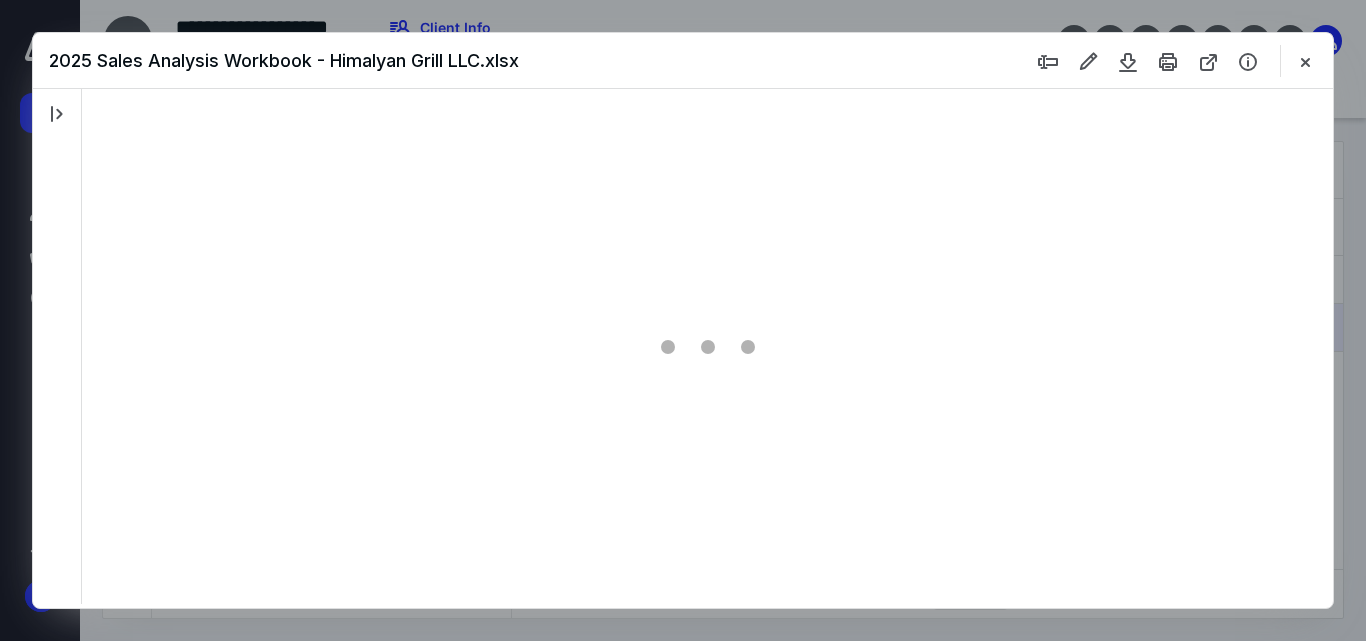 scroll, scrollTop: 0, scrollLeft: 0, axis: both 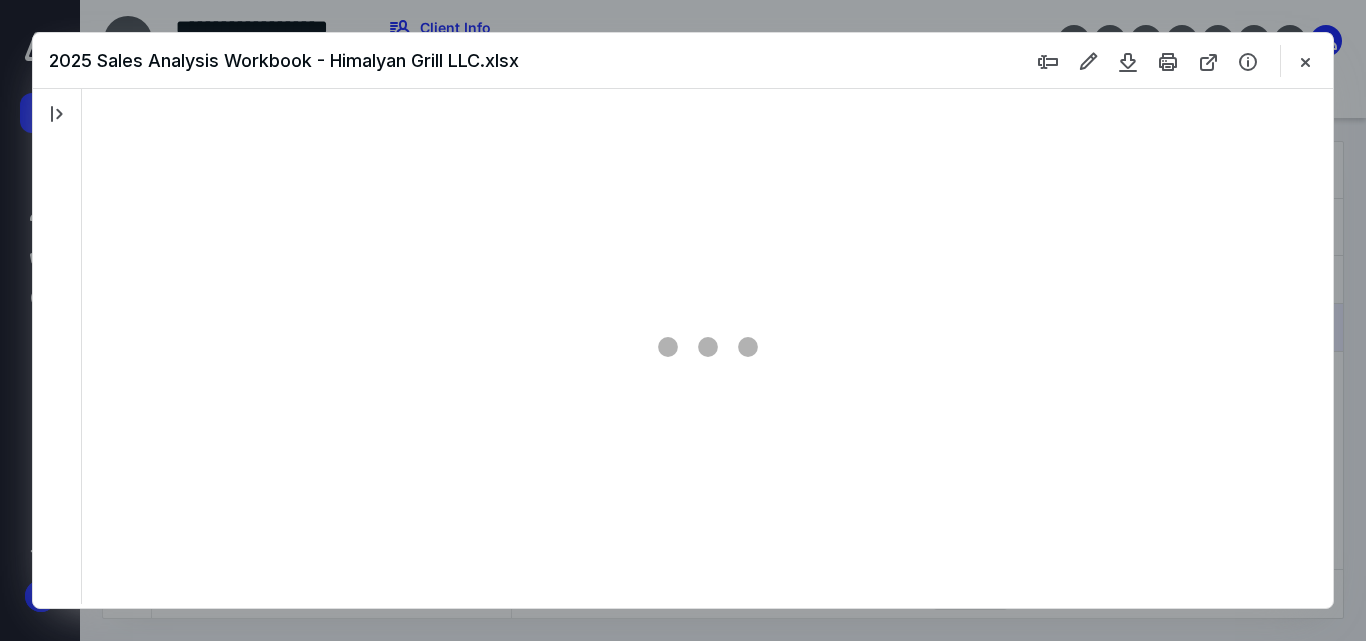 type on "65" 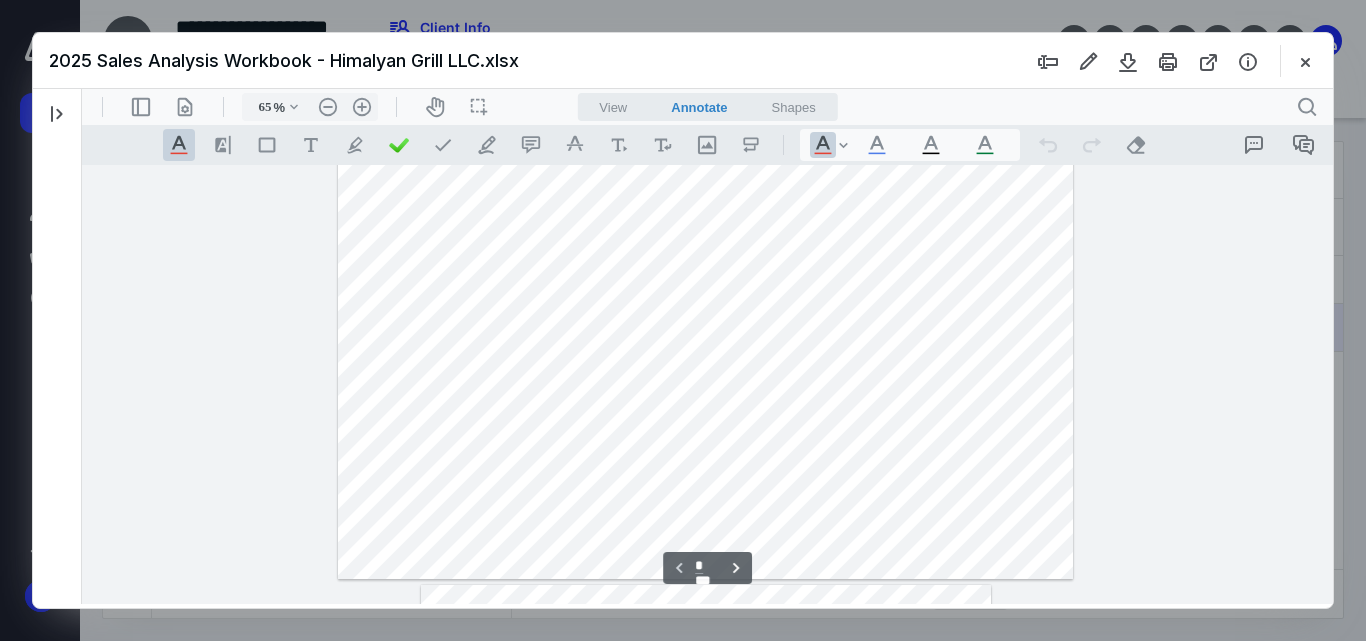 scroll, scrollTop: 0, scrollLeft: 0, axis: both 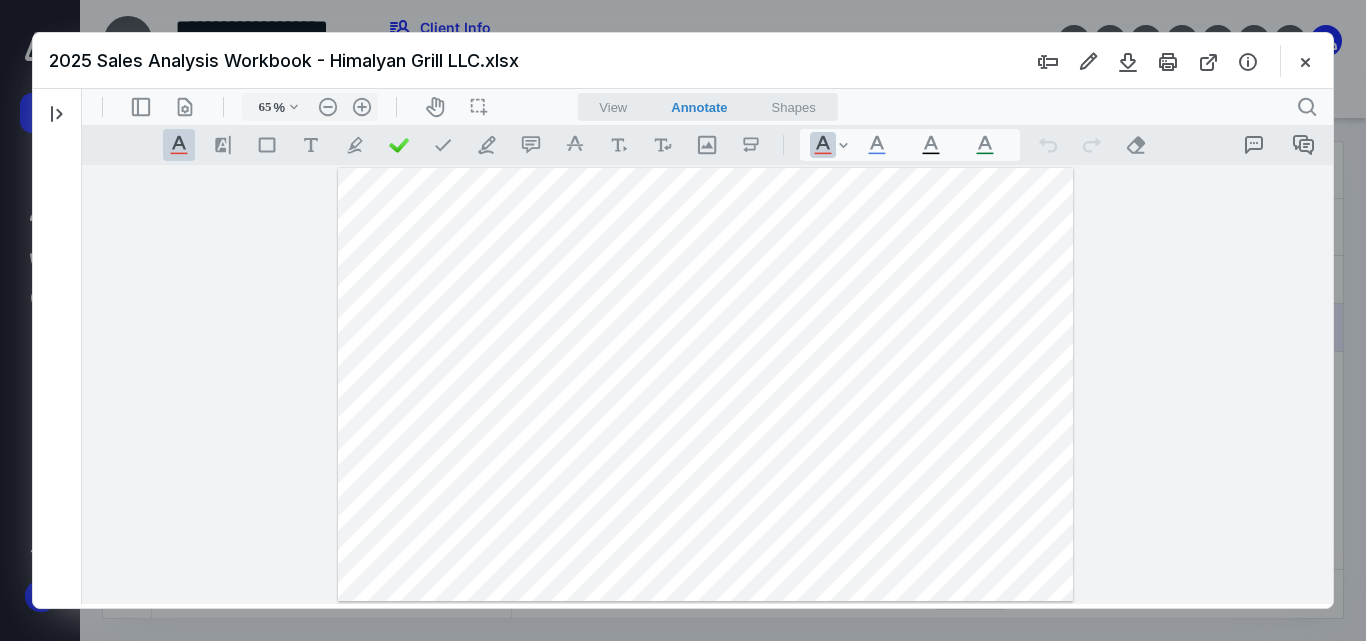 type 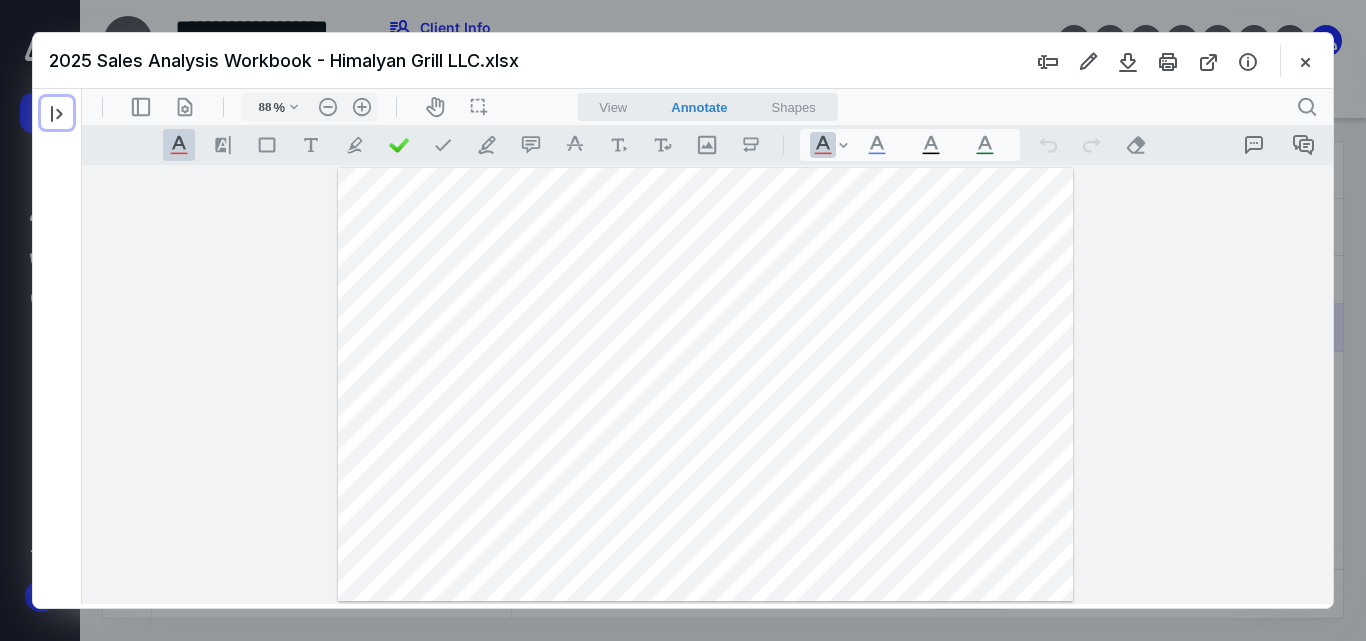 scroll, scrollTop: 78, scrollLeft: 0, axis: vertical 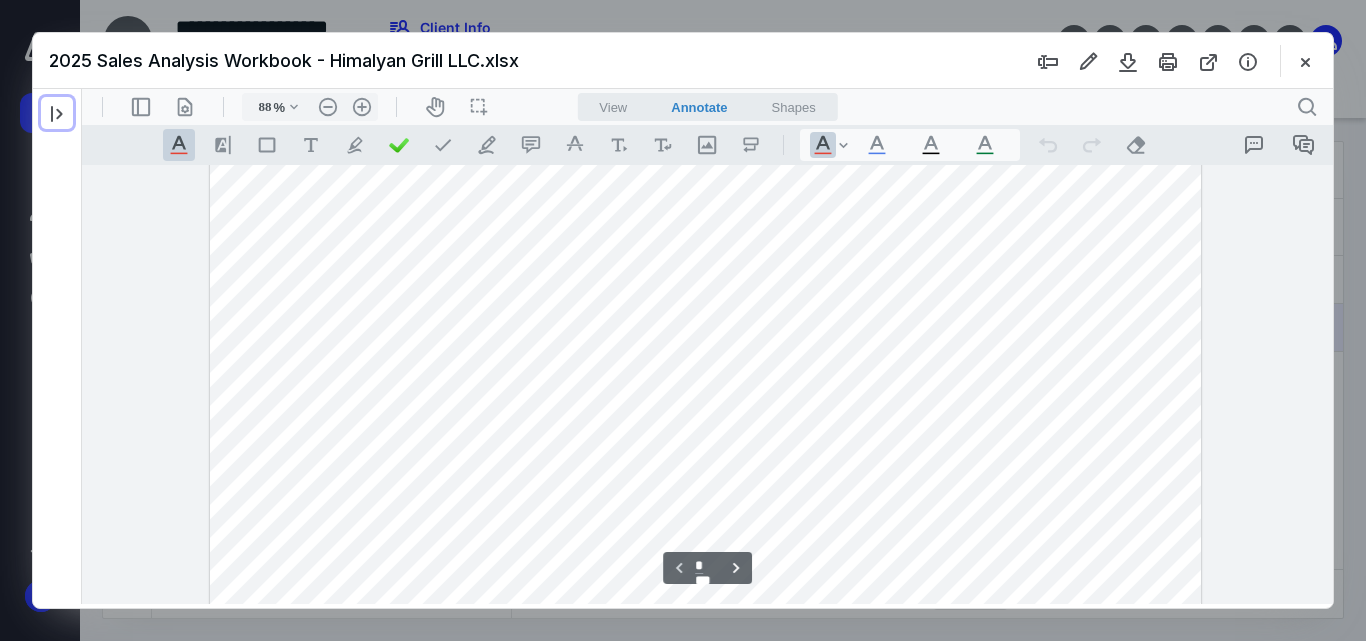 type on "113" 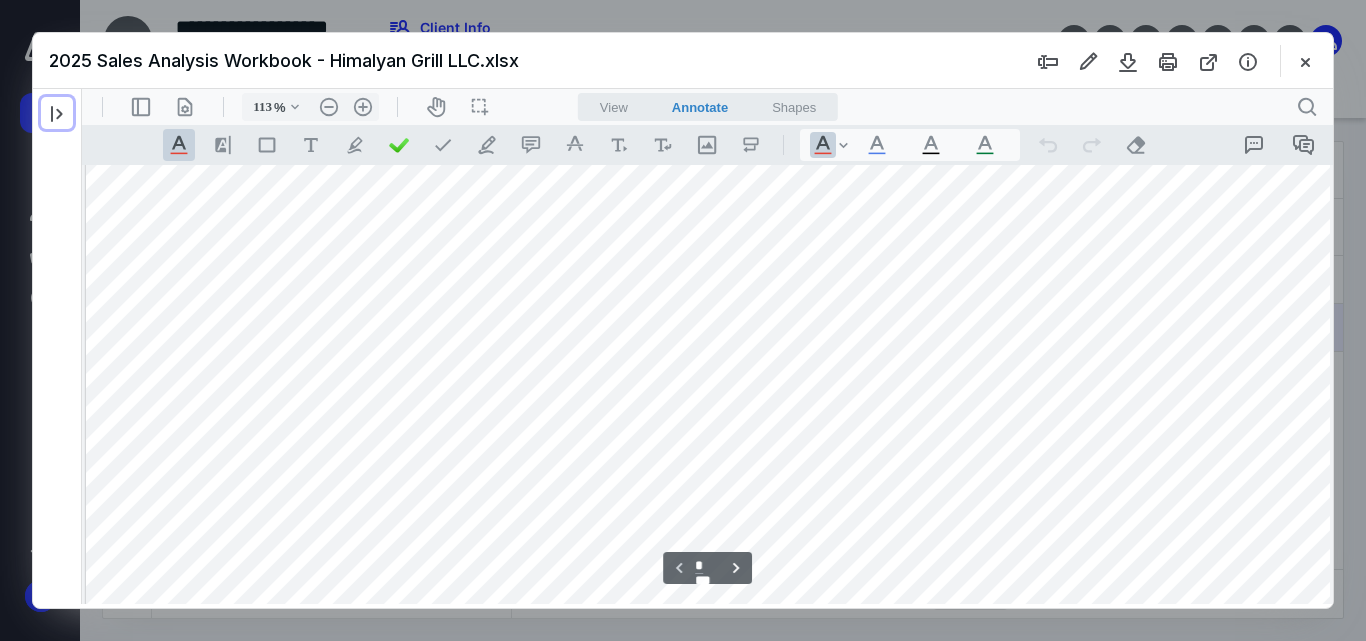 scroll, scrollTop: 165, scrollLeft: 21, axis: both 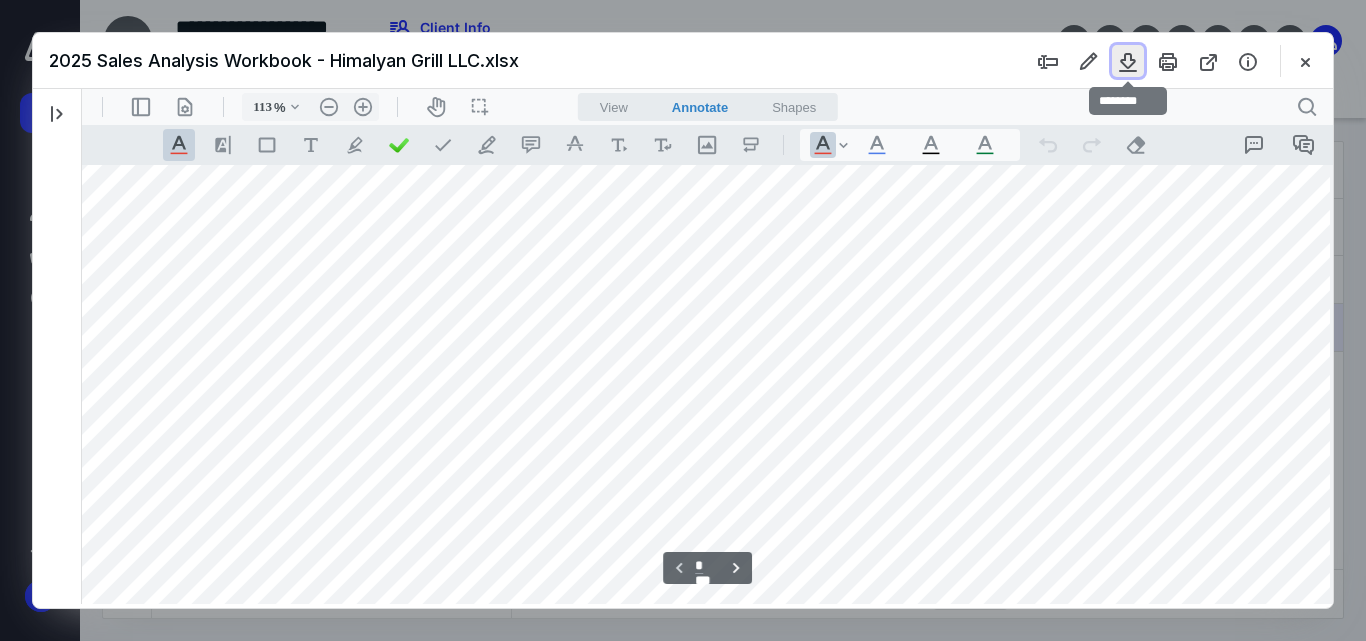 click at bounding box center [1128, 61] 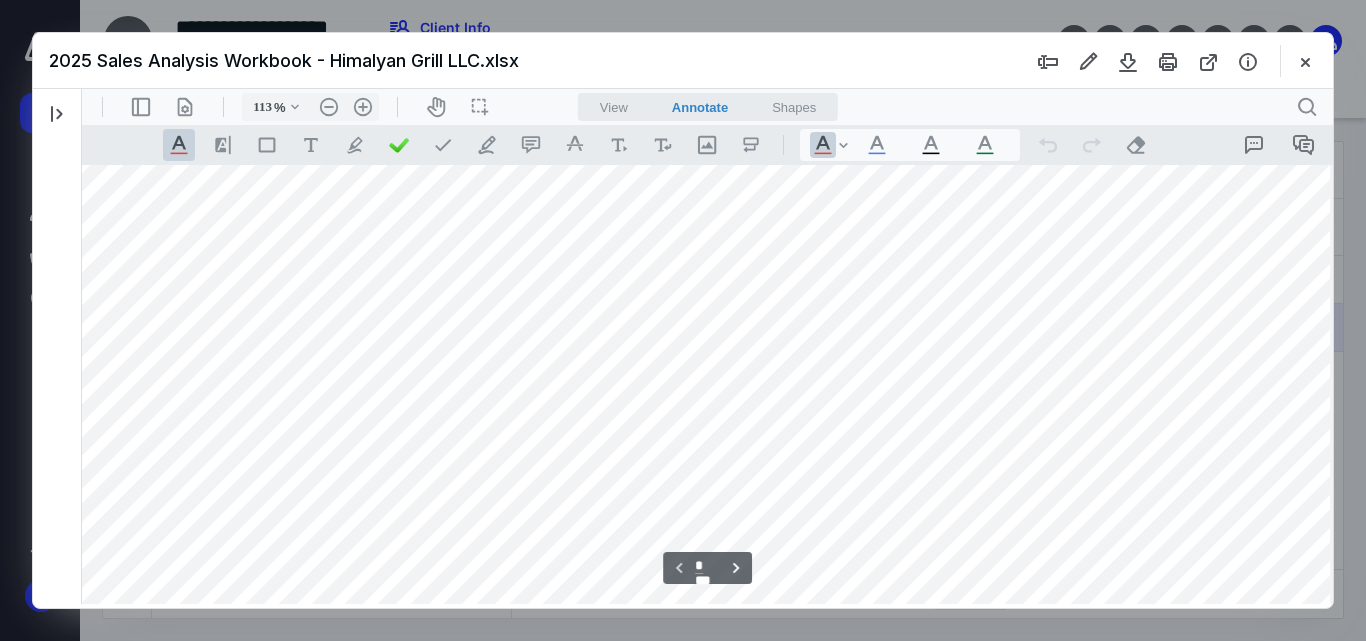 scroll, scrollTop: 0, scrollLeft: 21, axis: horizontal 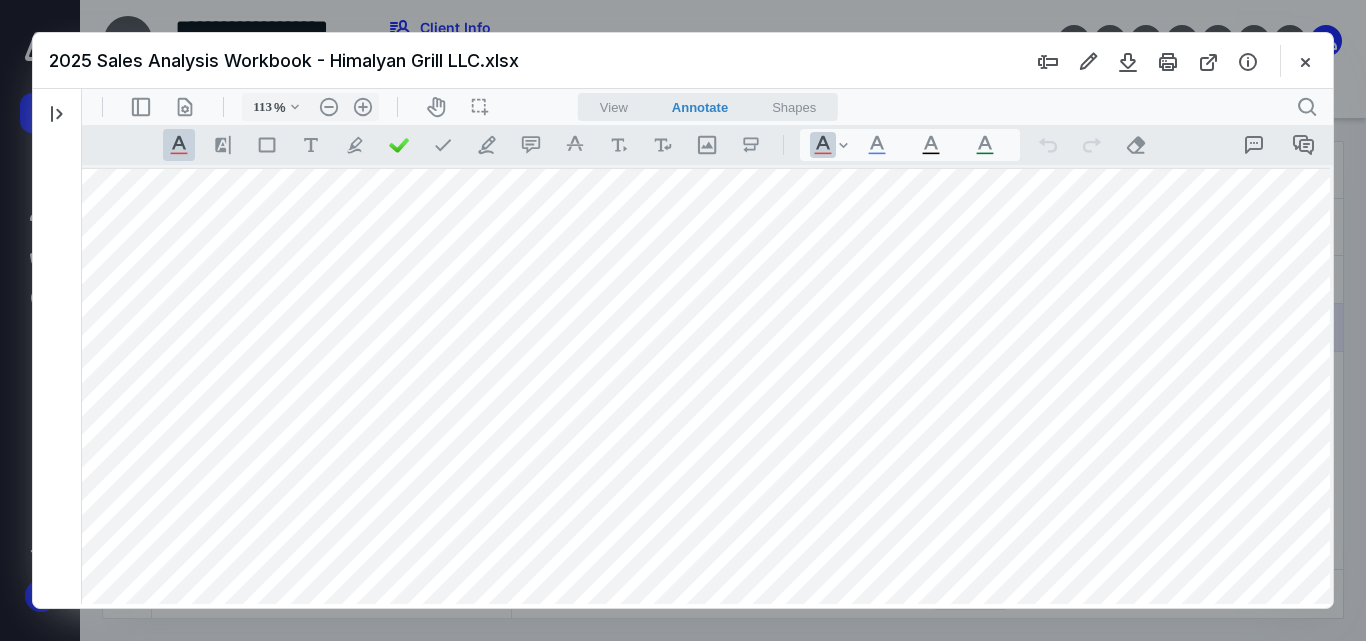 type 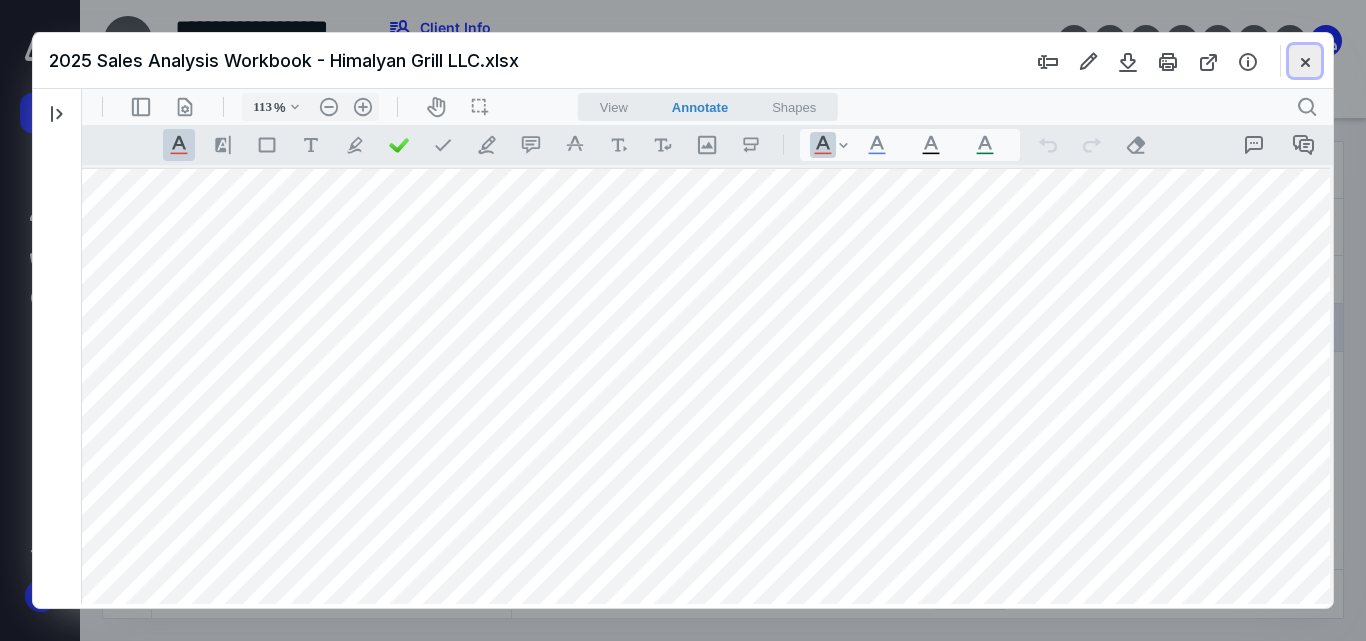 click at bounding box center [1305, 61] 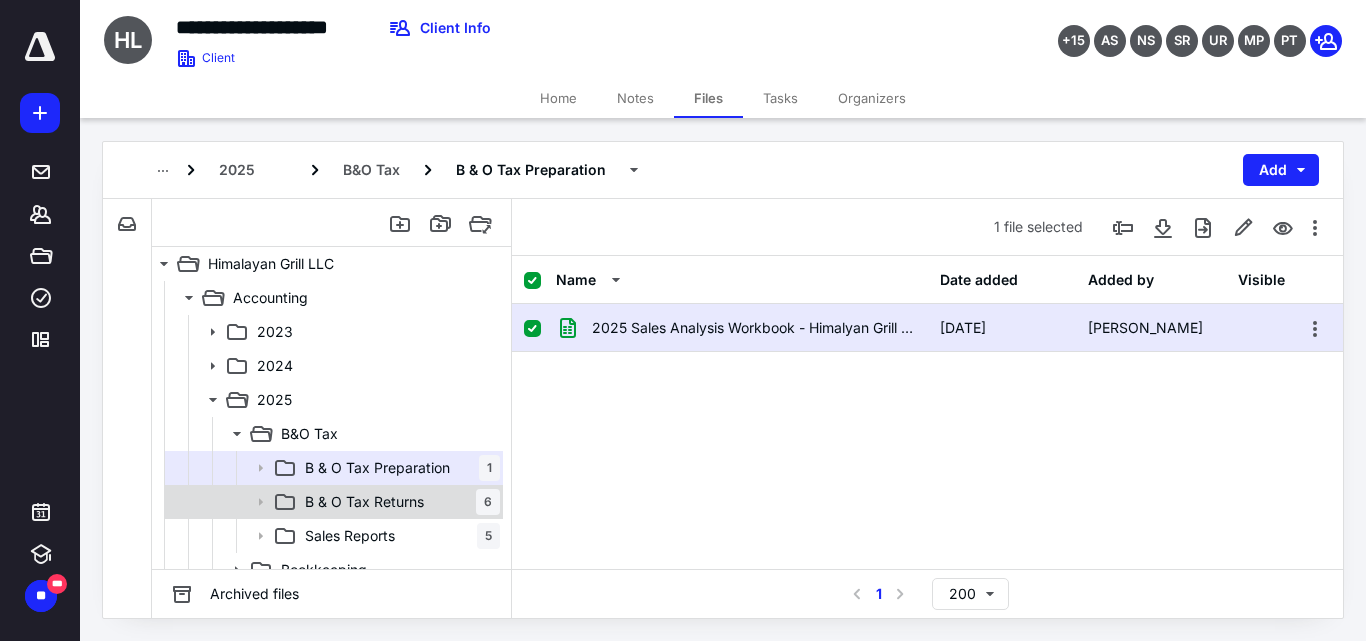 click on "B & O Tax Returns 6" at bounding box center [398, 502] 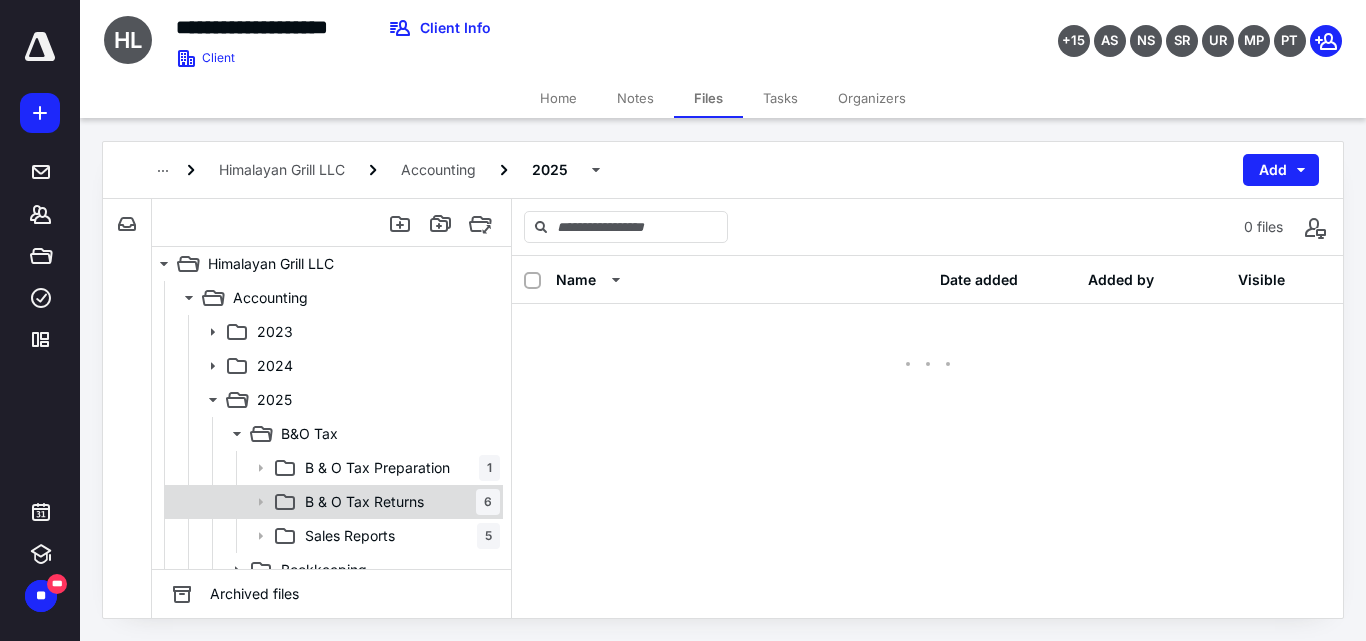 click on "B & O Tax Returns 6" at bounding box center (398, 502) 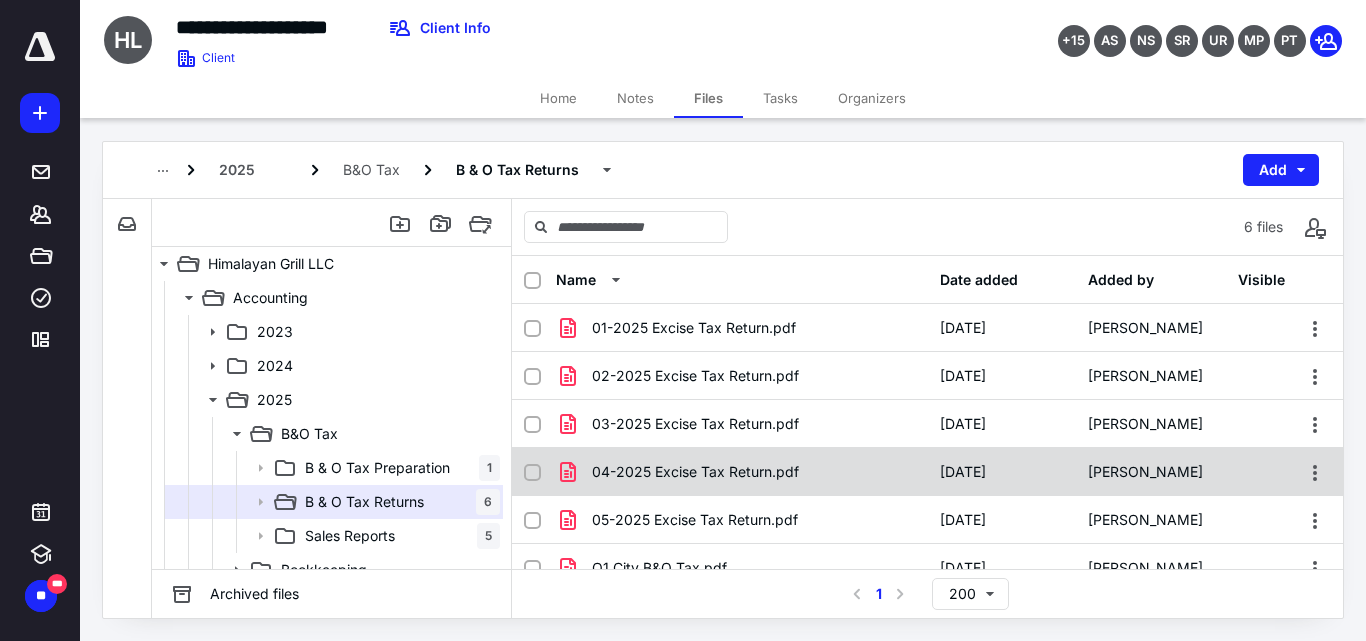 scroll, scrollTop: 35, scrollLeft: 0, axis: vertical 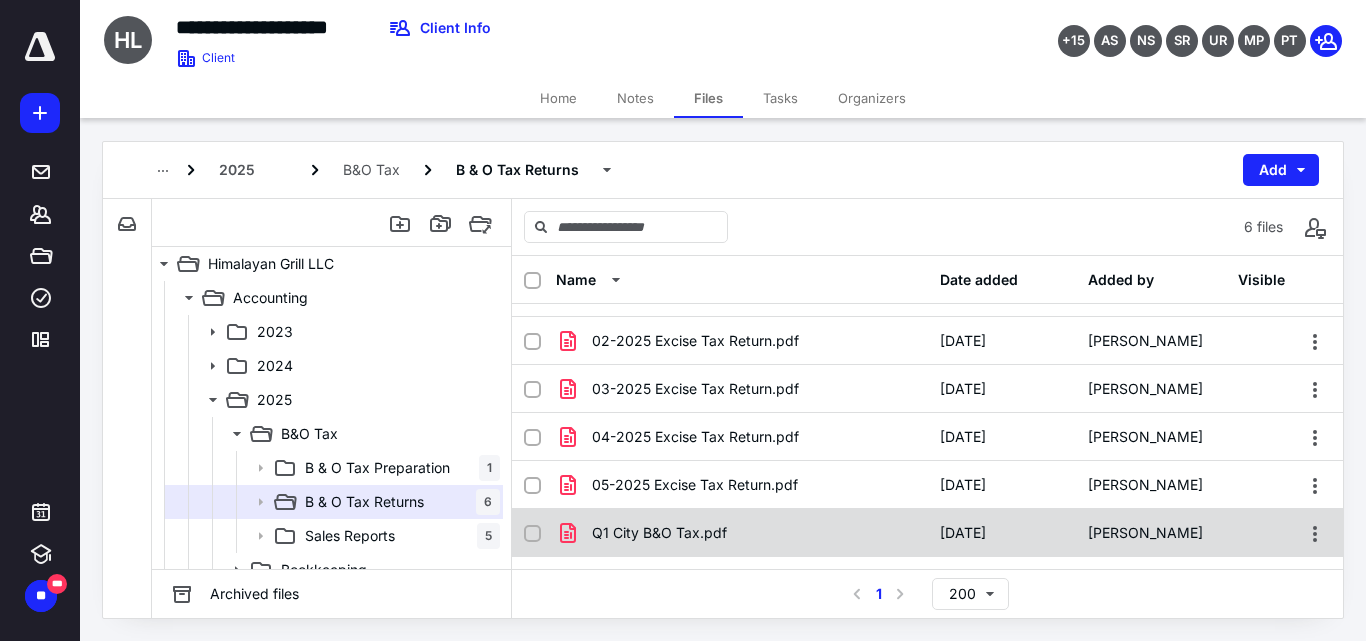 click on "Q1 City B&O Tax.pdf" at bounding box center [742, 533] 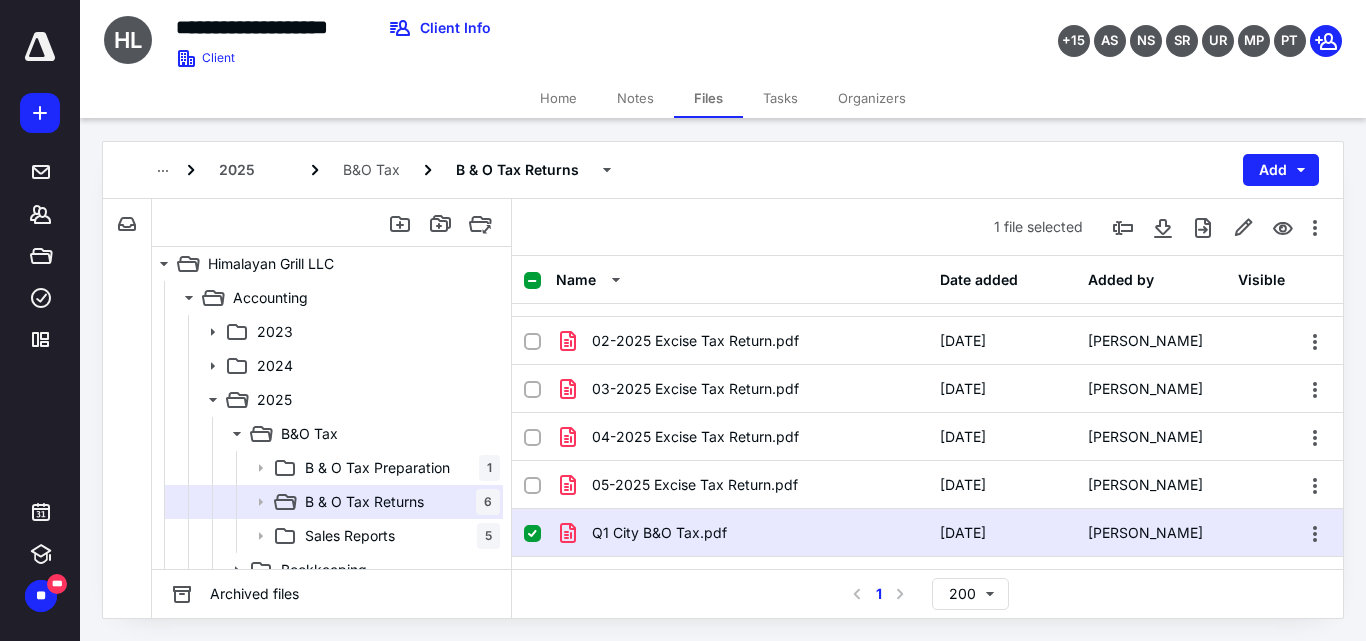 click on "Q1 City B&O Tax.pdf" at bounding box center (742, 533) 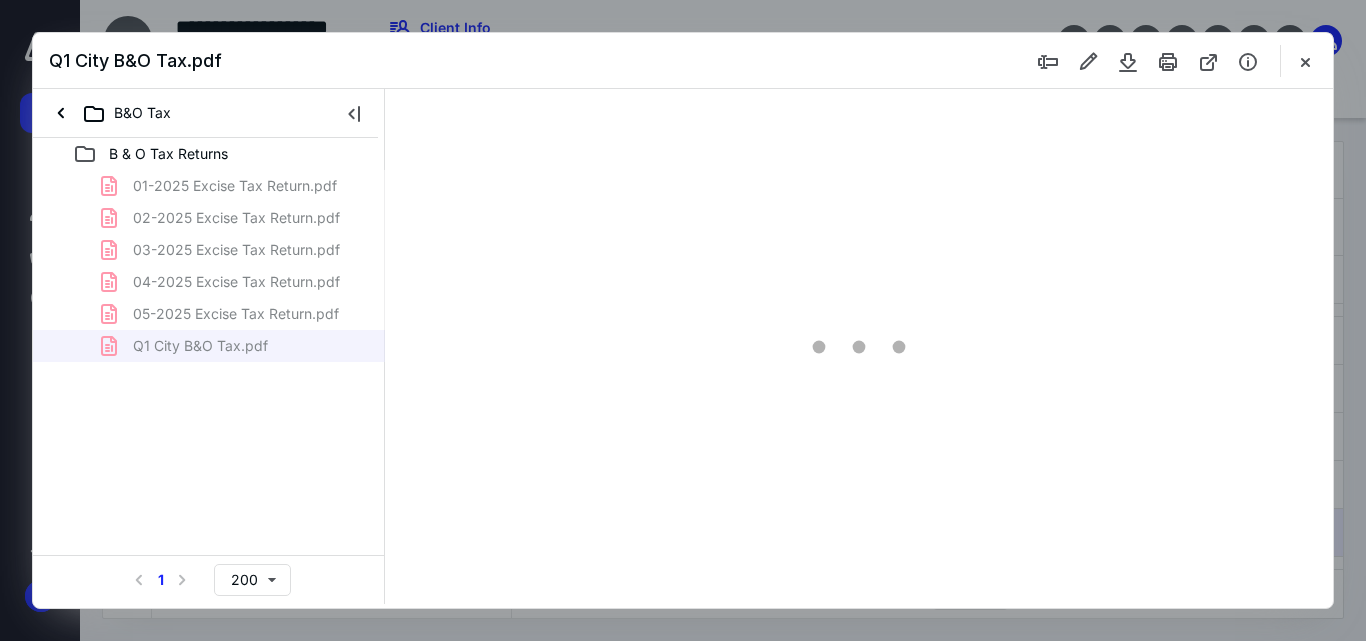 scroll, scrollTop: 0, scrollLeft: 0, axis: both 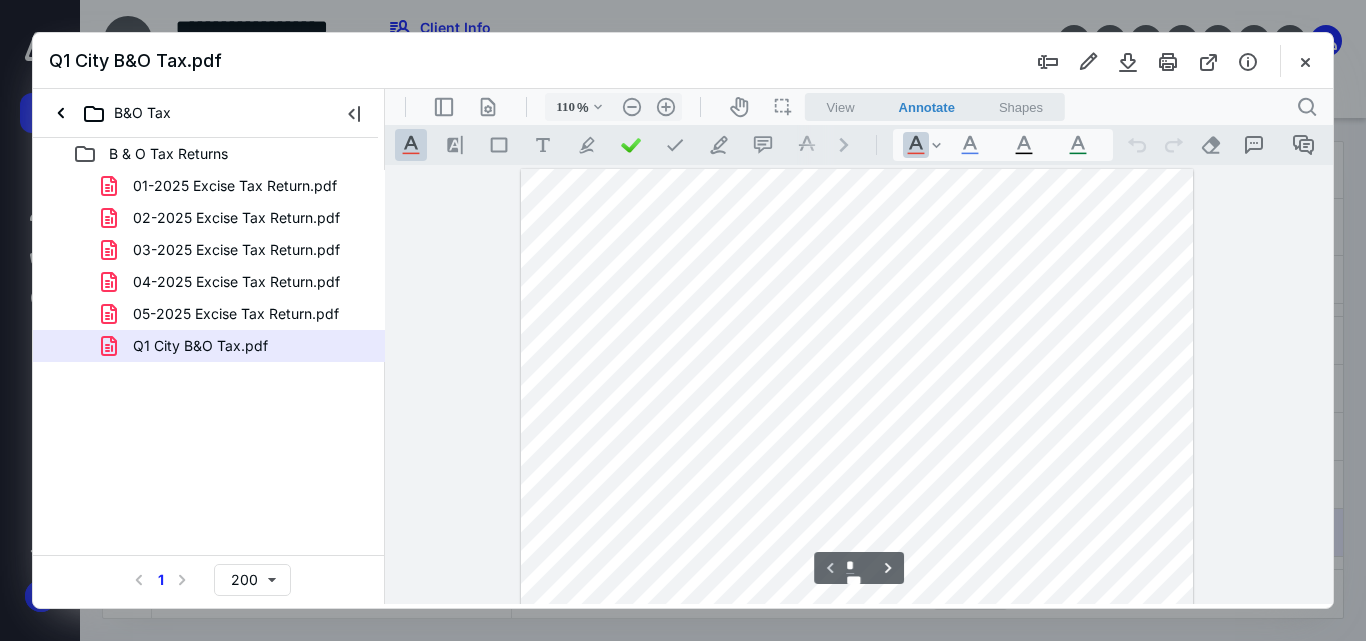 type on "135" 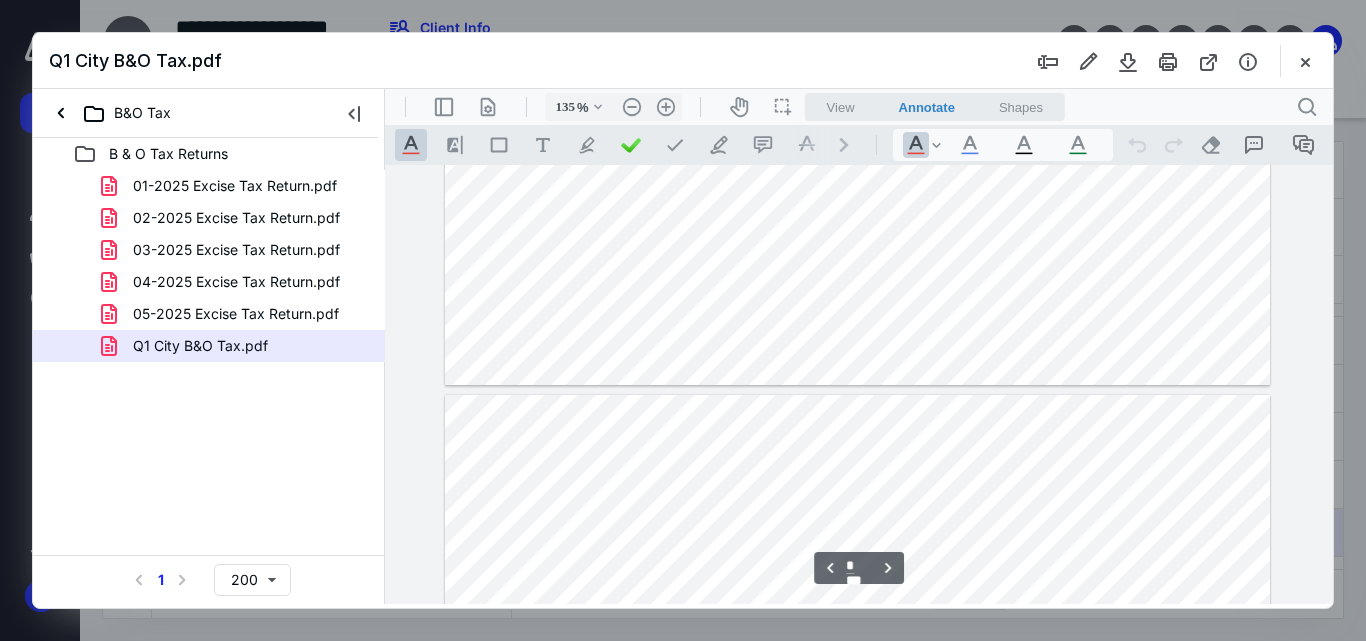 scroll, scrollTop: 953, scrollLeft: 0, axis: vertical 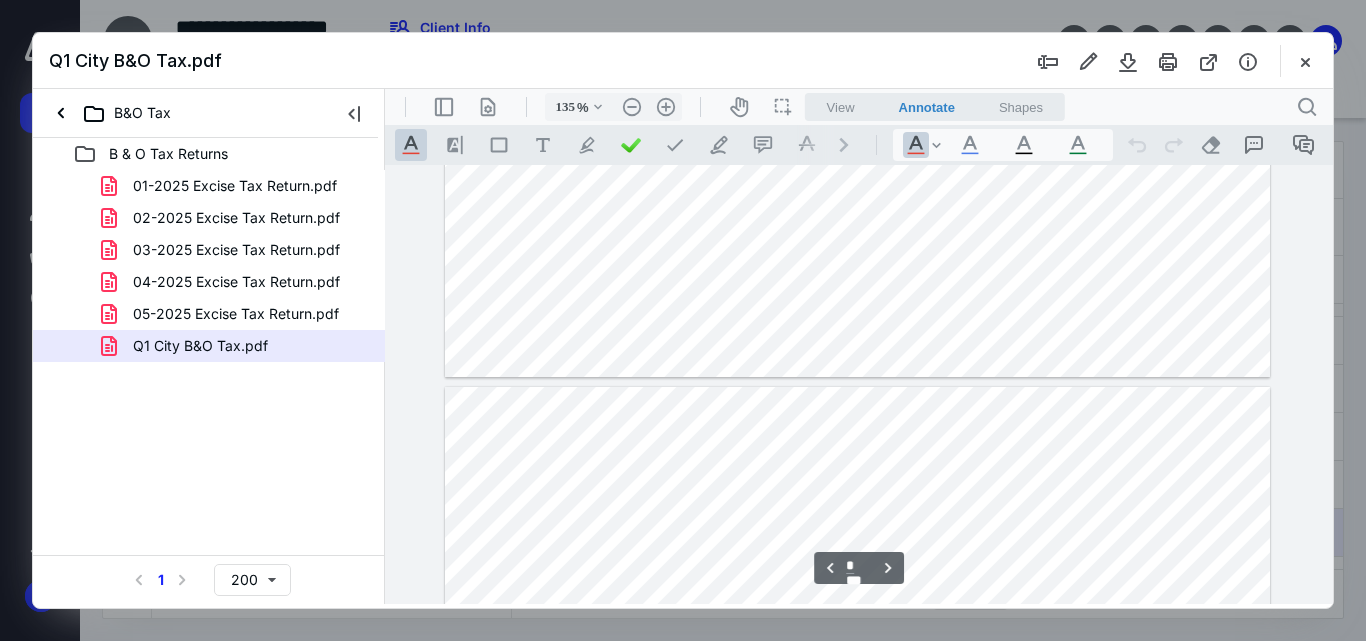 type on "*" 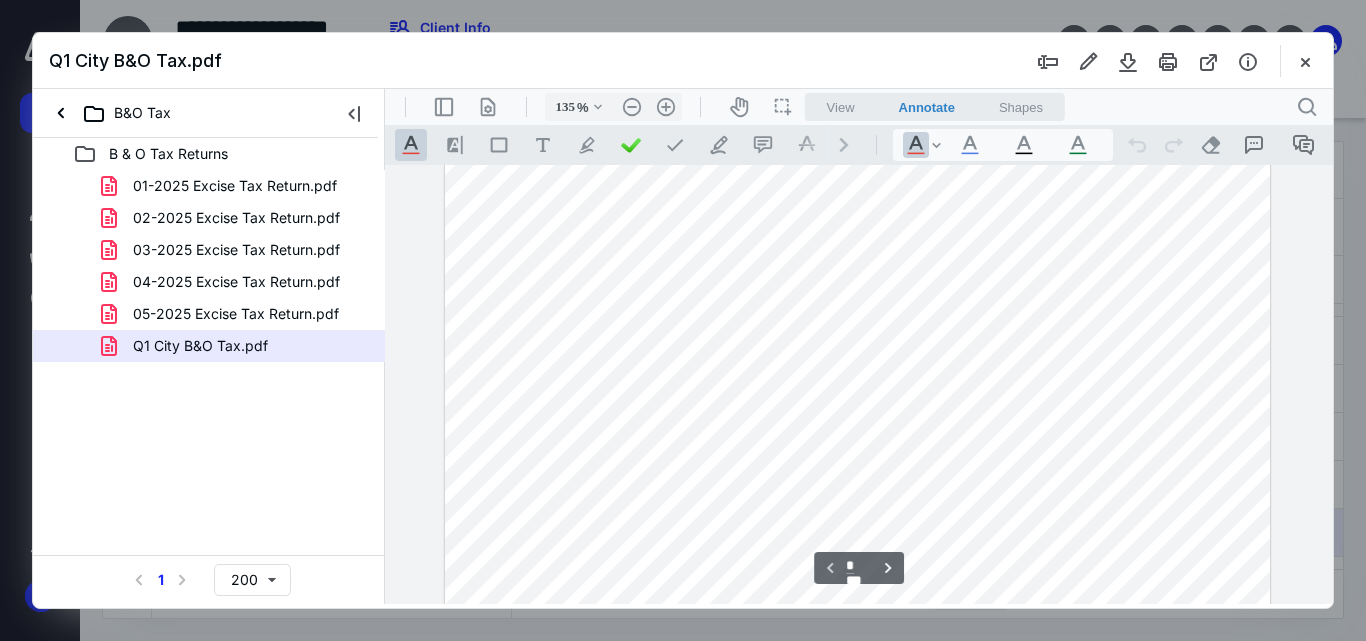 scroll, scrollTop: 553, scrollLeft: 0, axis: vertical 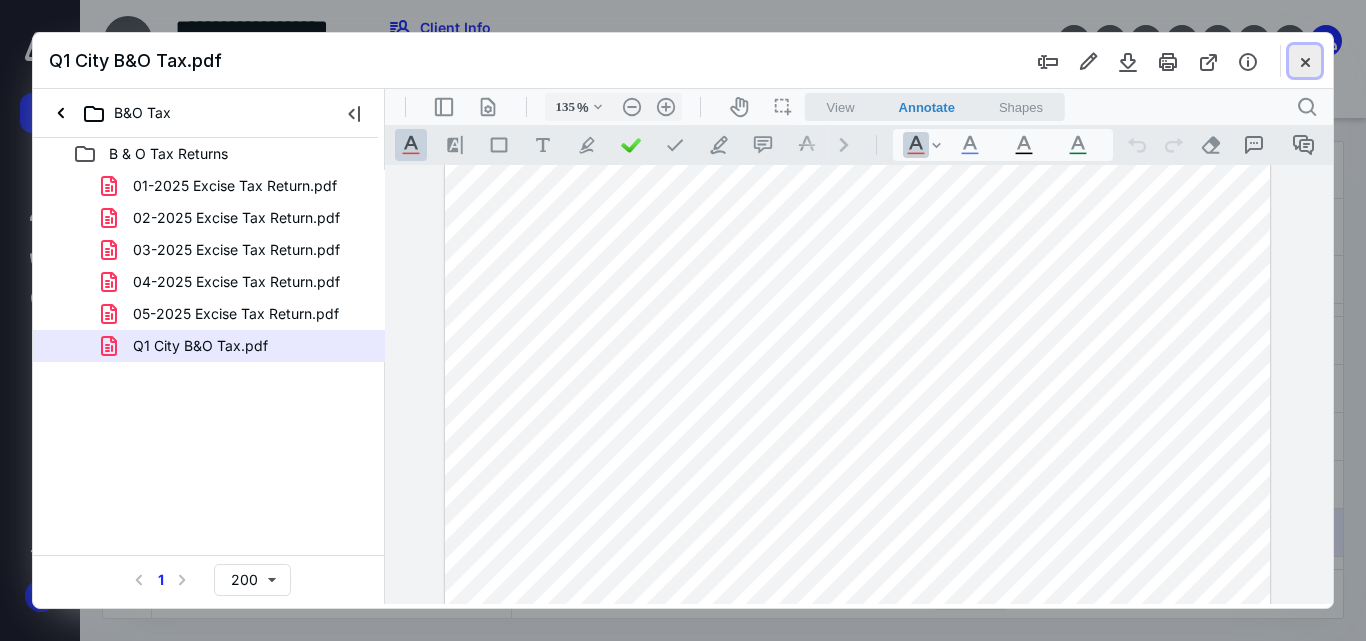 click at bounding box center [1305, 61] 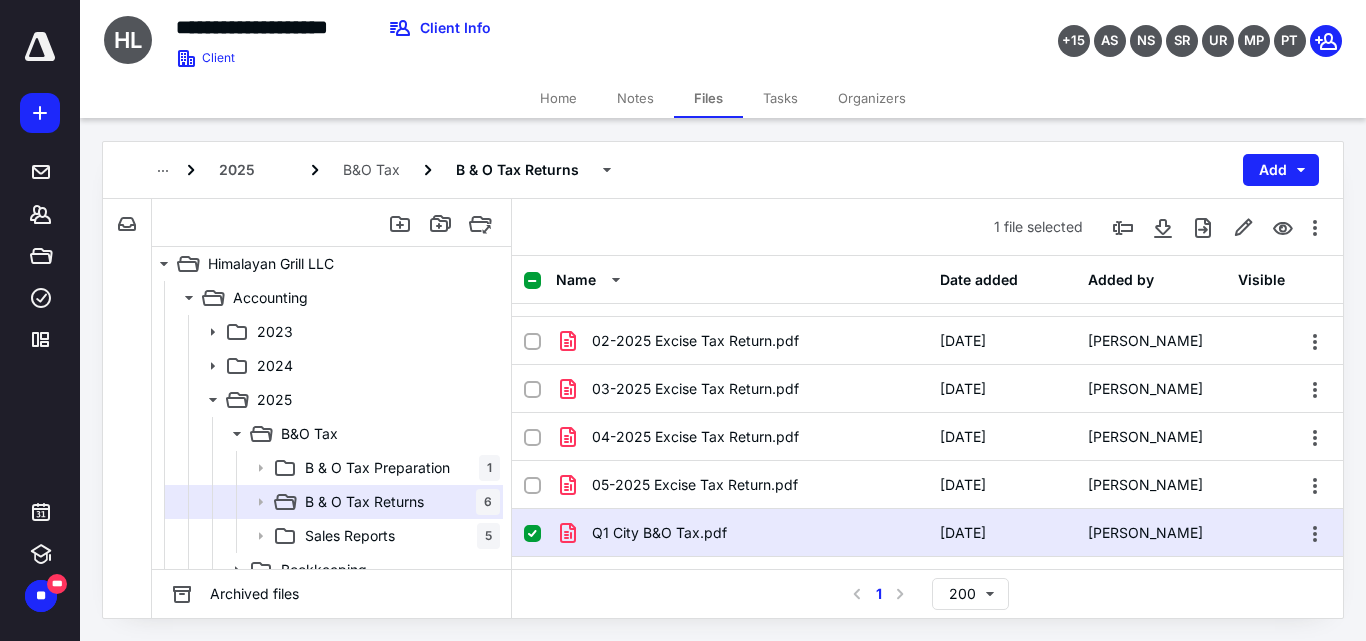 click on "1 file selected" at bounding box center [927, 227] 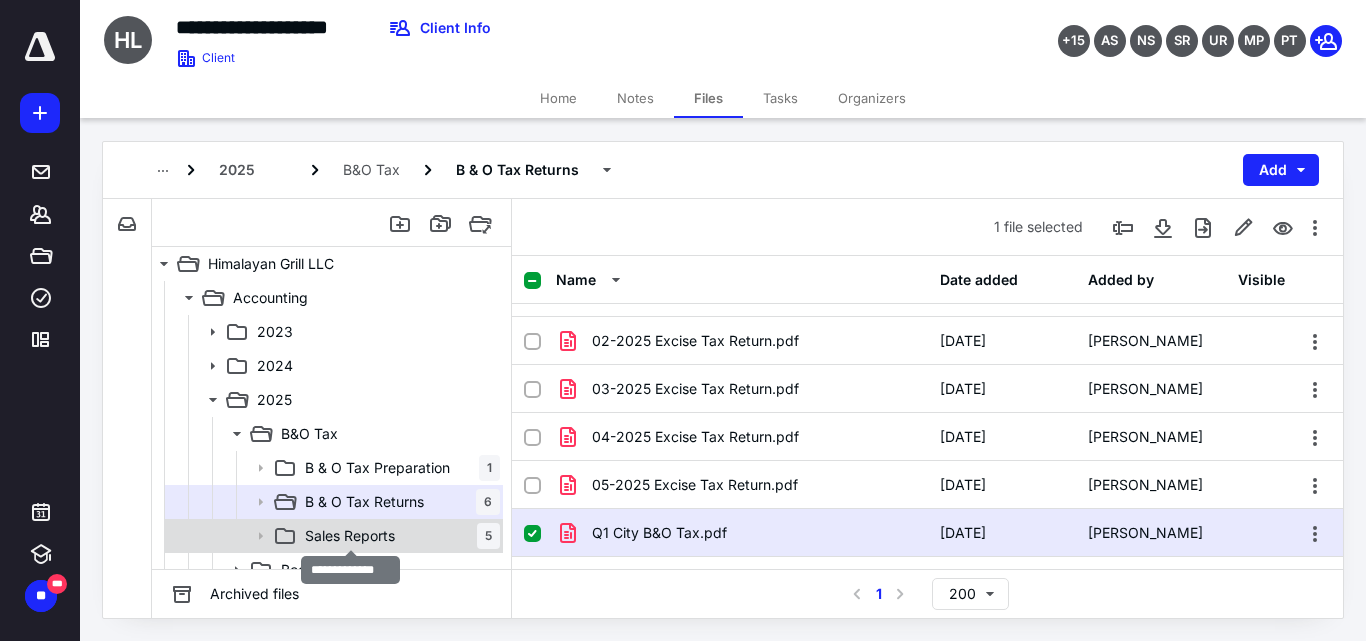 scroll, scrollTop: 100, scrollLeft: 0, axis: vertical 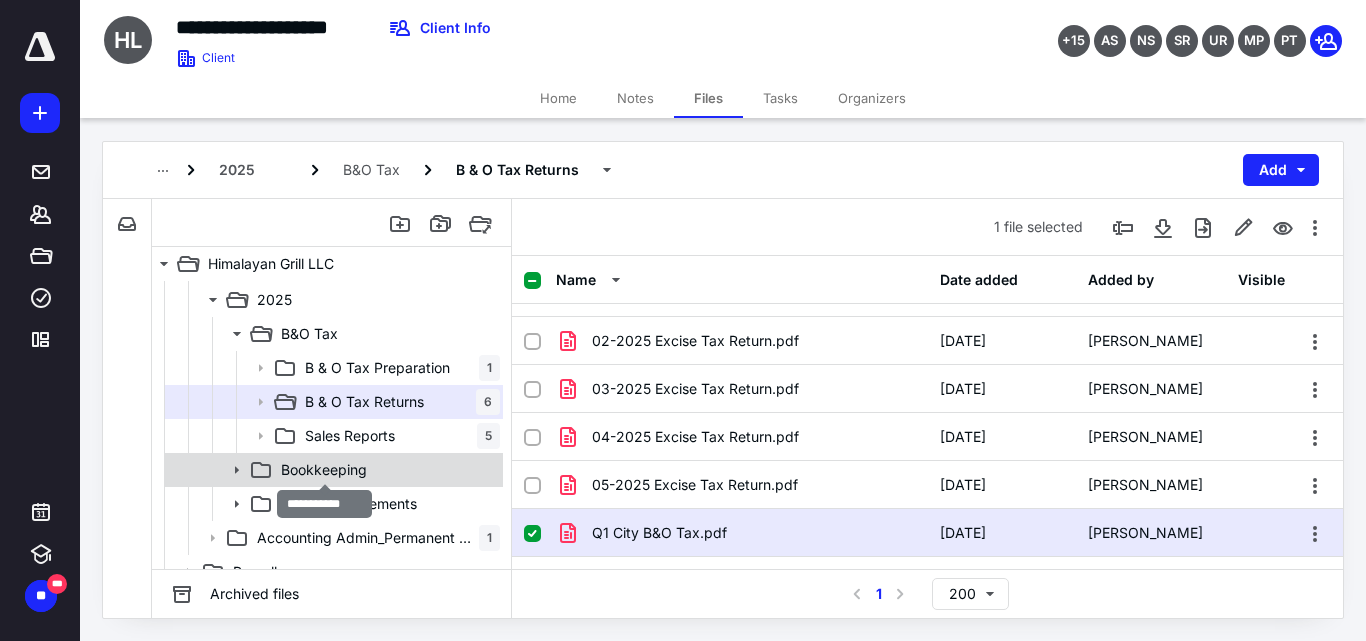 click on "Bookkeeping" at bounding box center (324, 470) 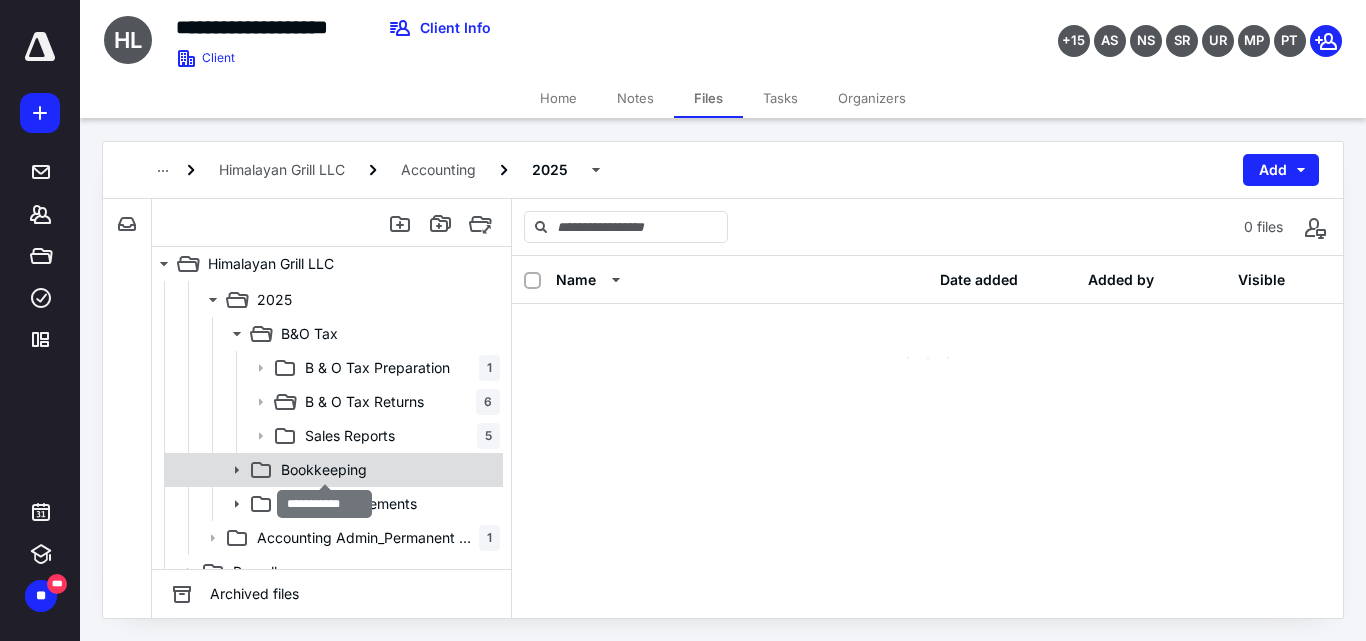 scroll, scrollTop: 0, scrollLeft: 0, axis: both 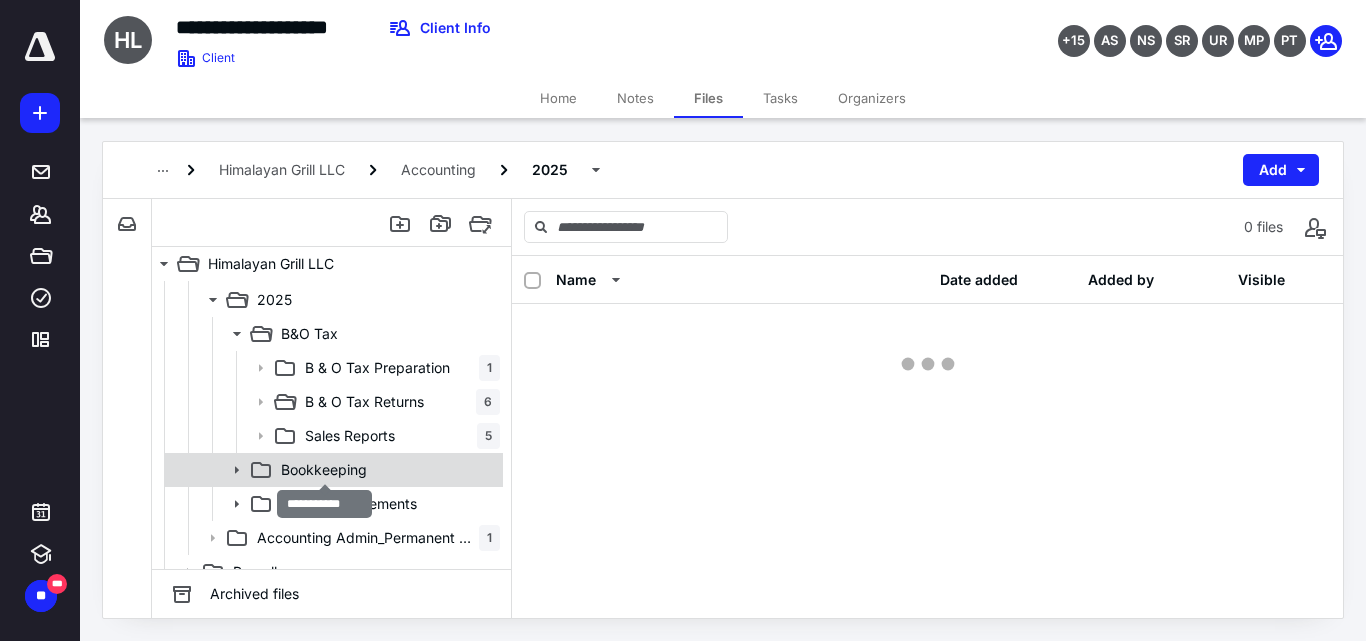 click on "Bookkeeping" at bounding box center (324, 470) 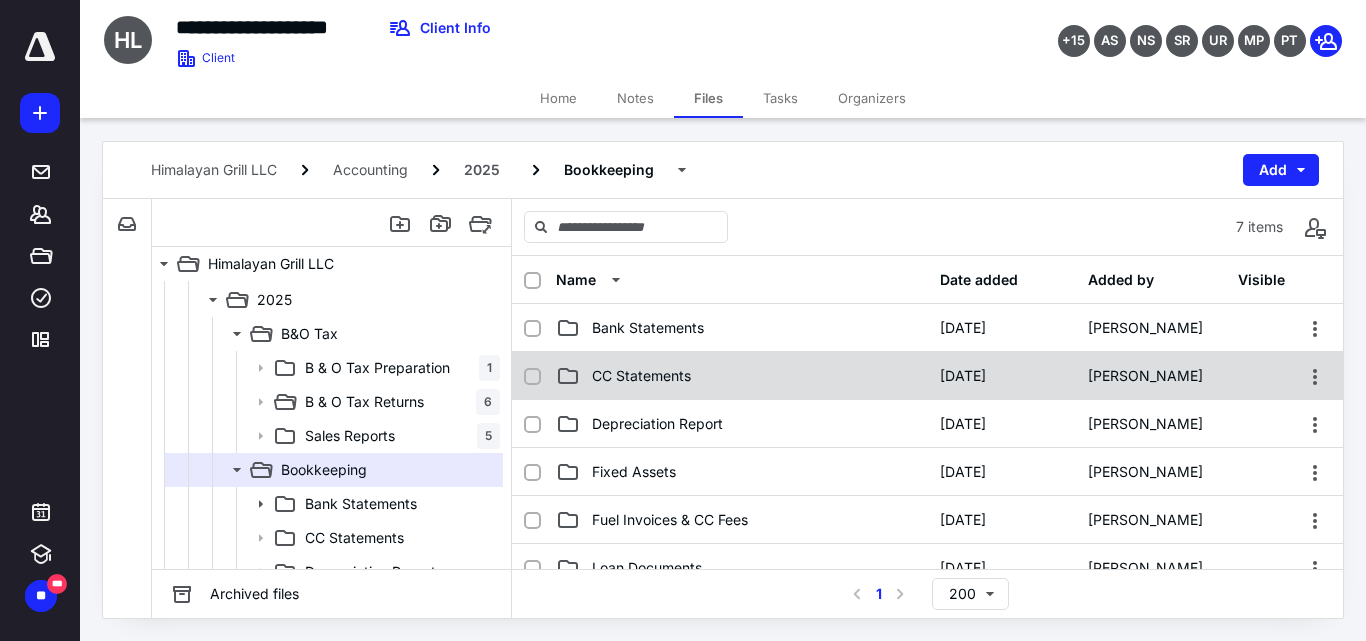 click on "CC Statements" at bounding box center (641, 376) 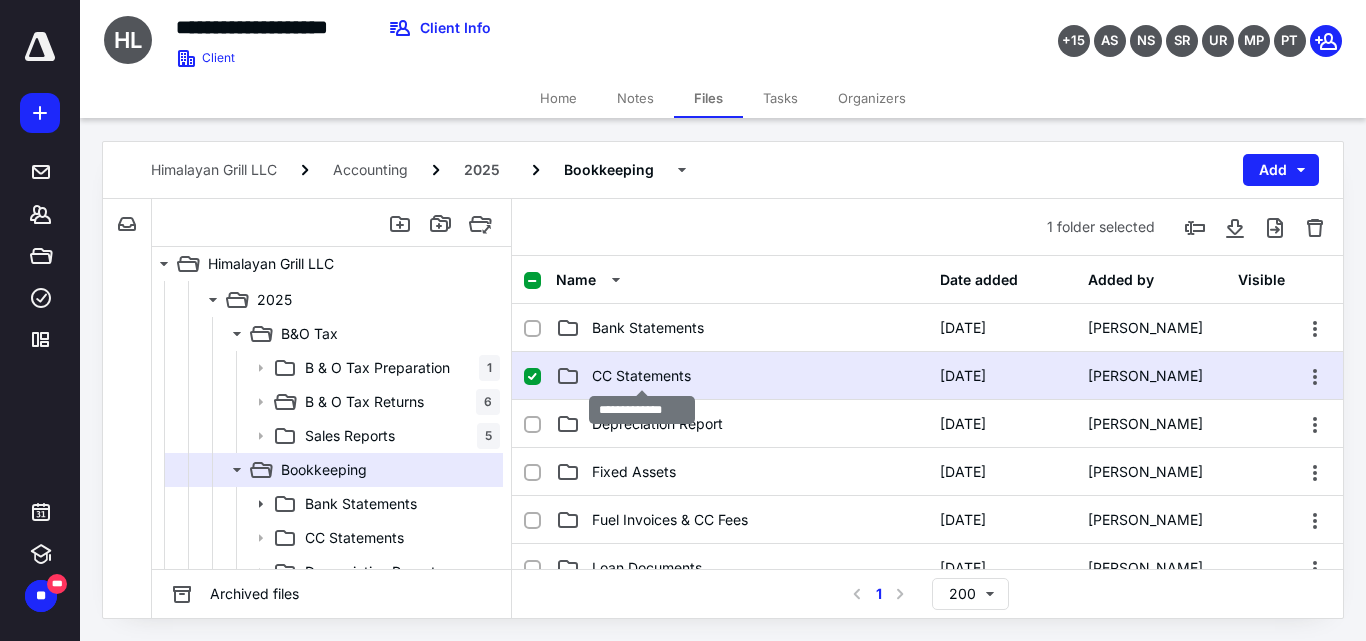 click on "CC Statements" at bounding box center [641, 376] 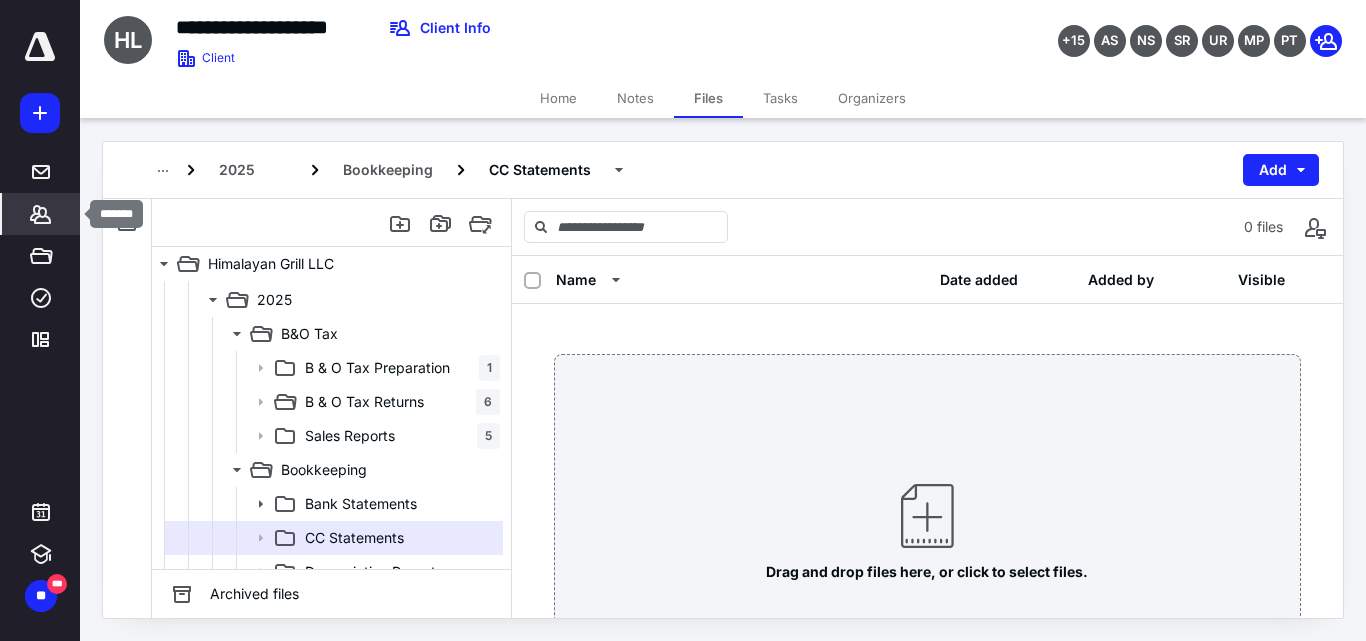 click 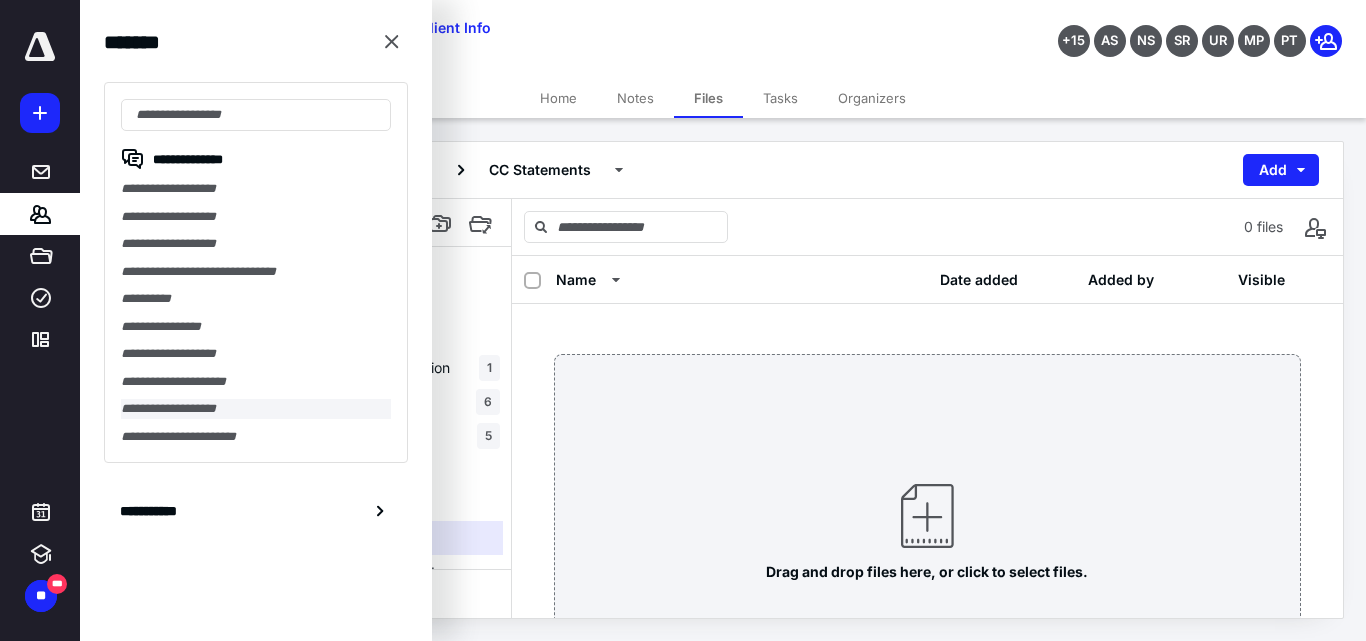 click on "**********" at bounding box center [256, 409] 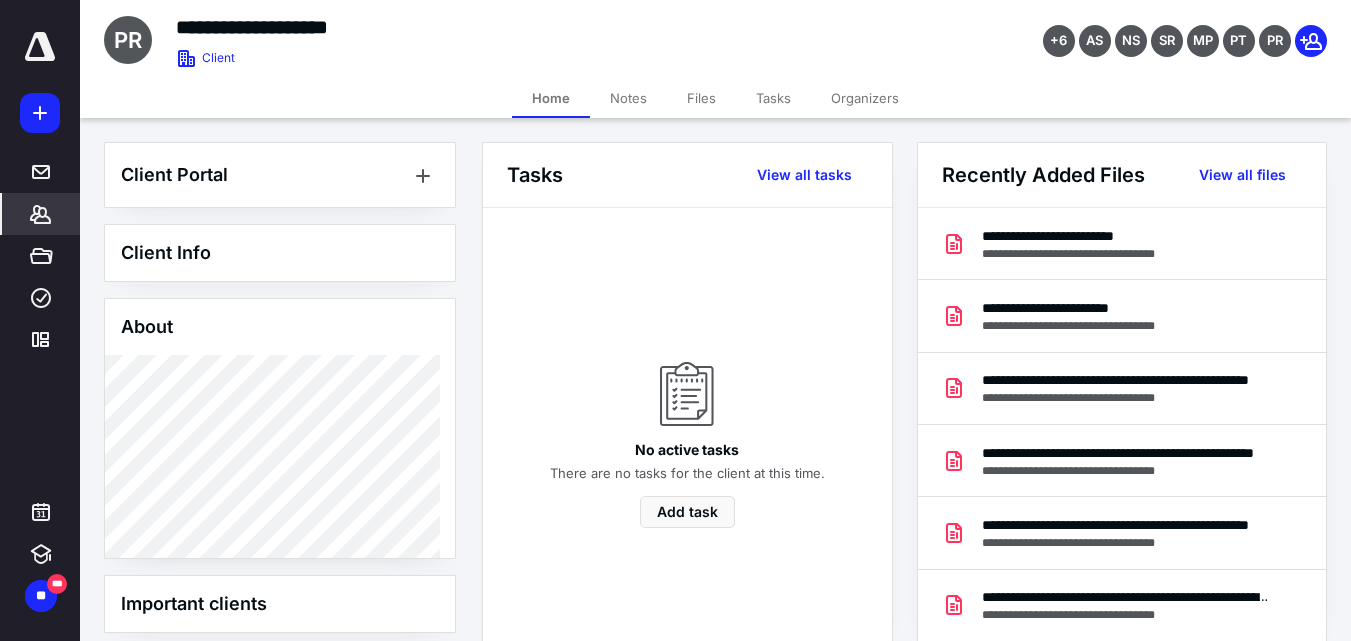 click on "Files" at bounding box center (701, 98) 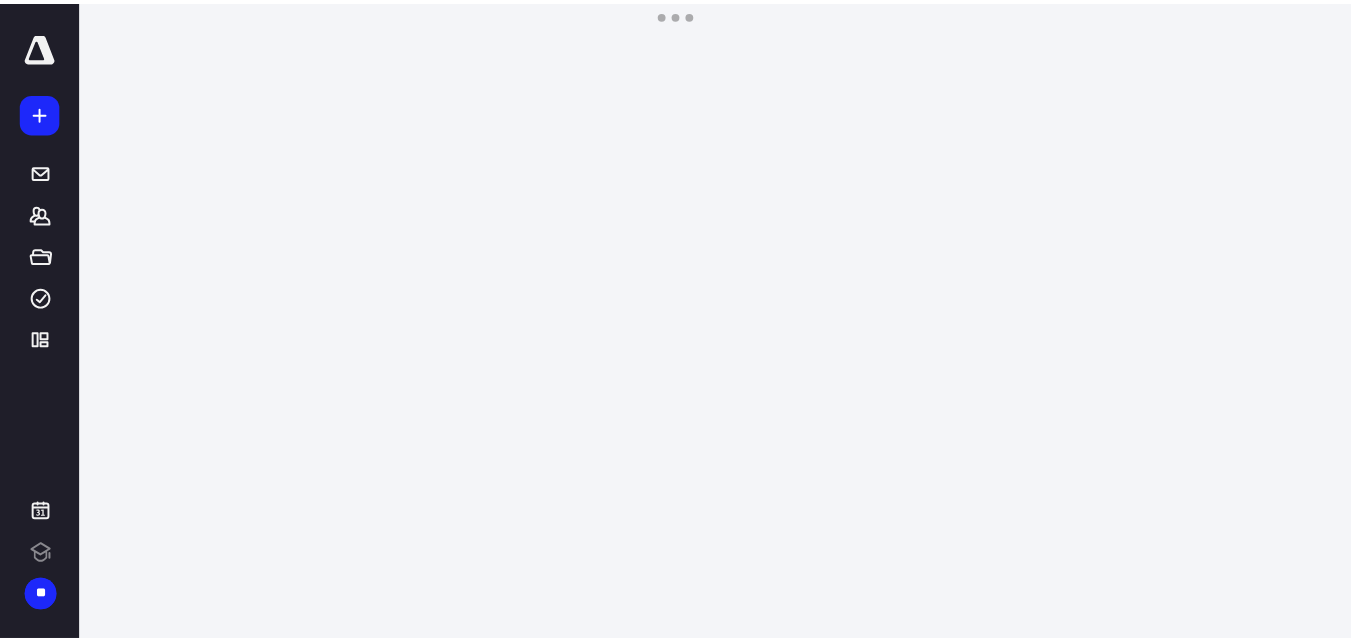scroll, scrollTop: 0, scrollLeft: 0, axis: both 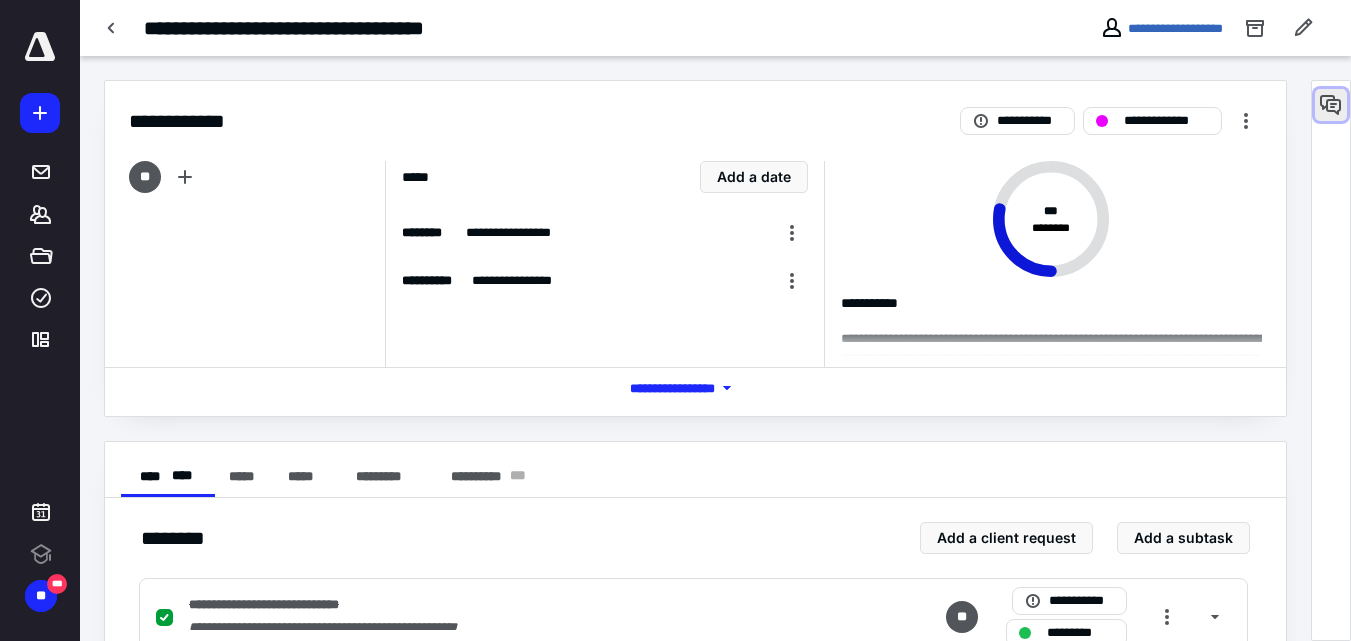 click at bounding box center [1331, 105] 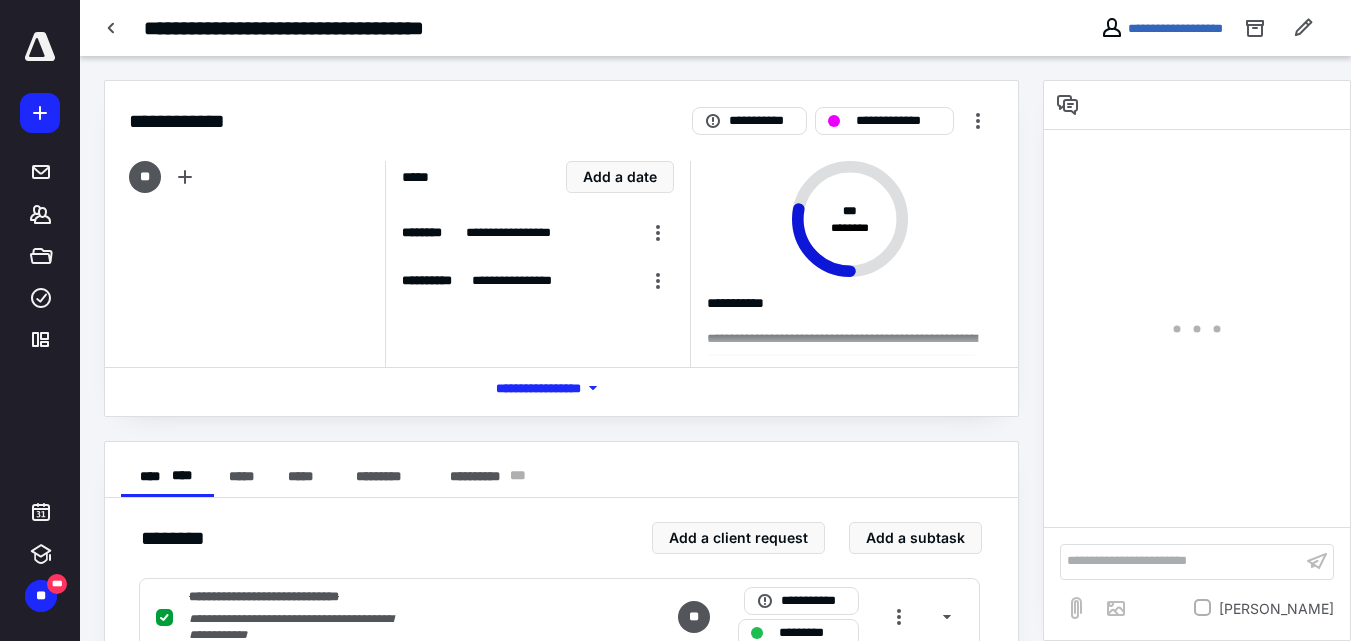 scroll, scrollTop: 0, scrollLeft: 0, axis: both 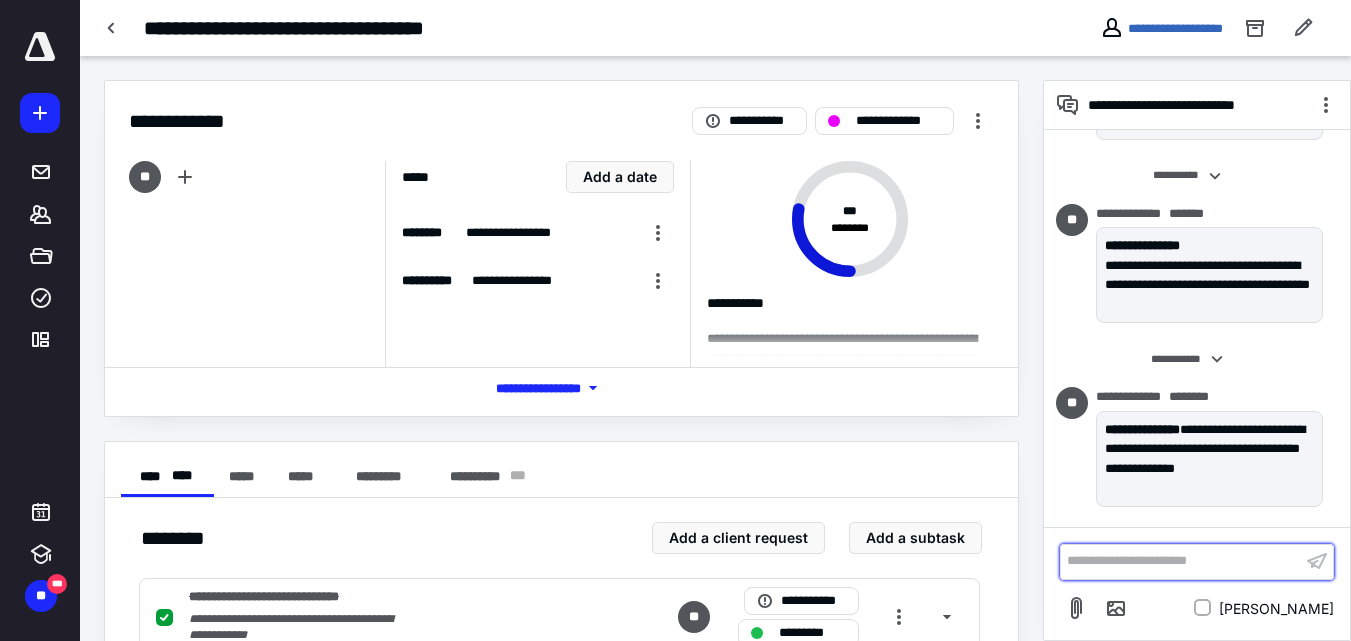 click on "**********" at bounding box center [1181, 561] 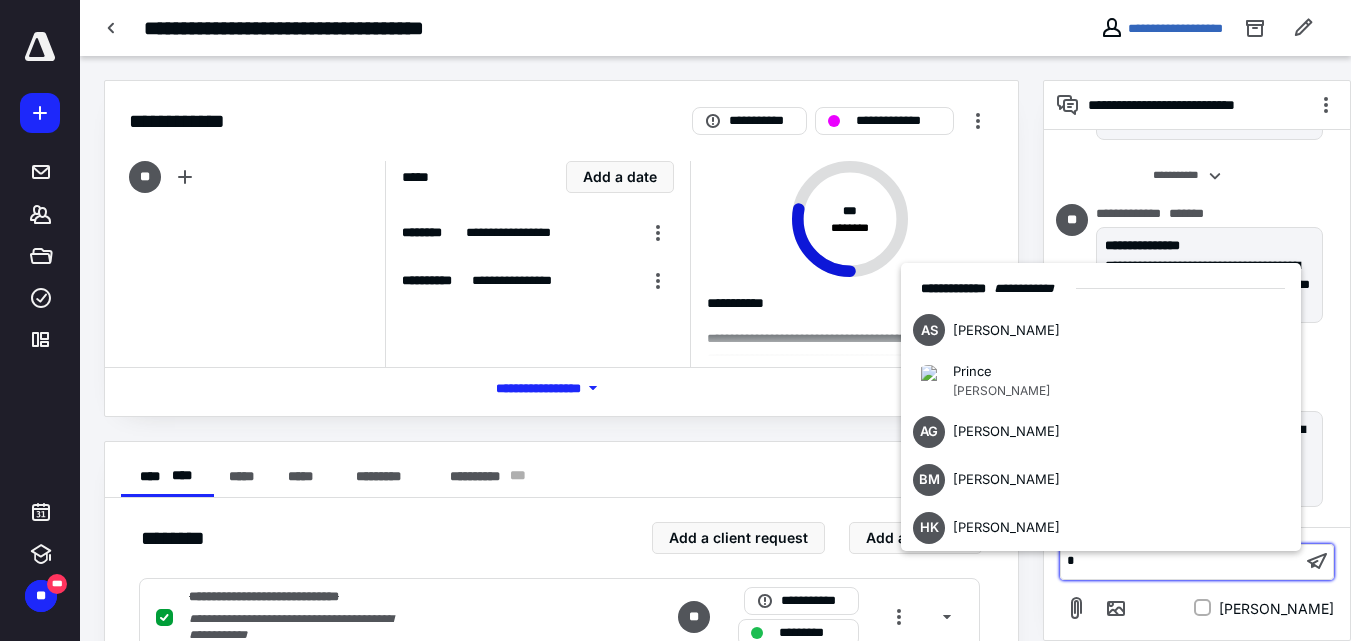 type 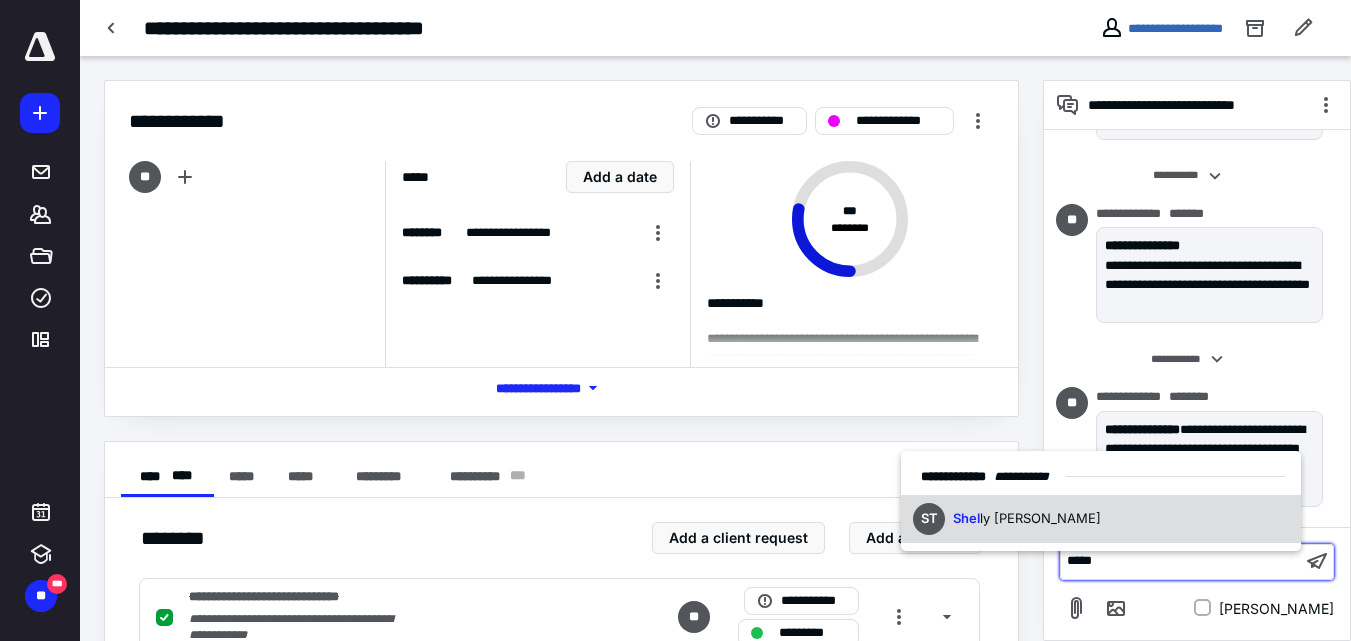 click on "Shel" at bounding box center [966, 518] 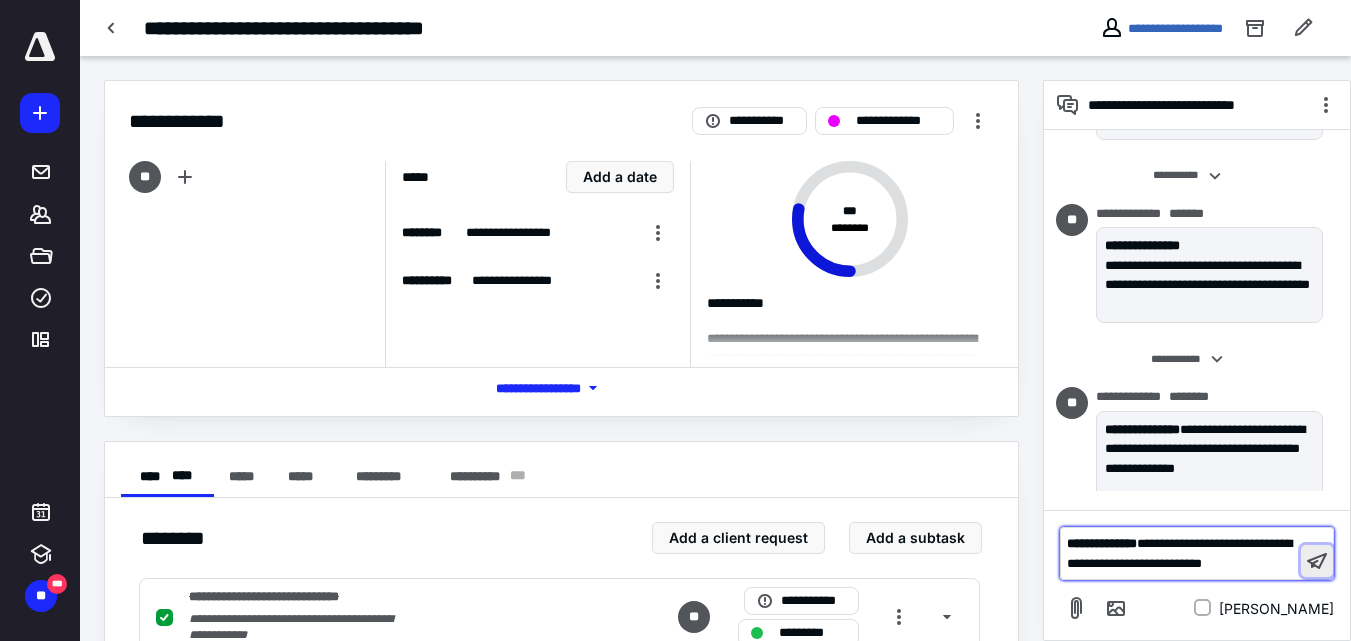 click at bounding box center (1317, 561) 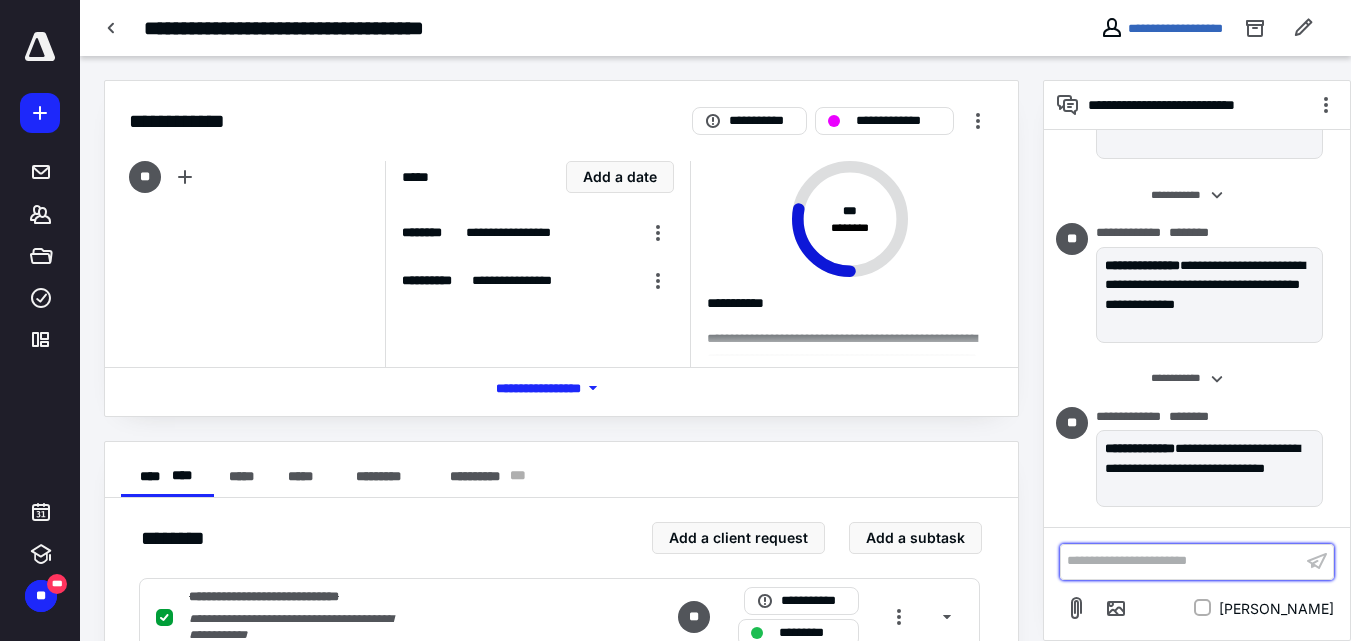 click on "**********" at bounding box center [1181, 561] 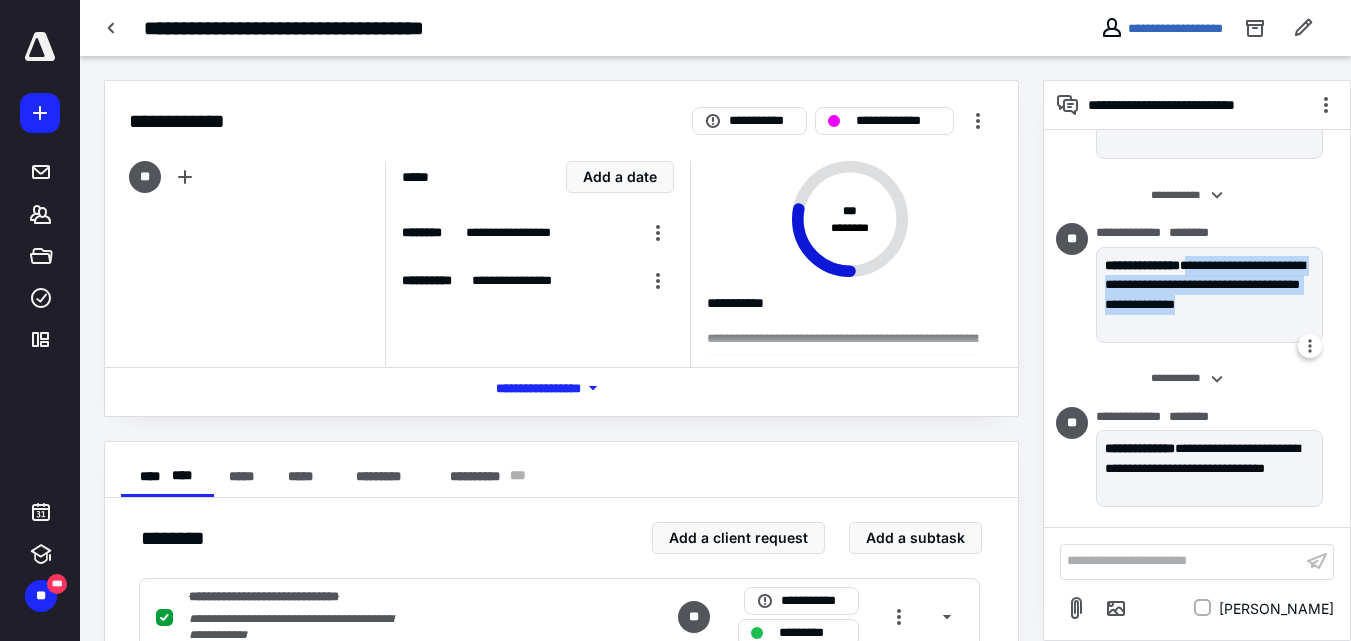 drag, startPoint x: 1215, startPoint y: 266, endPoint x: 1306, endPoint y: 319, distance: 105.30907 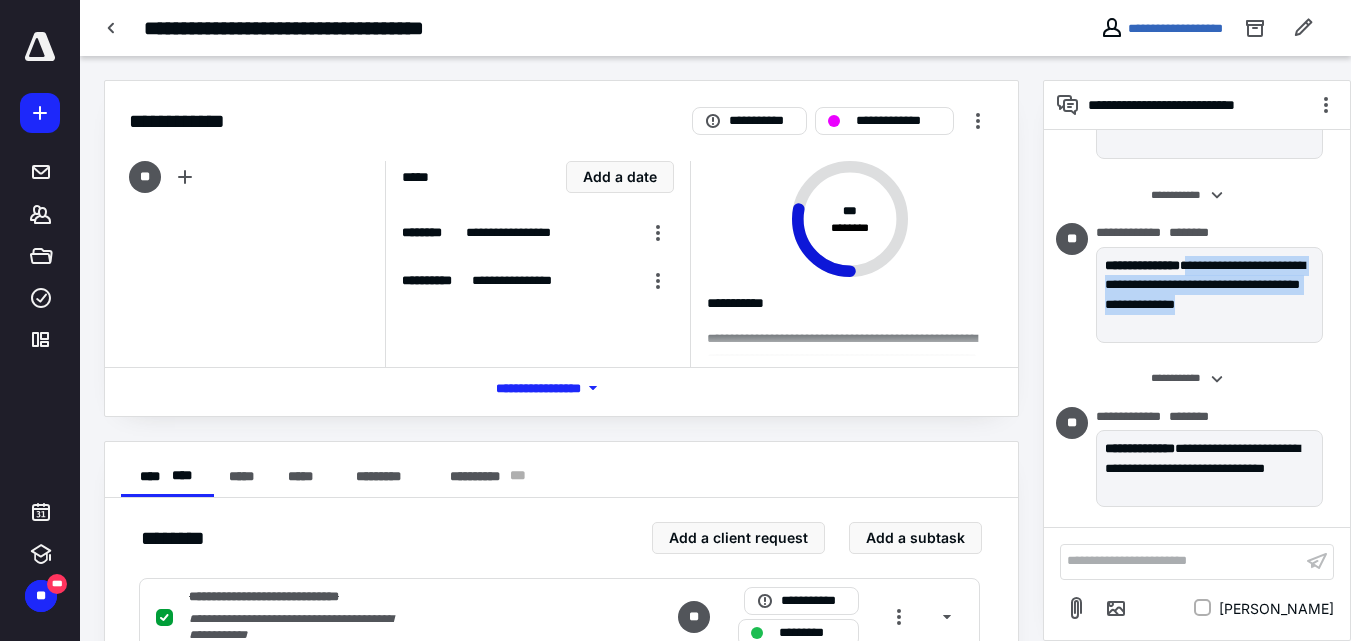 click on "**********" at bounding box center (1197, 328) 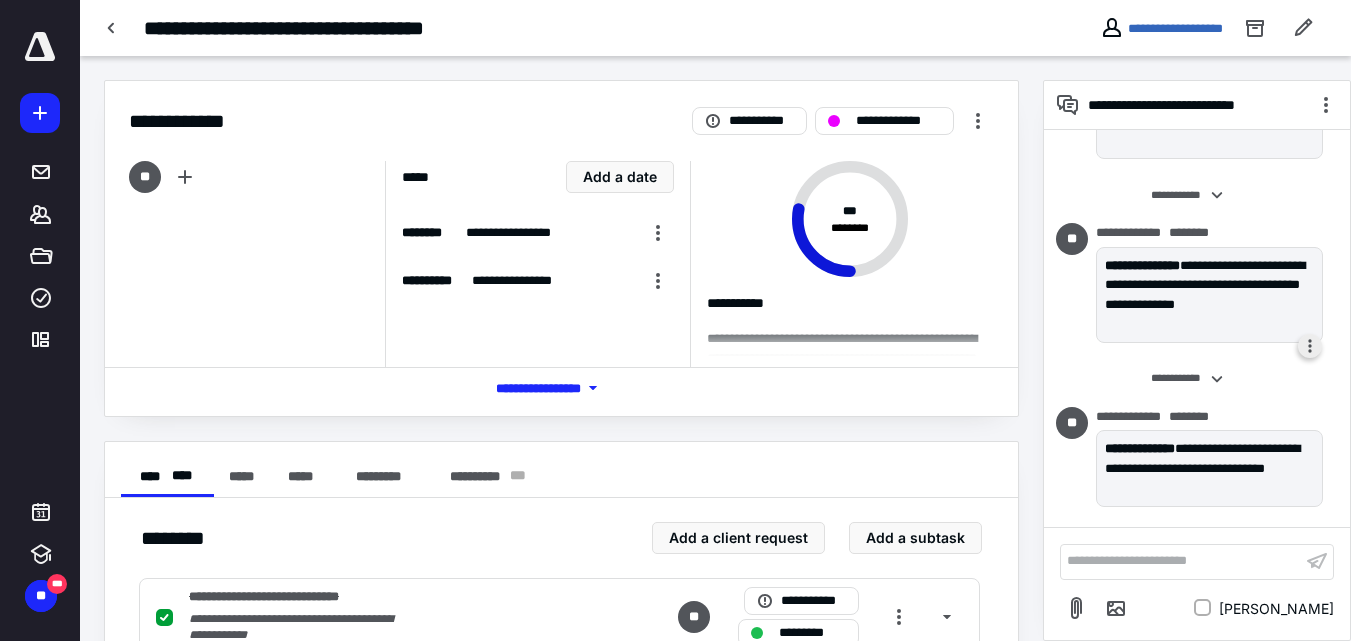 click at bounding box center [1310, 346] 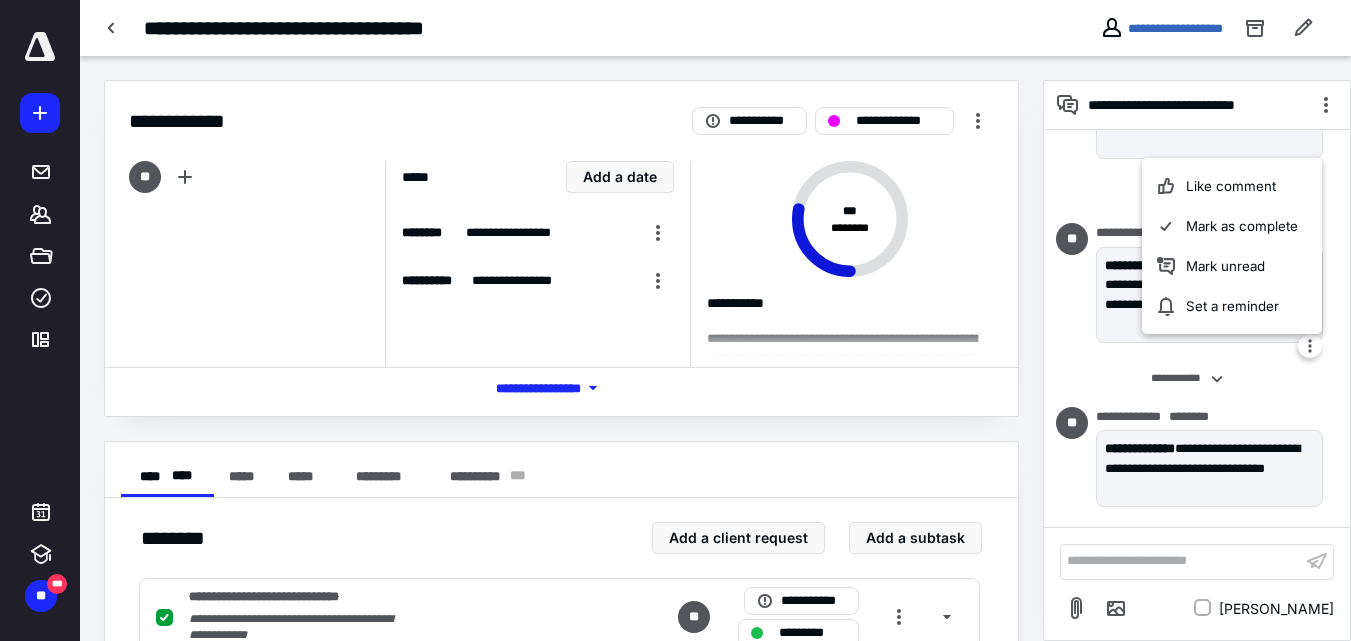scroll, scrollTop: 0, scrollLeft: 0, axis: both 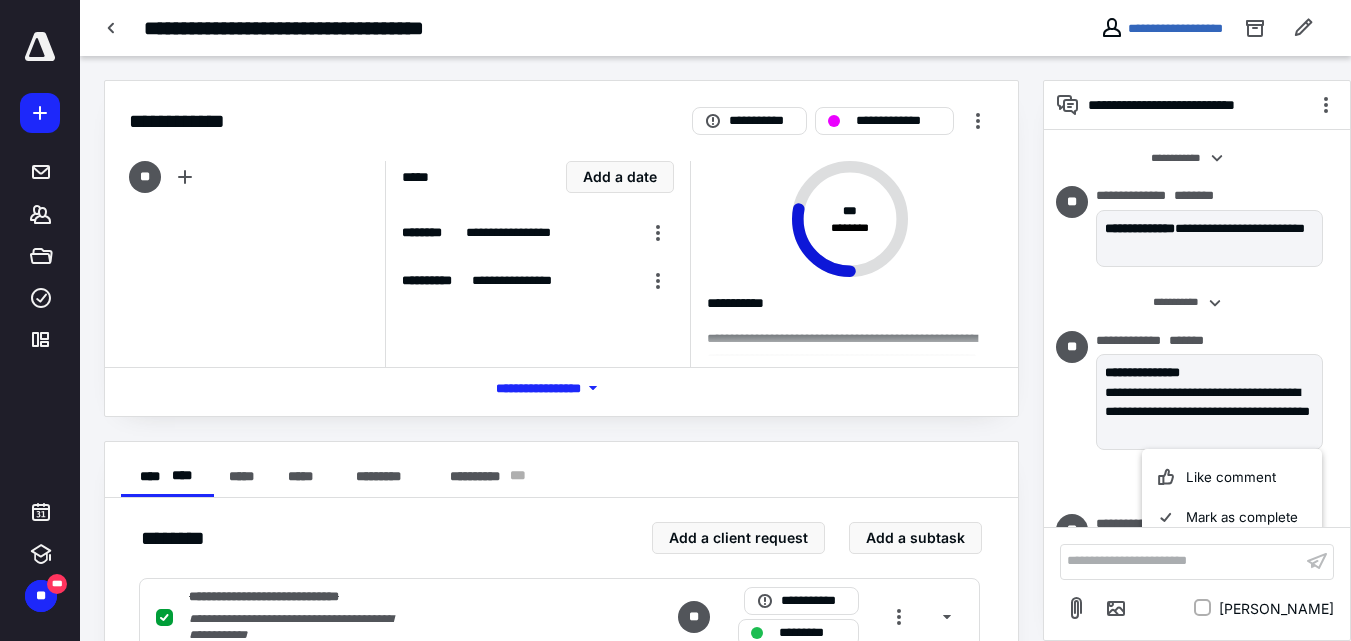 click on "**********" at bounding box center [1189, 303] 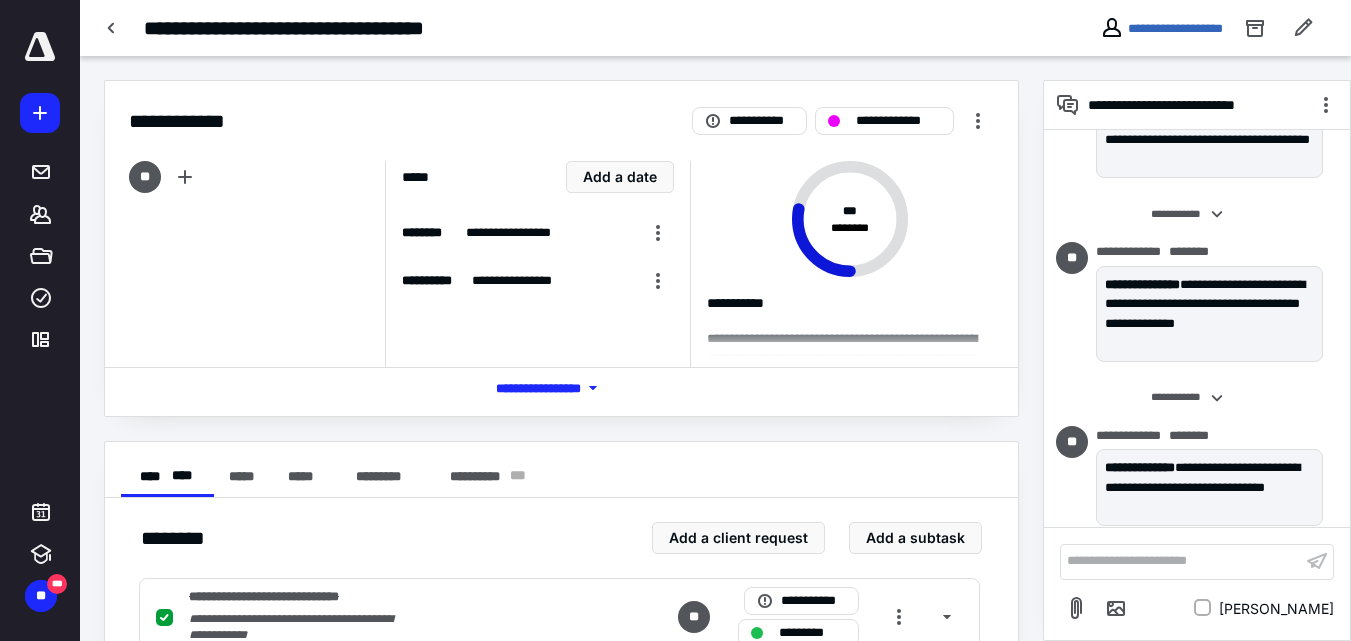 scroll, scrollTop: 291, scrollLeft: 0, axis: vertical 